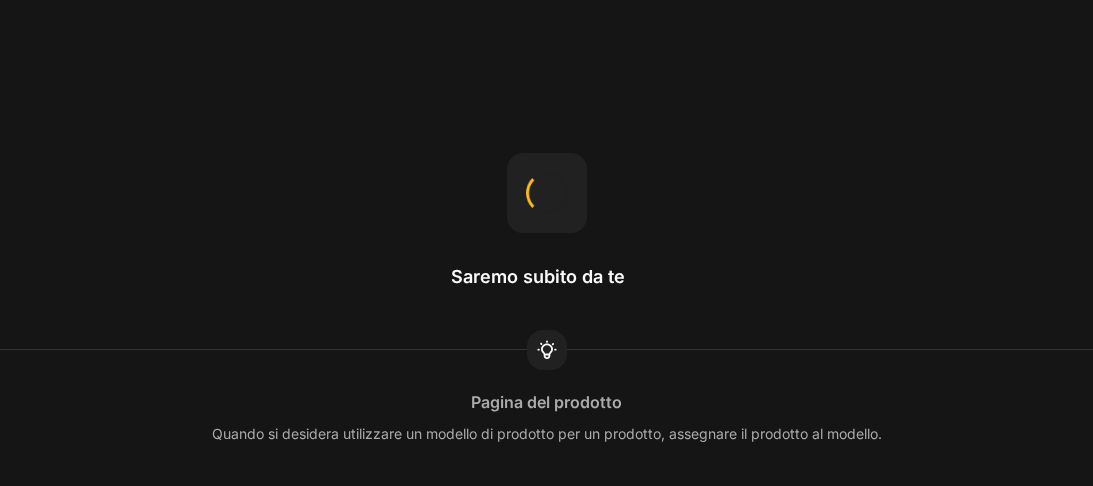 scroll, scrollTop: 0, scrollLeft: 0, axis: both 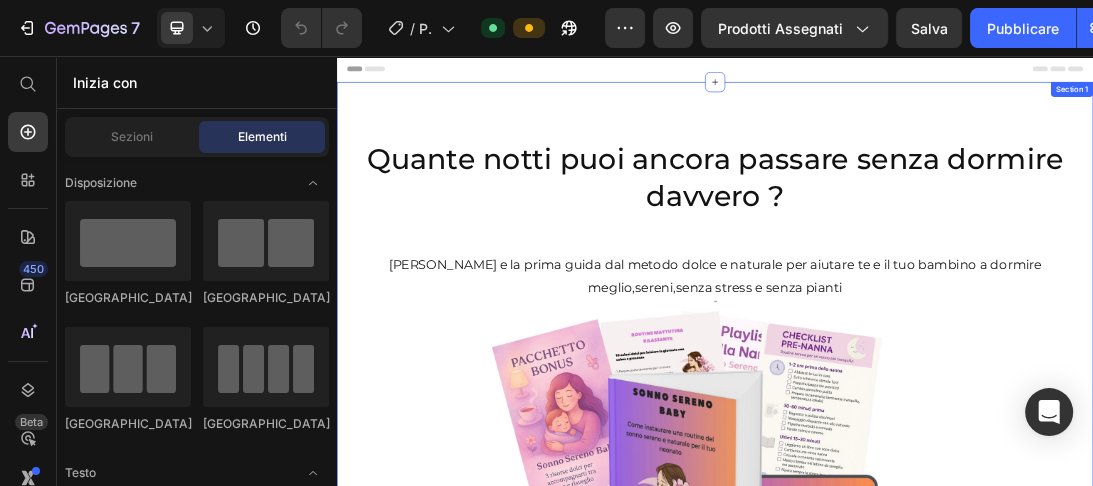 click on "Quante notti puoi ancora passare senza dormire davvero ?   Heading Sonno sereno e la prima guida dal metodo dolce e naturale per aiutare te e il tuo bambino a dormire meglio,sereni,senza stress e senza pianti Text Block Row Row Row Image Image €27,00 Product Price €67,00 Product Price Row
Prendi qui la tua guida serena! Add to Cart Product Row Row Se acquisti entro le prossime 24 ore avrai in omaggio 3 bonus del valore 67 euro Text Block 02 Ora 09 Minuti 20 Secondi Countdown Timer ATTENZIONE: Al termine dell'offerta non potrai più beneficiare del nostro sconto esclusivo e dei bonus in omaggio  Text Block ✅ Questa guida fa per te se: Heading                Title Line Cerchi un aiuto concreto, ma che rispetti i tempi e la sensibilità del tuo bambino Vuoi  capire i bisogni reali del tuo neonato , senza forzature né metodi estremi. Credici che il sonno si può costruire giorno dopo giorno, con piccoli gesti, costanza e tanto amore.   Item List ❌ Questa guida non fa per te se: Heading" at bounding box center [937, 1022] 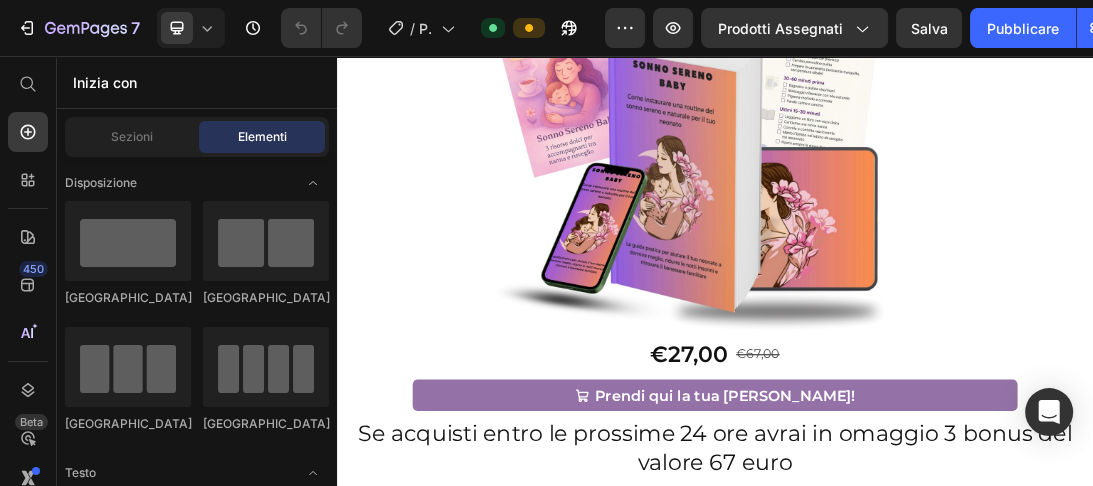 scroll, scrollTop: 808, scrollLeft: 0, axis: vertical 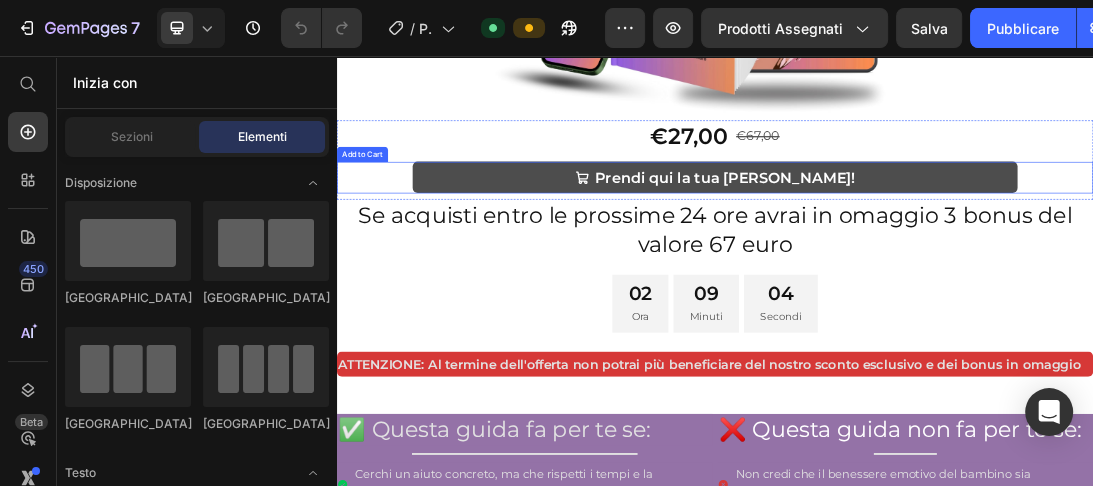 click on "Prendi qui la tua [PERSON_NAME]!" at bounding box center [937, 248] 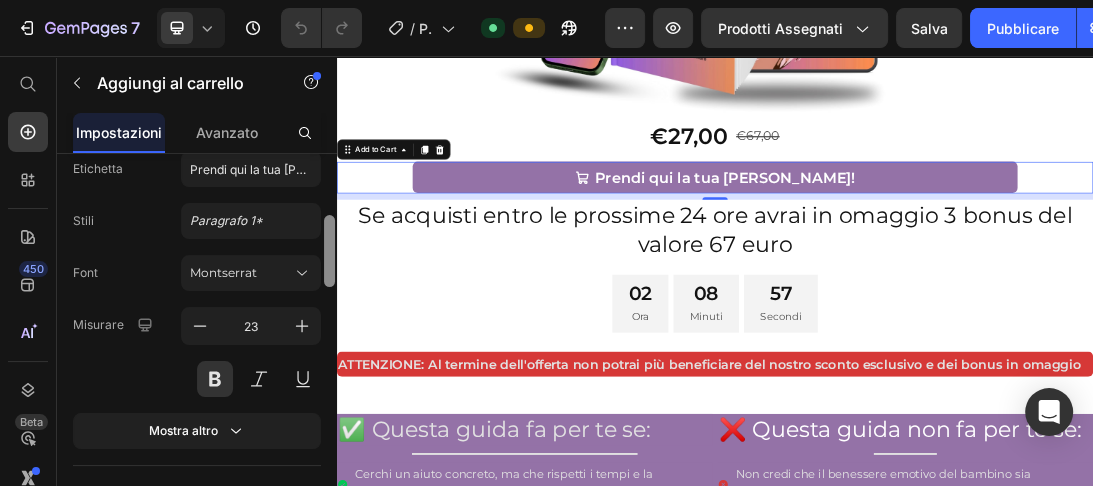 drag, startPoint x: 328, startPoint y: 208, endPoint x: 330, endPoint y: 252, distance: 44.04543 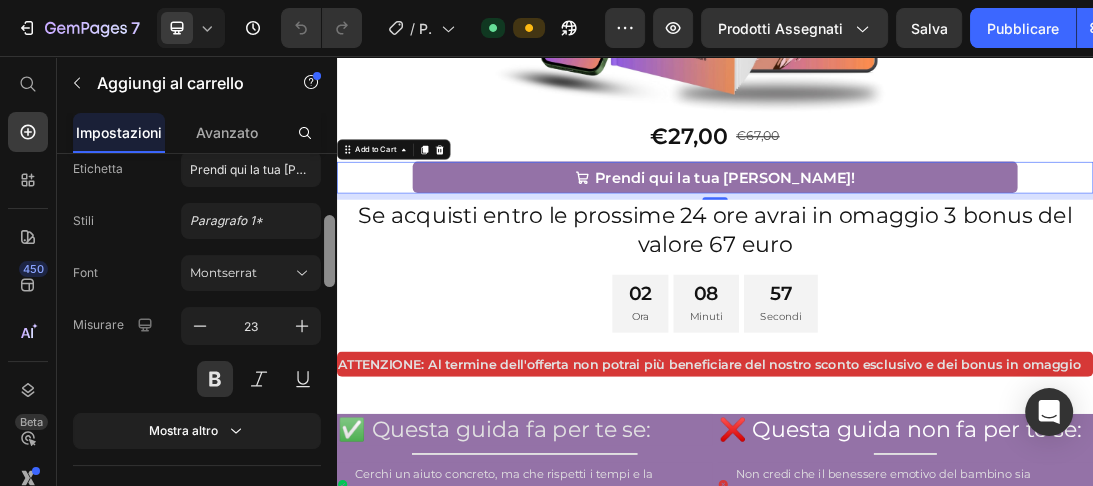 click at bounding box center [329, 251] 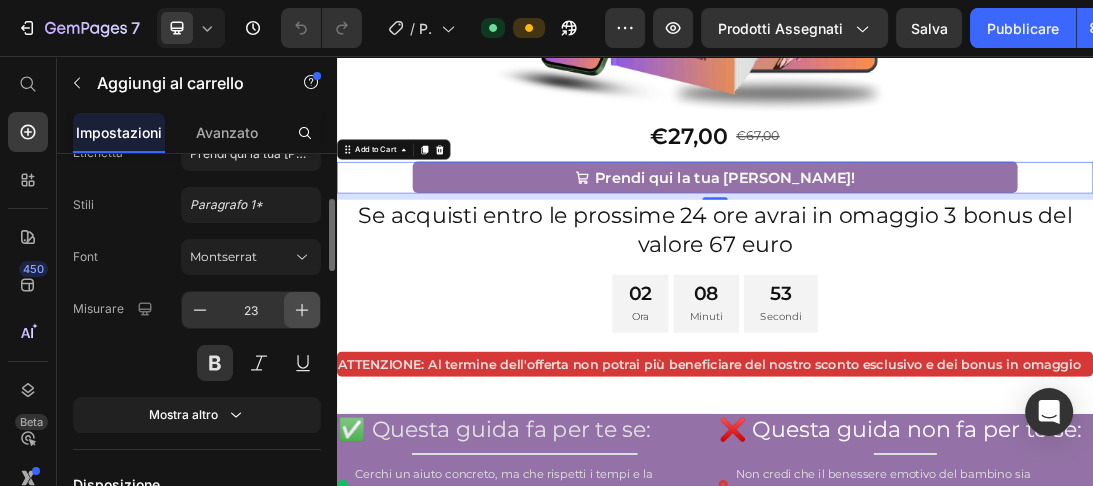 click 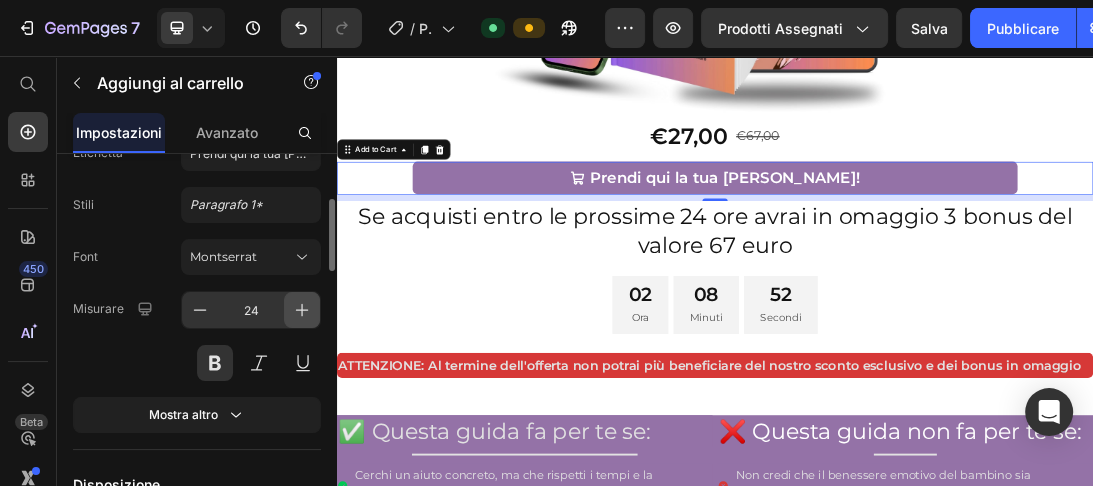 click 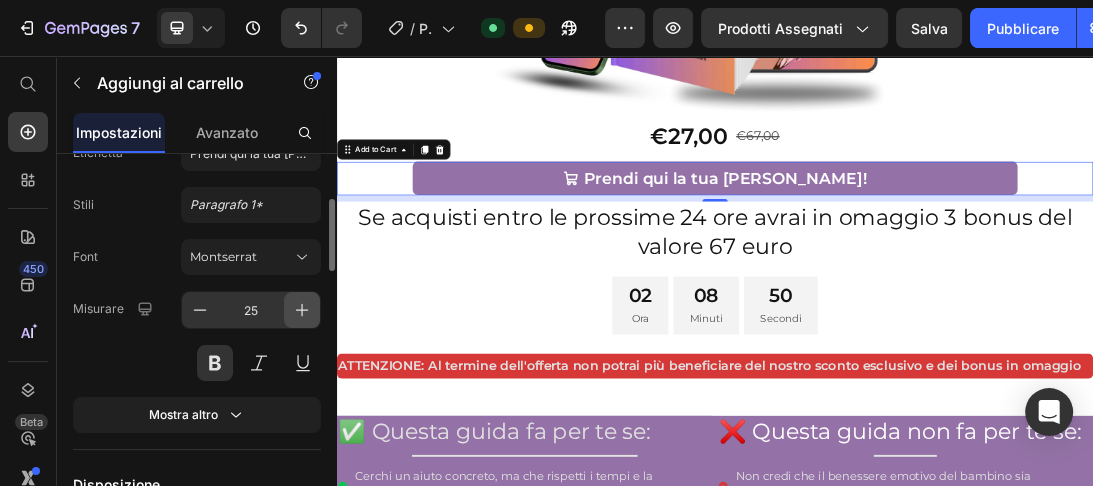 click 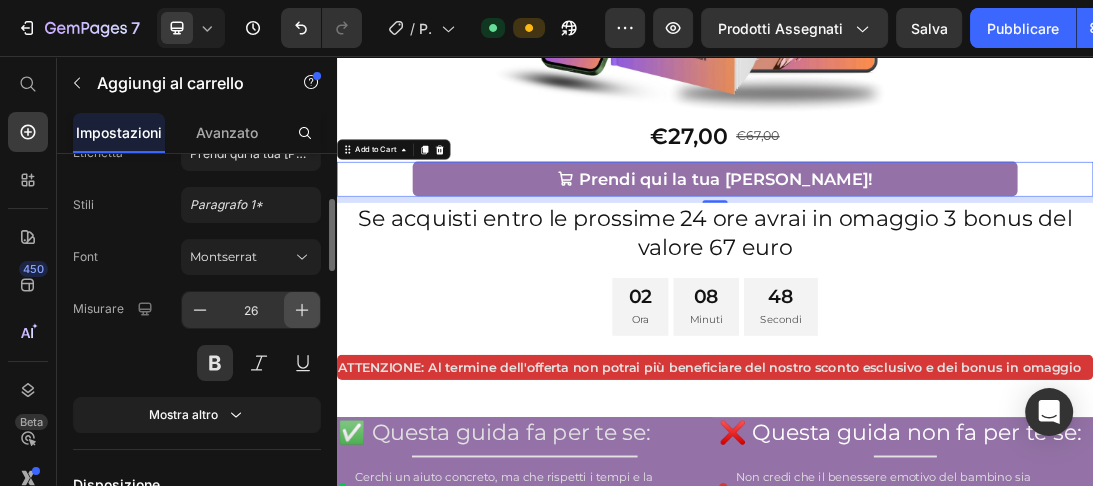 click 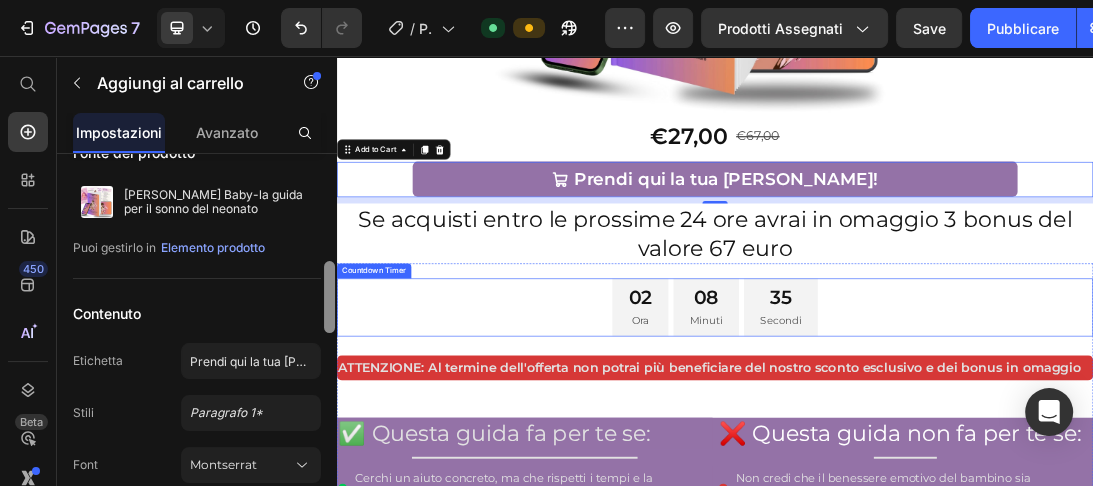 scroll, scrollTop: 121, scrollLeft: 0, axis: vertical 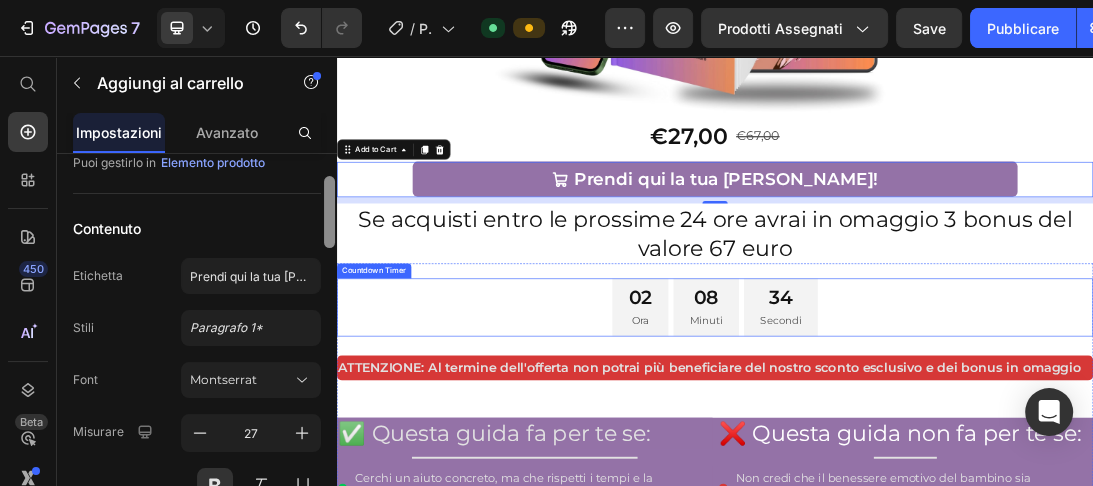 drag, startPoint x: 665, startPoint y: 309, endPoint x: 341, endPoint y: 466, distance: 360.03473 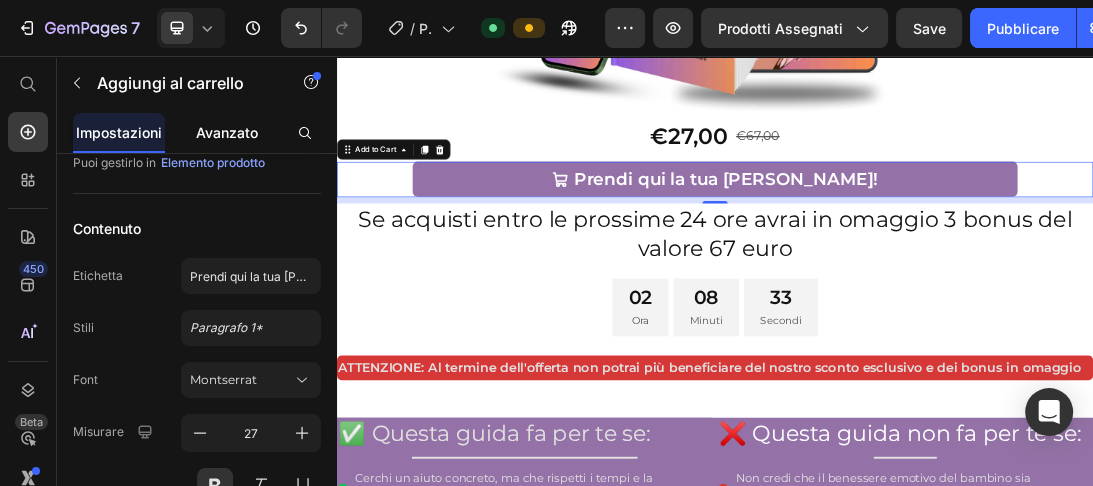 scroll, scrollTop: 0, scrollLeft: 0, axis: both 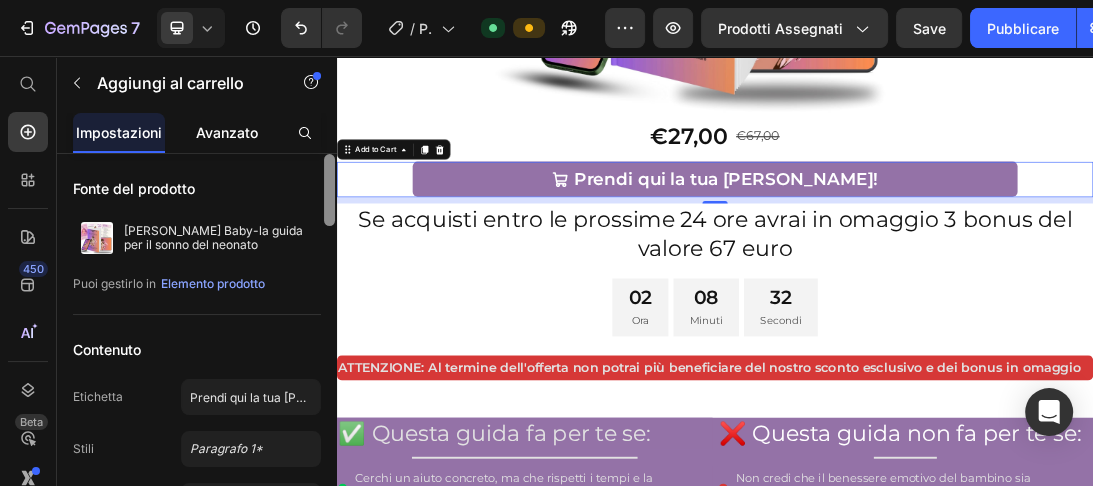 click on "Avanzato" at bounding box center (227, 132) 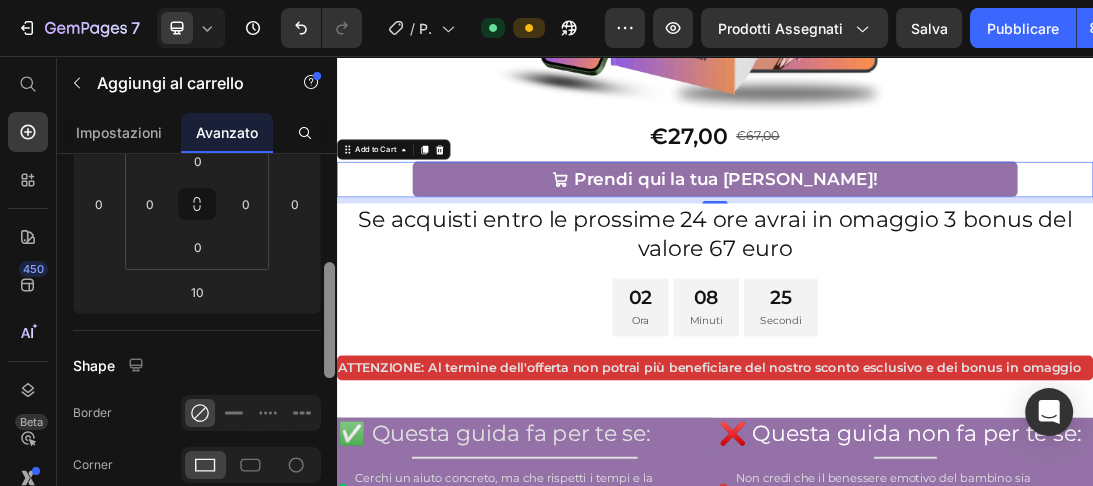 drag, startPoint x: 332, startPoint y: 259, endPoint x: 334, endPoint y: 331, distance: 72.02777 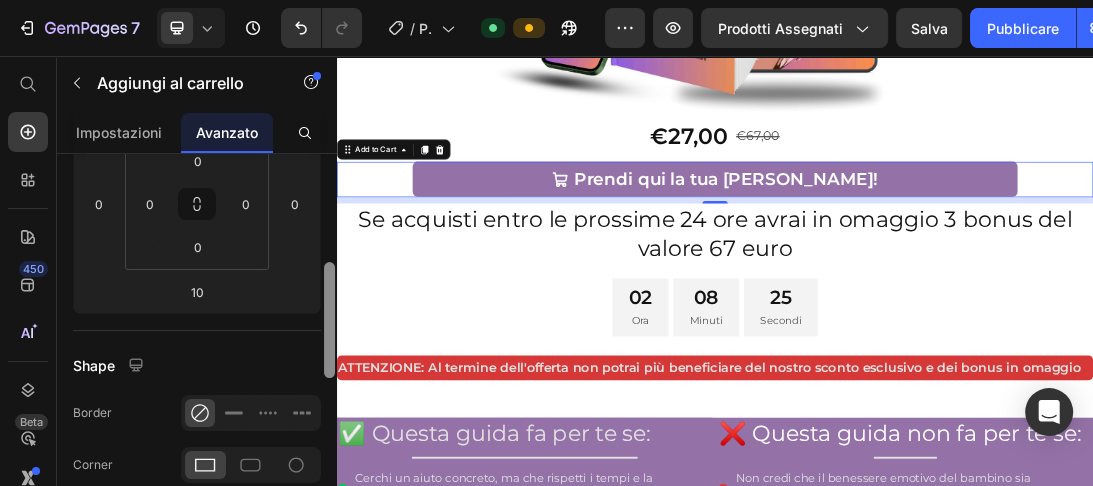 click at bounding box center [329, 320] 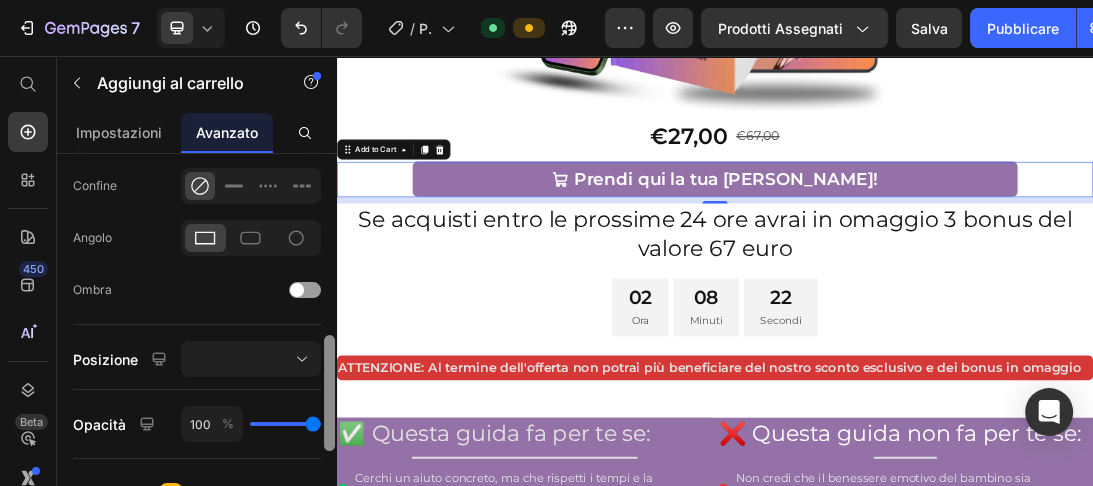 scroll, scrollTop: 565, scrollLeft: 0, axis: vertical 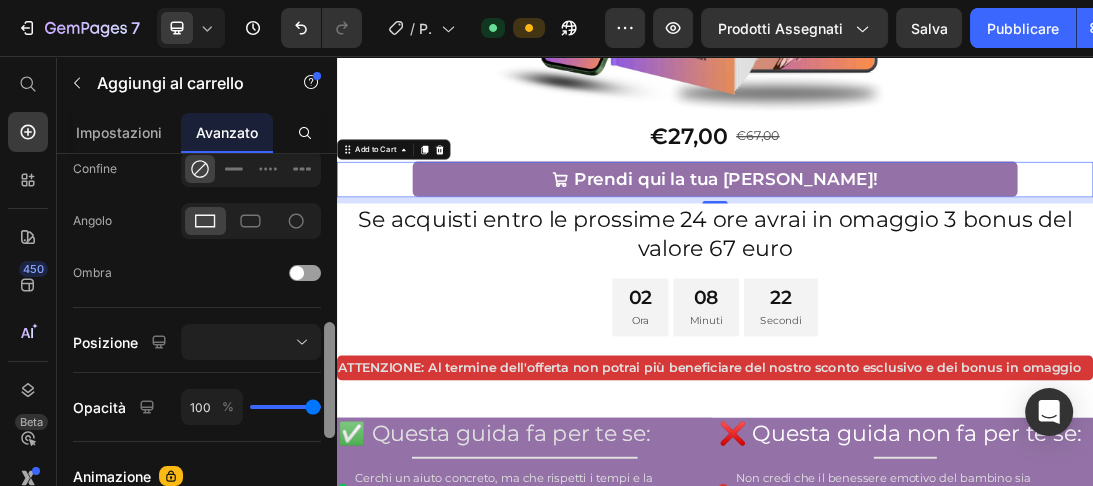 drag, startPoint x: 331, startPoint y: 327, endPoint x: 334, endPoint y: 397, distance: 70.064255 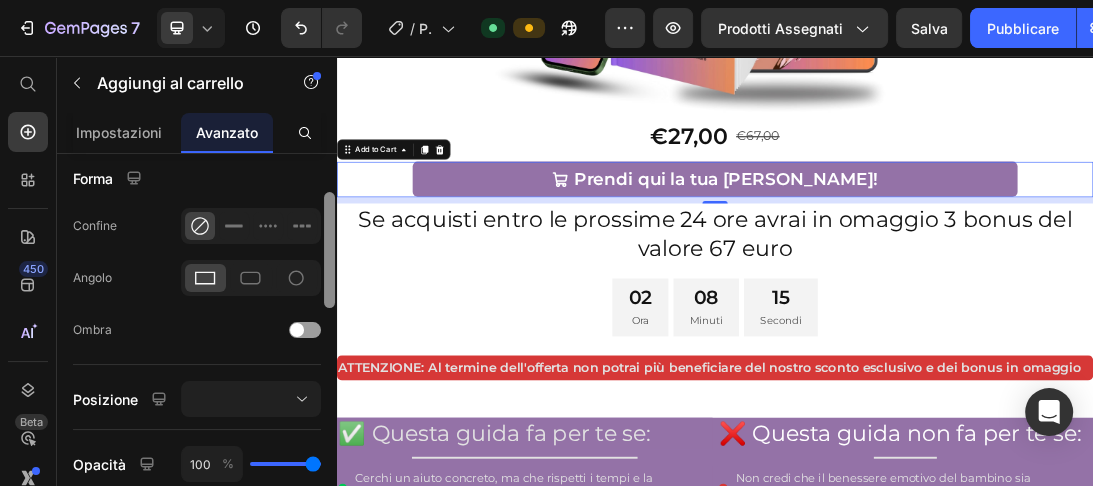 scroll, scrollTop: 421, scrollLeft: 0, axis: vertical 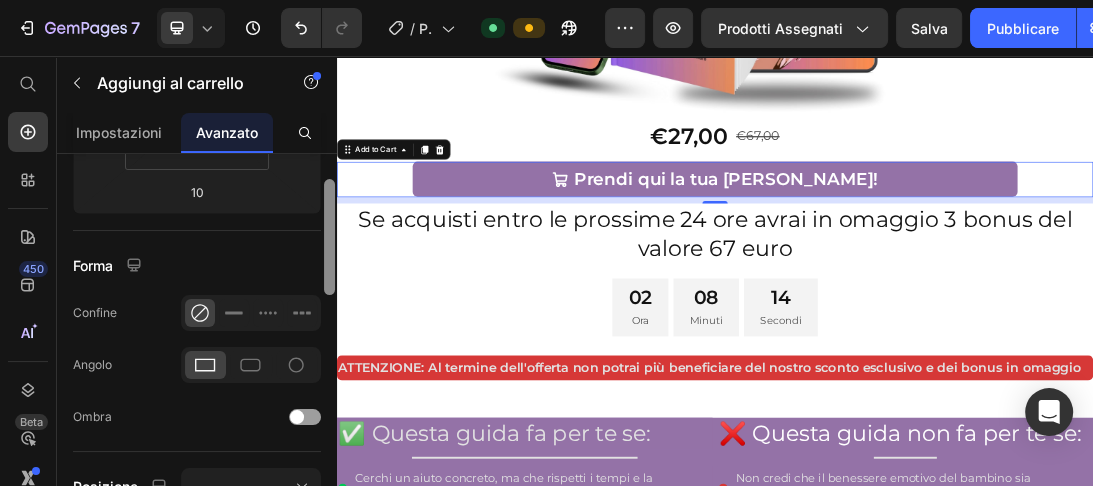 drag, startPoint x: 328, startPoint y: 360, endPoint x: 326, endPoint y: 280, distance: 80.024994 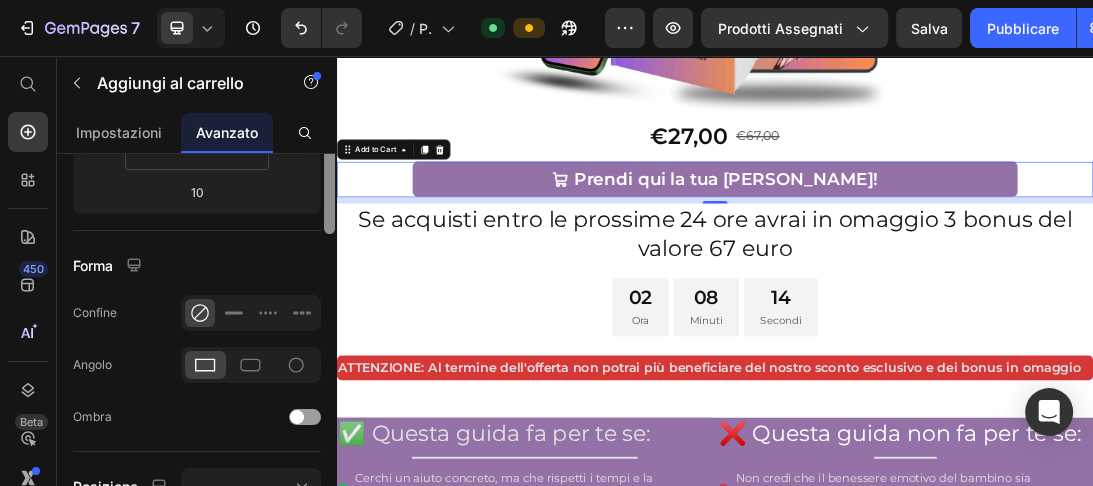scroll, scrollTop: 297, scrollLeft: 0, axis: vertical 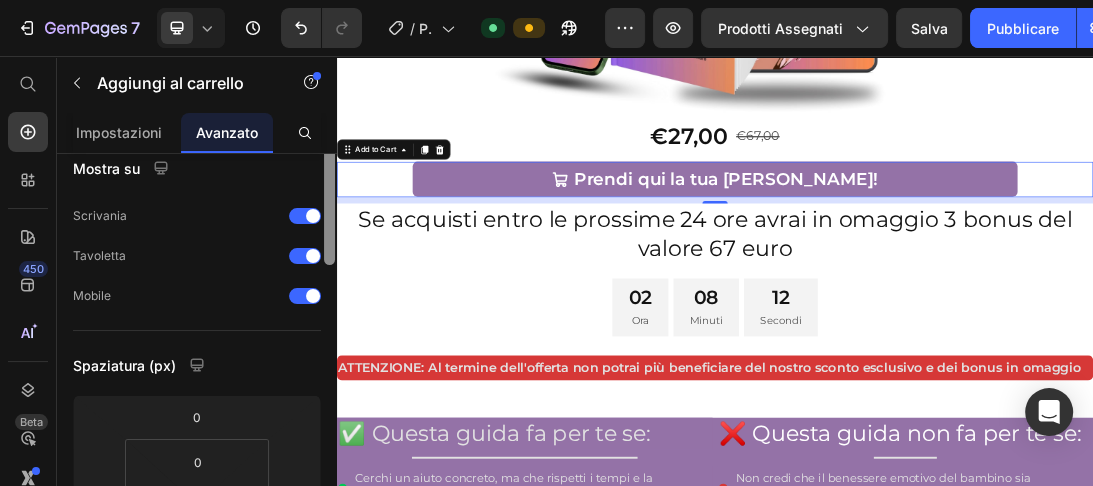 drag, startPoint x: 326, startPoint y: 280, endPoint x: 321, endPoint y: 189, distance: 91.13726 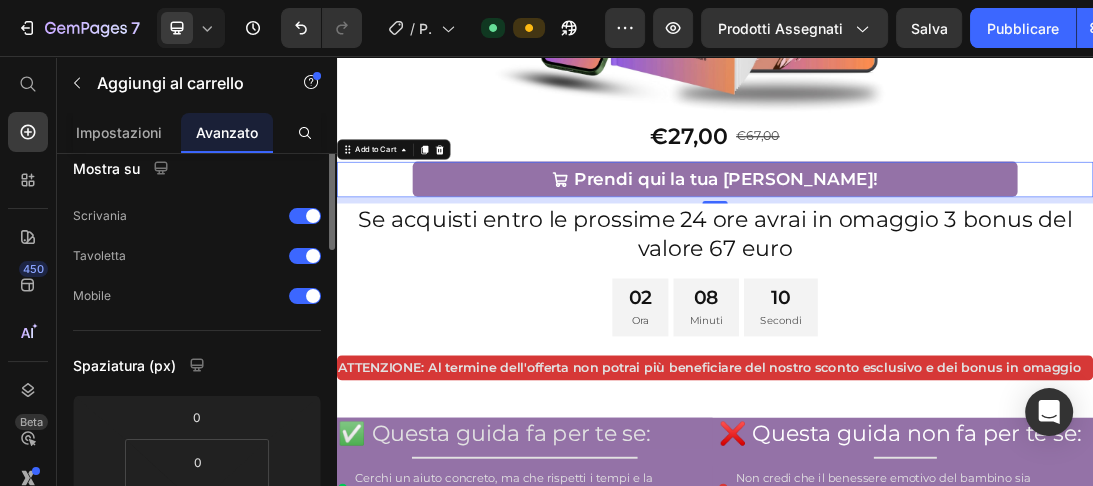 scroll, scrollTop: 0, scrollLeft: 0, axis: both 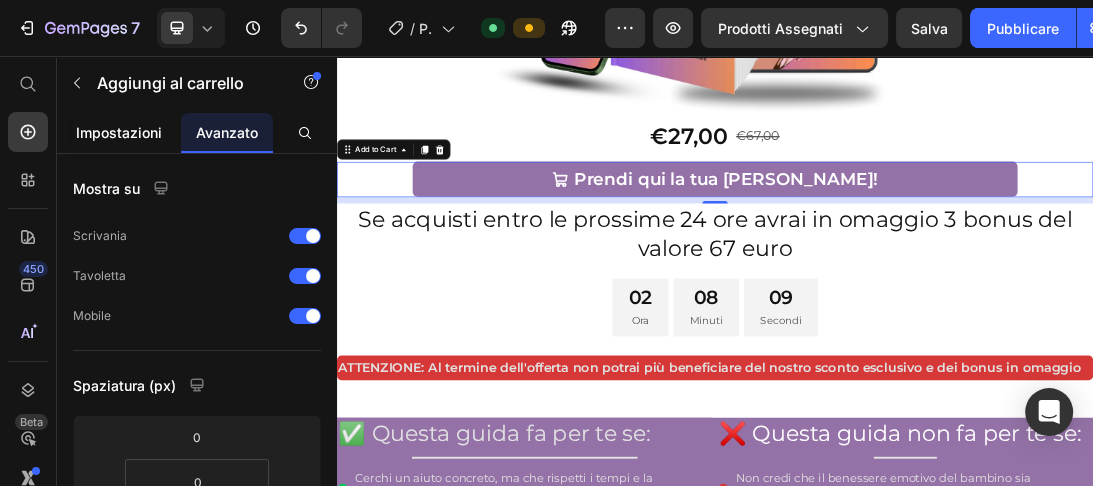 click on "Impostazioni" at bounding box center [119, 132] 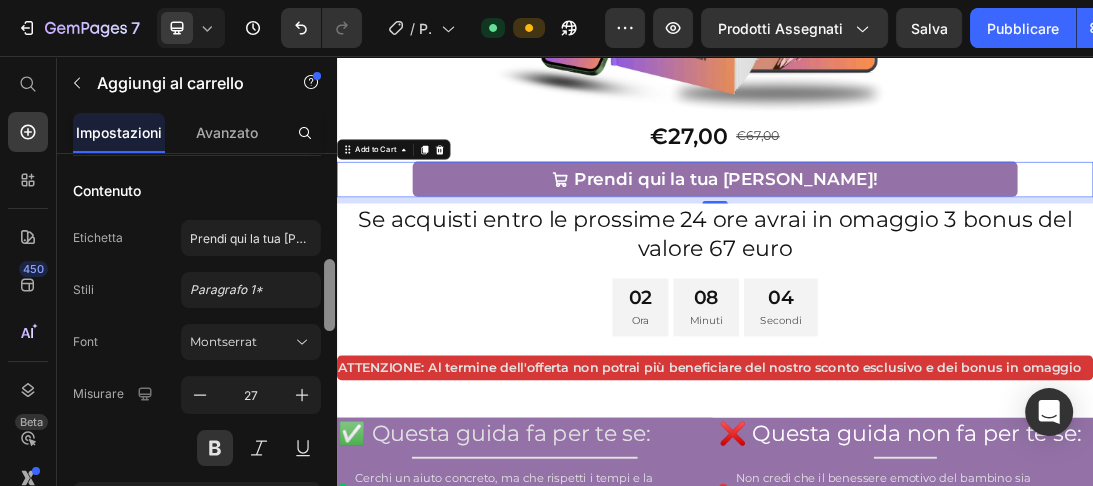 scroll, scrollTop: 244, scrollLeft: 0, axis: vertical 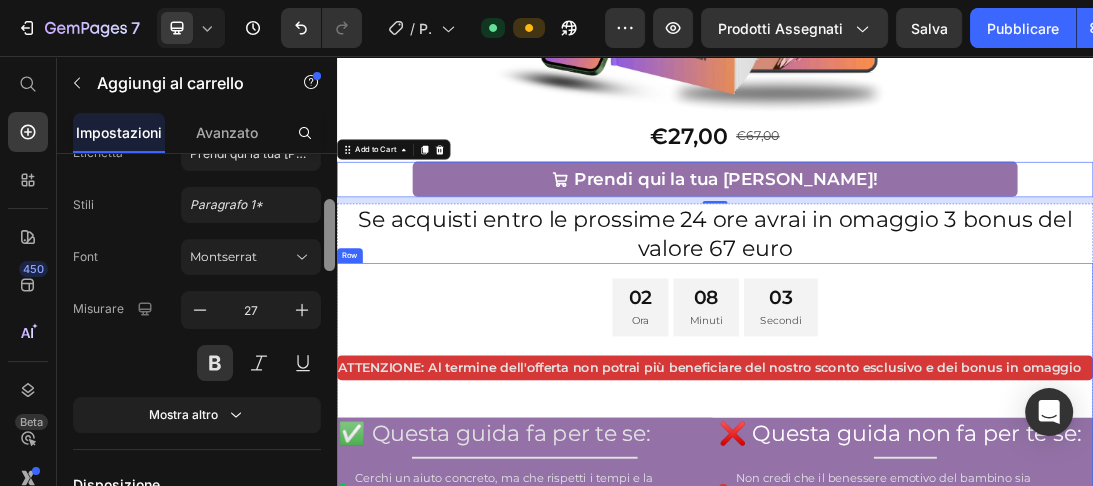 drag, startPoint x: 670, startPoint y: 230, endPoint x: 343, endPoint y: 393, distance: 365.37378 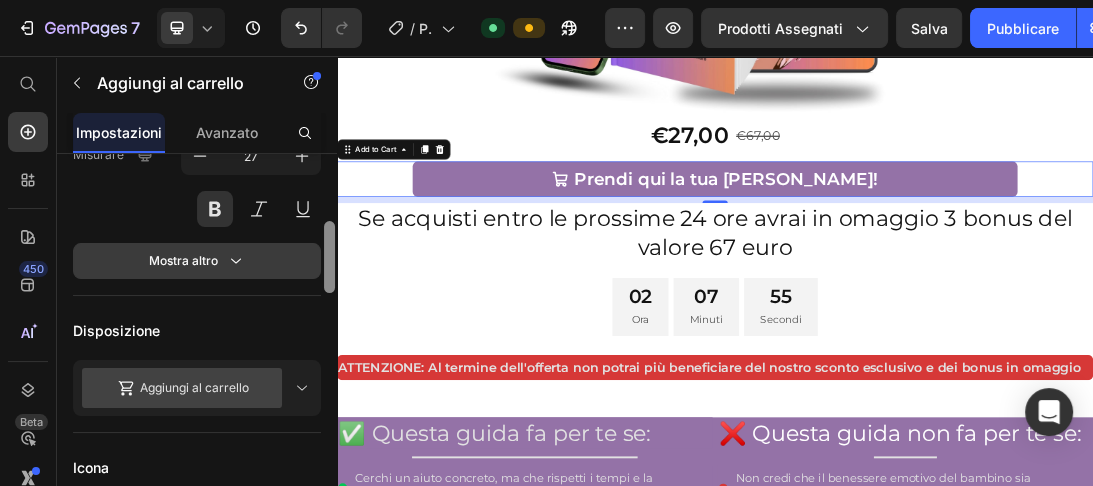 click on "Mostra altro" at bounding box center (197, 261) 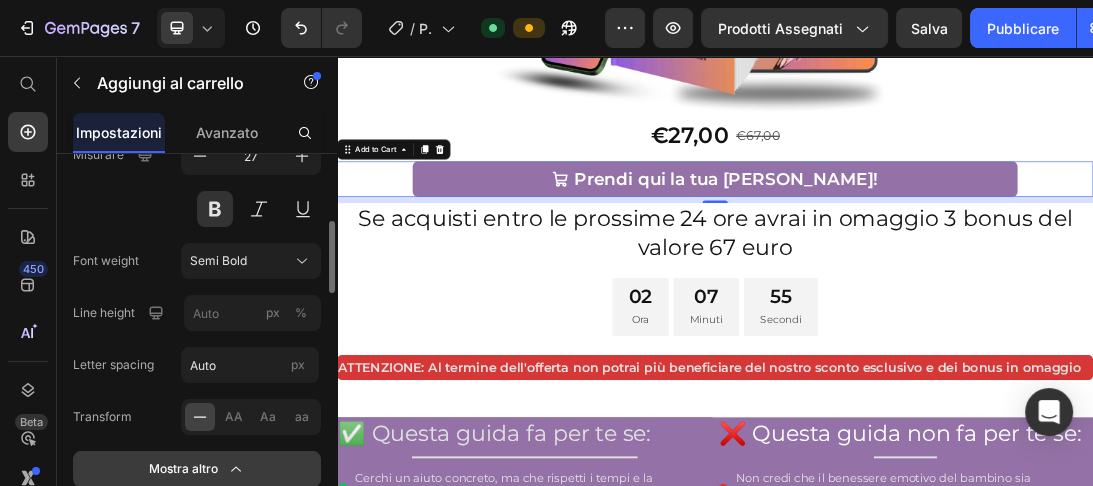 scroll, scrollTop: 392, scrollLeft: 0, axis: vertical 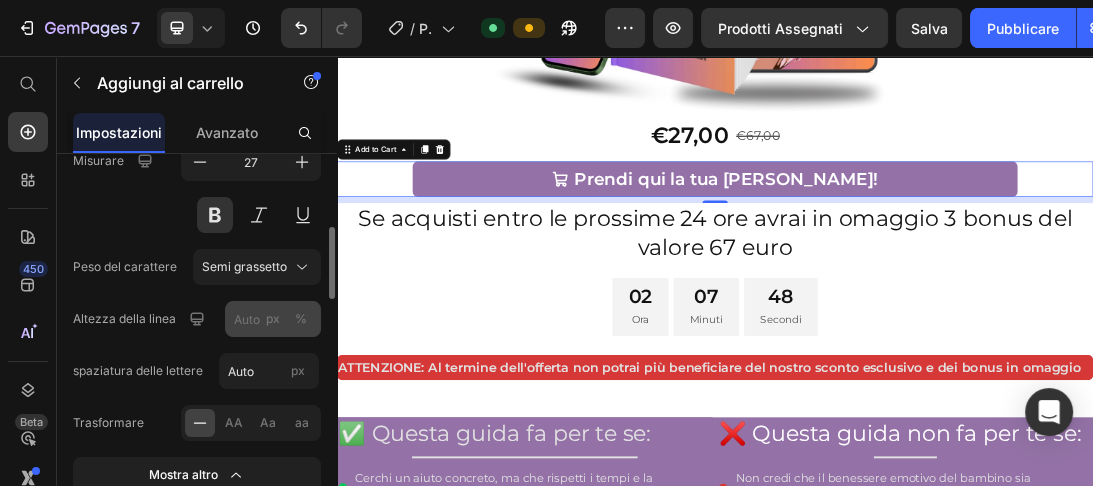 click on "%" at bounding box center [301, 318] 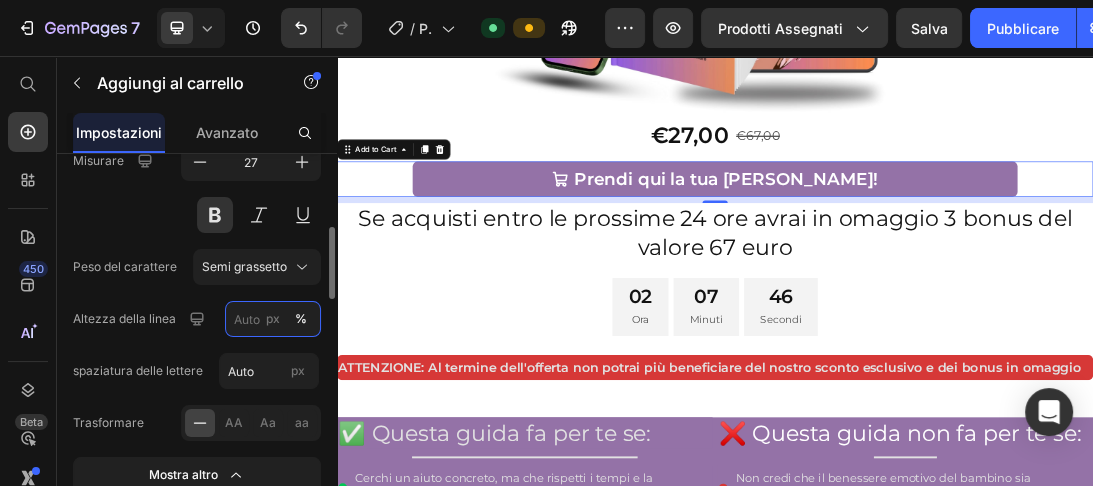 click on "px %" at bounding box center (273, 319) 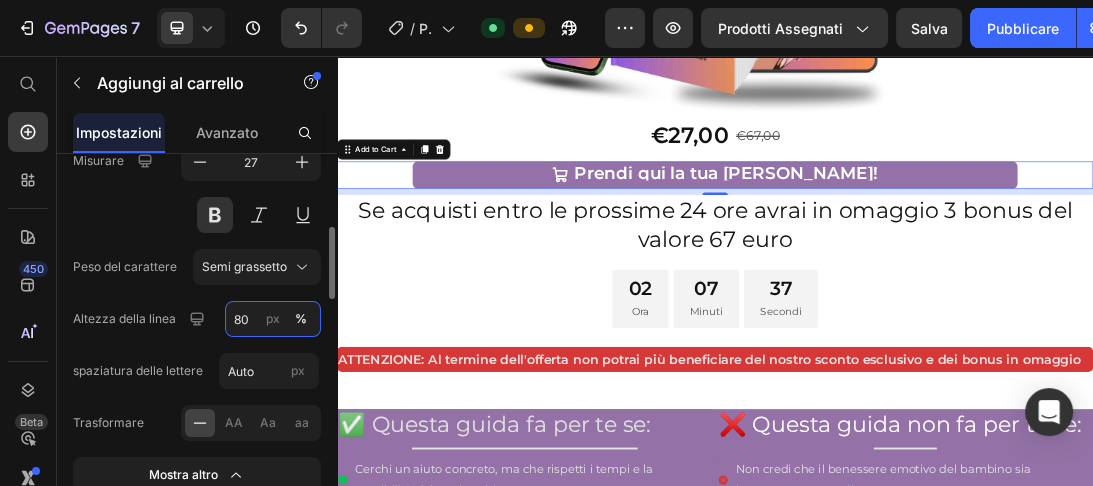 click on "80" at bounding box center (273, 319) 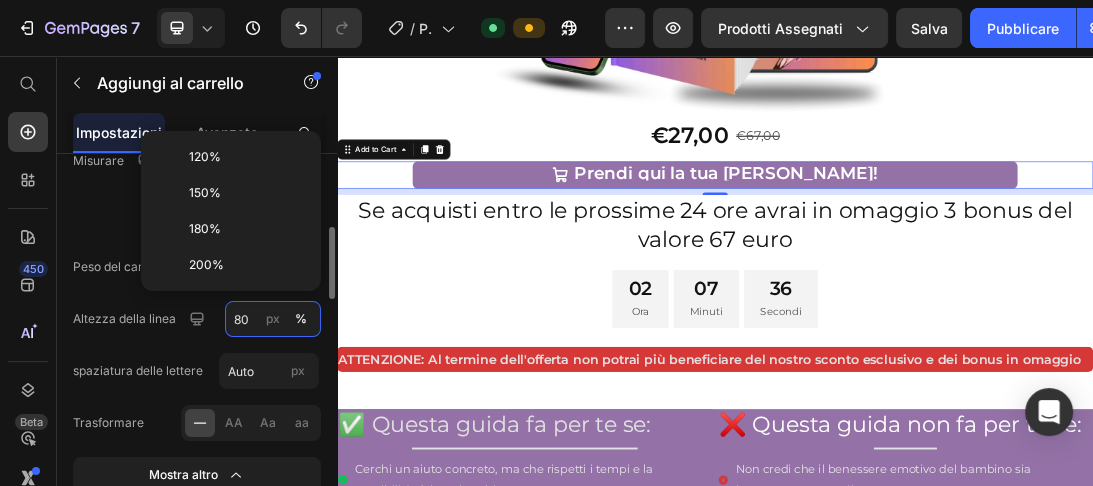 type on "8" 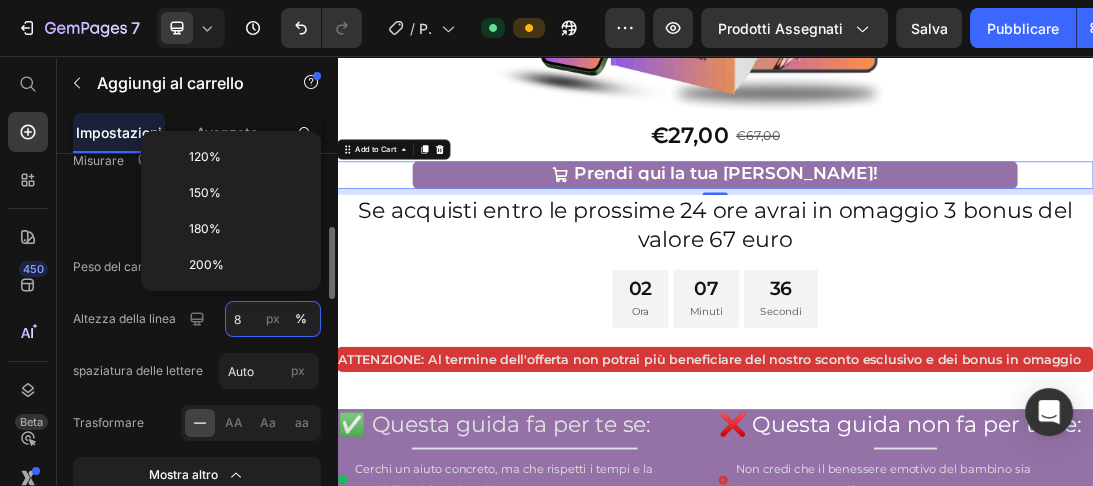 type 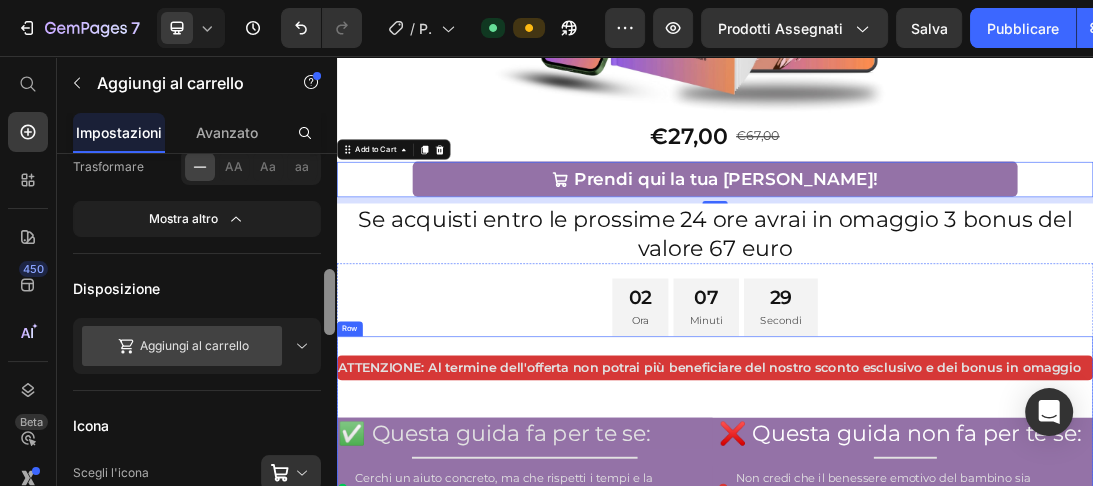scroll, scrollTop: 652, scrollLeft: 0, axis: vertical 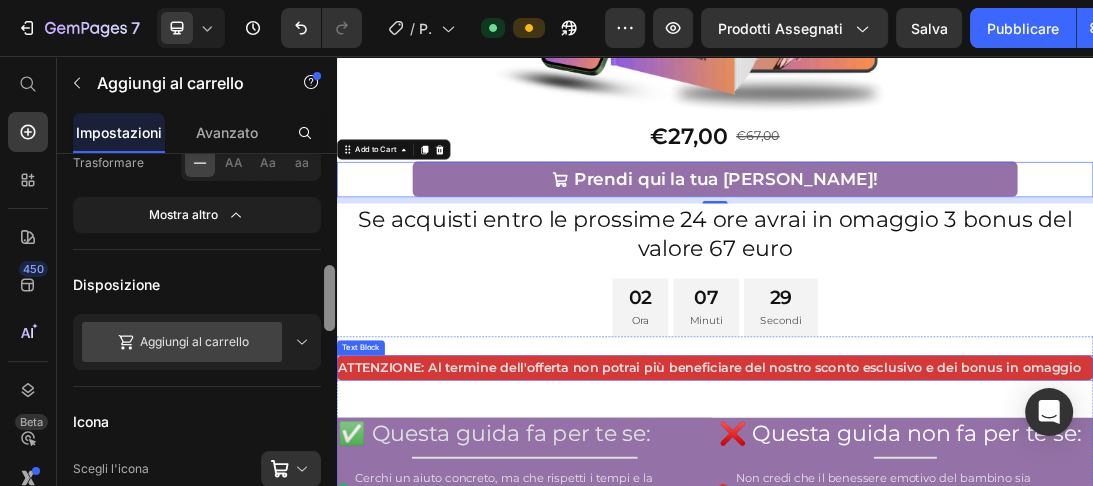 drag, startPoint x: 666, startPoint y: 332, endPoint x: 341, endPoint y: 538, distance: 384.78696 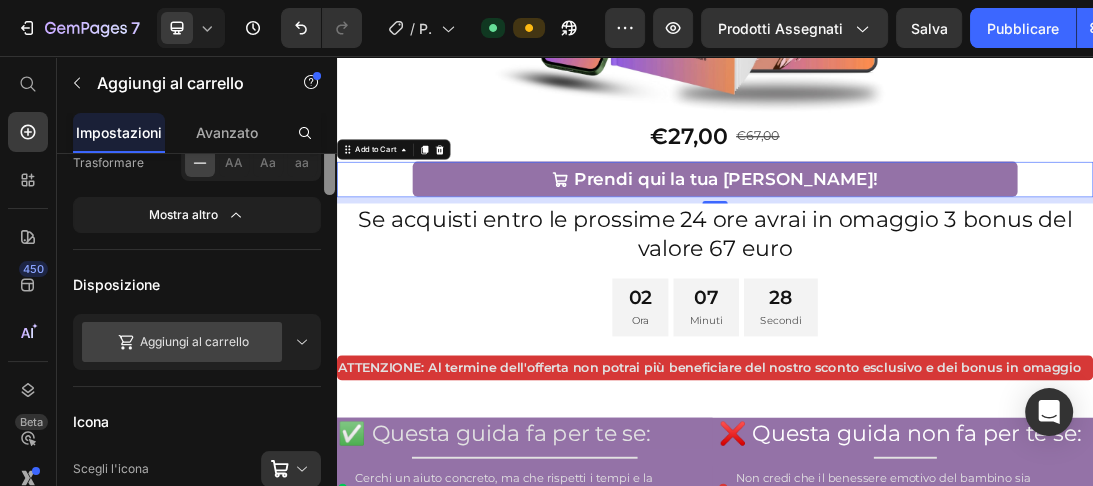scroll, scrollTop: 536, scrollLeft: 0, axis: vertical 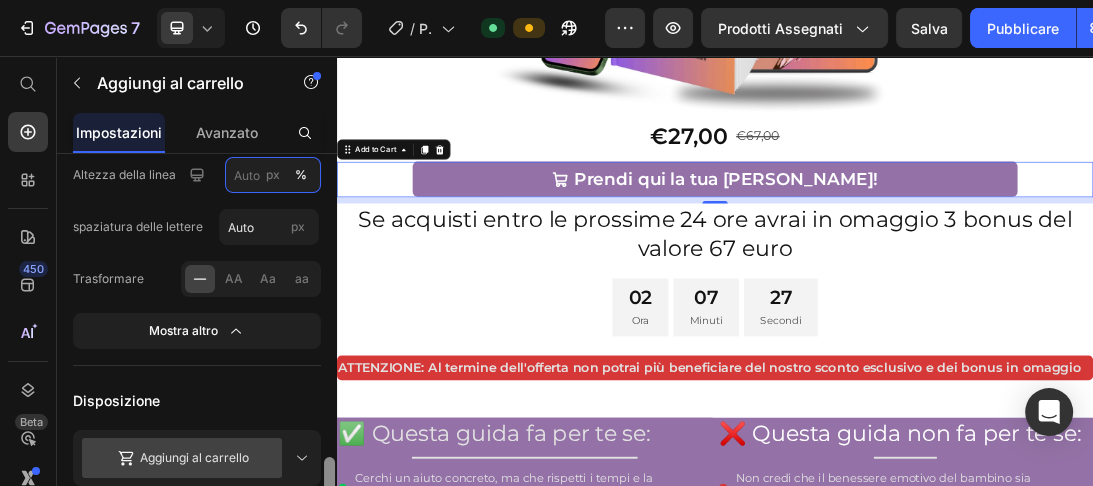 drag, startPoint x: 325, startPoint y: 303, endPoint x: 326, endPoint y: 338, distance: 35.014282 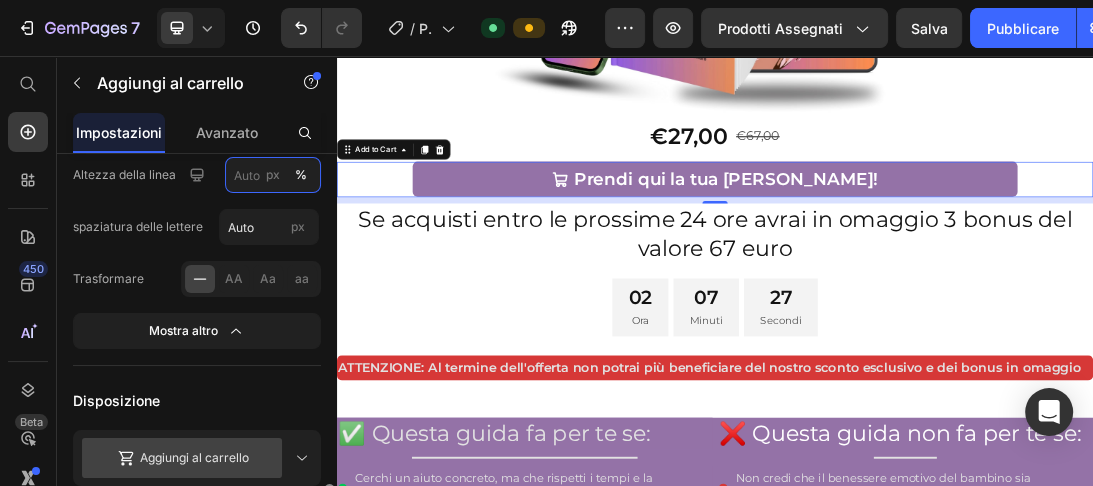 scroll, scrollTop: 740, scrollLeft: 0, axis: vertical 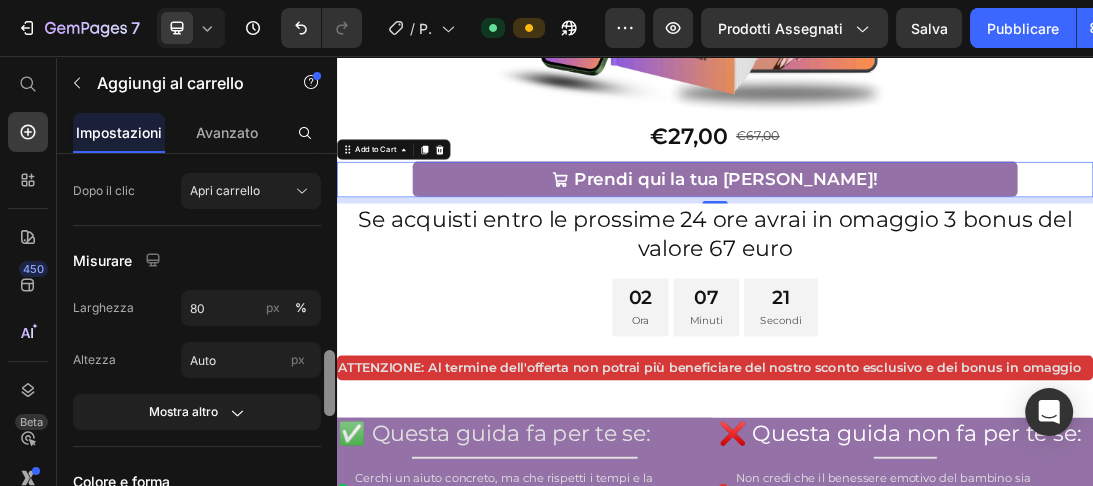 drag, startPoint x: 326, startPoint y: 322, endPoint x: 330, endPoint y: 391, distance: 69.115845 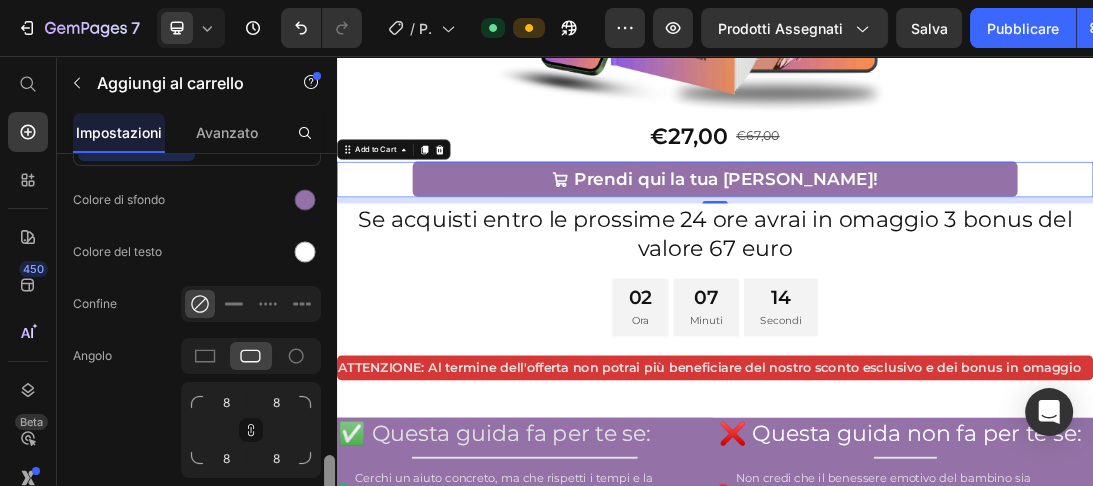 scroll, scrollTop: 1596, scrollLeft: 0, axis: vertical 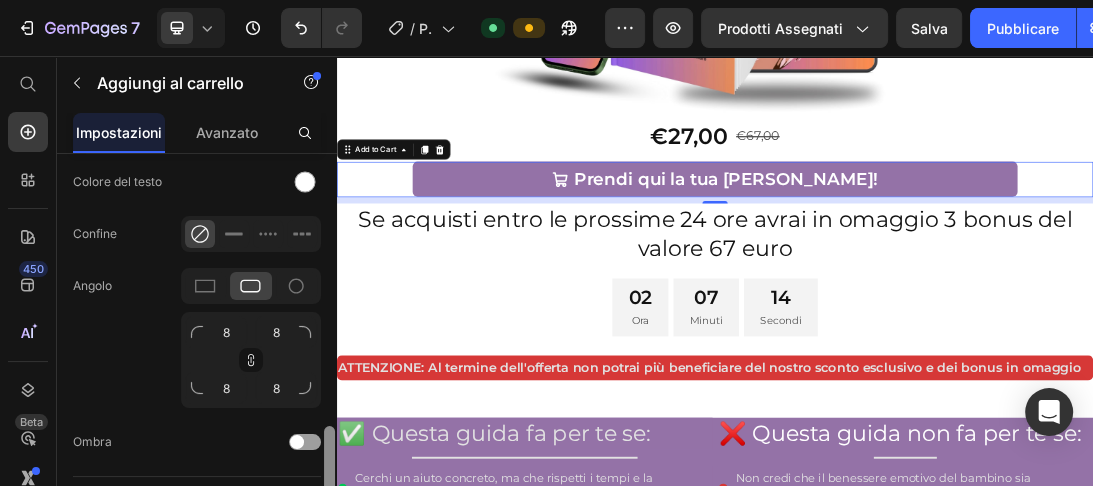 drag, startPoint x: 330, startPoint y: 388, endPoint x: 332, endPoint y: 464, distance: 76.02631 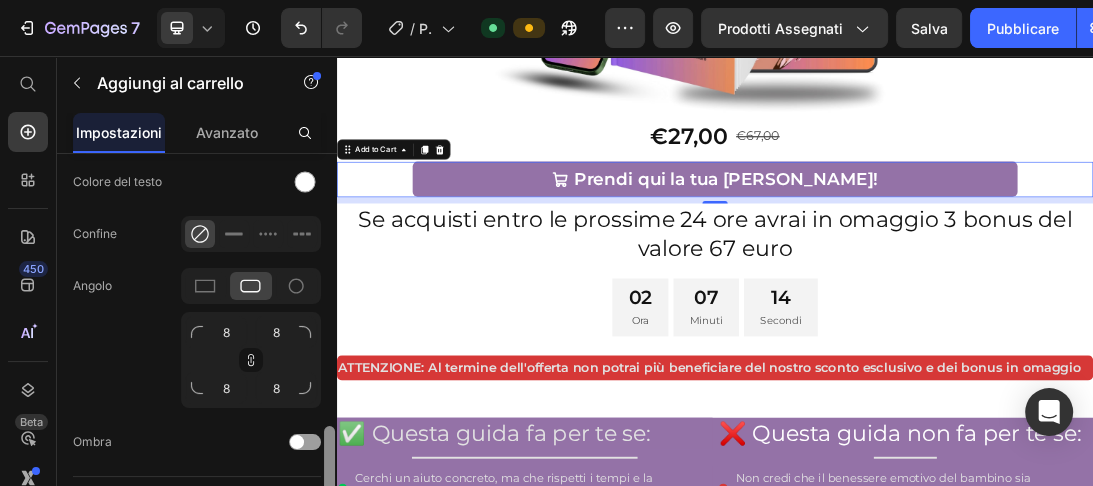 click at bounding box center [329, 459] 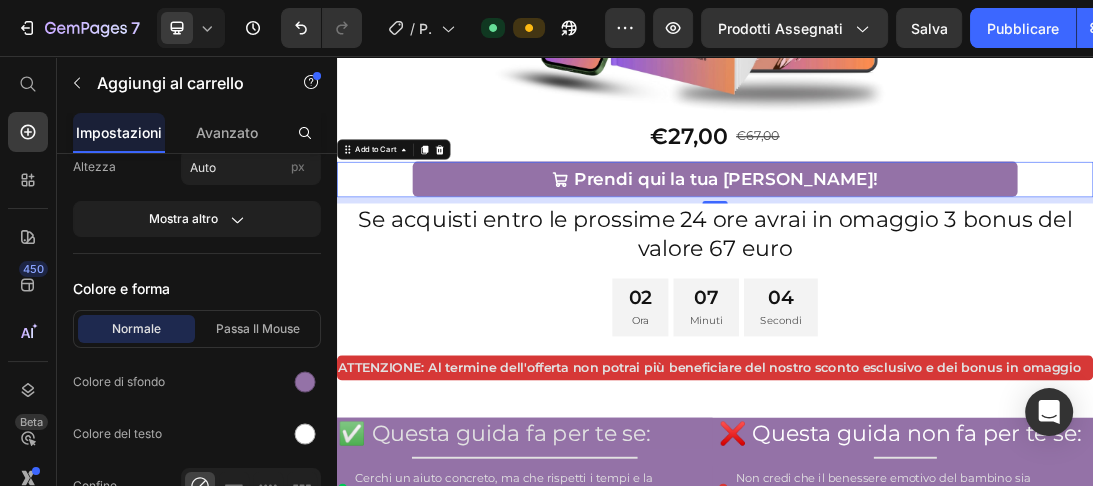drag, startPoint x: 331, startPoint y: 432, endPoint x: 322, endPoint y: 249, distance: 183.22118 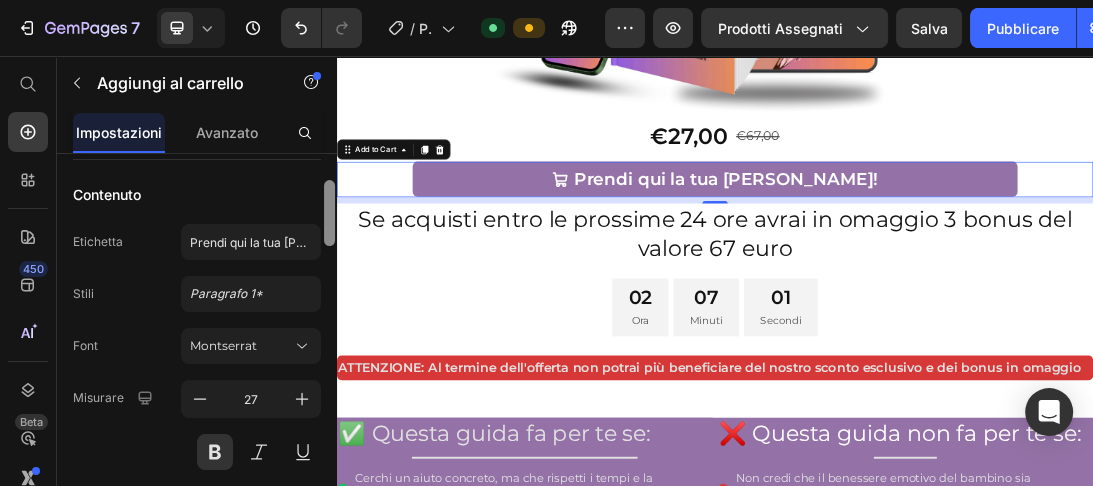 drag, startPoint x: 328, startPoint y: 278, endPoint x: 327, endPoint y: 220, distance: 58.00862 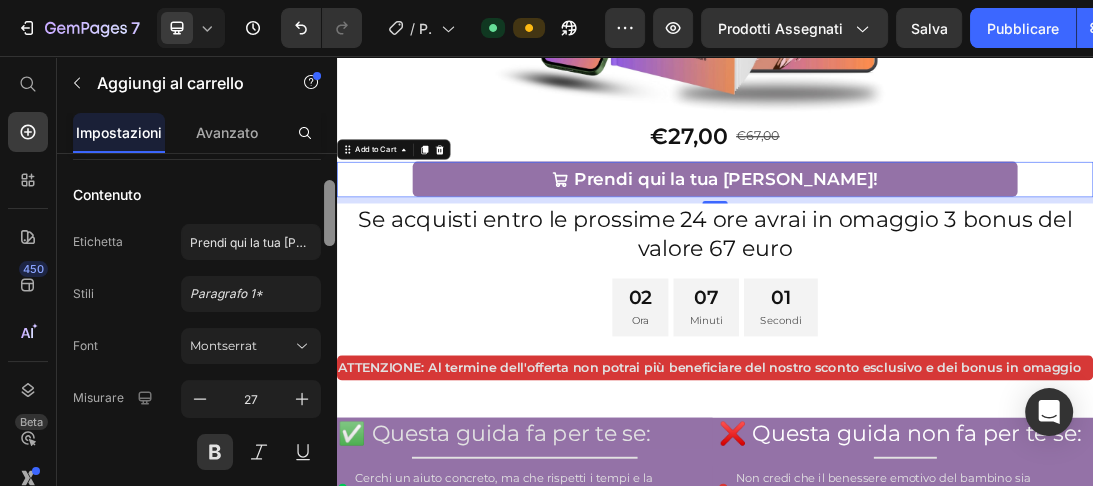 click at bounding box center [329, 213] 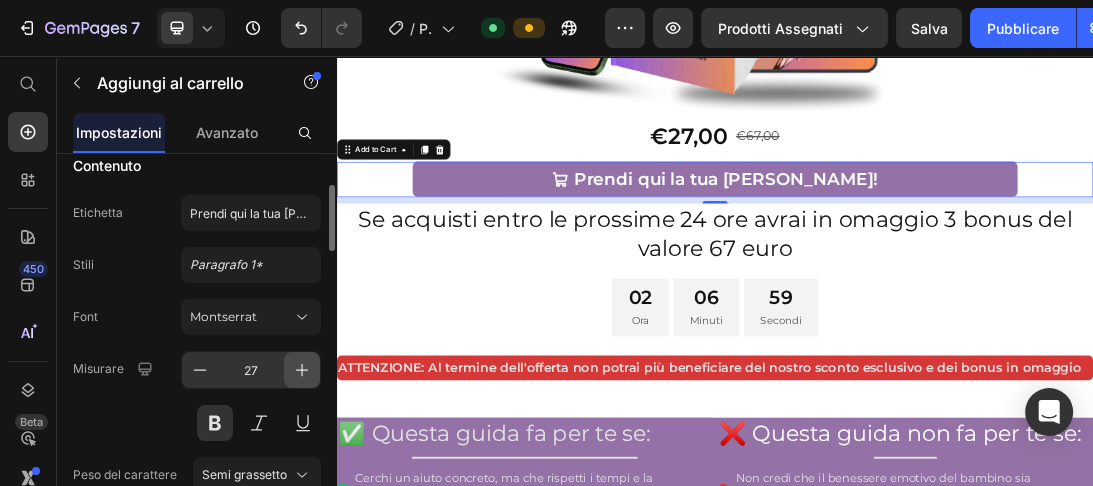 click 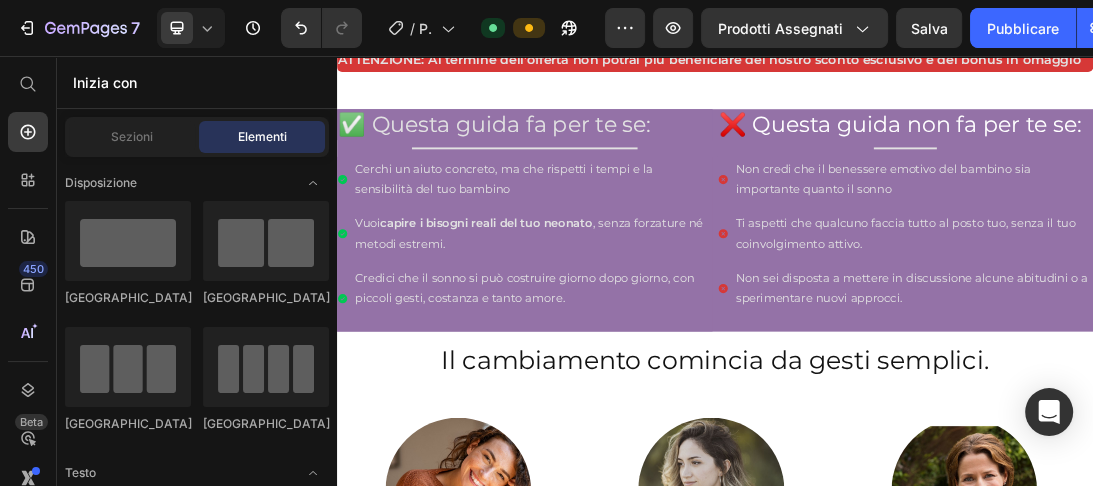 scroll, scrollTop: 1386, scrollLeft: 0, axis: vertical 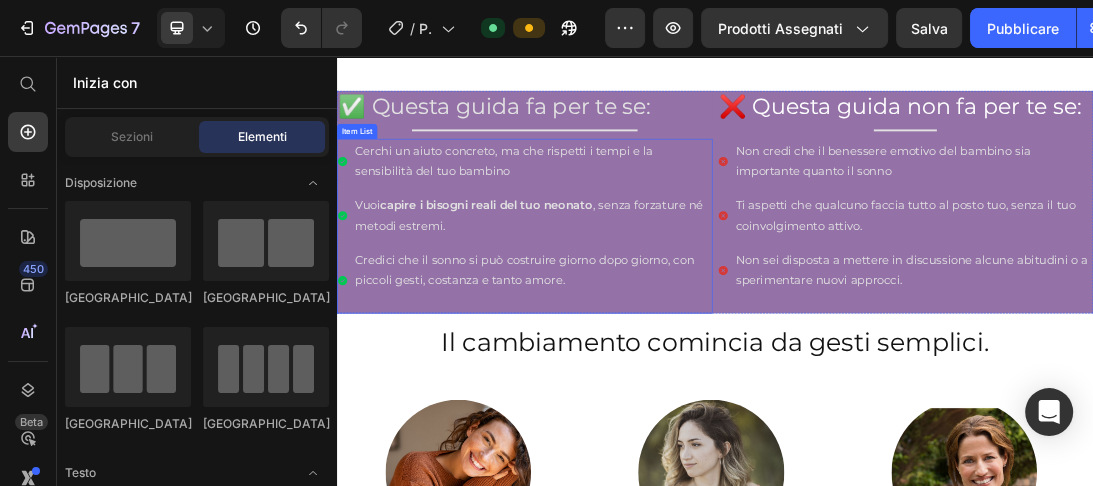 click on "Vuoi  capire i bisogni reali del tuo neonato , senza forzature né metodi estremi." at bounding box center [648, 309] 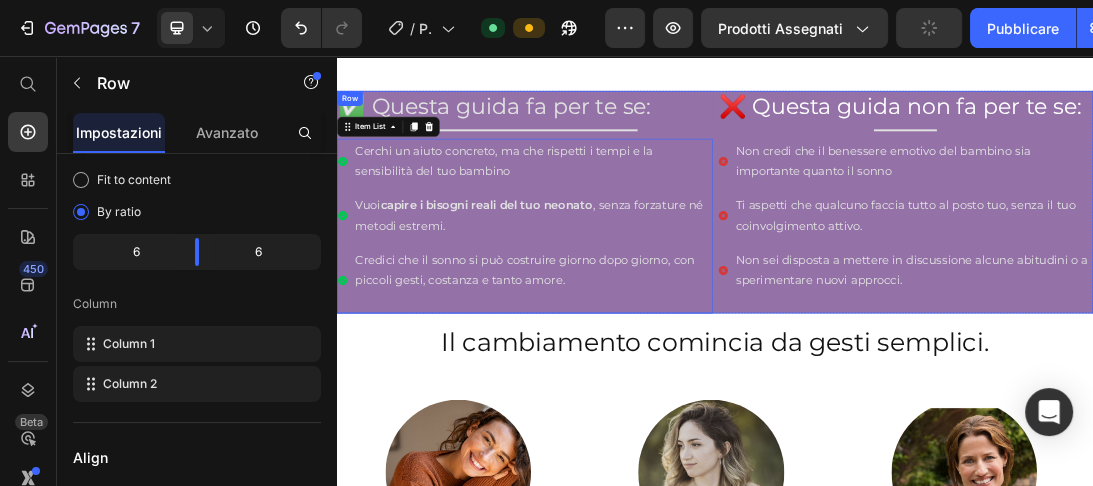 click on "✅ Questa guida fa per te se: Heading                Title Line Cerchi un aiuto concreto, ma che rispetti i tempi e la sensibilità del tuo bambino Vuoi  capire i bisogni reali del tuo neonato , senza forzature né metodi estremi. Credici che il sonno si può costruire giorno dopo giorno, con piccoli gesti, costanza e tanto amore.   Item List   0 ❌ Questa guida non fa per te se: Heading                Title Line
Non credi che il benessere emotivo del bambino sia importante quanto il sonno
Ti aspetti che qualcuno faccia tutto al posto tuo, senza il tuo coinvolgimento attivo.
Non sei disposta a mettere in discussione alcune abitudini o a sperimentare nuovi approcci. Item List Row" at bounding box center [937, 287] 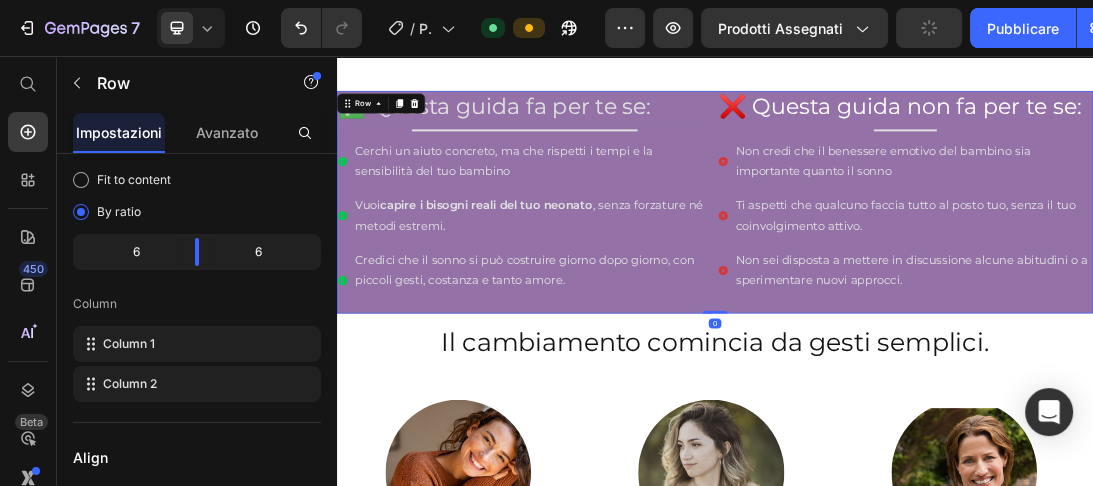 scroll, scrollTop: 0, scrollLeft: 0, axis: both 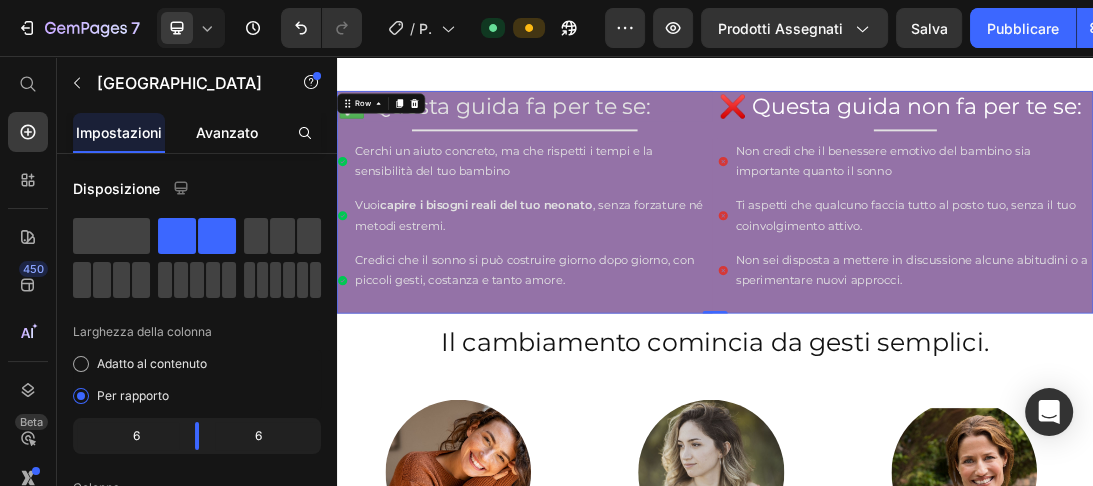 click on "Avanzato" at bounding box center (227, 132) 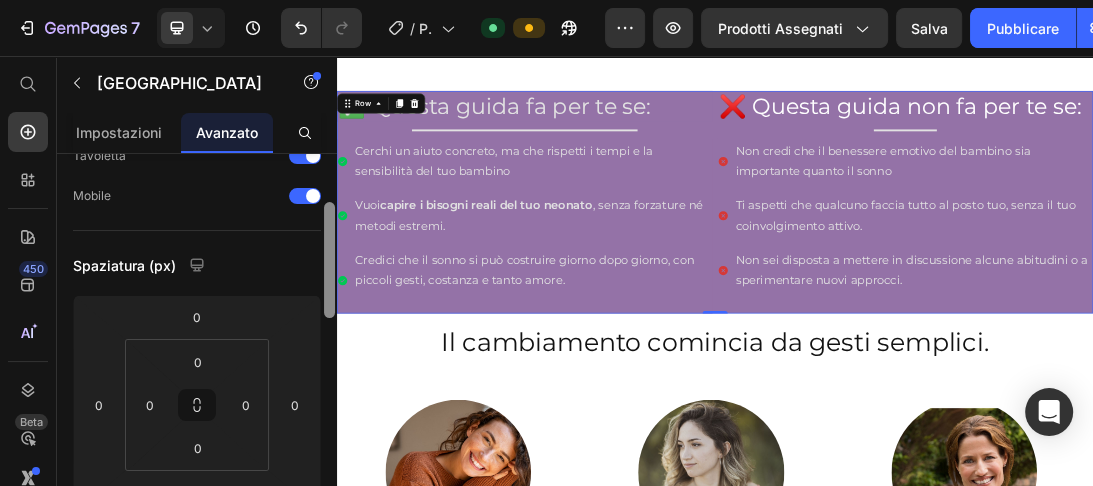 drag, startPoint x: 327, startPoint y: 238, endPoint x: 328, endPoint y: 282, distance: 44.011364 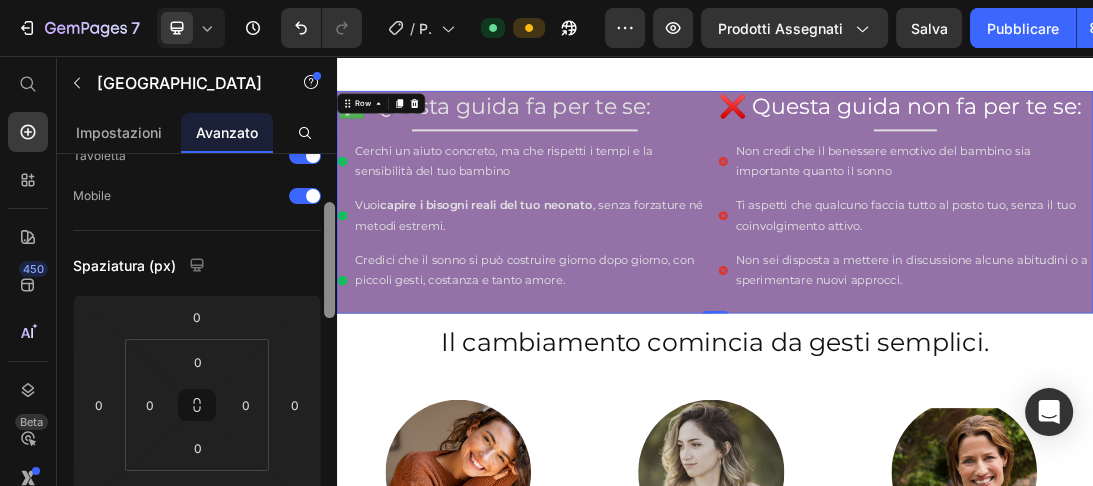 click at bounding box center (329, 260) 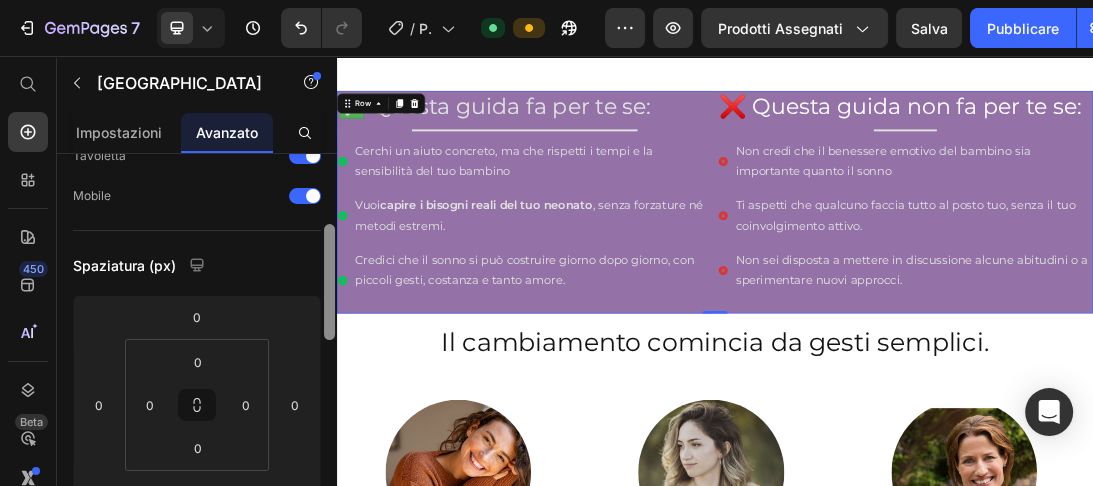 scroll, scrollTop: 147, scrollLeft: 0, axis: vertical 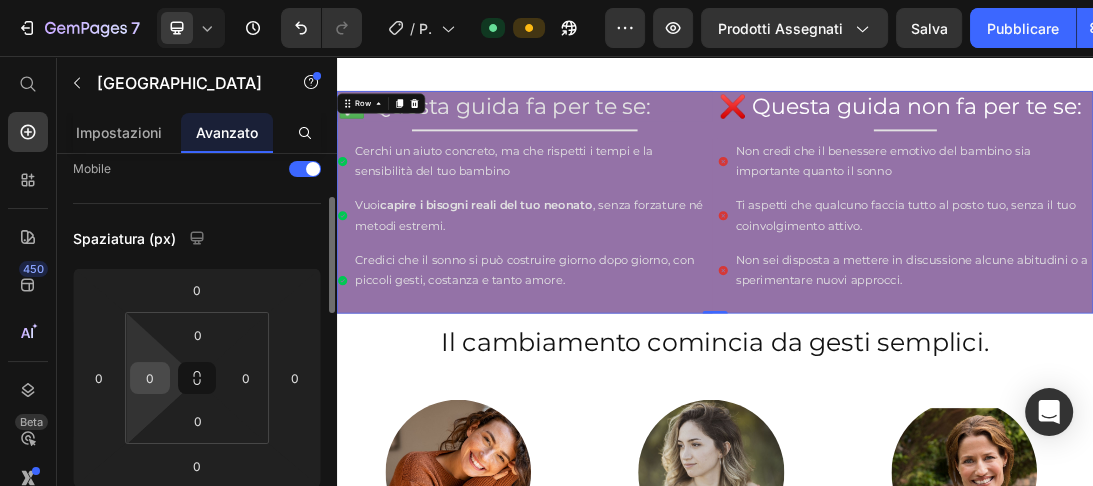 click on "0" at bounding box center [150, 378] 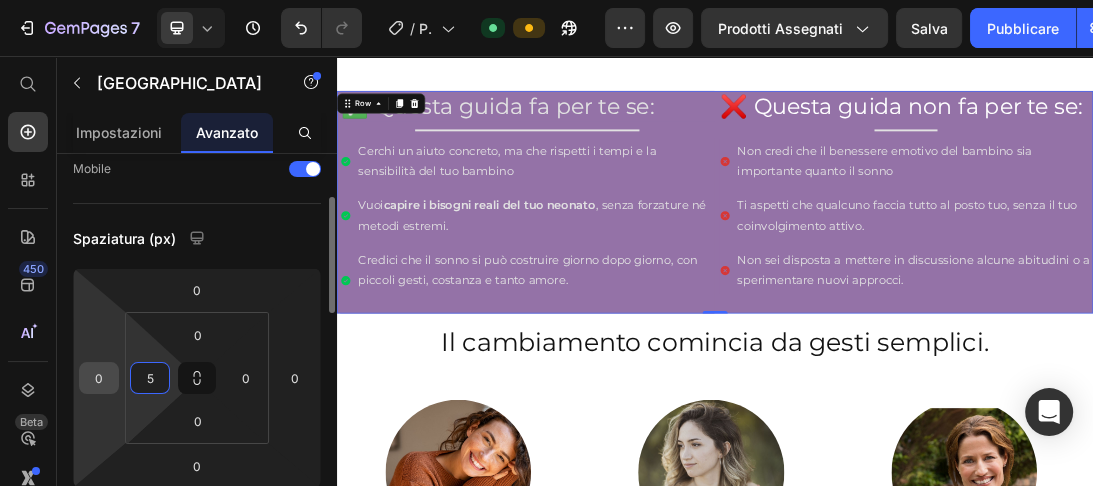 type on "5" 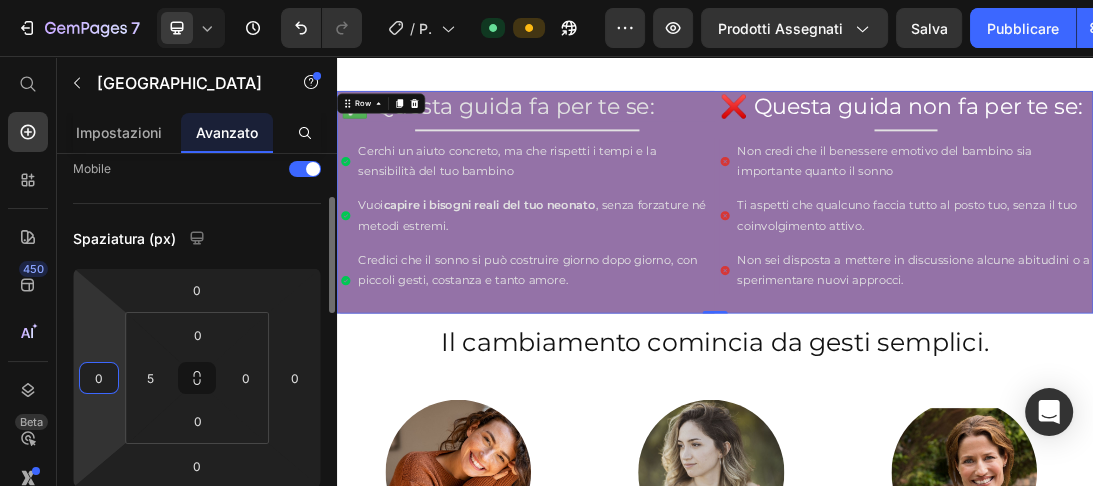 click on "0" at bounding box center (99, 378) 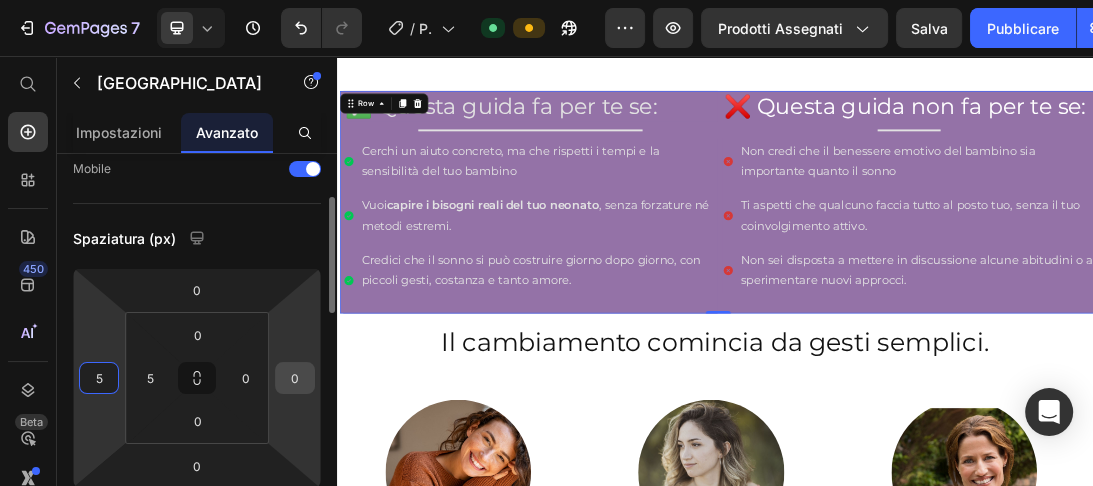 type on "5" 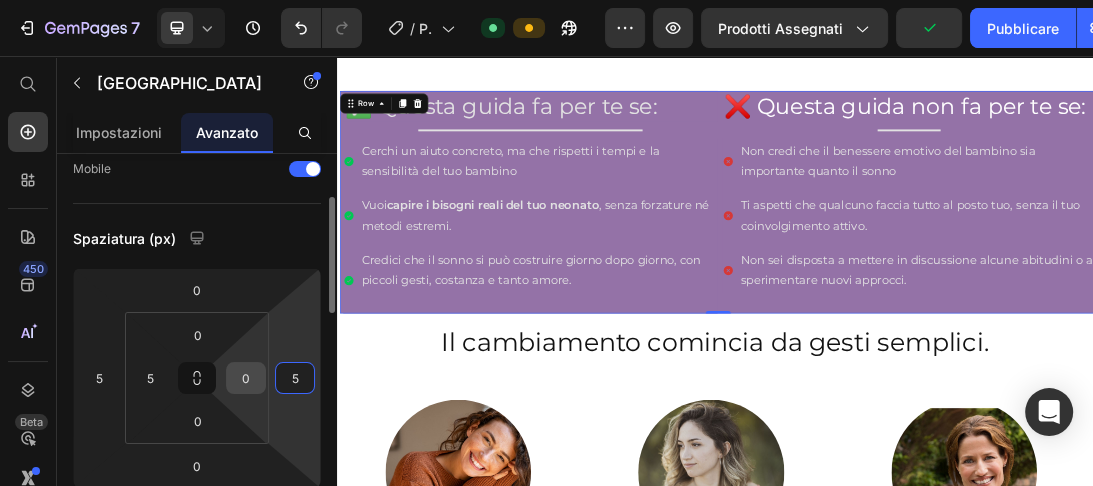 type on "5" 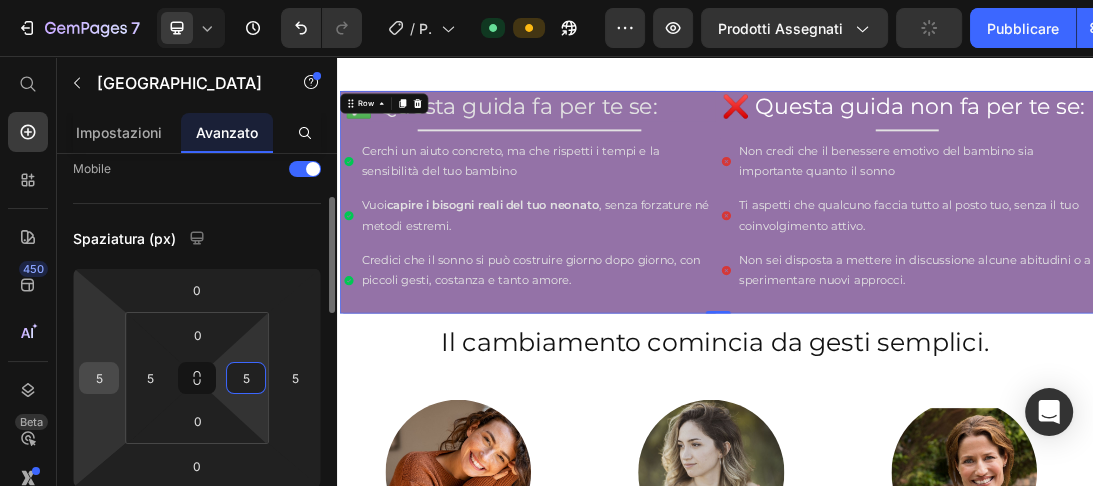 type on "5" 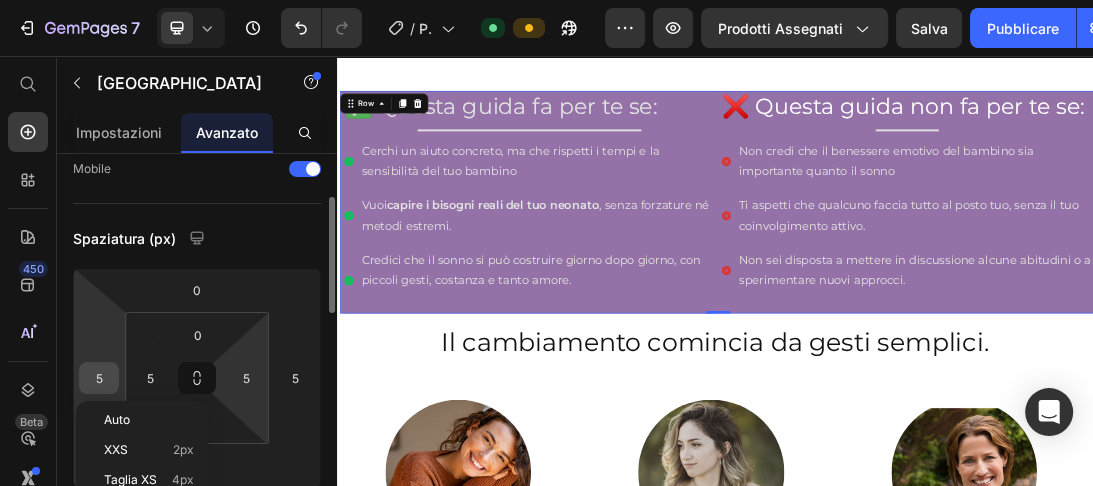 click on "5" at bounding box center [99, 378] 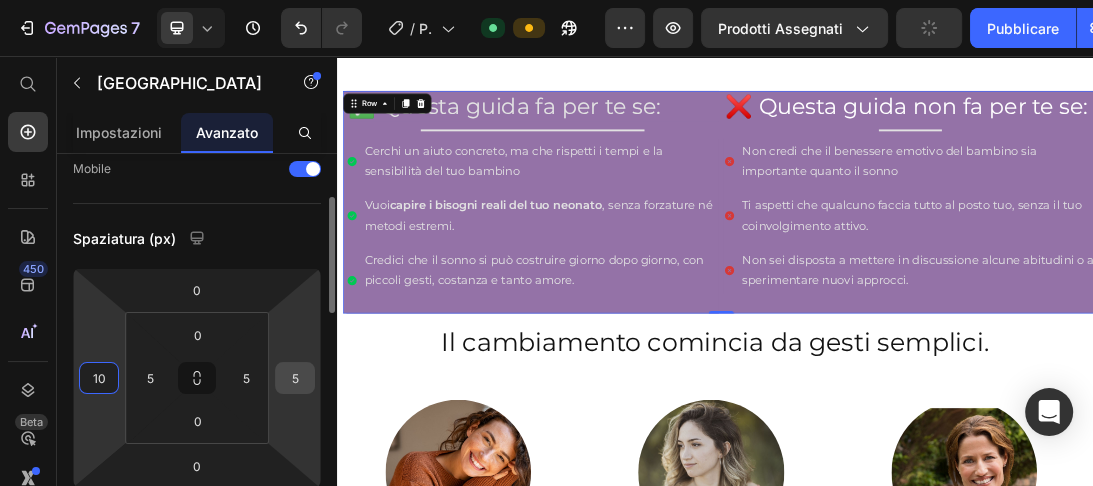 type on "10" 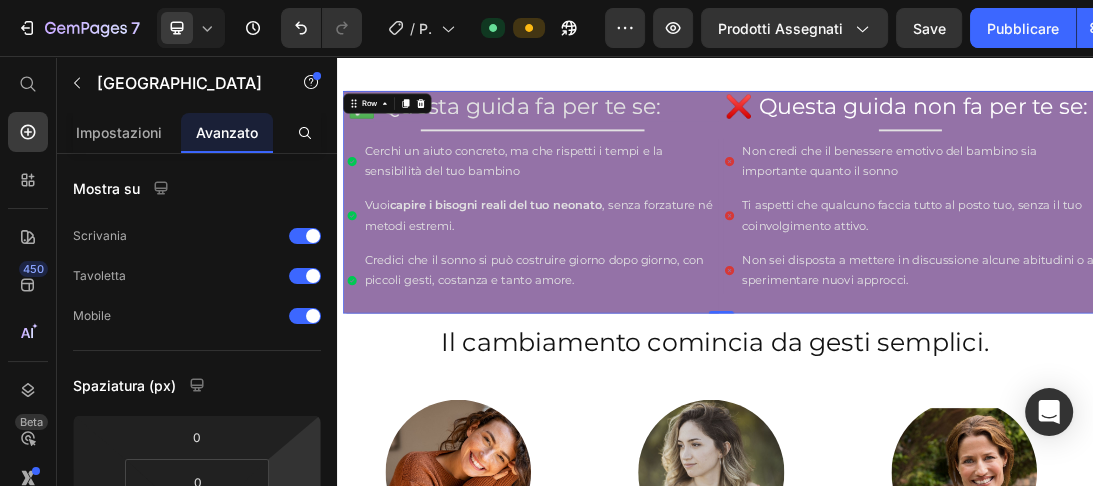 scroll, scrollTop: 314, scrollLeft: 0, axis: vertical 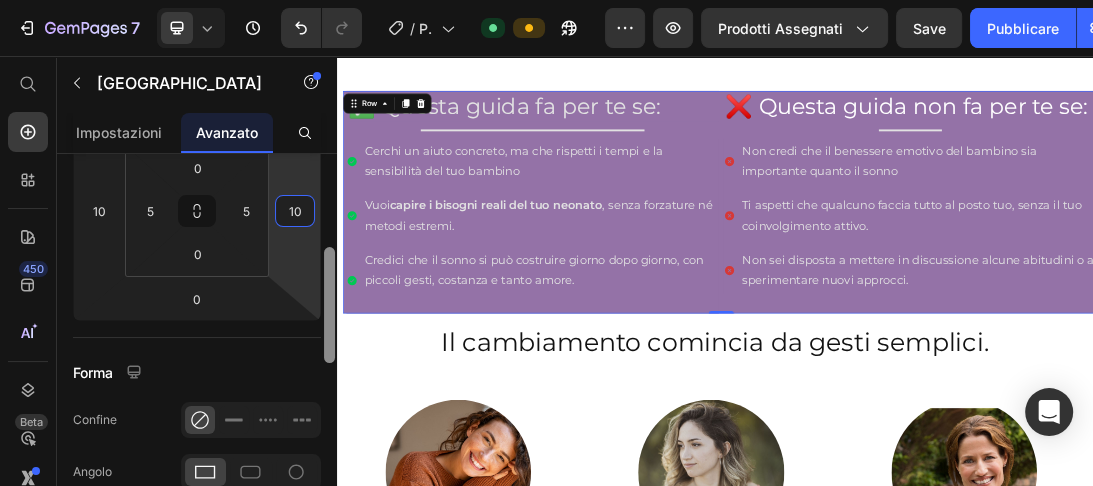 drag, startPoint x: 328, startPoint y: 217, endPoint x: 332, endPoint y: 282, distance: 65.12296 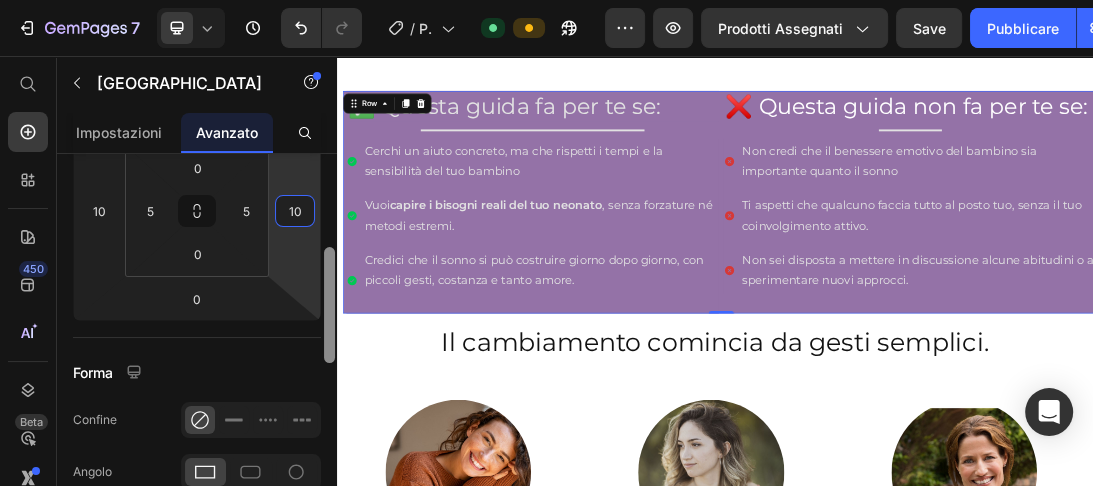 click at bounding box center (329, 305) 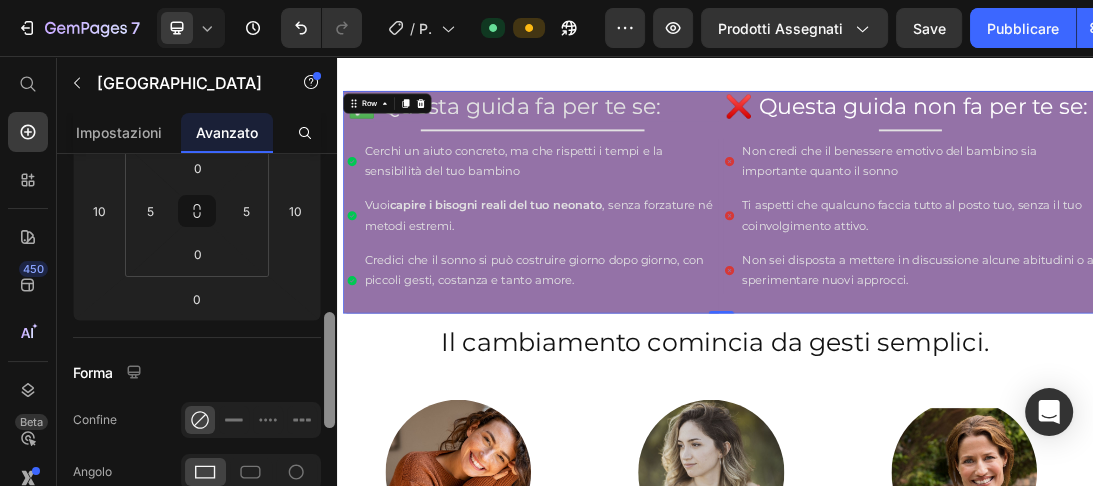 scroll, scrollTop: 364, scrollLeft: 0, axis: vertical 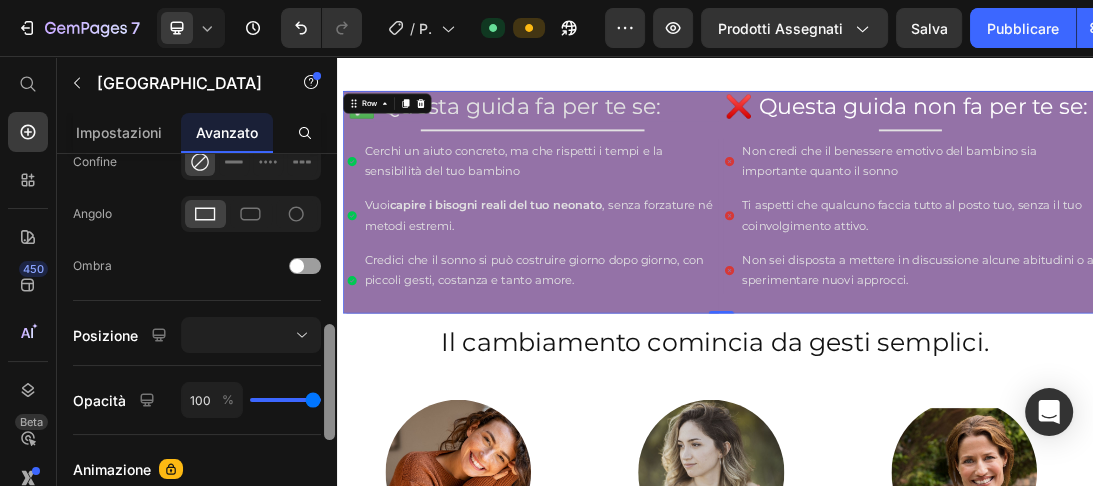 drag, startPoint x: 327, startPoint y: 286, endPoint x: 328, endPoint y: 353, distance: 67.00746 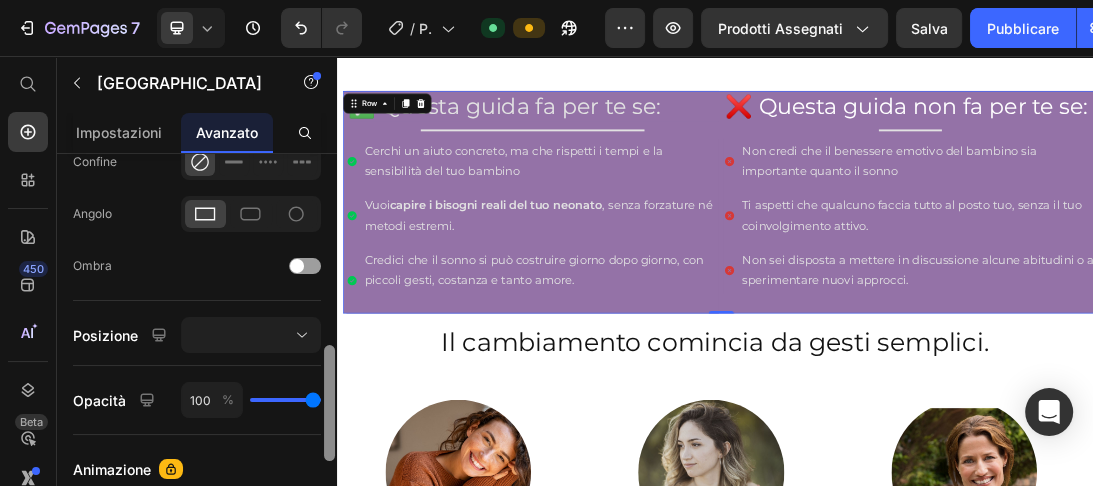 scroll, scrollTop: 588, scrollLeft: 0, axis: vertical 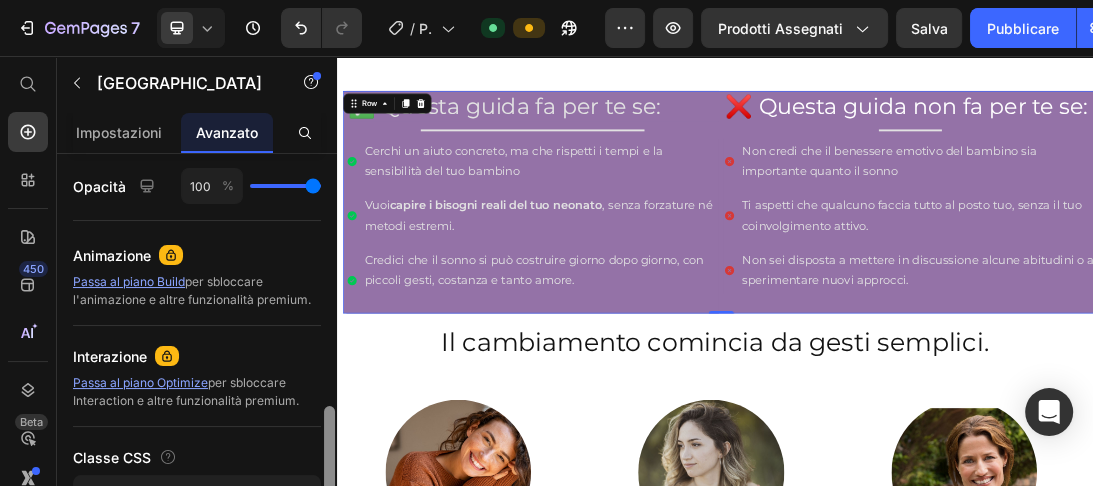 drag, startPoint x: 329, startPoint y: 353, endPoint x: 332, endPoint y: 420, distance: 67.06713 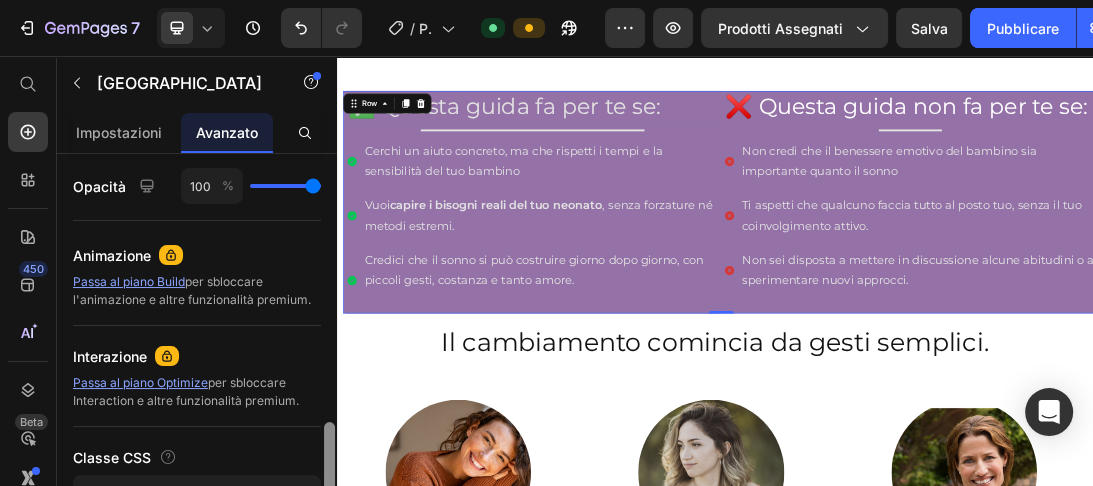 scroll, scrollTop: 812, scrollLeft: 0, axis: vertical 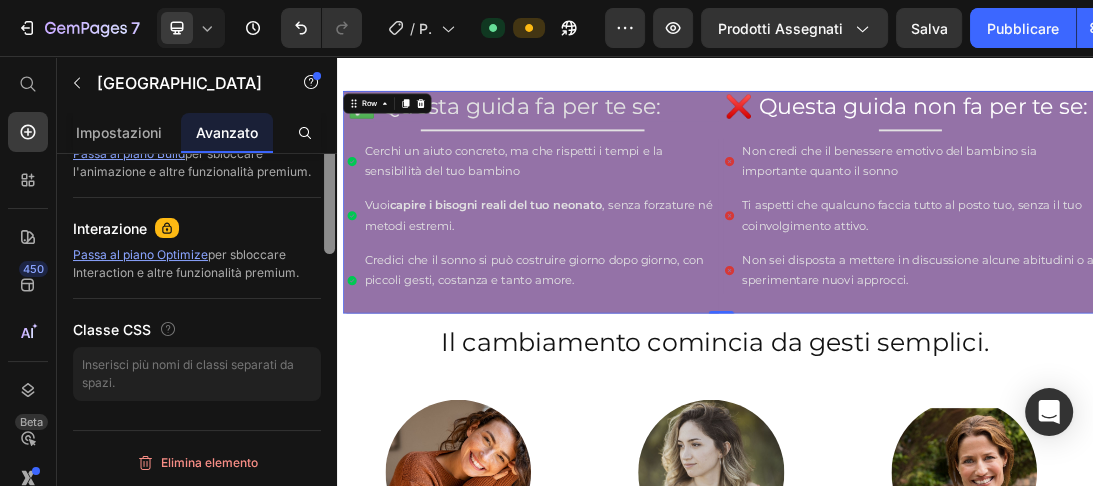 drag, startPoint x: 328, startPoint y: 434, endPoint x: 326, endPoint y: 383, distance: 51.0392 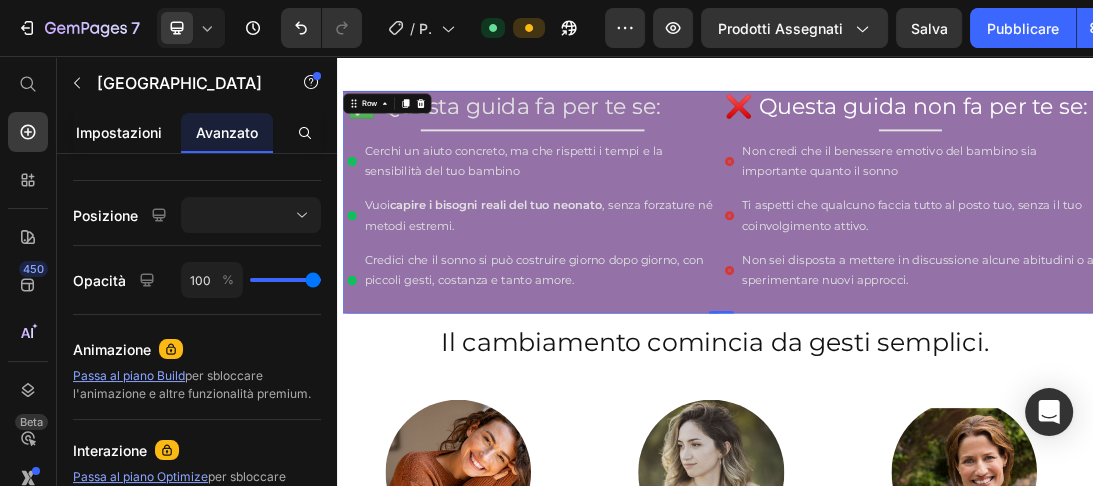 click on "Impostazioni" at bounding box center [119, 132] 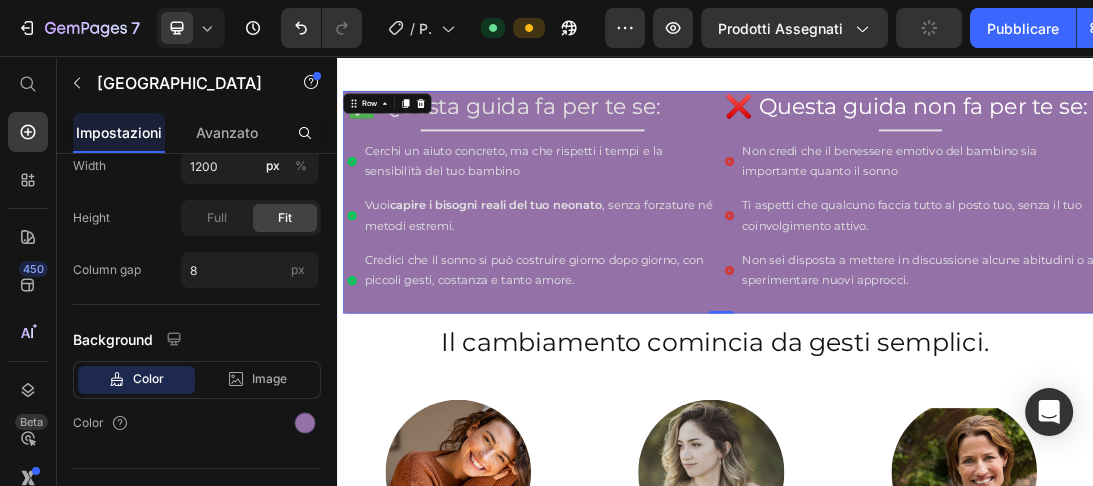 scroll, scrollTop: 0, scrollLeft: 0, axis: both 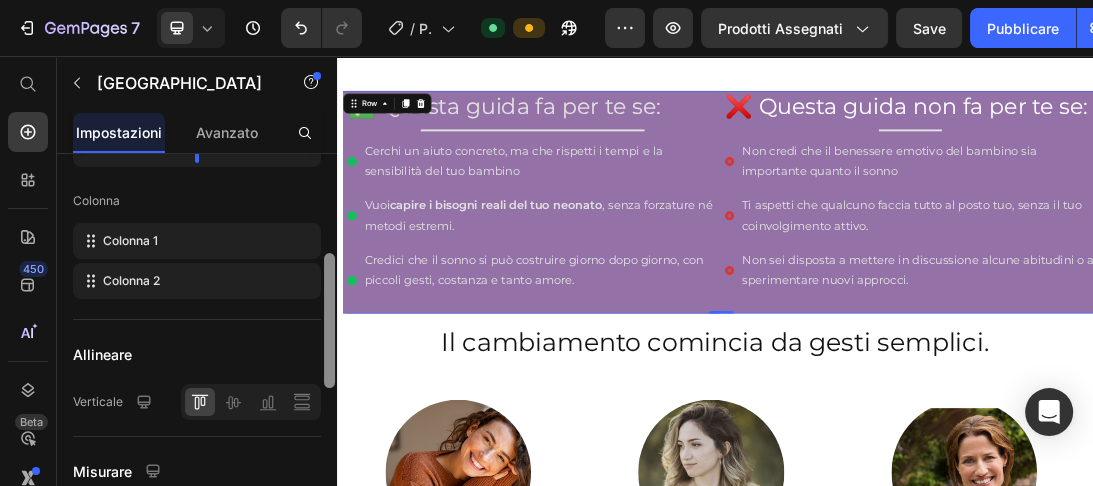 drag, startPoint x: 329, startPoint y: 236, endPoint x: 332, endPoint y: 336, distance: 100.04499 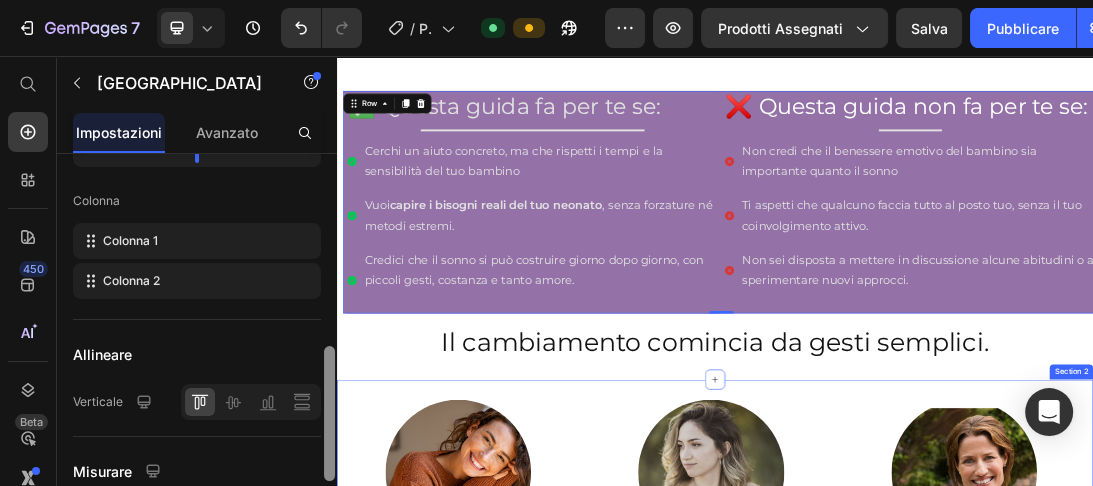 scroll, scrollTop: 356, scrollLeft: 0, axis: vertical 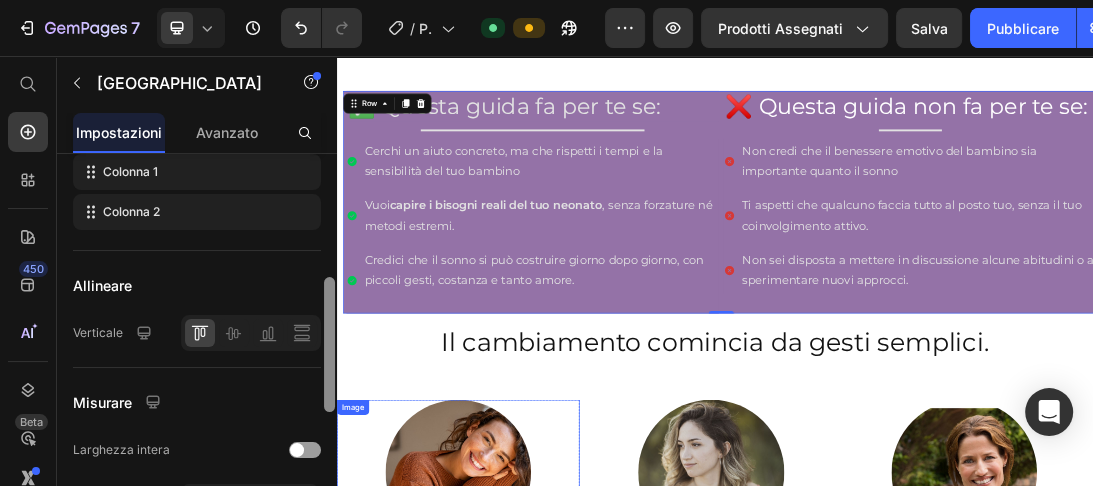 drag, startPoint x: 666, startPoint y: 391, endPoint x: 341, endPoint y: 614, distance: 394.14972 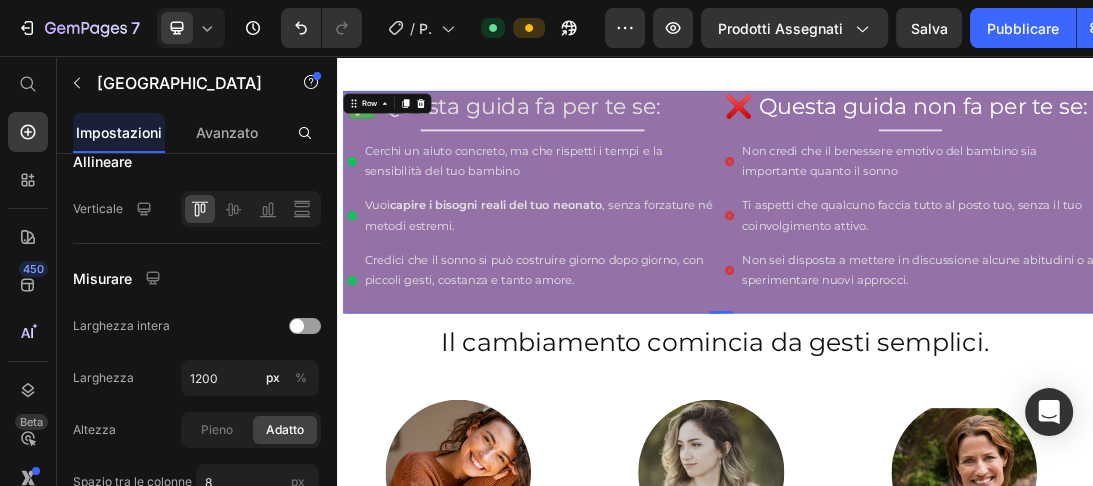 scroll, scrollTop: 730, scrollLeft: 0, axis: vertical 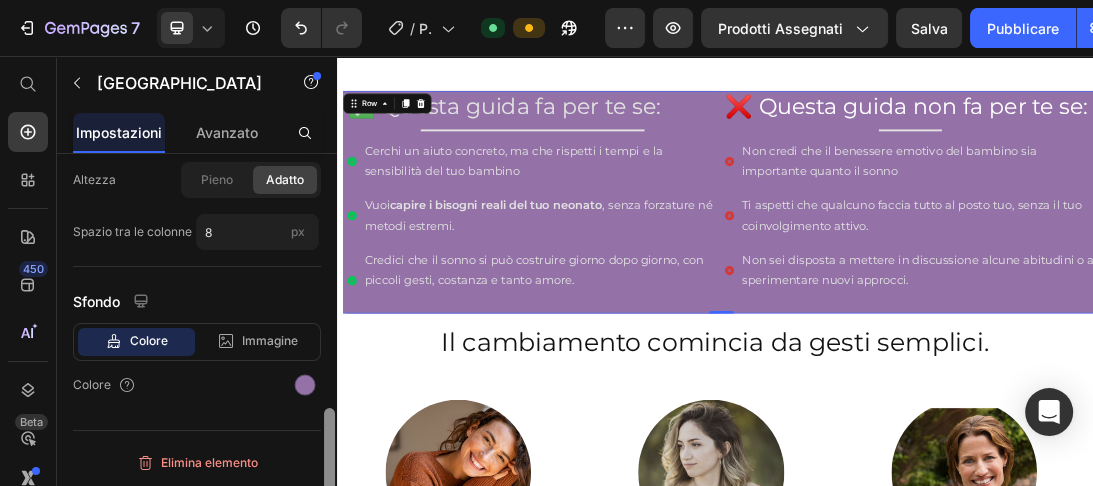 drag, startPoint x: 328, startPoint y: 372, endPoint x: 330, endPoint y: 496, distance: 124.01613 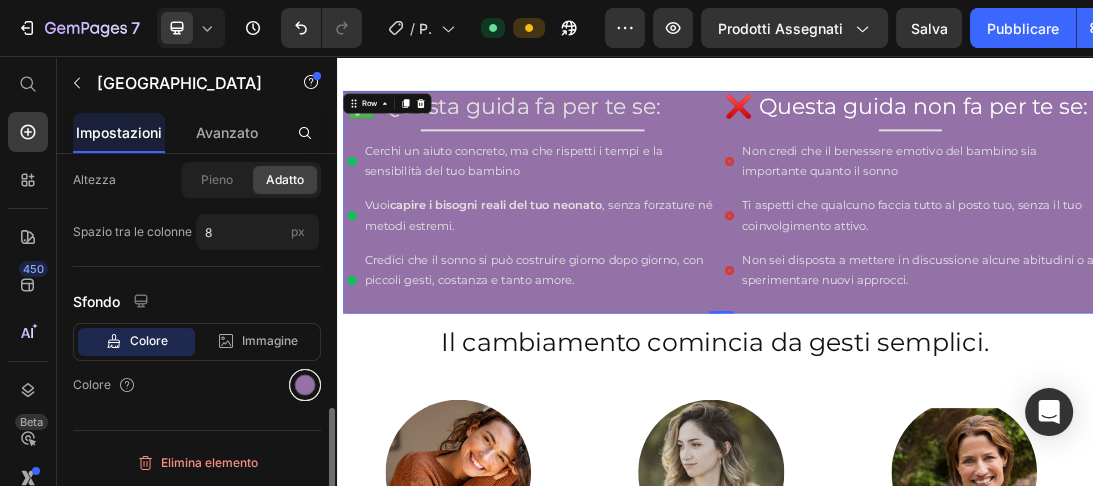 click at bounding box center (305, 385) 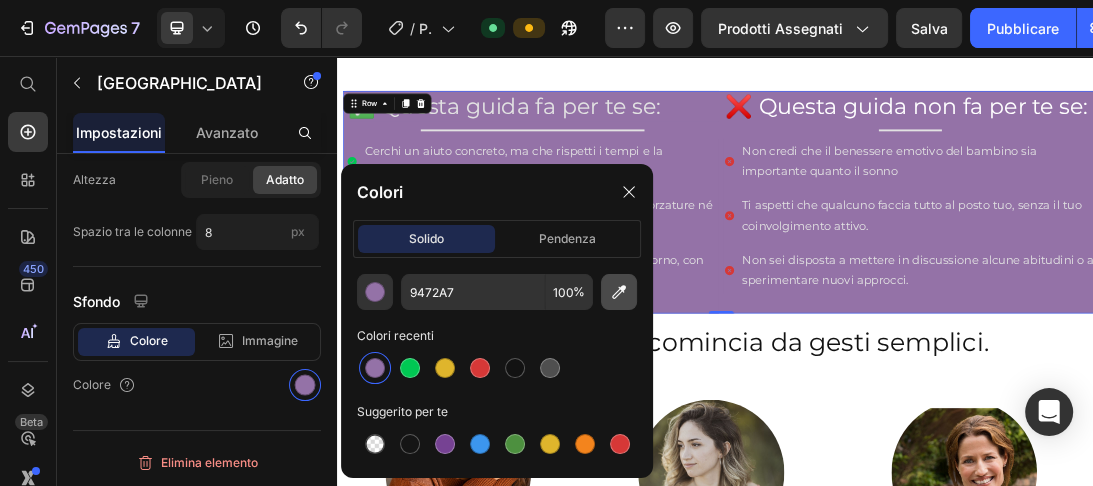 click 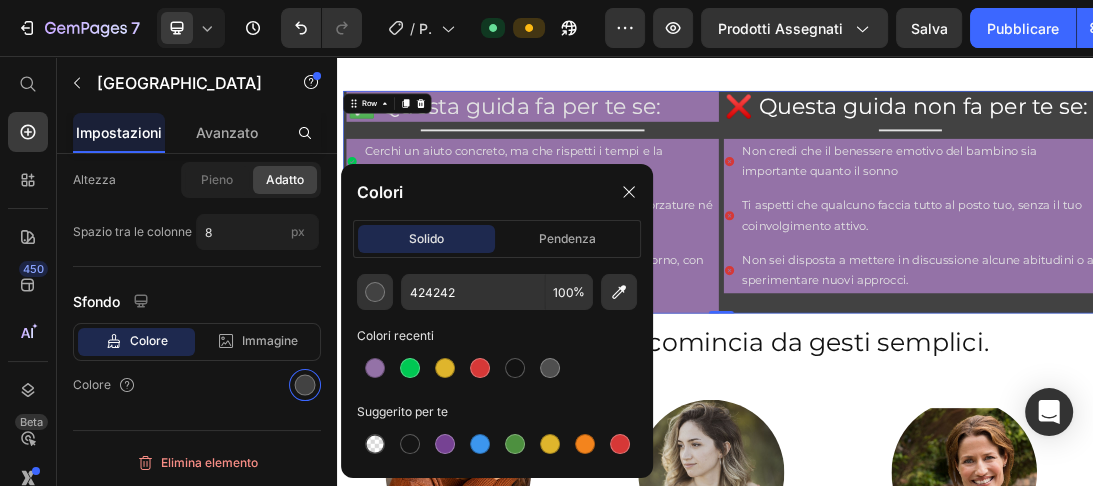 click on "solido" 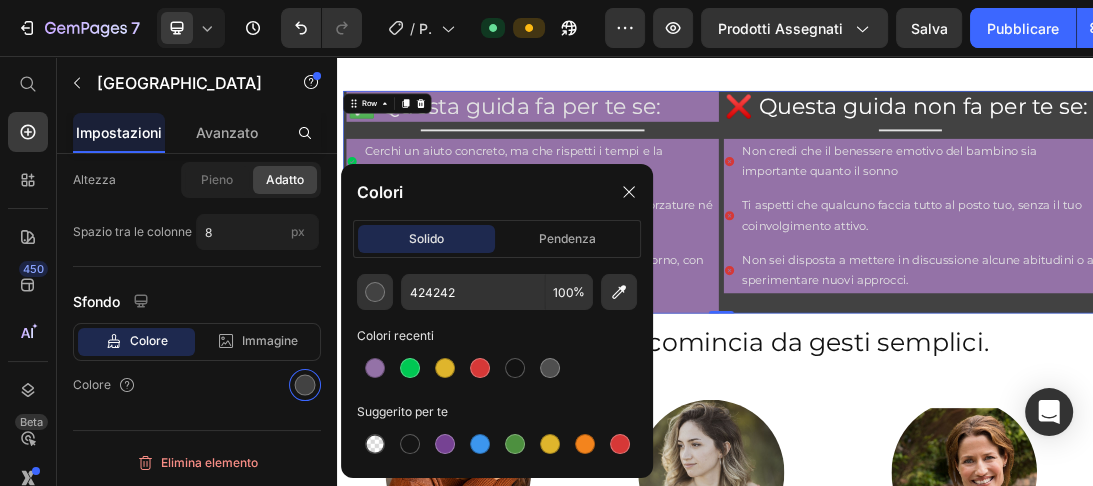 click on "solido" 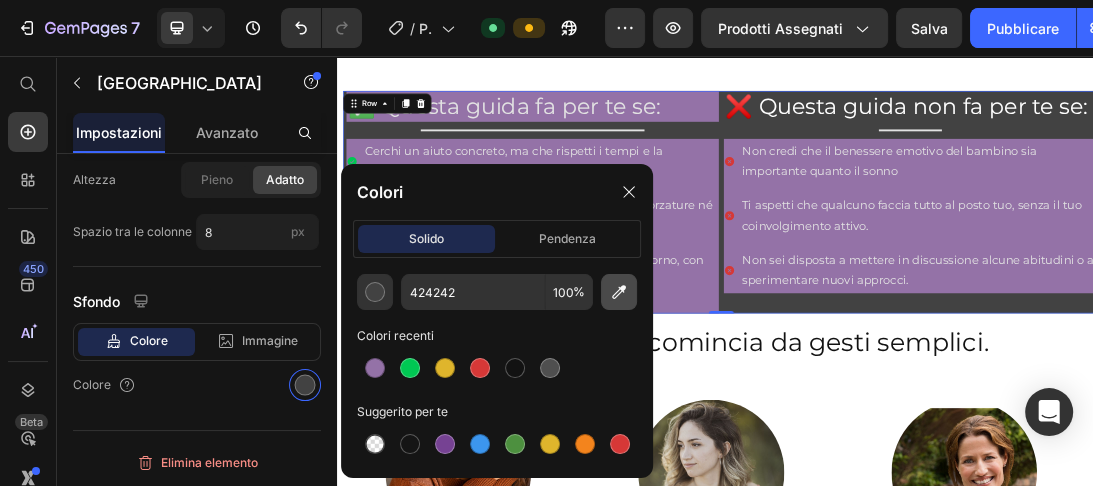 click 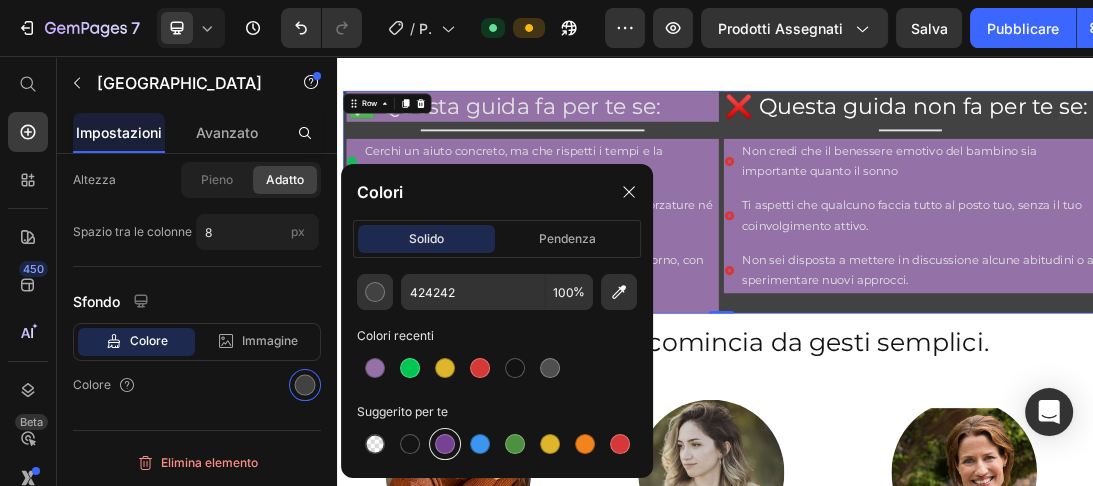 type on "764293" 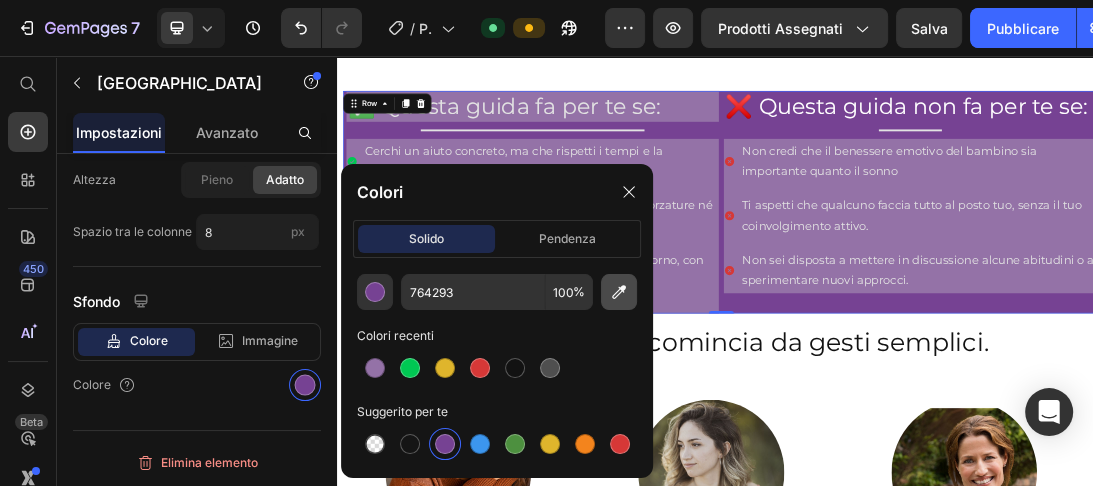 click 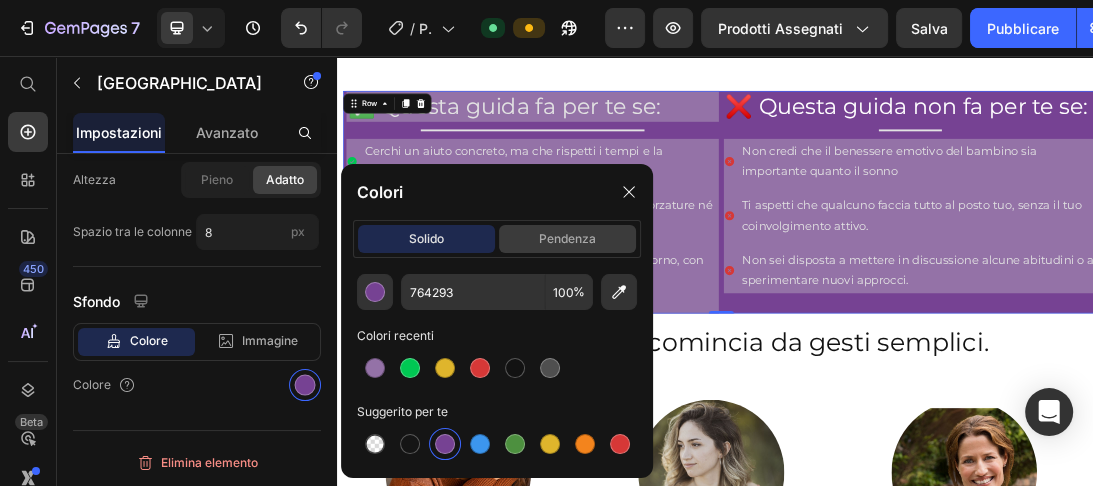 click on "pendenza" at bounding box center (567, 238) 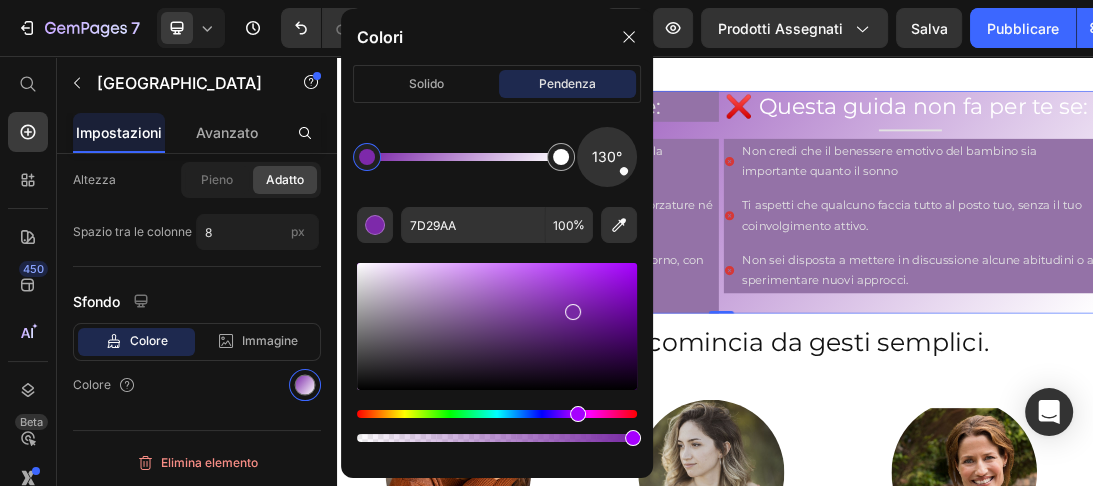 drag, startPoint x: 512, startPoint y: 320, endPoint x: 570, endPoint y: 308, distance: 59.22837 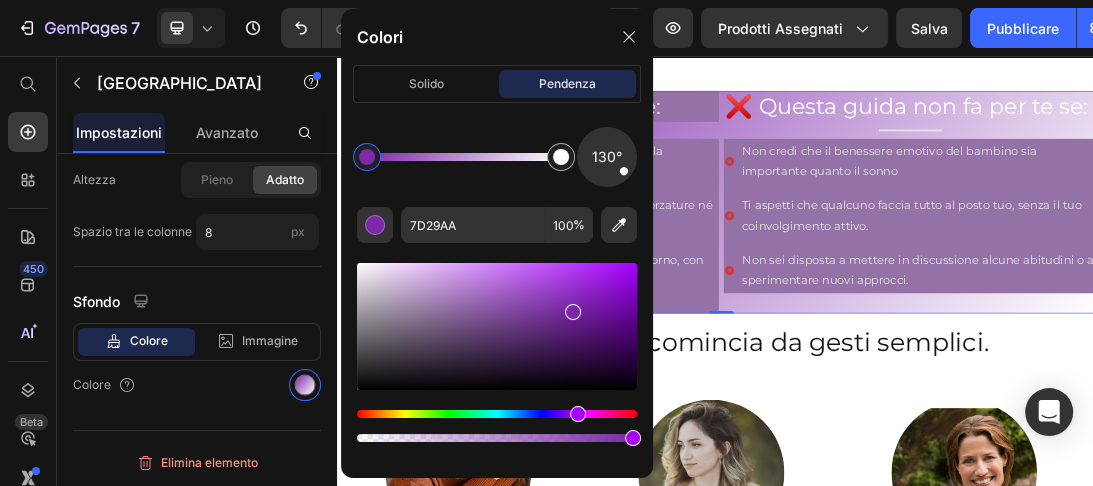click at bounding box center (573, 312) 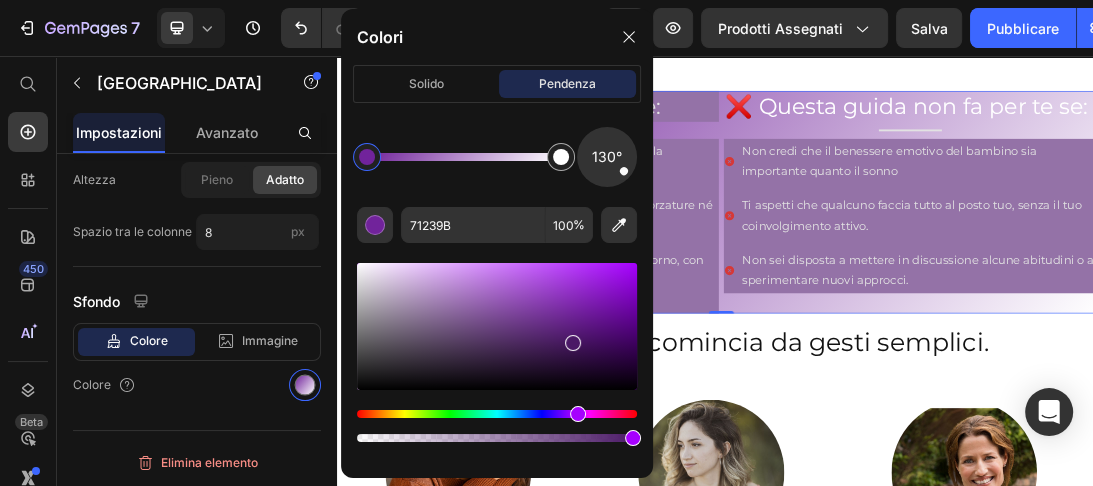 drag, startPoint x: 573, startPoint y: 312, endPoint x: 571, endPoint y: 338, distance: 26.076809 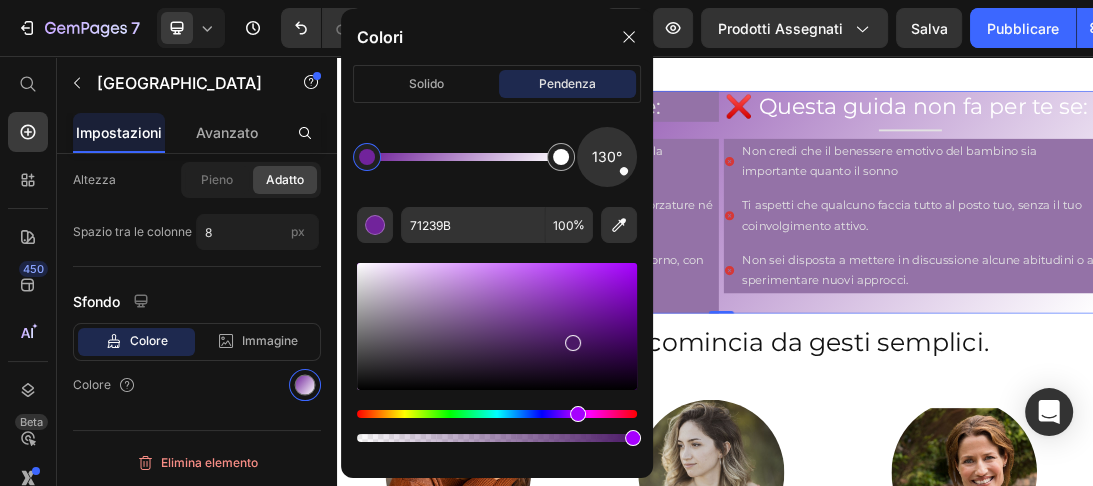 click at bounding box center (573, 343) 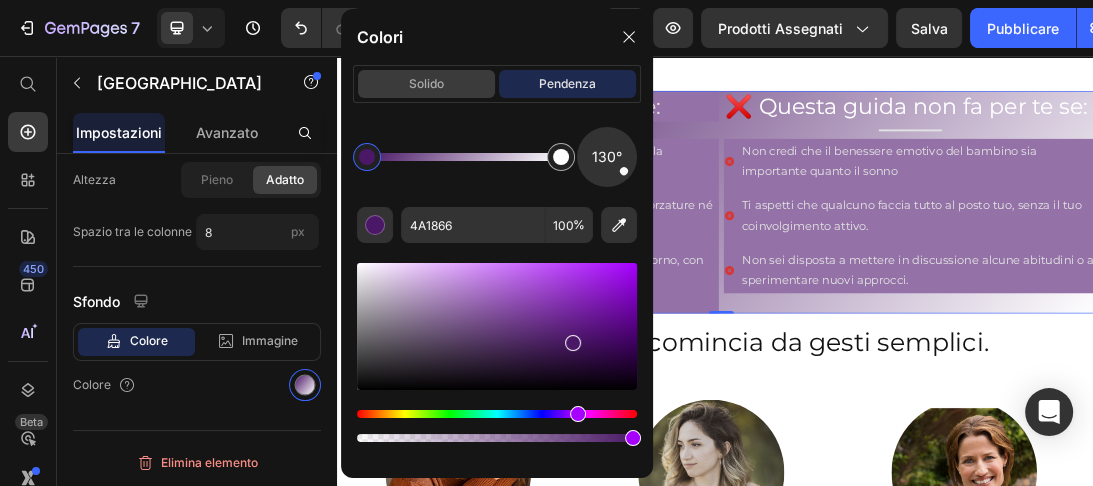 drag, startPoint x: 417, startPoint y: 84, endPoint x: 125, endPoint y: 40, distance: 295.29645 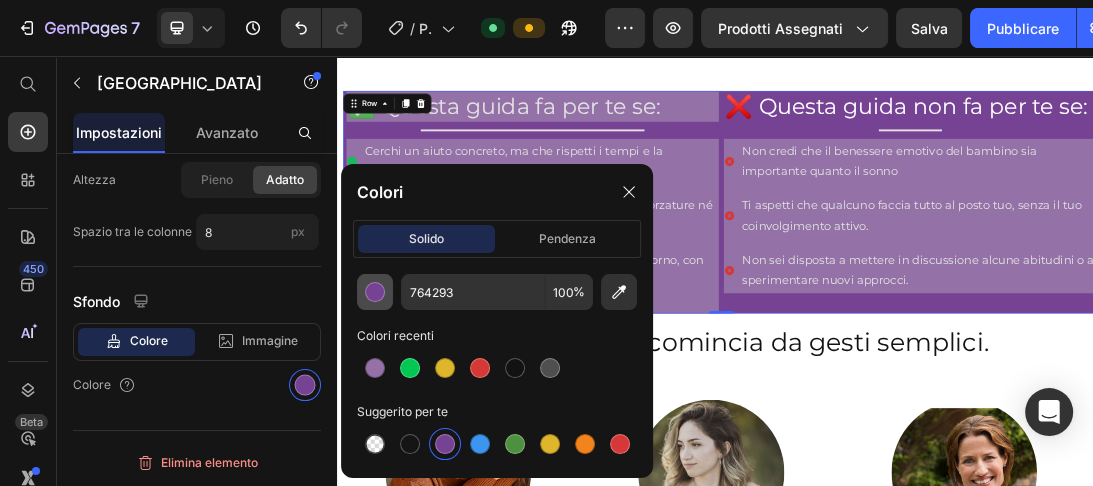 click at bounding box center (375, 292) 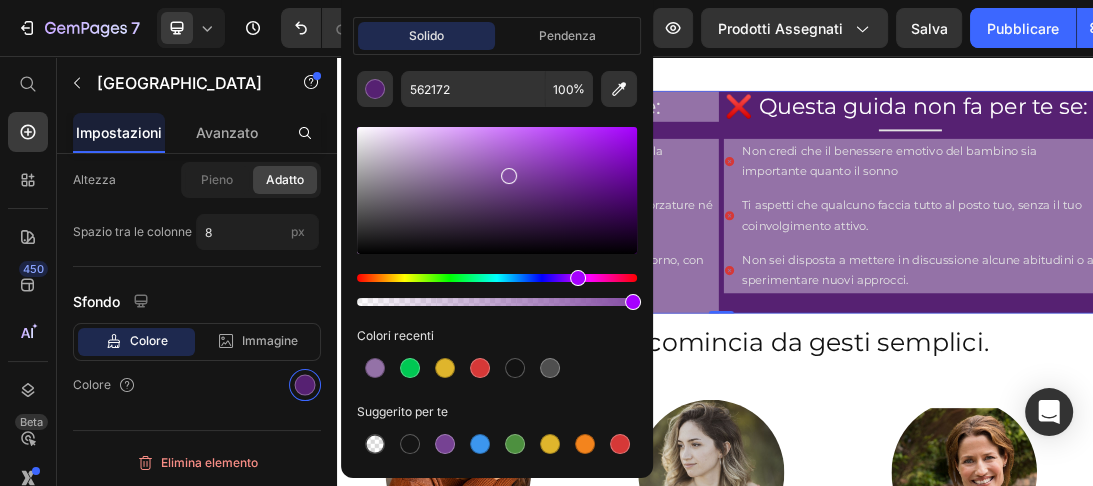 drag, startPoint x: 516, startPoint y: 184, endPoint x: 511, endPoint y: 174, distance: 11.18034 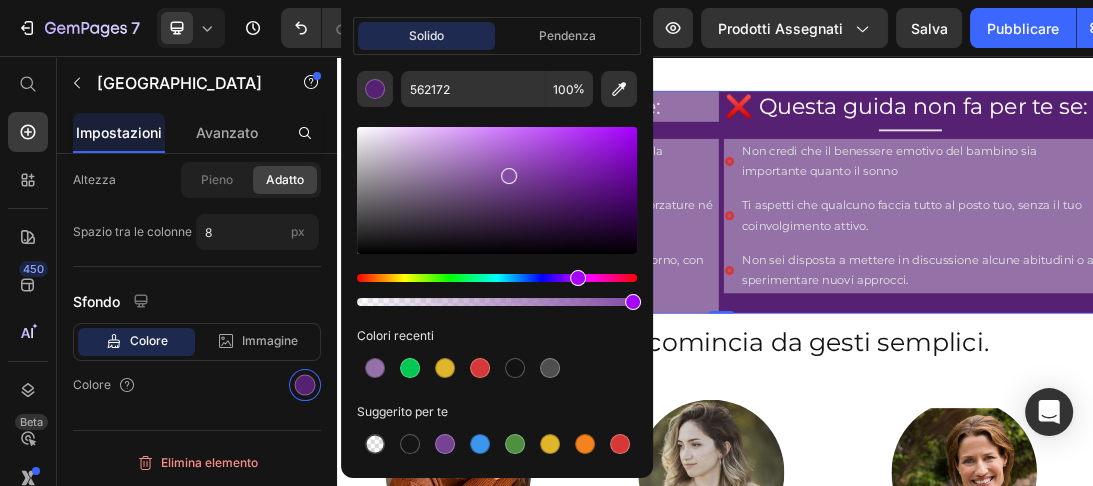 click at bounding box center (509, 176) 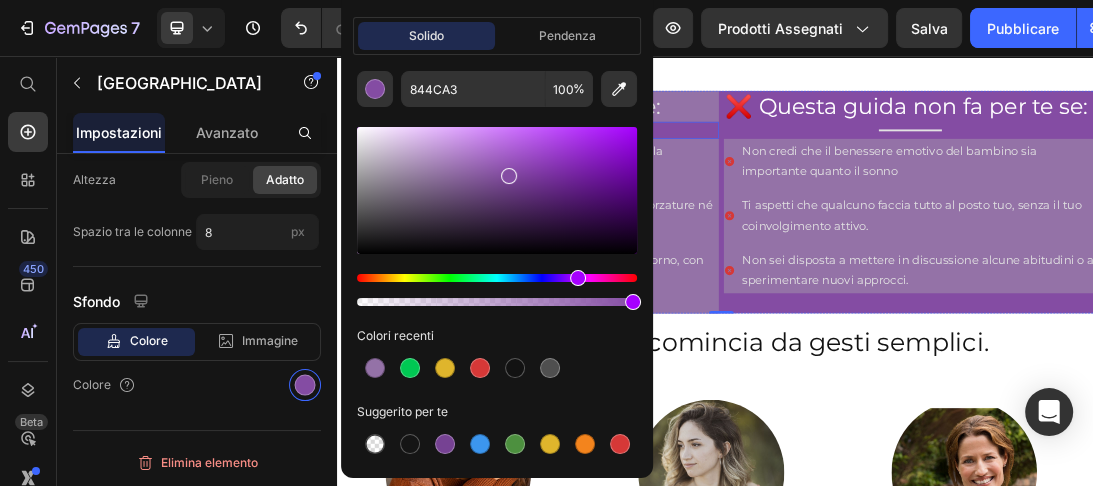 click on "✅ Questa guida fa per te se: Heading                Title Line Cerchi un aiuto concreto, ma che rispetti i tempi e la sensibilità del tuo bambino Vuoi  capire i bisogni reali del tuo neonato , senza forzature né metodi estremi. Credici che il sonno si può costruire giorno dopo giorno, con piccoli gesti, costanza e tanto amore.   Item List ❌ Questa guida non fa per te se: Heading                Title Line
Non credi che il benessere emotivo del bambino sia importante quanto il sonno
Ti aspetti che qualcuno faccia tutto al posto tuo, senza il tuo coinvolgimento attivo.
Non sei disposta a mettere in discussione alcune abitudini o a sperimentare nuovi approcci. Item List Row   0" at bounding box center [947, 287] 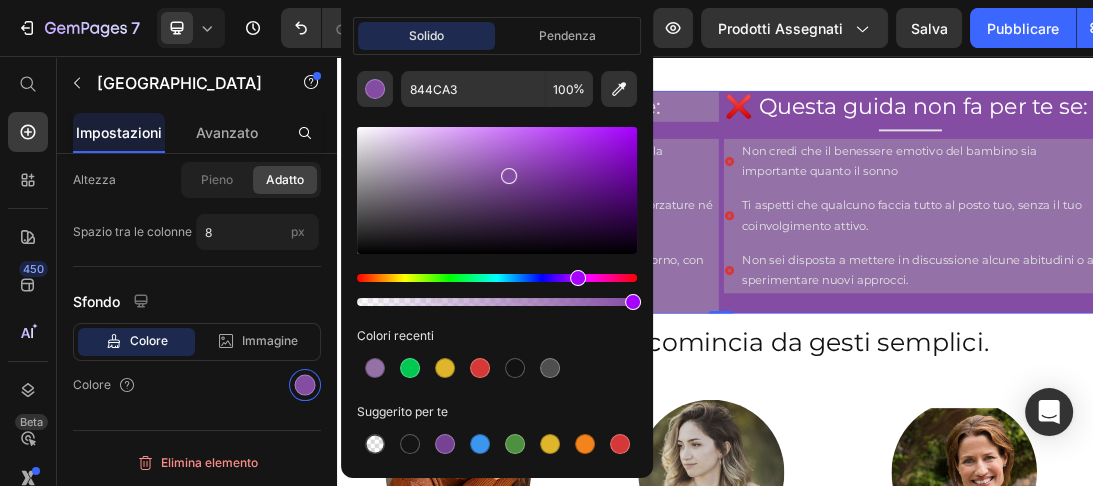 click on "Title Line" at bounding box center (1246, 173) 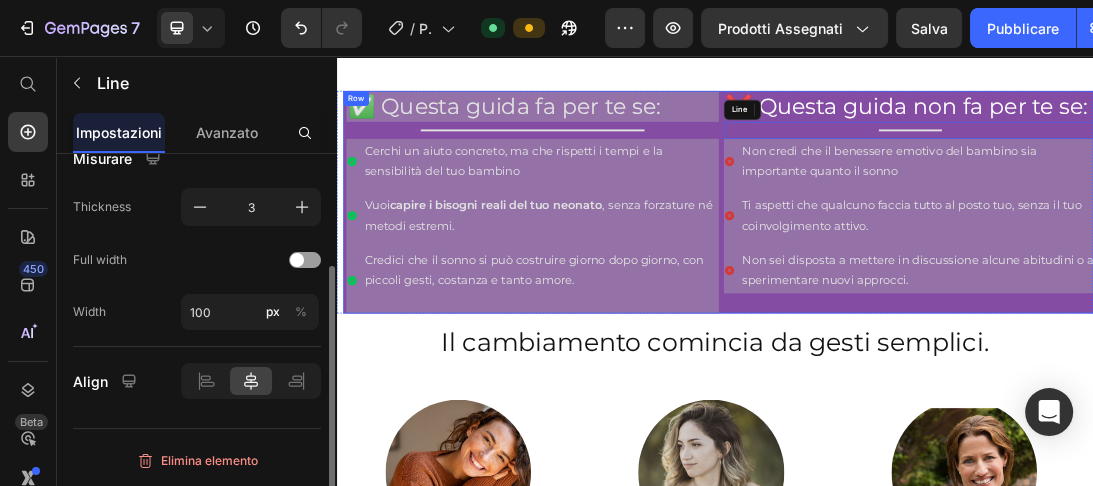 scroll, scrollTop: 0, scrollLeft: 0, axis: both 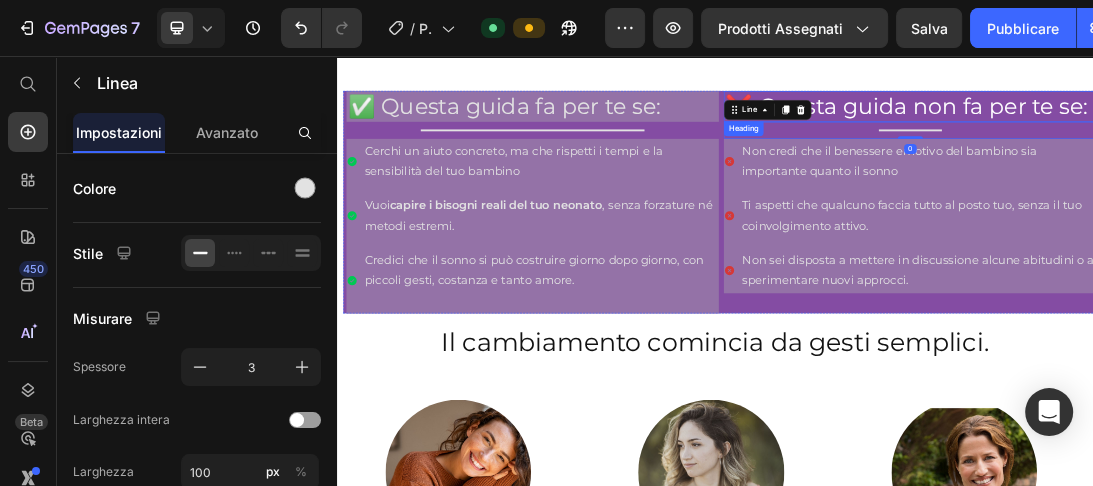 click on "❌ Questa guida non fa per te se:" at bounding box center [1246, 136] 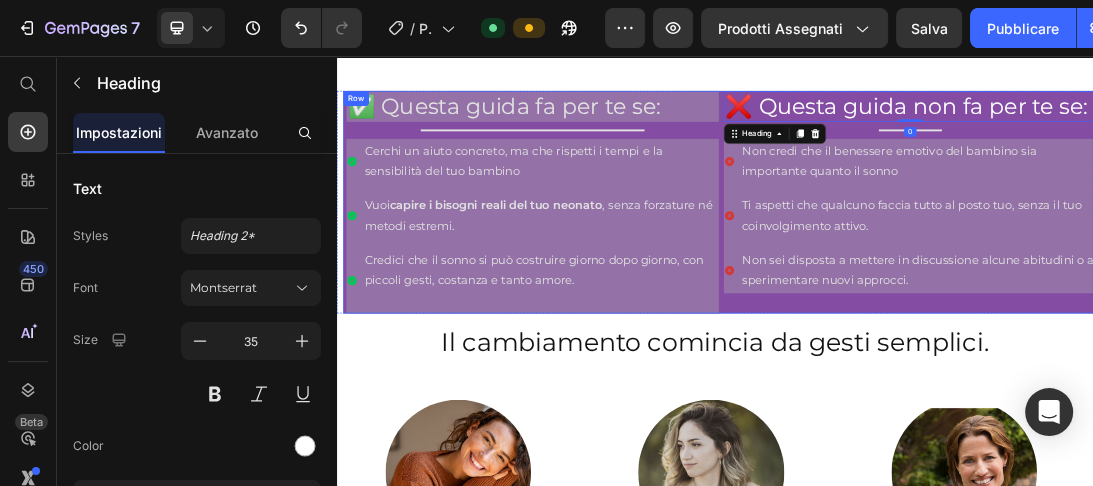 click on "✅ Questa guida fa per te se: Heading                Title Line Cerchi un aiuto concreto, ma che rispetti i tempi e la sensibilità del tuo bambino Vuoi  capire i bisogni reali del tuo neonato , senza forzature né metodi estremi. Credici che il sonno si può costruire giorno dopo giorno, con piccoli gesti, costanza e tanto amore.   Item List ❌ Questa guida non fa per te se: Heading   0                Title Line
Non credi che il benessere emotivo del bambino sia importante quanto il sonno
Ti aspetti che qualcuno faccia tutto al posto tuo, senza il tuo coinvolgimento attivo.
Non sei disposta a mettere in discussione alcune abitudini o a sperimentare nuovi approcci. Item List Row" at bounding box center [947, 287] 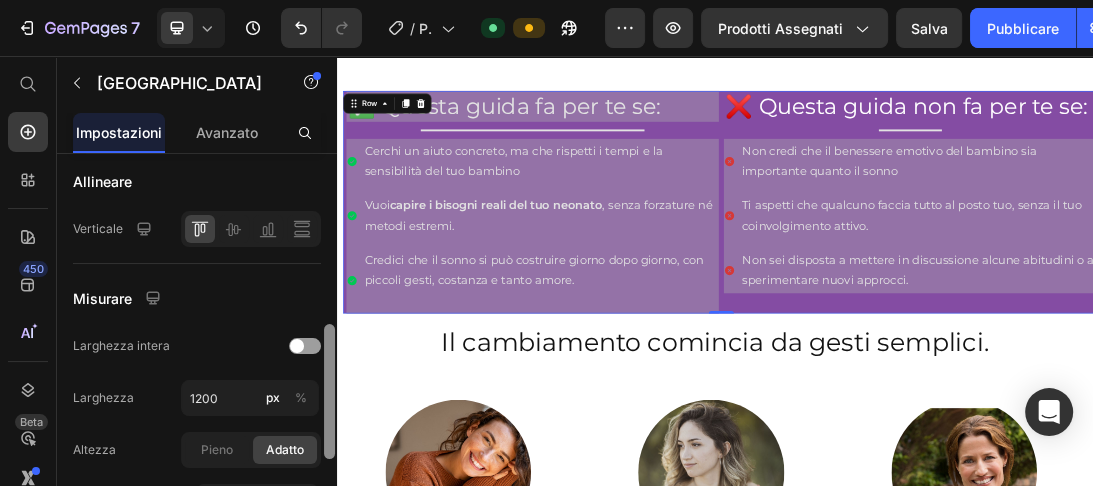 drag, startPoint x: 327, startPoint y: 162, endPoint x: 336, endPoint y: 325, distance: 163.24828 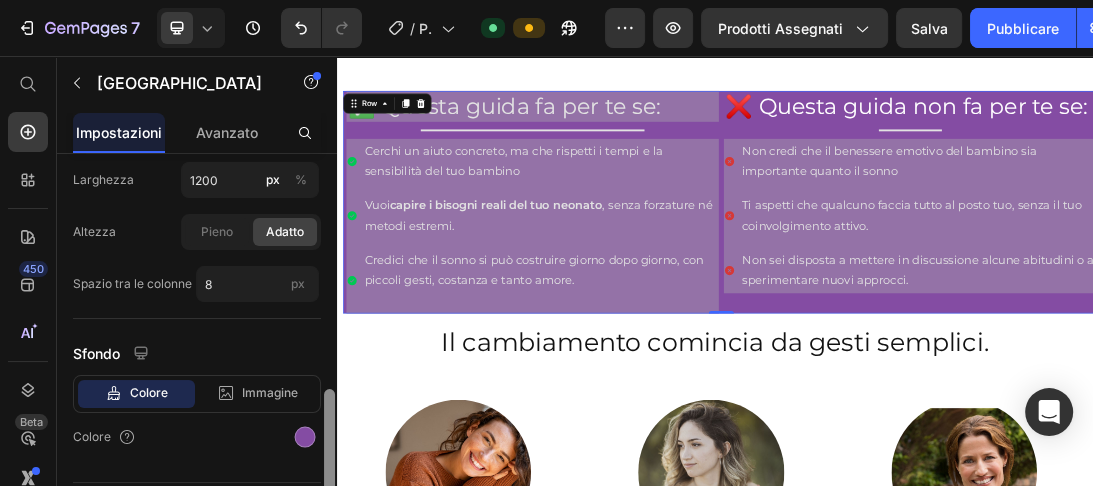drag, startPoint x: 330, startPoint y: 328, endPoint x: 336, endPoint y: 401, distance: 73.24616 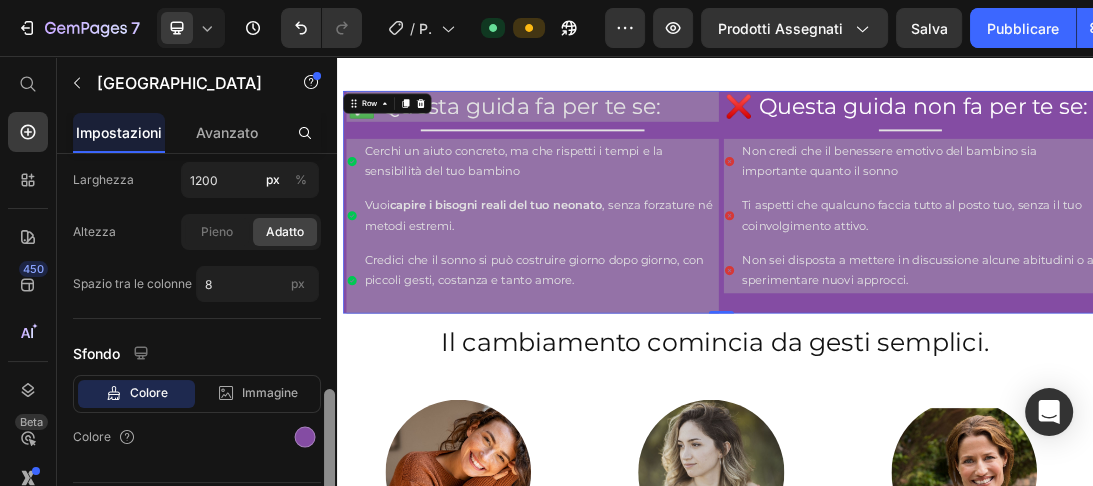 click at bounding box center (329, 348) 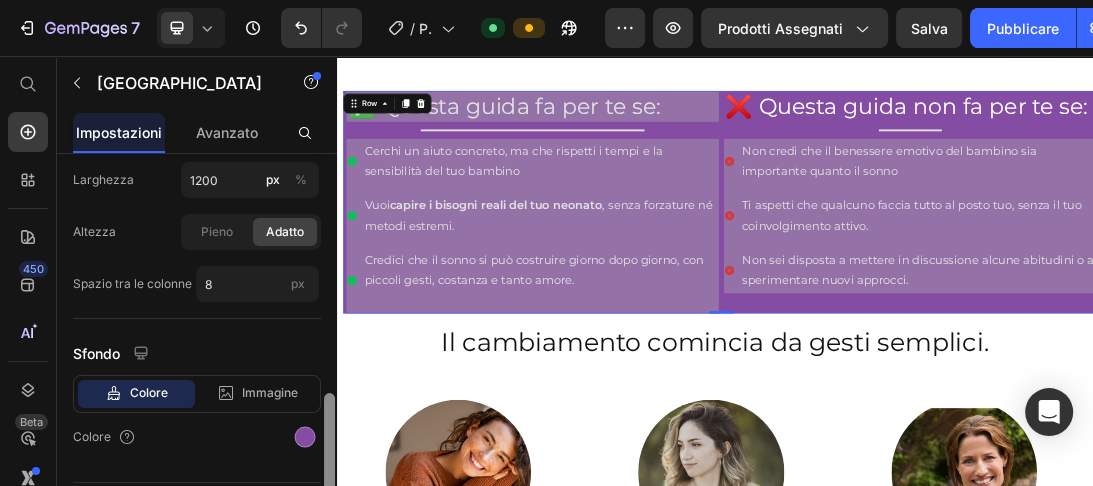 scroll, scrollTop: 681, scrollLeft: 0, axis: vertical 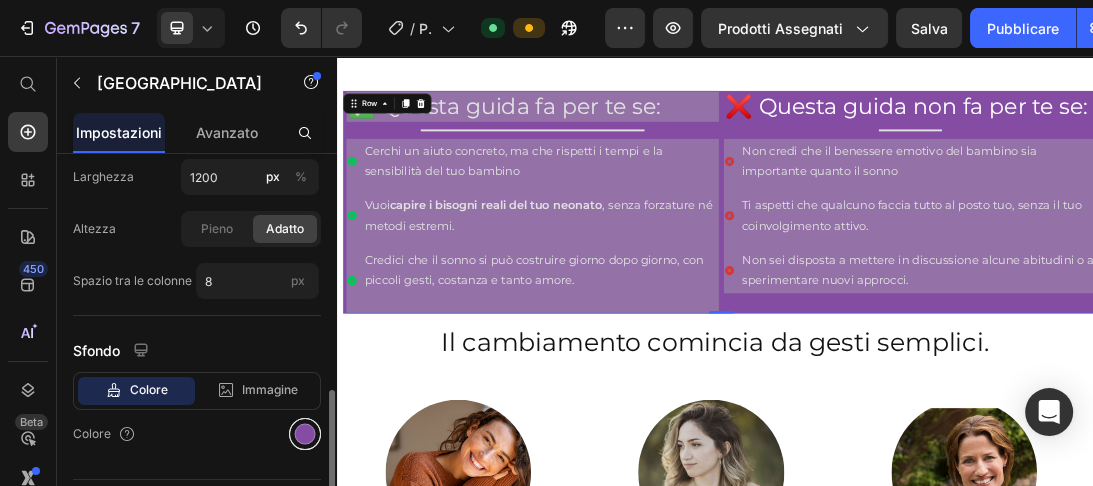 click at bounding box center (305, 434) 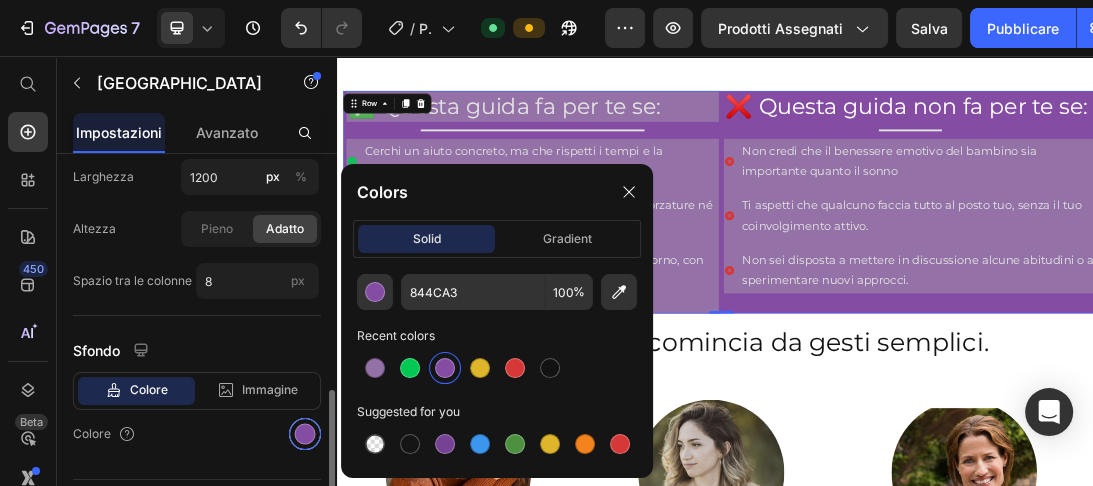 click at bounding box center [305, 434] 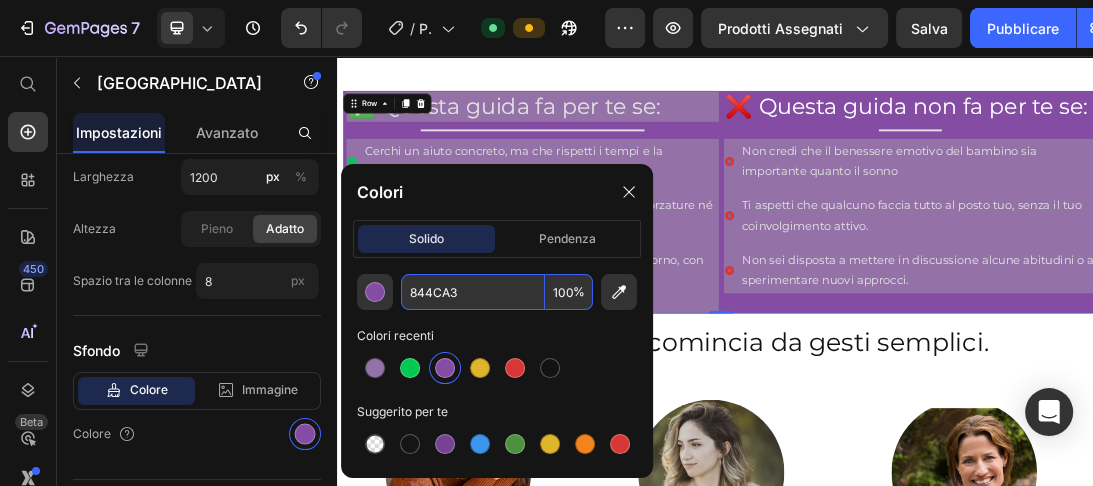 click on "844CA3" at bounding box center [473, 292] 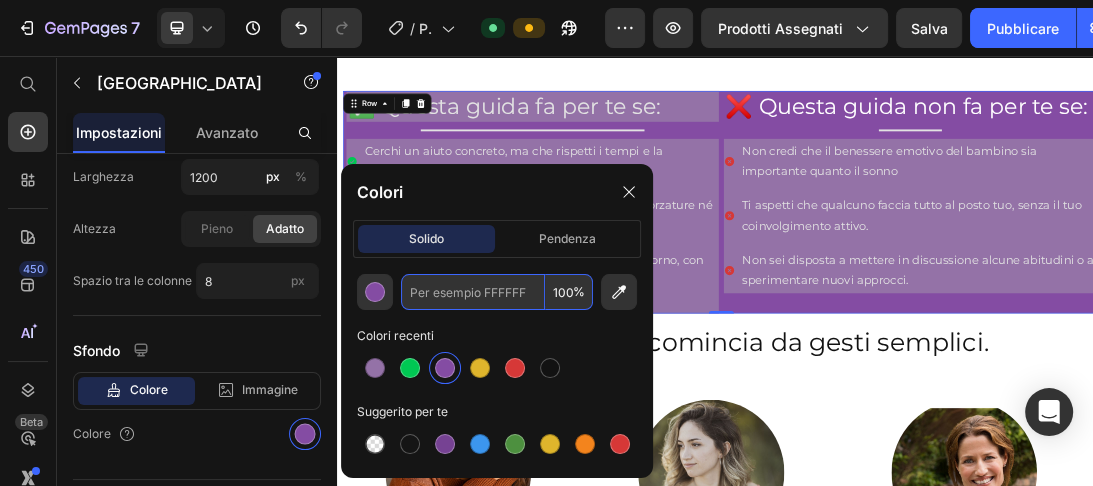 paste on "844CA3" 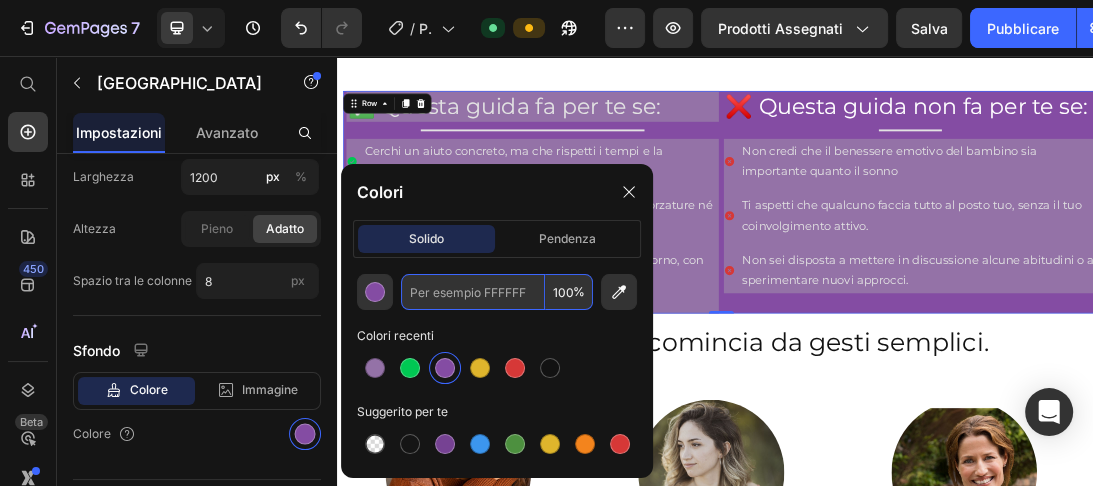 type on "844CA3" 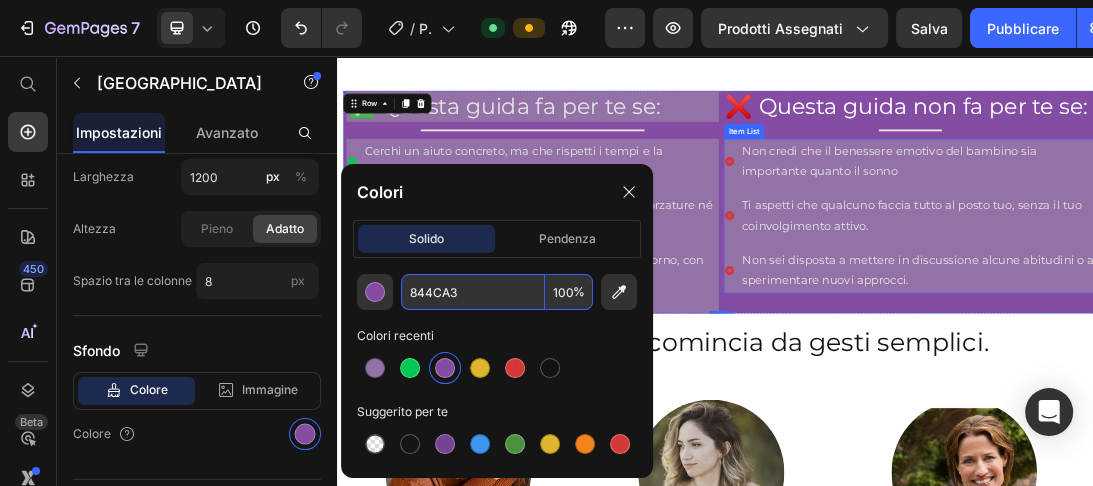 click on "Non sei disposta a mettere in discussione alcune abitudini o a sperimentare nuovi approcci." at bounding box center [1246, 396] 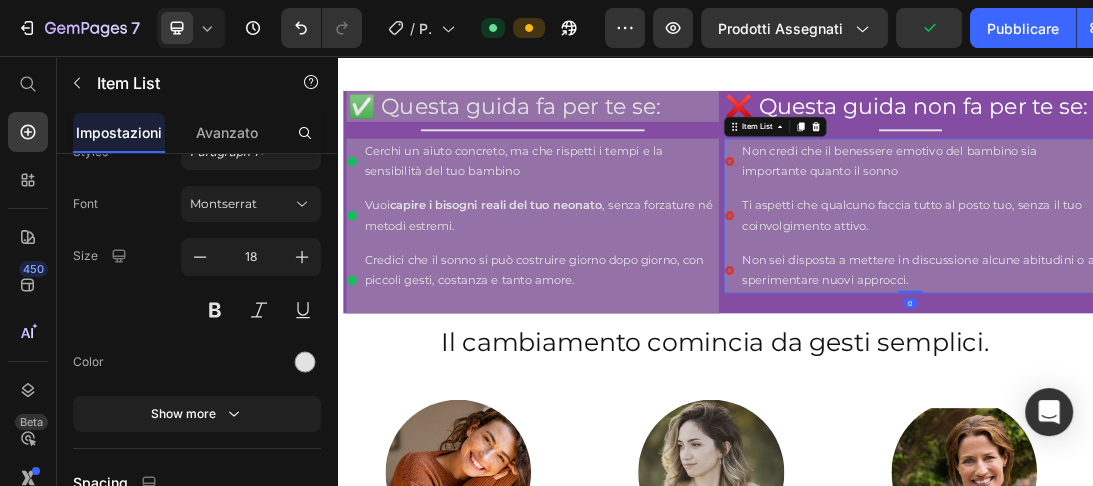 scroll, scrollTop: 0, scrollLeft: 0, axis: both 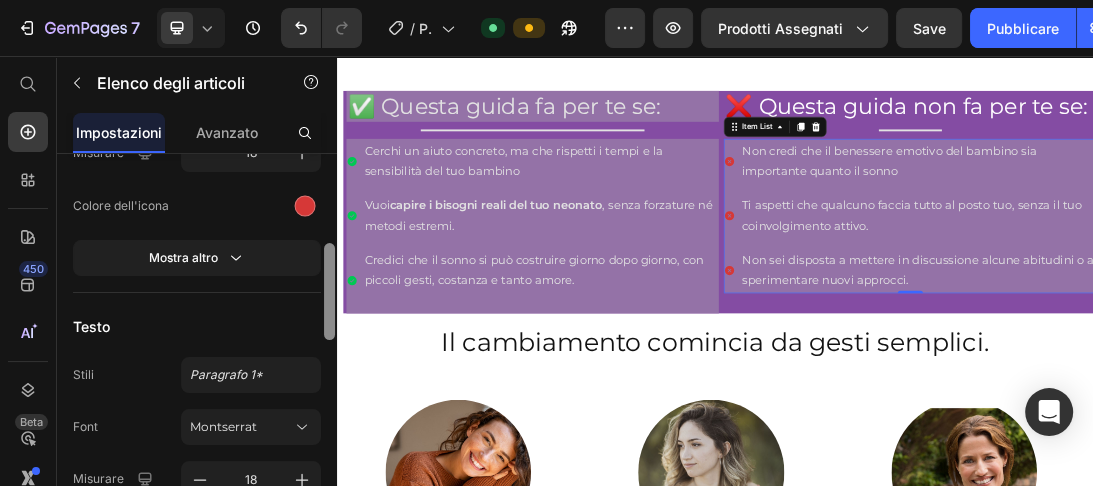 drag, startPoint x: 329, startPoint y: 177, endPoint x: 332, endPoint y: 292, distance: 115.03912 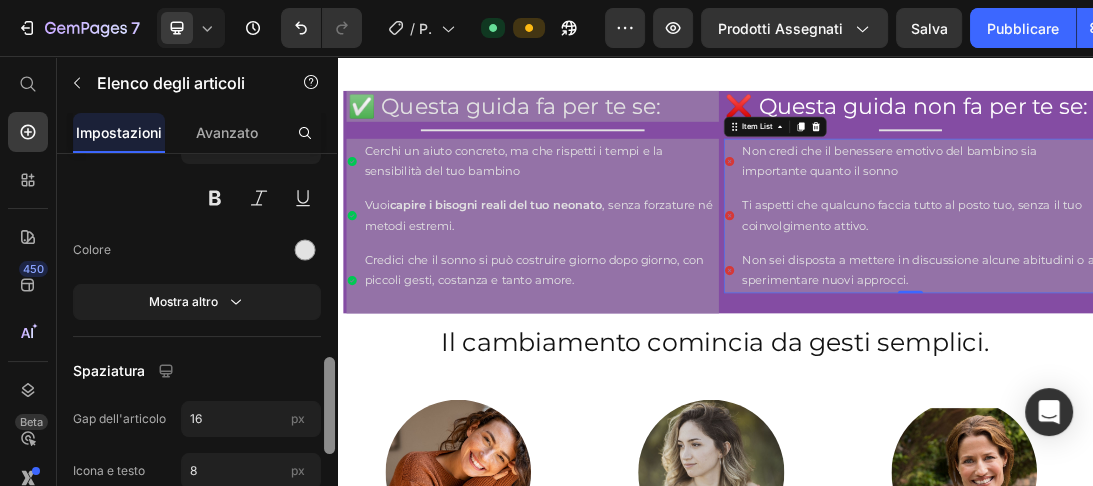 scroll, scrollTop: 812, scrollLeft: 0, axis: vertical 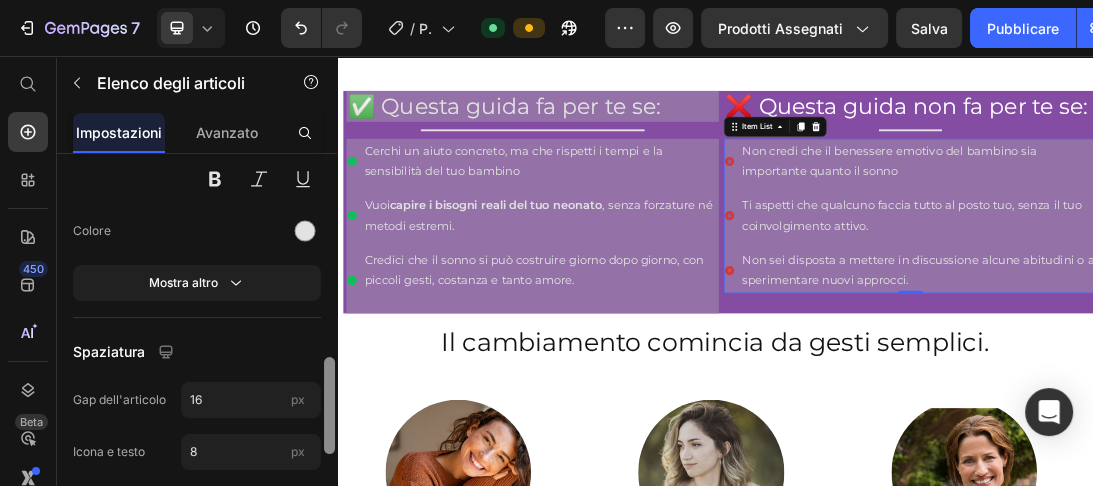drag, startPoint x: 327, startPoint y: 294, endPoint x: 332, endPoint y: 382, distance: 88.14193 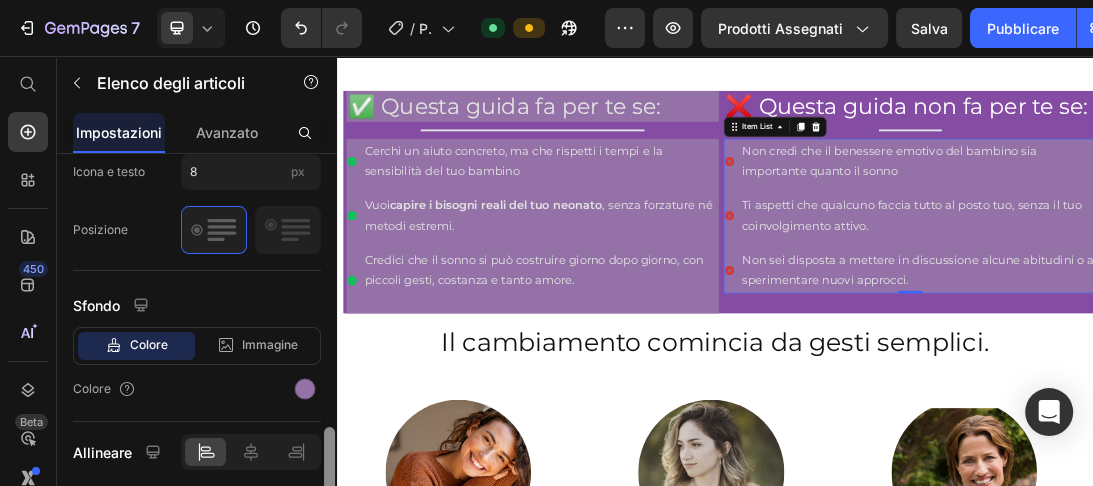drag, startPoint x: 331, startPoint y: 387, endPoint x: 334, endPoint y: 460, distance: 73.061615 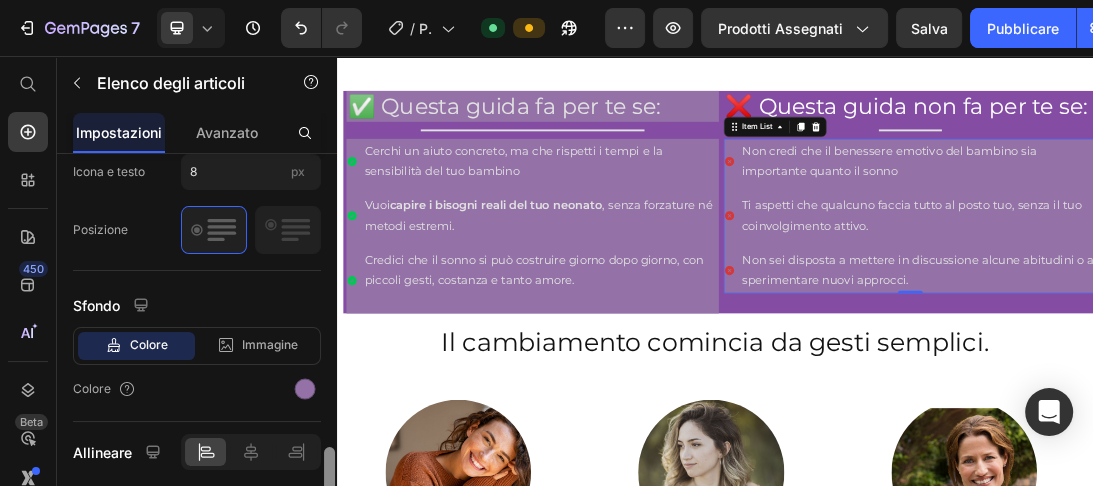 scroll, scrollTop: 1108, scrollLeft: 0, axis: vertical 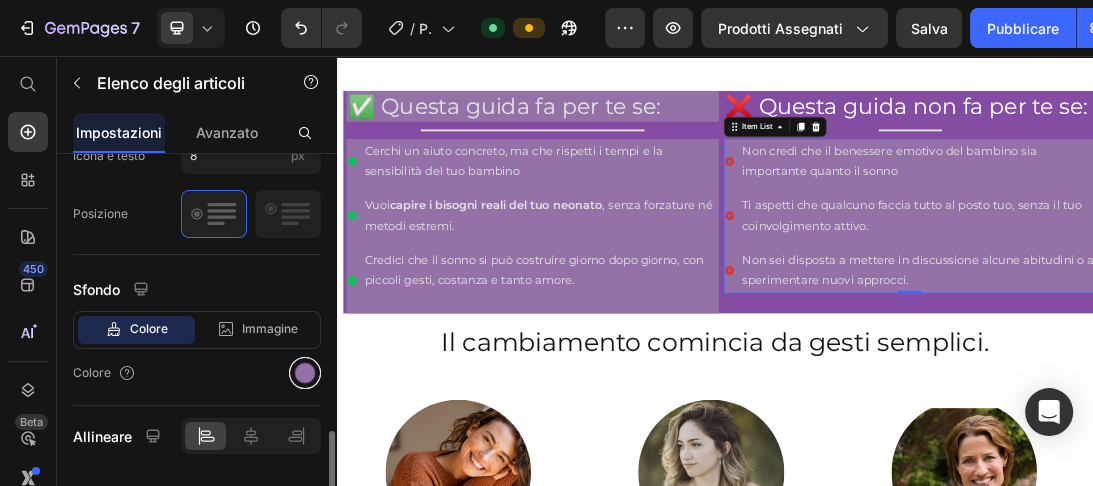 click at bounding box center (305, 373) 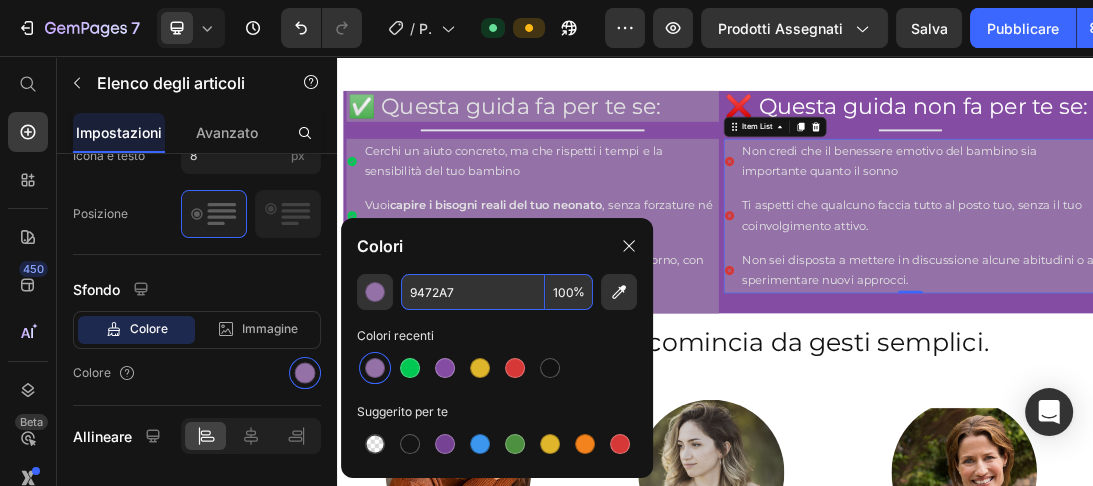 click on "9472A7" at bounding box center (473, 292) 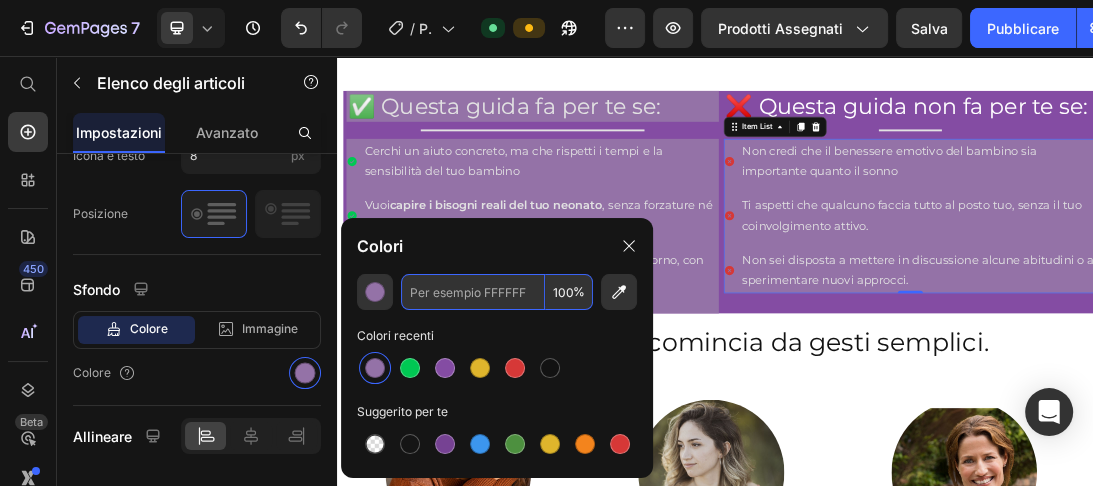 paste on "844CA3" 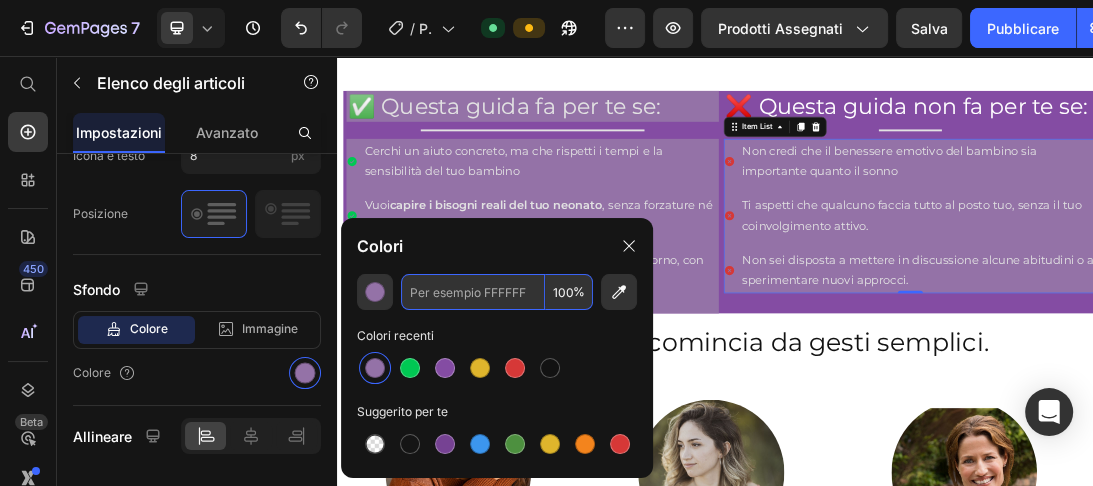 type on "844CA3" 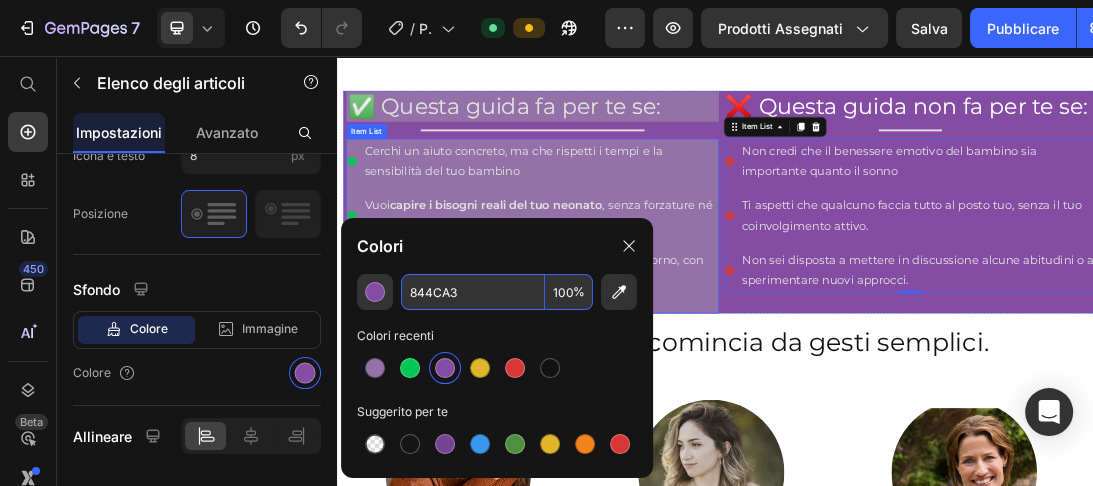 click on "Cerchi un aiuto concreto, ma che rispetti i tempi e la sensibilità del tuo bambino Vuoi  capire i bisogni reali del tuo neonato , senza forzature né metodi estremi. Credici che il sonno si può costruire giorno dopo giorno, con piccoli gesti, costanza e tanto amore." at bounding box center (647, 325) 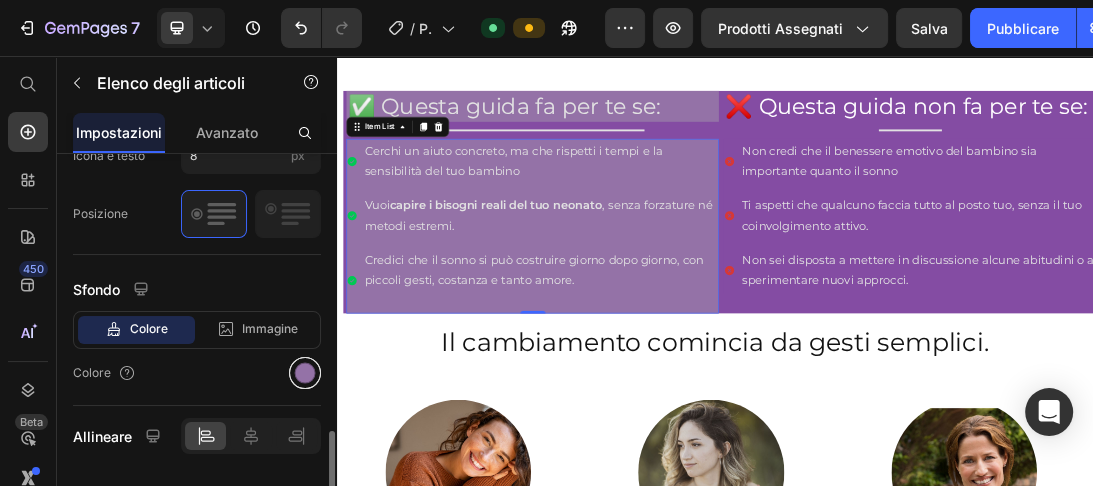 click at bounding box center (305, 373) 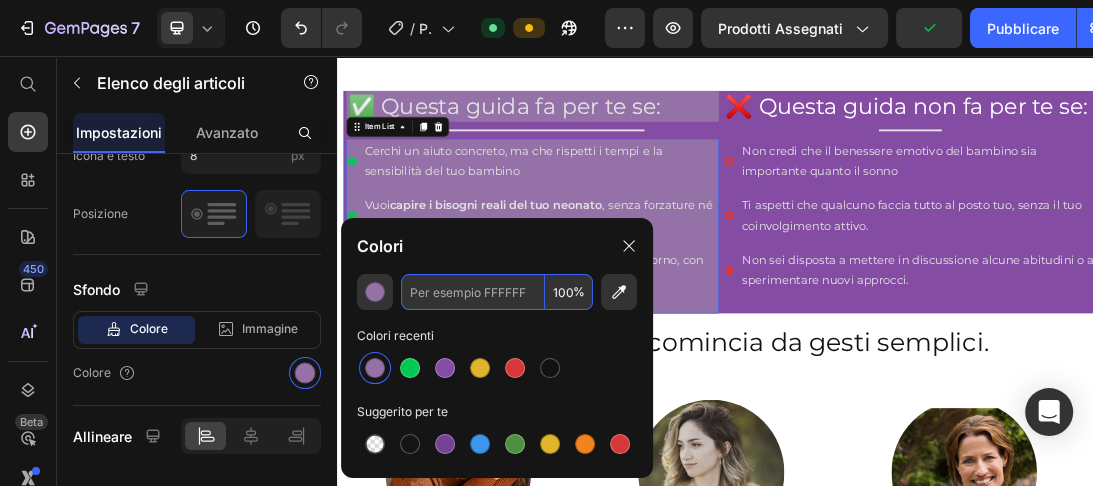 paste on "844CA3" 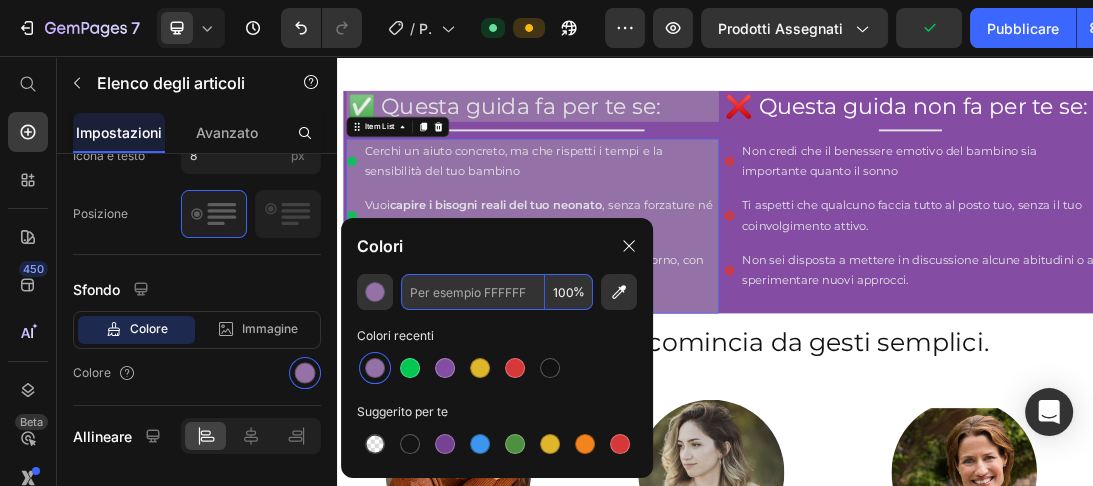 type on "844CA3" 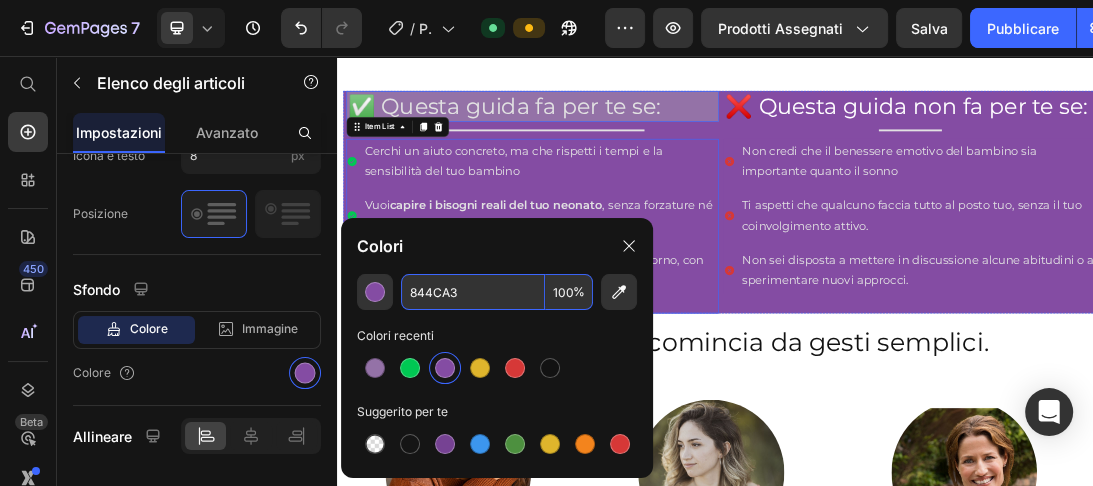 click on "✅ Questa guida fa per te se:" at bounding box center [647, 136] 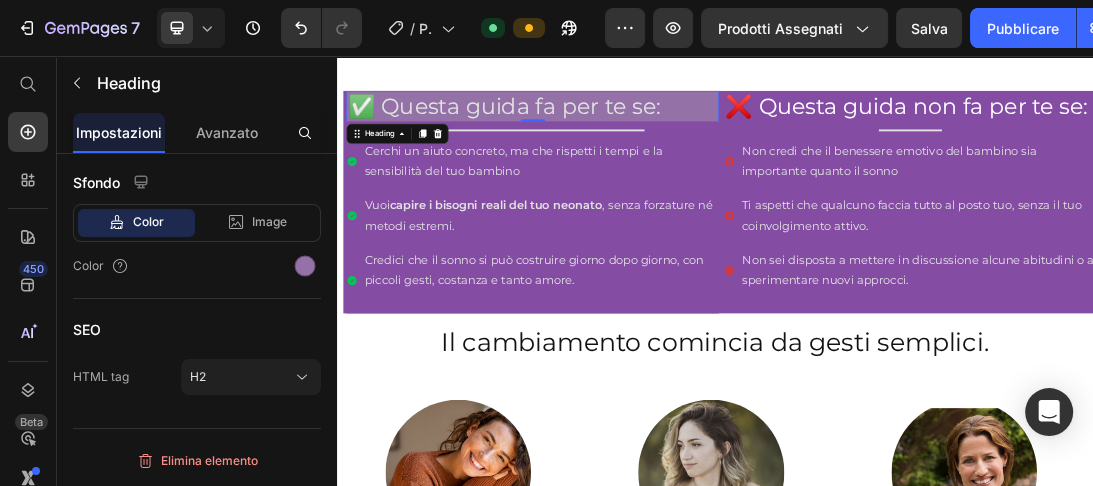 scroll, scrollTop: 0, scrollLeft: 0, axis: both 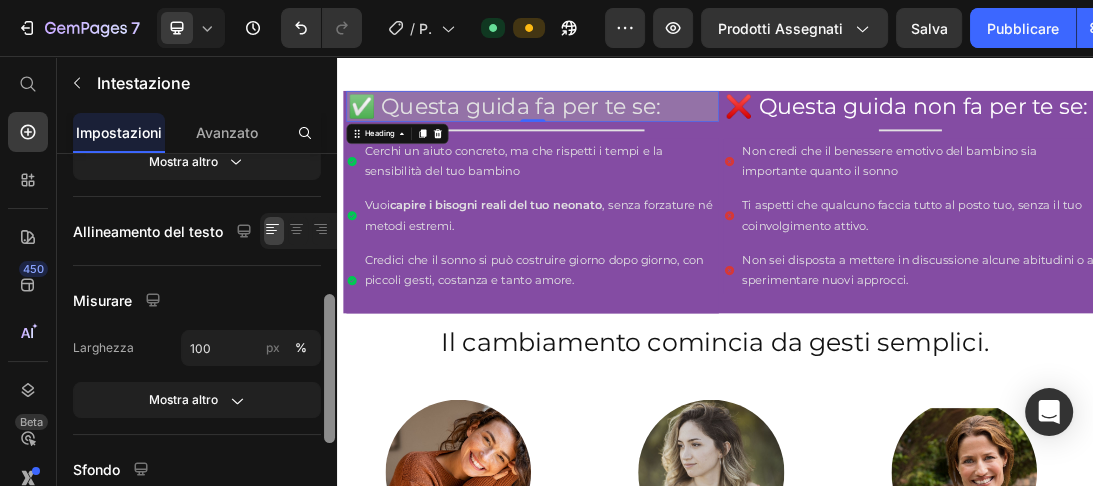 drag, startPoint x: 328, startPoint y: 286, endPoint x: 332, endPoint y: 419, distance: 133.06013 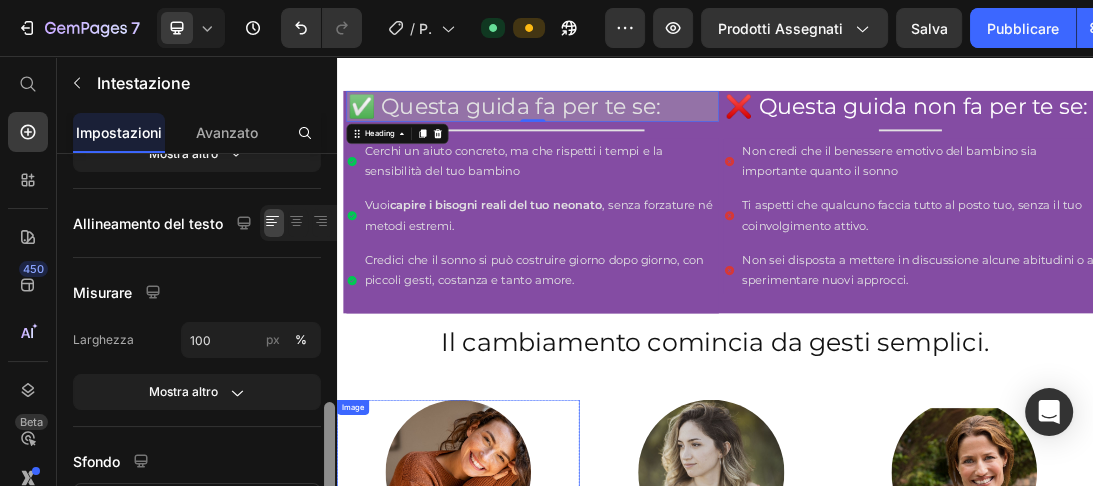 scroll, scrollTop: 427, scrollLeft: 0, axis: vertical 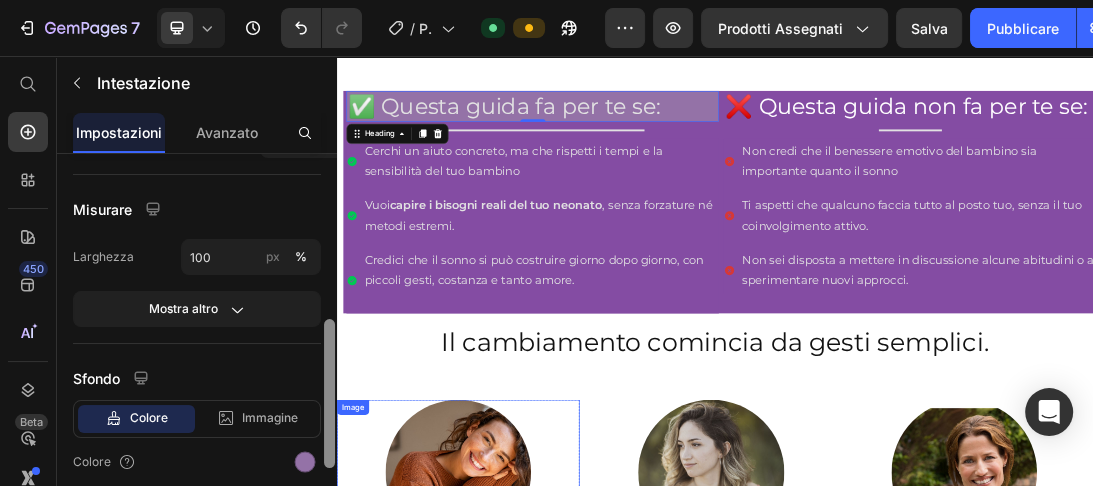 drag, startPoint x: 334, startPoint y: 420, endPoint x: 338, endPoint y: 496, distance: 76.105194 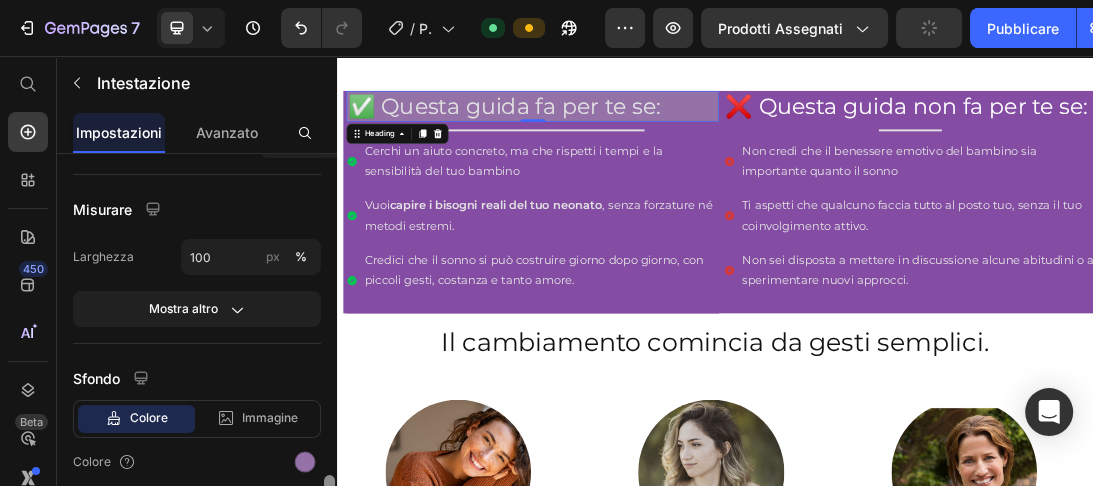 scroll, scrollTop: 540, scrollLeft: 0, axis: vertical 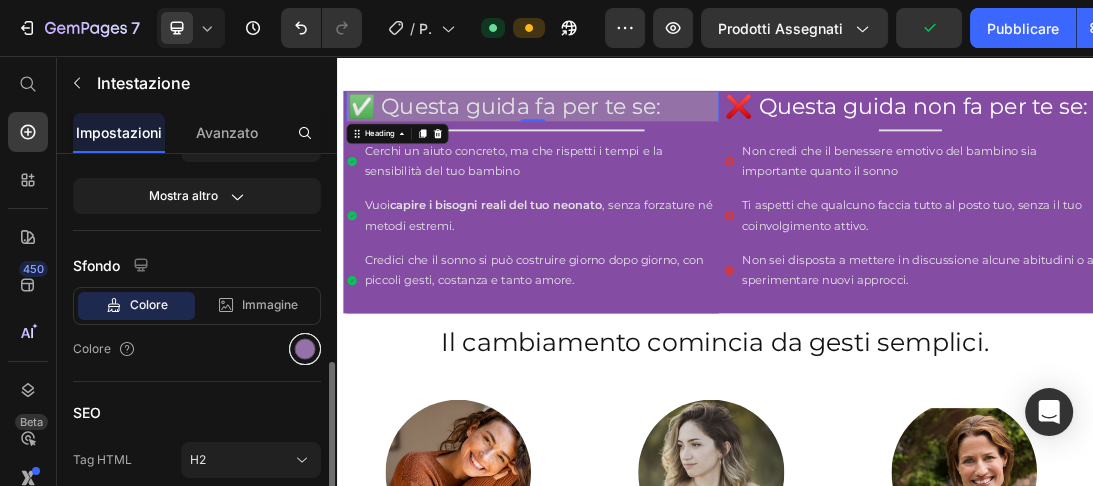 click at bounding box center [305, 349] 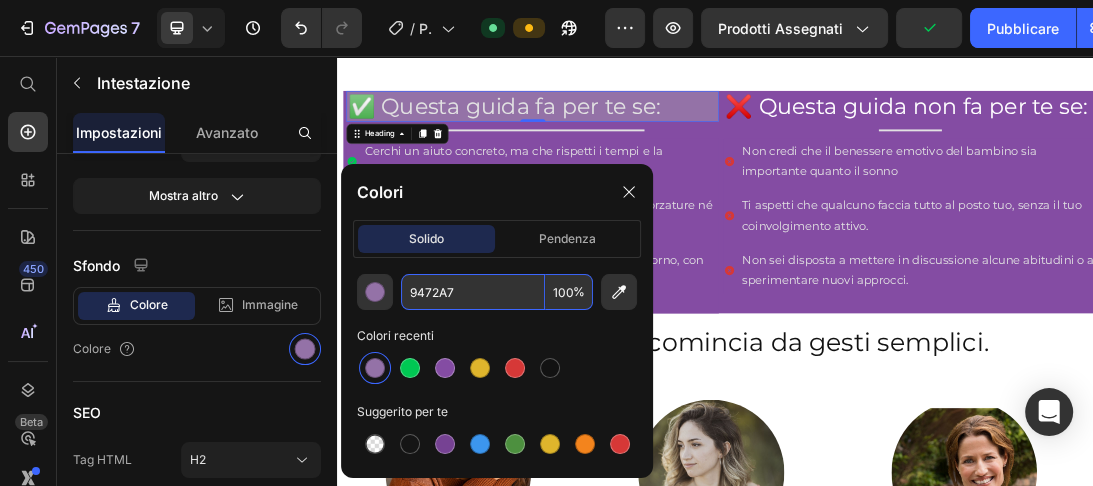 click on "9472A7" at bounding box center [473, 292] 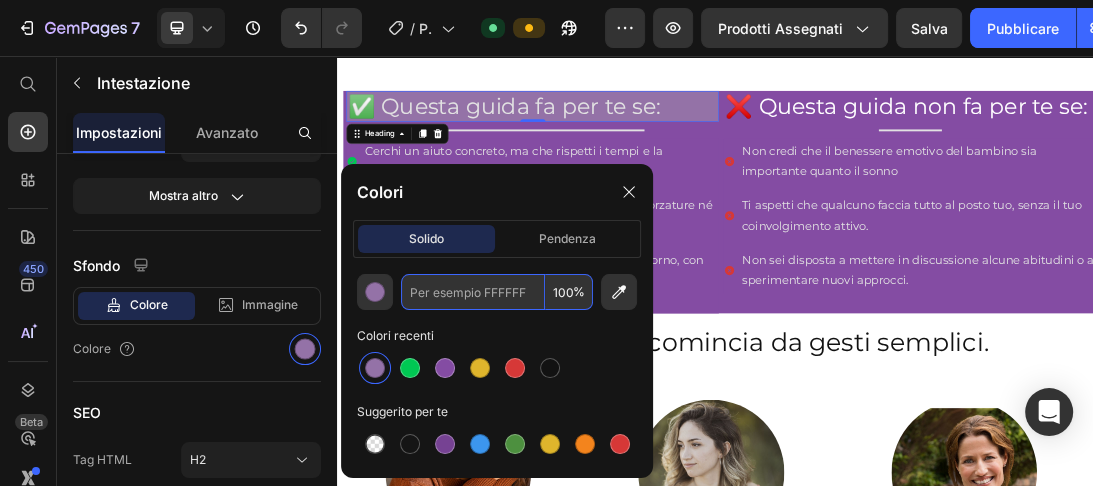 paste on "844CA3" 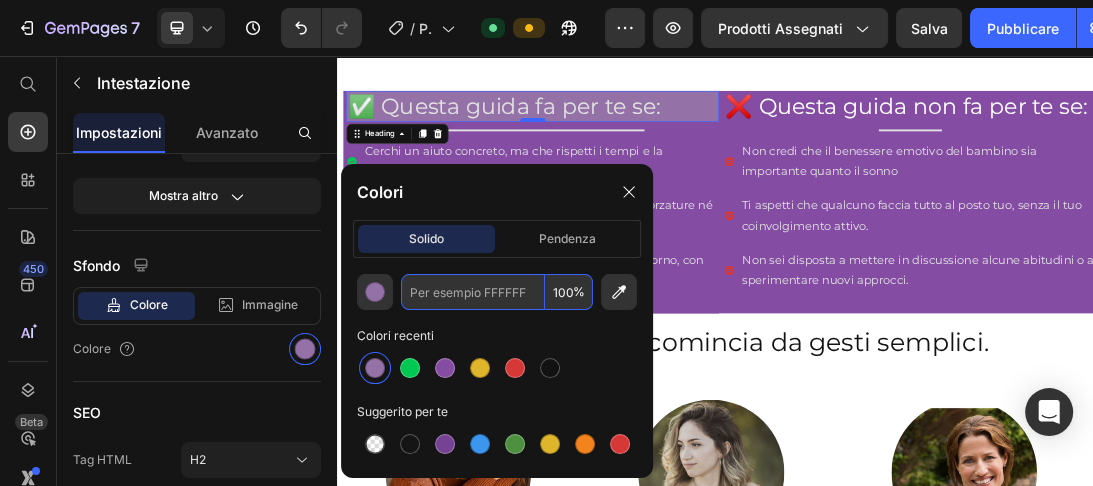type on "844CA3" 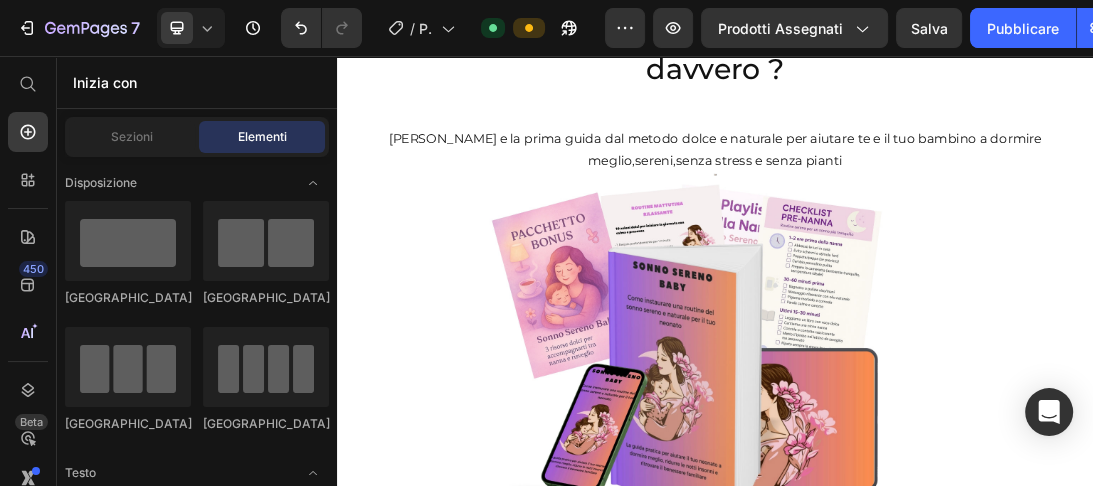 scroll, scrollTop: 0, scrollLeft: 0, axis: both 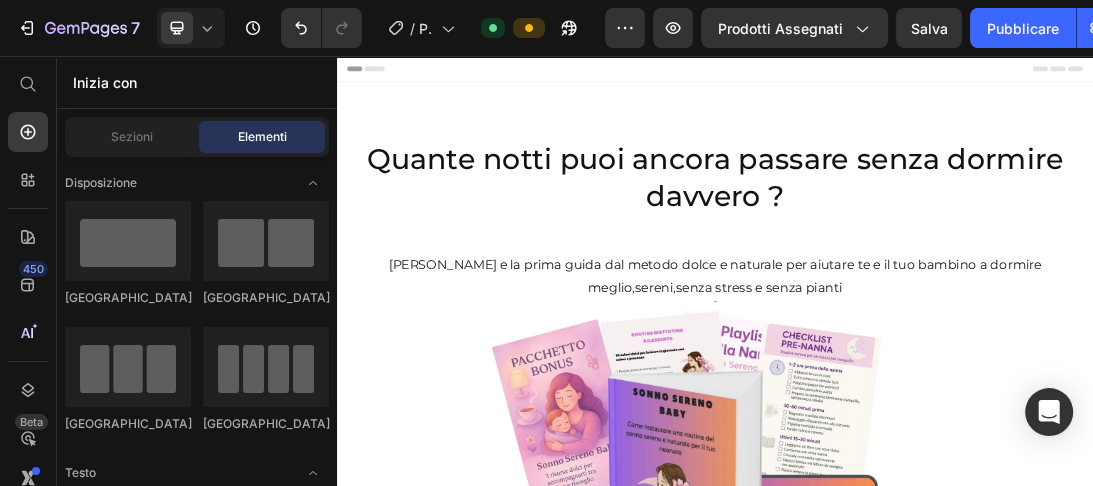drag, startPoint x: 1529, startPoint y: 141, endPoint x: 1421, endPoint y: 111, distance: 112.08925 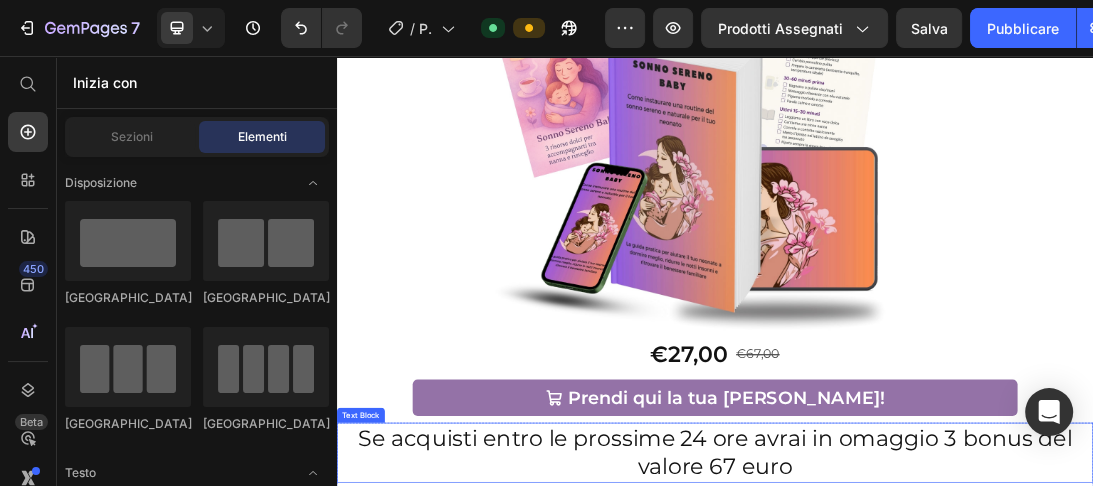 click on "Se acquisti entro le prossime 24 ore avrai in omaggio 3 bonus del valore 67 euro" at bounding box center [937, 684] 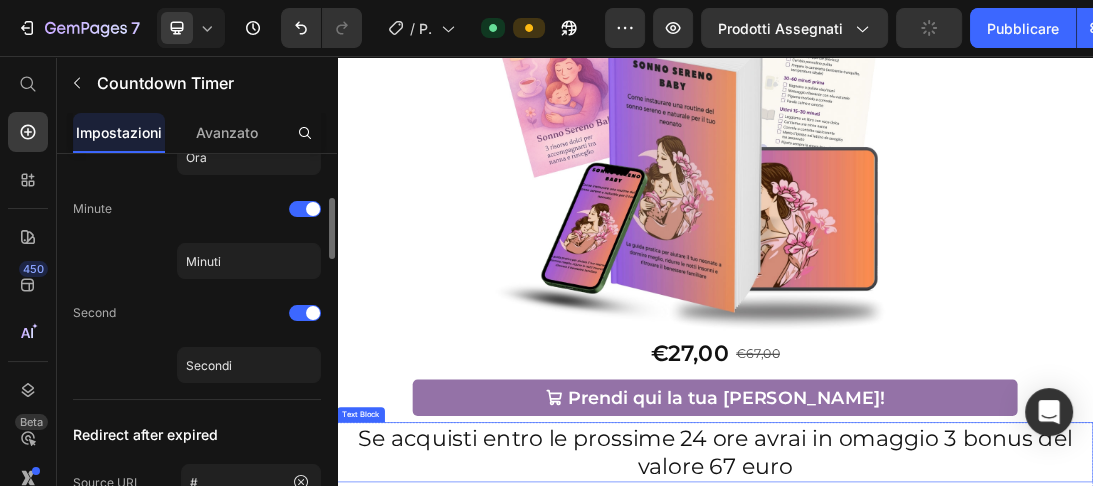 click on "02 Ora 01 Minuti 36 Secondi" at bounding box center (937, 802) 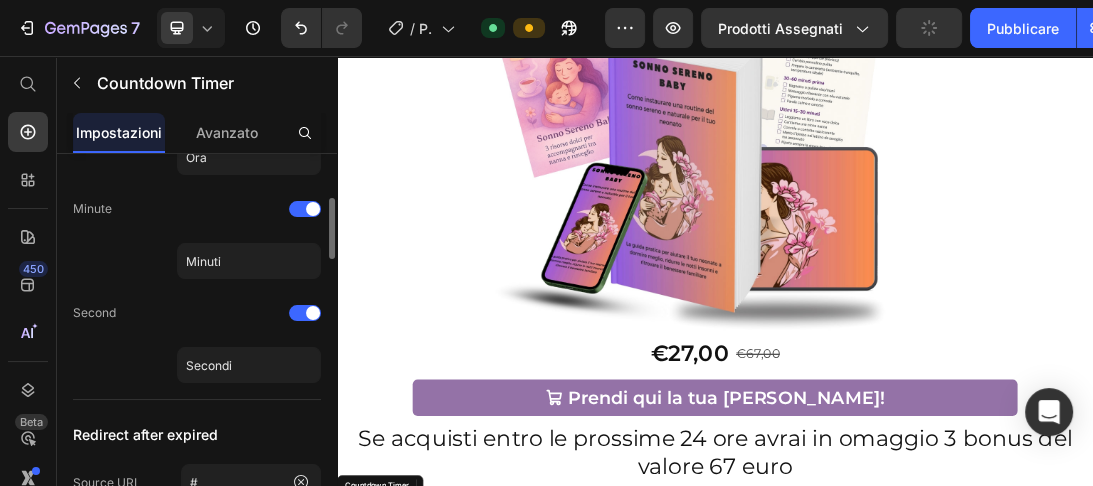 click on "02 Ora 01 Minuti 36 Secondi" at bounding box center [937, 802] 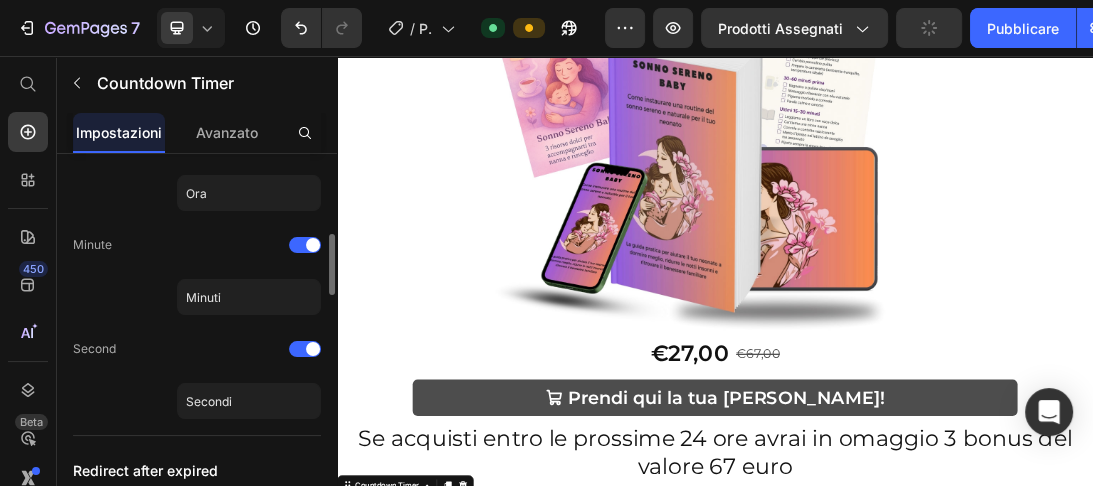 scroll, scrollTop: 982, scrollLeft: 0, axis: vertical 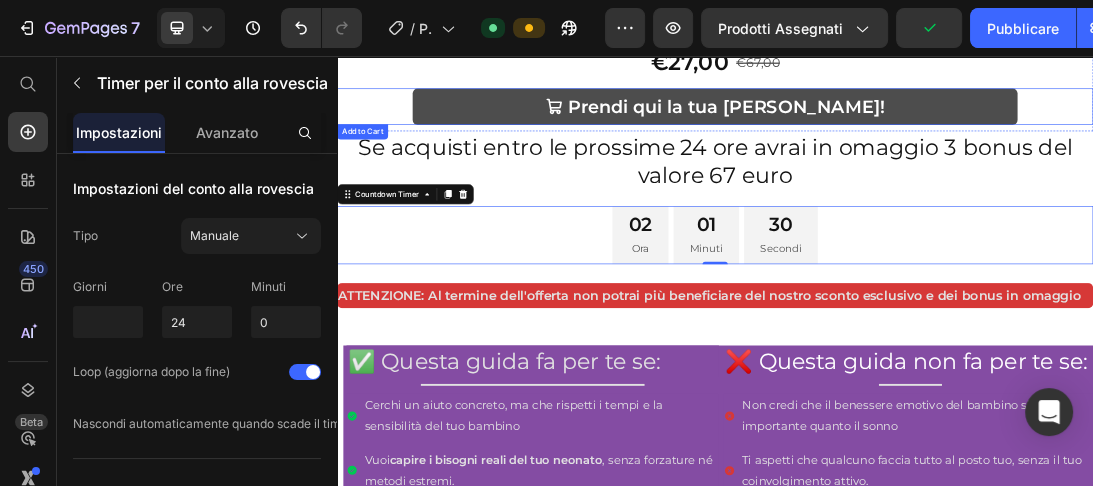 click on "Prendi qui la tua [PERSON_NAME]!" at bounding box center (937, 136) 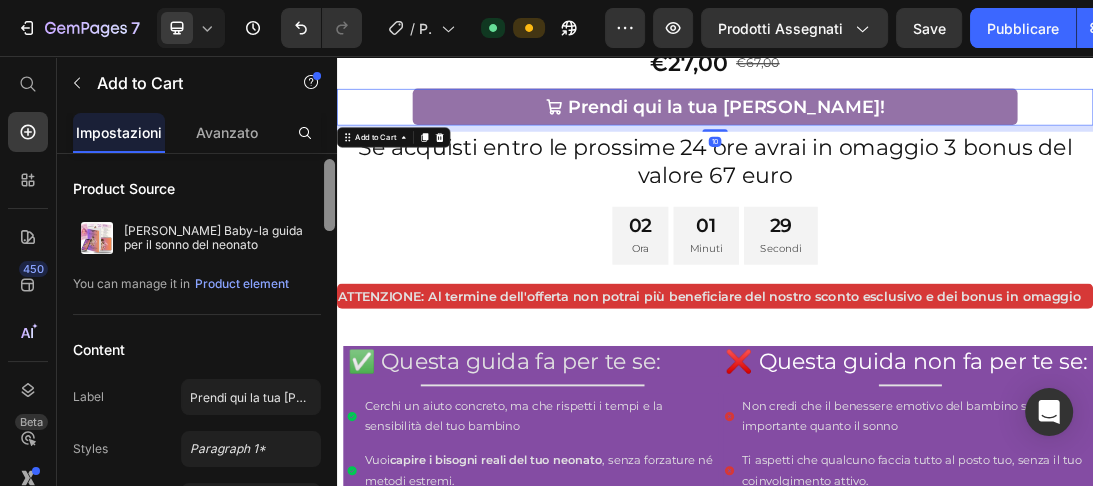 scroll, scrollTop: 175, scrollLeft: 0, axis: vertical 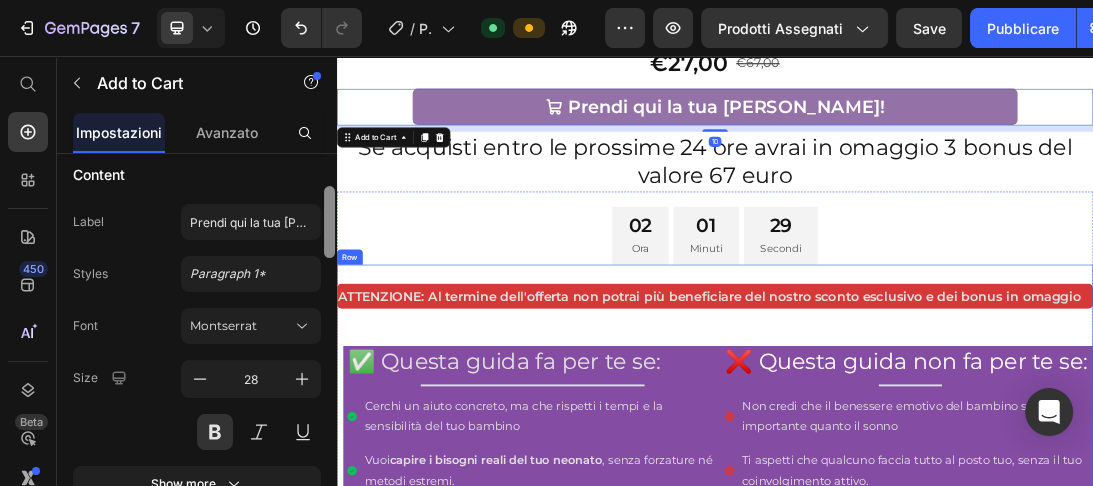 drag, startPoint x: 669, startPoint y: 227, endPoint x: 339, endPoint y: 403, distance: 374 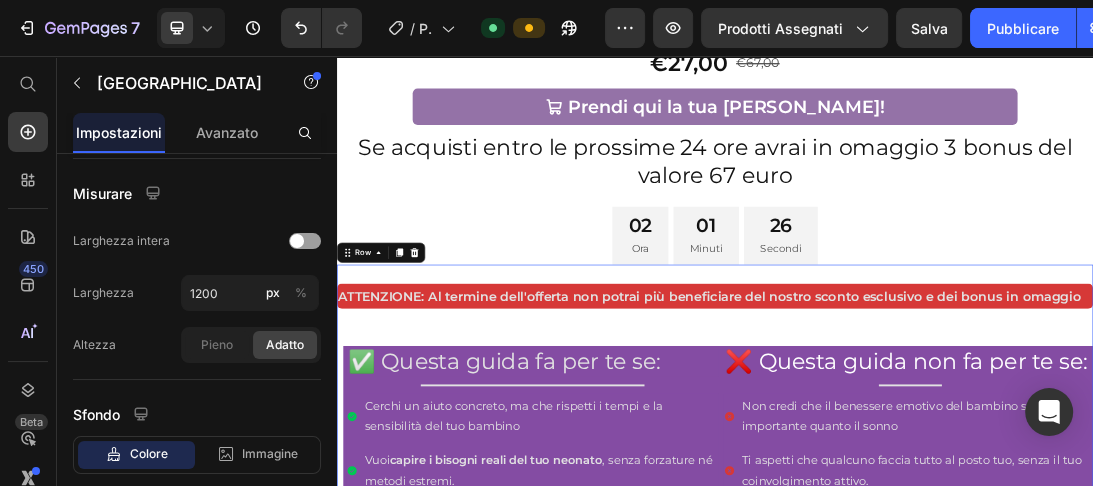scroll, scrollTop: 521, scrollLeft: 0, axis: vertical 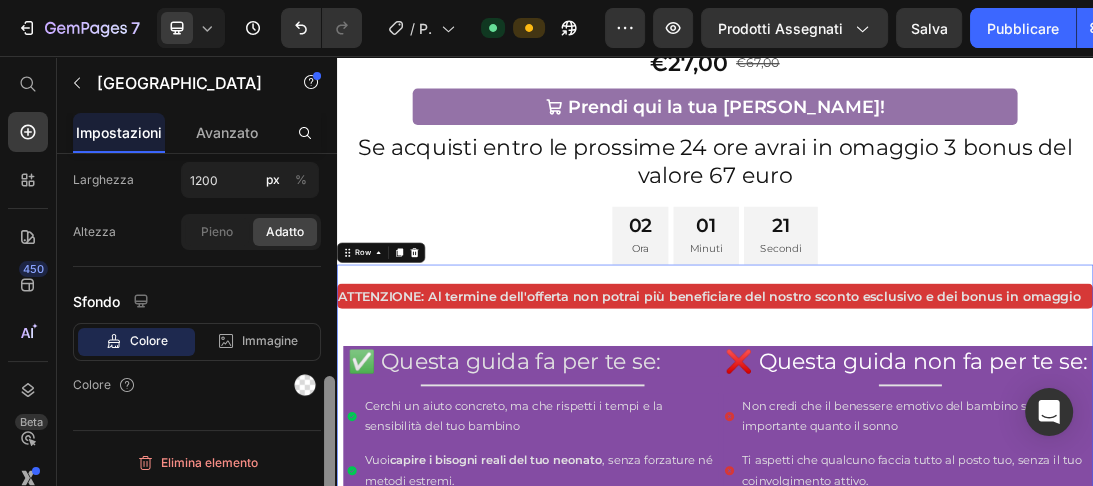 drag, startPoint x: 327, startPoint y: 428, endPoint x: 332, endPoint y: 416, distance: 13 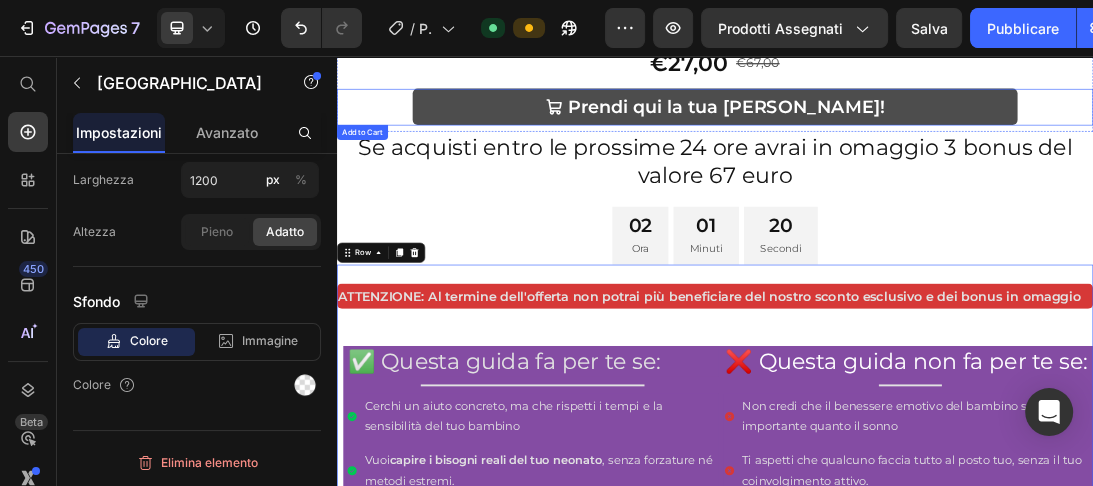 click on "Prendi qui la tua [PERSON_NAME]!" at bounding box center (937, 136) 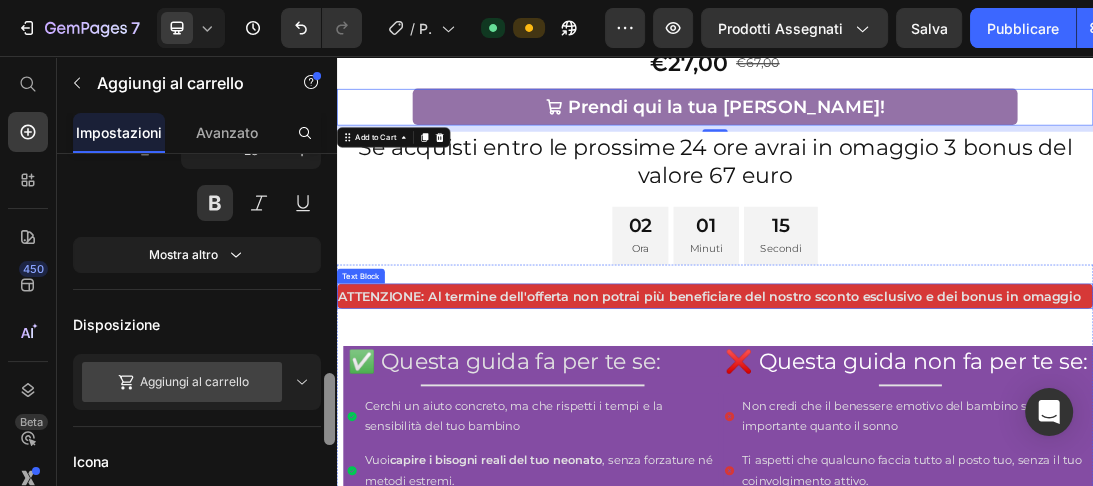 scroll, scrollTop: 525, scrollLeft: 0, axis: vertical 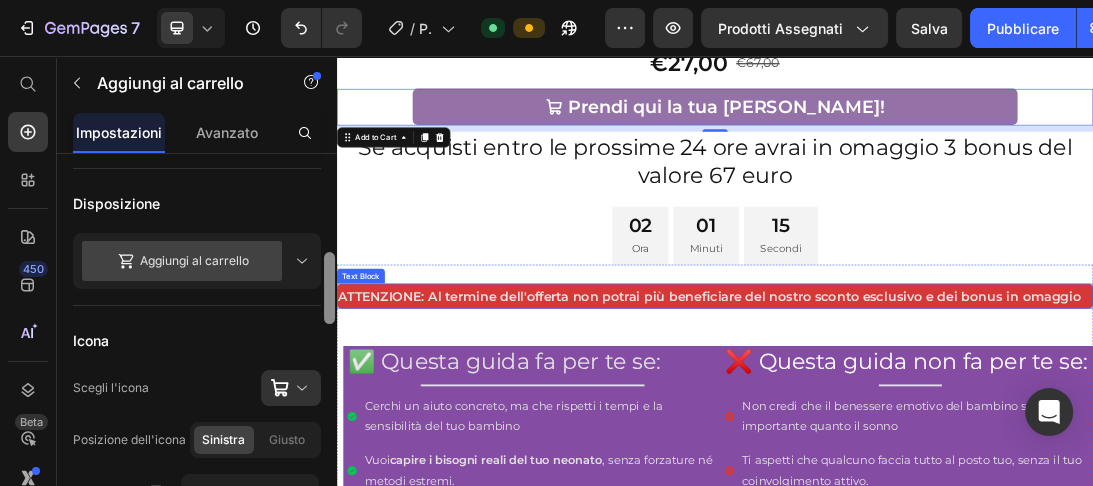 drag, startPoint x: 666, startPoint y: 226, endPoint x: 340, endPoint y: 416, distance: 377.32745 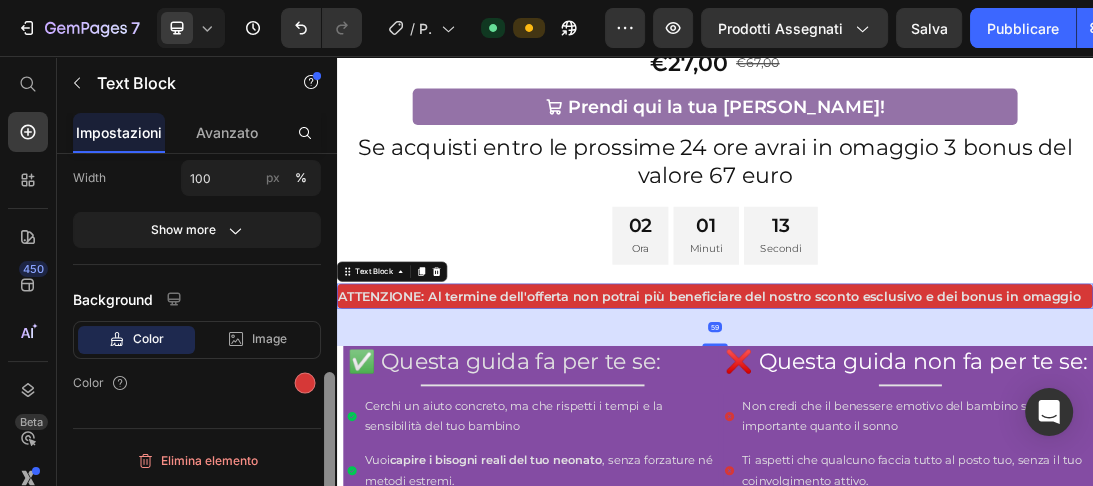 scroll, scrollTop: 504, scrollLeft: 0, axis: vertical 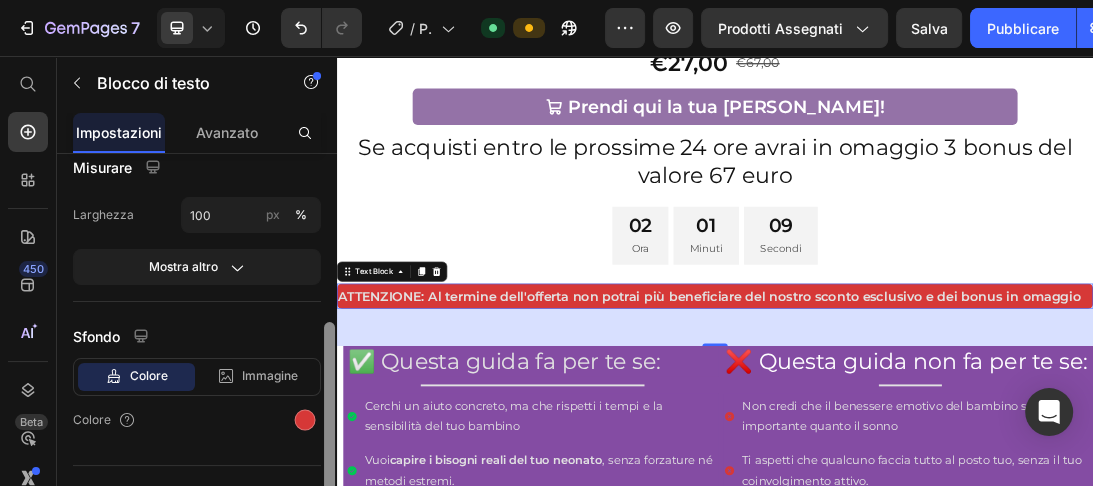 drag, startPoint x: 328, startPoint y: 415, endPoint x: 326, endPoint y: 384, distance: 31.06445 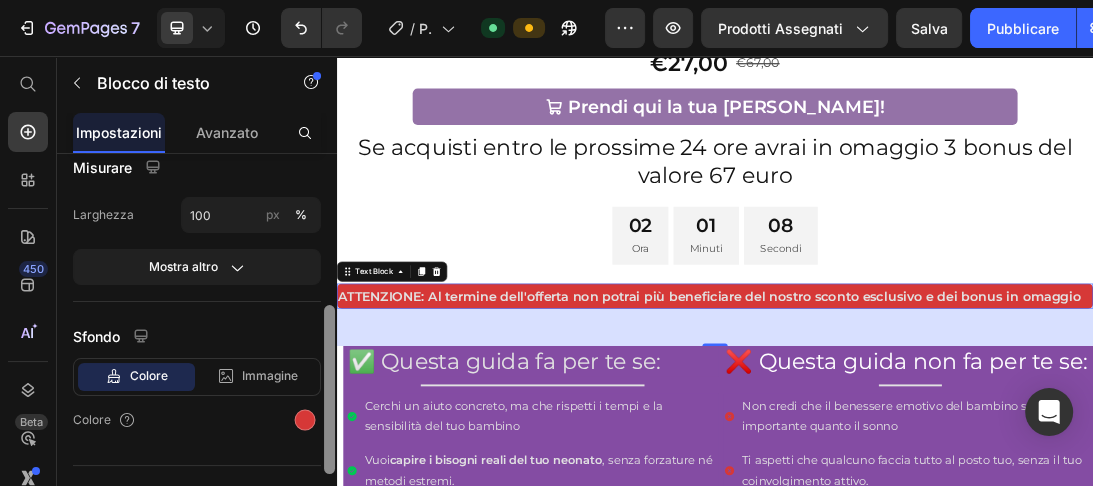 scroll, scrollTop: 432, scrollLeft: 0, axis: vertical 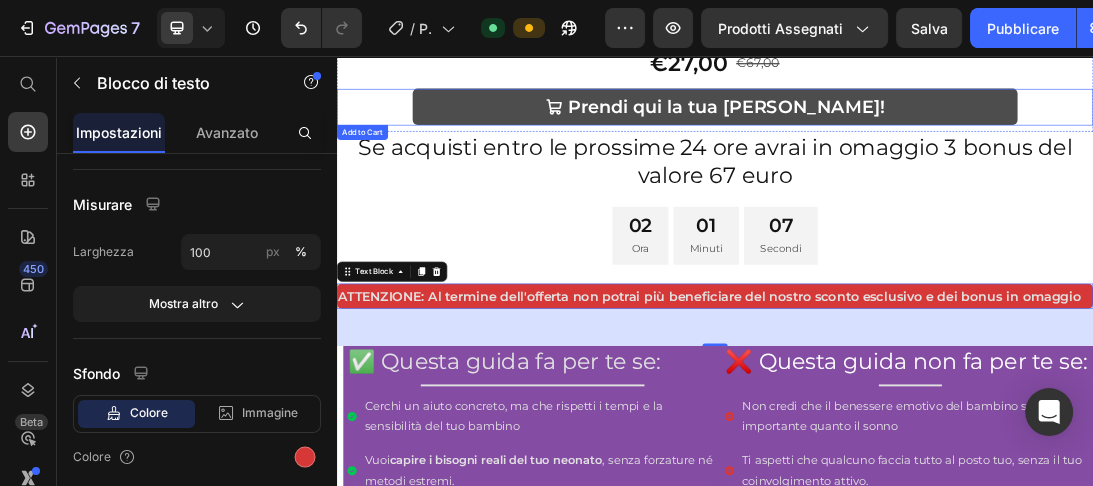 click on "Prendi qui la tua [PERSON_NAME]!" at bounding box center (937, 136) 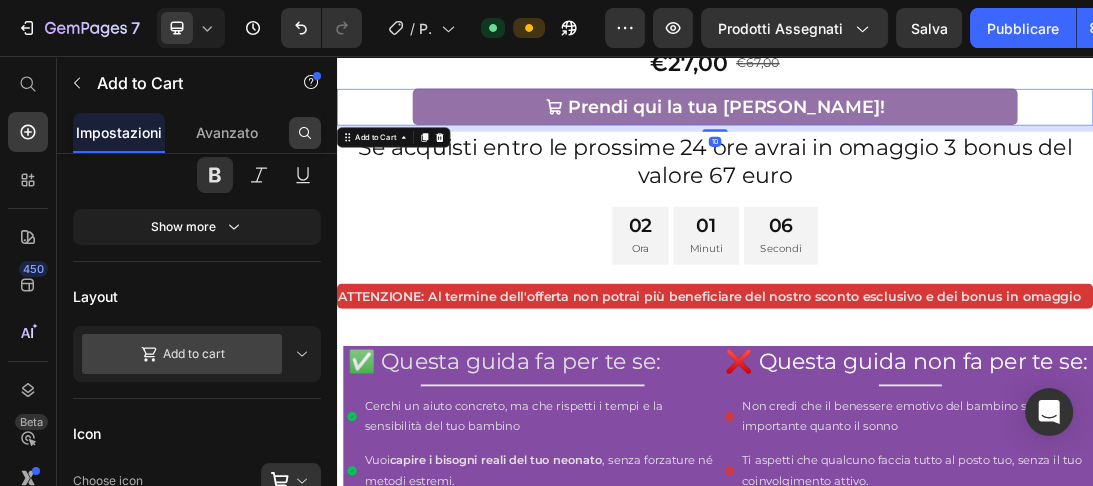 scroll, scrollTop: 0, scrollLeft: 0, axis: both 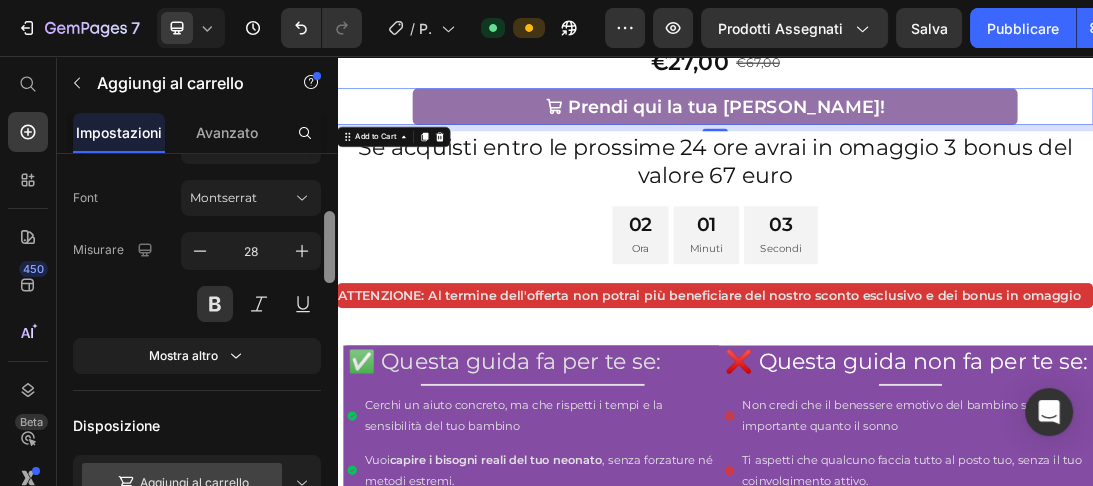 drag, startPoint x: 328, startPoint y: 185, endPoint x: 328, endPoint y: 243, distance: 58 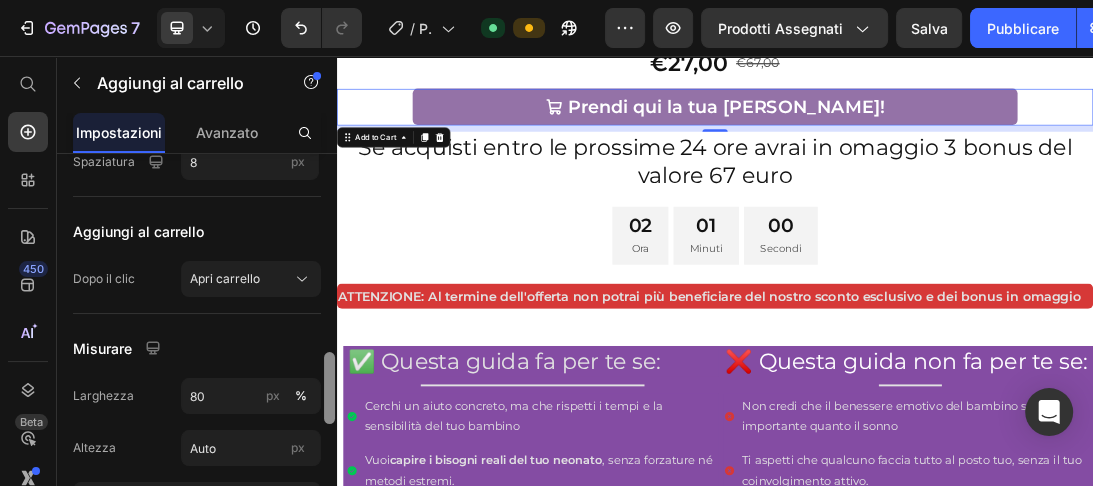 drag, startPoint x: 328, startPoint y: 241, endPoint x: 332, endPoint y: 349, distance: 108.07405 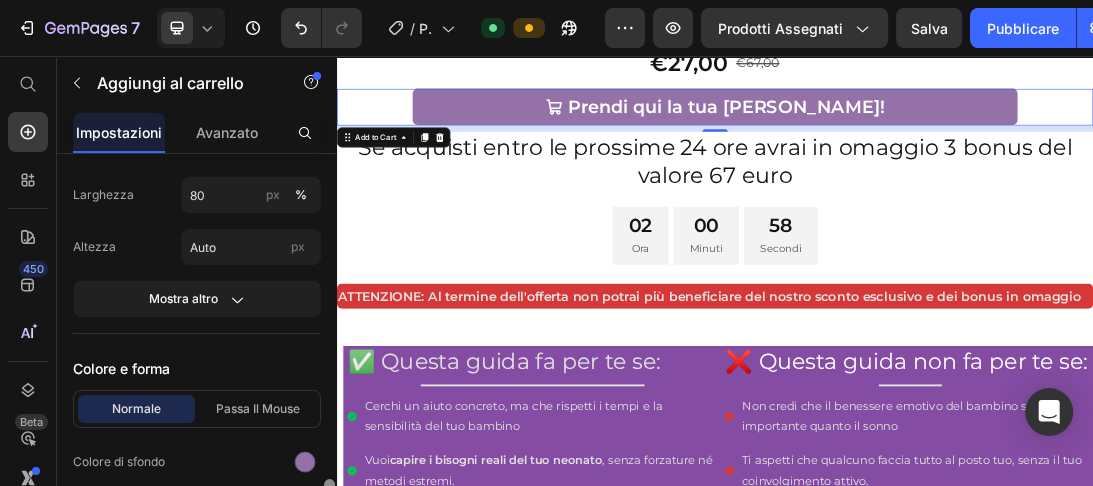 scroll, scrollTop: 1205, scrollLeft: 0, axis: vertical 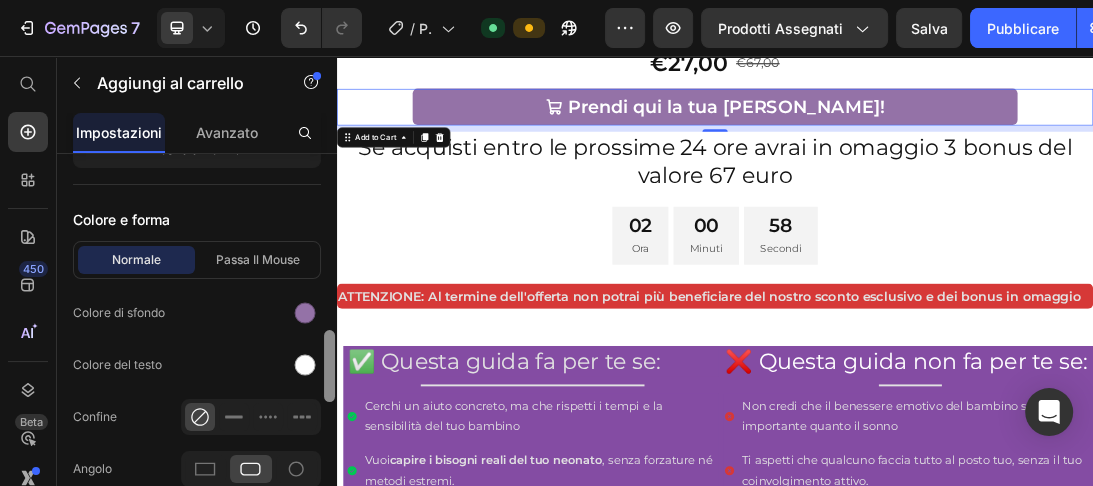drag, startPoint x: 327, startPoint y: 350, endPoint x: 330, endPoint y: 409, distance: 59.07622 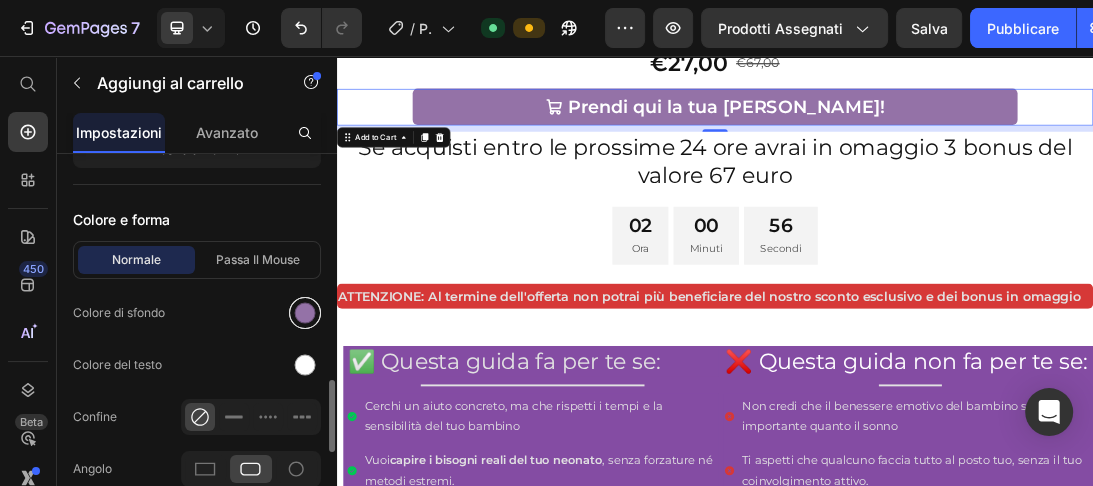 click at bounding box center (305, 313) 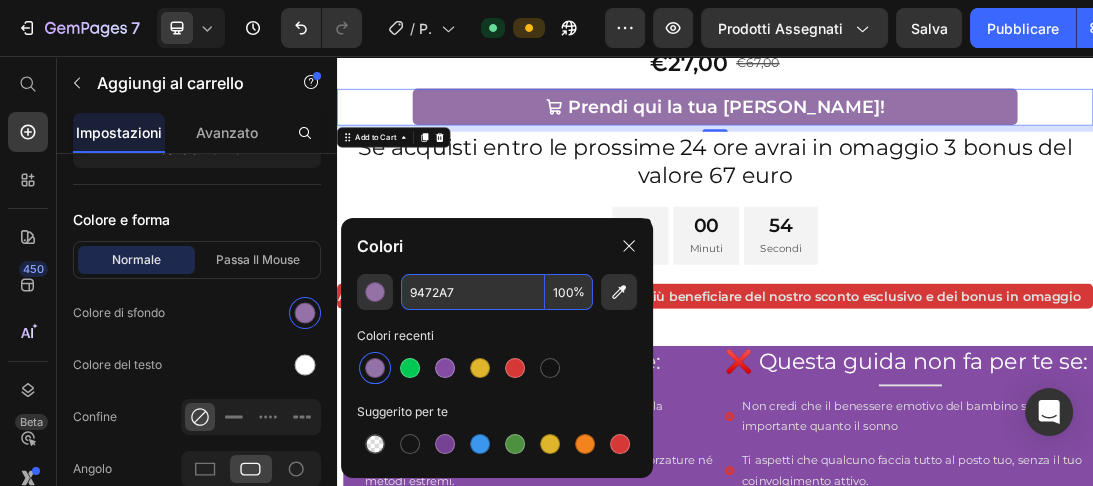 click on "9472A7" at bounding box center (473, 292) 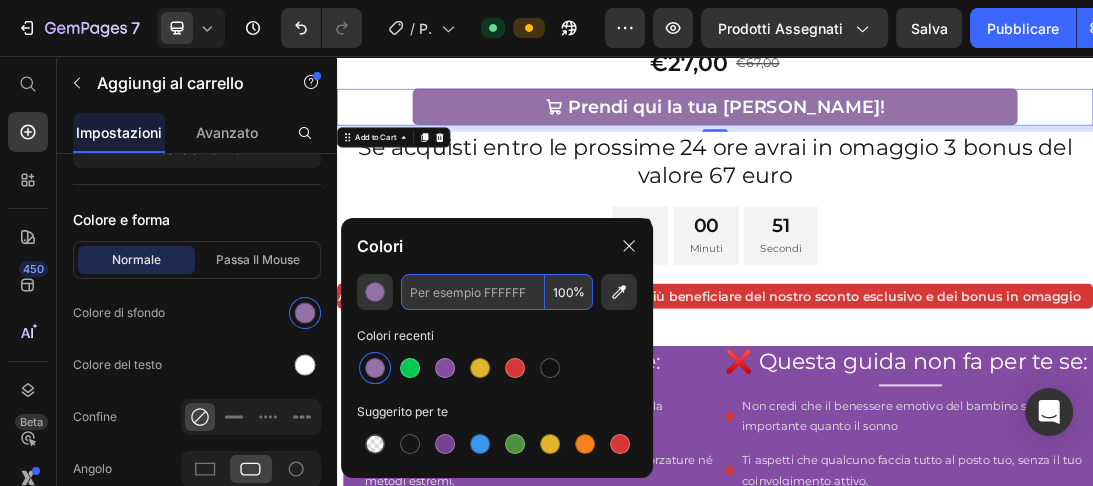 paste on "844CA3" 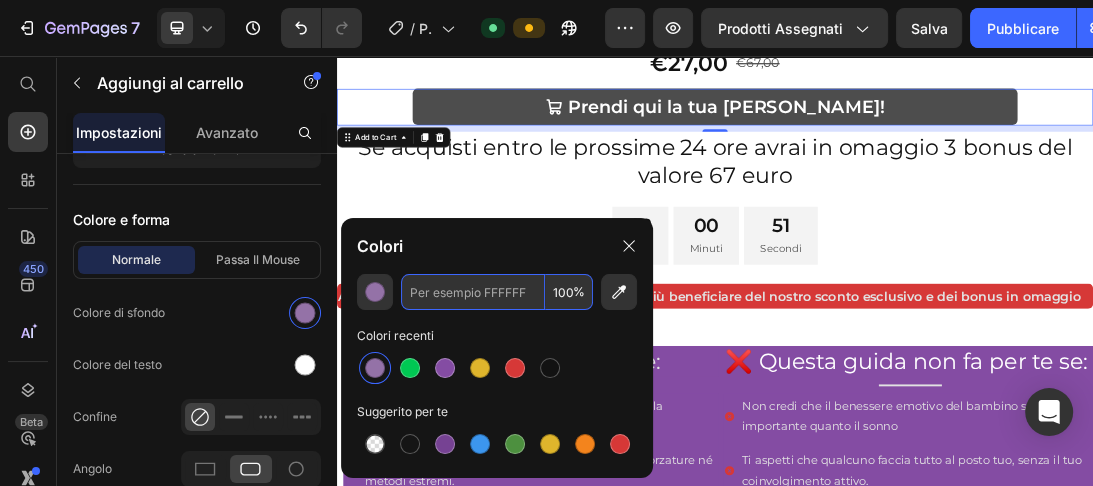type on "844CA3" 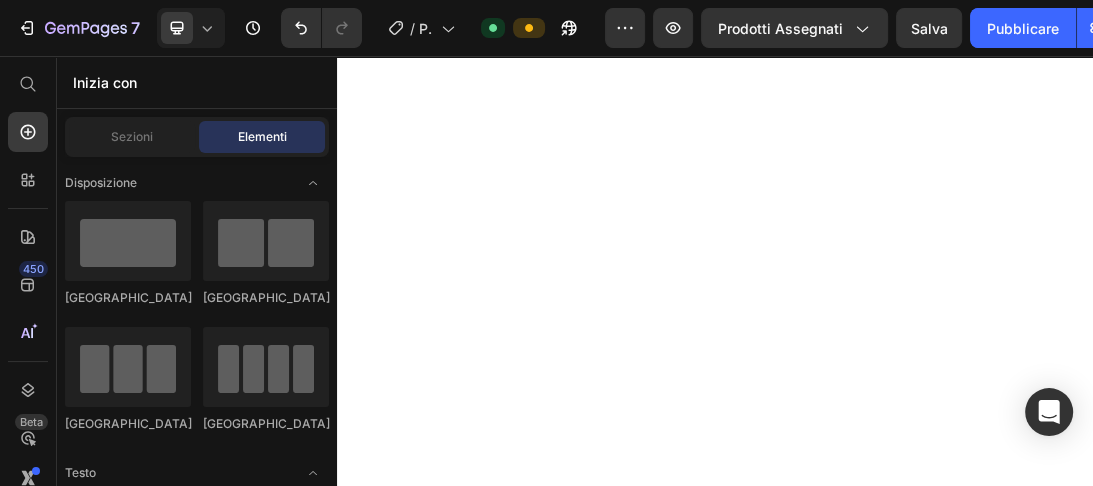 scroll, scrollTop: 4477, scrollLeft: 0, axis: vertical 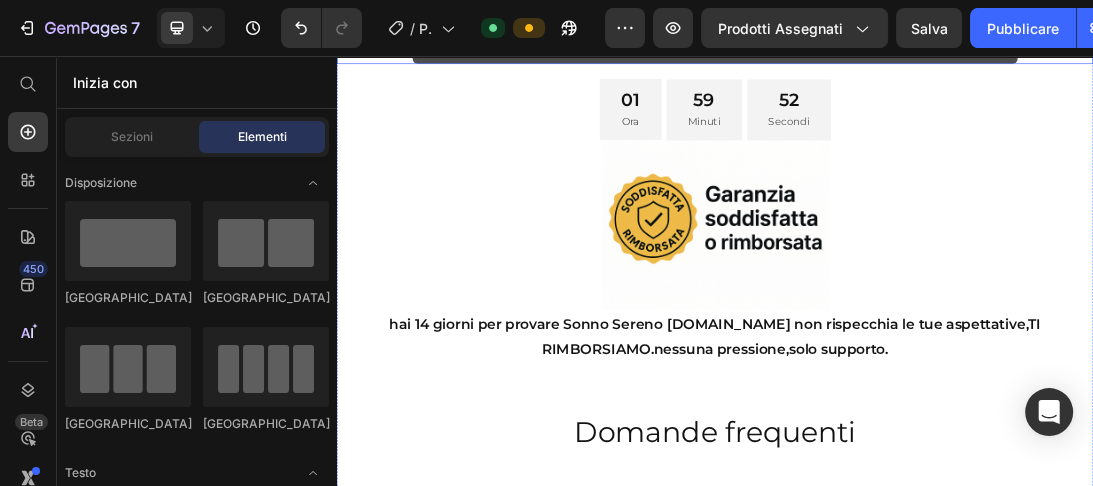 click on "Prendi qui la tua [PERSON_NAME]!" at bounding box center (937, 43) 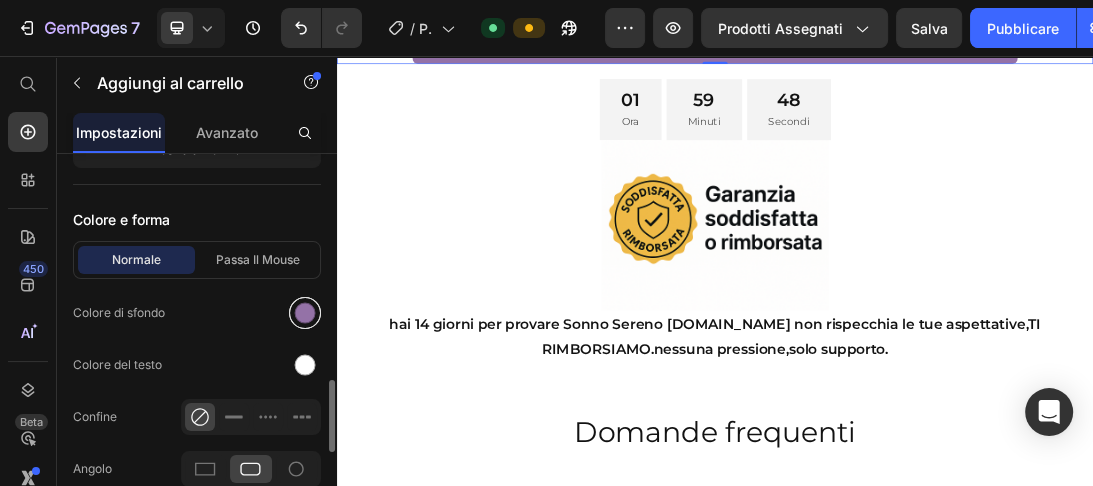 click at bounding box center (305, 313) 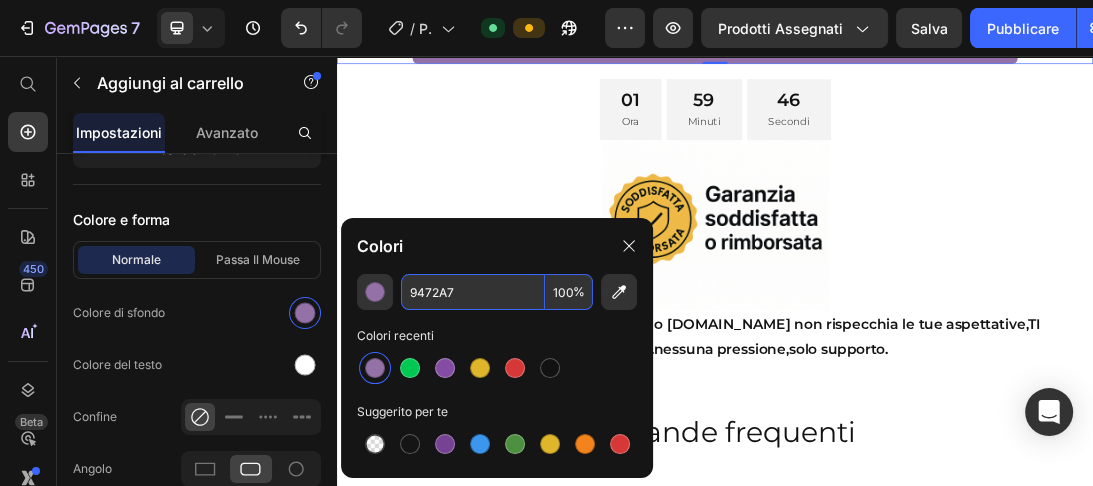 click on "9472A7" at bounding box center (473, 292) 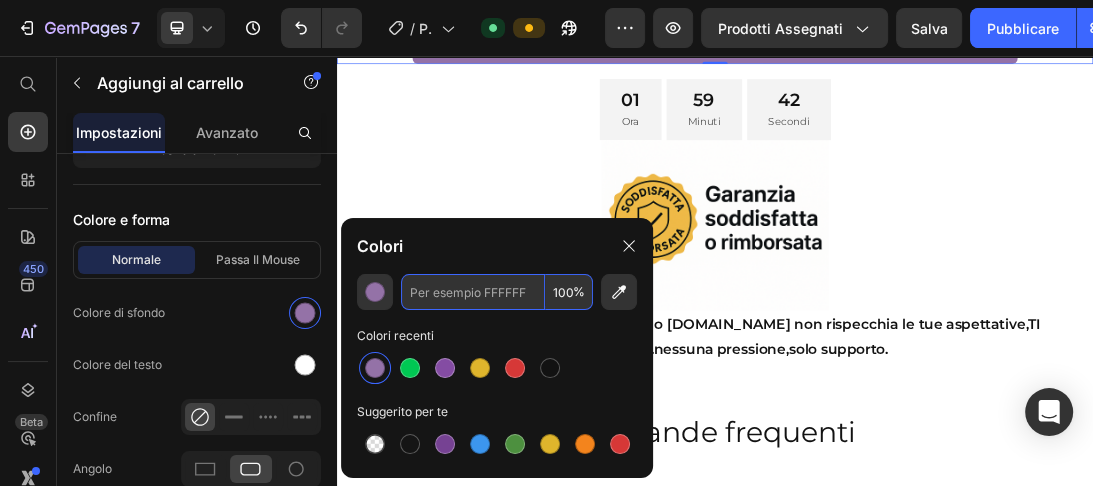 paste on "844CA3" 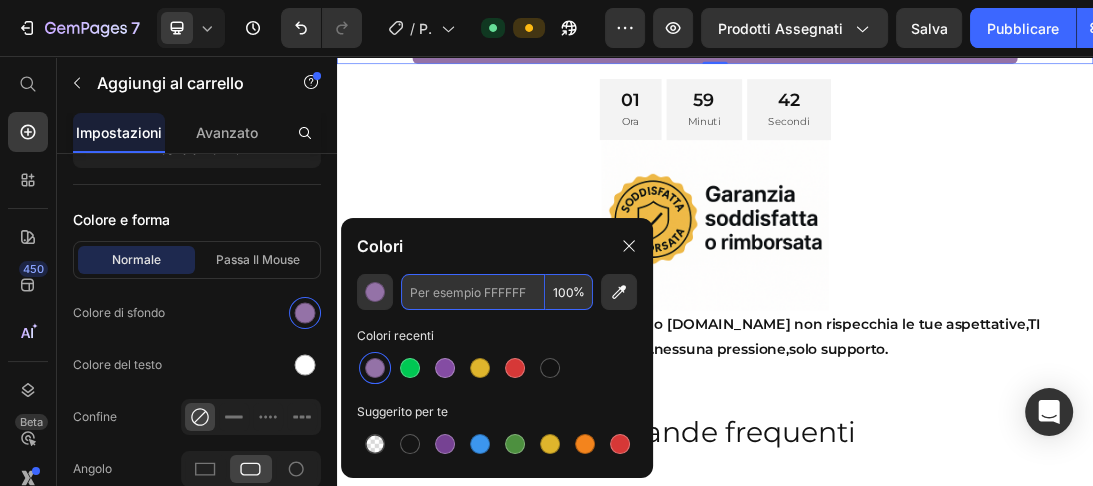 type on "844CA3" 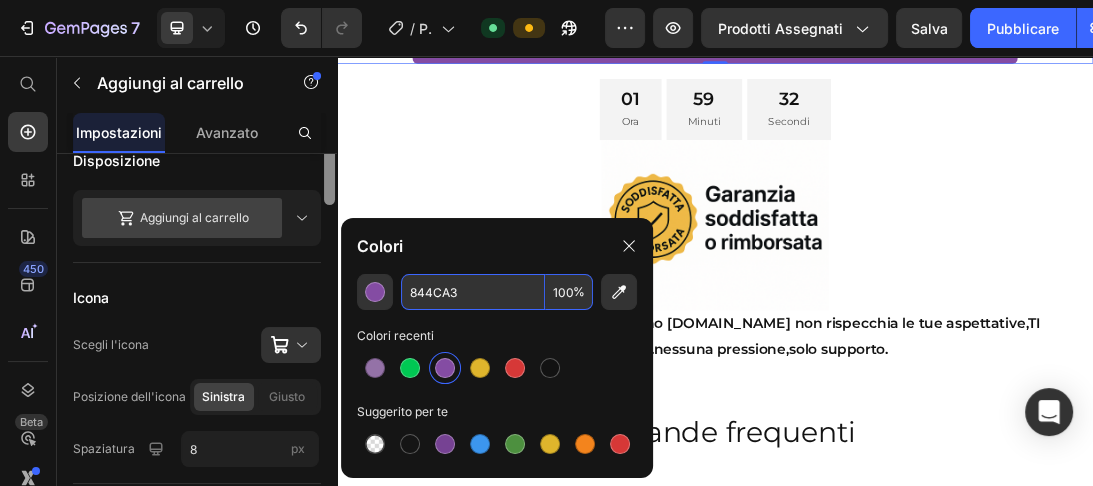 scroll, scrollTop: 430, scrollLeft: 0, axis: vertical 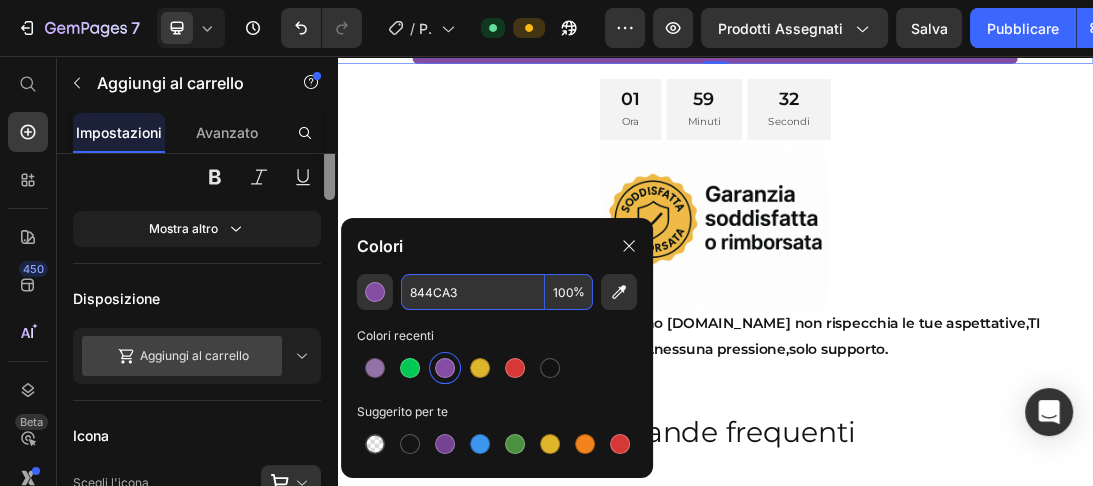 drag, startPoint x: 330, startPoint y: 396, endPoint x: 329, endPoint y: 216, distance: 180.00278 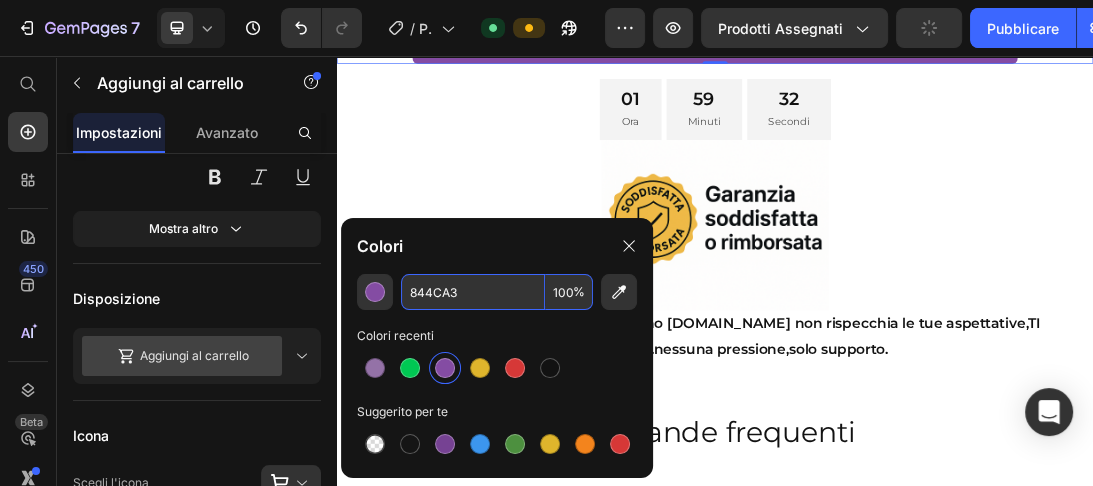 scroll, scrollTop: 249, scrollLeft: 0, axis: vertical 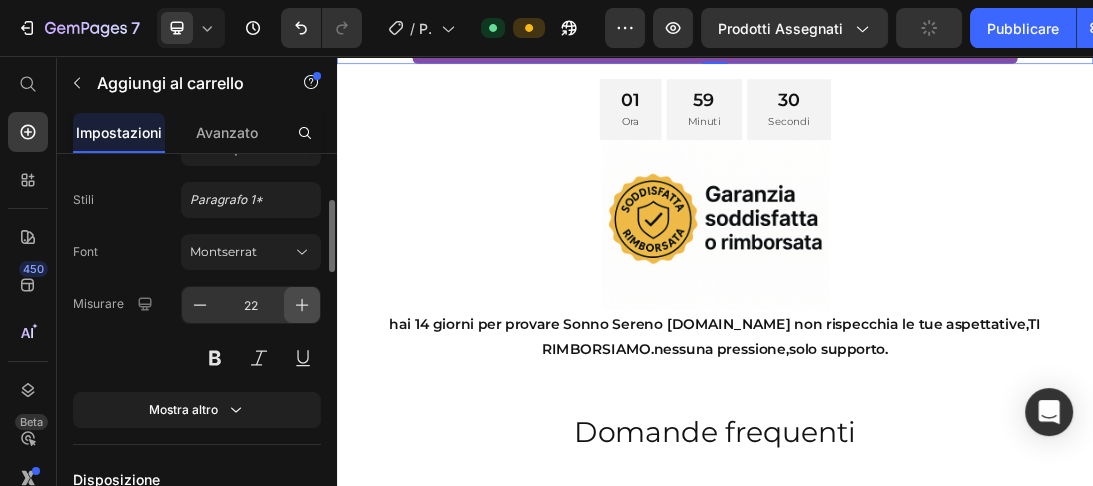 click 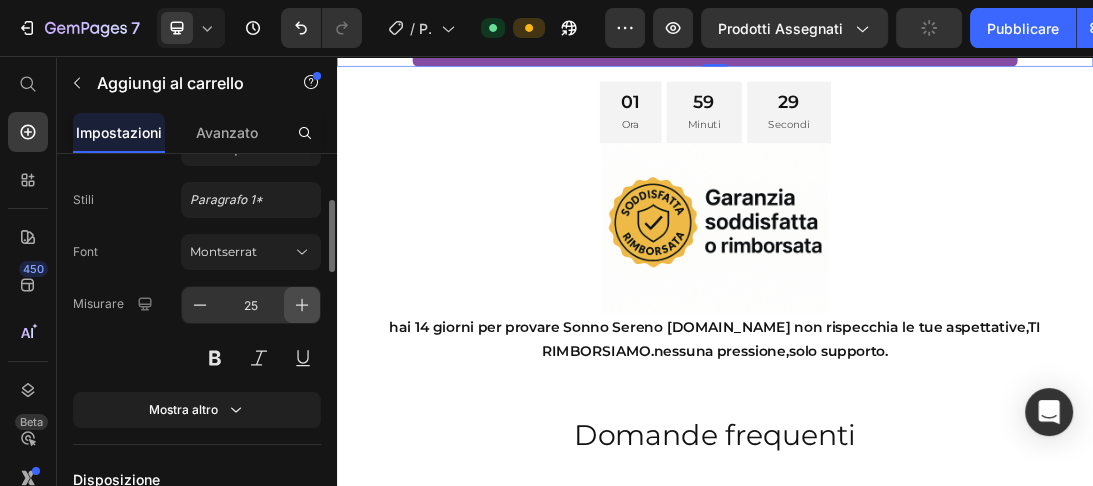 click 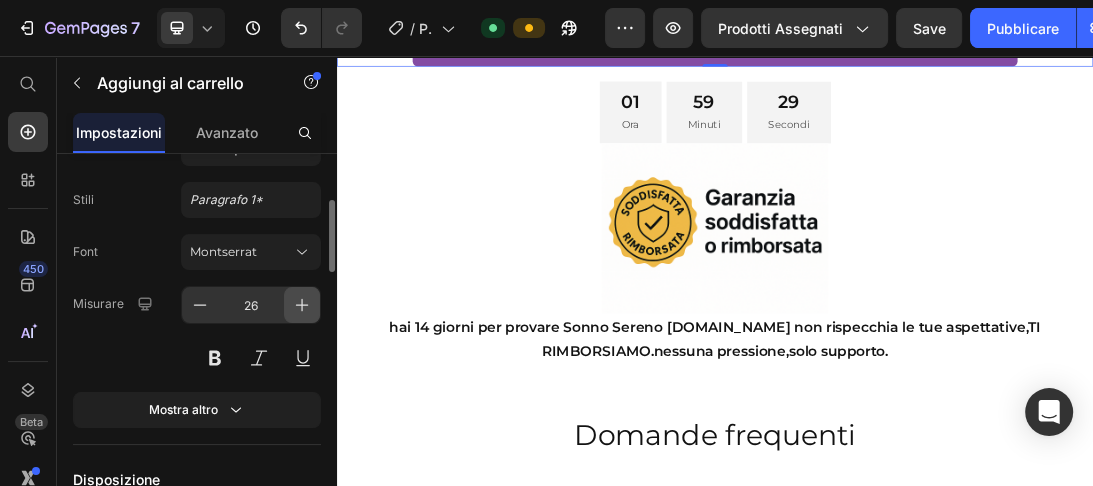 click 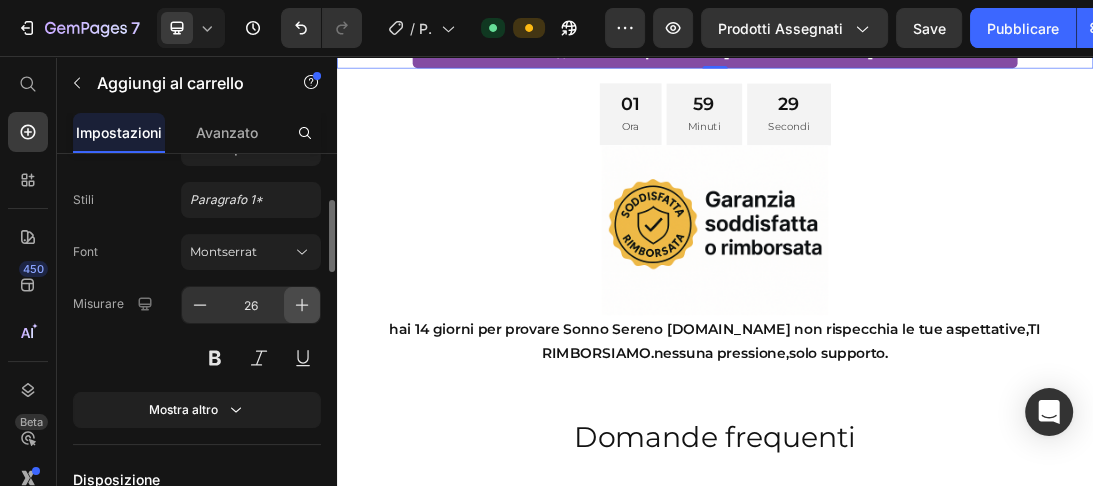 type on "27" 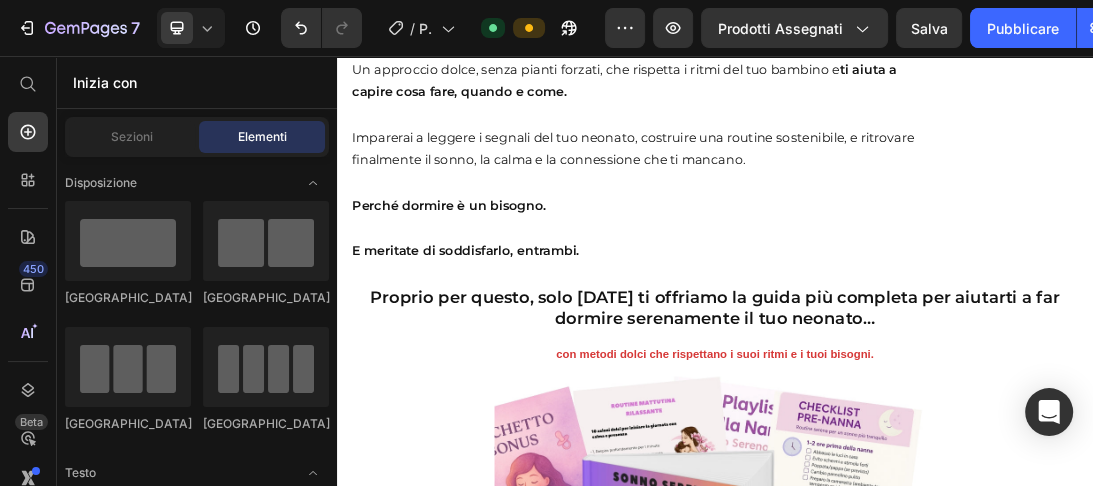 scroll, scrollTop: 7925, scrollLeft: 0, axis: vertical 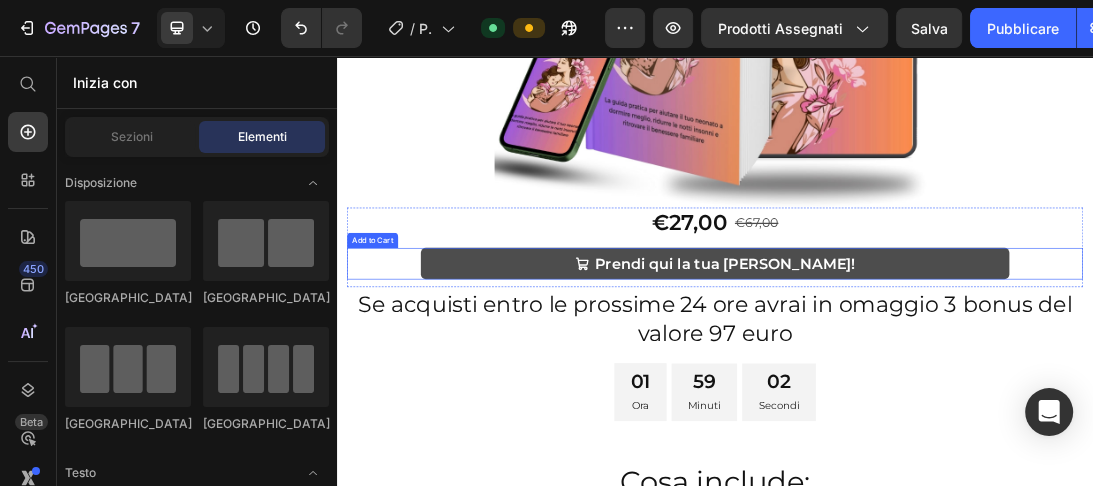 click on "Prendi qui la tua [PERSON_NAME]!" at bounding box center [937, 385] 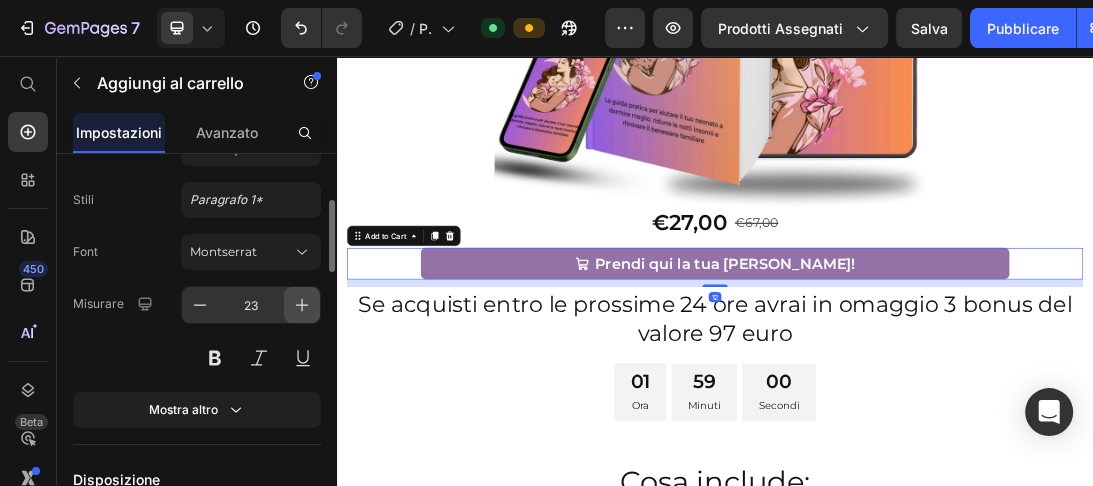 click 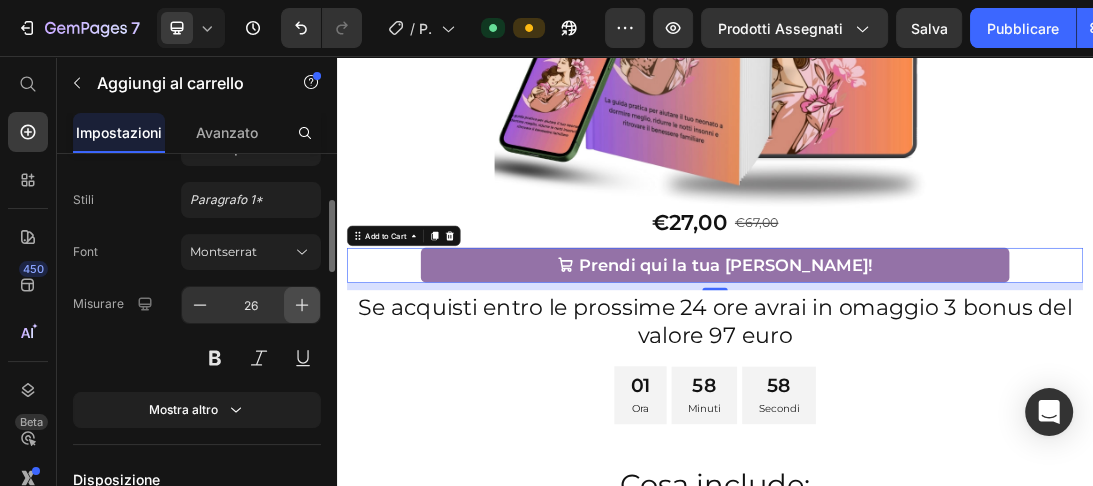 click 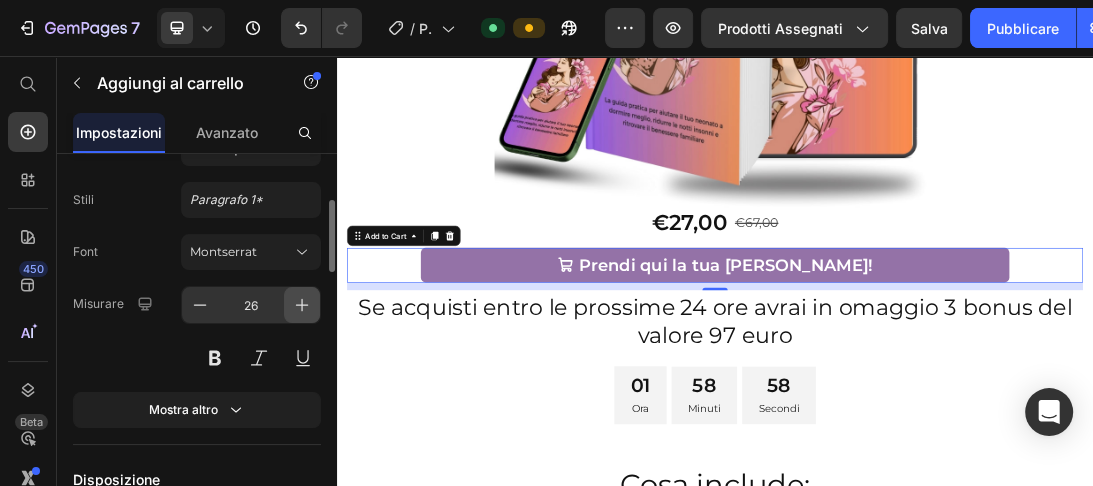 type on "27" 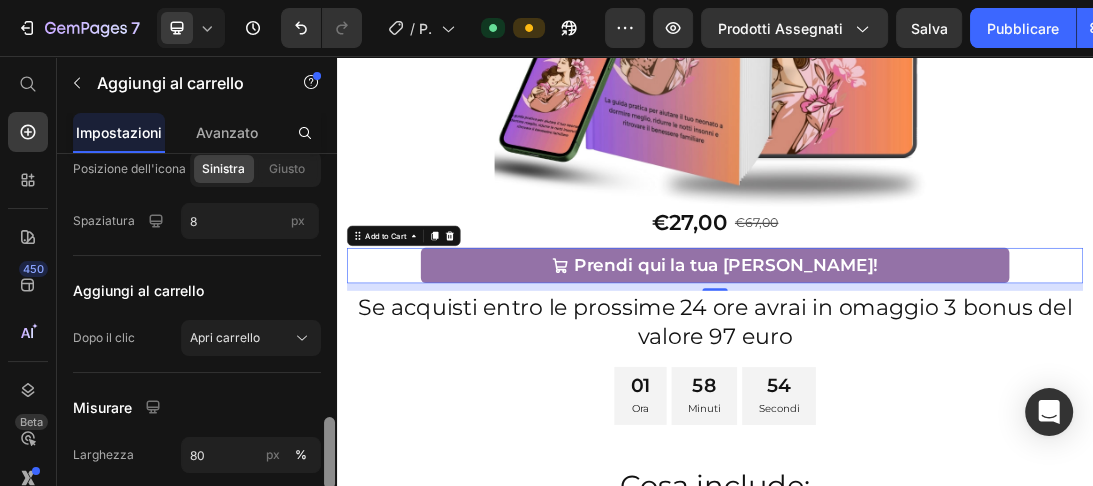 scroll, scrollTop: 892, scrollLeft: 0, axis: vertical 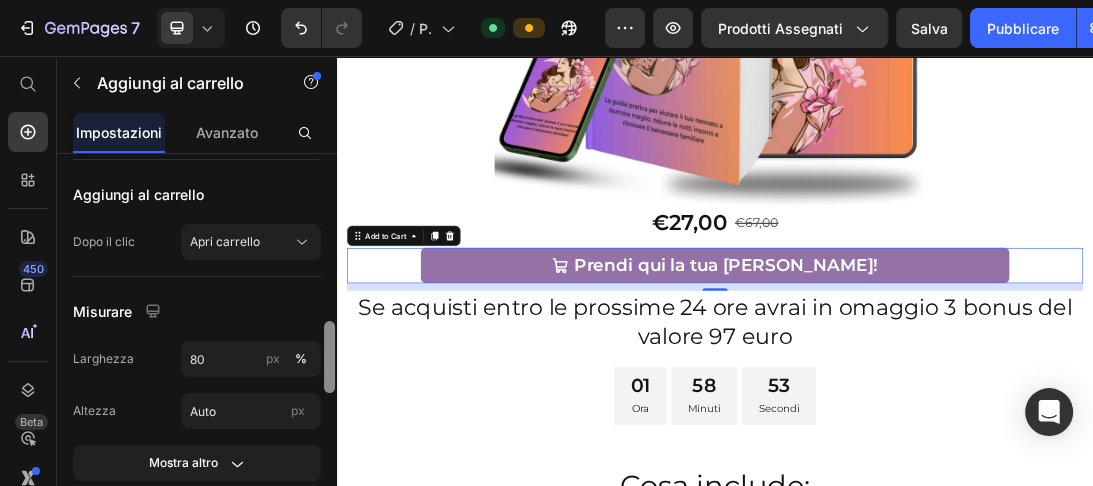 drag, startPoint x: 327, startPoint y: 251, endPoint x: 328, endPoint y: 372, distance: 121.004135 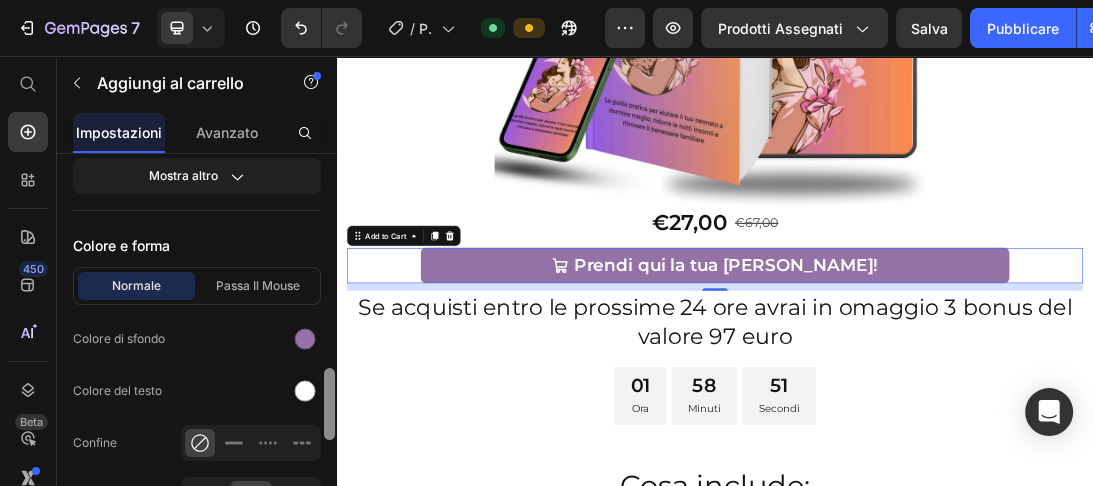 drag, startPoint x: 328, startPoint y: 372, endPoint x: 332, endPoint y: 420, distance: 48.166378 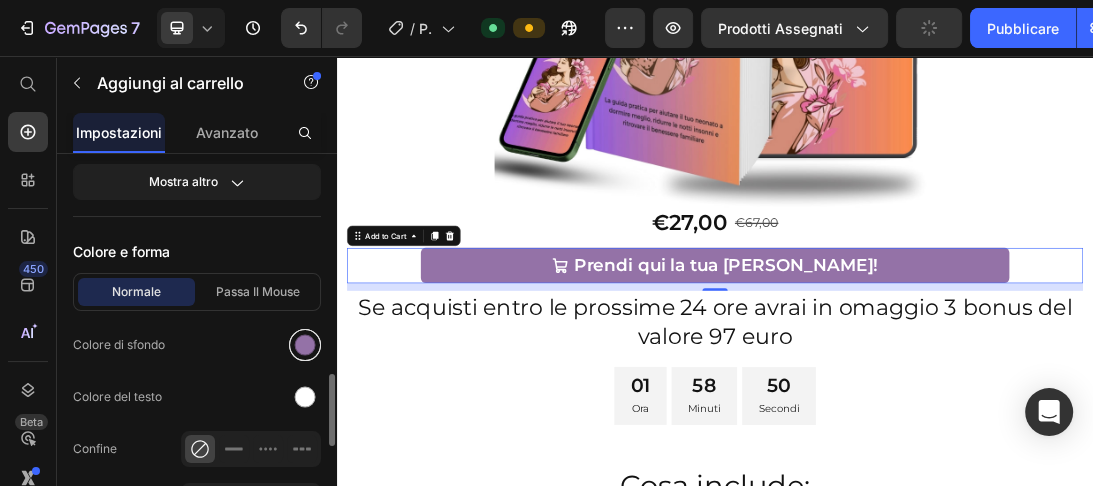click at bounding box center [305, 345] 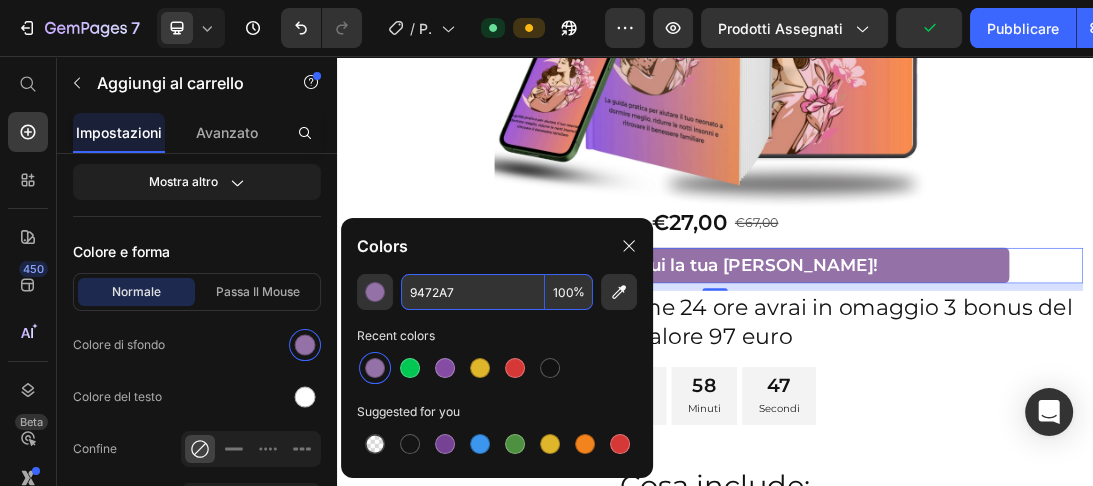 click on "9472A7" at bounding box center [473, 292] 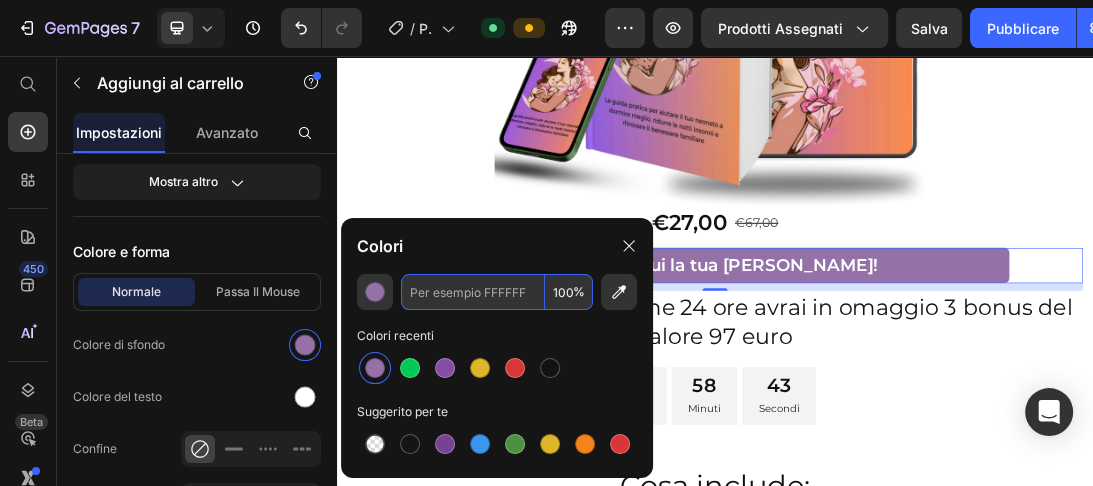 paste on "844CA3" 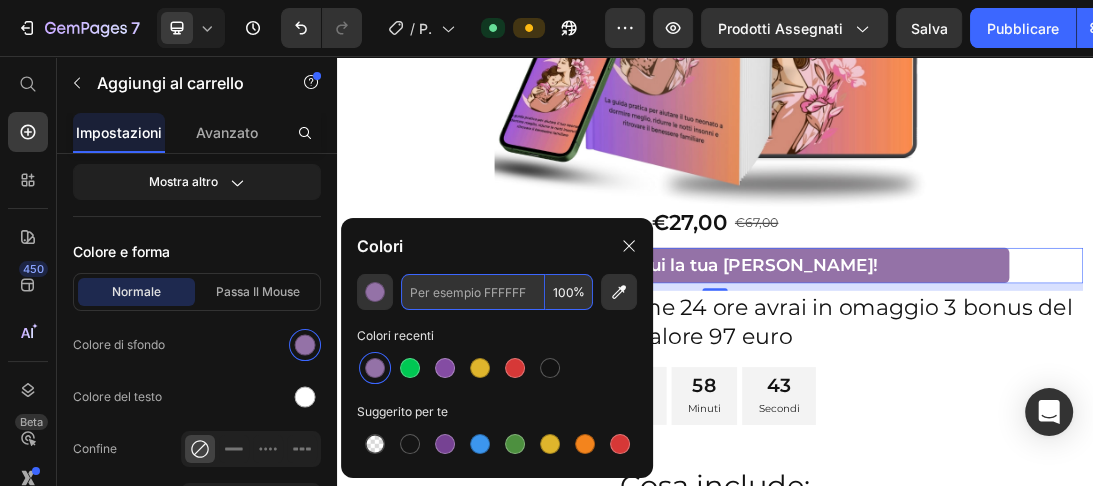 type on "844CA3" 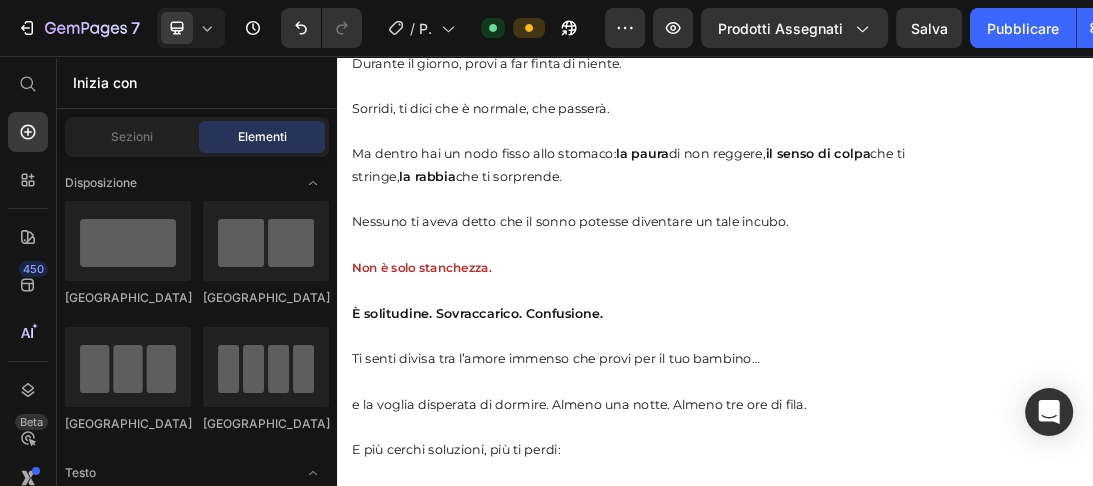 scroll, scrollTop: 3741, scrollLeft: 0, axis: vertical 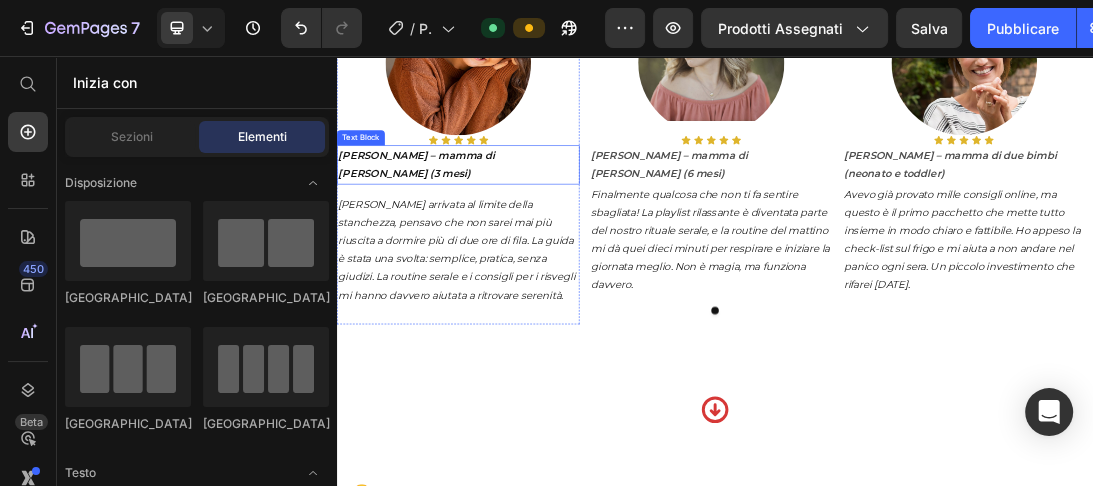 click on "[PERSON_NAME] – mamma di [PERSON_NAME] (3 mesi)" at bounding box center (529, 229) 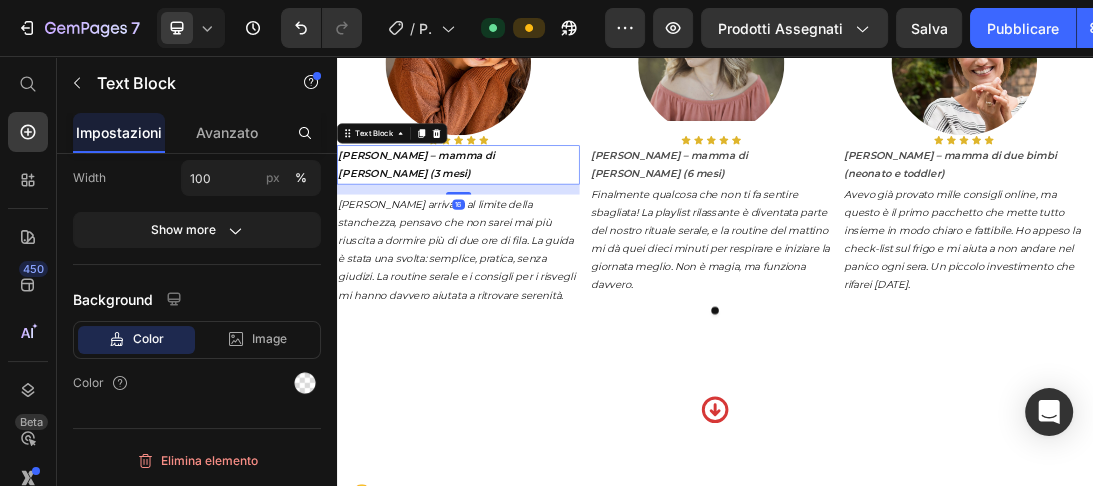 scroll, scrollTop: 0, scrollLeft: 0, axis: both 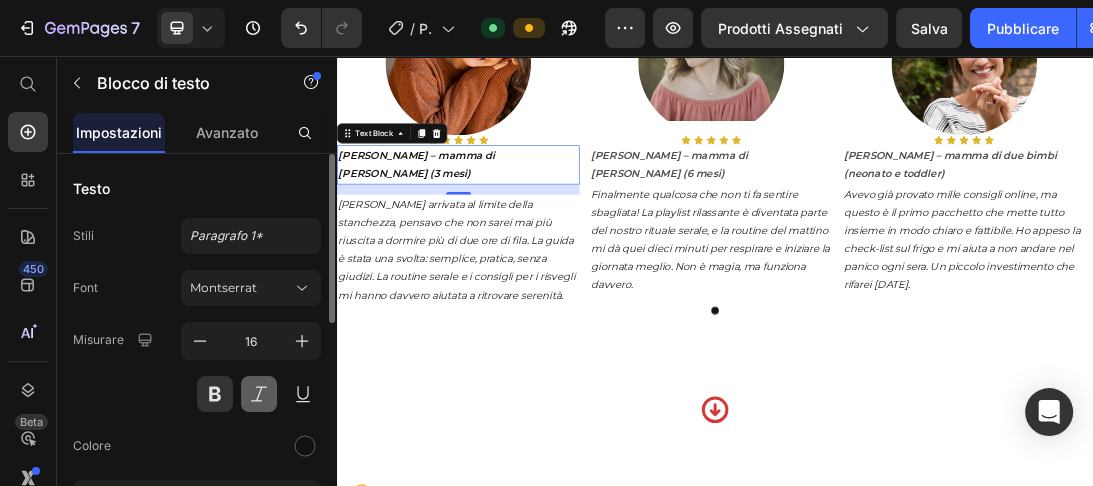 click at bounding box center (259, 394) 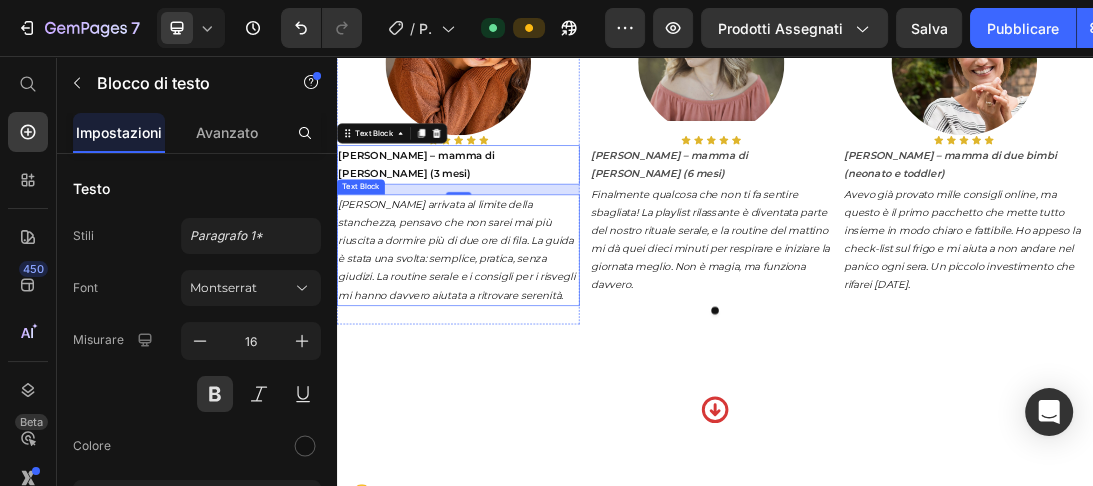 click on "[PERSON_NAME] arrivata al limite della stanchezza, pensavo che non sarei mai più riuscita a dormire più di due ore di fila. La guida è stata una svolta: semplice, pratica, senza giudizi. La routine serale e i consigli per i risvegli mi hanno davvero aiutata a ritrovare serenità." at bounding box center (529, 364) 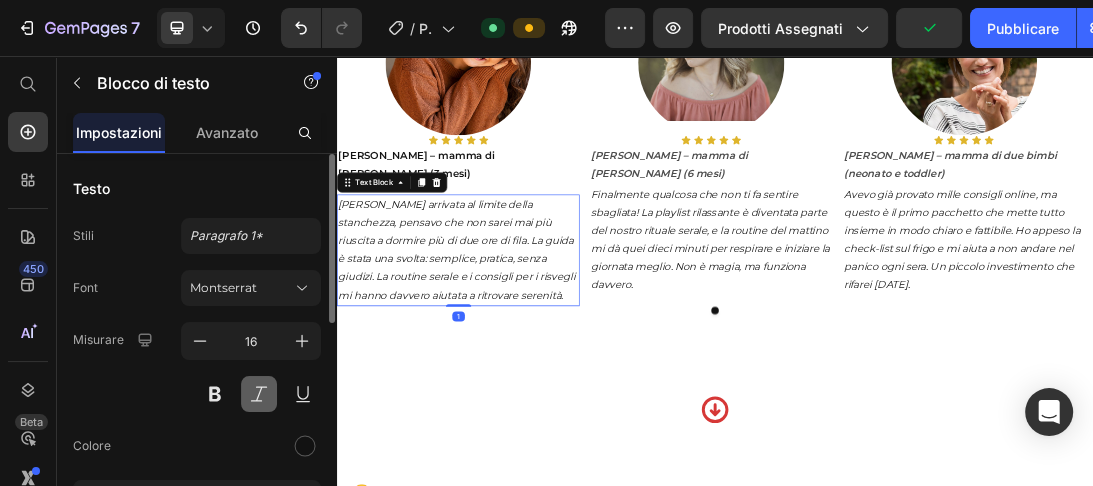 click at bounding box center [259, 394] 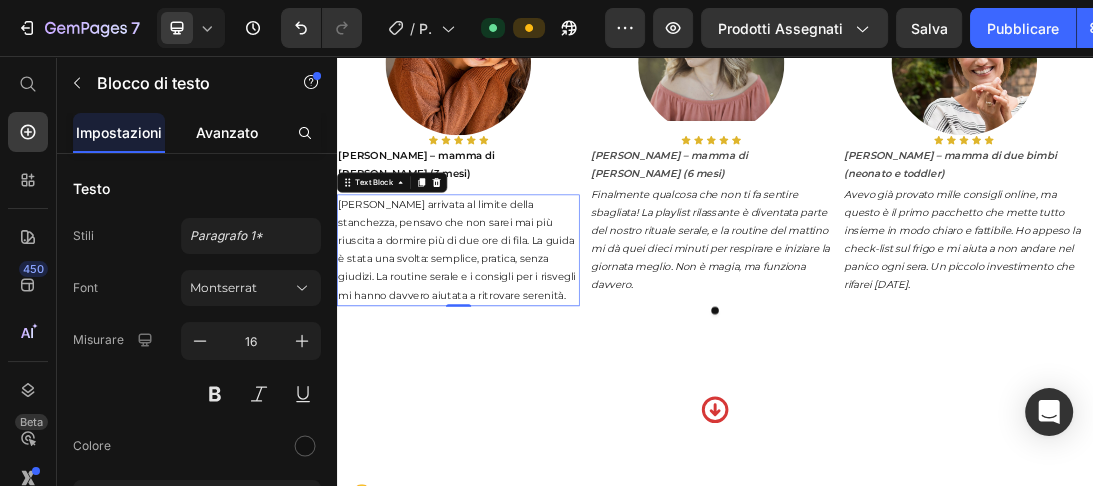 click on "Avanzato" at bounding box center [227, 132] 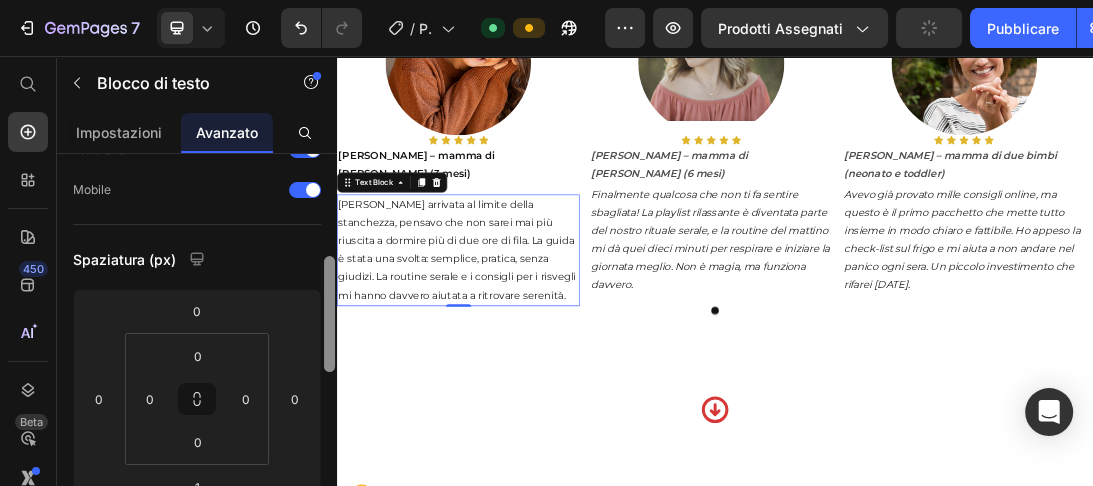 drag, startPoint x: 331, startPoint y: 242, endPoint x: 332, endPoint y: 295, distance: 53.009434 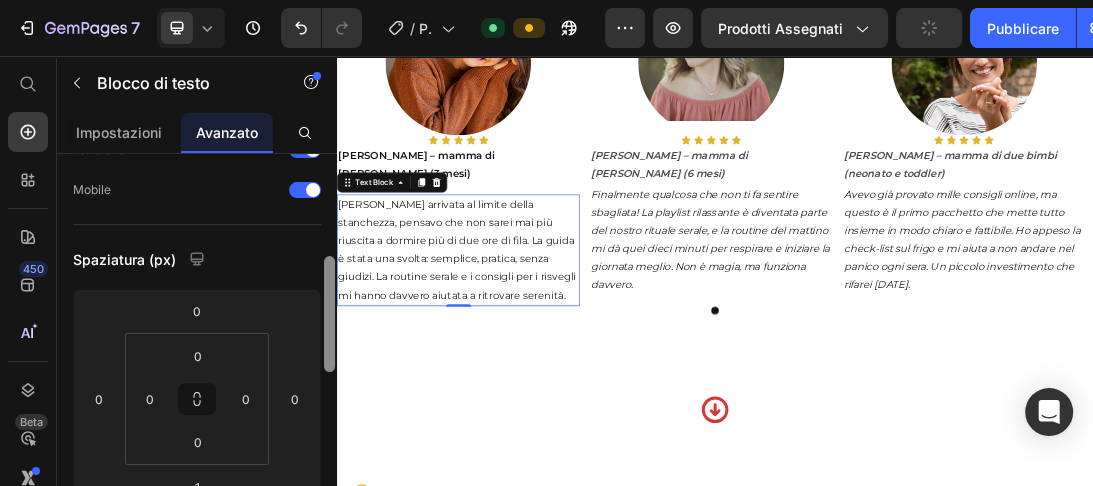 click at bounding box center (329, 314) 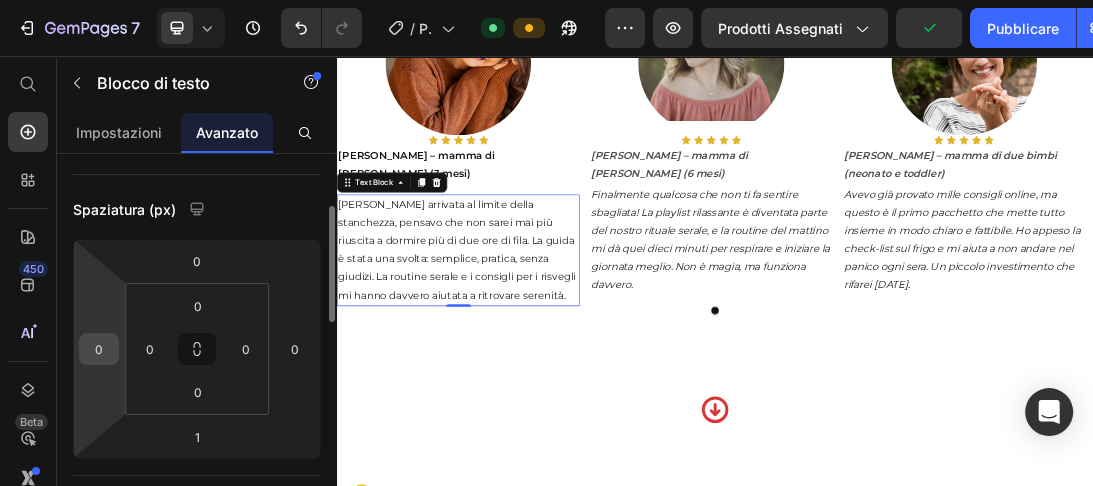 click on "0" at bounding box center [99, 349] 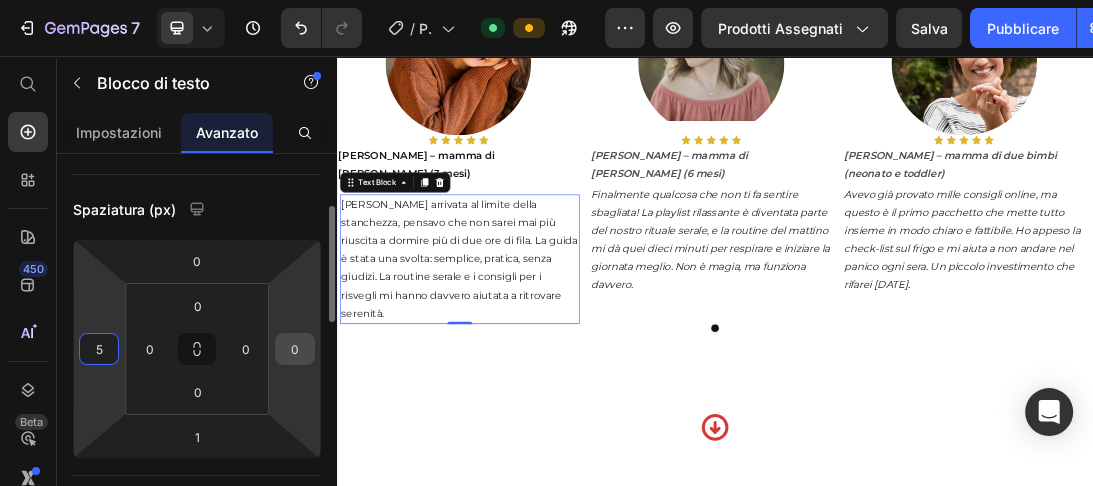 type on "5" 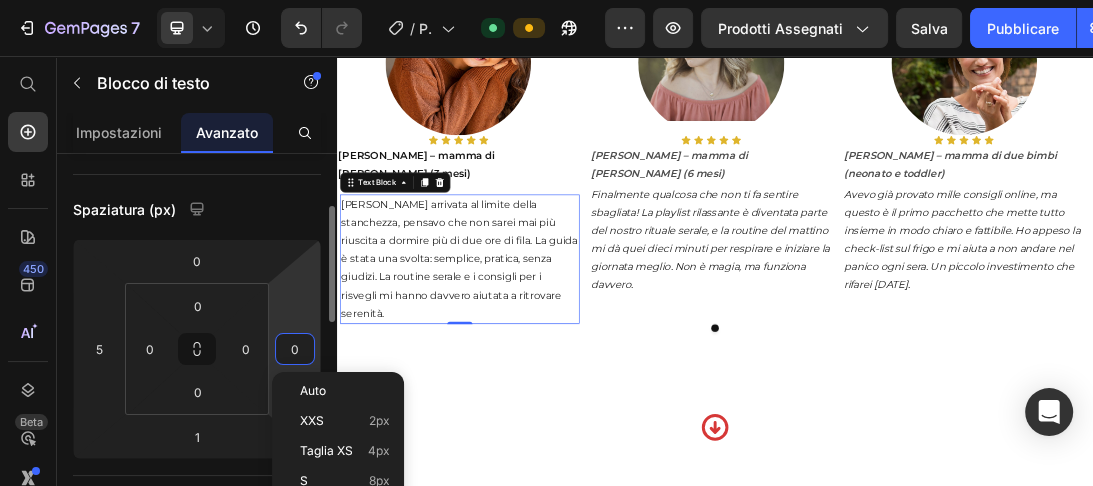 click on "0" at bounding box center [295, 349] 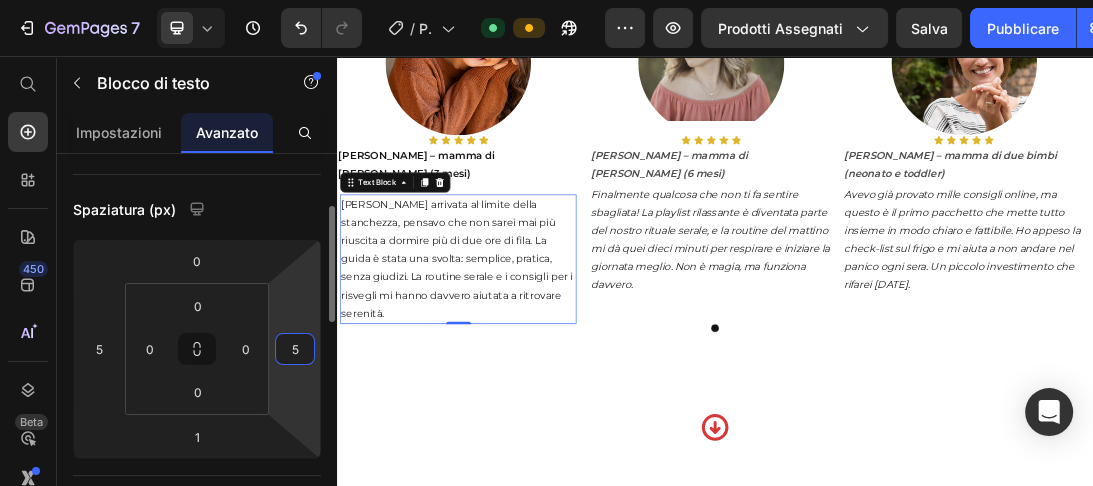 click on "5" at bounding box center (295, 349) 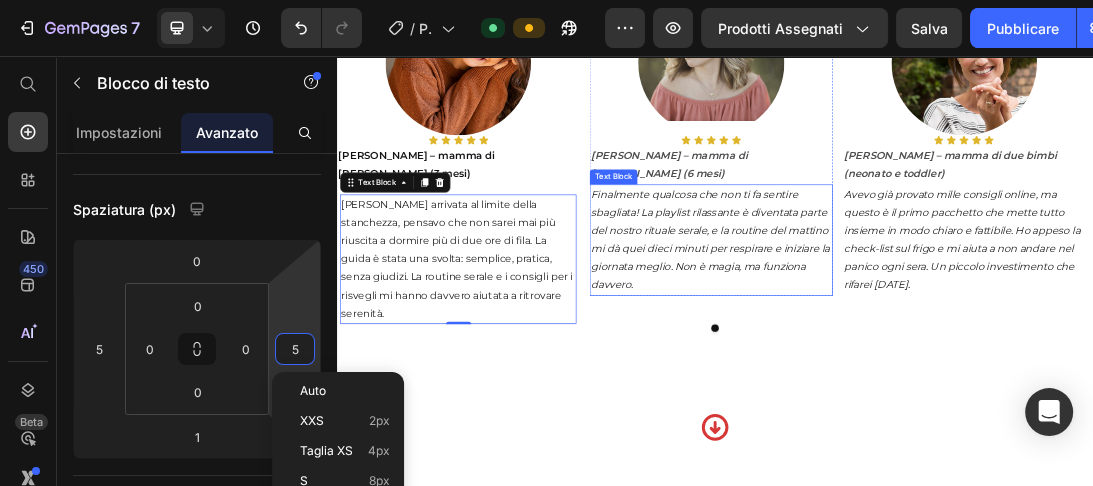 click on "Text Block" at bounding box center (776, 248) 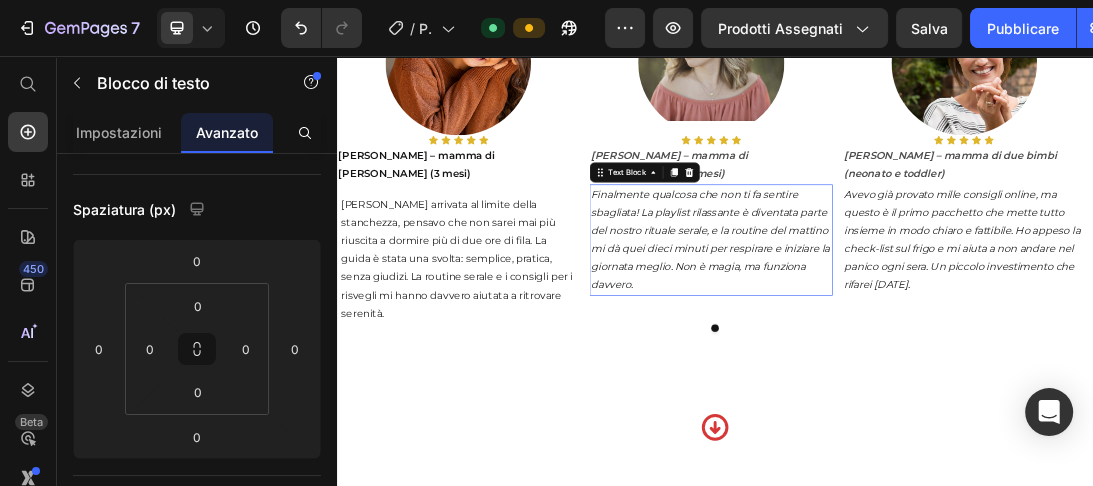 click on "Finalmente qualcosa che non ti fa sentire sbagliata! La playlist rilassante è diventata parte del nostro rituale serale, e la routine del mattino mi dà quei dieci minuti per respirare e iniziare la giornata meglio. Non è magia, ma funziona davvero." at bounding box center (930, 348) 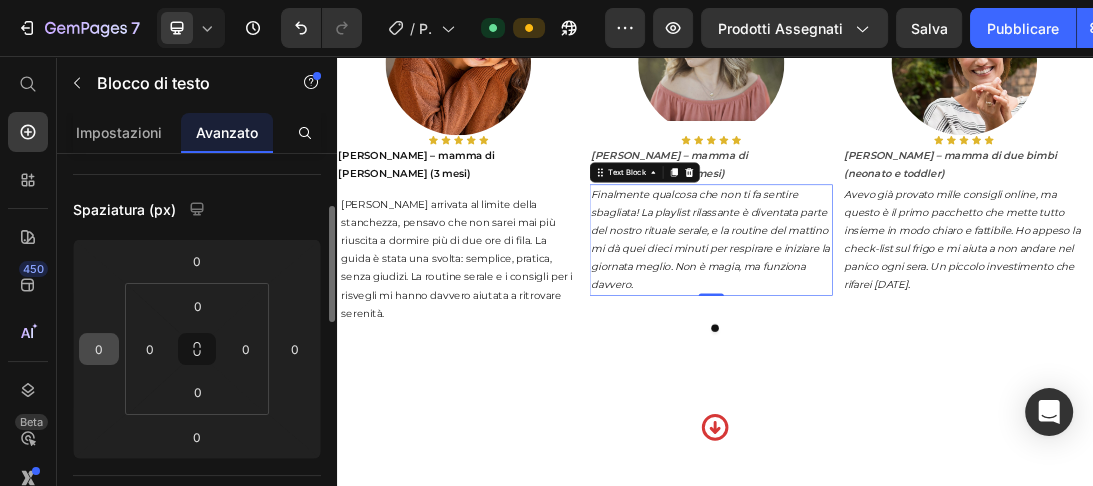 scroll, scrollTop: 176, scrollLeft: 0, axis: vertical 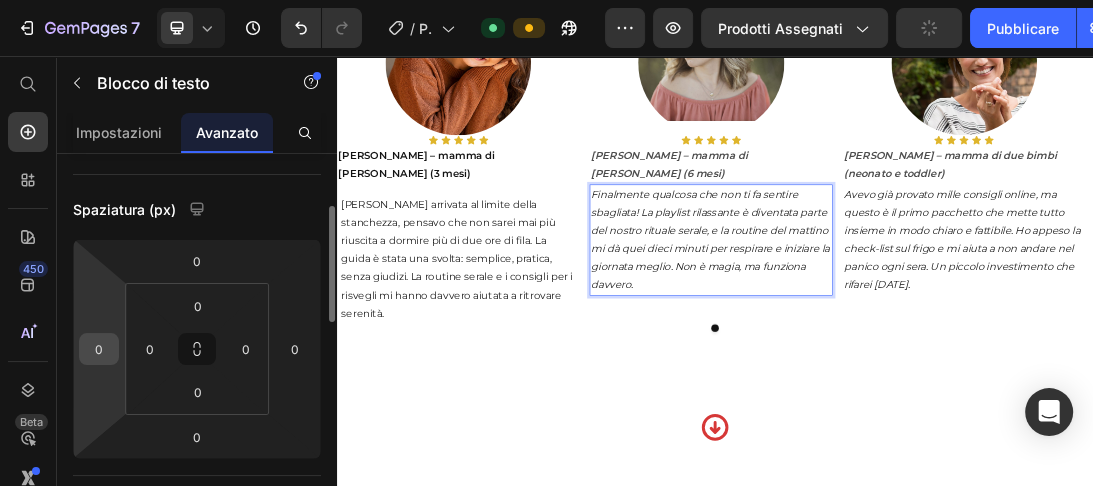 click on "0" at bounding box center [99, 349] 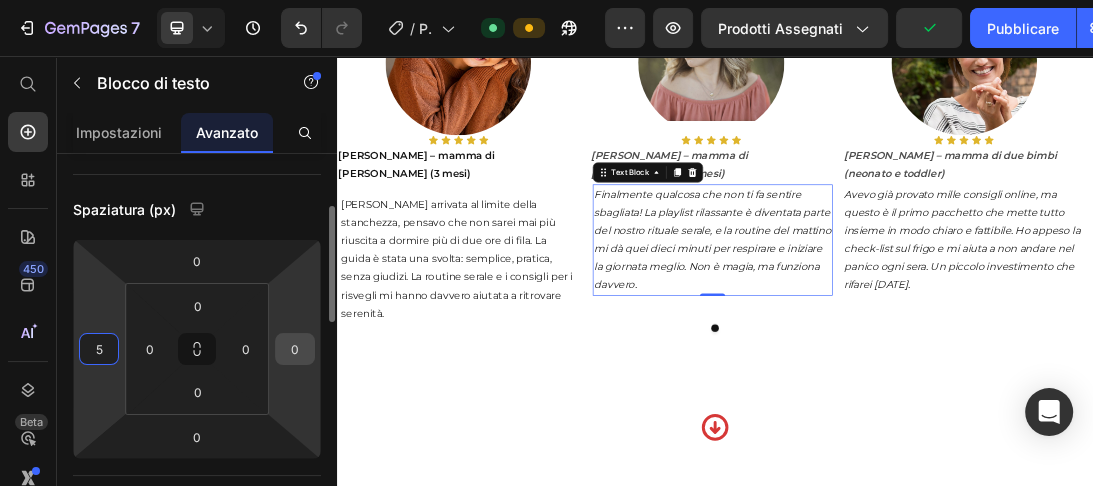 type on "5" 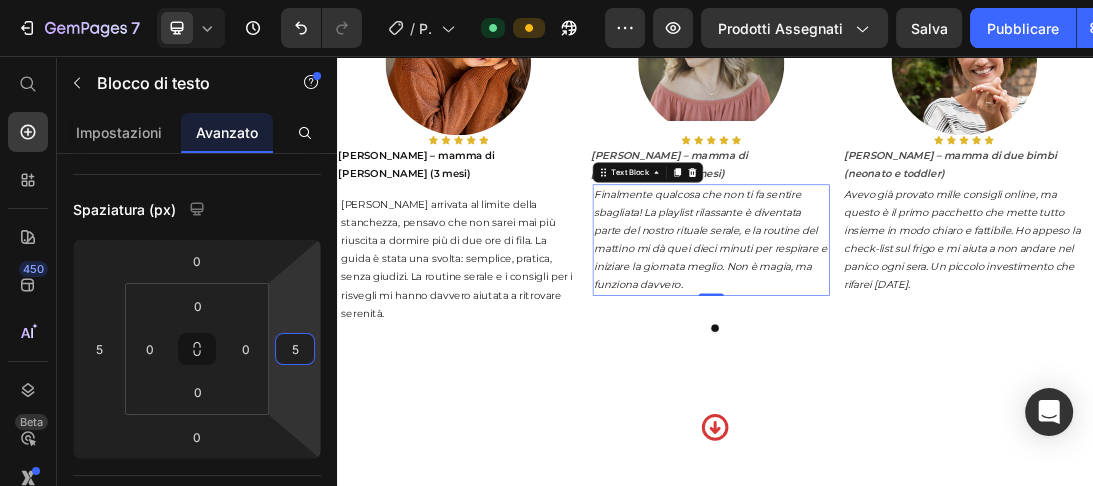 type on "5" 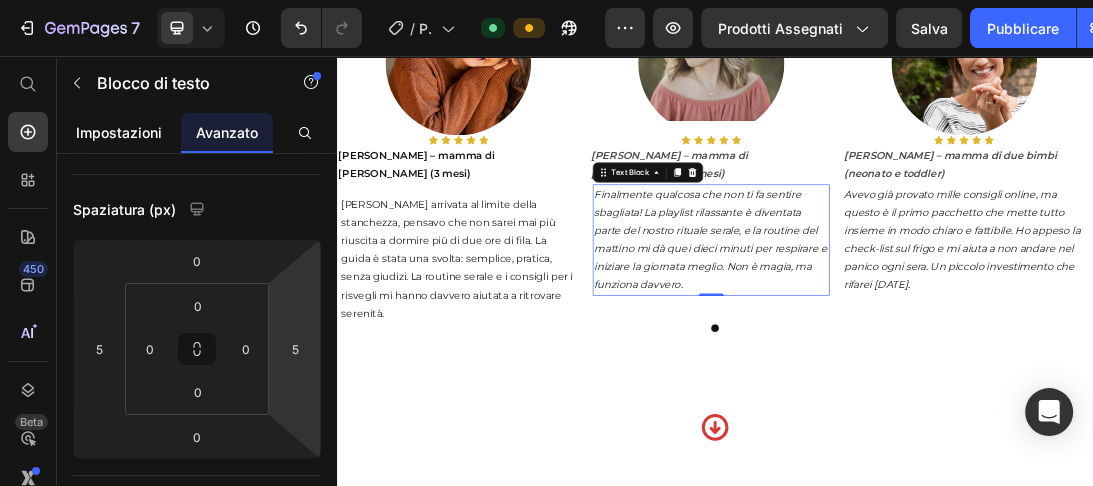 click on "Impostazioni" at bounding box center [119, 132] 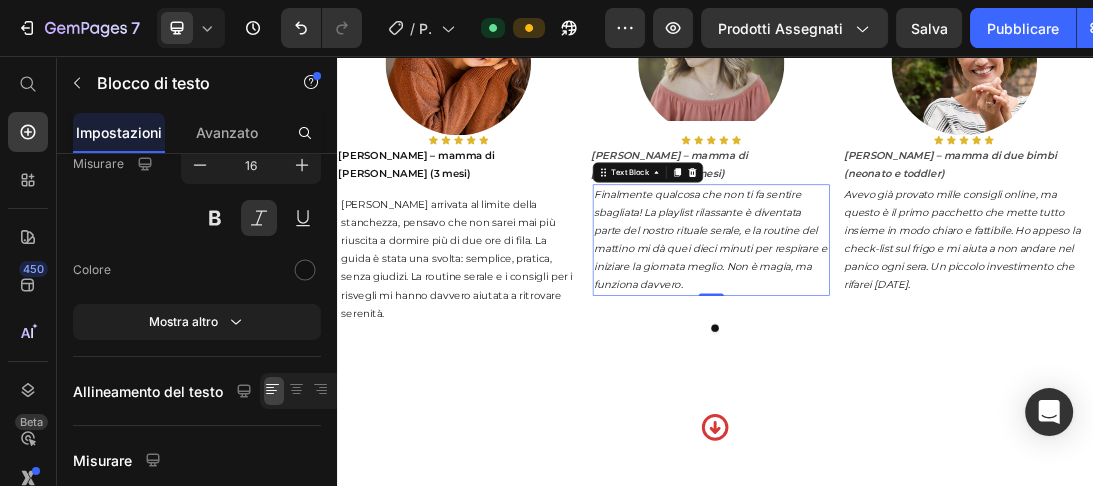 scroll, scrollTop: 0, scrollLeft: 0, axis: both 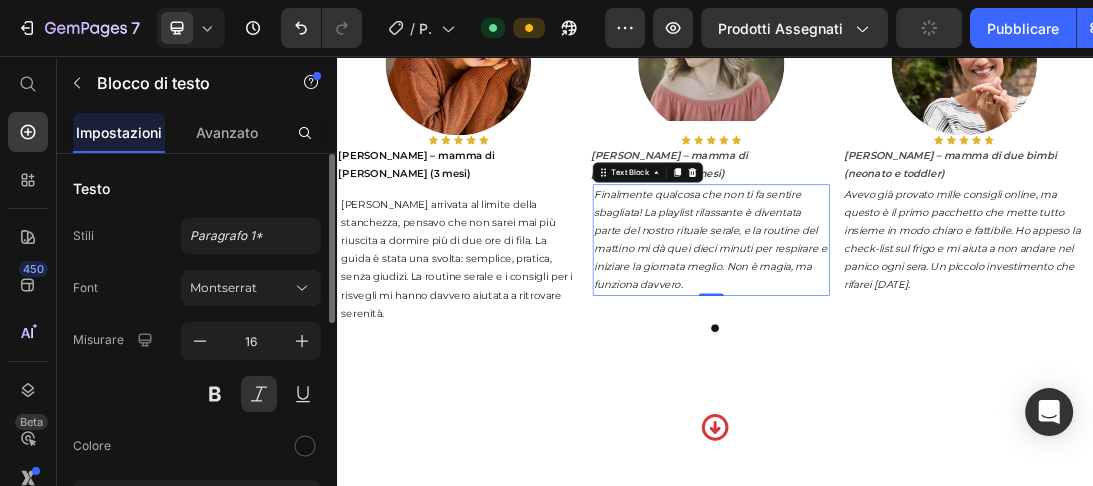 drag, startPoint x: 300, startPoint y: 342, endPoint x: 280, endPoint y: 376, distance: 39.446167 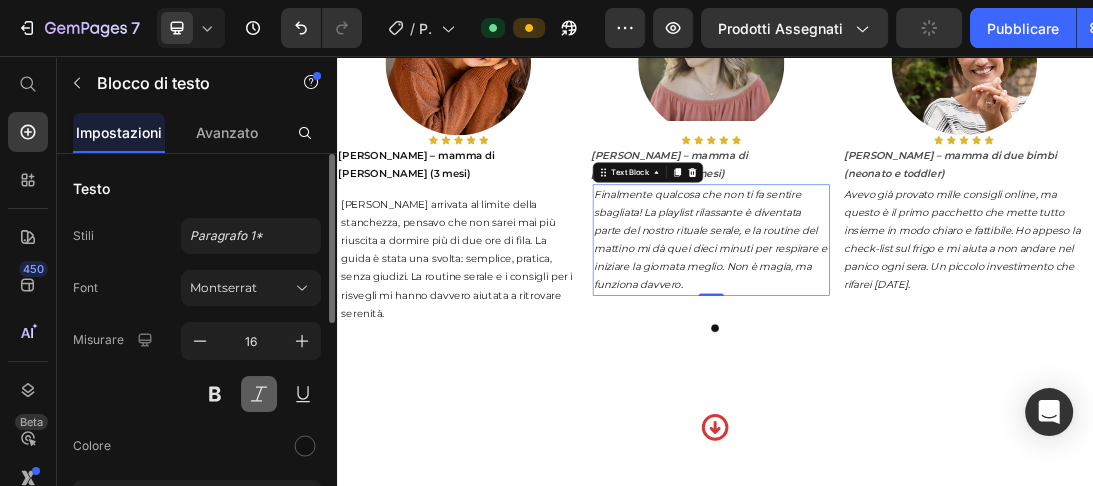 click at bounding box center [259, 394] 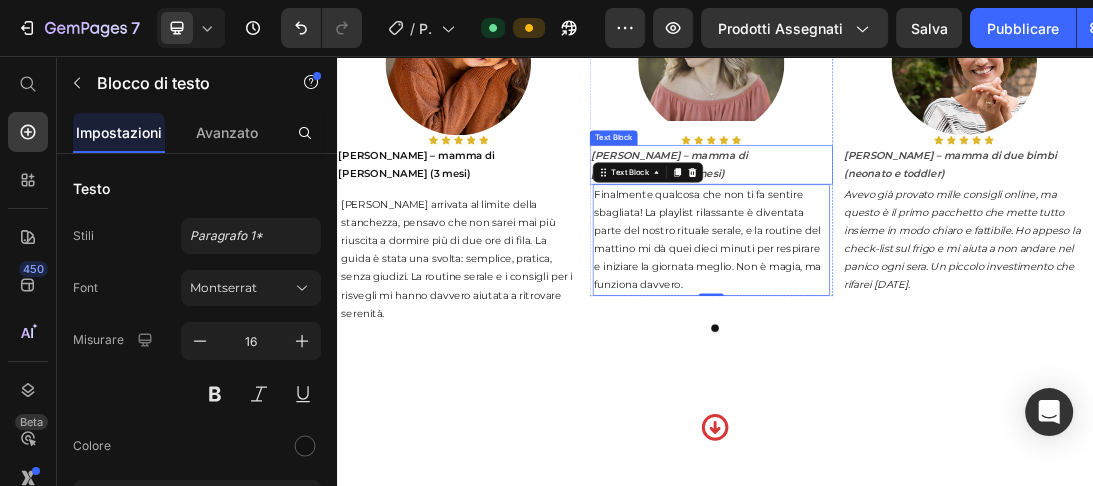 click on "[PERSON_NAME] – mamma di [PERSON_NAME] (6 mesi)" at bounding box center (930, 229) 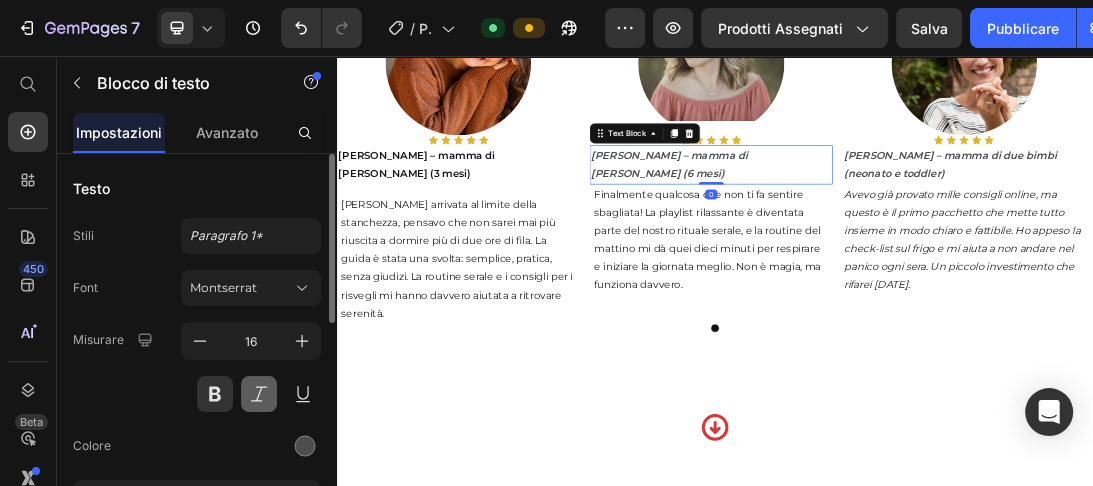 click at bounding box center [259, 394] 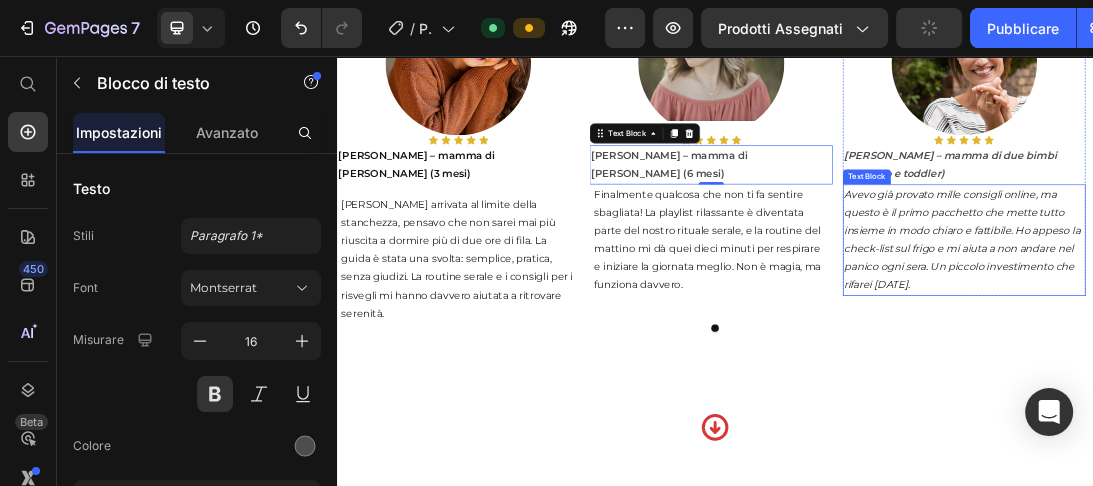 click on "Avevo già provato mille consigli online, ma questo è il primo pacchetto che mette tutto insieme in modo chiaro e fattibile. Ho appeso la check-list sul frigo e mi aiuta a non andare nel panico ogni sera. Un piccolo investimento che rifarei [DATE]." at bounding box center (1332, 348) 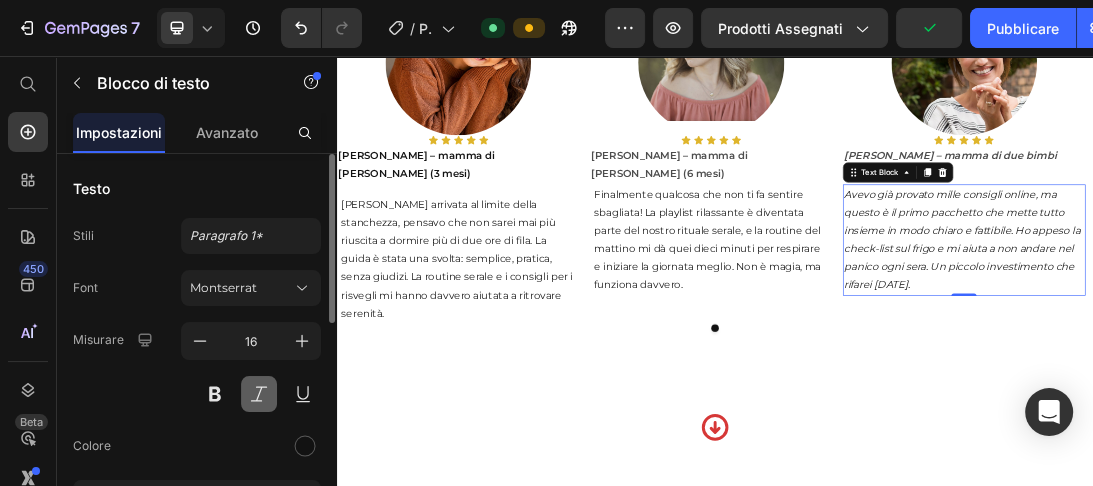 click at bounding box center (259, 394) 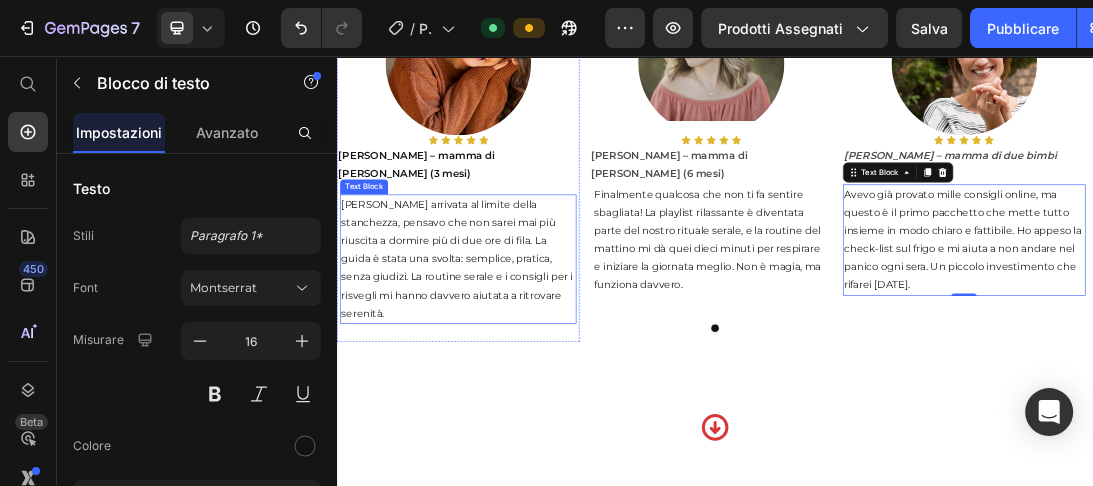 click on "[PERSON_NAME] arrivata al limite della stanchezza, pensavo che non sarei mai più riuscita a dormire più di due ore di fila. La guida è stata una svolta: semplice, pratica, senza giudizi. La routine serale e i consigli per i risvegli mi hanno davvero aiutata a ritrovare serenità." at bounding box center (529, 379) 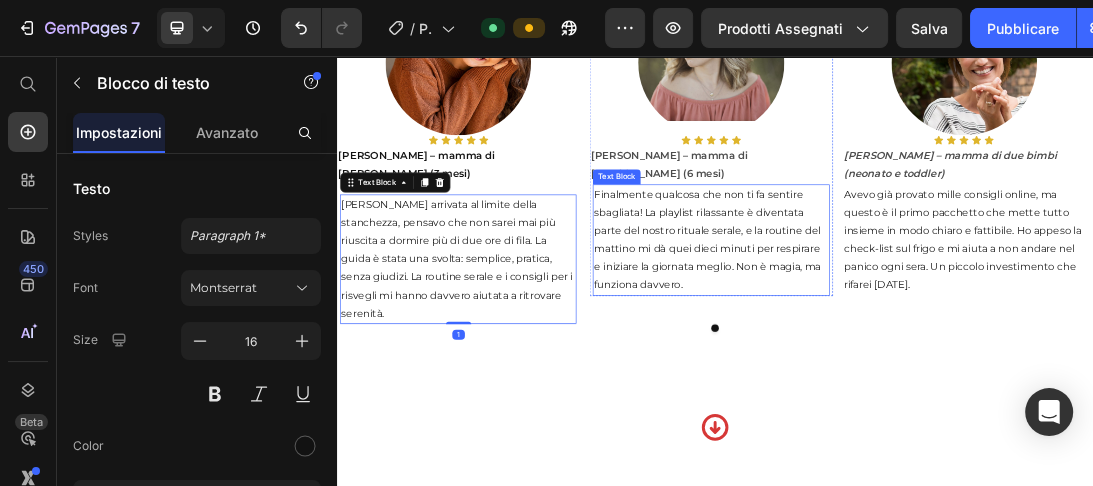 click on "Finalmente qualcosa che non ti fa sentire sbagliata! La playlist rilassante è diventata parte del nostro rituale serale, e la routine del mattino mi dà quei dieci minuti per respirare e iniziare la giornata meglio. Non è magia, ma funziona davvero." at bounding box center [930, 348] 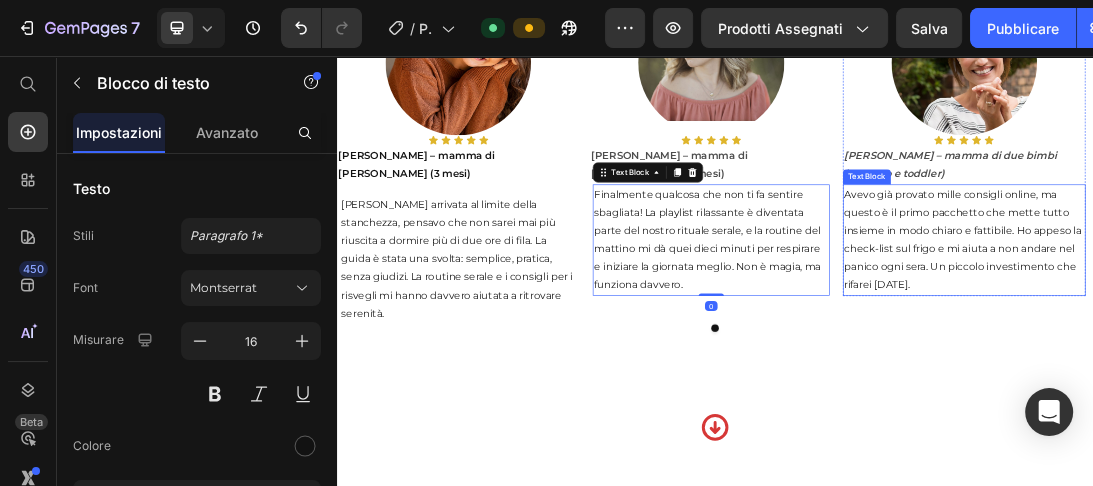 click on "Avevo già provato mille consigli online, ma questo è il primo pacchetto che mette tutto insieme in modo chiaro e fattibile. Ho appeso la check-list sul frigo e mi aiuta a non andare nel panico ogni sera. Un piccolo investimento che rifarei [DATE]." at bounding box center [1332, 348] 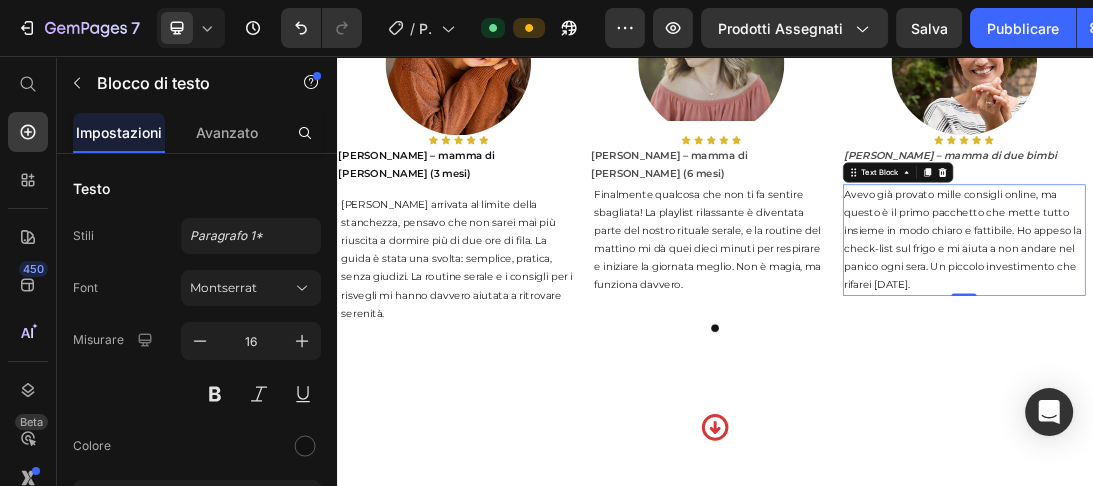 click on "Avevo già provato mille consigli online, ma questo è il primo pacchetto che mette tutto insieme in modo chiaro e fattibile. Ho appeso la check-list sul frigo e mi aiuta a non andare nel panico ogni sera. Un piccolo investimento che rifarei [DATE]." at bounding box center [1332, 348] 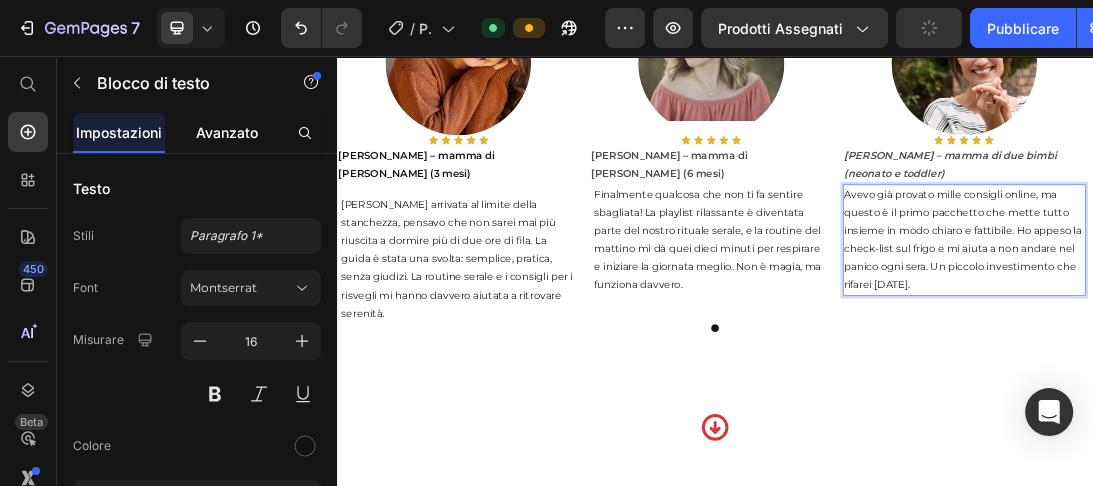 click on "Avanzato" at bounding box center (227, 132) 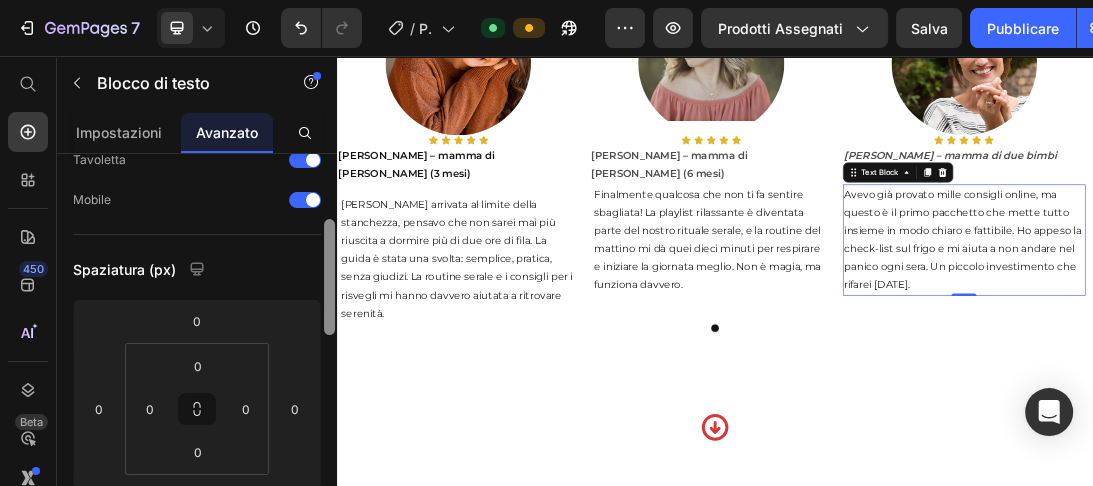 drag, startPoint x: 334, startPoint y: 256, endPoint x: 336, endPoint y: 316, distance: 60.033325 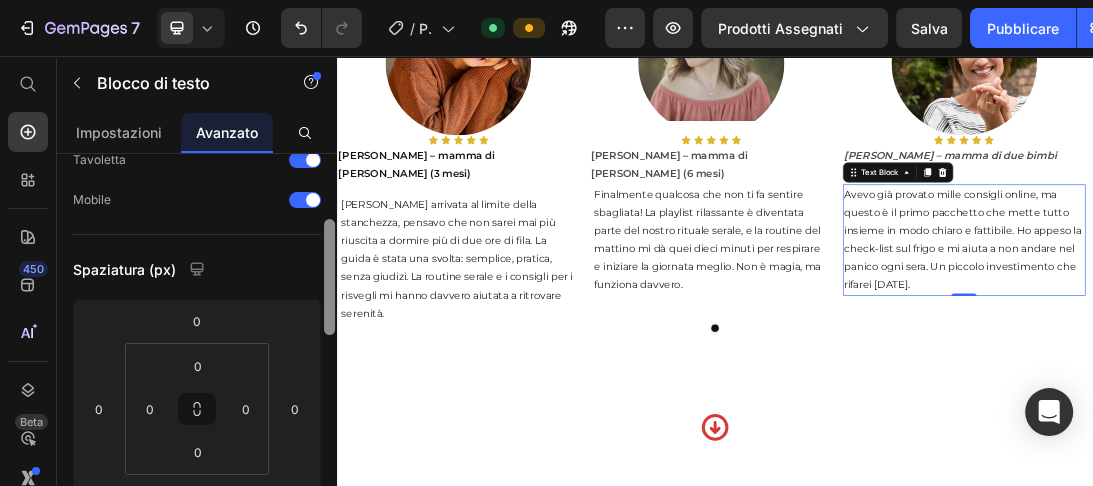 click at bounding box center [329, 372] 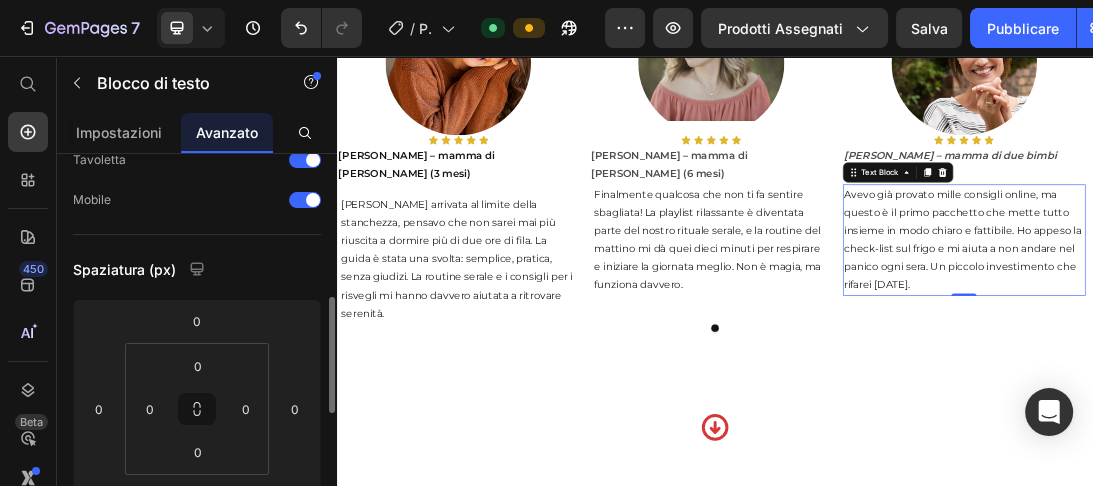 scroll, scrollTop: 200, scrollLeft: 0, axis: vertical 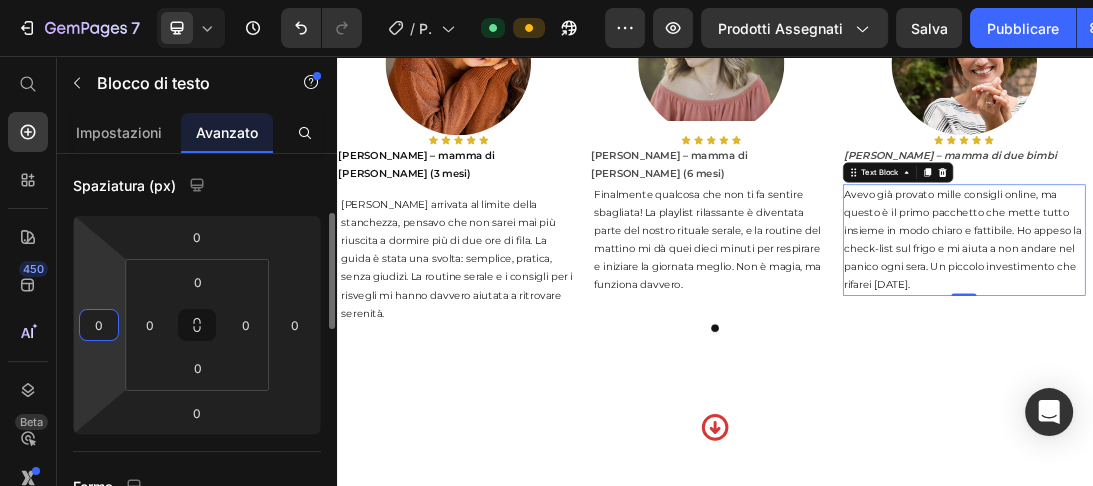 click on "0" at bounding box center (99, 325) 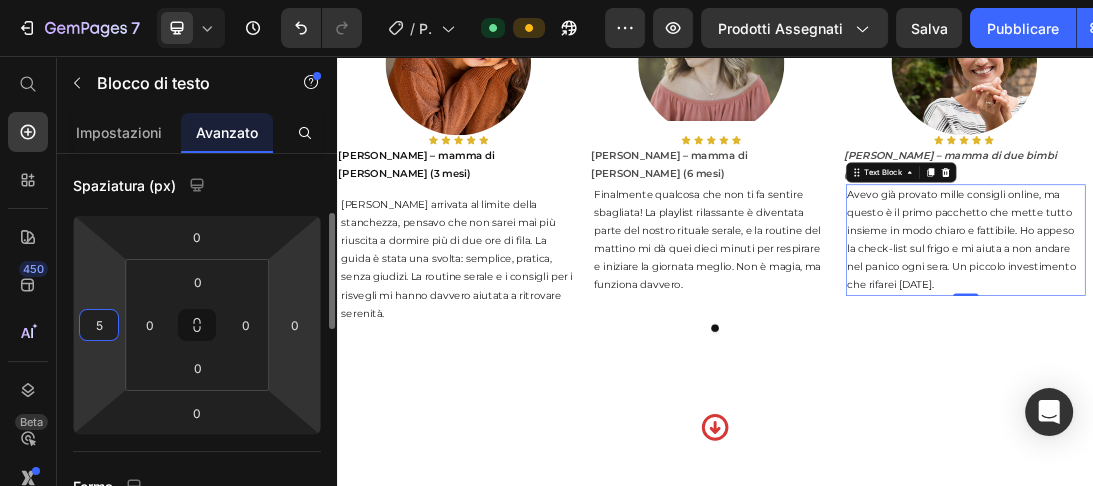 type on "5" 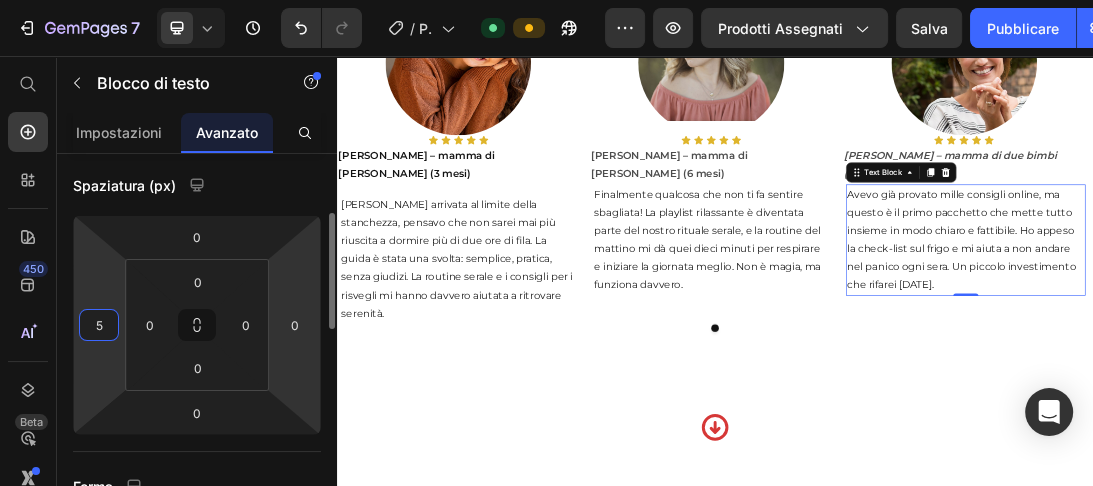 click on "7 / Pagina del prodotto - 4 lug, 15:19:08 Predefinito Anteprima Prodotti assegnati Salva Pubblicare 450 Beta Inizia con Sezioni Elementi Sezione Eroi Dettagli del prodotto Marchi Badge di fiducia Garanzia ripartizione del prodotto Come usare Testimonianze Confrontare Fascio Domande frequenti Prova sociale Storia del marchio Elenco prodotti Collezione Elenco blog Contatto Aggiungi al carrello Piè di pagina personalizzato Sfoglia la biblioteca 450 Disposizione
Riga
Riga
Riga
Riga Testo
Intestazione
Blocco di testo Pulsante
Pulsante
Pulsante" at bounding box center [546, 0] 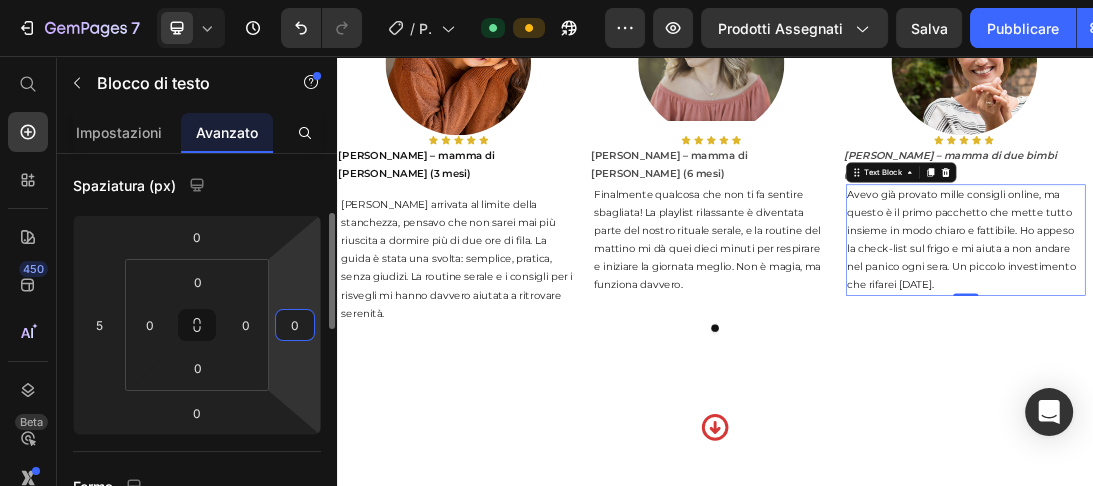 type on "5" 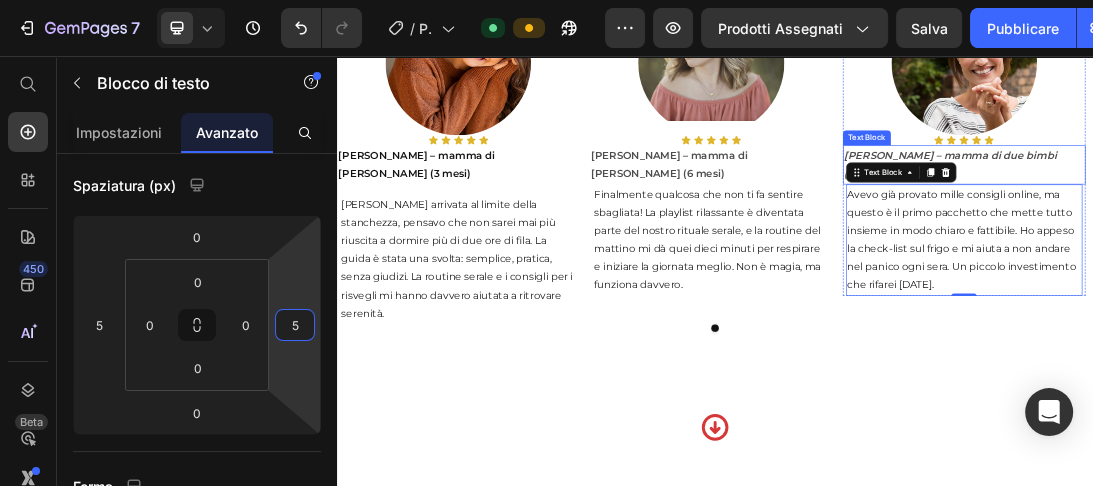 click on "[PERSON_NAME] – mamma di due bimbi (neonato e toddler)" at bounding box center [1332, 229] 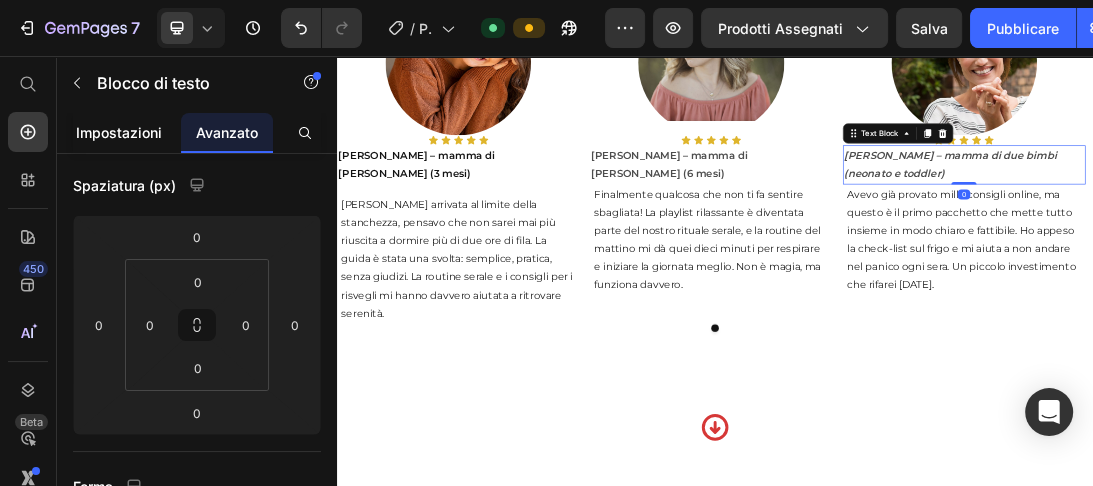 click on "Impostazioni" at bounding box center [119, 132] 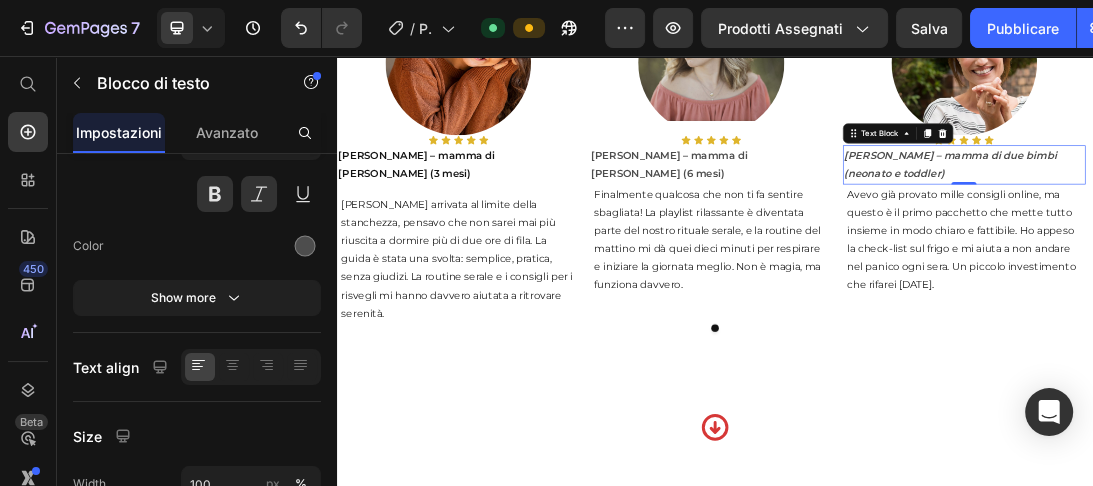 scroll, scrollTop: 0, scrollLeft: 0, axis: both 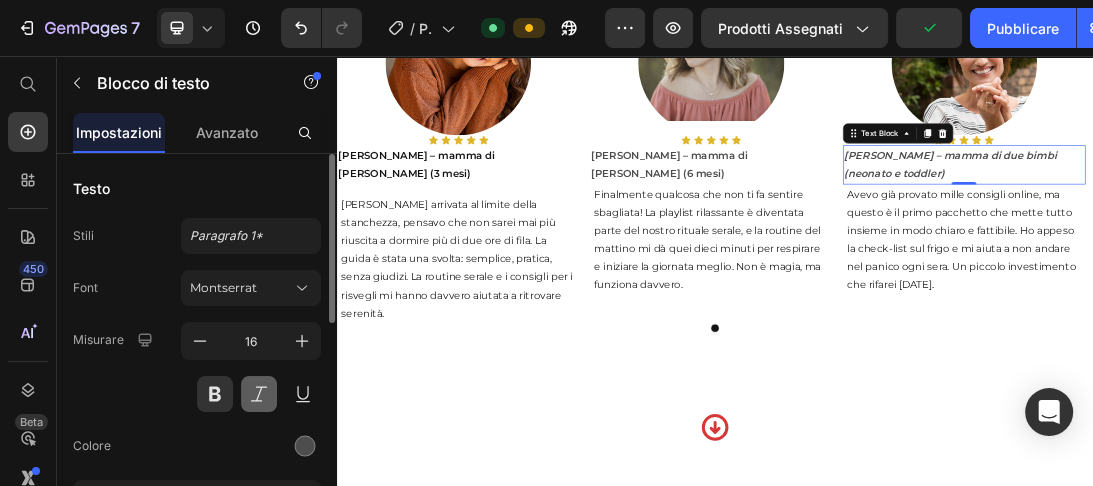 click at bounding box center [259, 394] 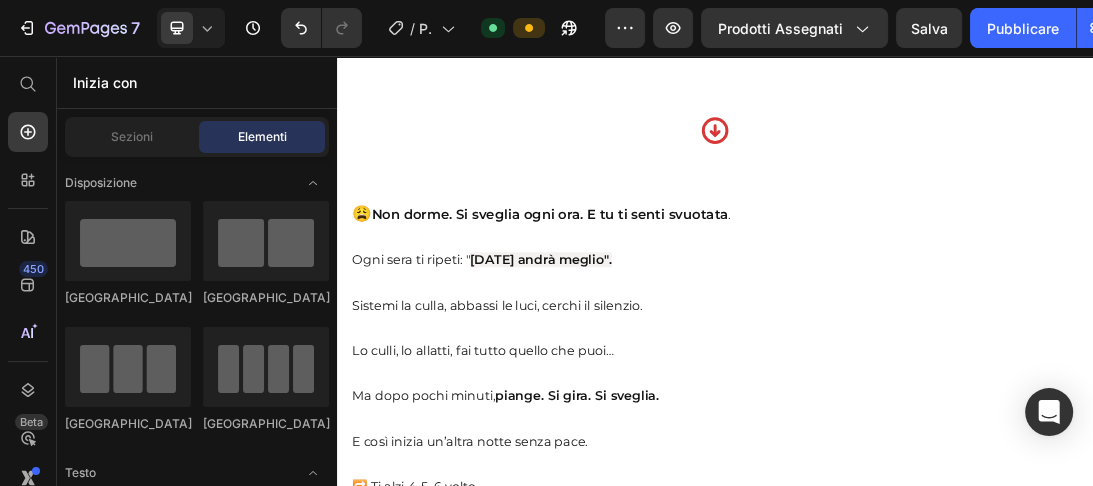 scroll, scrollTop: 2533, scrollLeft: 0, axis: vertical 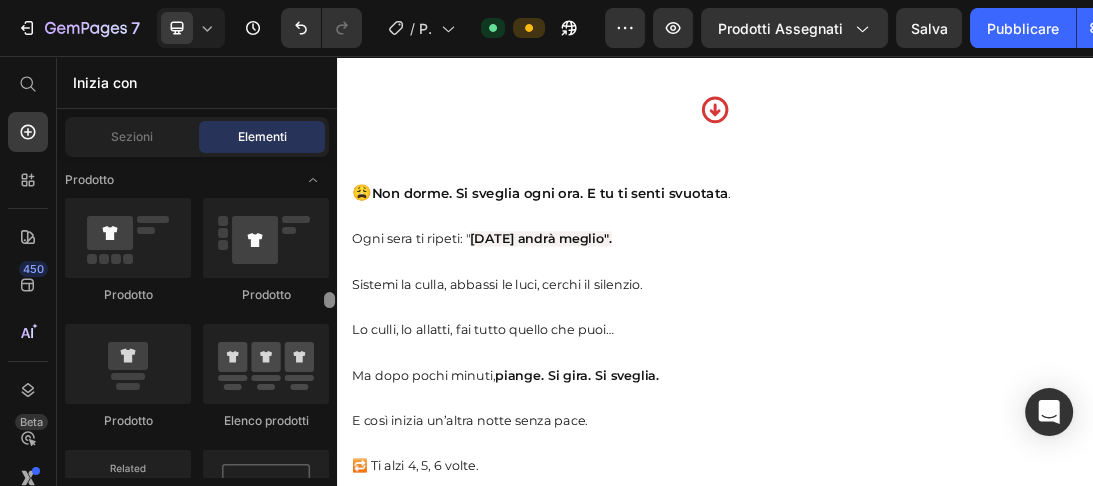 drag, startPoint x: 335, startPoint y: 213, endPoint x: 336, endPoint y: 302, distance: 89.005615 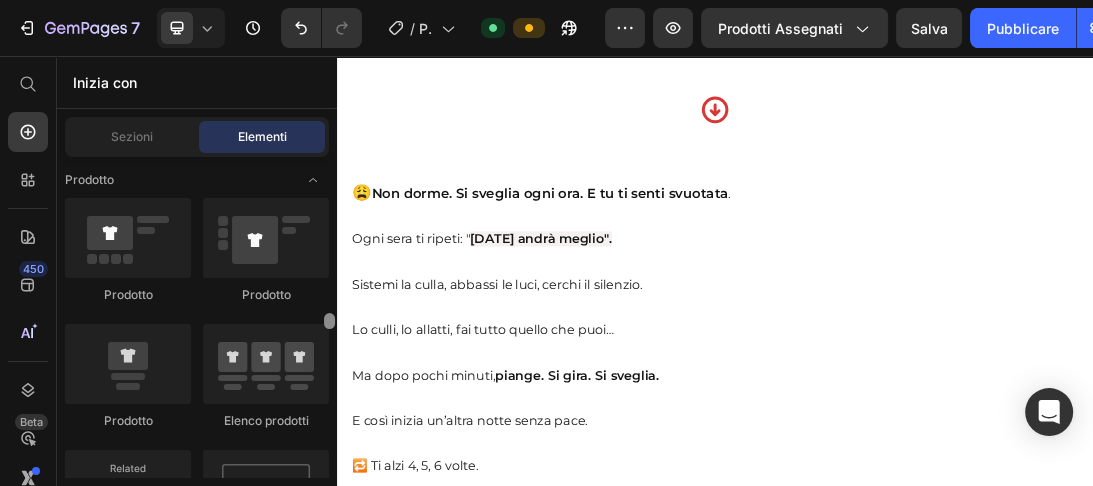 scroll, scrollTop: 2731, scrollLeft: 0, axis: vertical 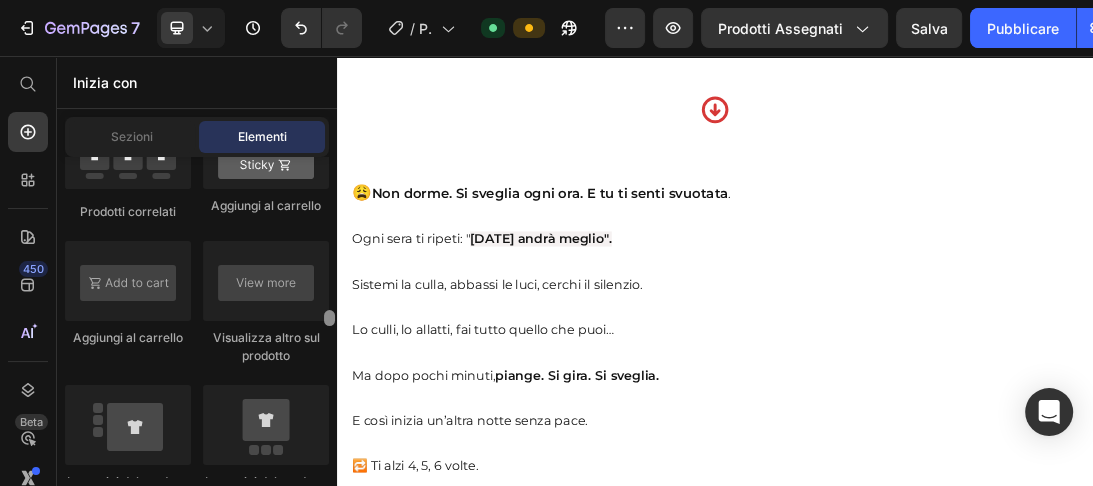 drag, startPoint x: 336, startPoint y: 304, endPoint x: 336, endPoint y: 337, distance: 33 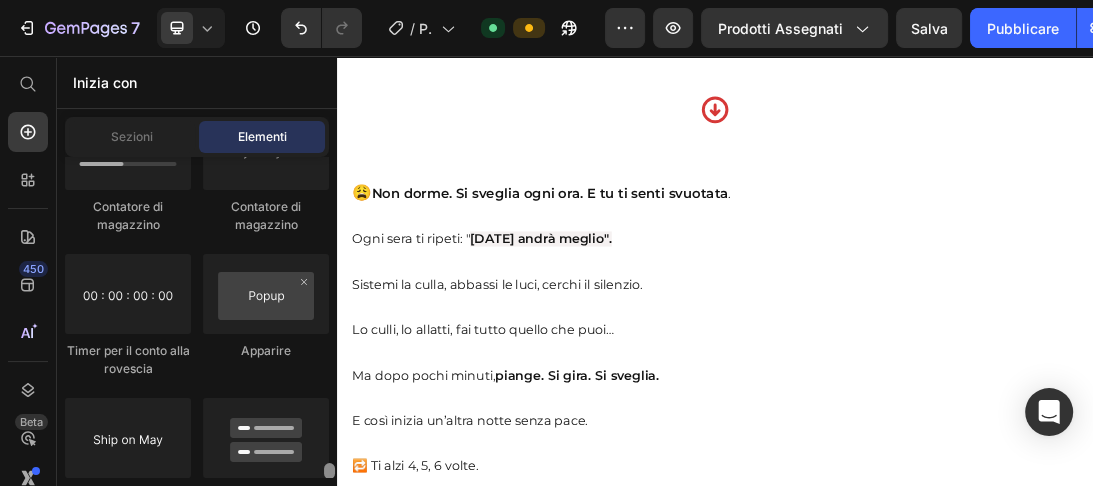 drag, startPoint x: 329, startPoint y: 317, endPoint x: 335, endPoint y: 390, distance: 73.24616 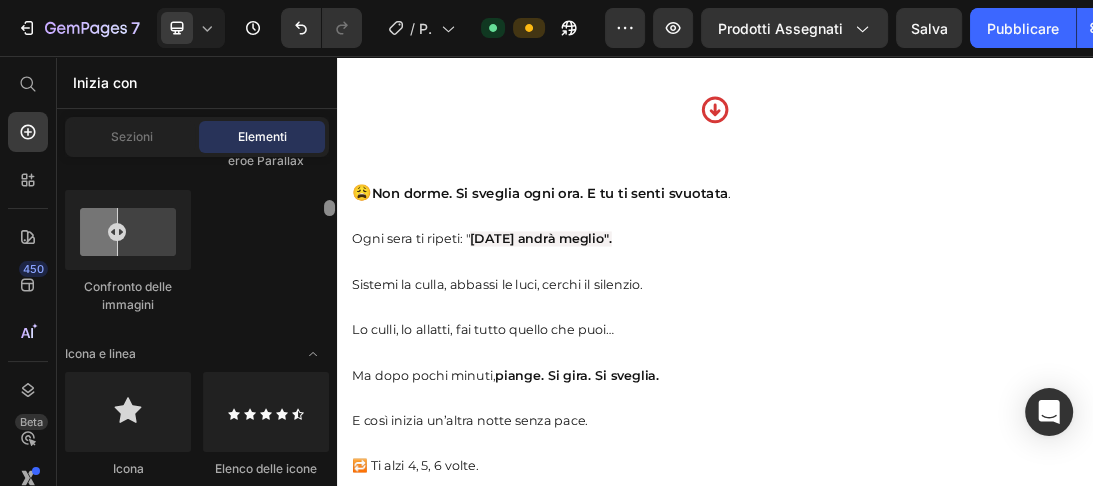 scroll, scrollTop: 1257, scrollLeft: 0, axis: vertical 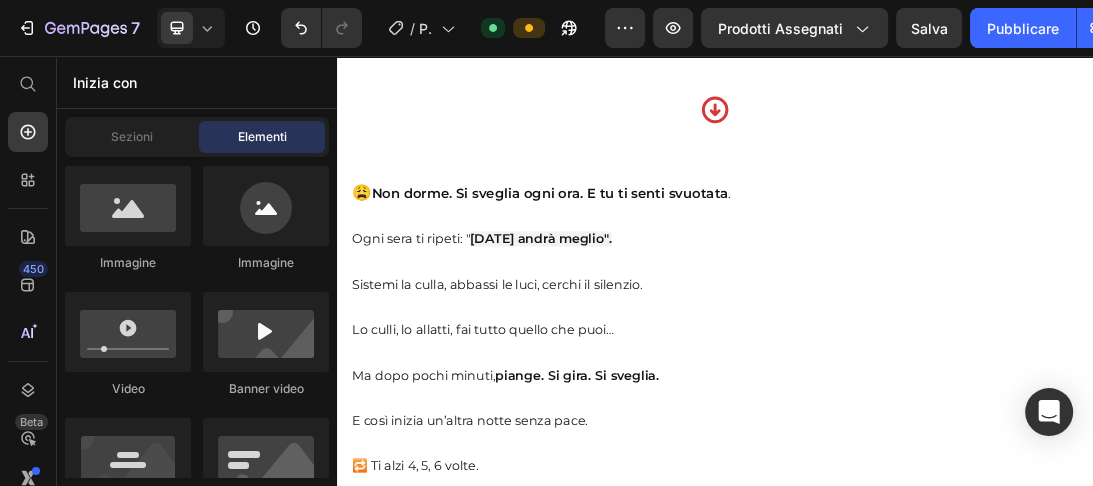 drag, startPoint x: 329, startPoint y: 388, endPoint x: 331, endPoint y: 197, distance: 191.01047 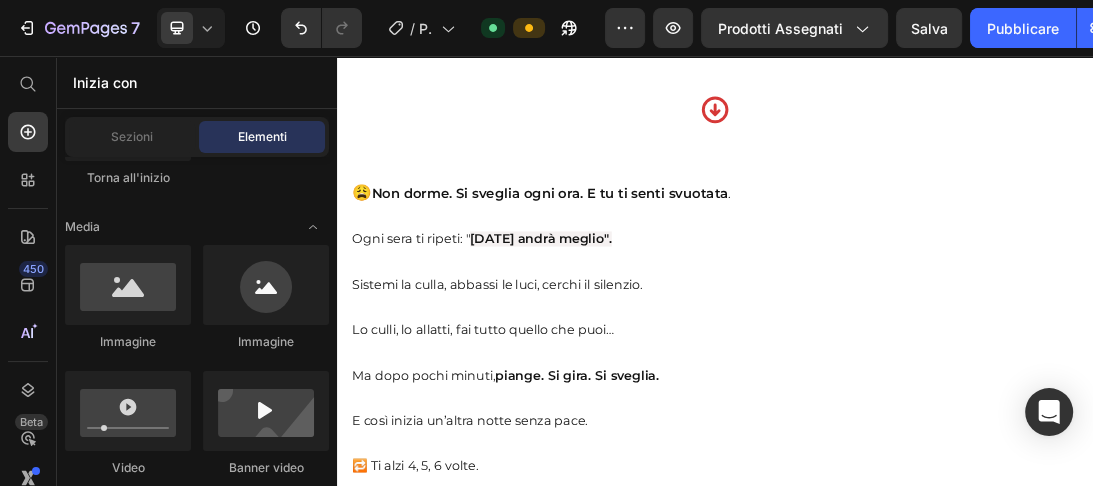 scroll, scrollTop: 0, scrollLeft: 0, axis: both 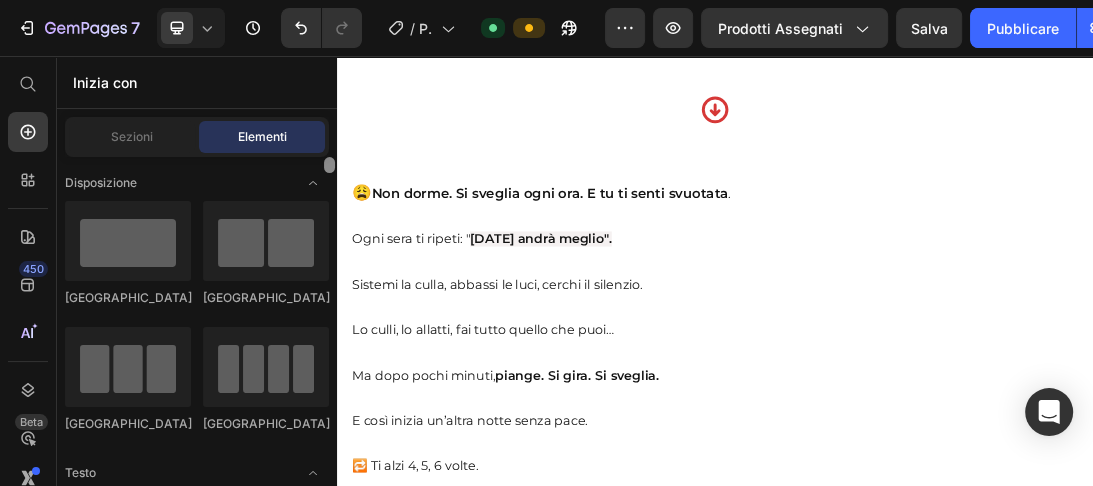 drag, startPoint x: 328, startPoint y: 196, endPoint x: 316, endPoint y: 143, distance: 54.34151 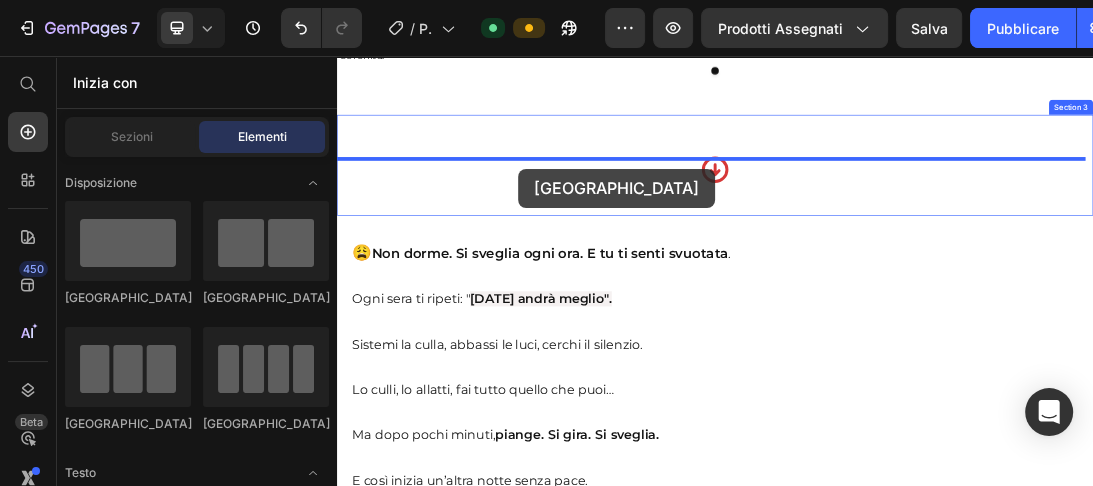 scroll, scrollTop: 2404, scrollLeft: 0, axis: vertical 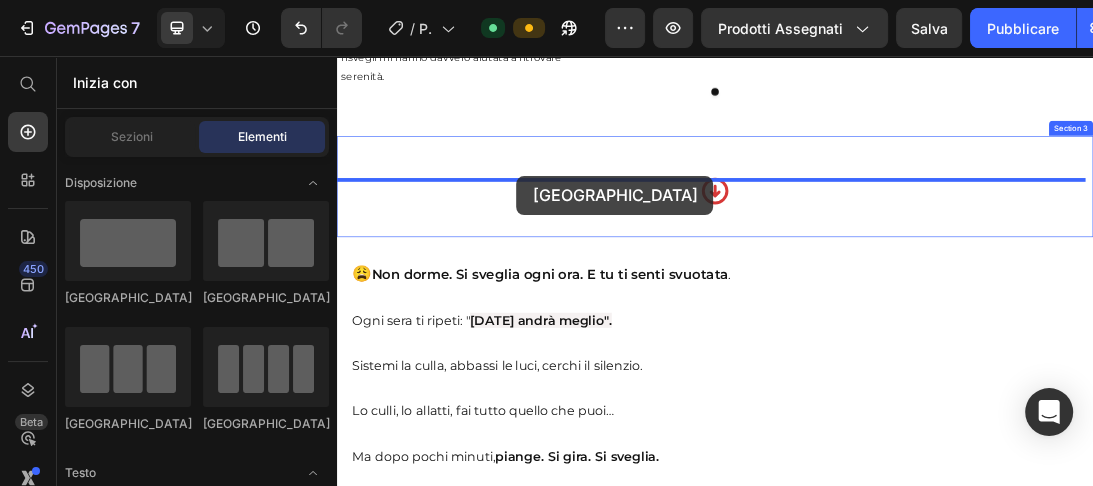 drag, startPoint x: 449, startPoint y: 300, endPoint x: 608, endPoint y: 289, distance: 159.38005 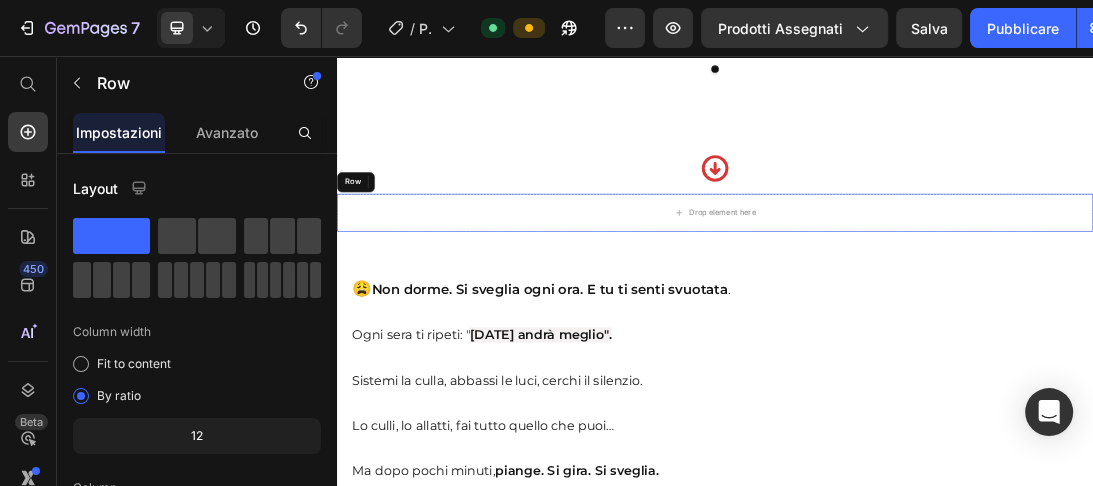 scroll, scrollTop: 2382, scrollLeft: 0, axis: vertical 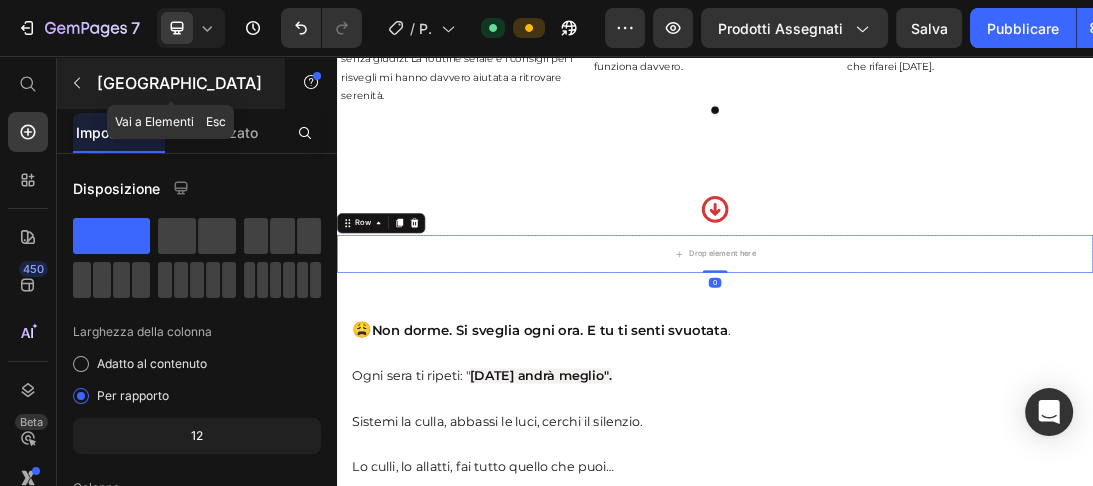 click 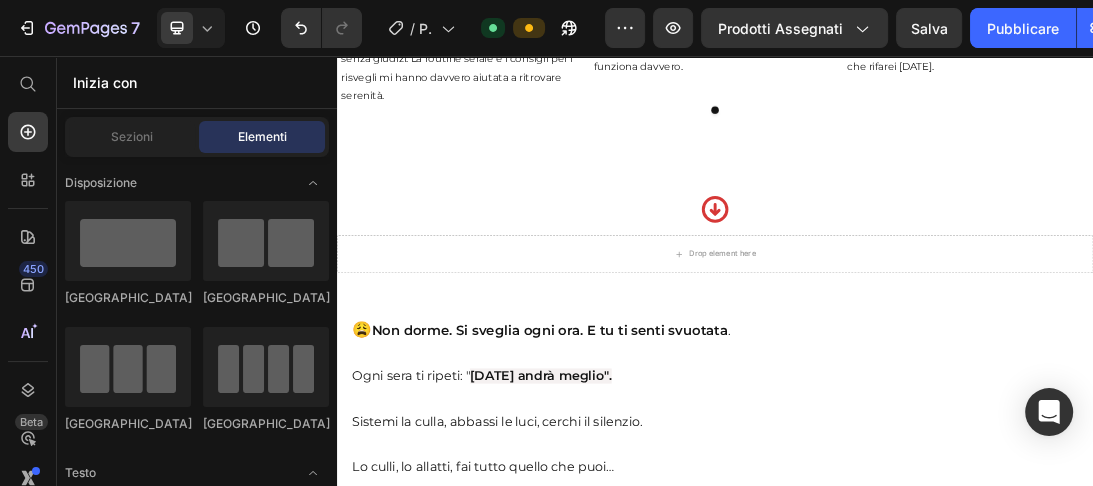 click on "Disposizione
[GEOGRAPHIC_DATA]
[GEOGRAPHIC_DATA]
[GEOGRAPHIC_DATA]
Riga Testo
Intestazione
Blocco di testo Pulsante
[GEOGRAPHIC_DATA]
[GEOGRAPHIC_DATA]
Torna all'inizio Media
Immagine
Immagine
Video
Banner video" at bounding box center (197, 3339) 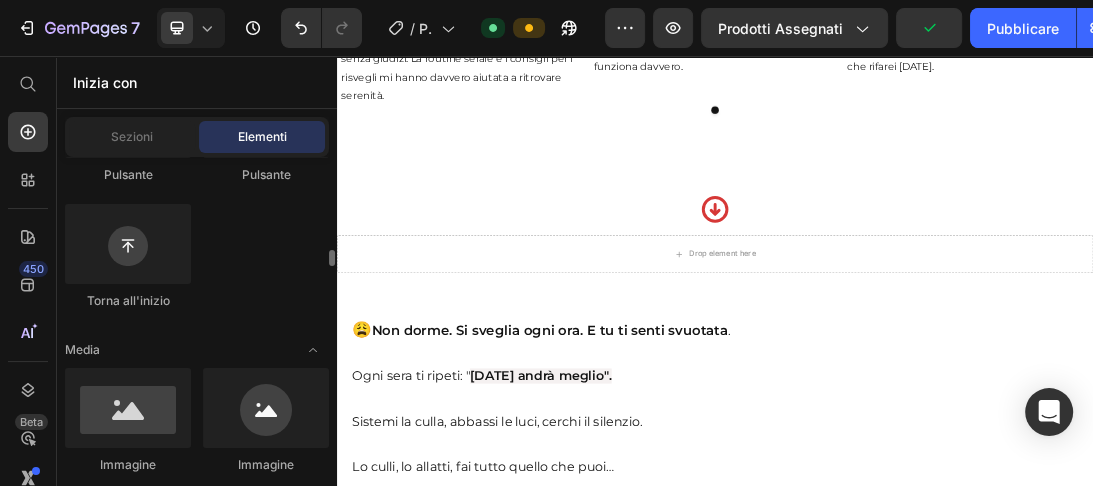 scroll, scrollTop: 638, scrollLeft: 0, axis: vertical 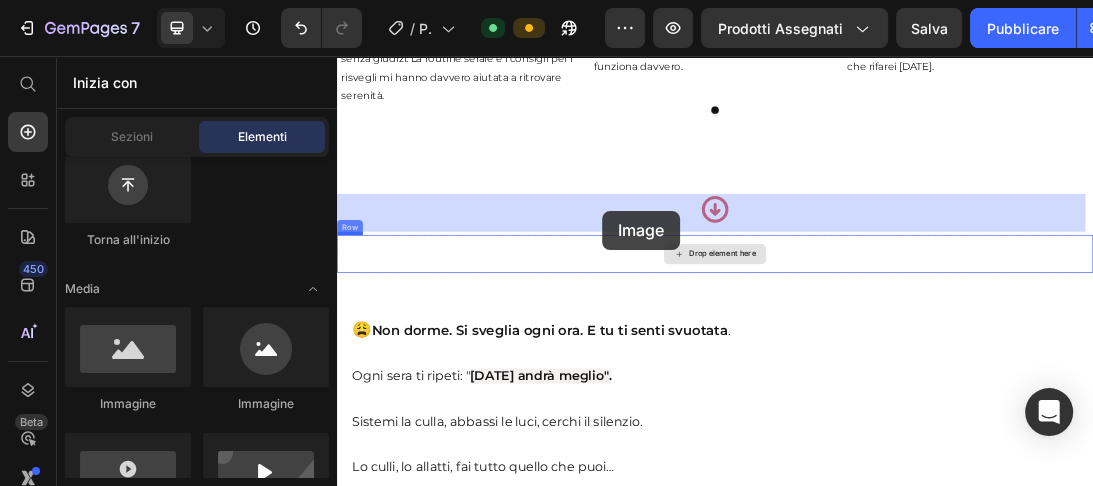 drag, startPoint x: 526, startPoint y: 369, endPoint x: 757, endPoint y: 302, distance: 240.52026 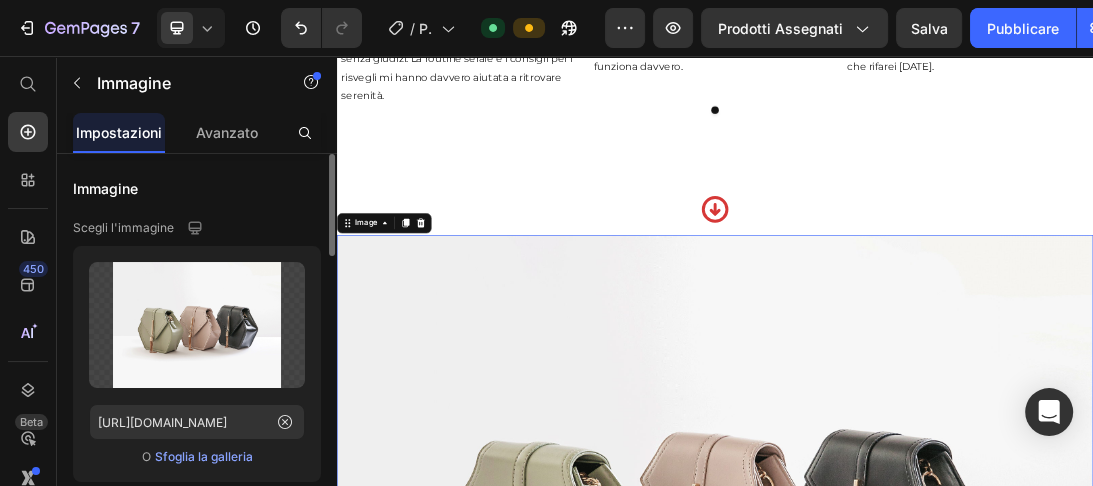 click on "Sfoglia la galleria" at bounding box center (204, 456) 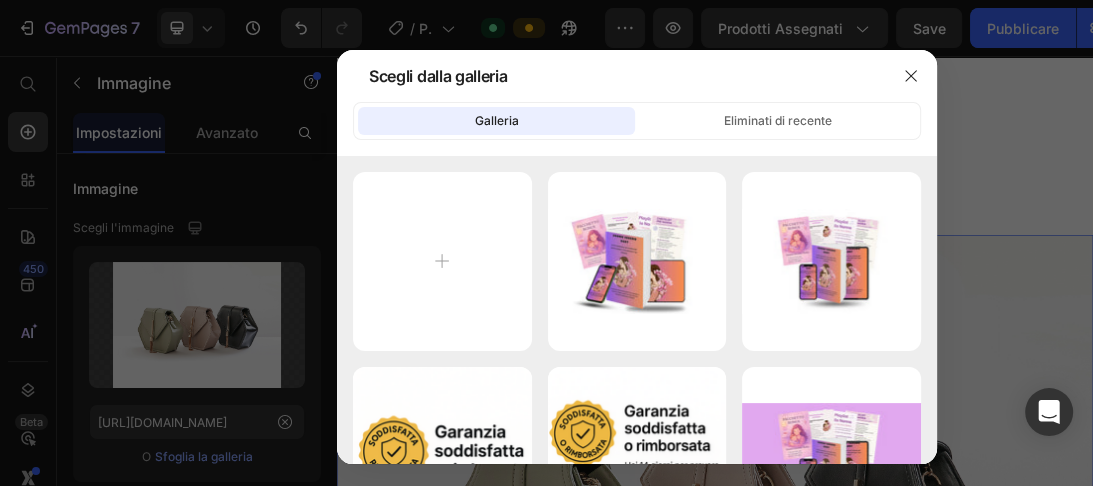 type on "C:\fakepath\primo-piano-sulla-mamma-stanca-che-si-prende-cura-del-neonato.jpg" 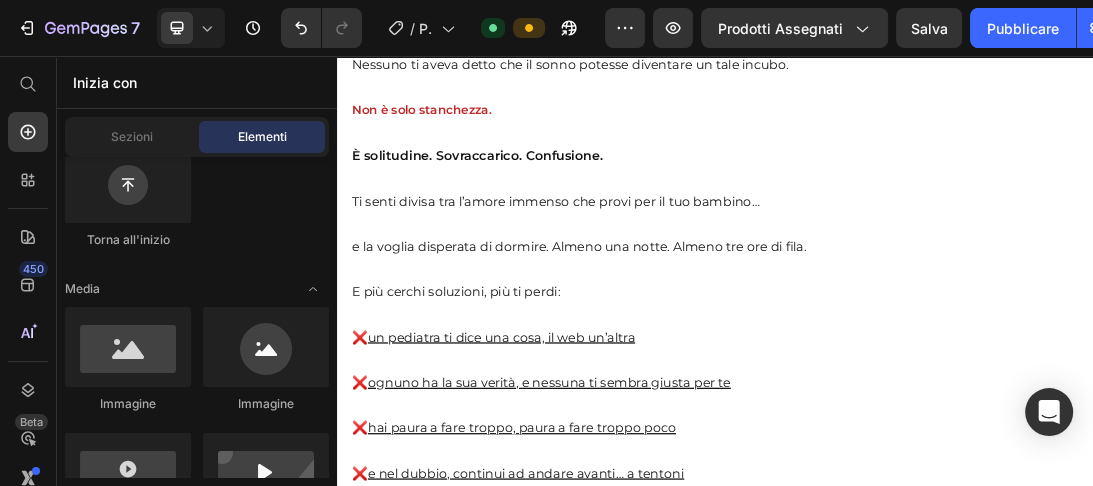 scroll, scrollTop: 5034, scrollLeft: 0, axis: vertical 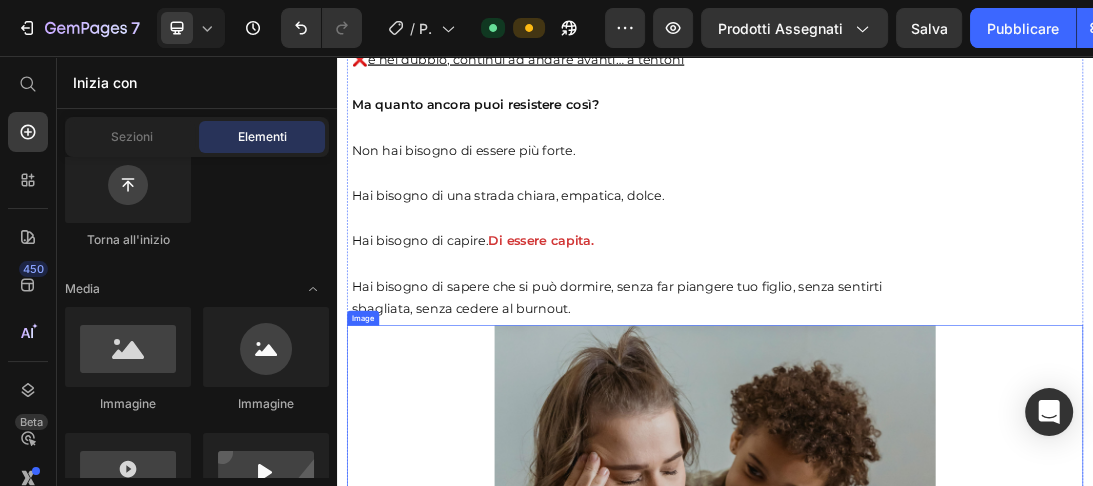 click at bounding box center [937, 746] 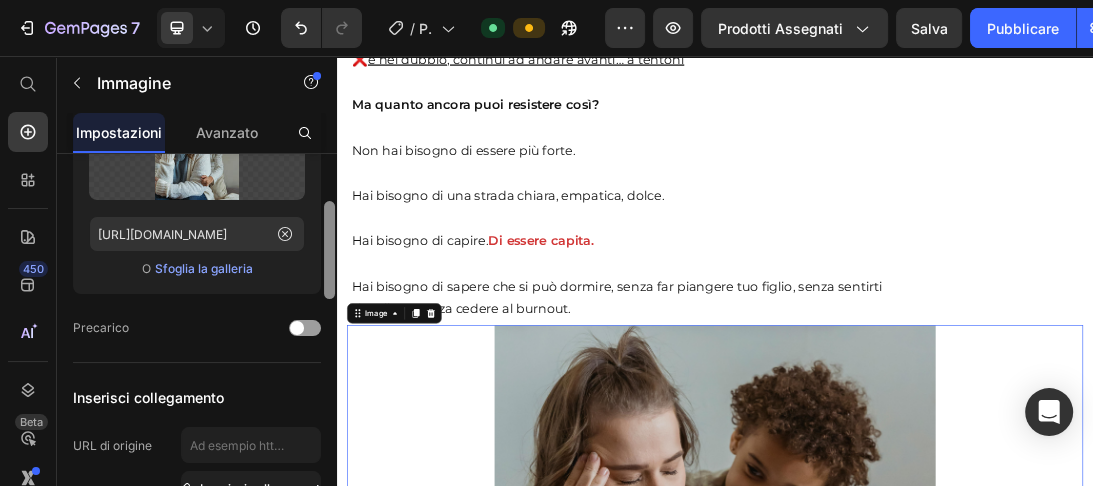 drag, startPoint x: 332, startPoint y: 184, endPoint x: 336, endPoint y: 232, distance: 48.166378 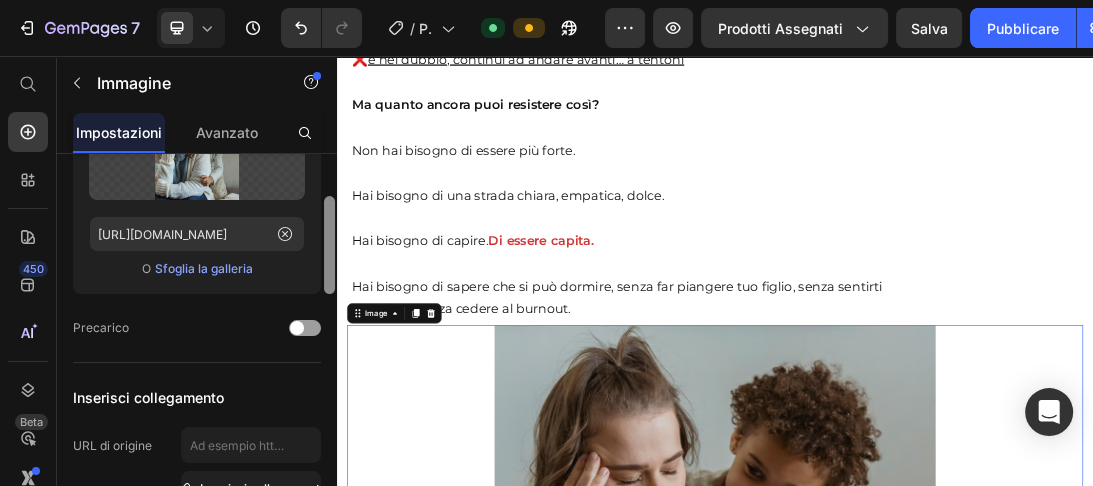 scroll, scrollTop: 184, scrollLeft: 0, axis: vertical 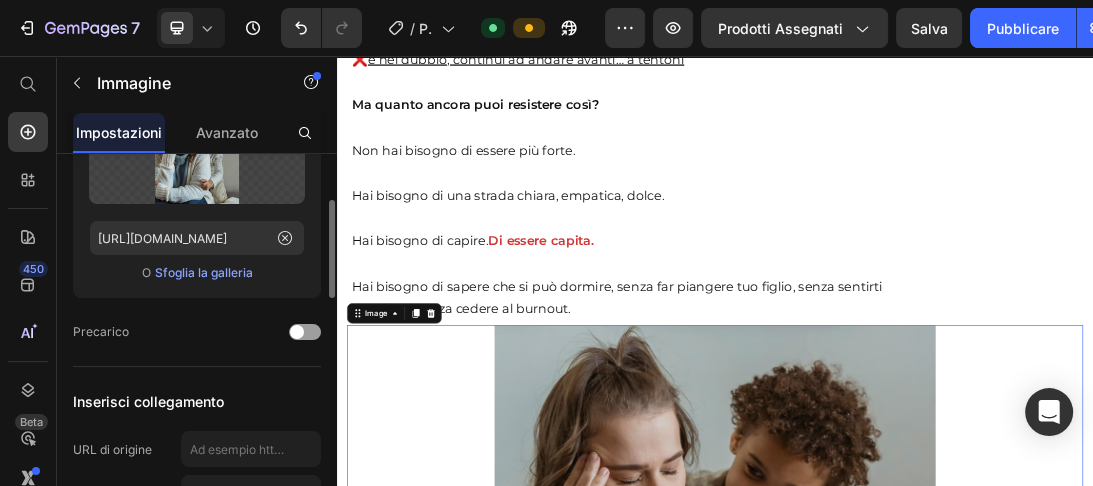 click on "😩  Non dorme. Si sveglia ogni ora. E tu ti senti svuotata . Ogni sera ti ripeti: " Oggi andrà meglio". Sistemi la culla, abbassi le luci, cerchi il silenzio. Lo culli, lo allatti, fai tutto quello che puoi… Ma dopo pochi minuti,  piange. Si gira. Si sveglia. E così inizia un’altra notte senza pace. 🔁 Ti alzi 4, 5, 6 volte. 😩 Il tuo corpo è  esausto . 🥺 La tua mente  corre, si agita, crolla. 💭 Ti domandi: “ Perché il mio bambino non dorme come gli altri? ” 💬 “Sto sbagliando qualcosa? Sono io che non ci riesco? ” Durante il giorno, provi a far finta di niente. Sorridi, ti dici che è normale, che passerà. Ma dentro hai un nodo fisso allo stomaco:  la paura  di non reggere,  il senso di colpa  che ti stringe,  la rabbia  che ti sorprende. Nessuno ti aveva detto che il sonno potesse diventare un tale incubo. Non è solo stanchezza. È solitudine. Sovraccarico. Confusione. Ti senti divisa tra l’amore immenso che provi per il tuo bambino… ❌  ❌ ❌  ❌ Di essere capita." at bounding box center [937, 1580] 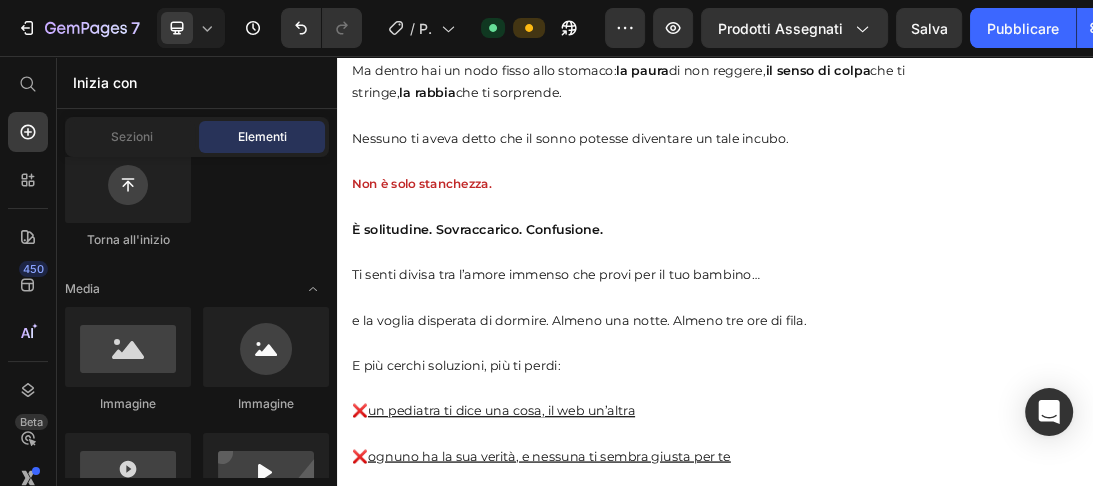 scroll, scrollTop: 4464, scrollLeft: 0, axis: vertical 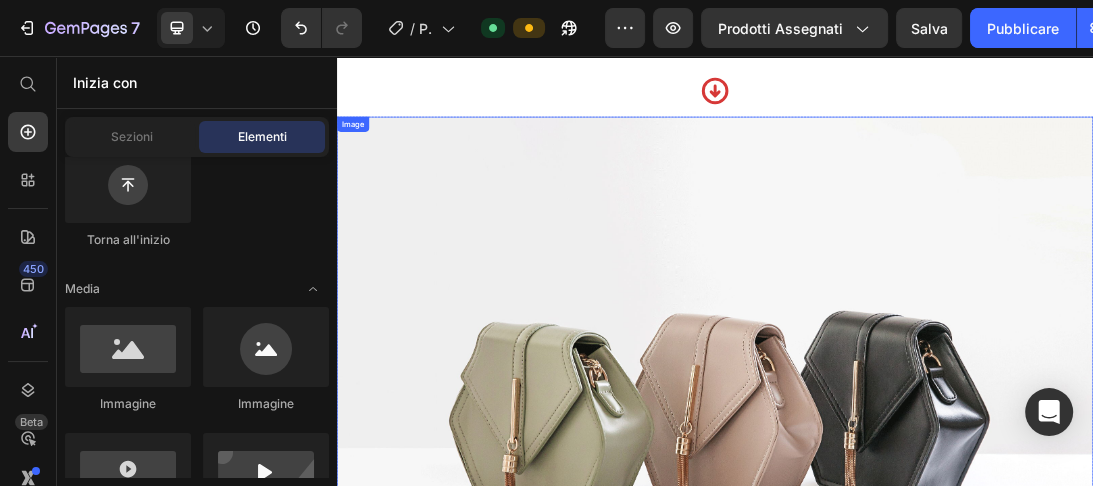 click at bounding box center [937, 602] 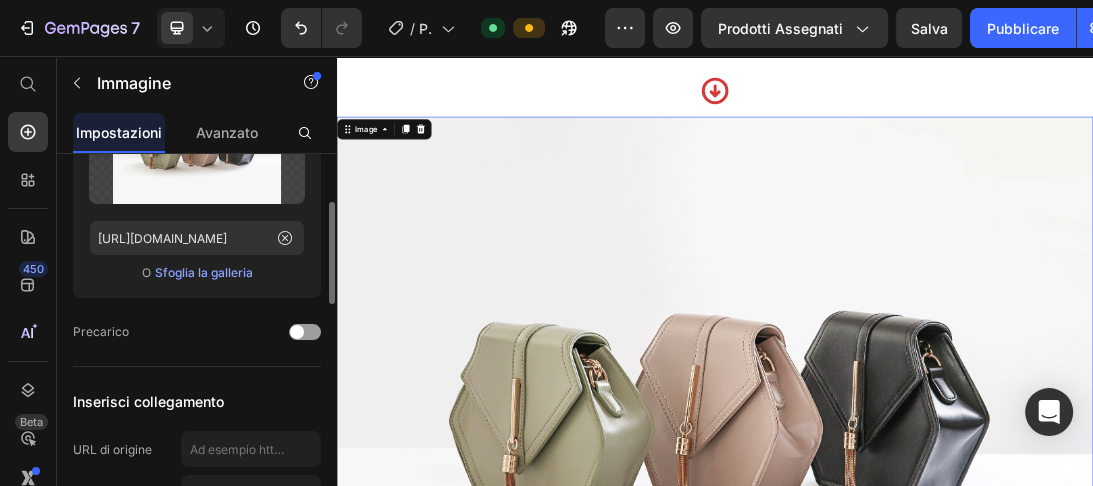 click on "Sfoglia la galleria" at bounding box center [204, 272] 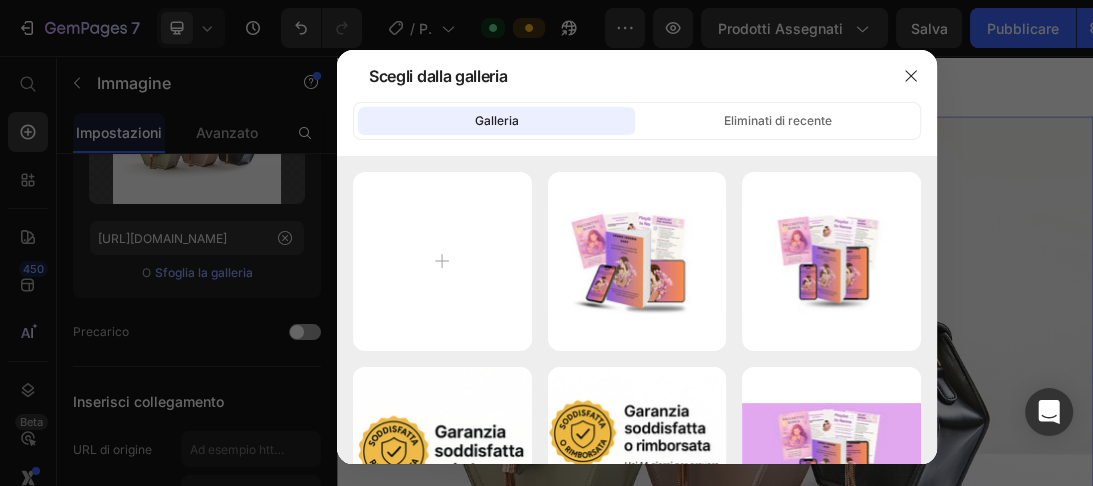 type on "C:\fakepath\primo-piano-sulla-mamma-stanca-che-si-prende-cura-del-neonato.jpg" 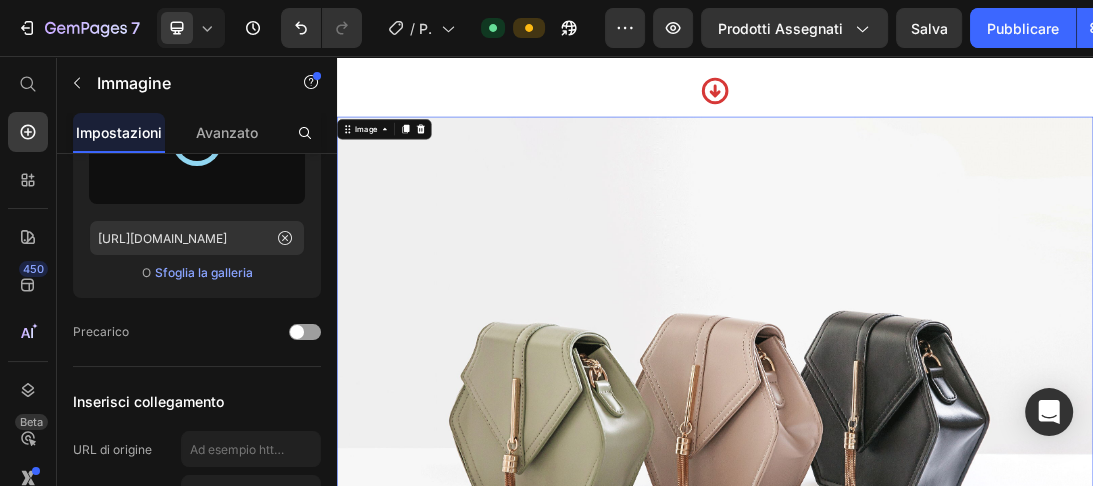 click at bounding box center (937, 602) 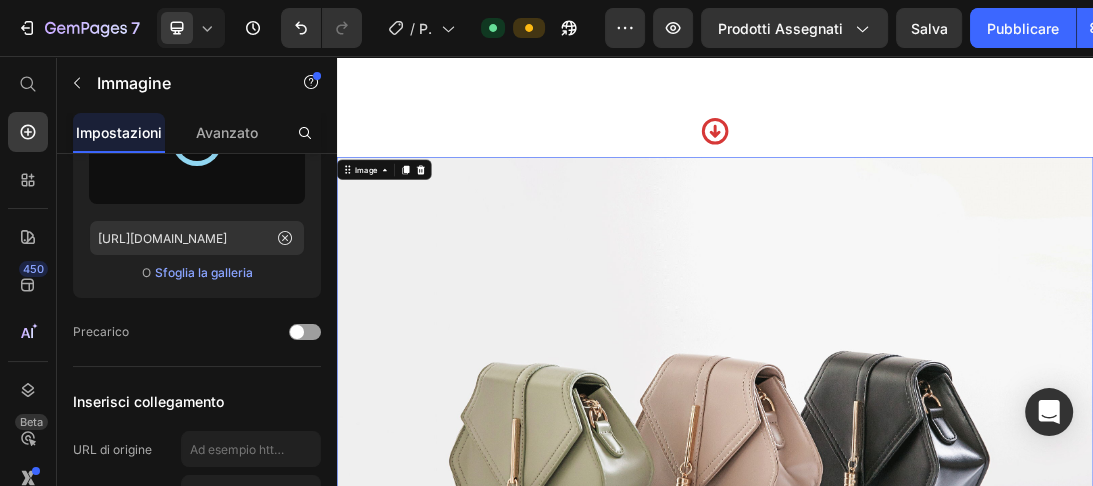 scroll, scrollTop: 2531, scrollLeft: 0, axis: vertical 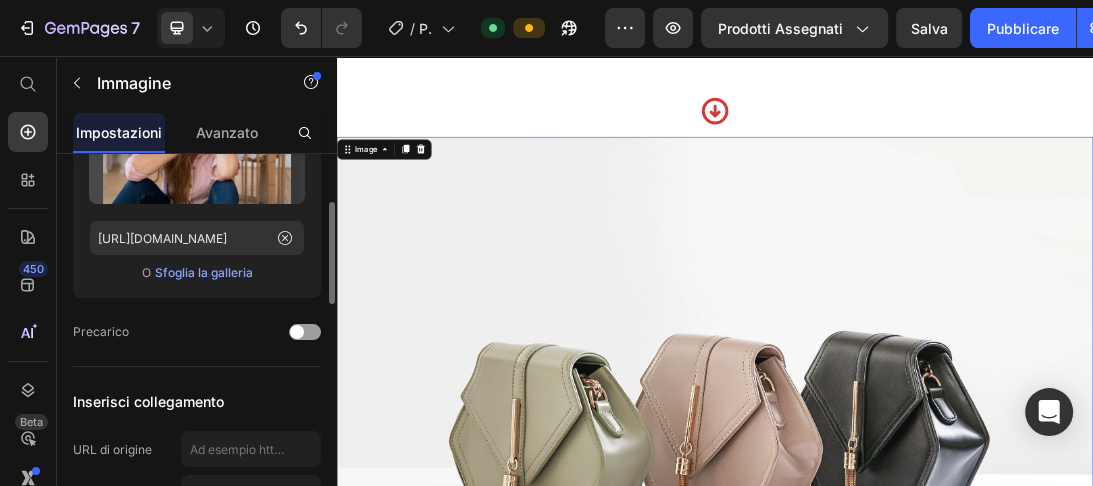 type on "https://cdn.shopify.com/s/files/1/0922/9719/9993/files/gempages_573819469336413026-25e655f3-160a-4255-9282-11b7ad504f63.jpg" 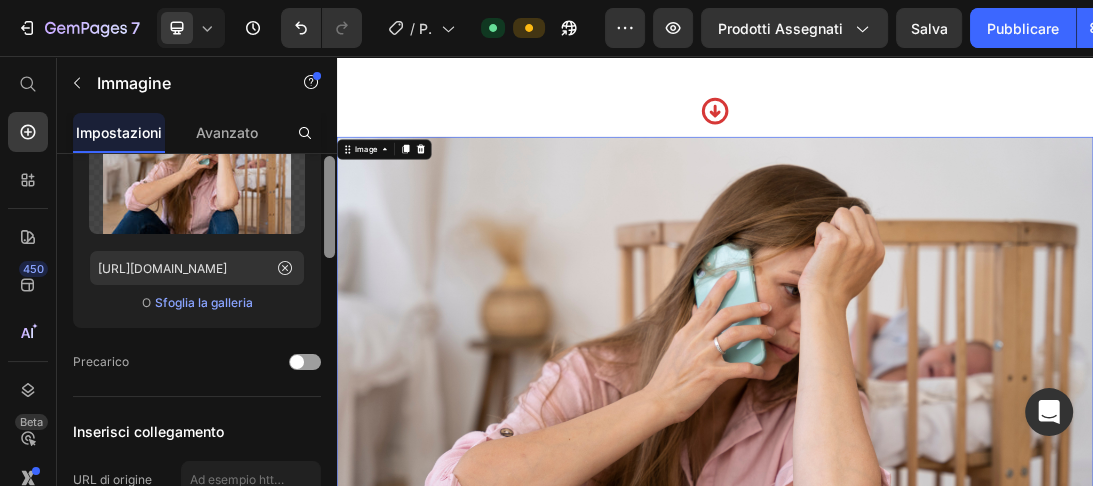 scroll, scrollTop: 124, scrollLeft: 0, axis: vertical 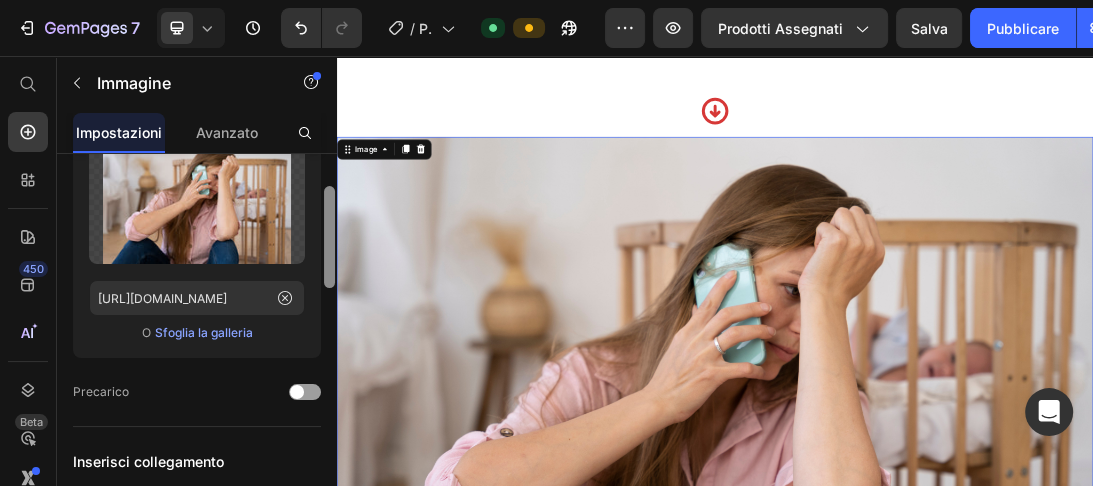 drag, startPoint x: 328, startPoint y: 240, endPoint x: 326, endPoint y: 225, distance: 15.132746 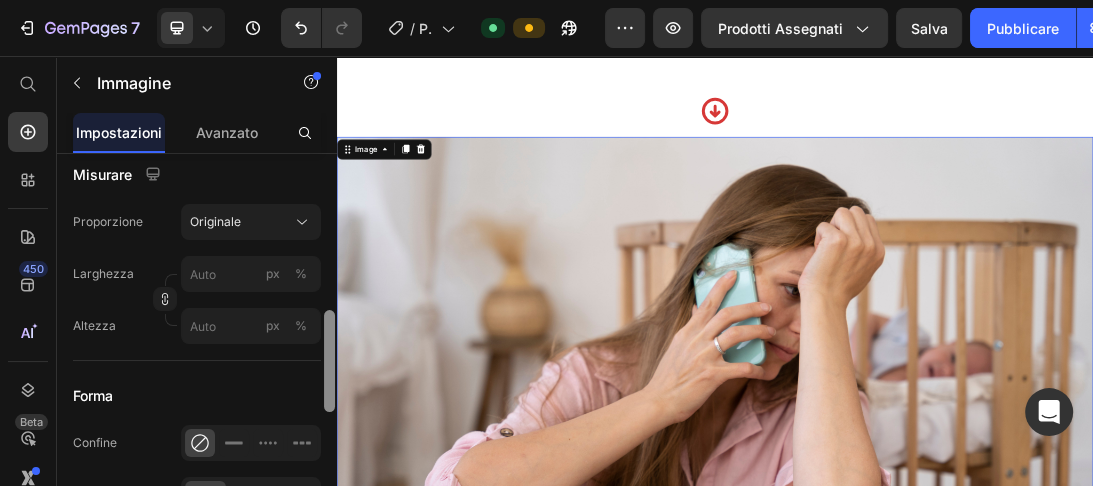 scroll, scrollTop: 576, scrollLeft: 0, axis: vertical 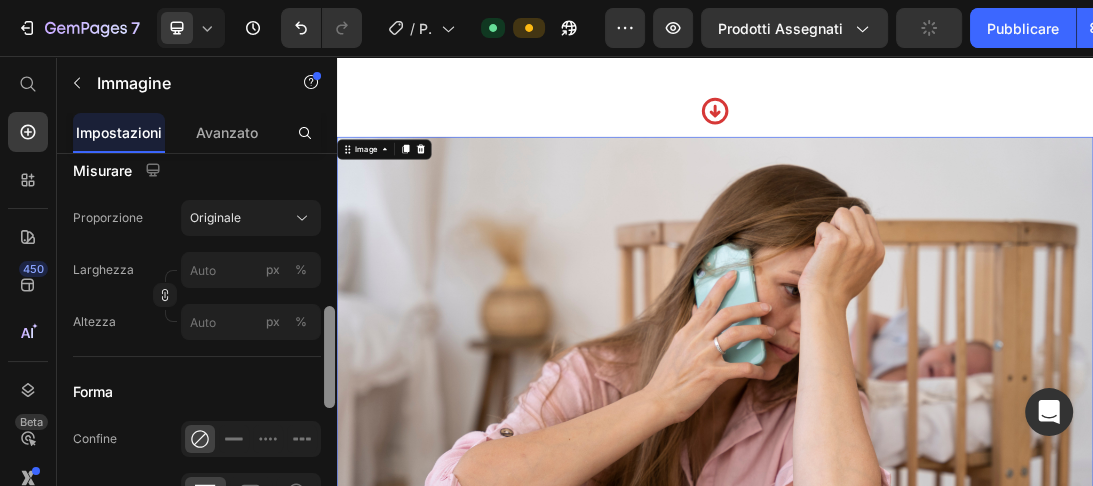 drag, startPoint x: 328, startPoint y: 232, endPoint x: 324, endPoint y: 346, distance: 114.07015 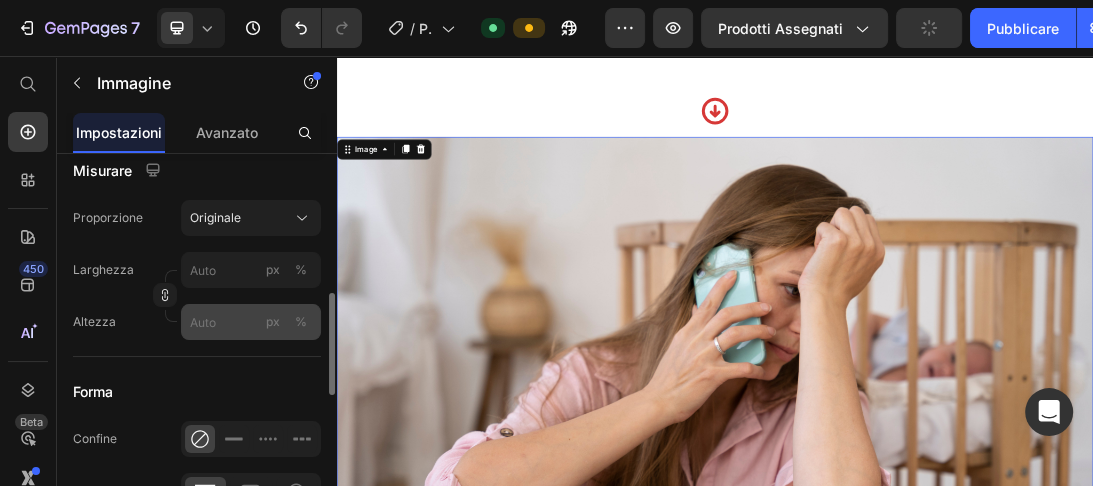 scroll, scrollTop: 565, scrollLeft: 0, axis: vertical 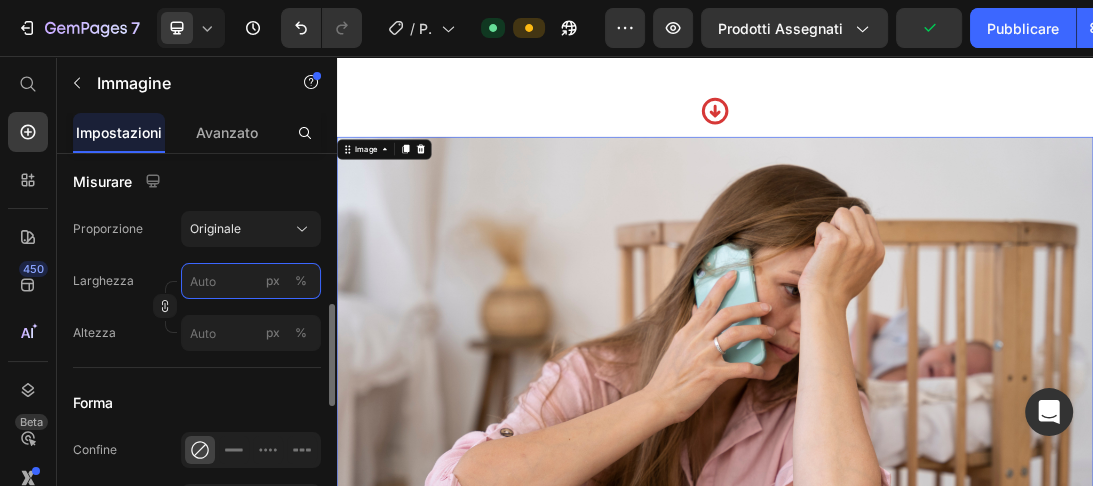 click on "px %" at bounding box center (251, 281) 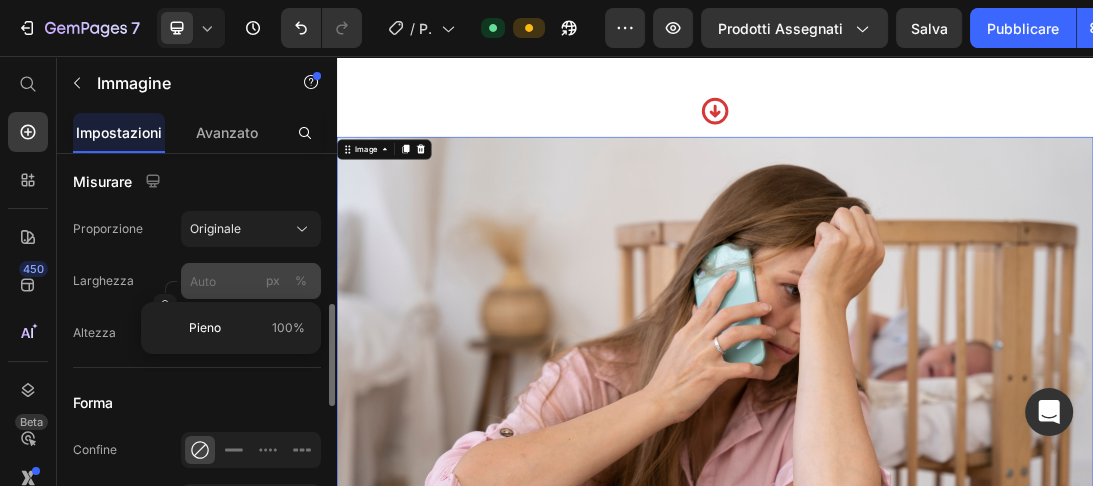 click on "%" at bounding box center [301, 280] 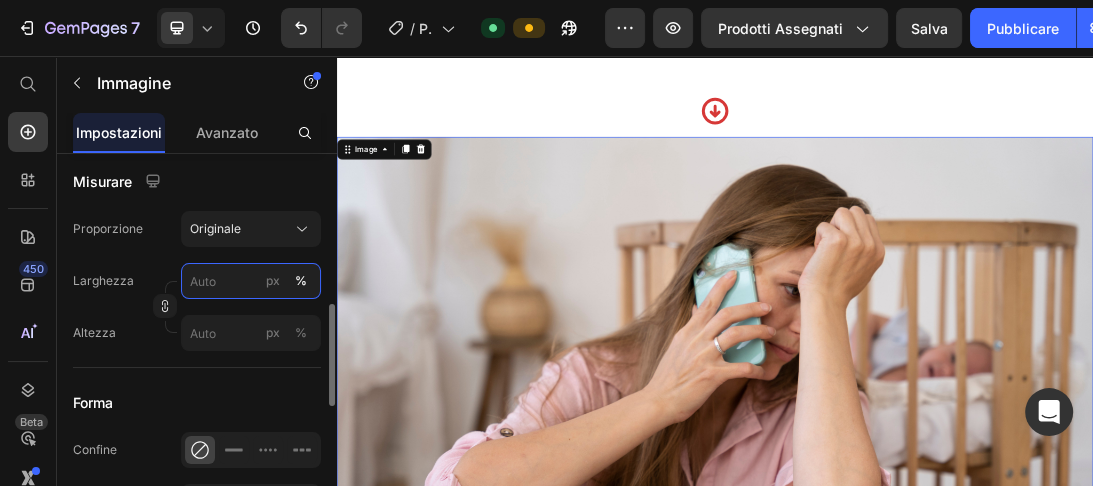 click on "px %" at bounding box center (251, 281) 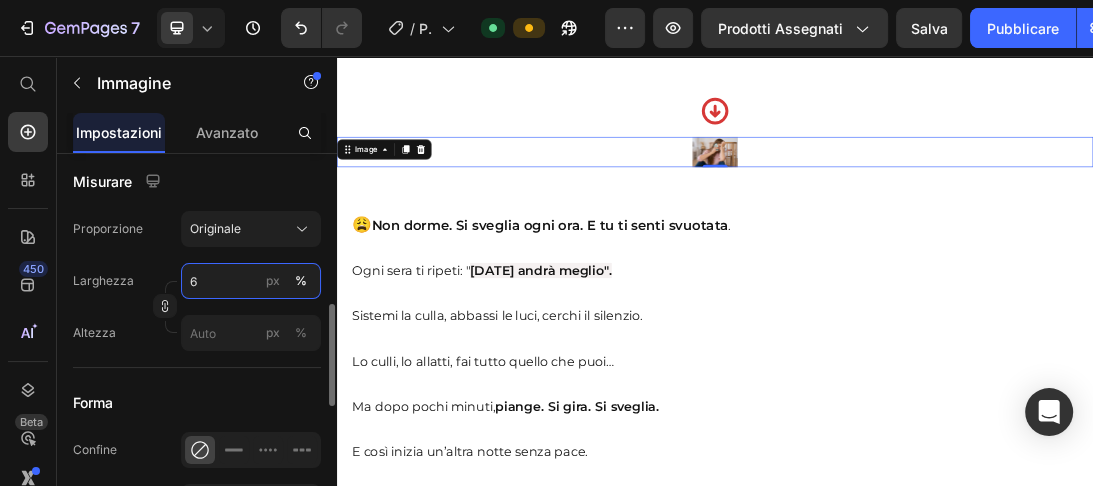 type on "60" 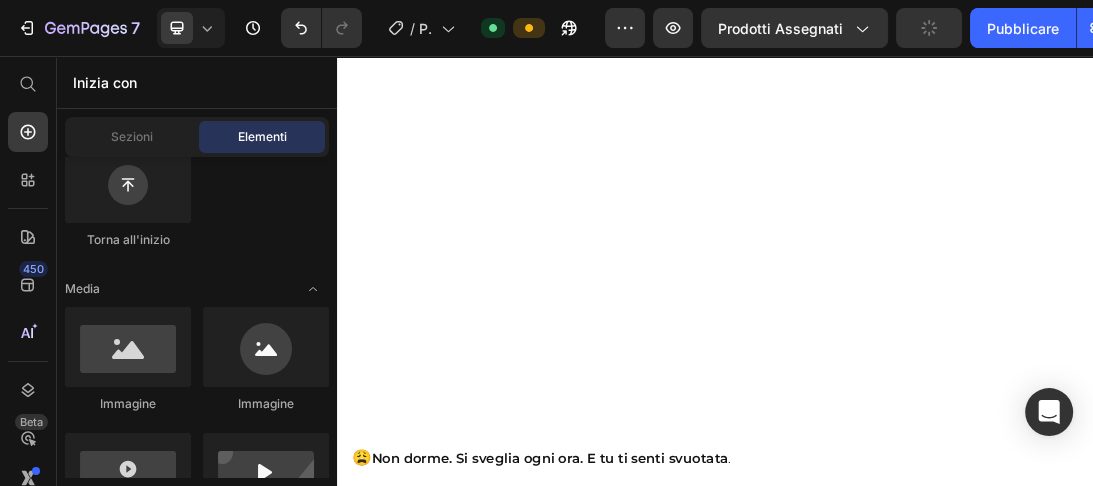 scroll, scrollTop: 5316, scrollLeft: 0, axis: vertical 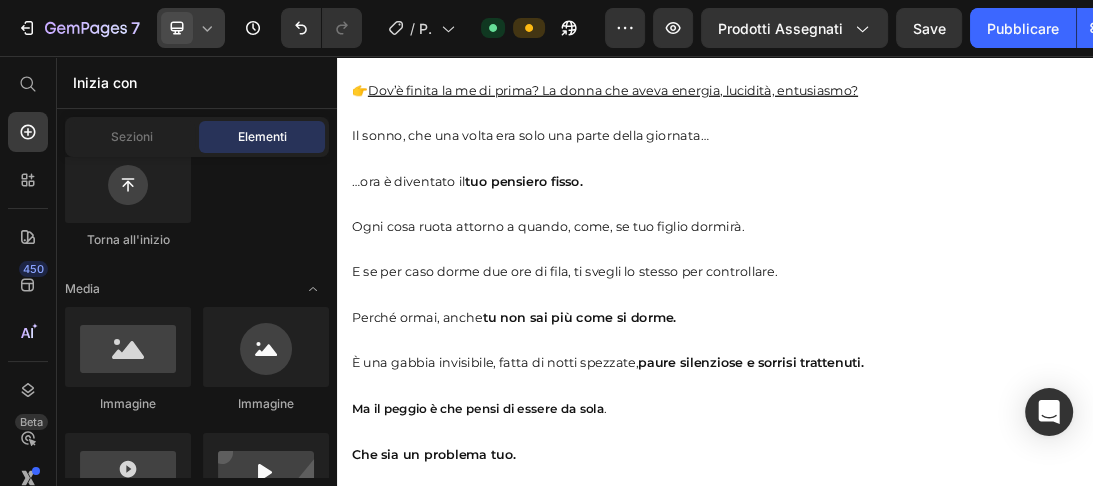 click 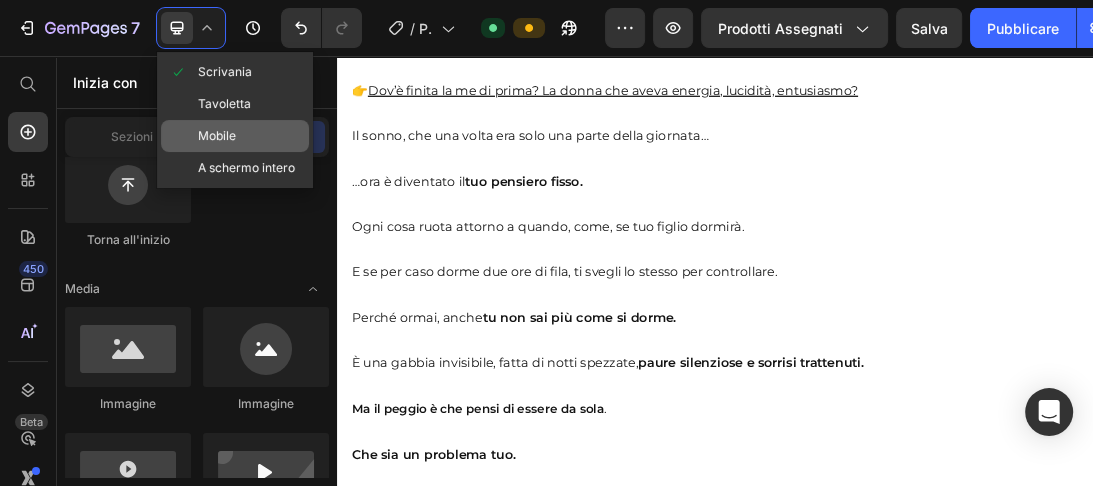 click on "Mobile" at bounding box center (217, 135) 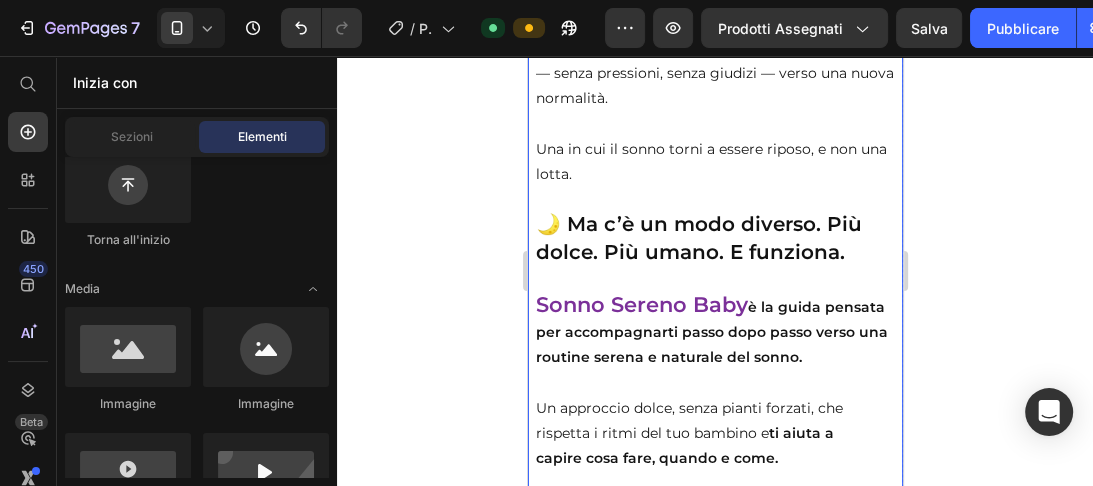 scroll, scrollTop: 7020, scrollLeft: 0, axis: vertical 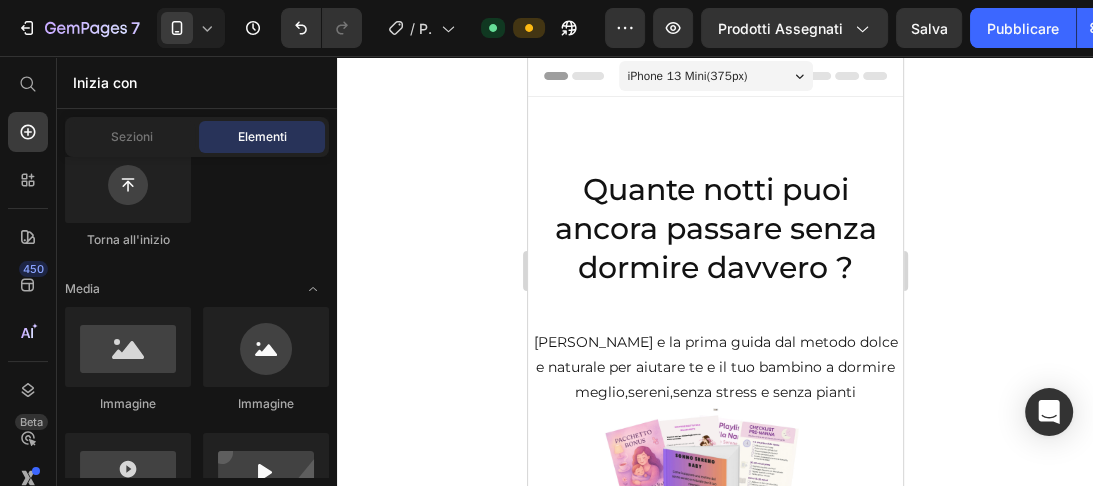 click on "Header" at bounding box center (714, 76) 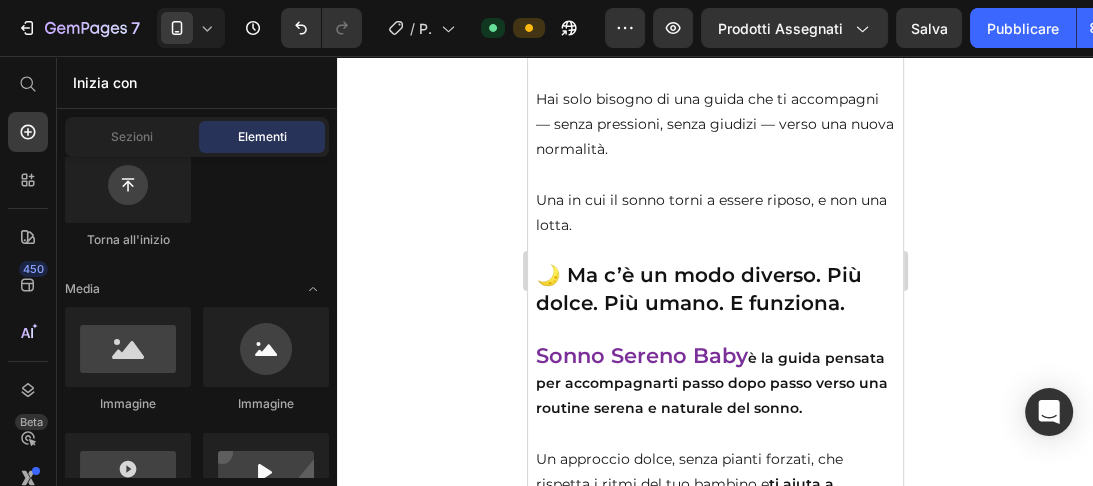 scroll, scrollTop: 8576, scrollLeft: 0, axis: vertical 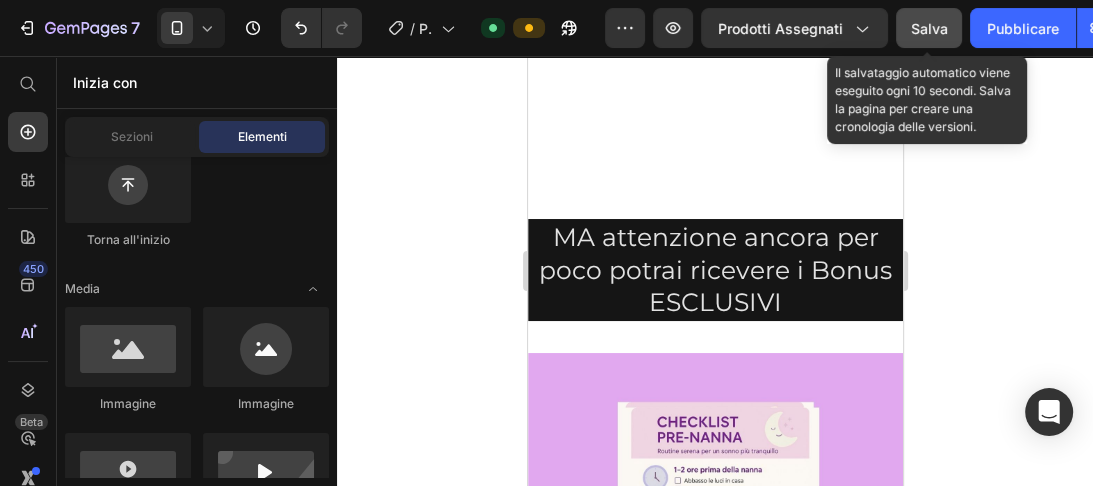 click on "Salva" at bounding box center (929, 28) 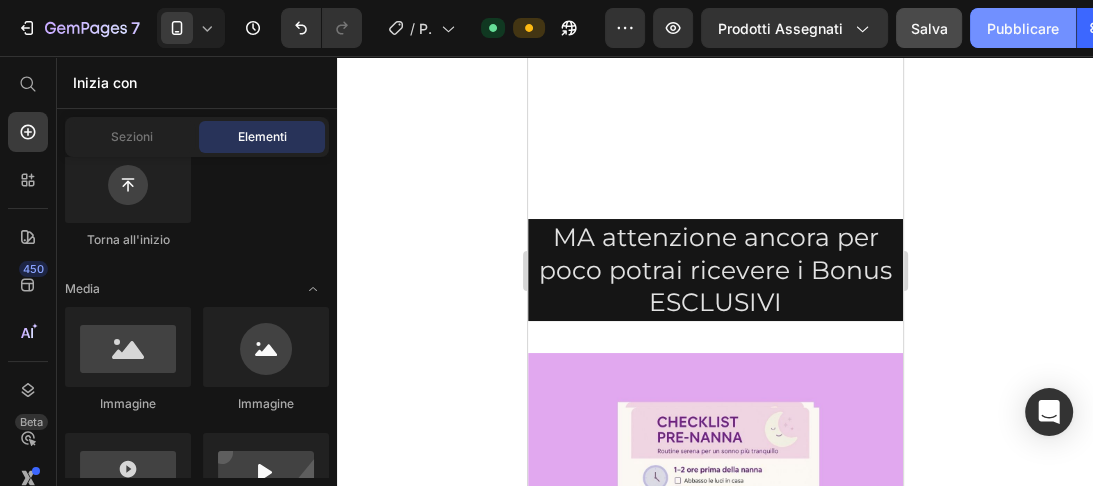click on "Pubblicare" 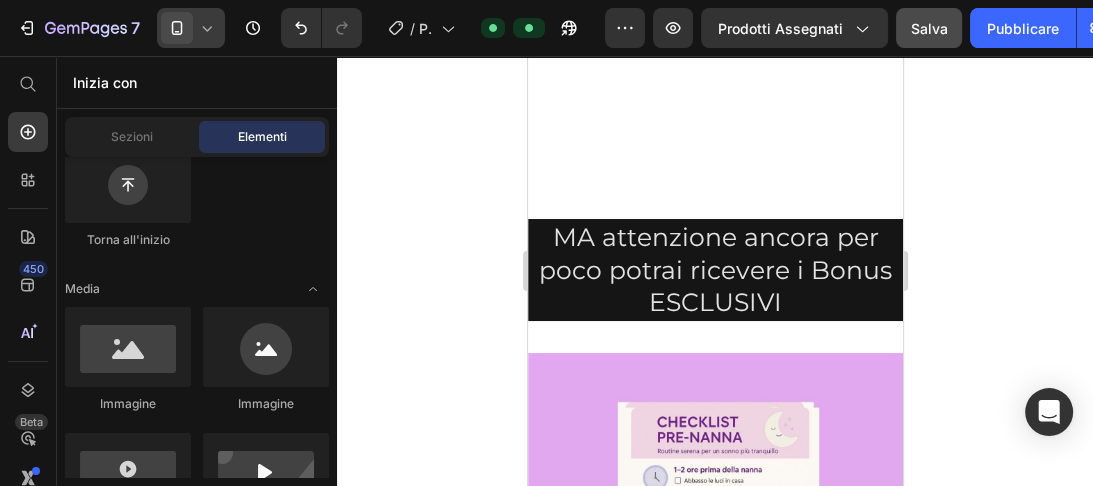 click 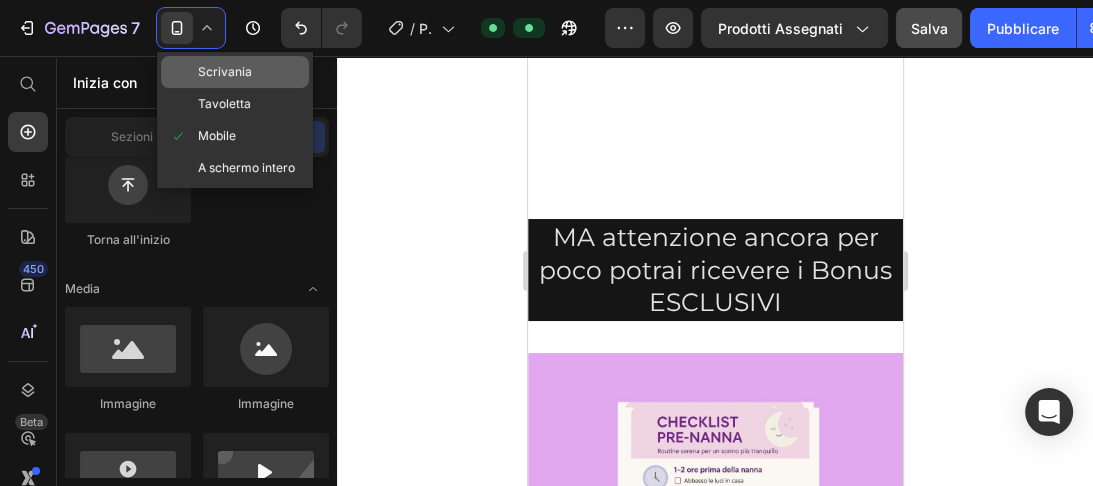 click on "Scrivania" at bounding box center (225, 71) 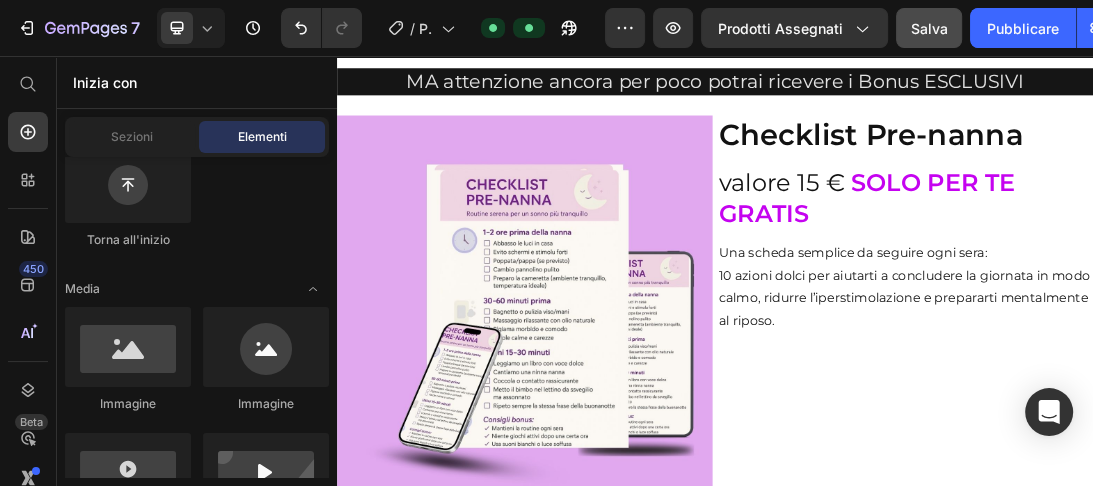 scroll, scrollTop: 8611, scrollLeft: 0, axis: vertical 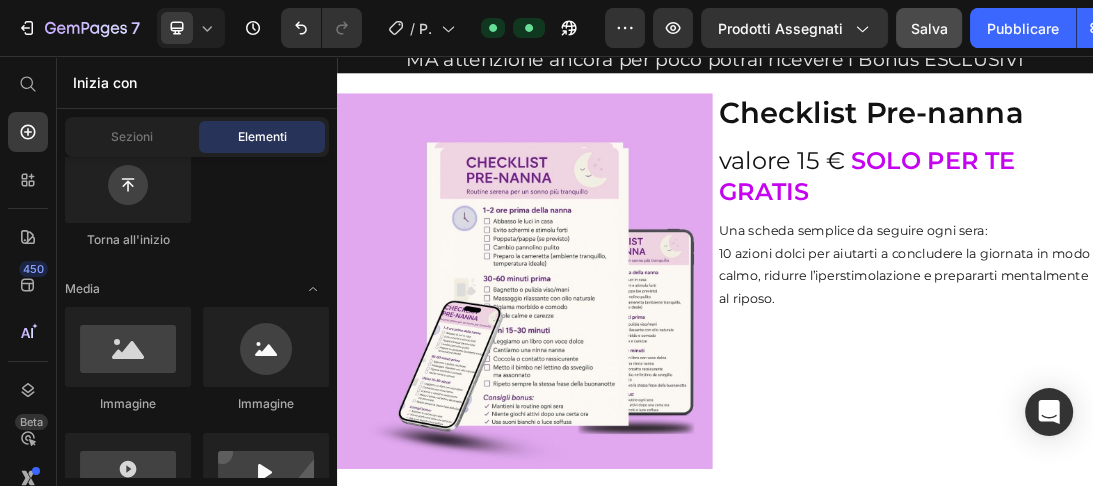 drag, startPoint x: 1527, startPoint y: 458, endPoint x: 1535, endPoint y: 424, distance: 34.928497 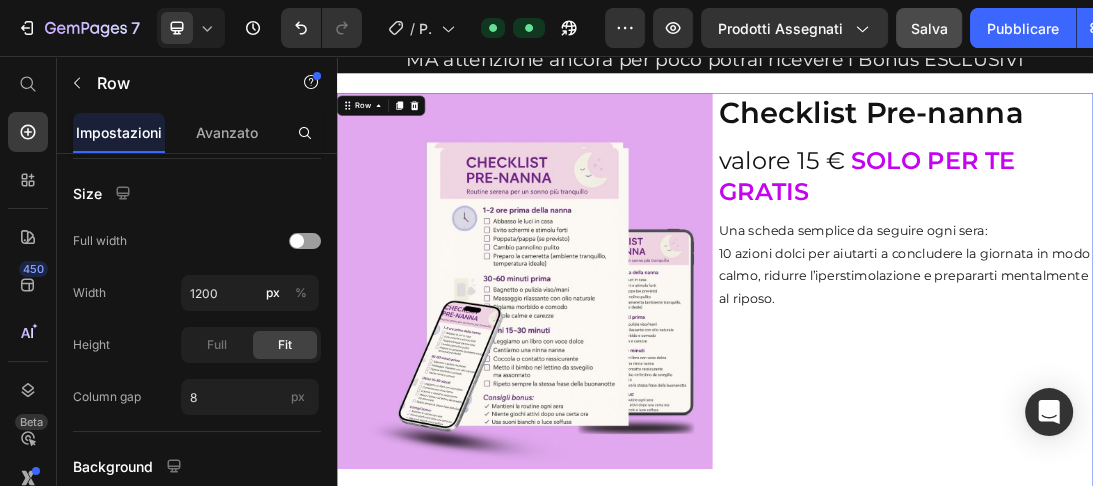 scroll, scrollTop: 0, scrollLeft: 0, axis: both 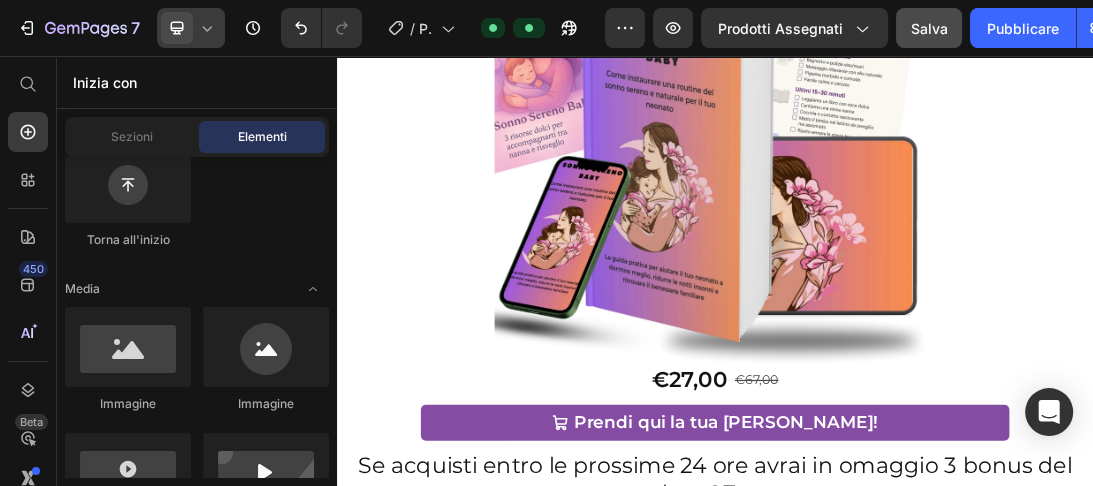 click 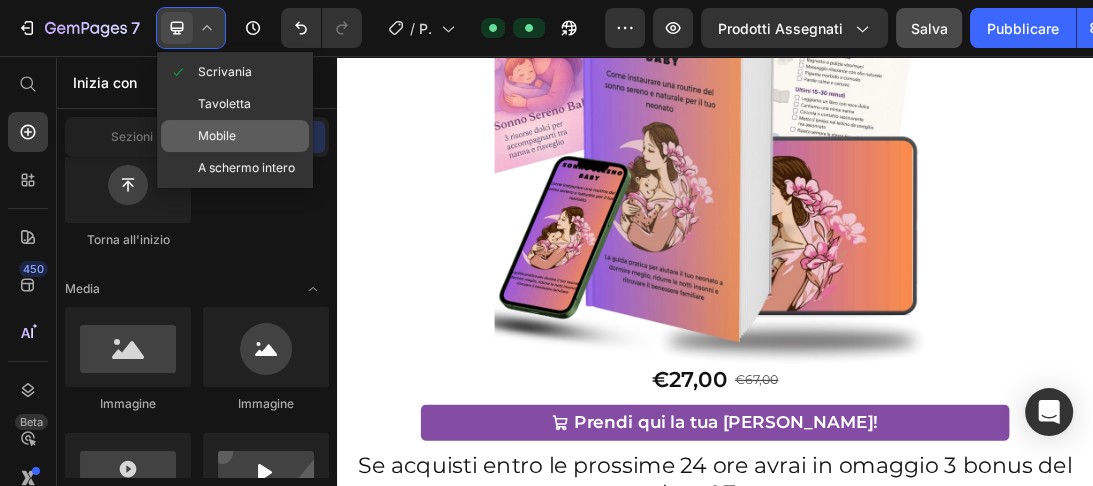 click on "Mobile" at bounding box center (217, 135) 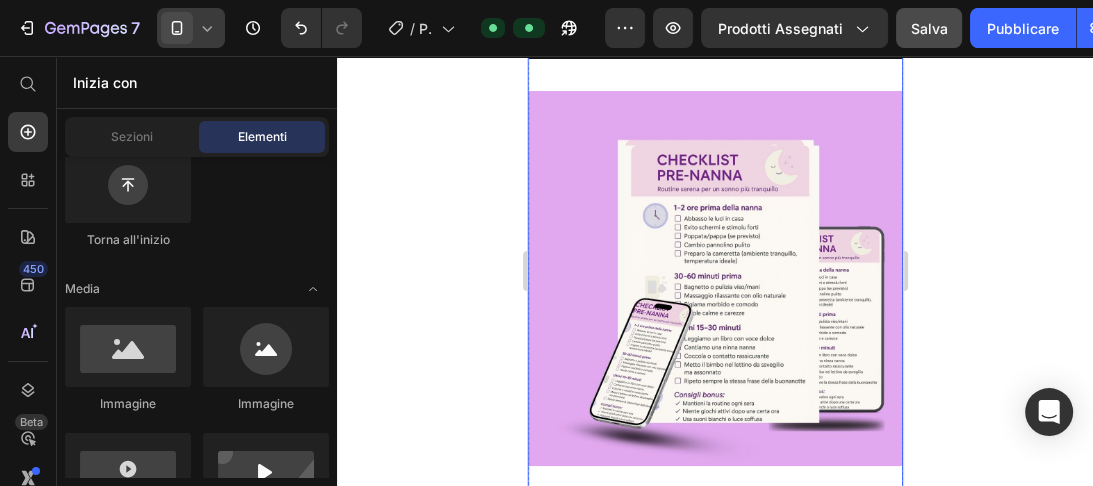 scroll, scrollTop: 8145, scrollLeft: 0, axis: vertical 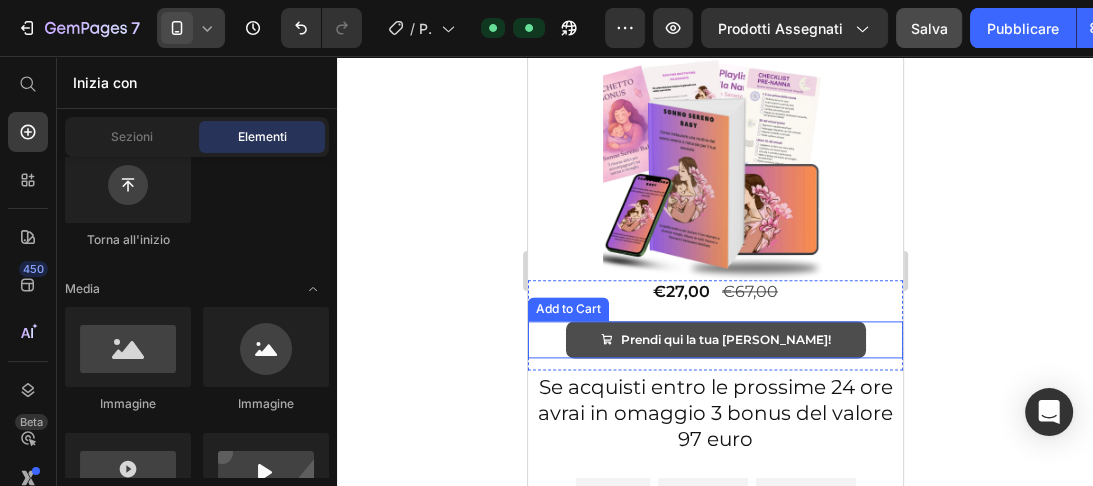 click on "Prendi qui la tua [PERSON_NAME]!" at bounding box center [715, 340] 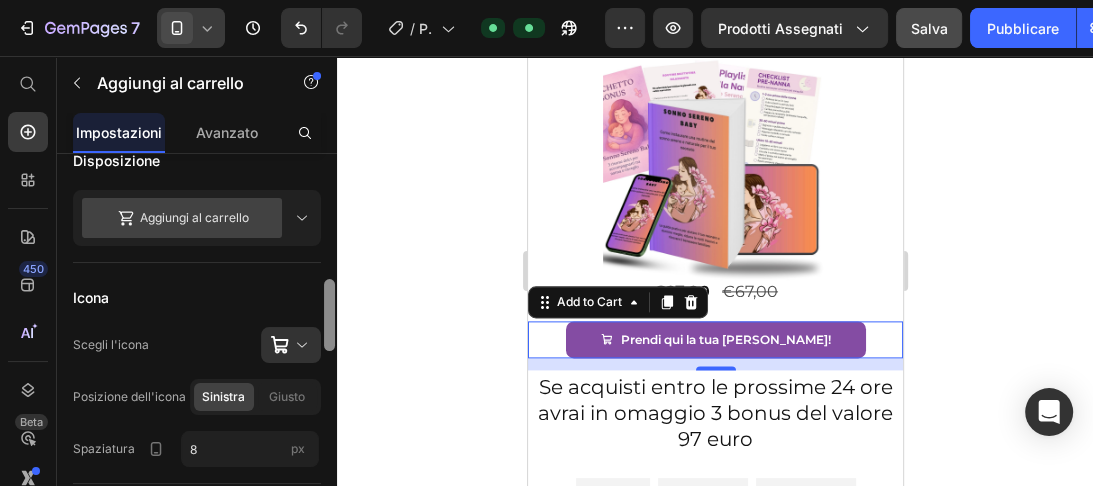 scroll, scrollTop: 589, scrollLeft: 0, axis: vertical 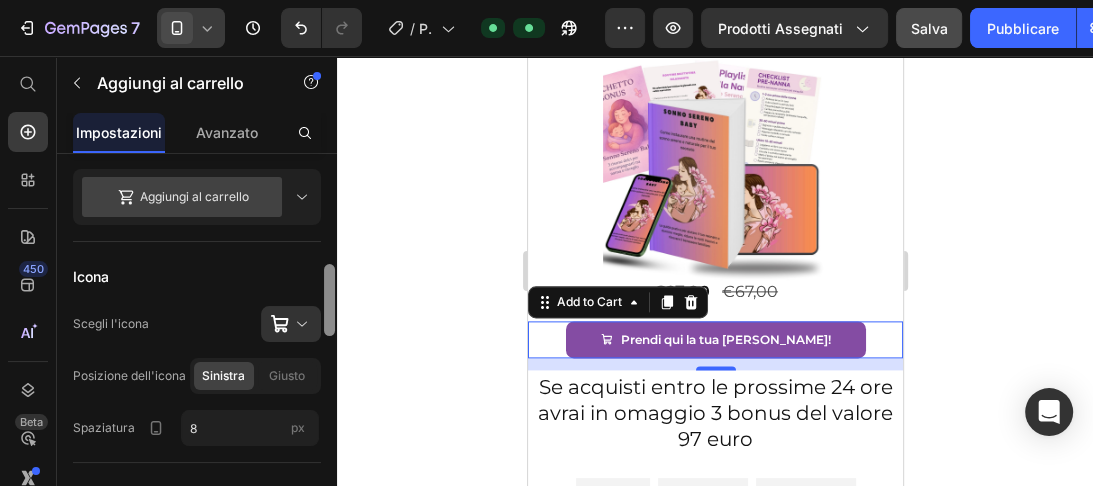drag, startPoint x: 329, startPoint y: 200, endPoint x: 332, endPoint y: 311, distance: 111.040535 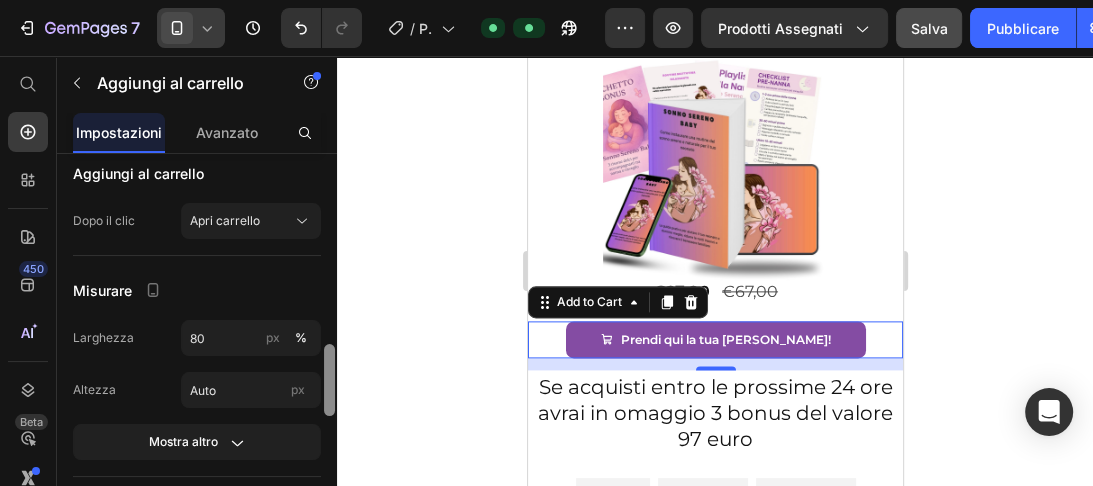 scroll, scrollTop: 929, scrollLeft: 0, axis: vertical 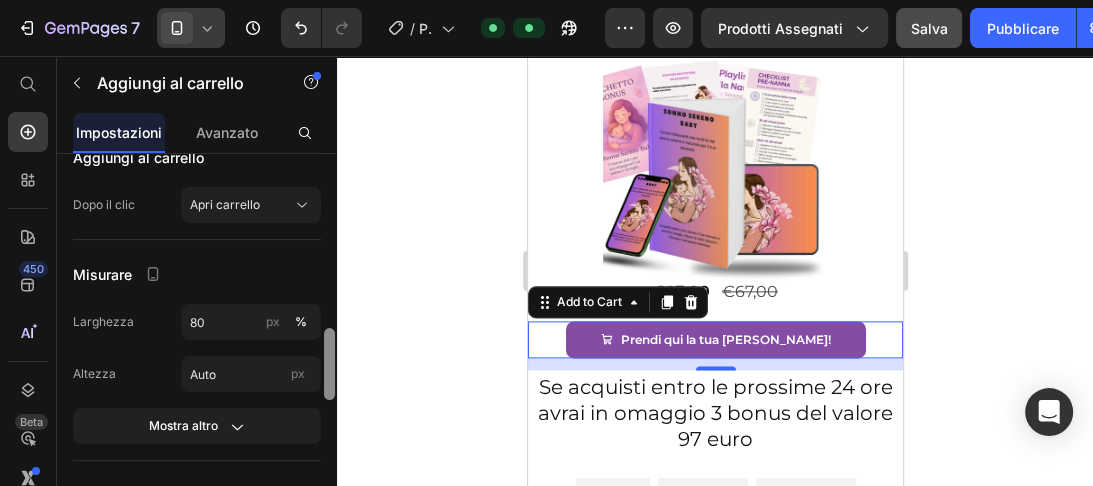 drag, startPoint x: 332, startPoint y: 315, endPoint x: 325, endPoint y: 379, distance: 64.381676 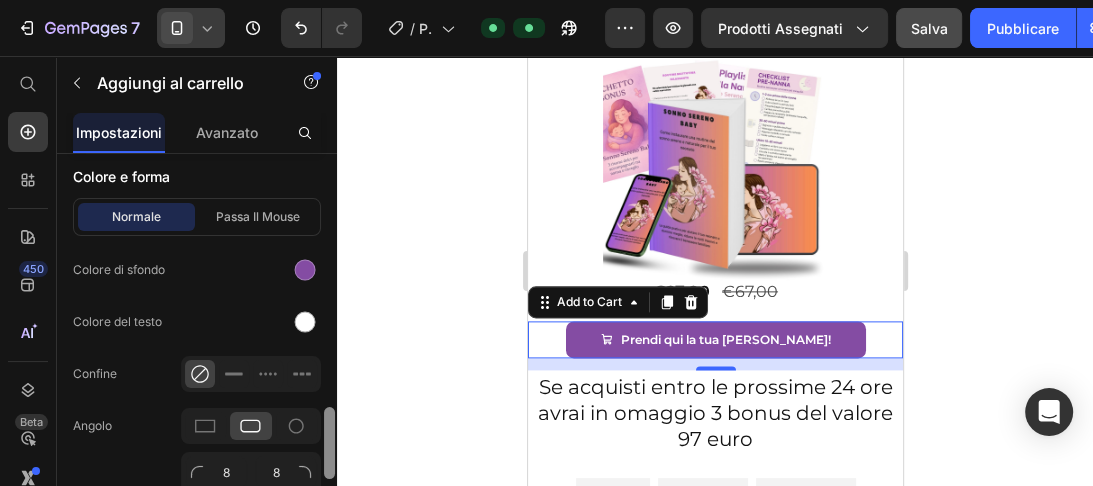 scroll, scrollTop: 1264, scrollLeft: 0, axis: vertical 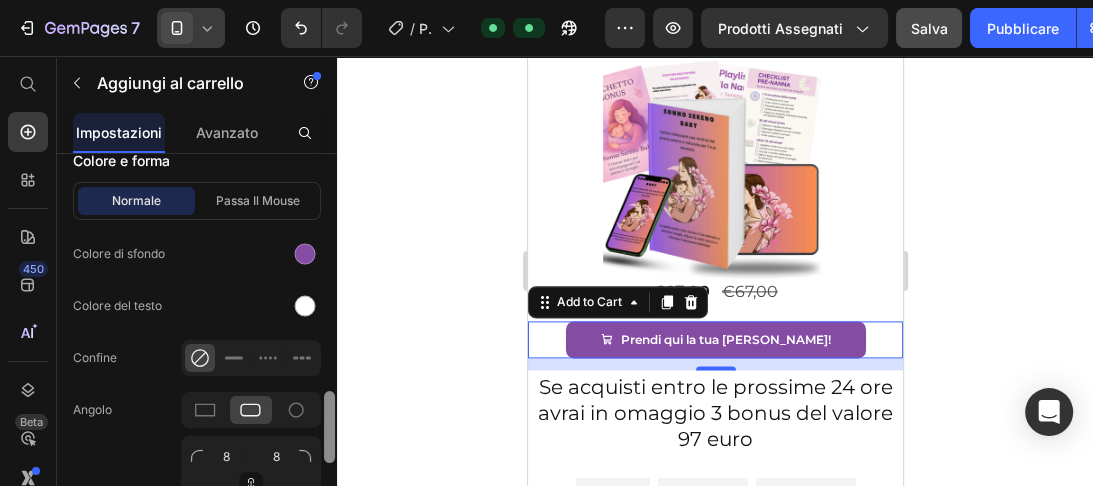 drag, startPoint x: 329, startPoint y: 359, endPoint x: 325, endPoint y: 422, distance: 63.126858 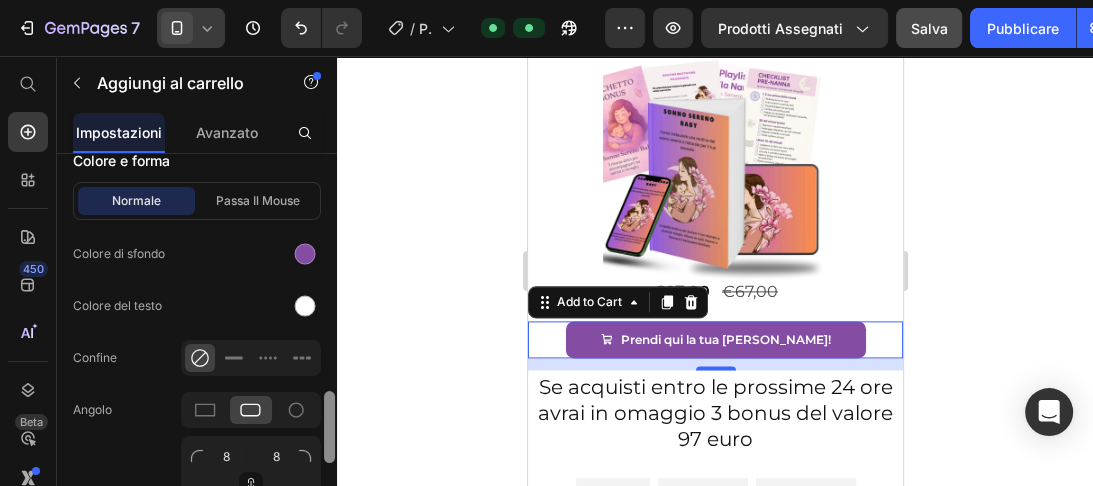 click at bounding box center [329, 427] 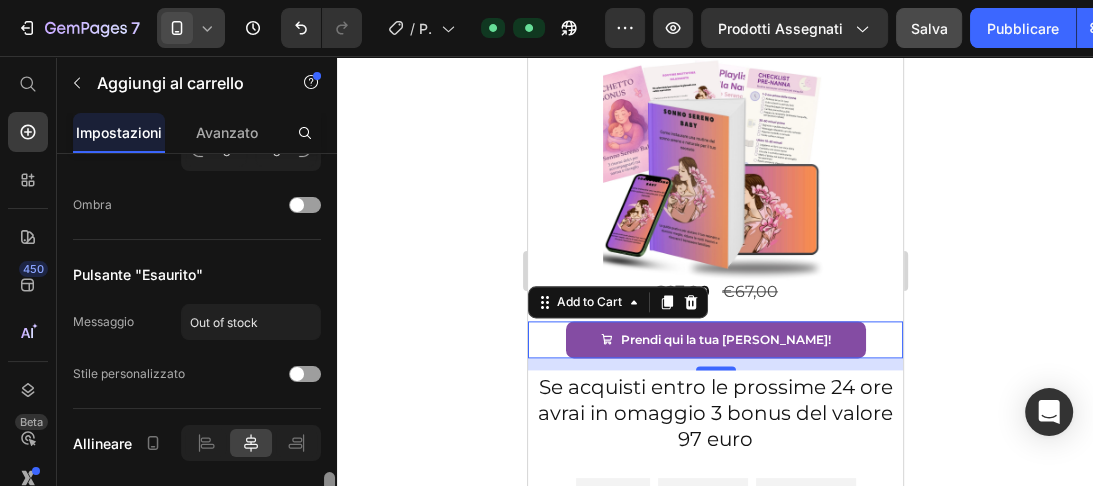 scroll, scrollTop: 1636, scrollLeft: 0, axis: vertical 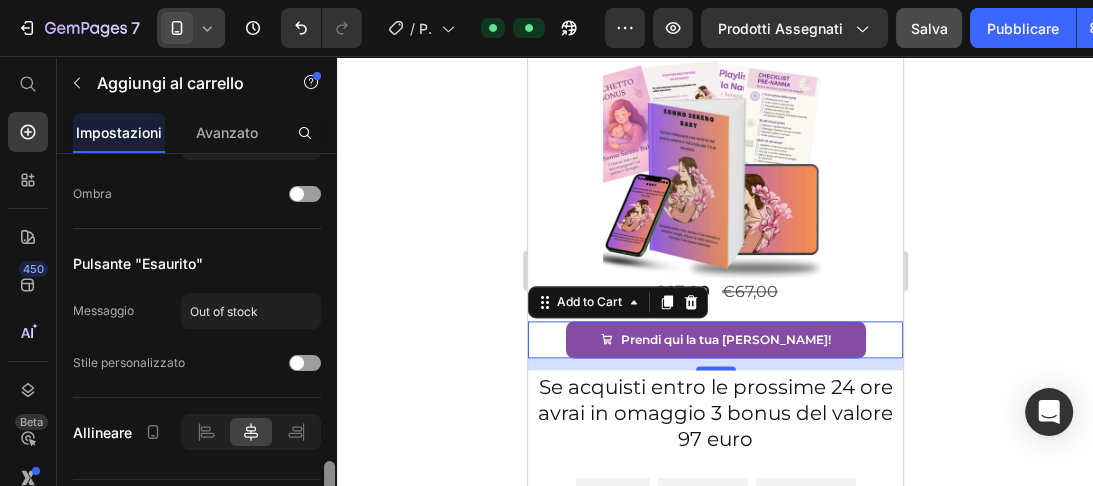 drag, startPoint x: 331, startPoint y: 409, endPoint x: 320, endPoint y: 478, distance: 69.87131 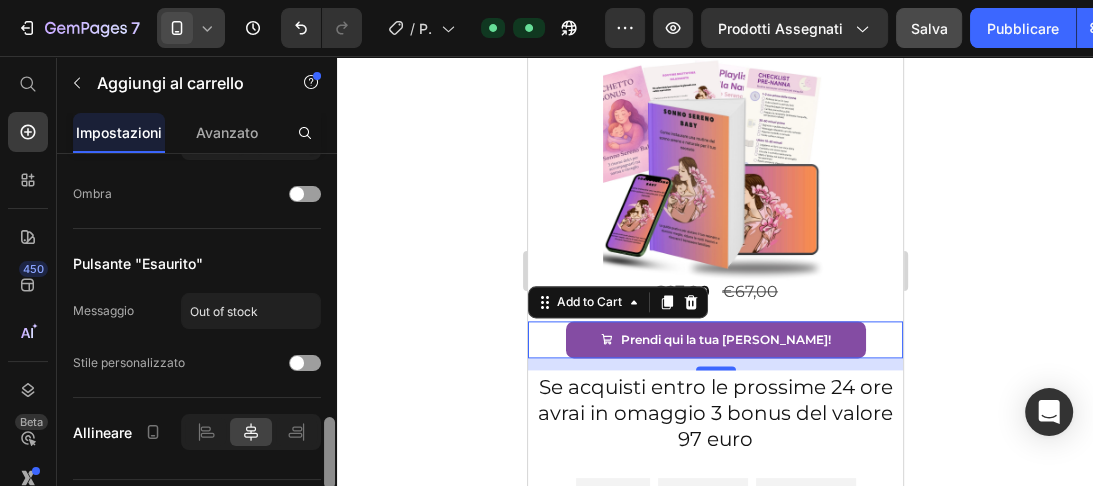 scroll, scrollTop: 1599, scrollLeft: 0, axis: vertical 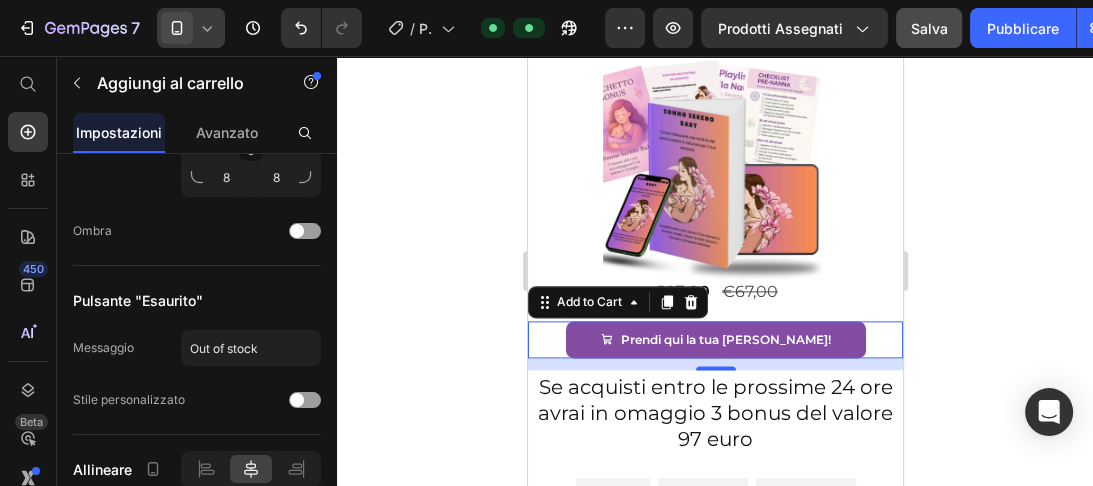 drag, startPoint x: 329, startPoint y: 463, endPoint x: 987, endPoint y: 176, distance: 717.867 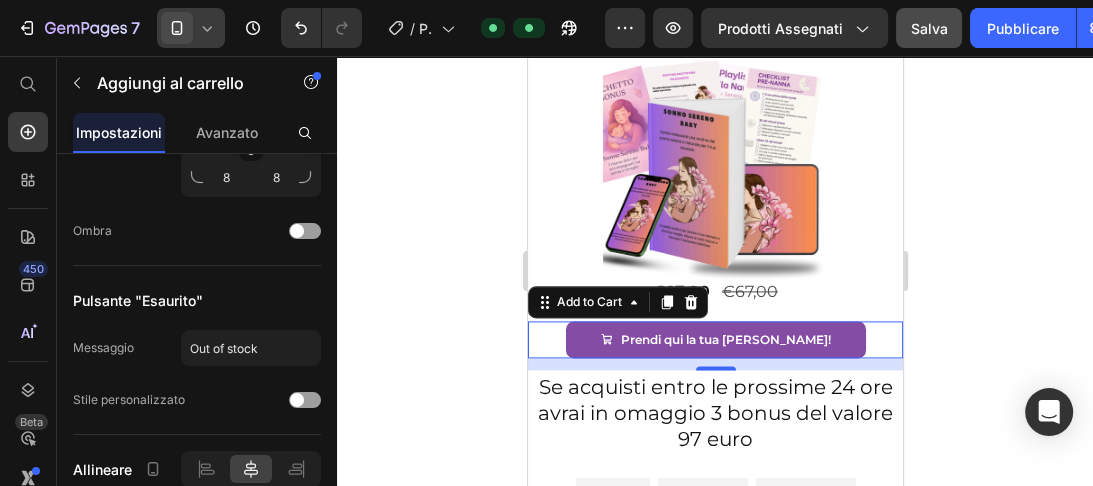 click 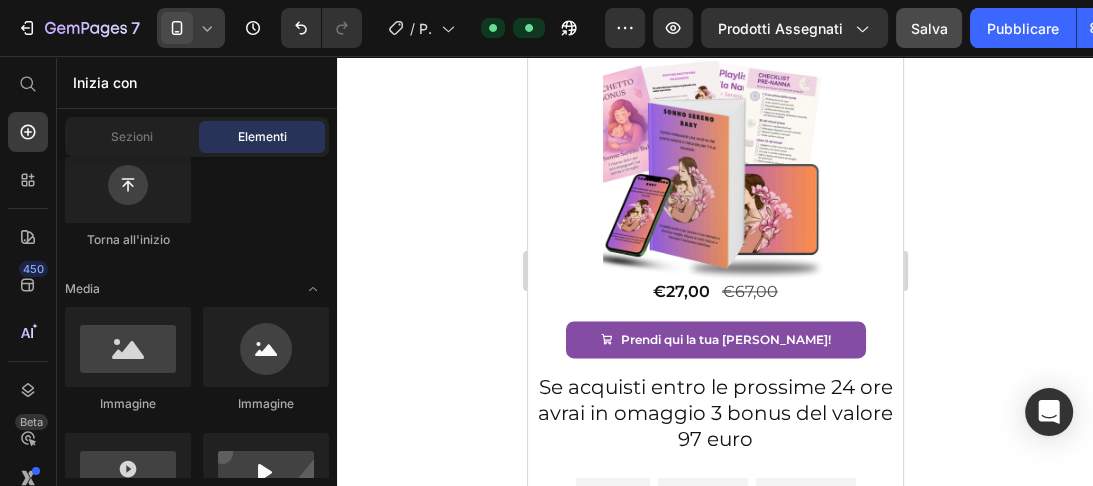 click 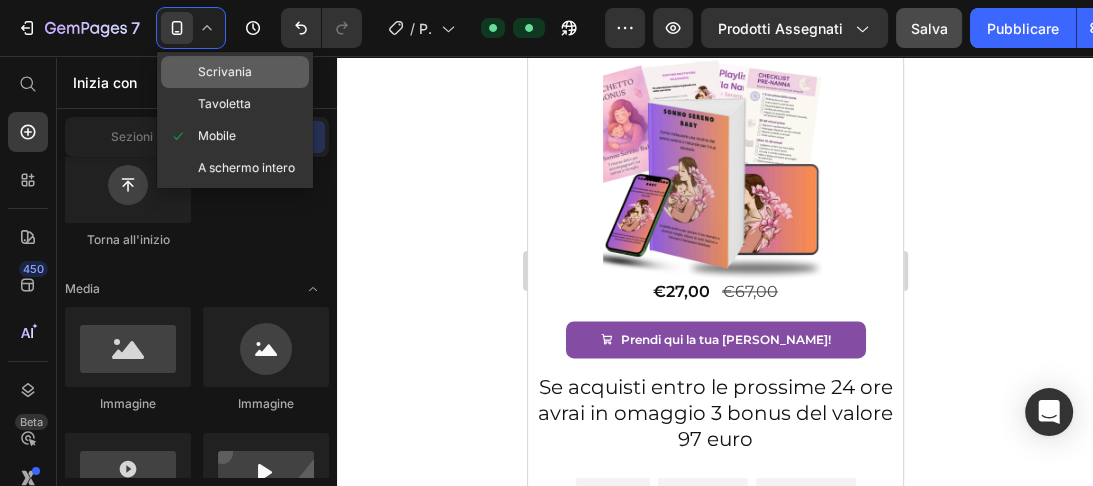 click on "Scrivania" at bounding box center (225, 71) 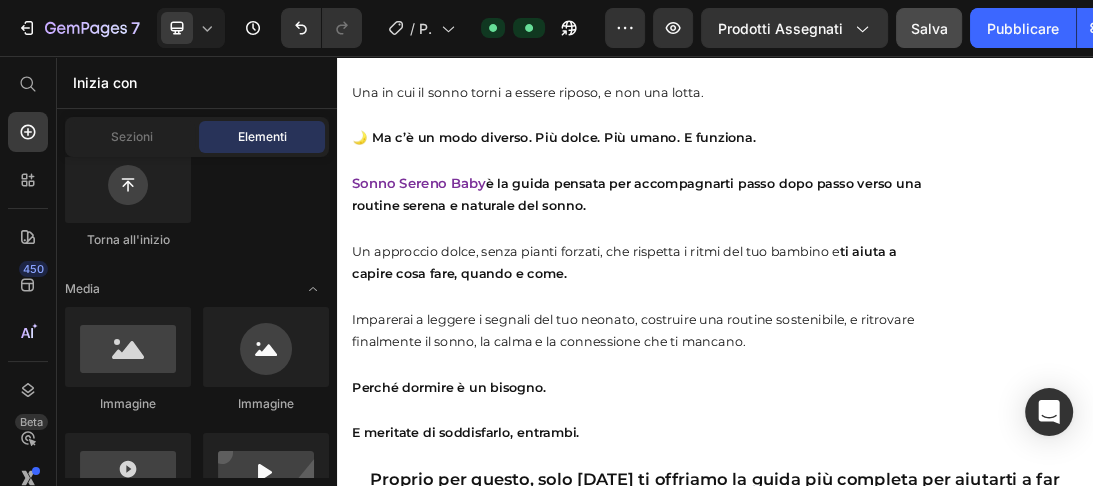 scroll, scrollTop: 6463, scrollLeft: 0, axis: vertical 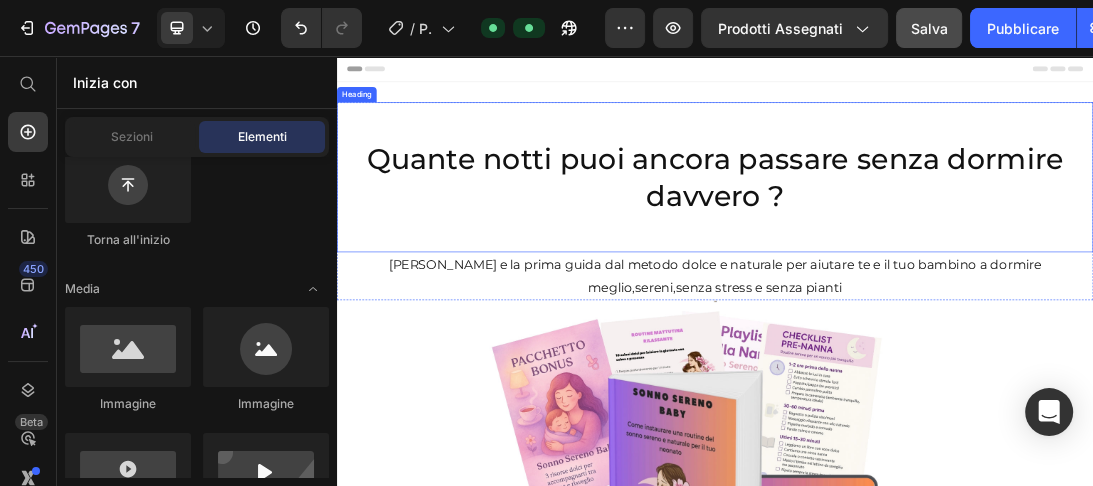 click on "Quante notti puoi ancora passare senza dormire davvero ?" at bounding box center [937, 248] 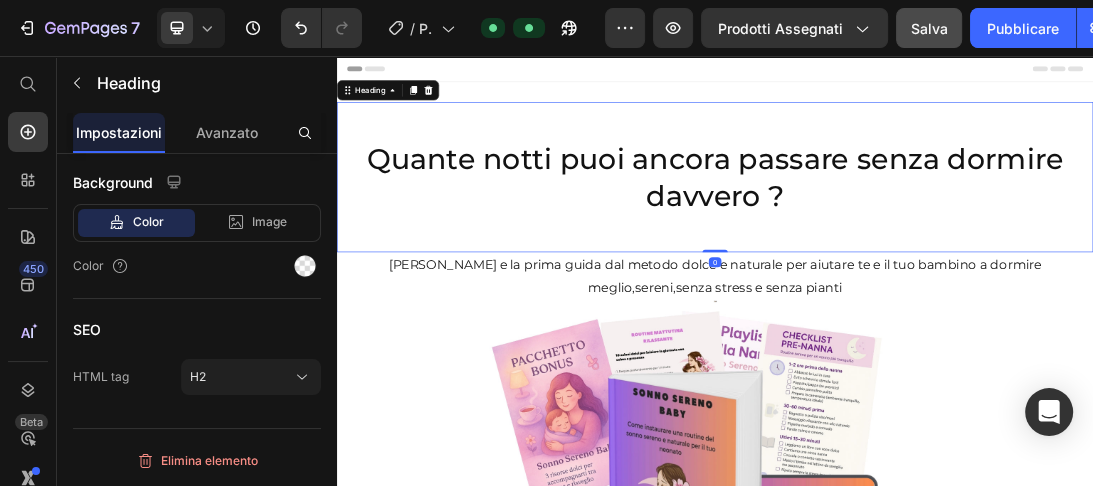 scroll, scrollTop: 0, scrollLeft: 0, axis: both 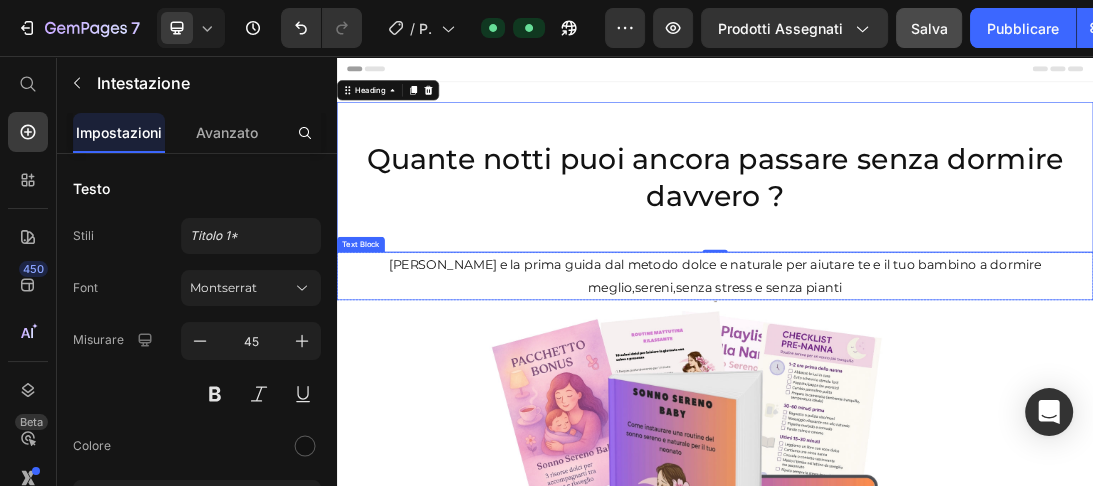 click on "[PERSON_NAME] e la prima guida dal metodo dolce e naturale per aiutare te e il tuo bambino a dormire meglio,sereni,senza stress e senza pianti" at bounding box center [937, 405] 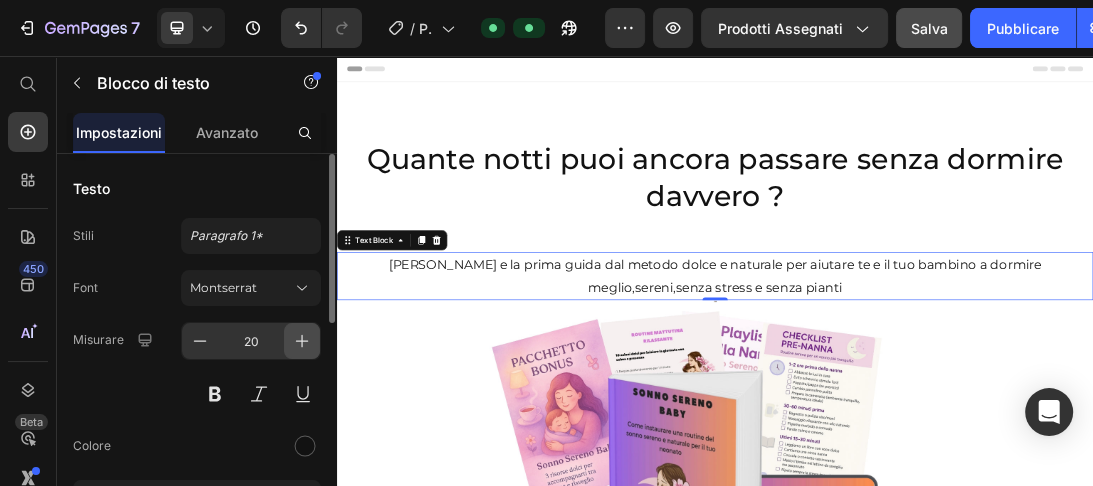 click 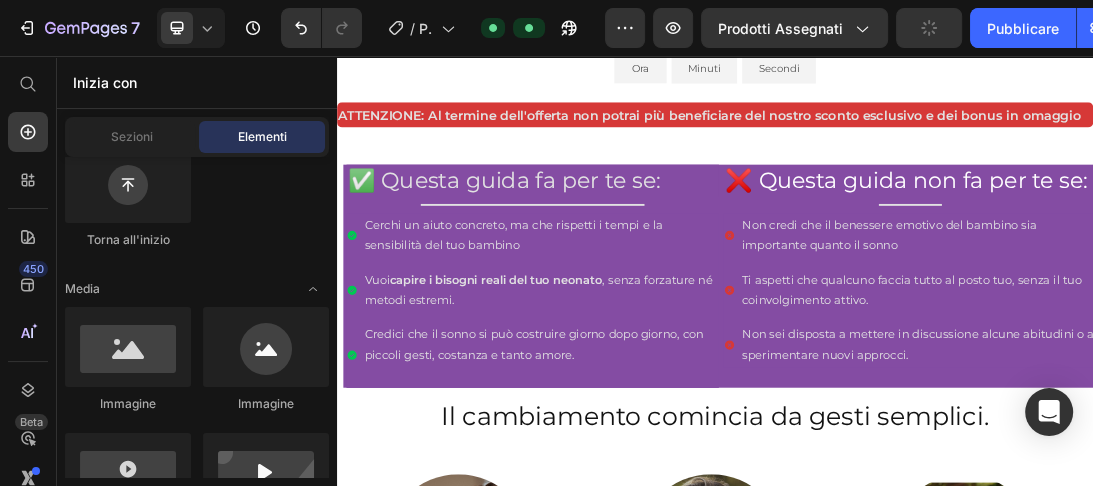scroll, scrollTop: 1307, scrollLeft: 0, axis: vertical 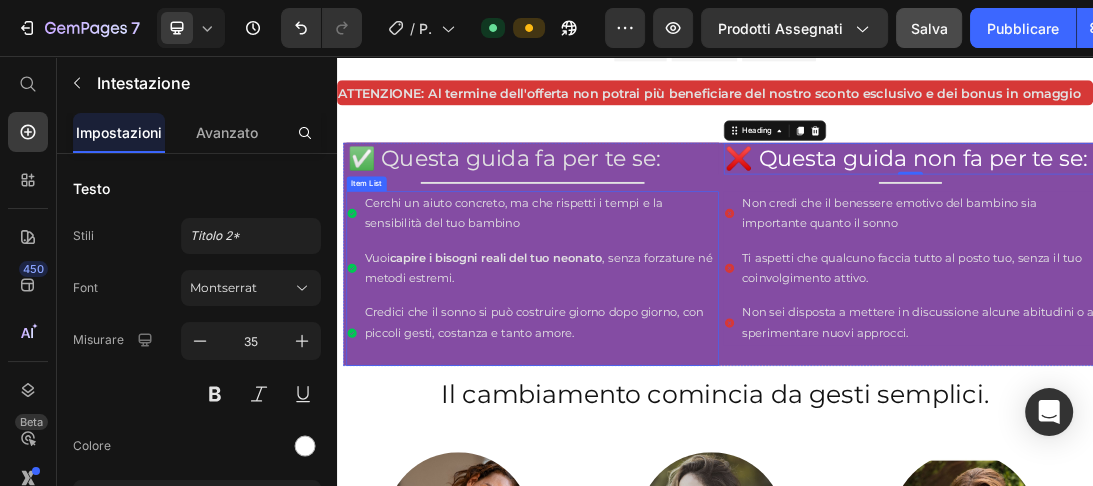 click 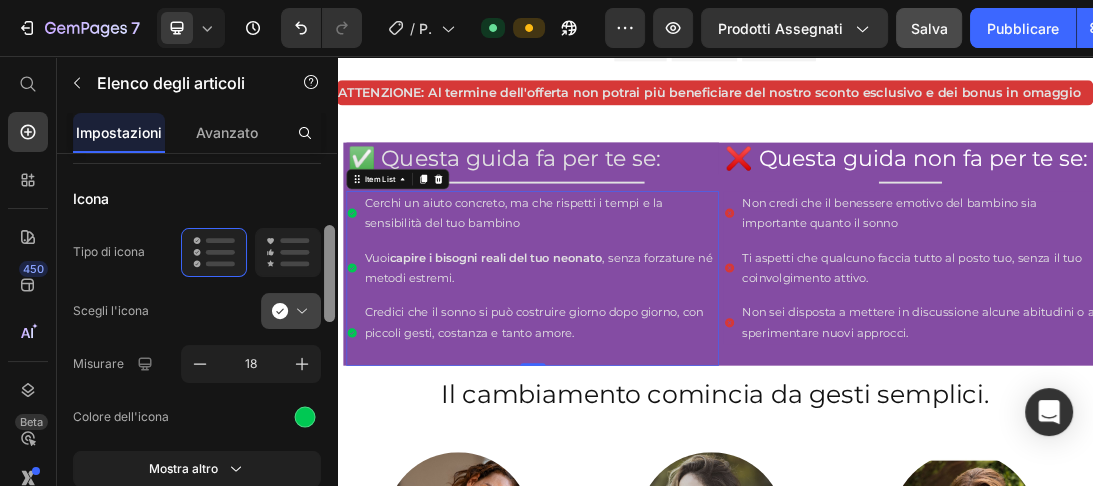 drag, startPoint x: 327, startPoint y: 228, endPoint x: 320, endPoint y: 292, distance: 64.381676 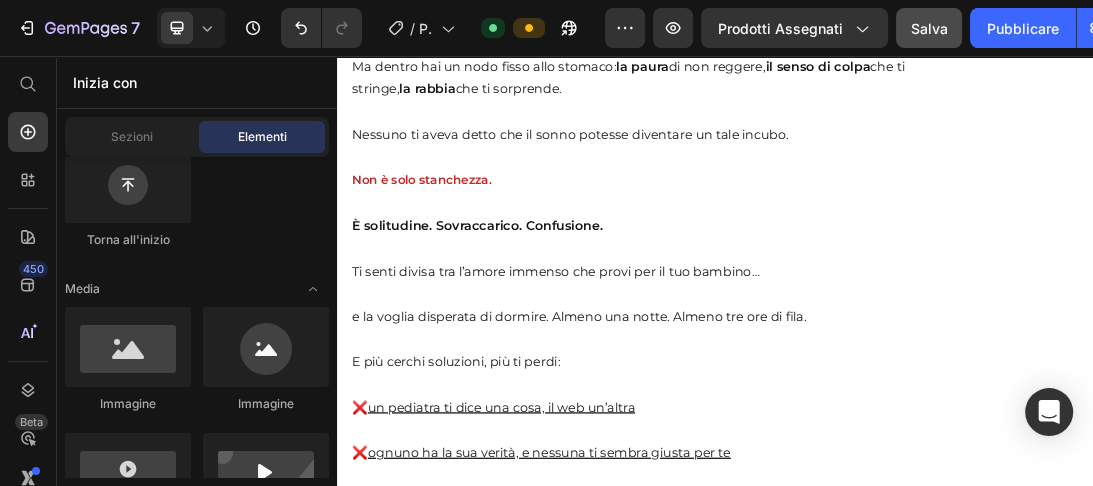 scroll, scrollTop: 4540, scrollLeft: 0, axis: vertical 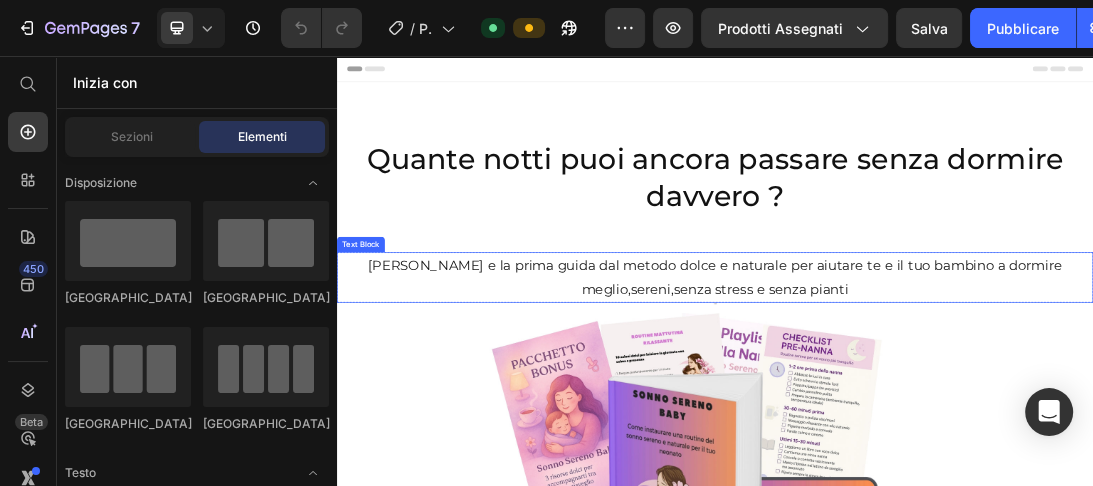 click on "[PERSON_NAME] e la prima guida dal metodo dolce e naturale per aiutare te e il tuo bambino a dormire meglio,sereni,senza stress e senza pianti" at bounding box center [937, 407] 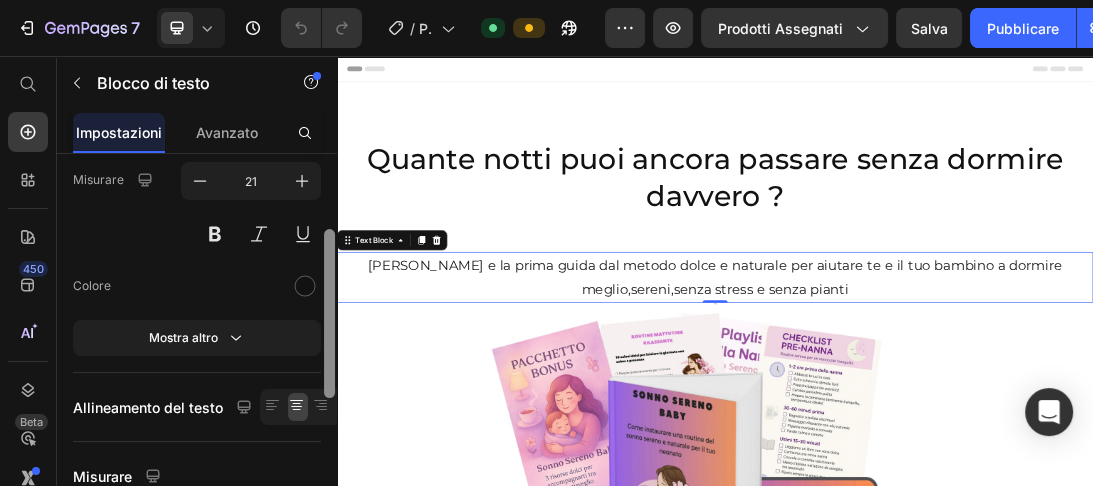 scroll, scrollTop: 167, scrollLeft: 0, axis: vertical 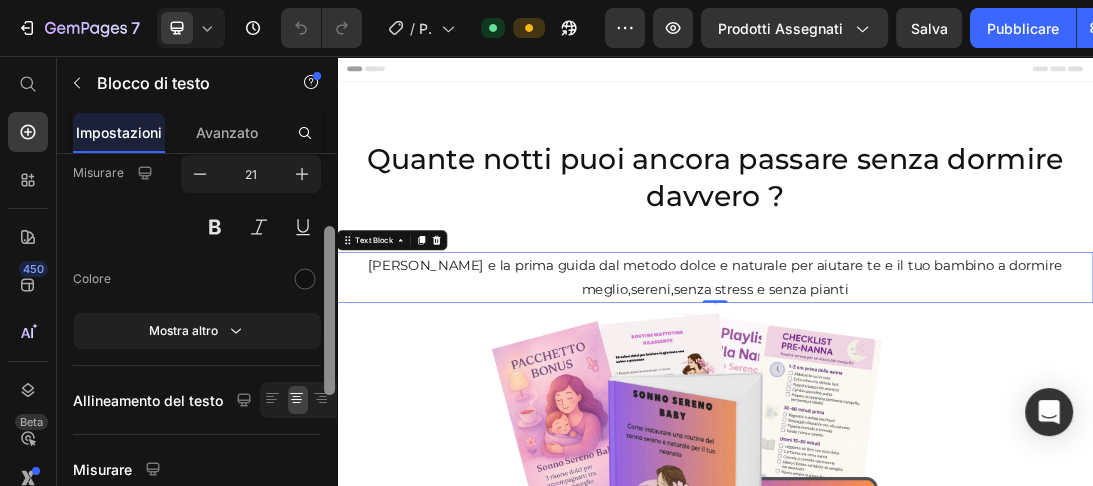 drag, startPoint x: 332, startPoint y: 170, endPoint x: 335, endPoint y: 243, distance: 73.061615 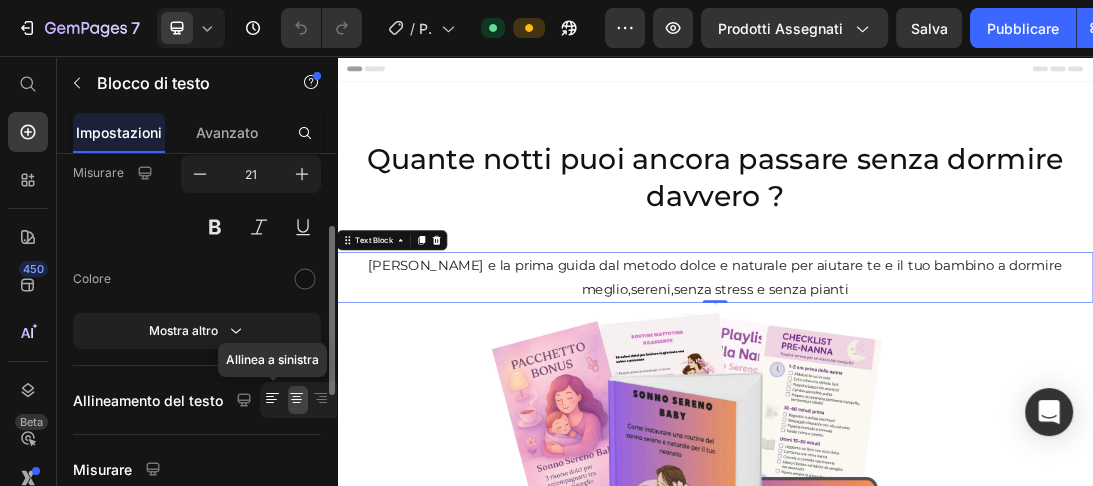 click 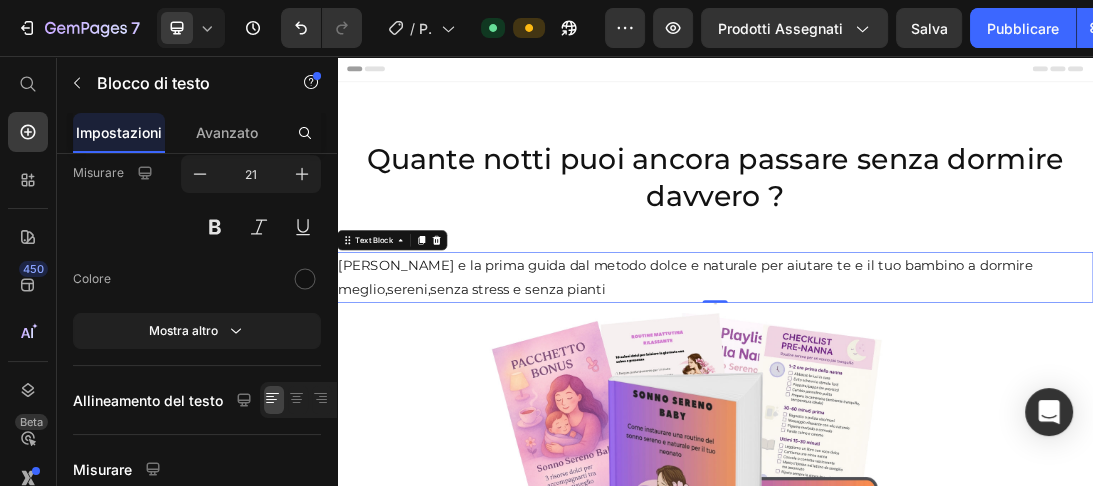 click on "[PERSON_NAME] e la prima guida dal metodo dolce e naturale per aiutare te e il tuo bambino a dormire meglio,sereni,senza stress e senza pianti" at bounding box center [937, 407] 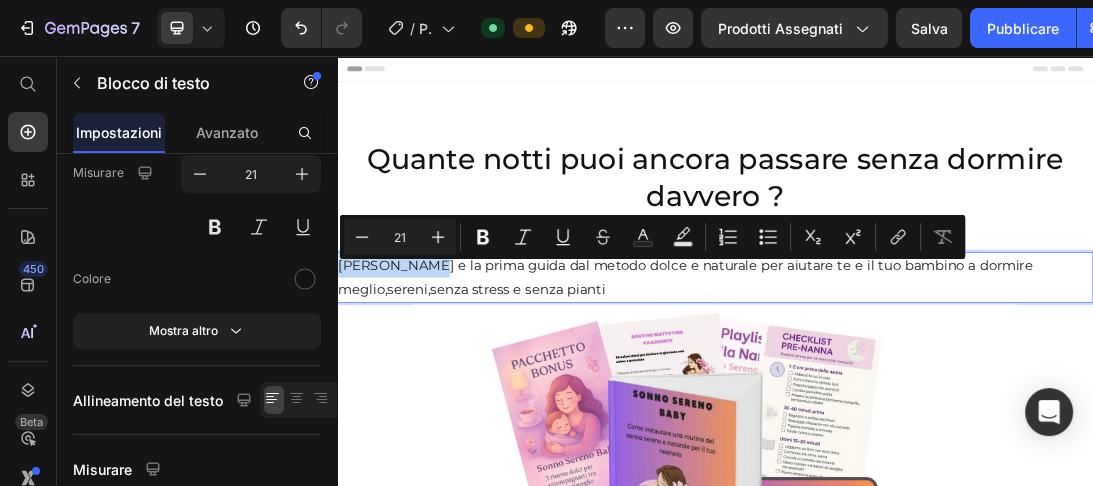 drag, startPoint x: 482, startPoint y: 387, endPoint x: 333, endPoint y: 388, distance: 149.00336 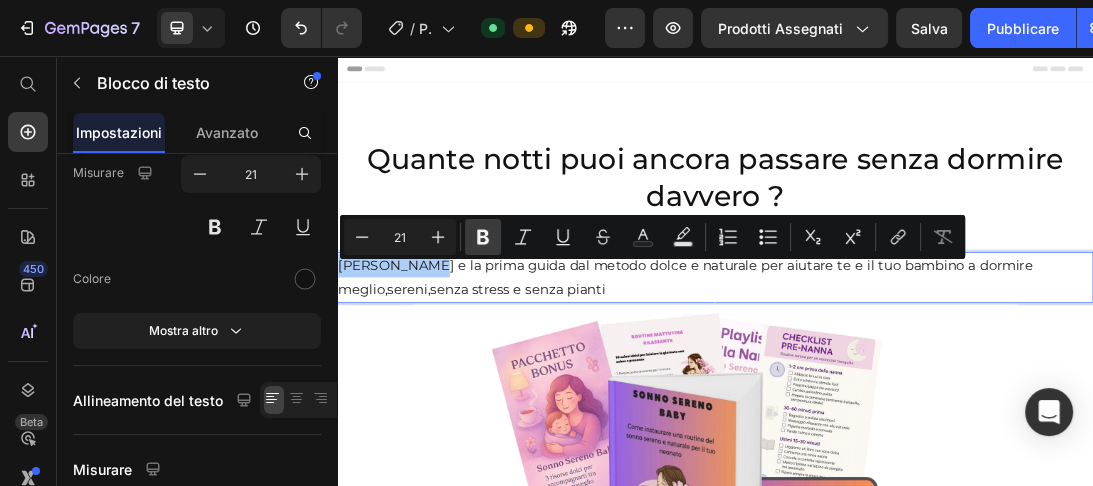click 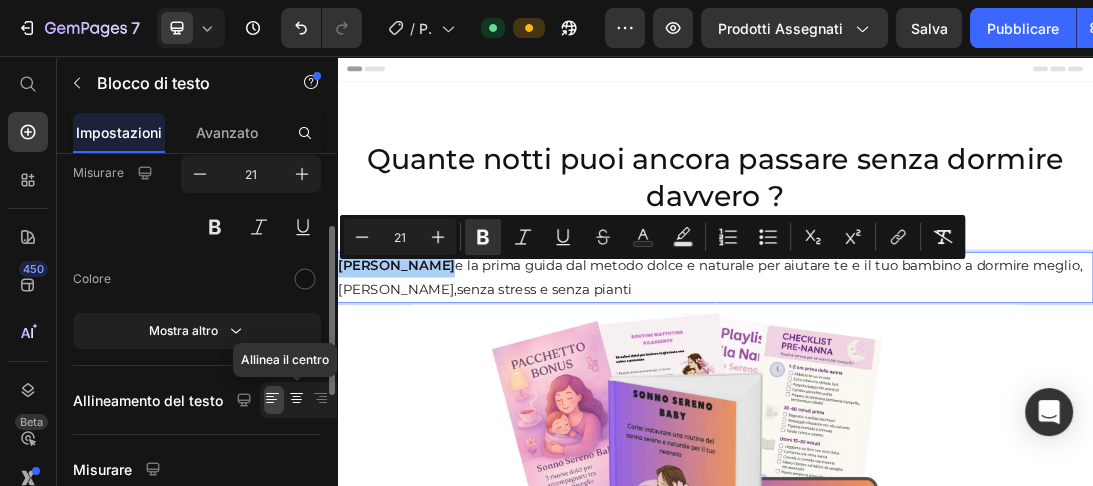 click 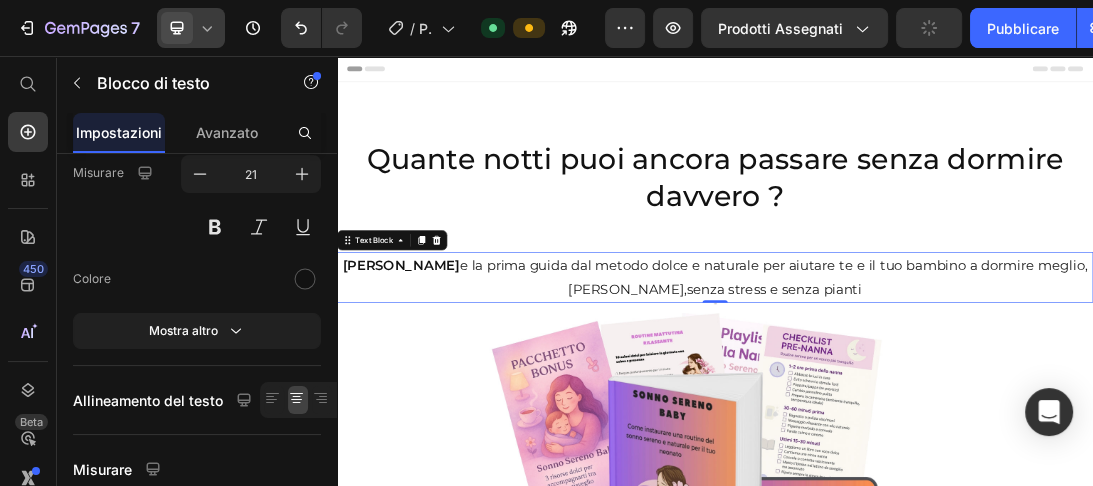 click 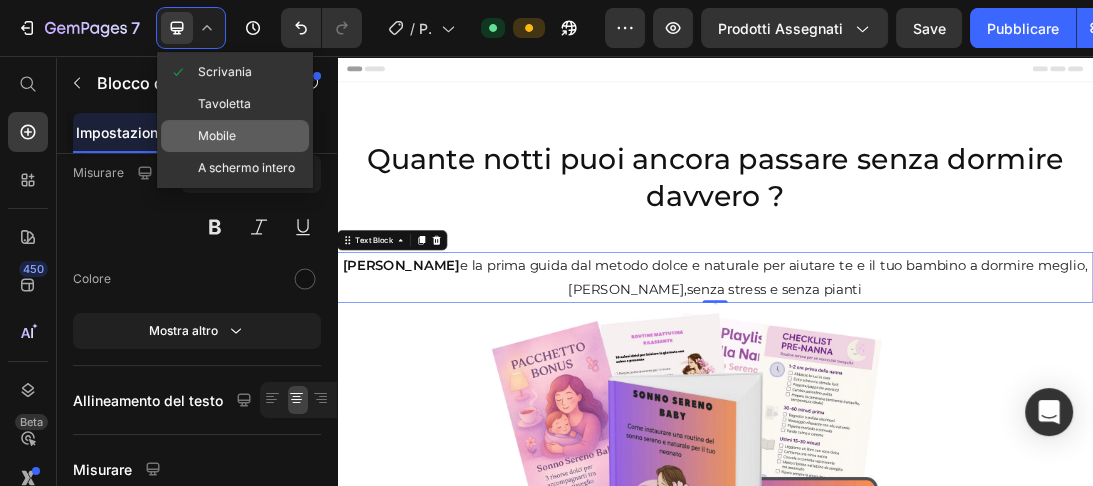 click on "Mobile" at bounding box center (217, 135) 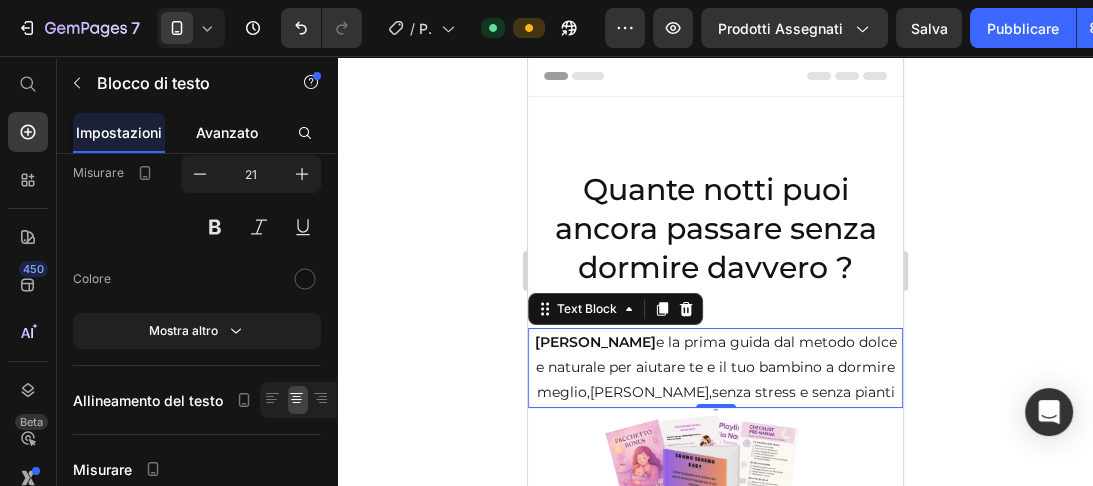 type on "14" 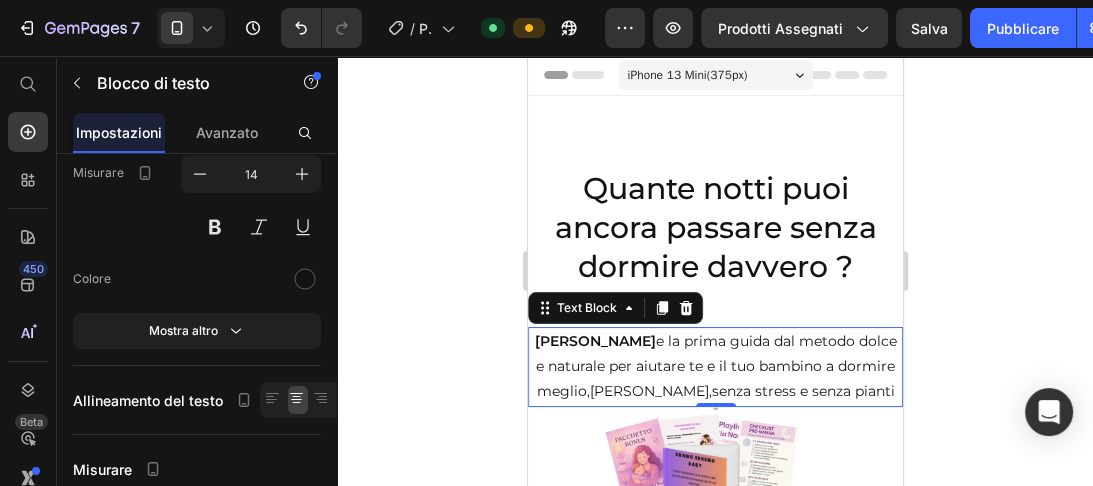 scroll, scrollTop: 201, scrollLeft: 0, axis: vertical 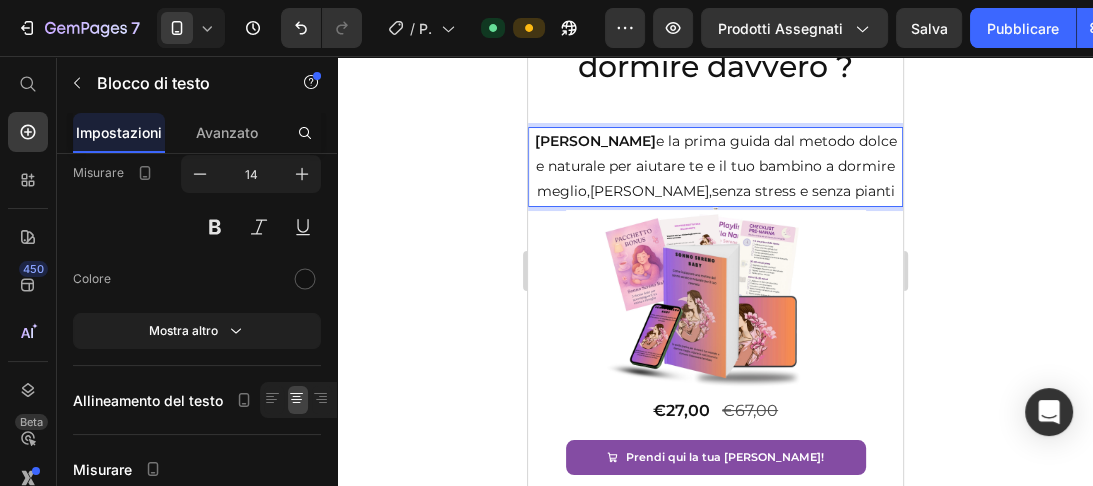 click on "[PERSON_NAME]  e la prima guida dal metodo dolce e naturale per aiutare te e il tuo bambino a dormire meglio,sereni,senza stress e senza pianti" at bounding box center [714, 167] 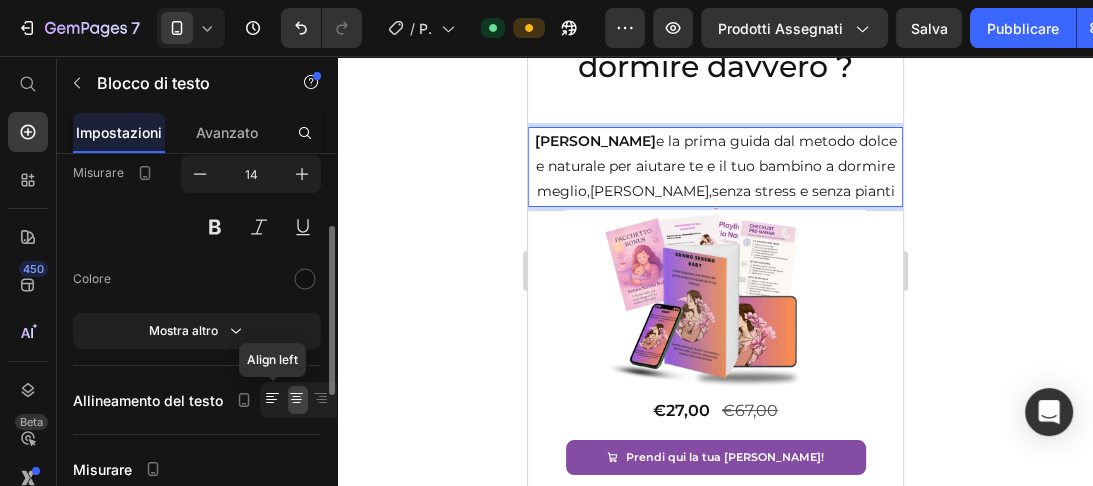click 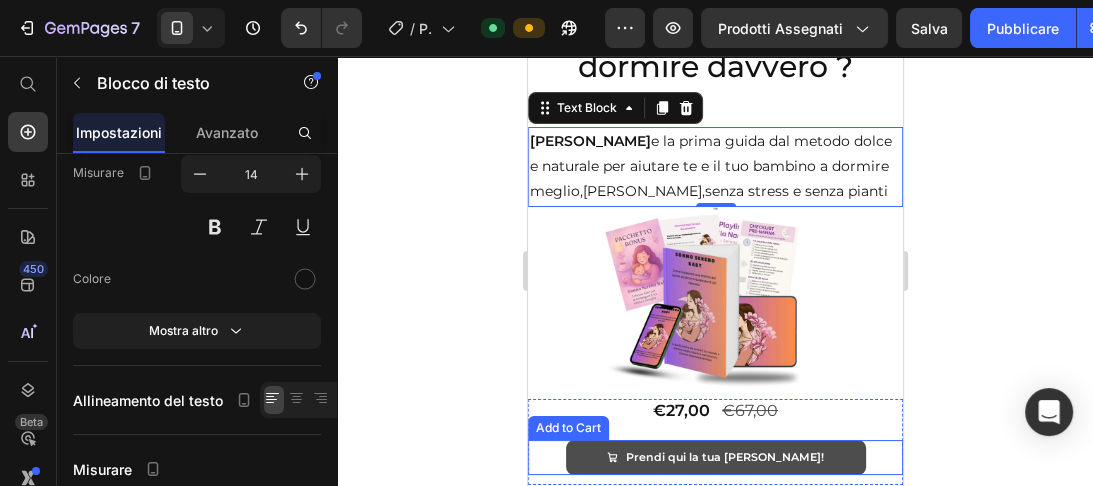 click on "Prendi qui la tua [PERSON_NAME]!" at bounding box center [715, 458] 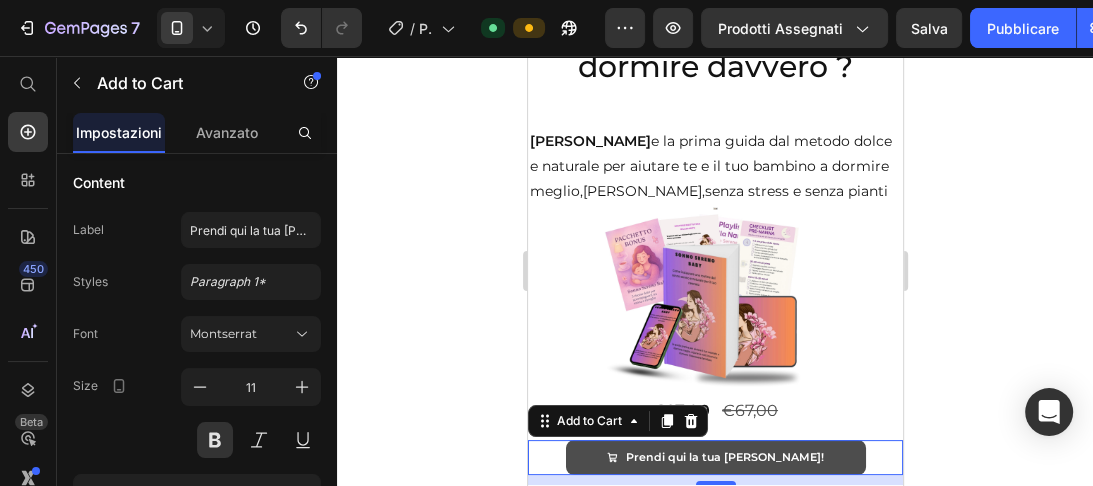 scroll, scrollTop: 0, scrollLeft: 0, axis: both 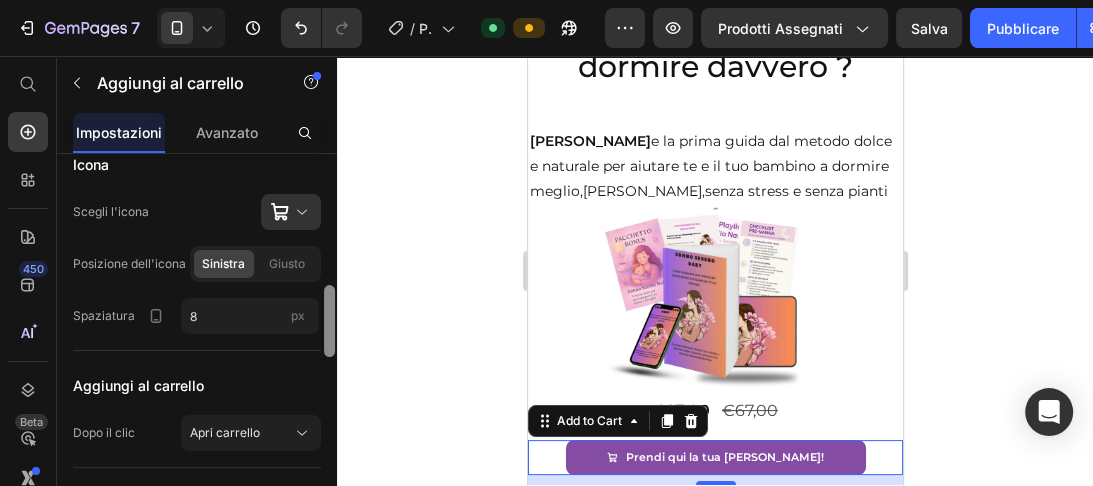 drag, startPoint x: 328, startPoint y: 212, endPoint x: 328, endPoint y: 336, distance: 124 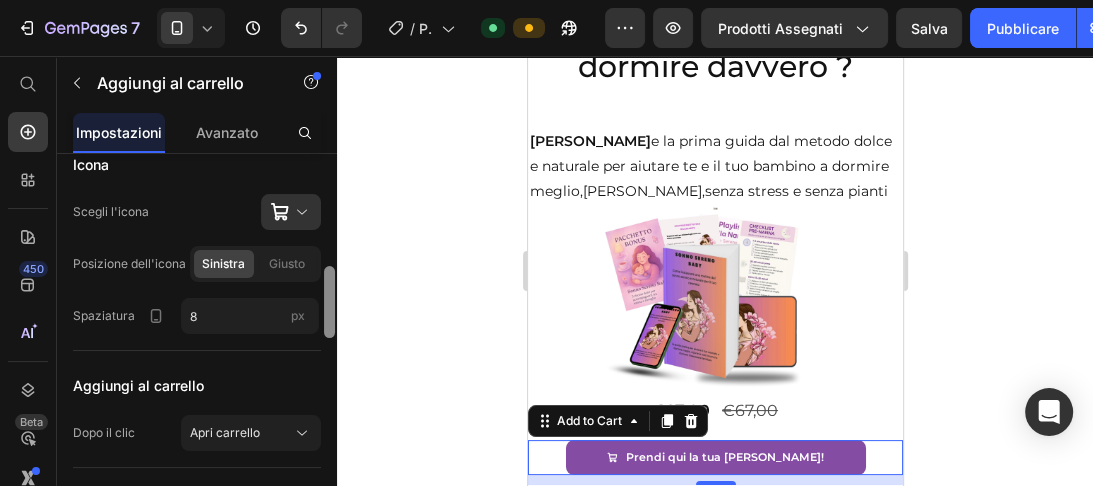 scroll, scrollTop: 685, scrollLeft: 0, axis: vertical 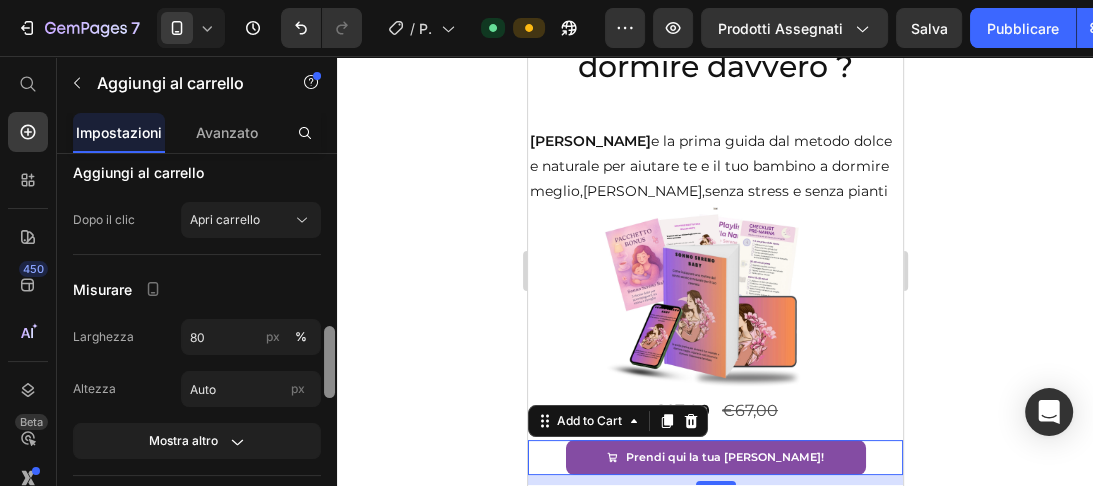 drag, startPoint x: 328, startPoint y: 304, endPoint x: 323, endPoint y: 347, distance: 43.289722 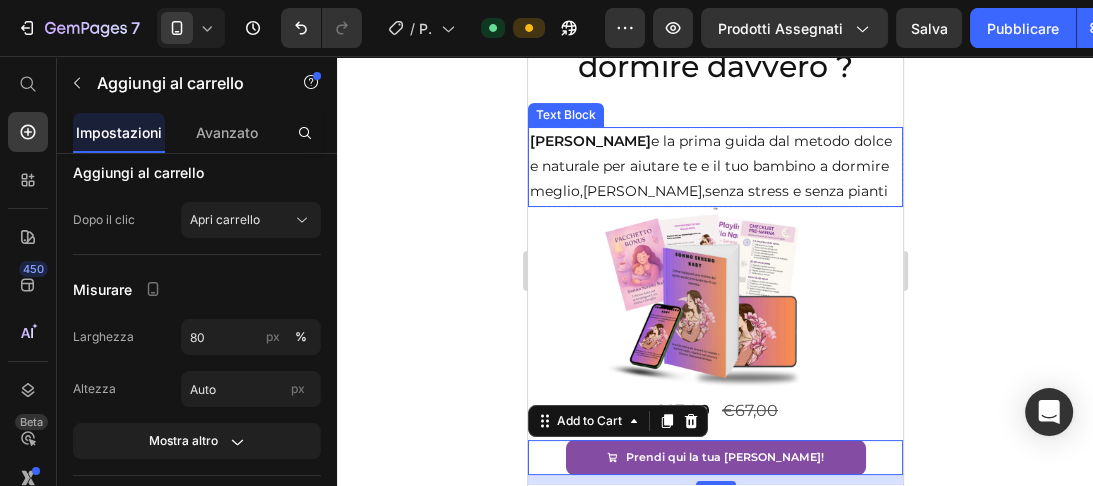 click on "[PERSON_NAME]" at bounding box center (589, 141) 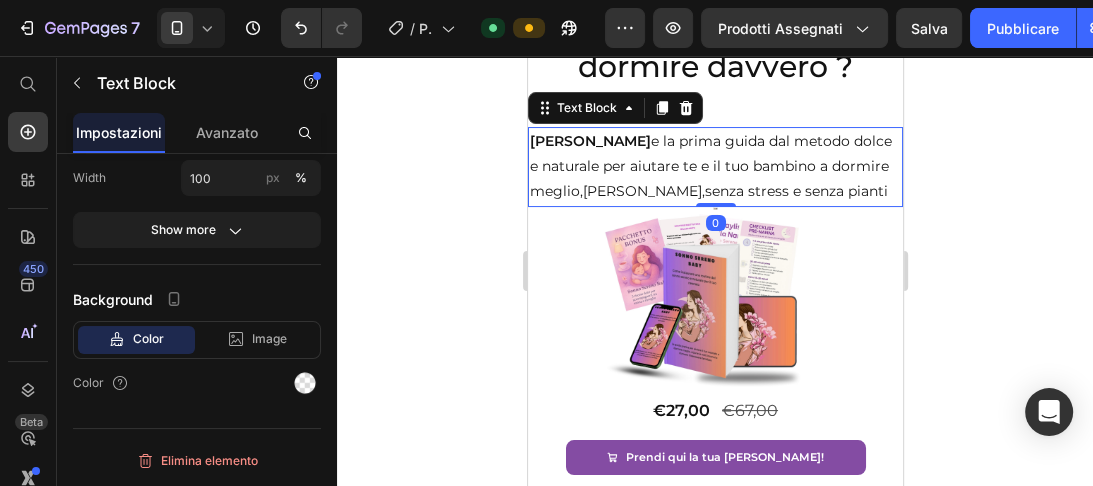 scroll, scrollTop: 0, scrollLeft: 0, axis: both 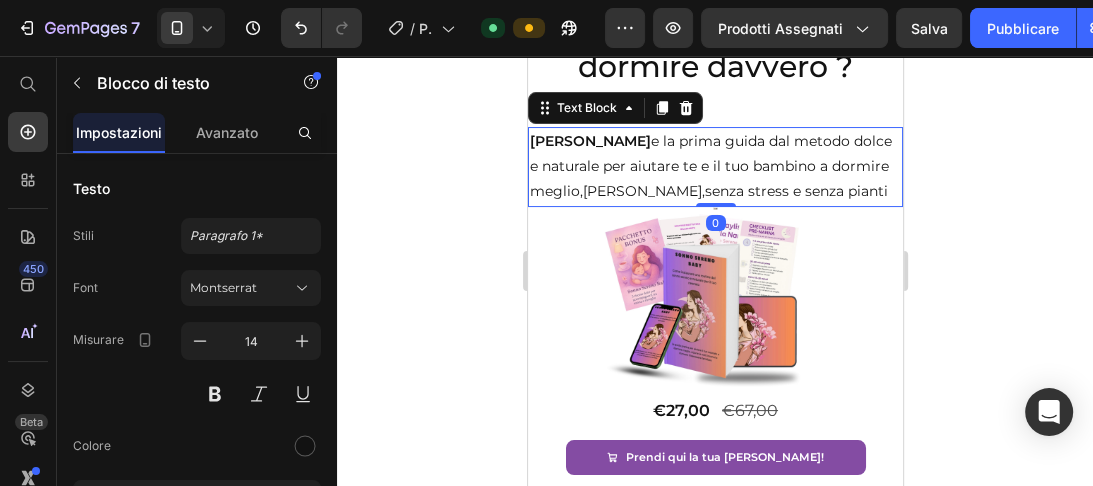 click on "[PERSON_NAME]" at bounding box center [589, 141] 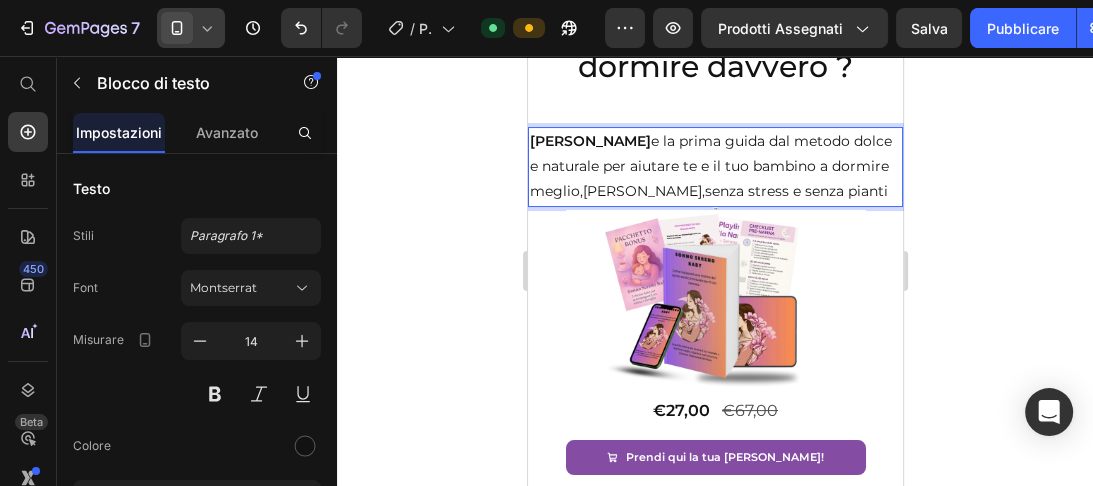 click 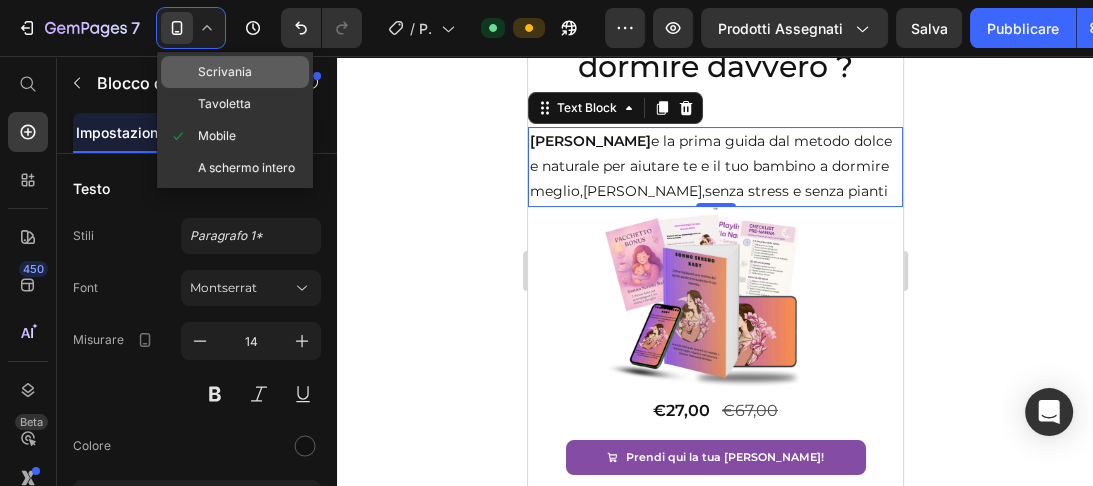 click on "Scrivania" at bounding box center [225, 72] 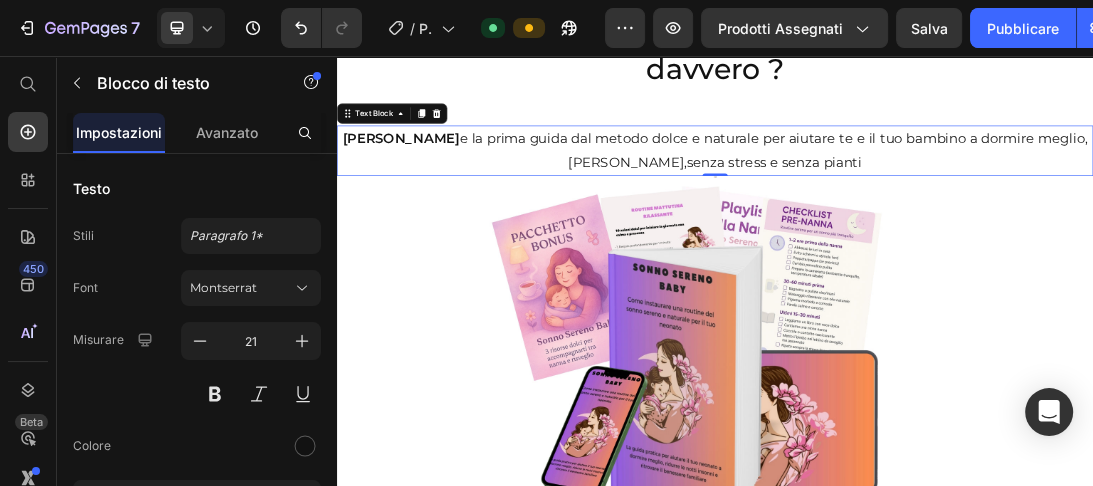 scroll, scrollTop: 240, scrollLeft: 0, axis: vertical 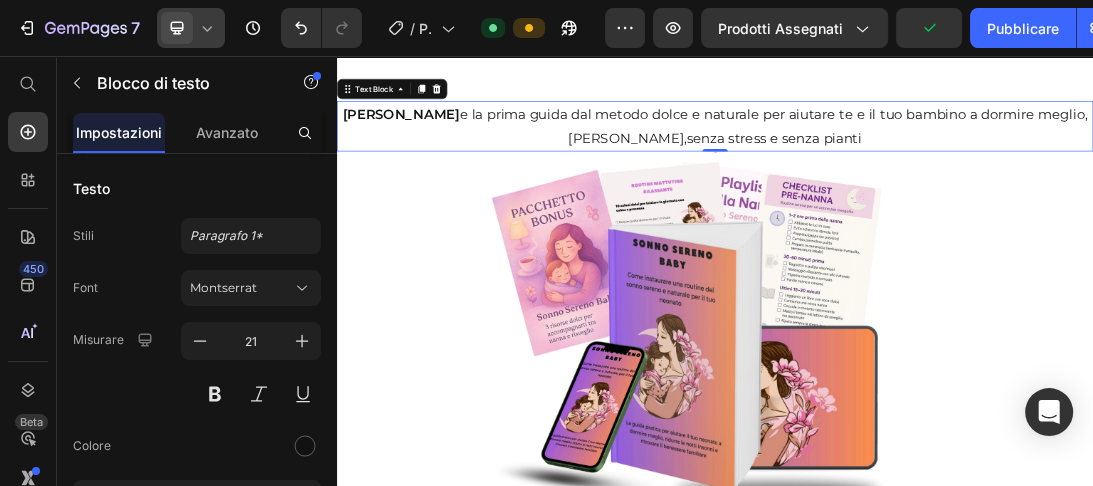 click 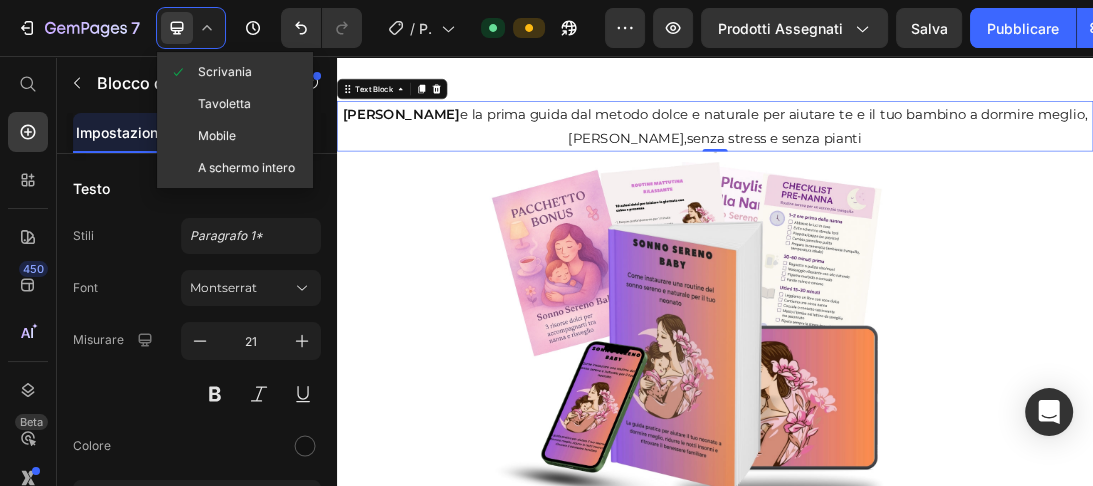 click on "Mobile" at bounding box center [217, 135] 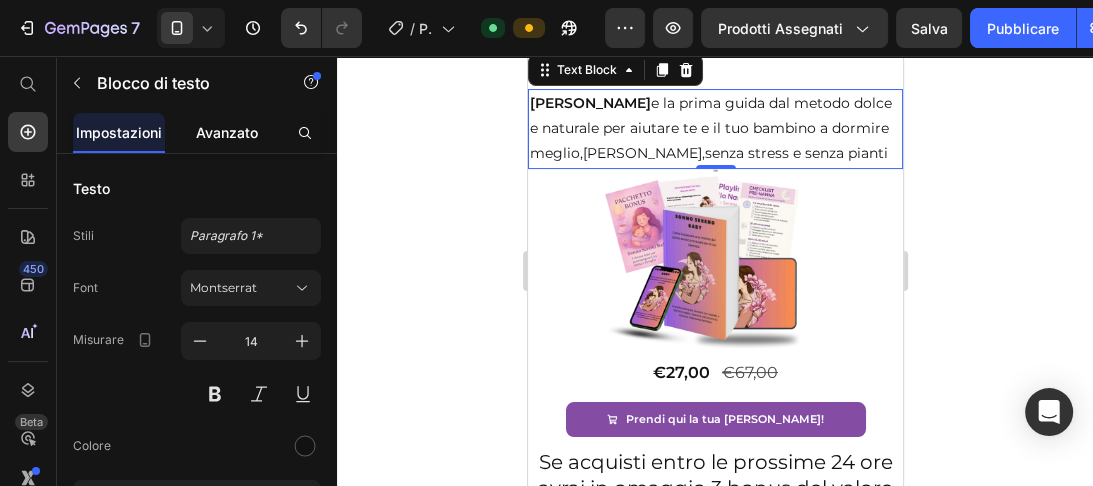 scroll, scrollTop: 201, scrollLeft: 0, axis: vertical 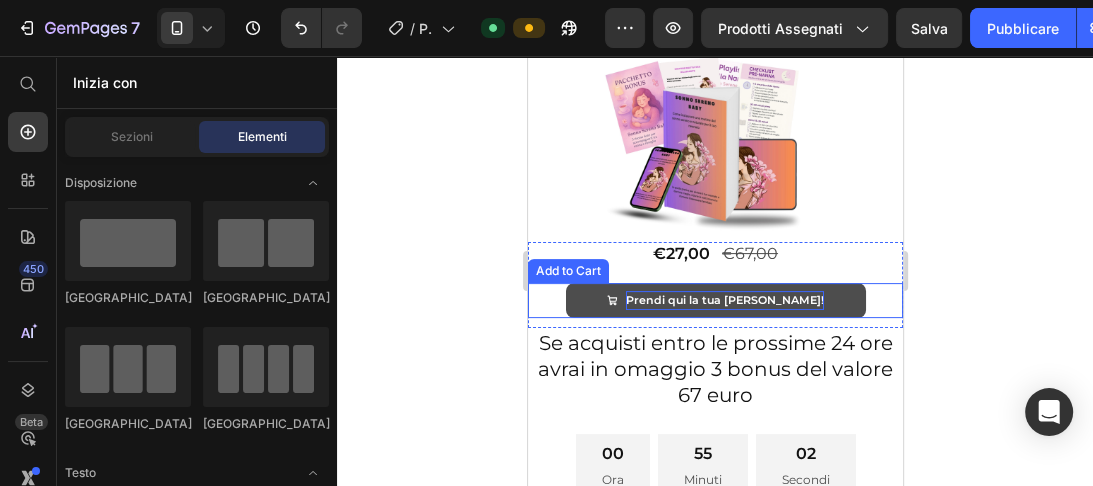 click on "Prendi qui la tua [PERSON_NAME]!" at bounding box center [724, 301] 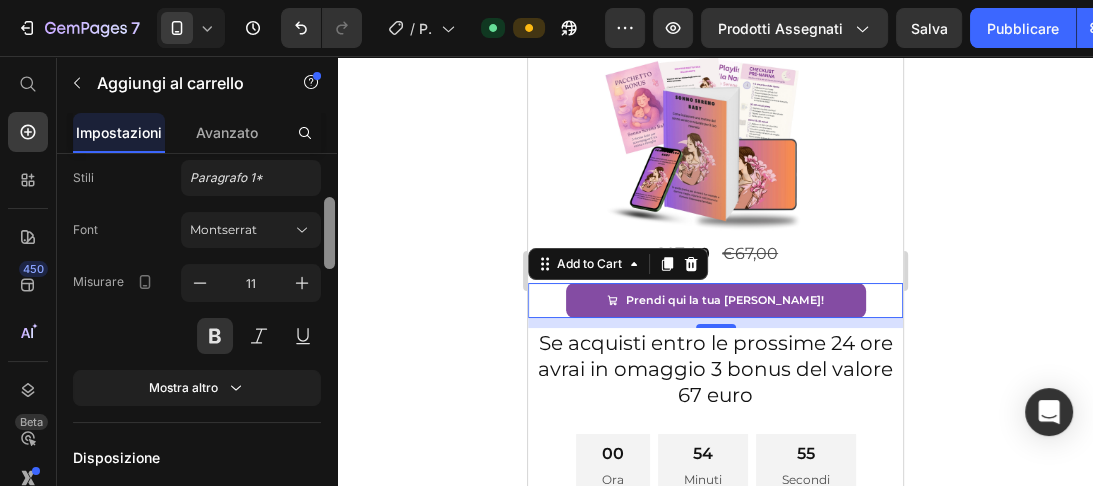 scroll, scrollTop: 265, scrollLeft: 0, axis: vertical 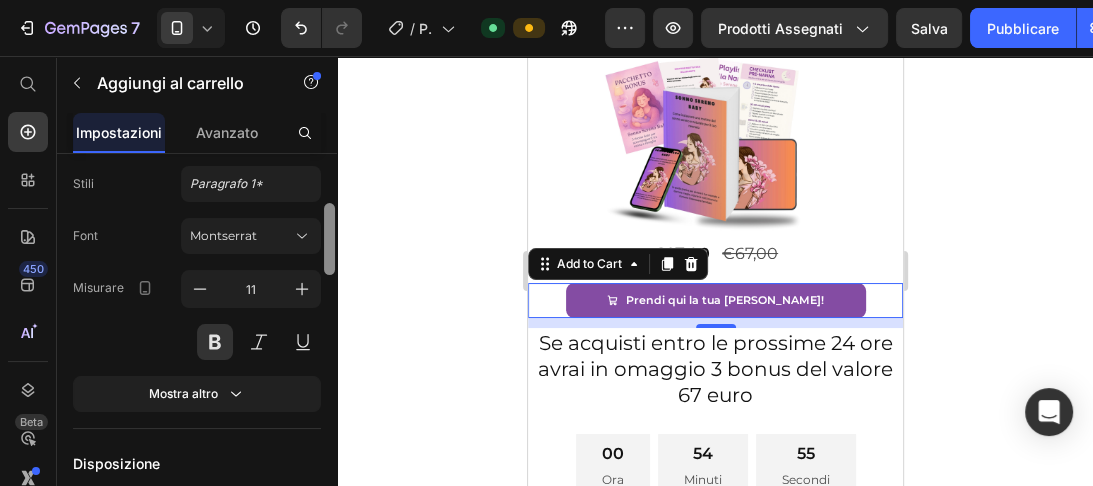 drag, startPoint x: 327, startPoint y: 196, endPoint x: 324, endPoint y: 246, distance: 50.08992 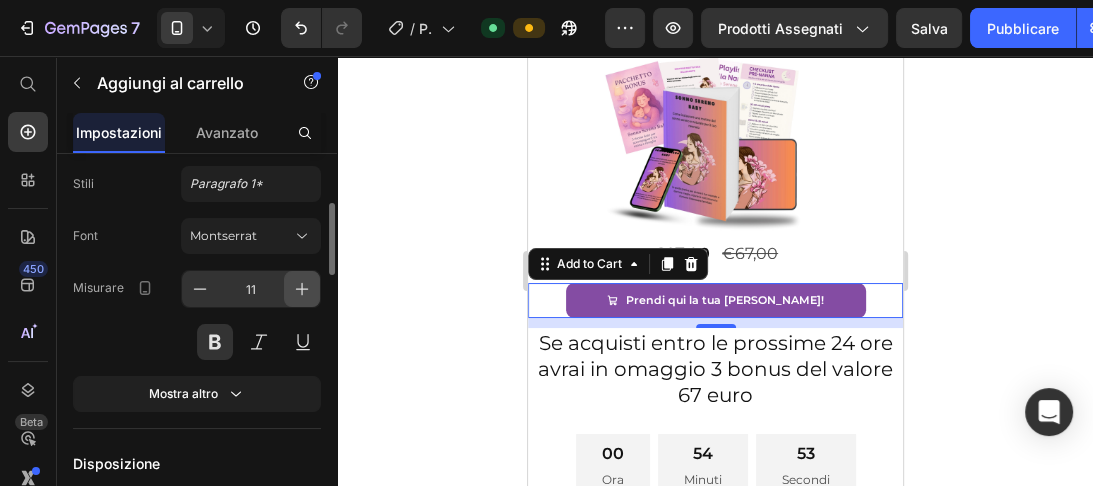 click 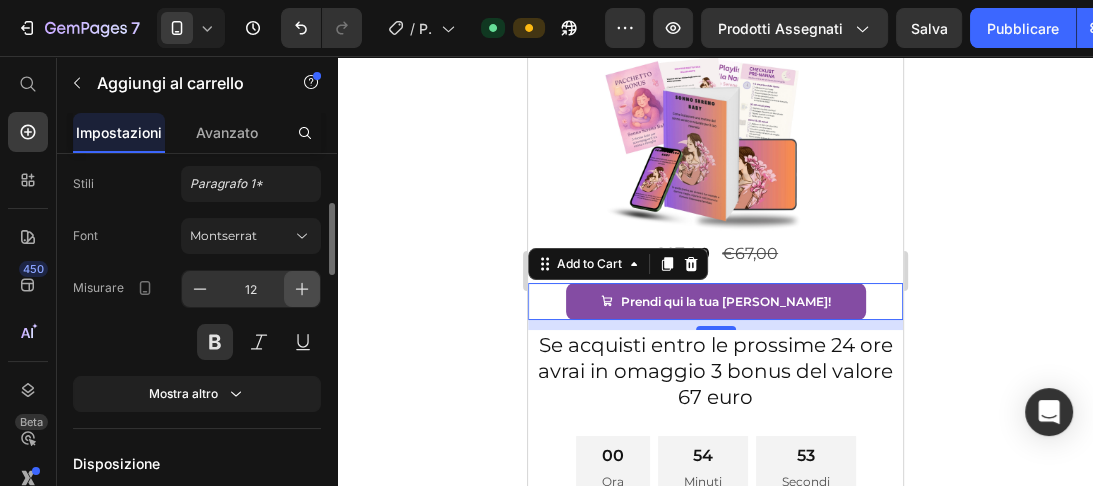 click 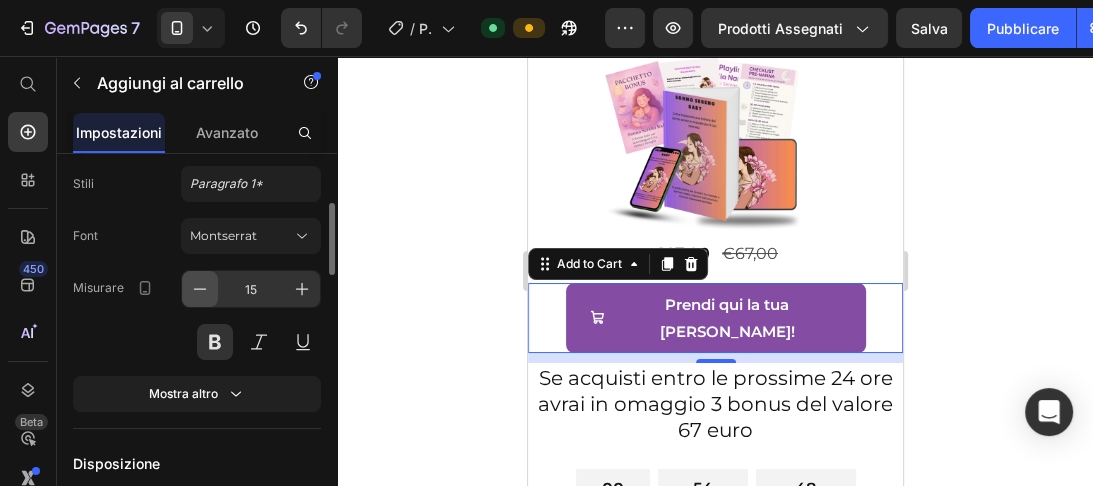 click 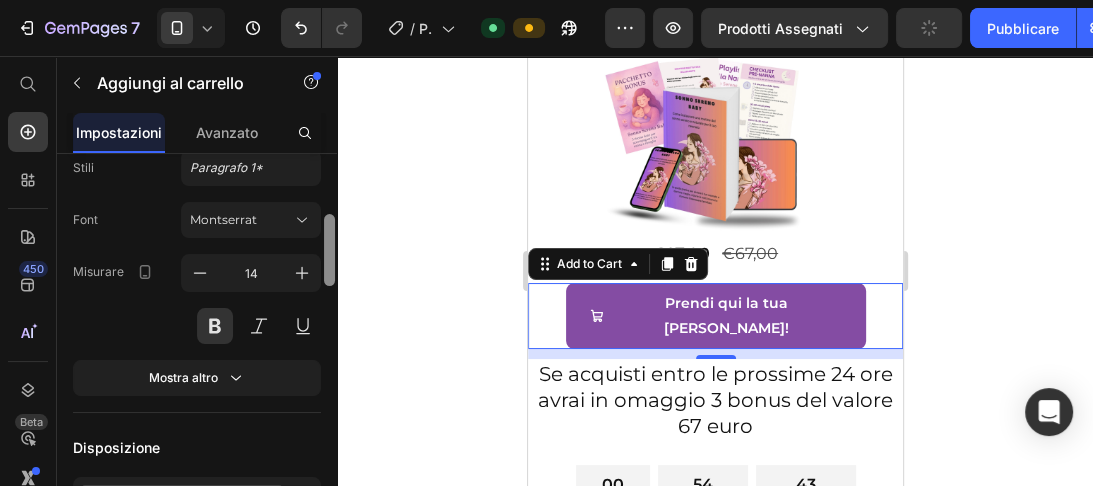 scroll, scrollTop: 287, scrollLeft: 0, axis: vertical 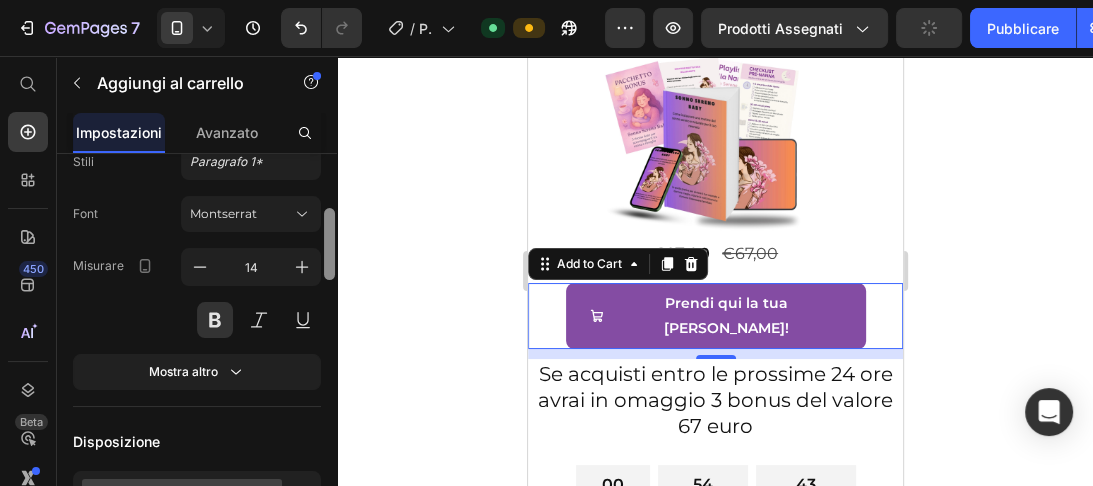 click at bounding box center [329, 244] 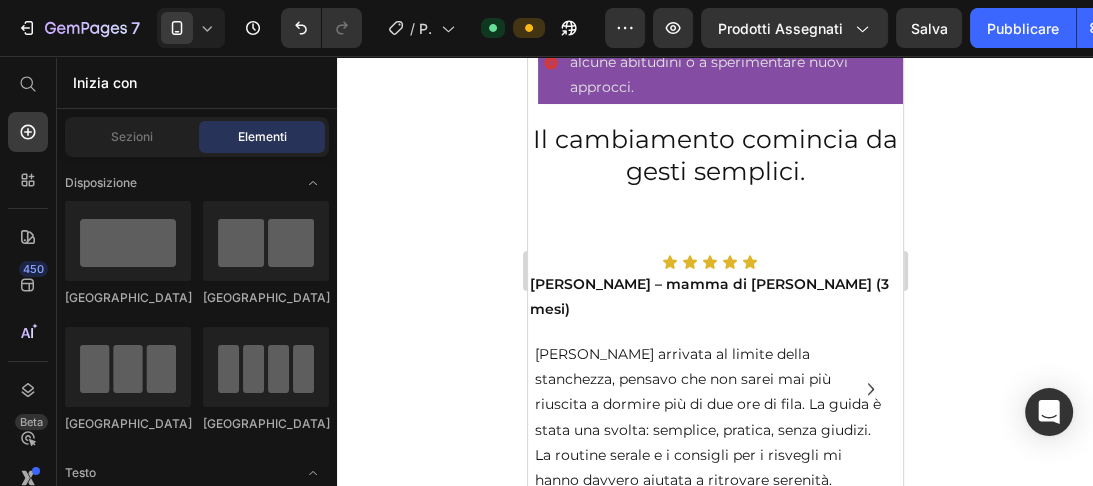 scroll, scrollTop: 1616, scrollLeft: 0, axis: vertical 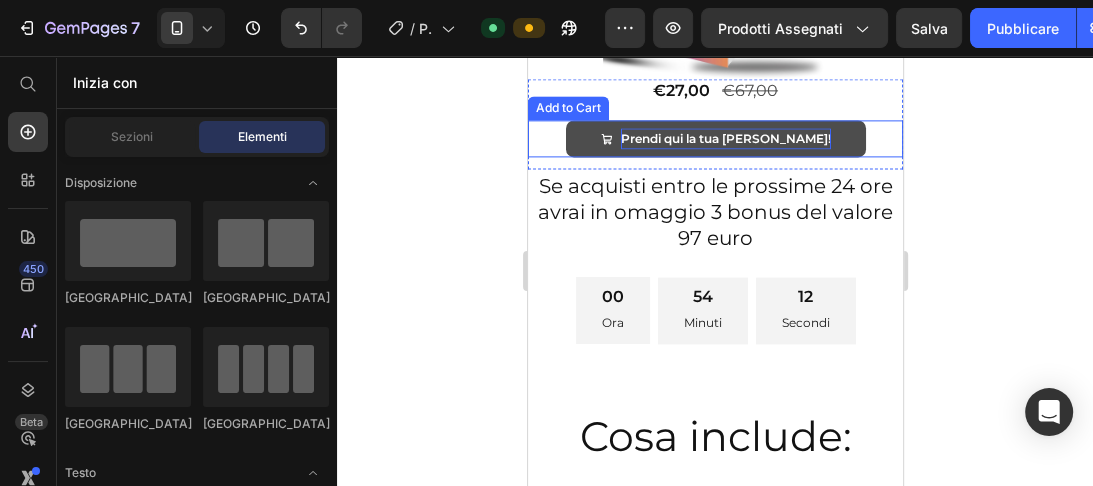 click on "Prendi qui la tua [PERSON_NAME]!" at bounding box center (725, 139) 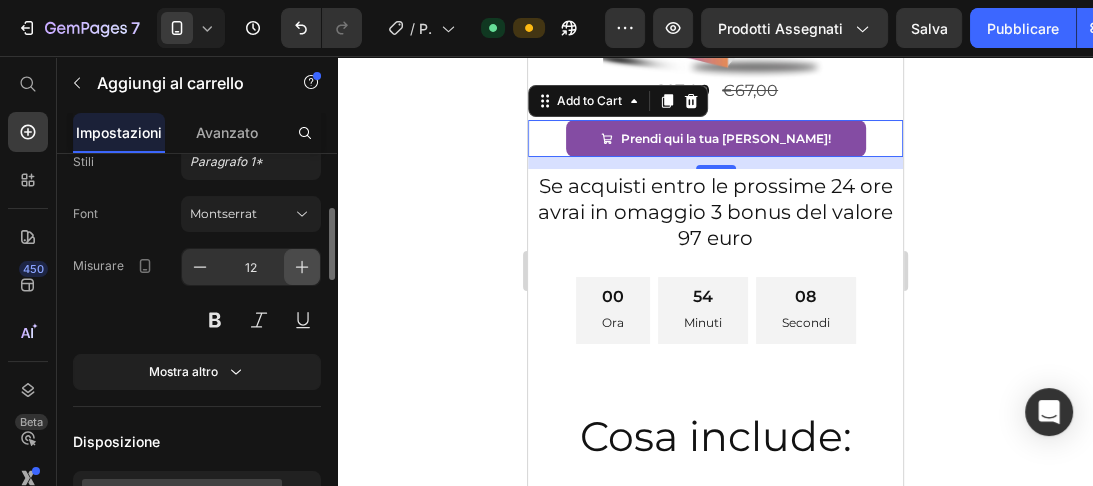 click 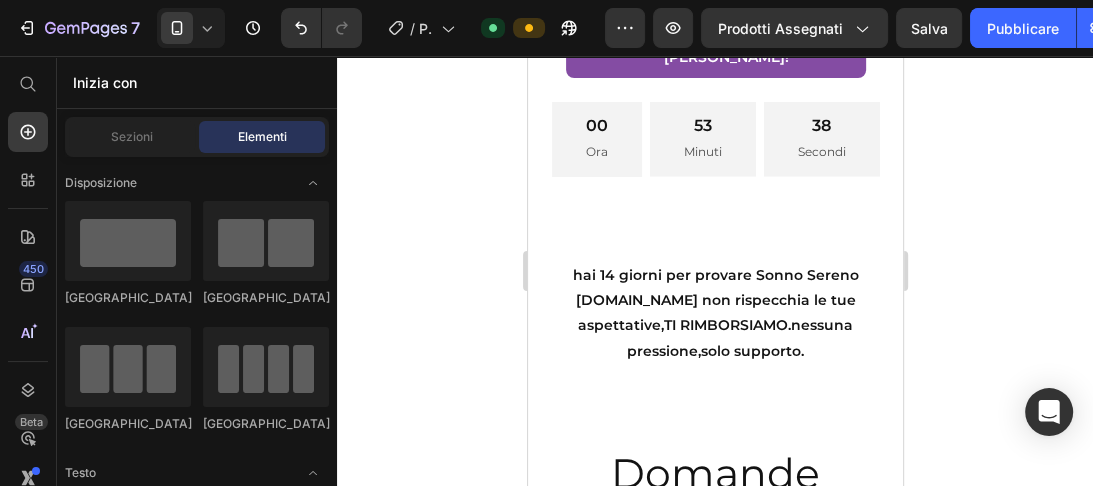 scroll, scrollTop: 14105, scrollLeft: 0, axis: vertical 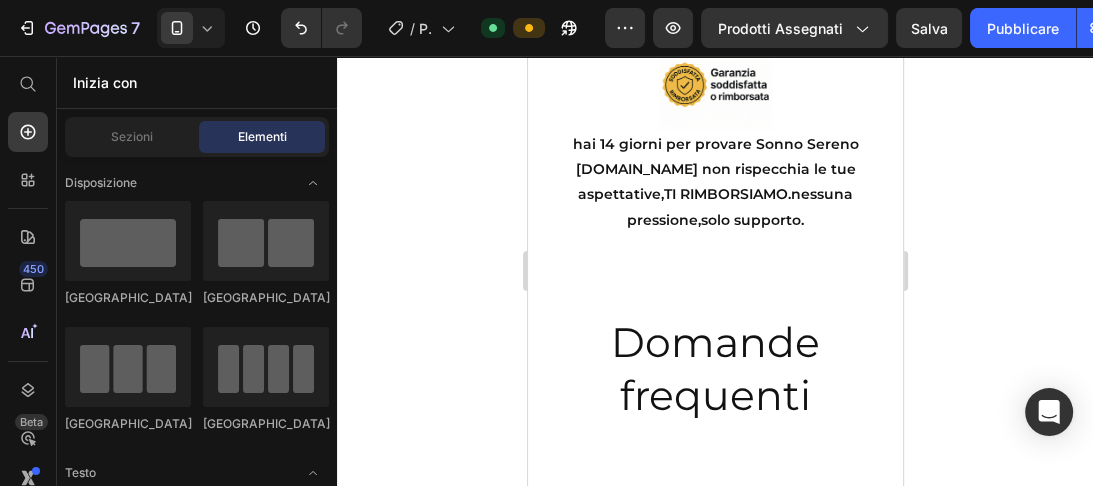 drag, startPoint x: 369, startPoint y: 371, endPoint x: 924, endPoint y: 408, distance: 556.232 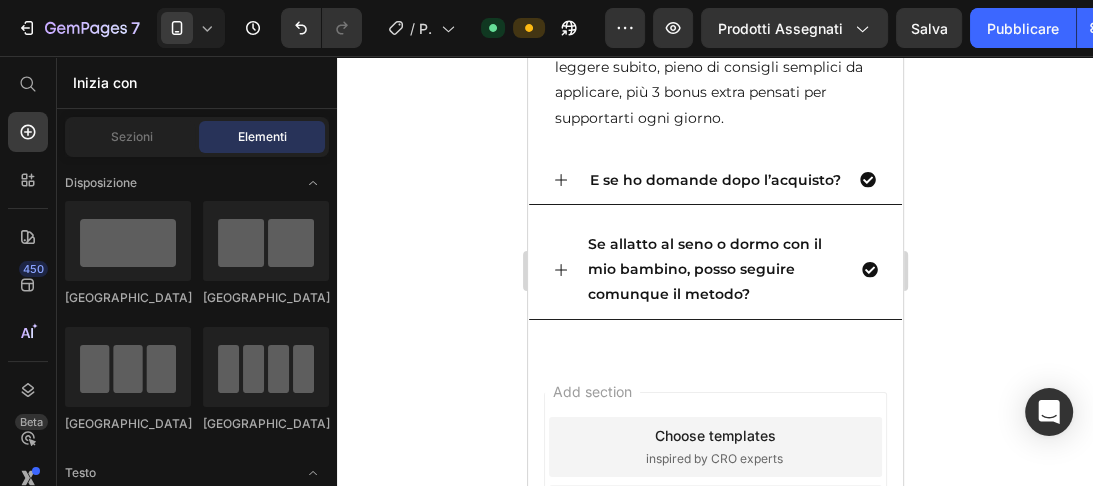 scroll, scrollTop: 14695, scrollLeft: 0, axis: vertical 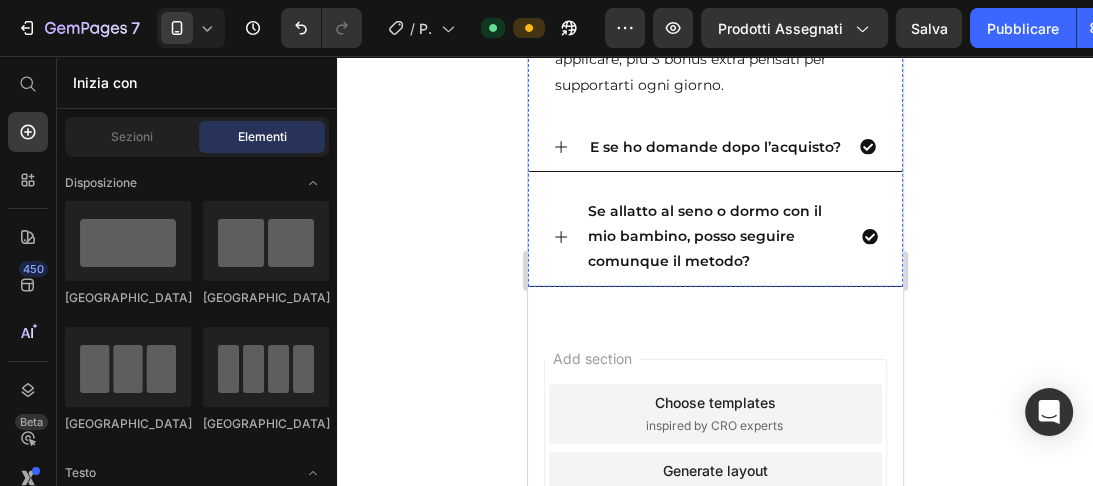 click on "Prendi qui la tua [PERSON_NAME]!" at bounding box center (726, -676) 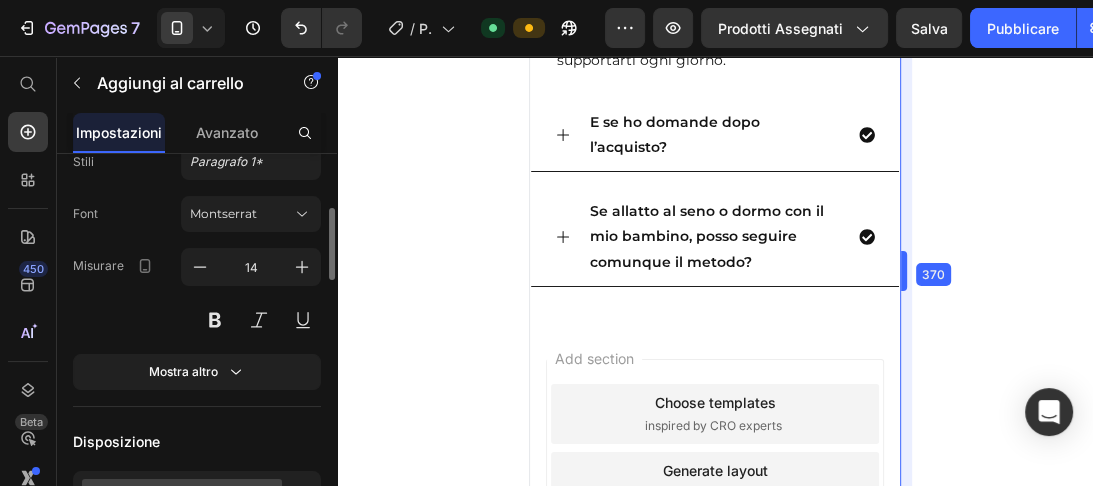 scroll, scrollTop: 14733, scrollLeft: 0, axis: vertical 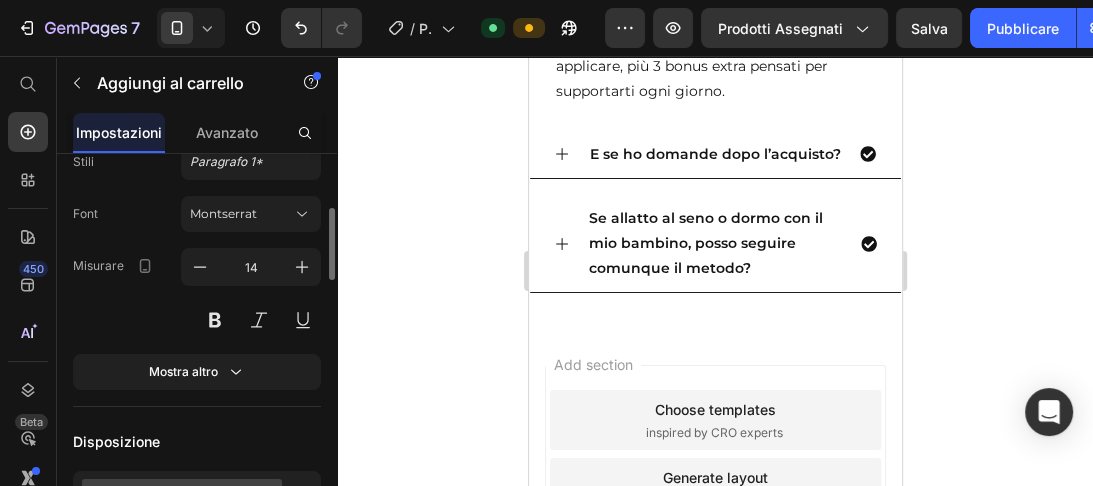 drag, startPoint x: 916, startPoint y: 312, endPoint x: 994, endPoint y: 320, distance: 78.40918 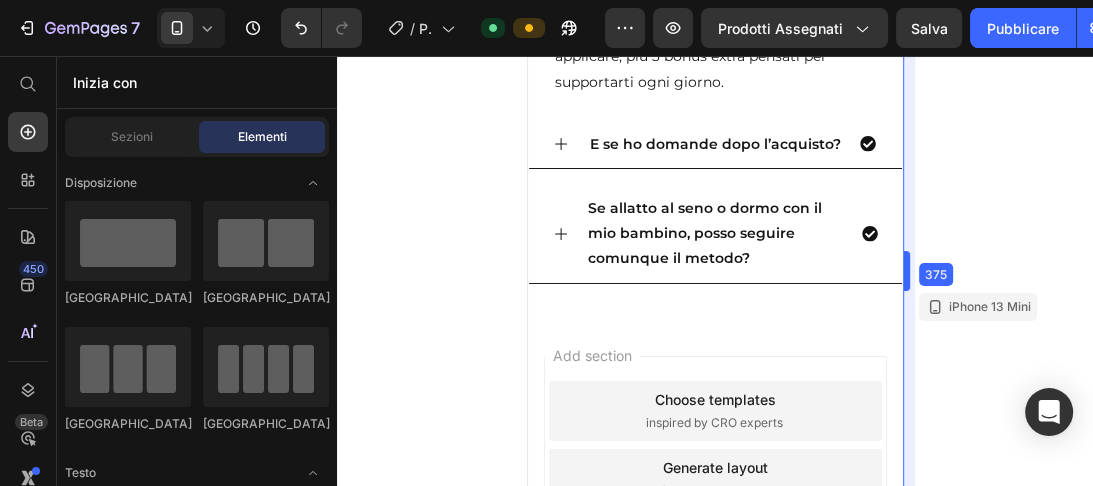 scroll, scrollTop: 14695, scrollLeft: 0, axis: vertical 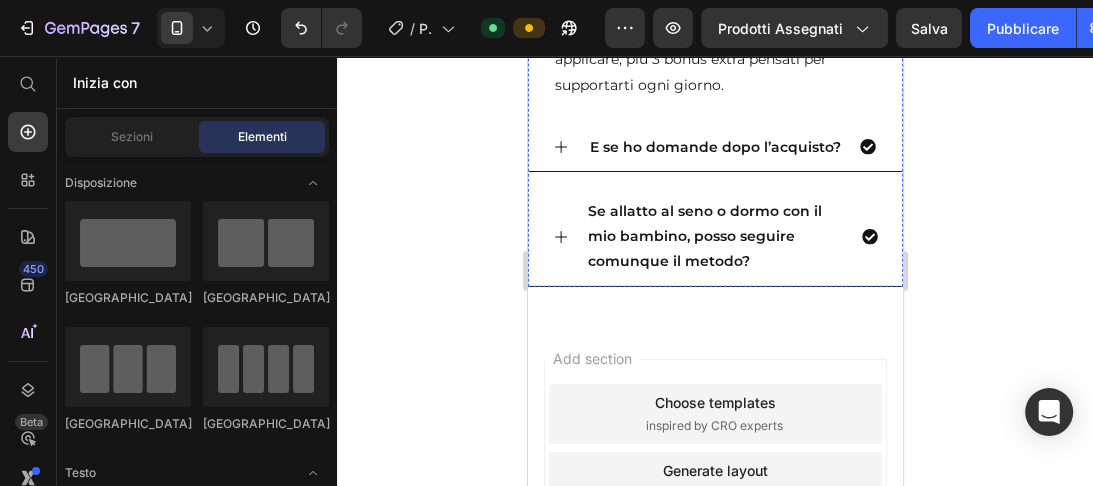 click 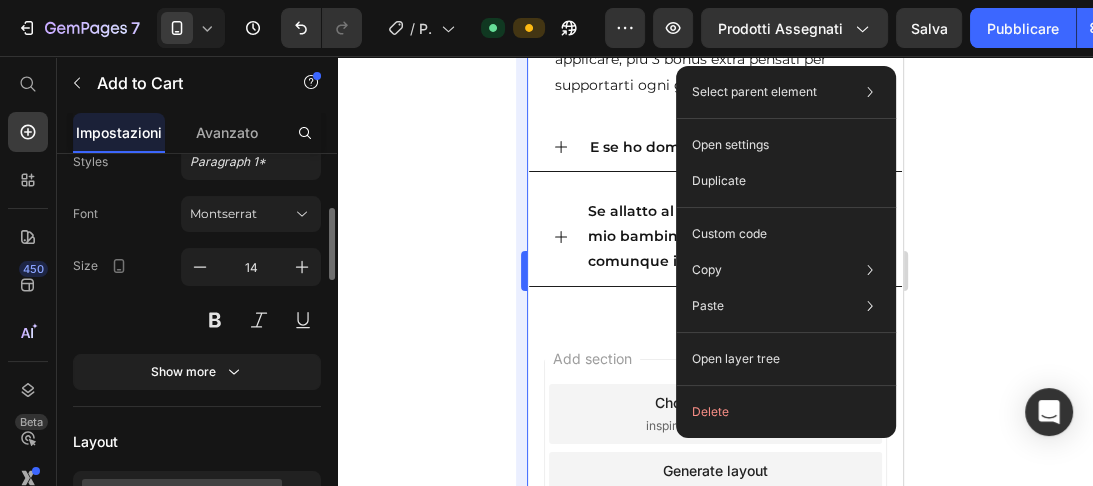 click 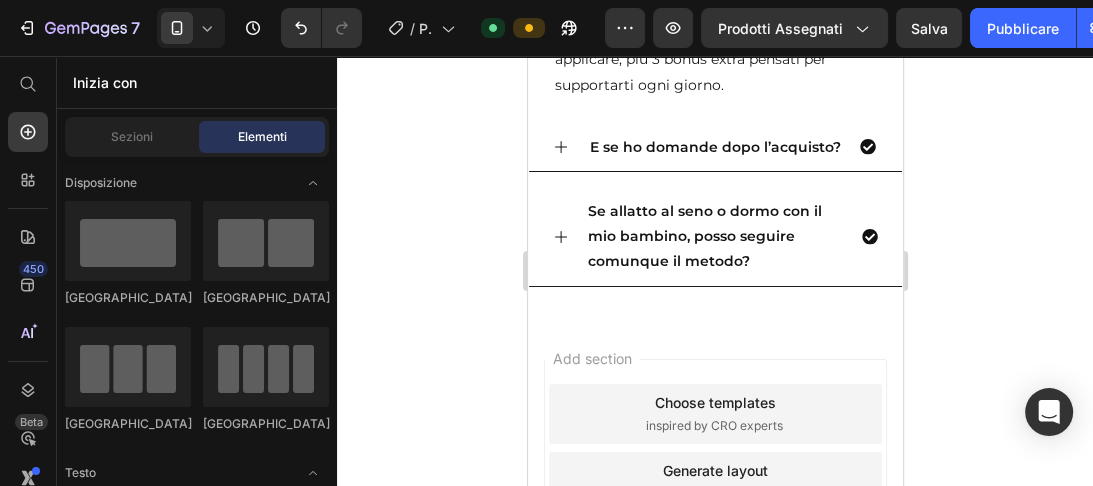 drag, startPoint x: 957, startPoint y: 189, endPoint x: 958, endPoint y: 225, distance: 36.013885 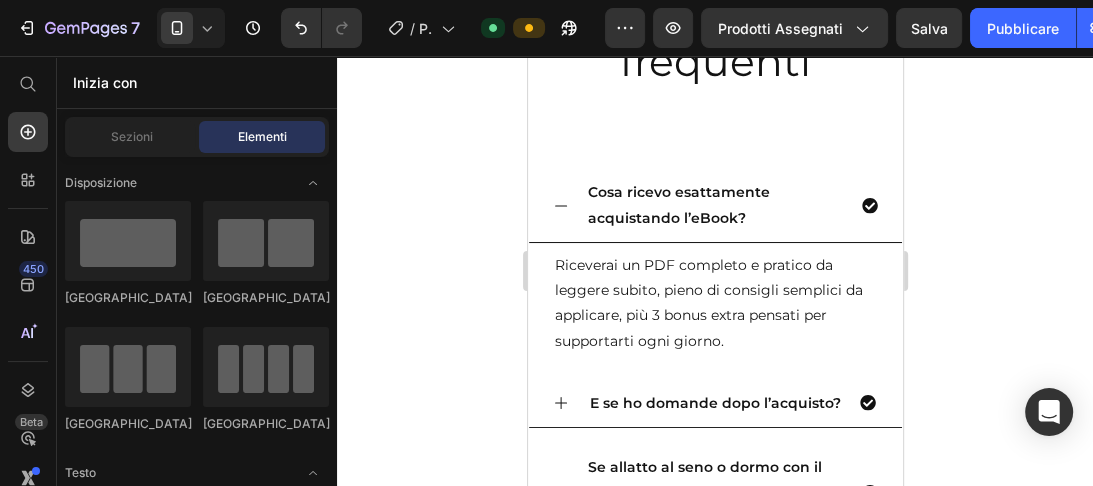 scroll, scrollTop: 14343, scrollLeft: 0, axis: vertical 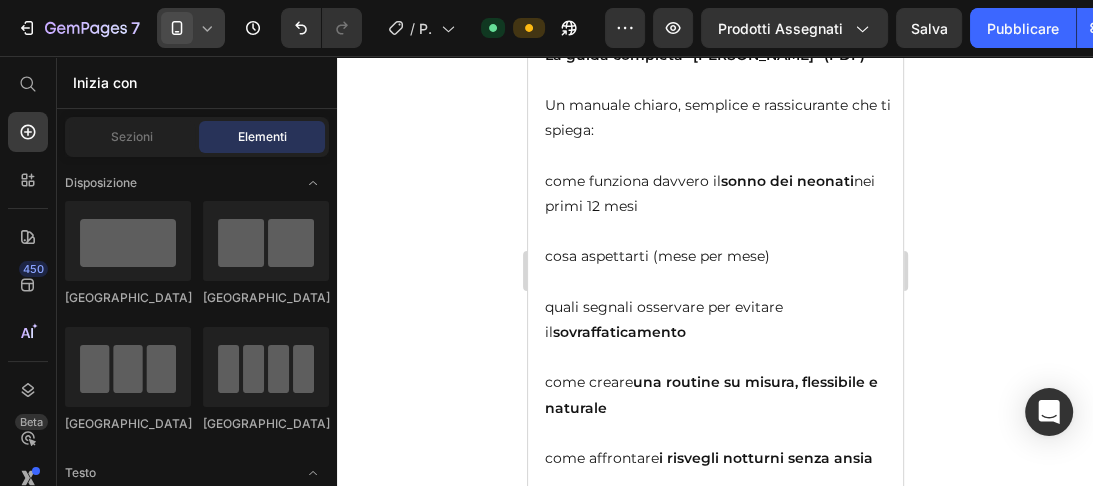 click 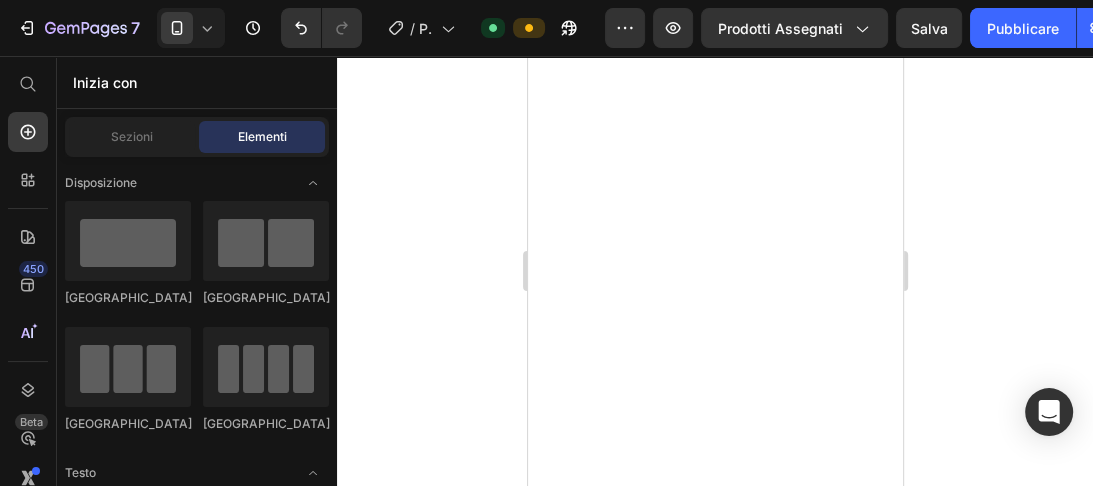scroll, scrollTop: 1353, scrollLeft: 0, axis: vertical 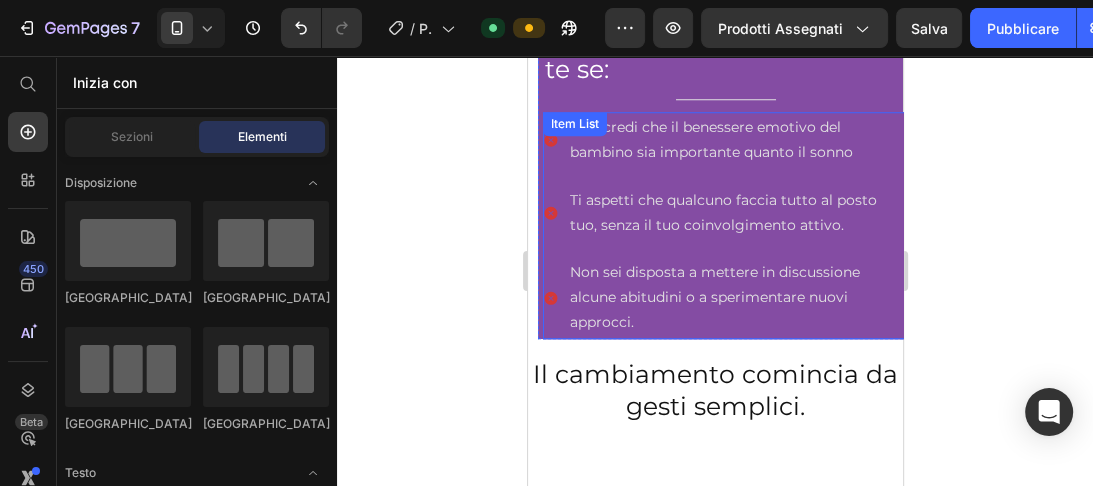 click on "Non credi che il benessere emotivo del bambino sia importante quanto il sonno" at bounding box center (736, 140) 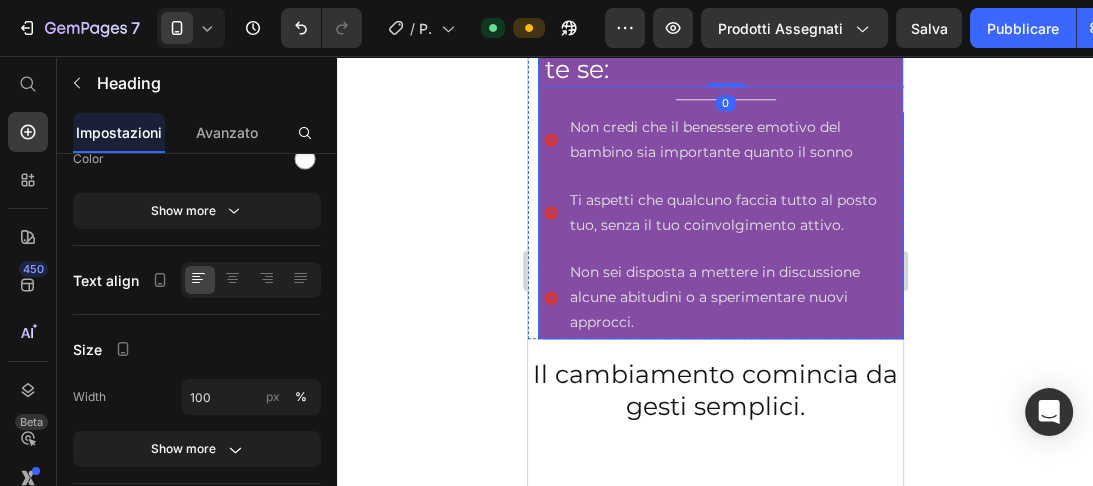 scroll, scrollTop: 0, scrollLeft: 0, axis: both 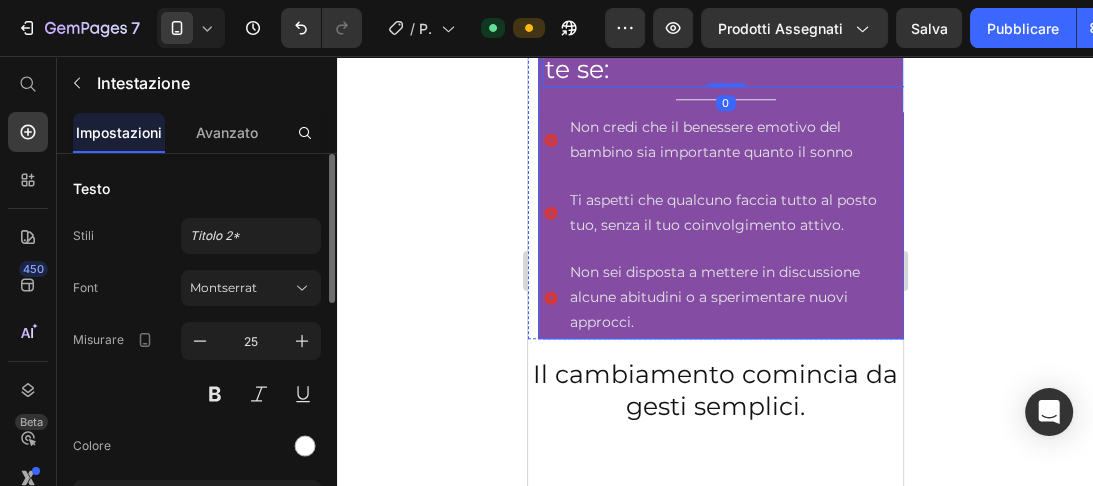 click on "✅ Questa guida fa per te se: Heading                Title Line Cerchi un aiuto concreto, ma che rispetti i tempi e la sensibilità del tuo bambino Vuoi  capire i bisogni reali del tuo neonato , senza forzature né metodi estremi. Credici che il sonno si può costruire giorno dopo giorno, con piccoli gesti, costanza e tanto amore.   Item List ❌ Questa guida non fa per te se: Heading   0                Title Line
Non credi che il benessere emotivo del bambino sia importante quanto il sonno
Ti aspetti che qualcuno faccia tutto al posto tuo, senza il tuo coinvolgimento attivo.
Non sei disposta a mettere in discussione alcune abitudini o a sperimentare nuovi approcci. Item List Row" at bounding box center [724, 22] 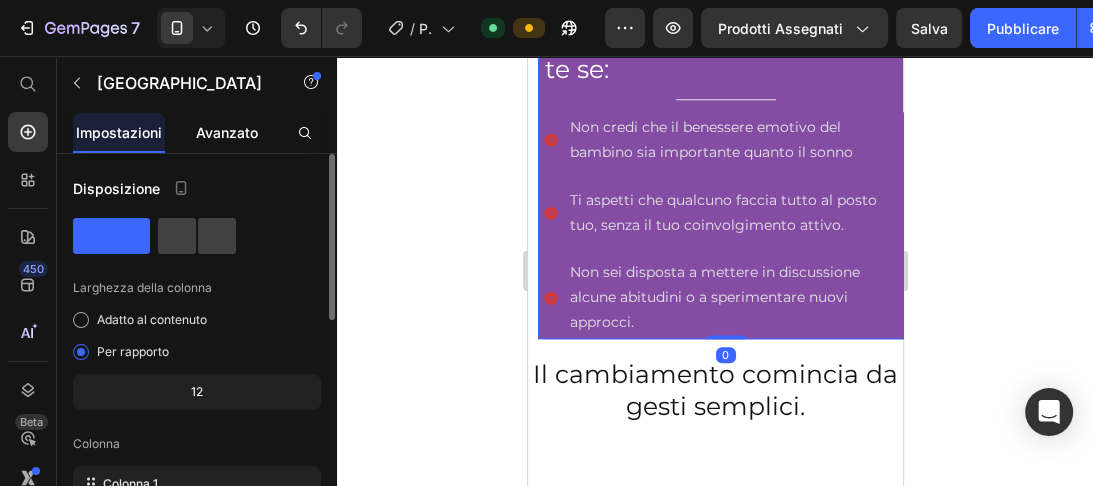 click on "Avanzato" at bounding box center [227, 132] 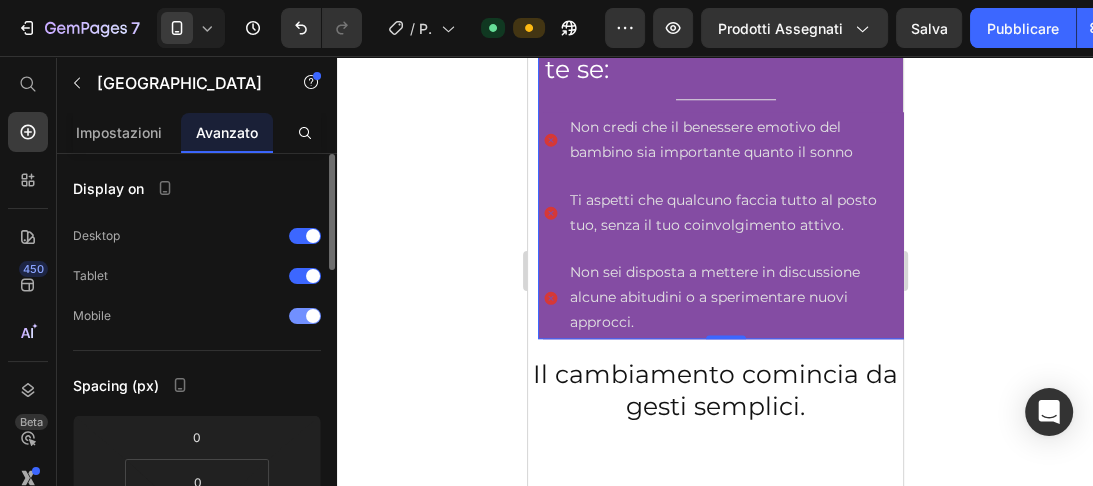 drag, startPoint x: 220, startPoint y: 132, endPoint x: 261, endPoint y: 313, distance: 185.58556 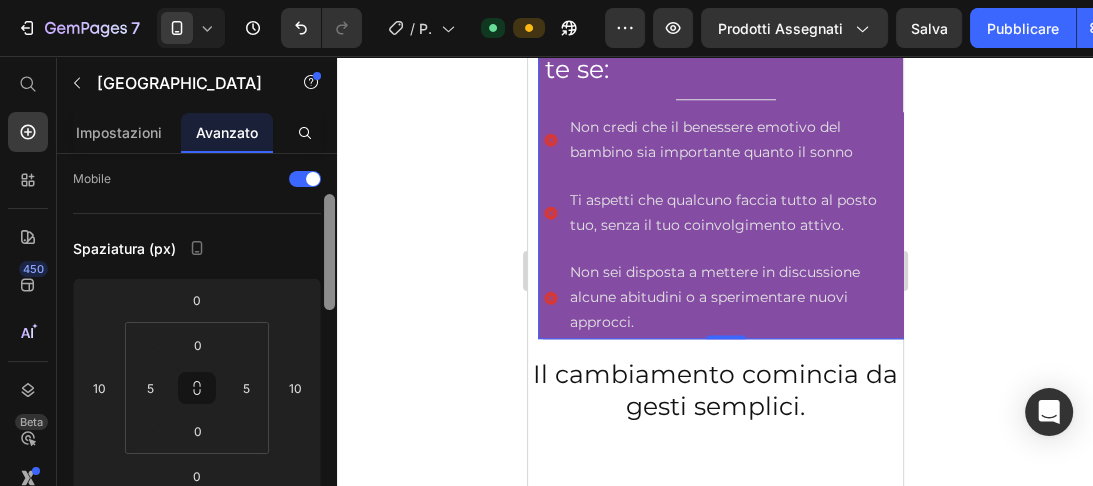 drag, startPoint x: 332, startPoint y: 260, endPoint x: 332, endPoint y: 303, distance: 43 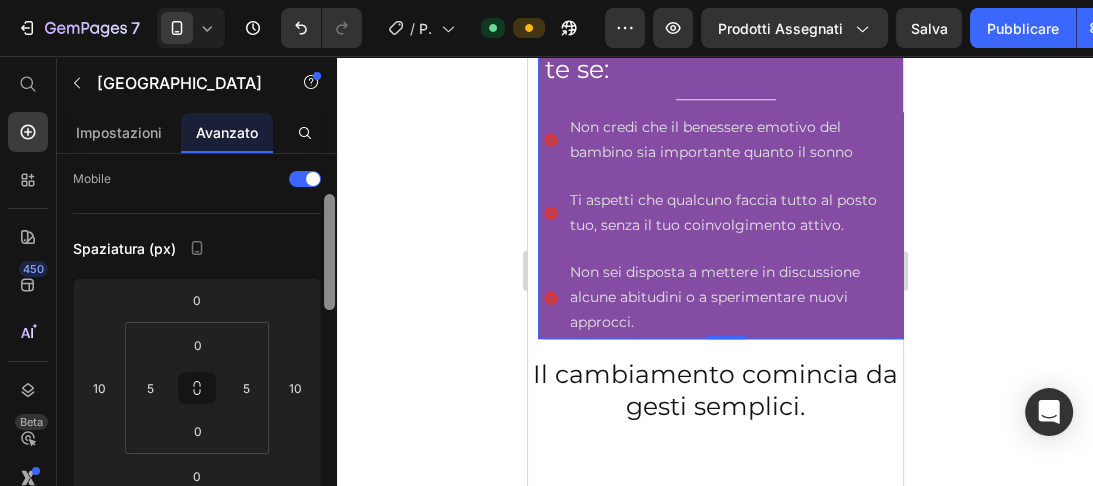 click at bounding box center [329, 252] 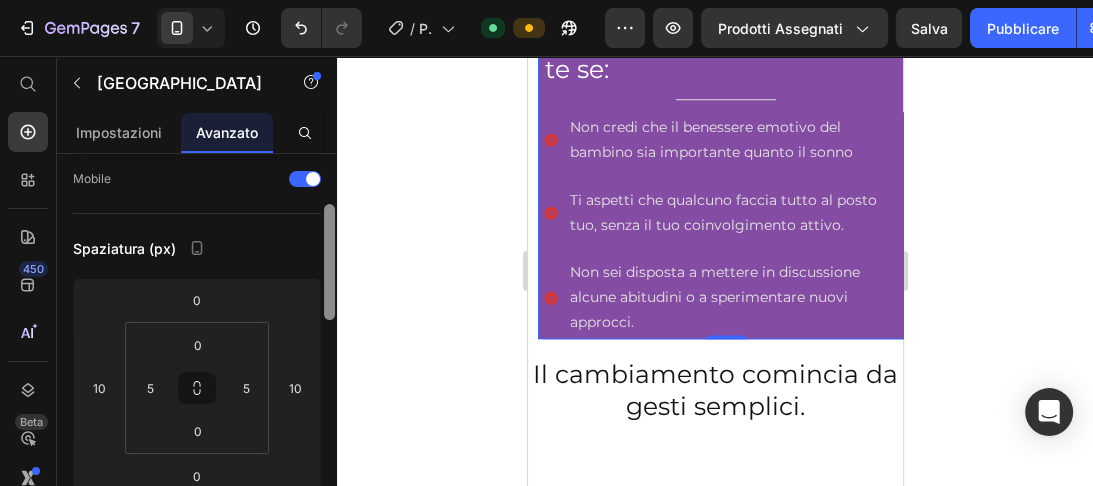 scroll, scrollTop: 144, scrollLeft: 0, axis: vertical 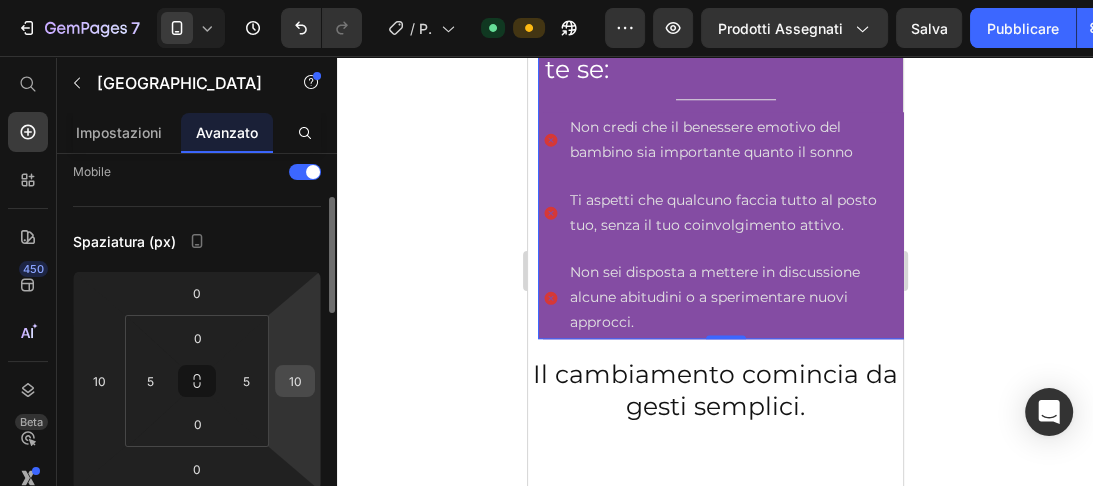 click on "10" at bounding box center [295, 381] 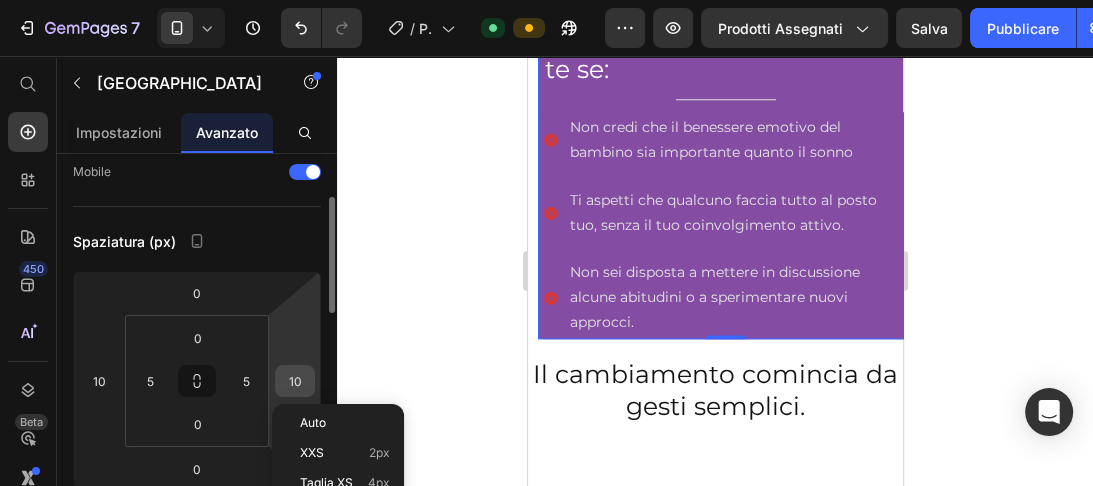 click on "10" at bounding box center (295, 381) 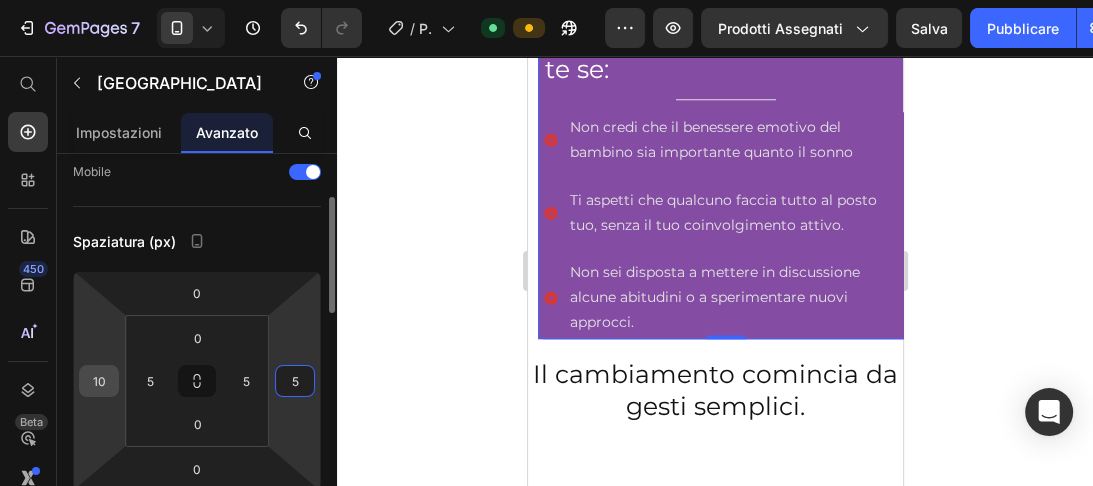 type on "5" 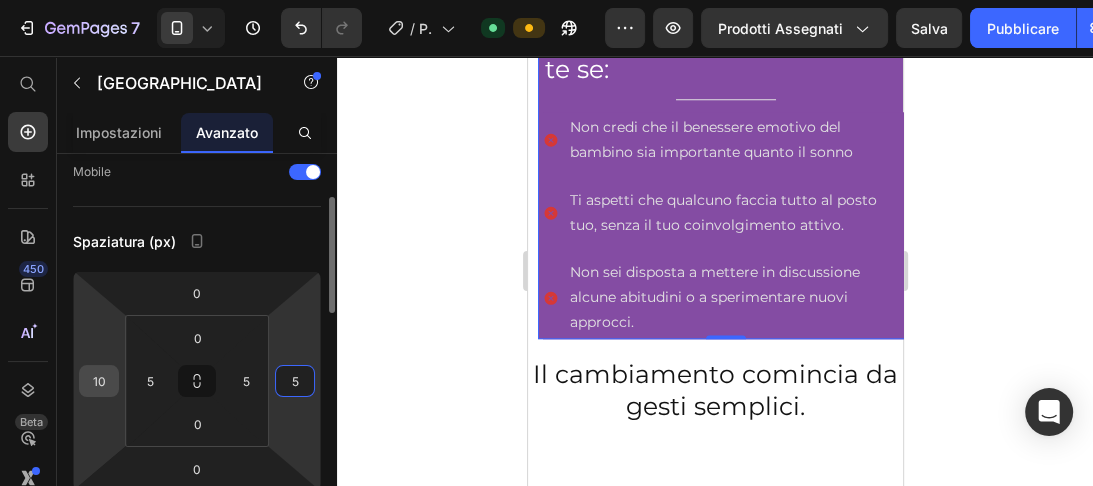 click on "10" at bounding box center (99, 381) 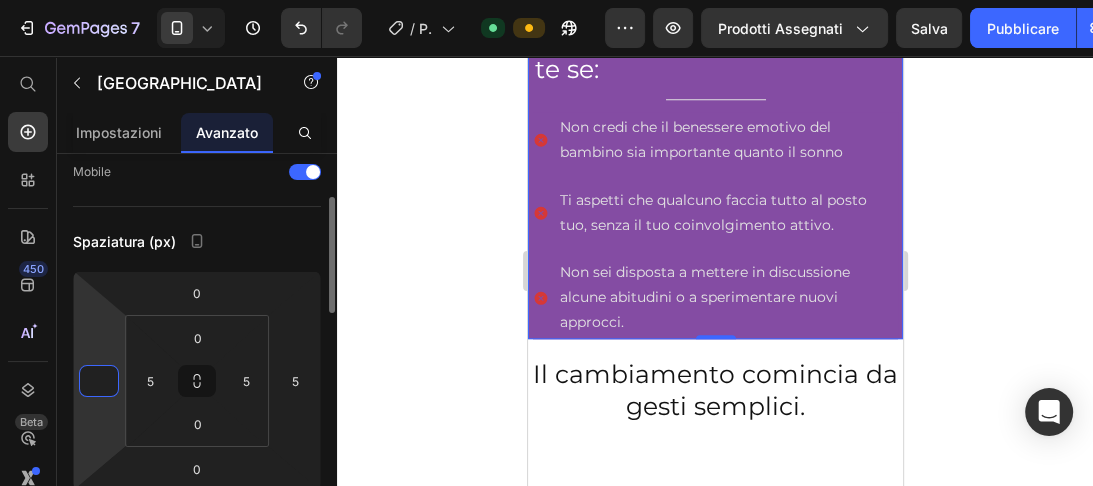 type on "5" 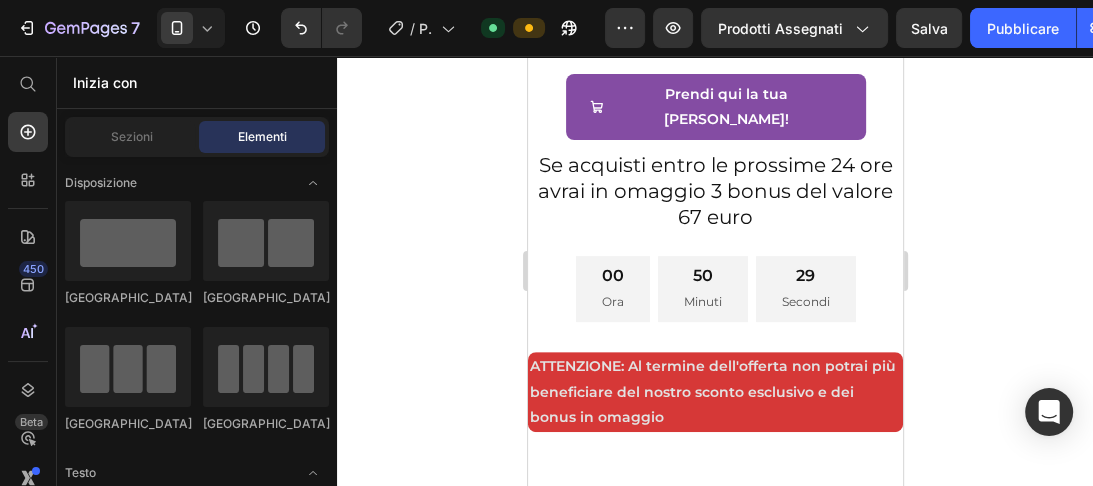 scroll, scrollTop: 828, scrollLeft: 0, axis: vertical 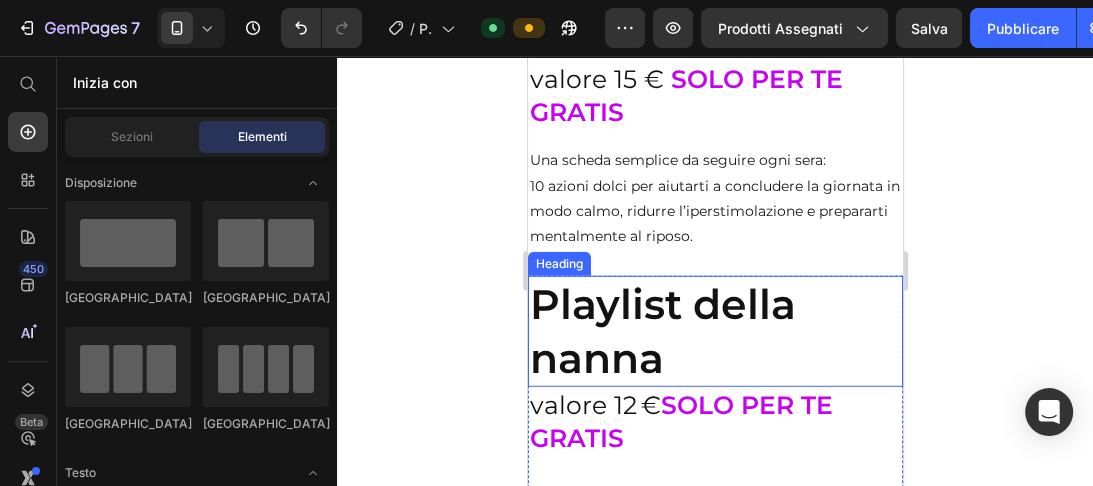 click on "Heading" at bounding box center (558, 264) 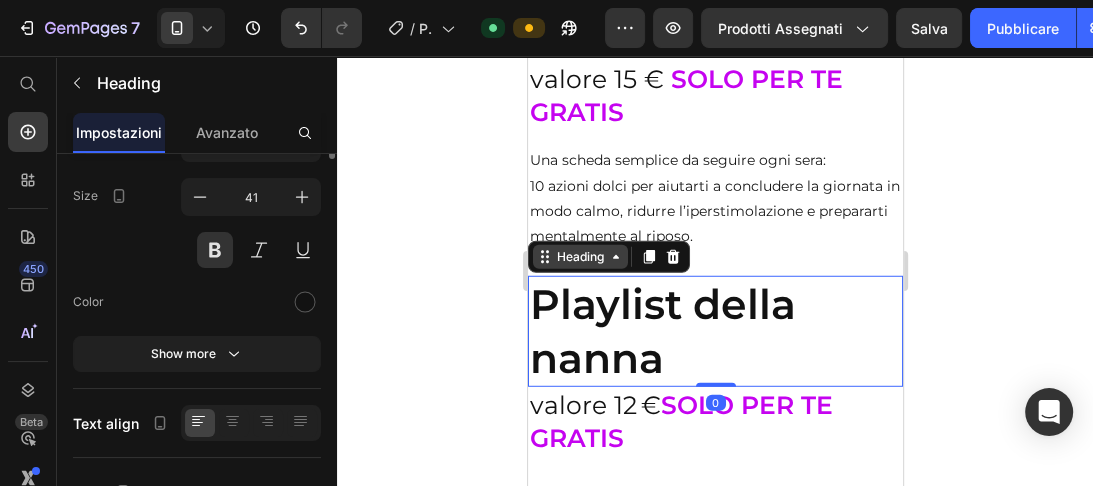 scroll, scrollTop: 0, scrollLeft: 0, axis: both 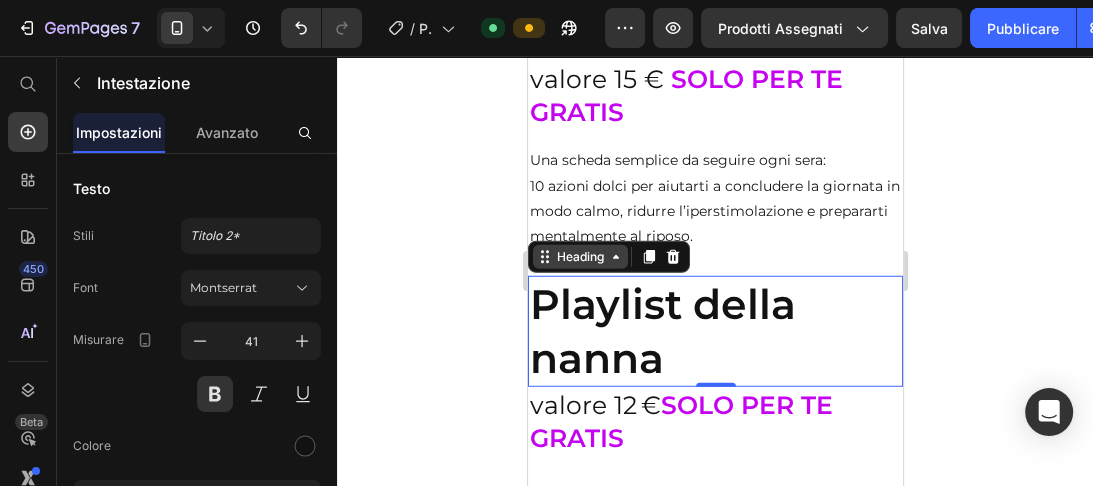 click on "Heading" at bounding box center [579, 257] 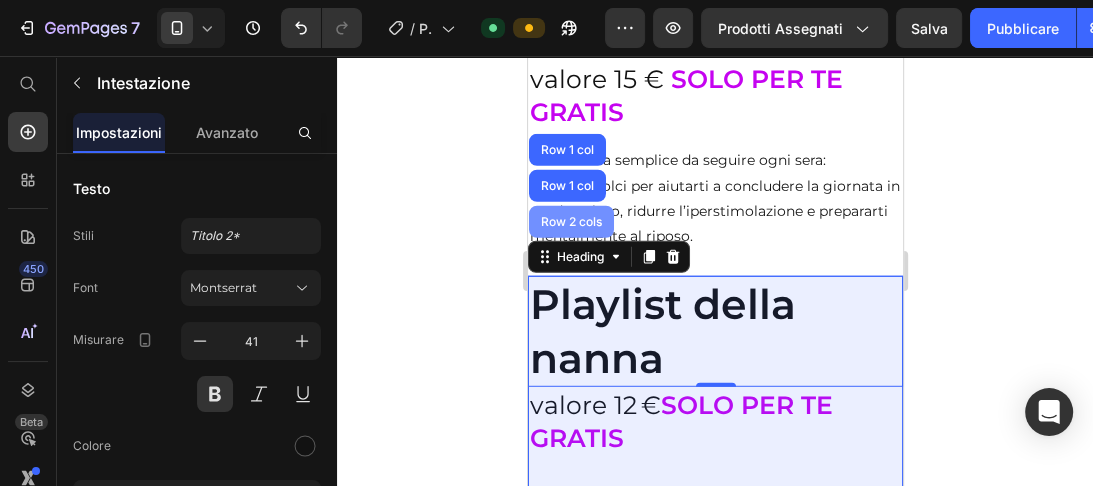 click on "Row 2 cols" at bounding box center [570, 222] 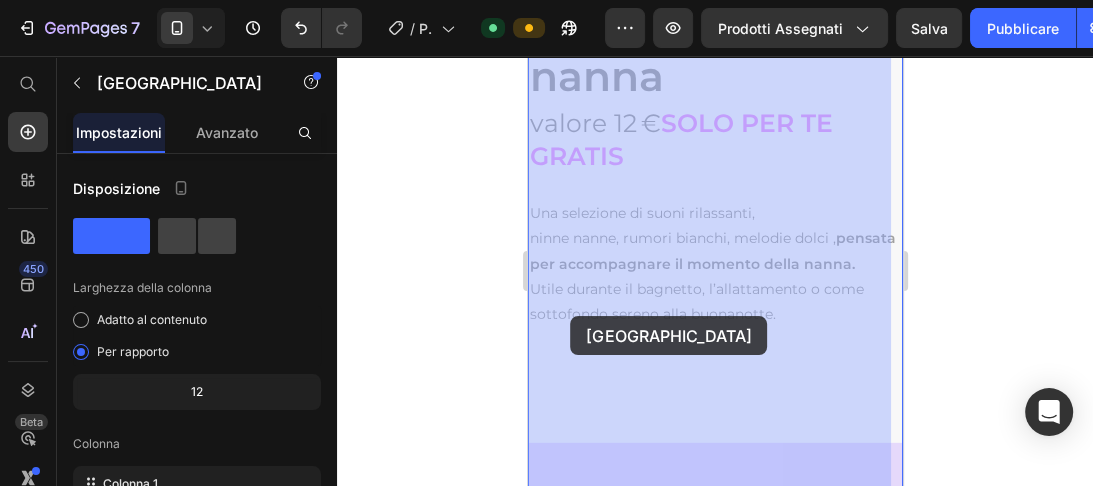 scroll, scrollTop: 9759, scrollLeft: 0, axis: vertical 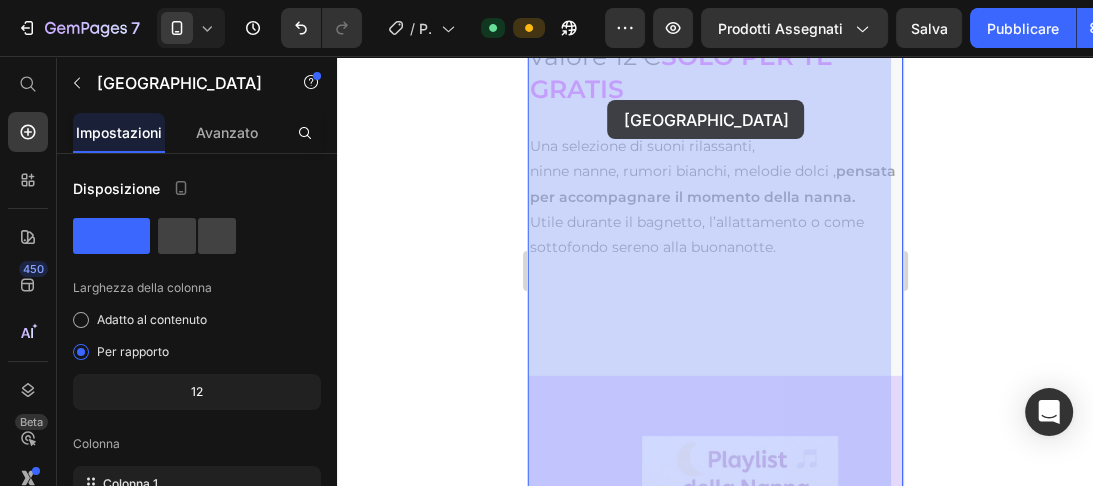 drag, startPoint x: 563, startPoint y: 231, endPoint x: 1117, endPoint y: 112, distance: 566.6366 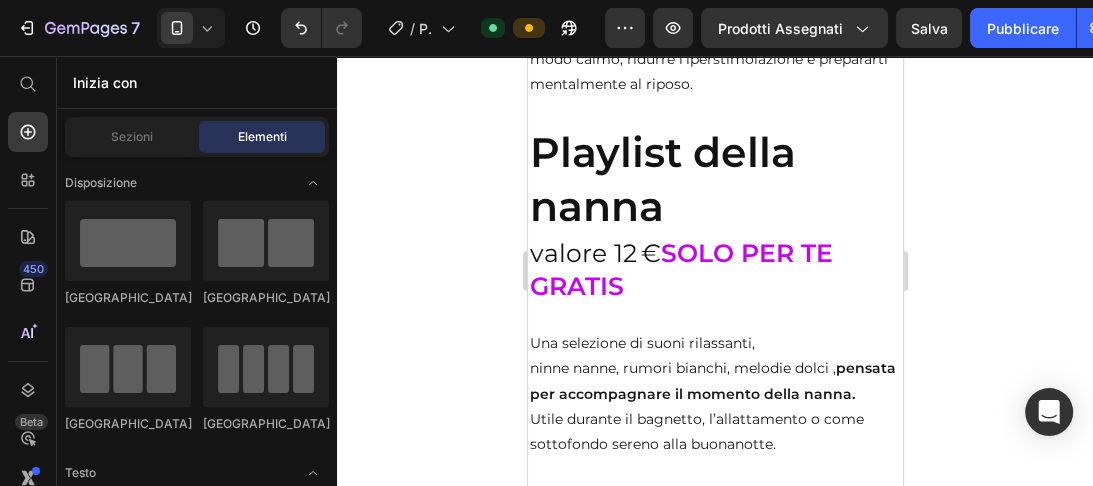 scroll, scrollTop: 9595, scrollLeft: 0, axis: vertical 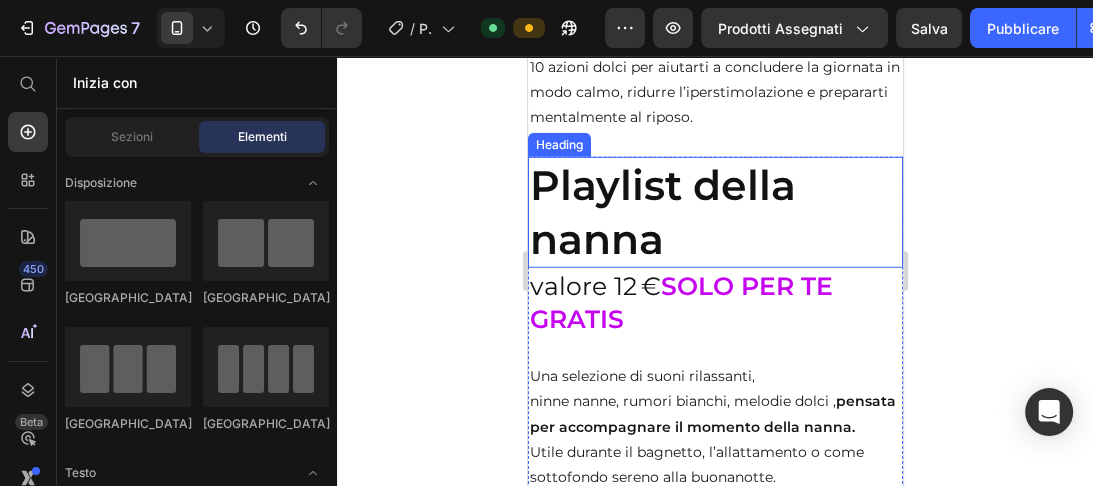 click on "Playlist della nanna" at bounding box center [714, 212] 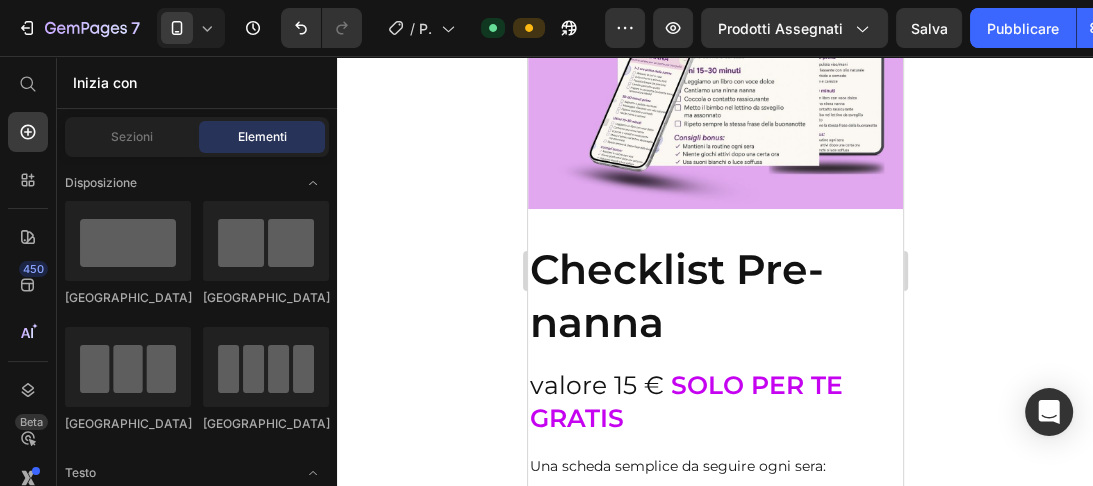 scroll, scrollTop: 9268, scrollLeft: 0, axis: vertical 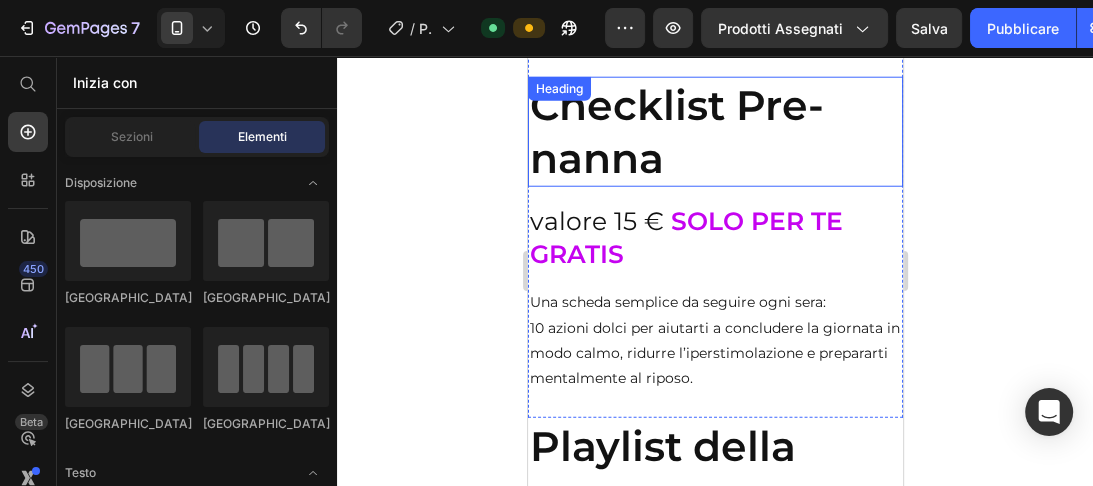 click on "Checklist Pre-nanna" at bounding box center (714, 132) 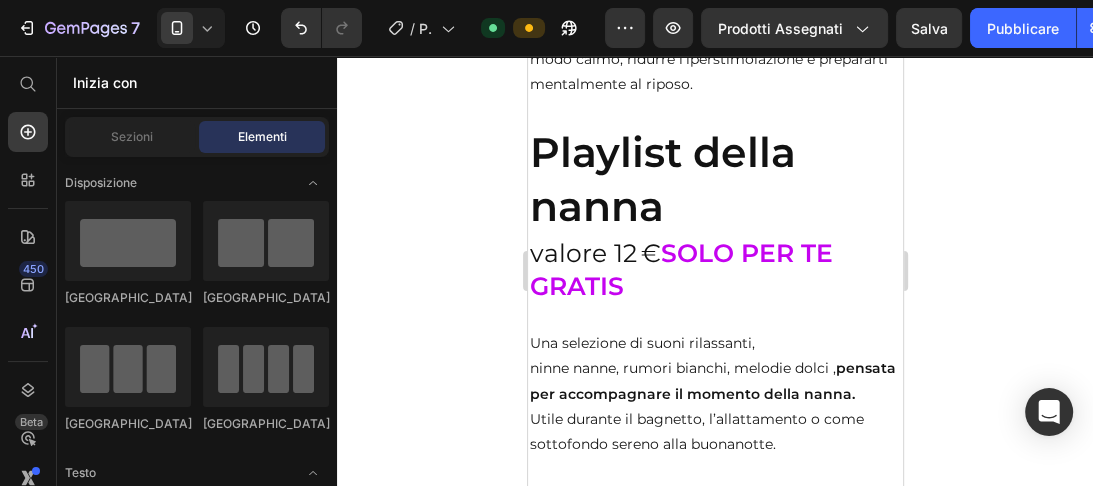 scroll, scrollTop: 9464, scrollLeft: 0, axis: vertical 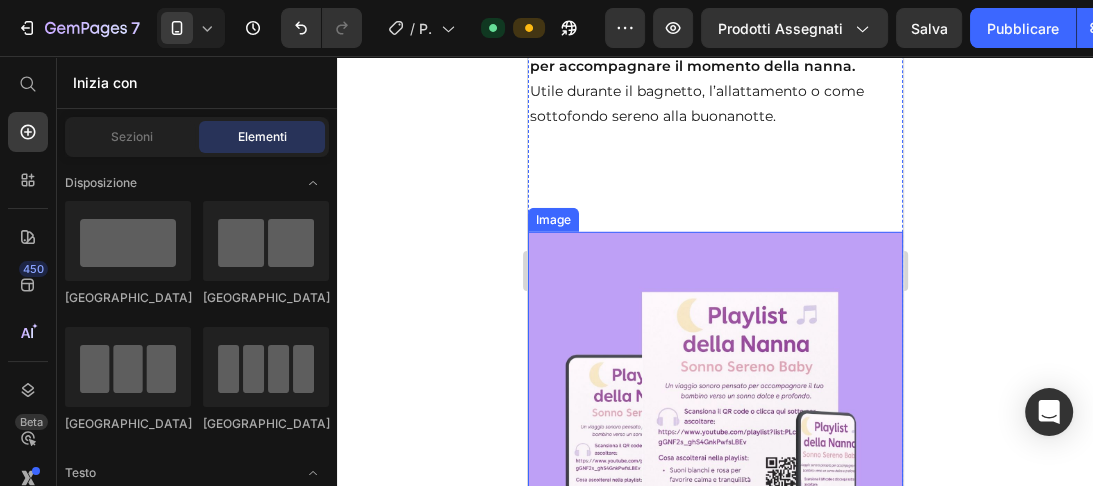 click at bounding box center (714, 419) 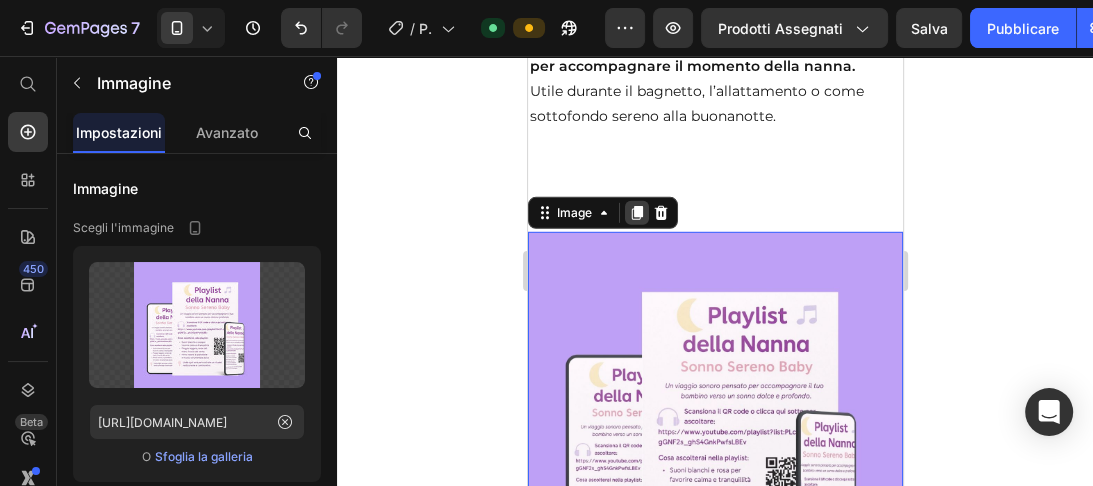 click 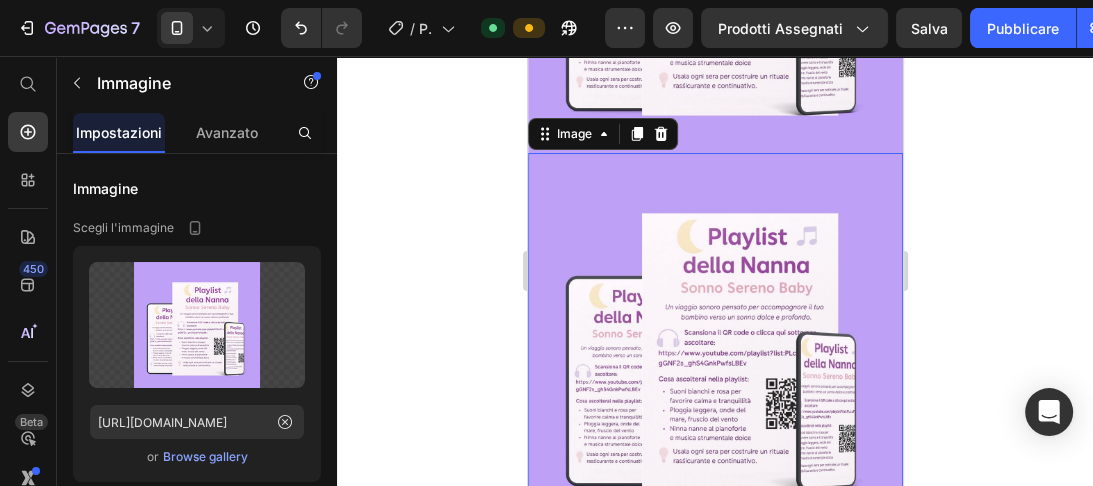 scroll, scrollTop: 10360, scrollLeft: 0, axis: vertical 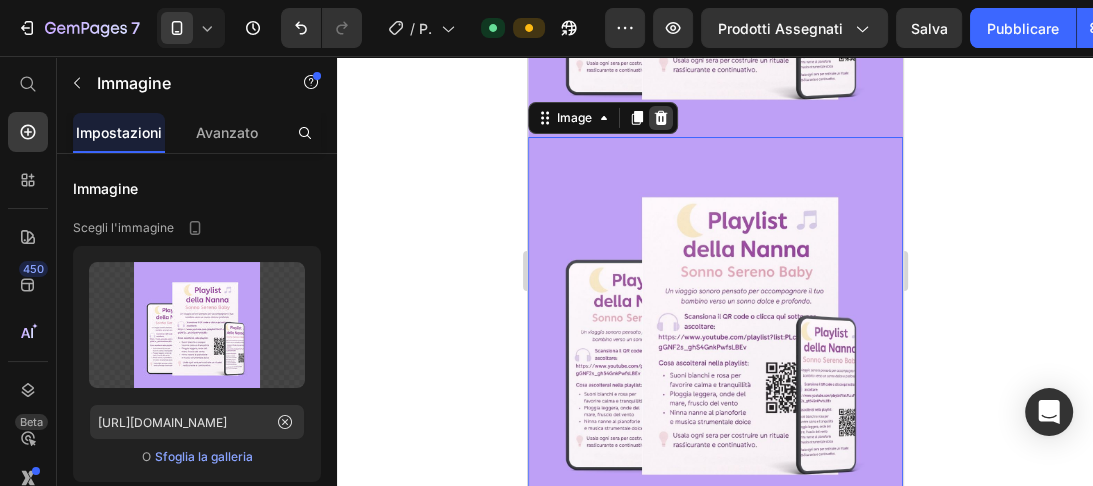 click 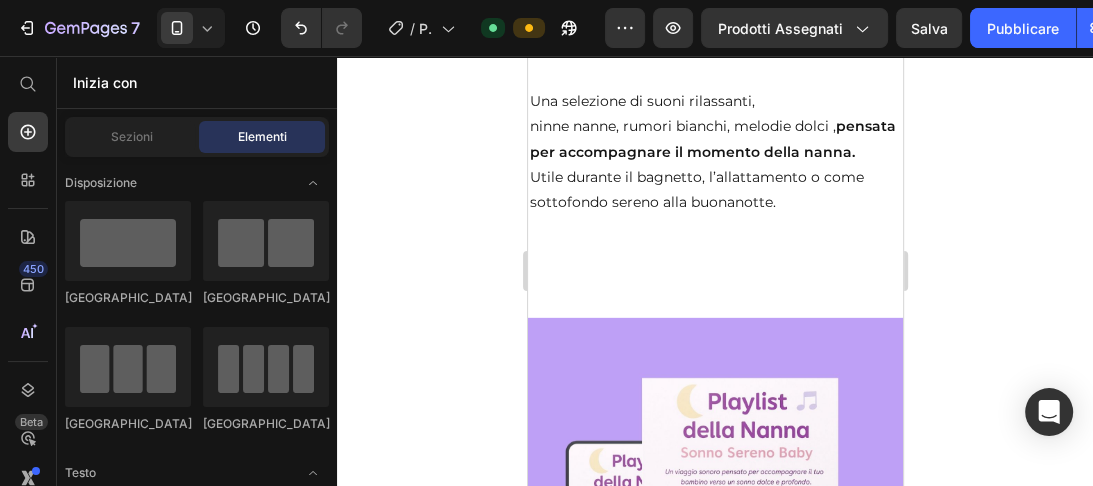 scroll, scrollTop: 9672, scrollLeft: 0, axis: vertical 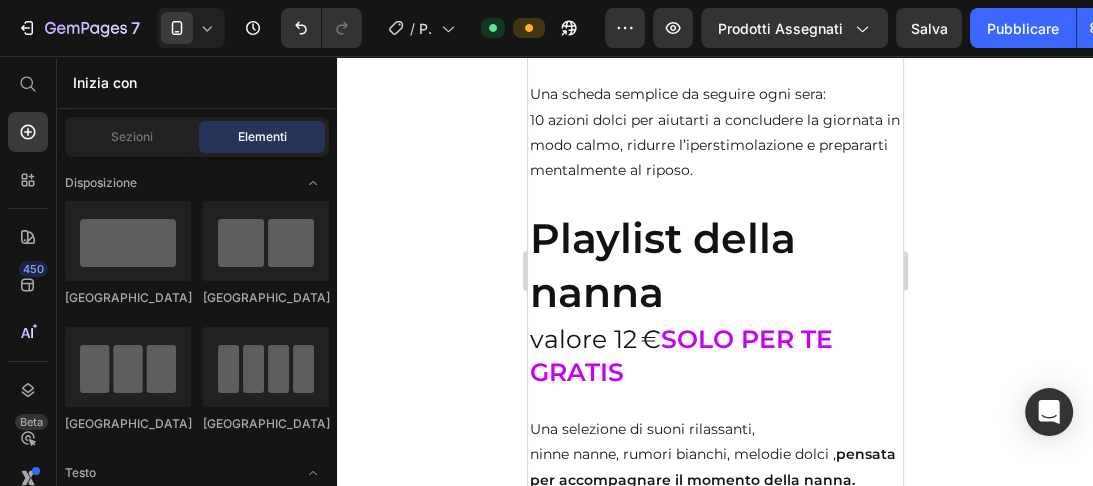click on "[GEOGRAPHIC_DATA]
[GEOGRAPHIC_DATA]
[GEOGRAPHIC_DATA]
[GEOGRAPHIC_DATA]" 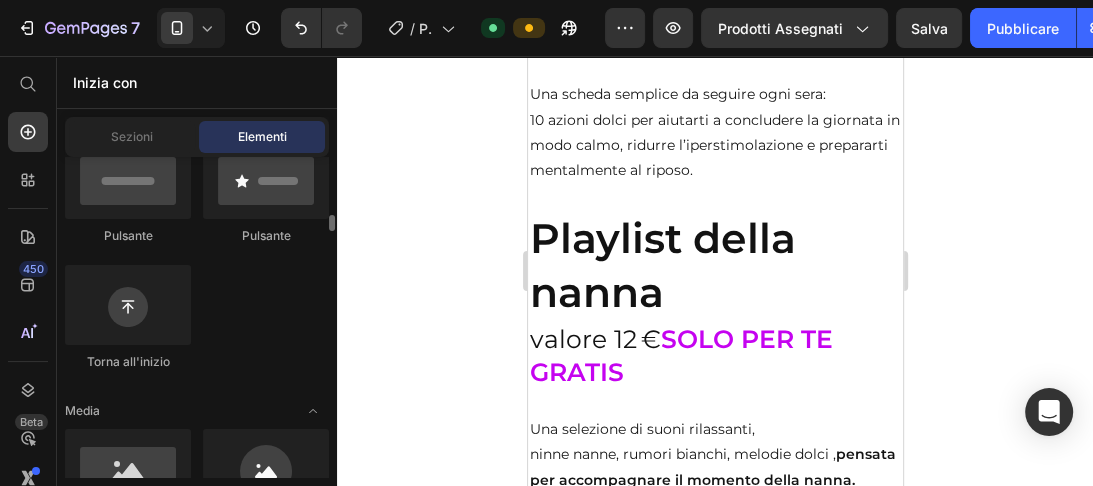 scroll, scrollTop: 547, scrollLeft: 0, axis: vertical 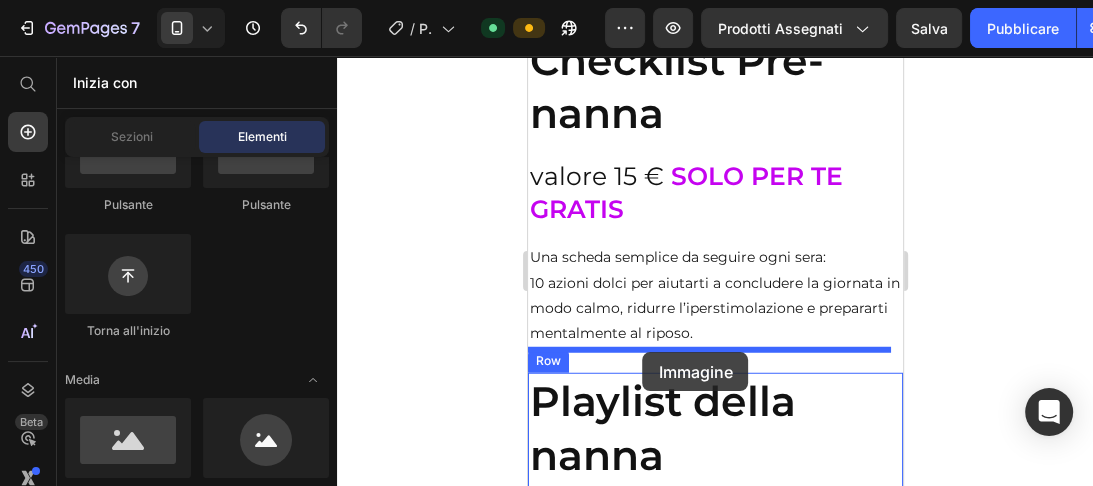 drag, startPoint x: 647, startPoint y: 492, endPoint x: 642, endPoint y: 352, distance: 140.08926 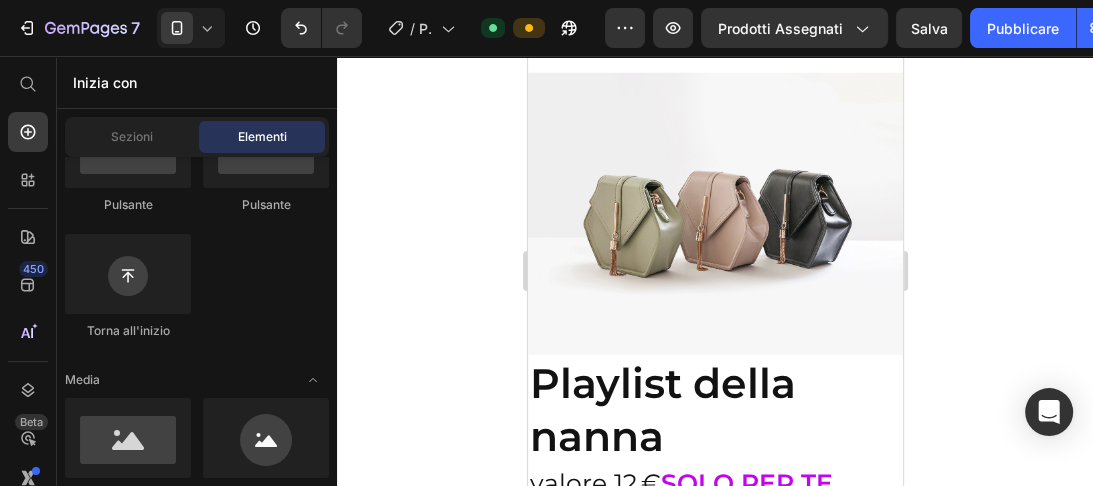 scroll, scrollTop: 9647, scrollLeft: 0, axis: vertical 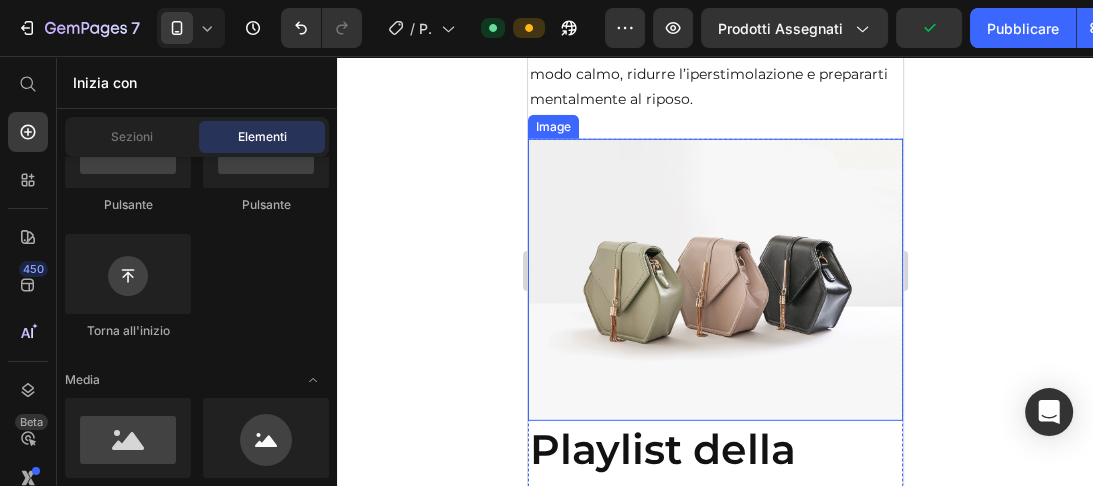 click at bounding box center (714, 279) 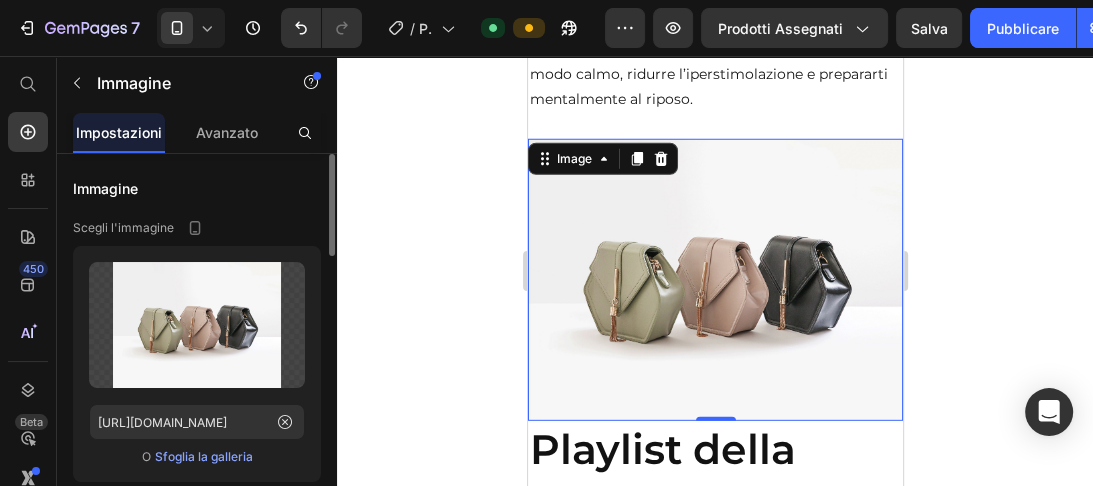 click on "Sfoglia la galleria" at bounding box center (204, 456) 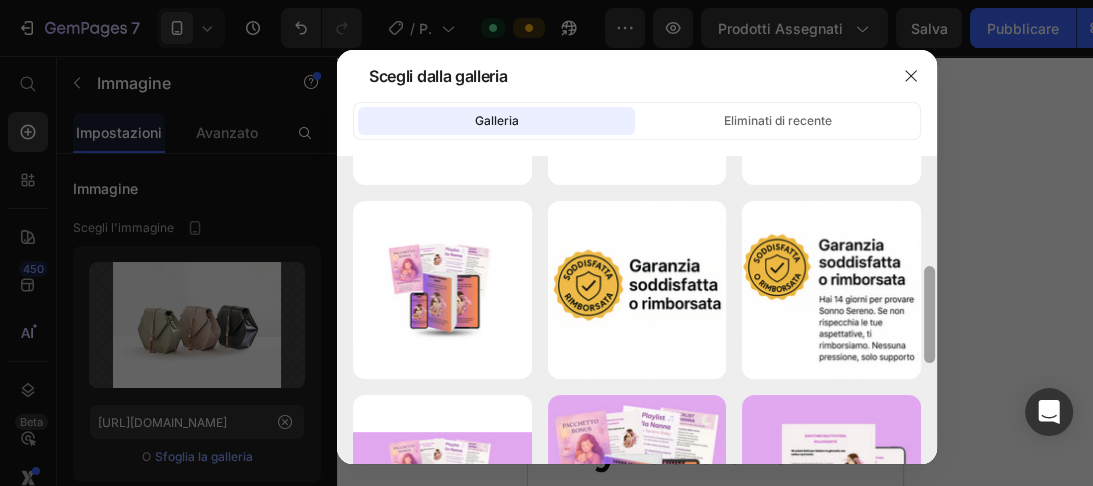 scroll, scrollTop: 215, scrollLeft: 0, axis: vertical 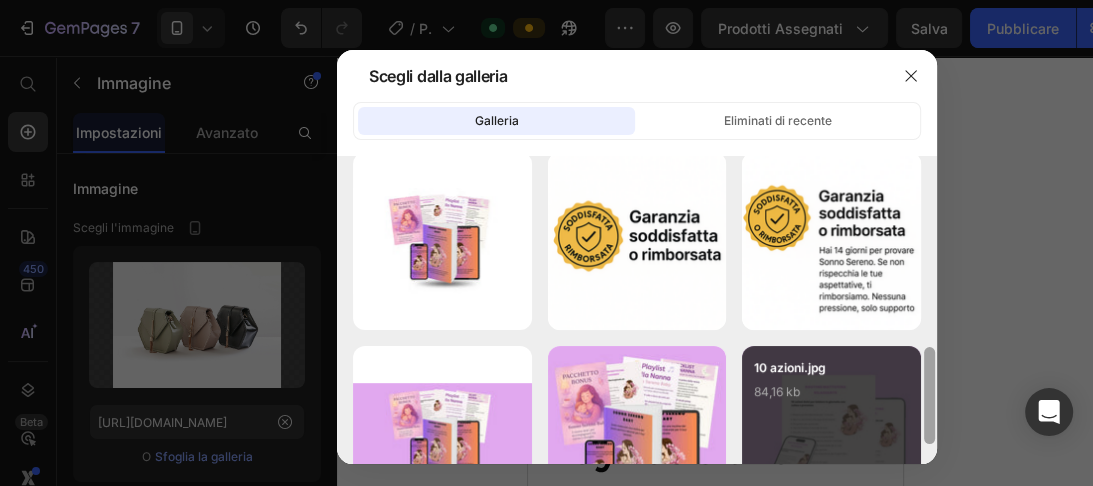 drag, startPoint x: 928, startPoint y: 176, endPoint x: 917, endPoint y: 270, distance: 94.641426 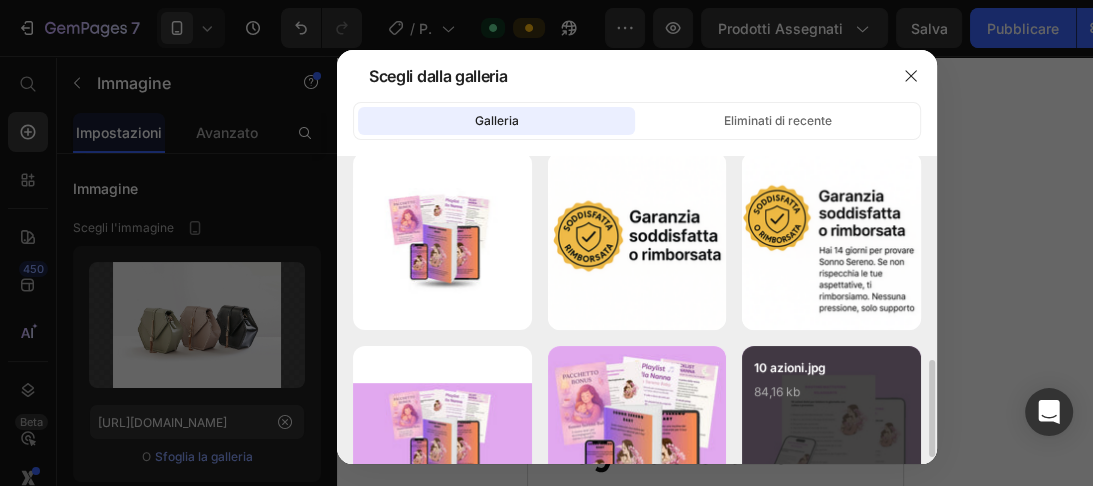 scroll, scrollTop: 326, scrollLeft: 0, axis: vertical 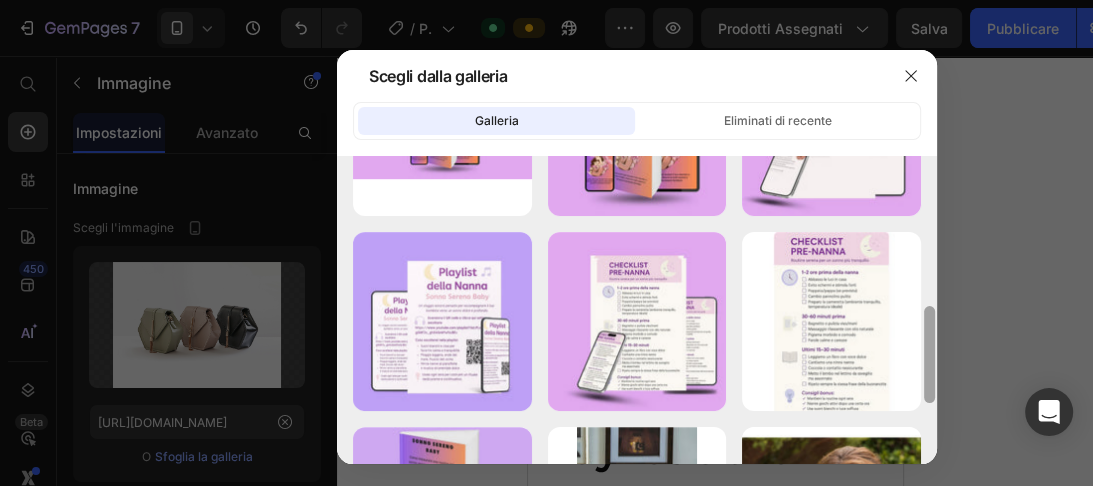 drag, startPoint x: 929, startPoint y: 263, endPoint x: 932, endPoint y: 320, distance: 57.07889 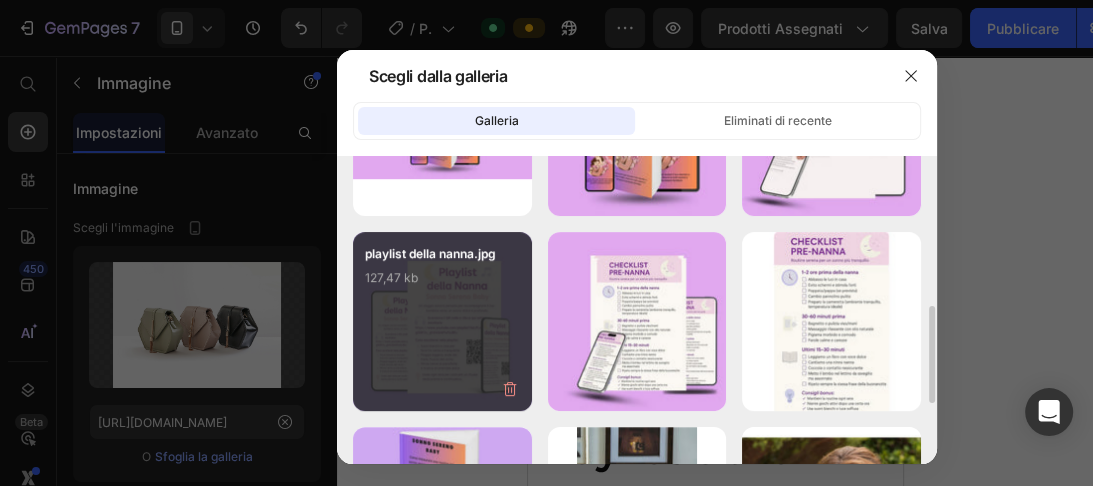 click on "playlist della nanna.jpg 127,47 kb" at bounding box center [442, 284] 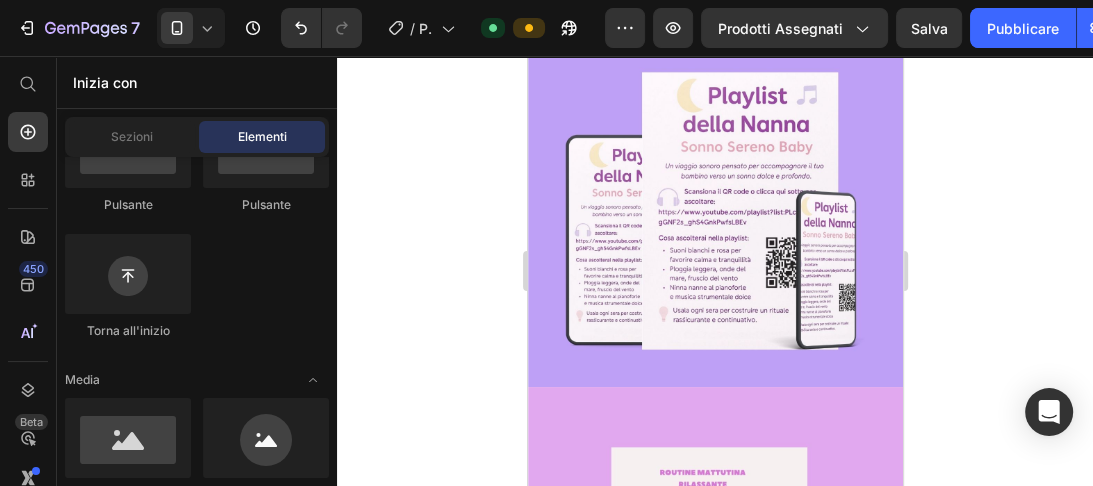 scroll, scrollTop: 10518, scrollLeft: 0, axis: vertical 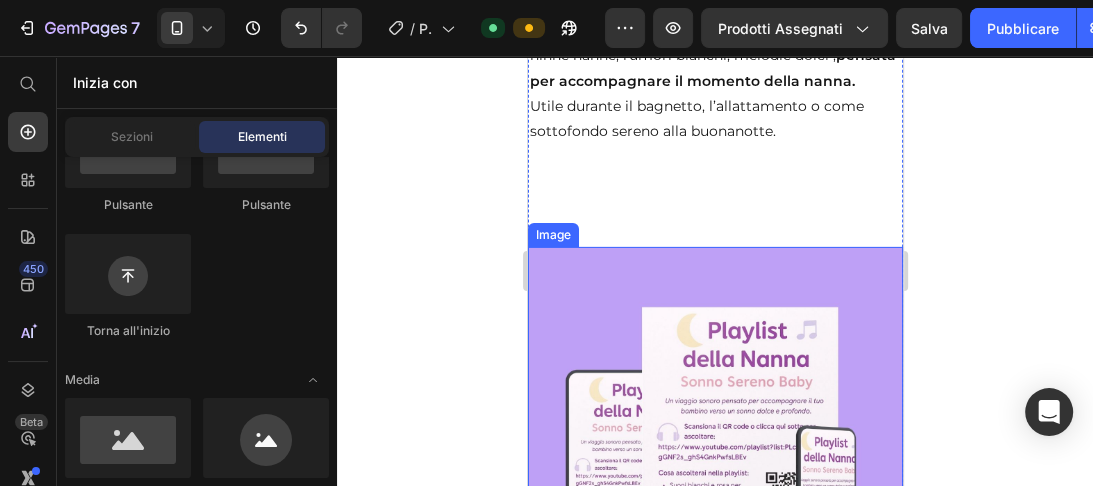click at bounding box center (714, 434) 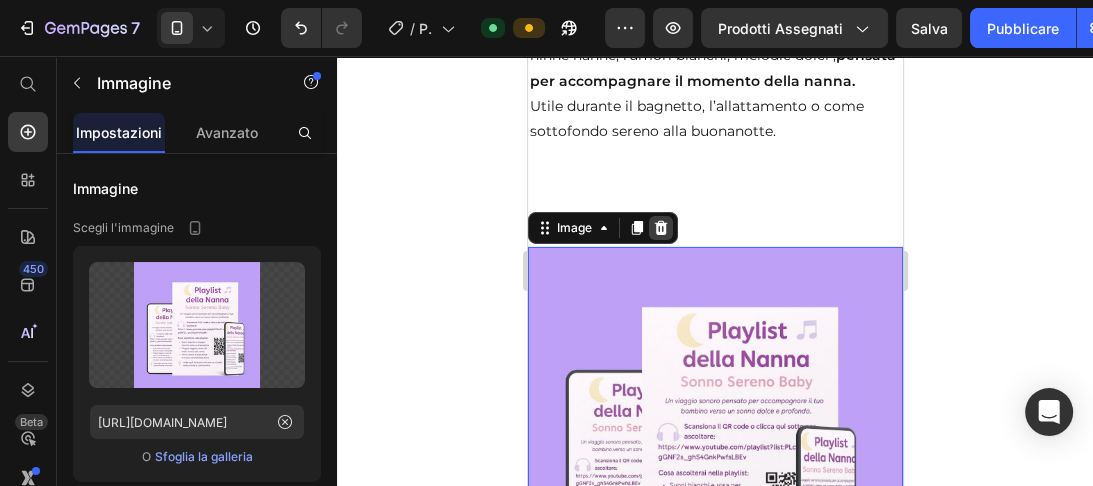 click 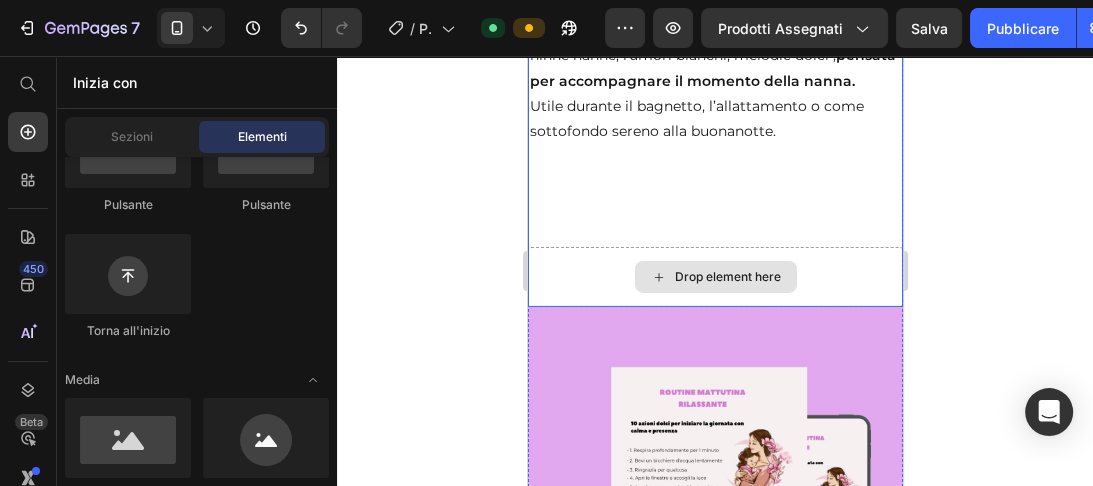 click on "Drop element here" at bounding box center (727, 277) 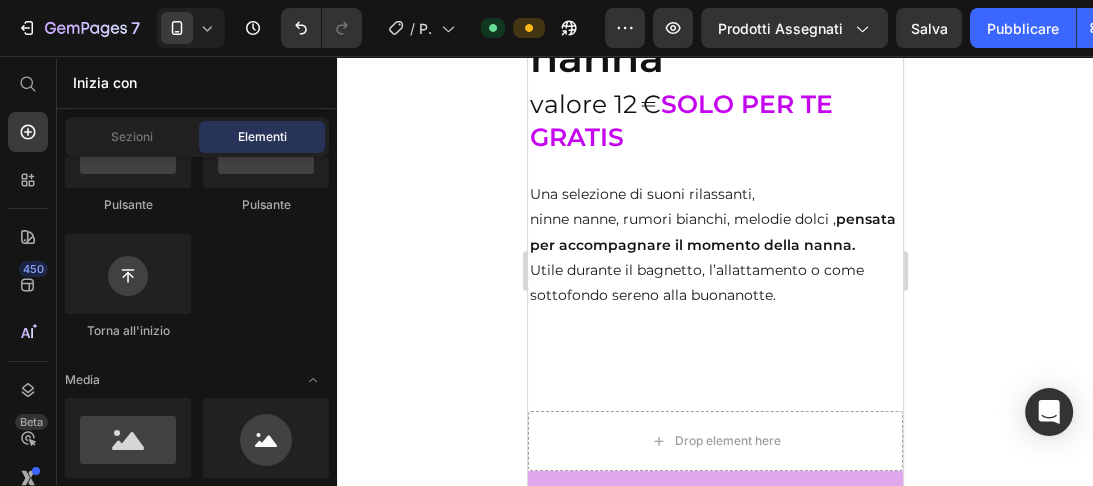 scroll, scrollTop: 10119, scrollLeft: 0, axis: vertical 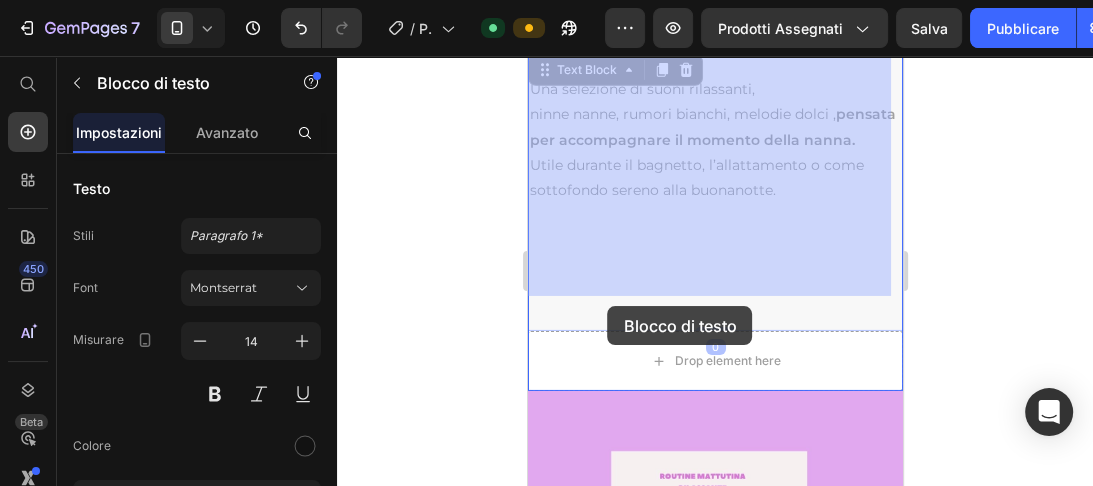 drag, startPoint x: 601, startPoint y: 104, endPoint x: 607, endPoint y: 306, distance: 202.0891 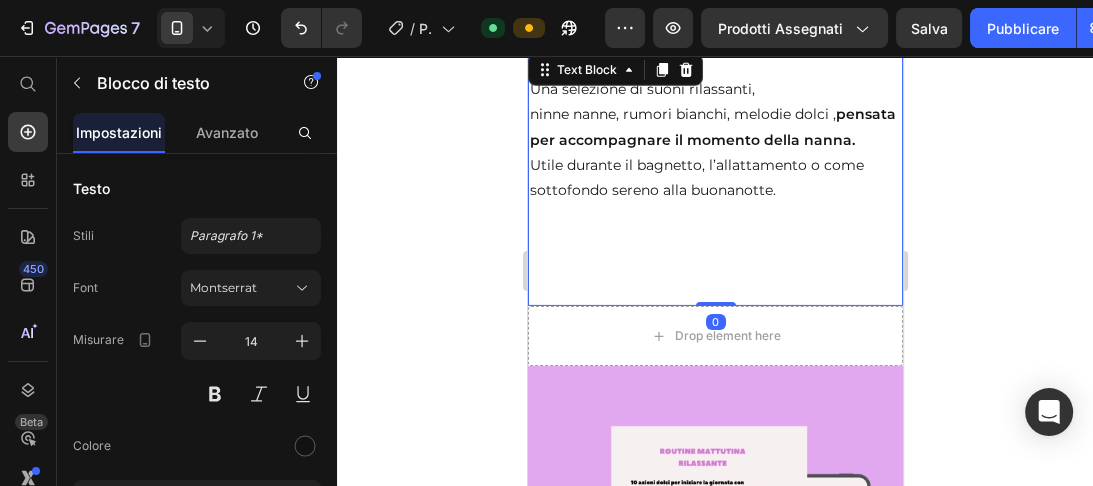 drag, startPoint x: 697, startPoint y: 292, endPoint x: 699, endPoint y: 303, distance: 11.18034 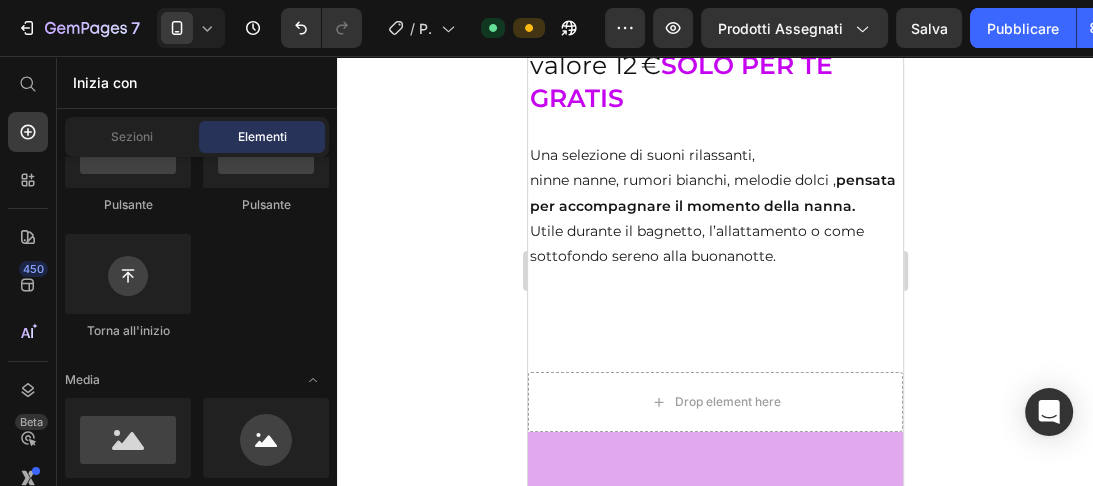 scroll, scrollTop: 10191, scrollLeft: 0, axis: vertical 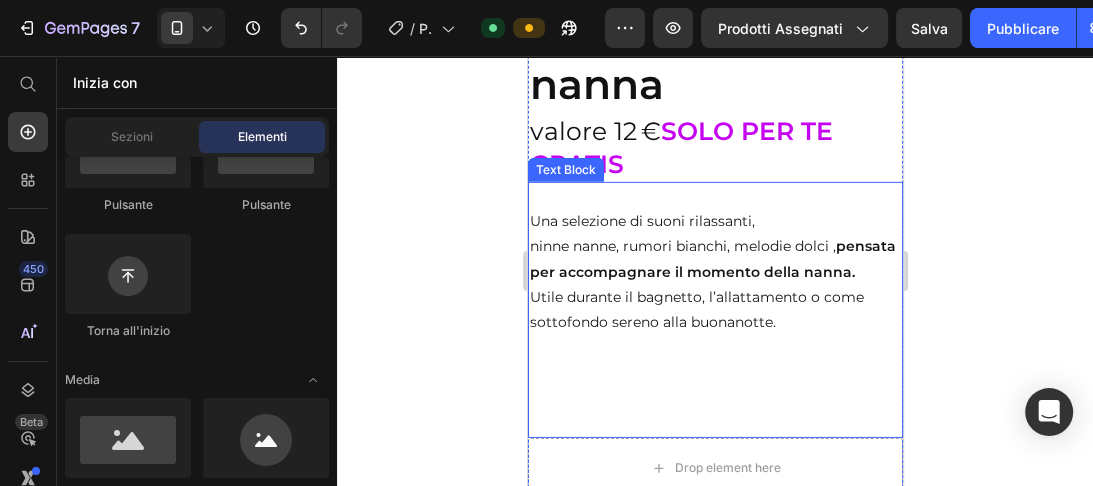 click on "pensata per accompagnare il momento della nanna." at bounding box center (712, 258) 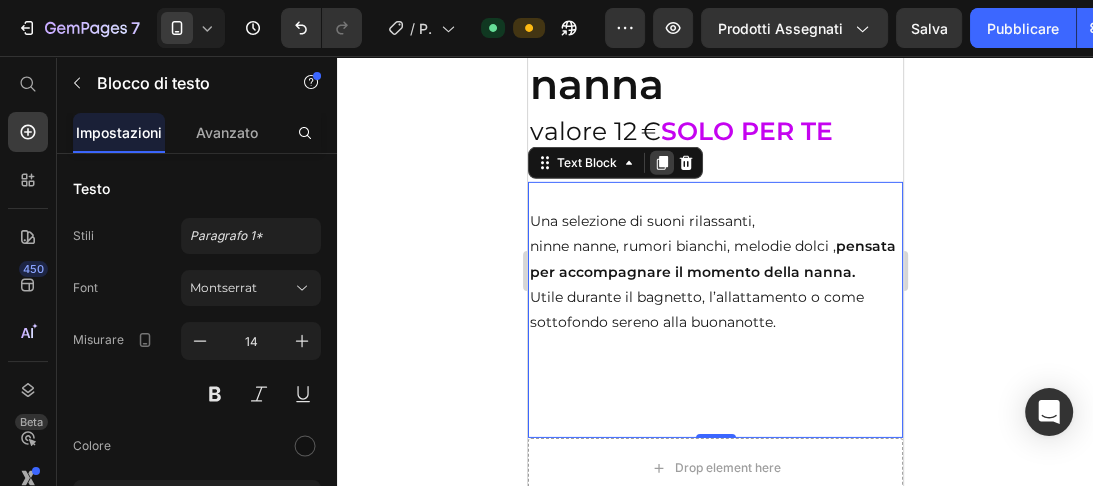 click 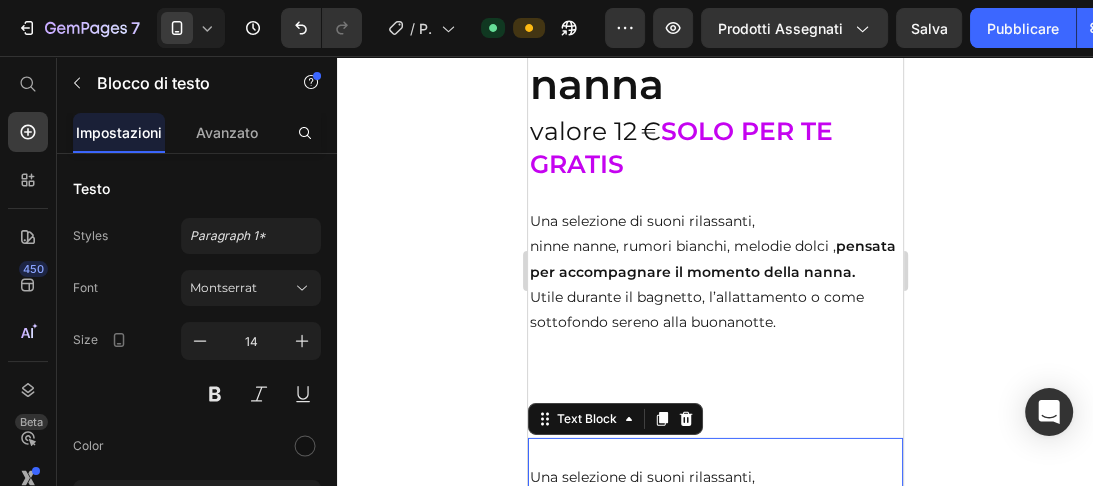 scroll, scrollTop: 10360, scrollLeft: 0, axis: vertical 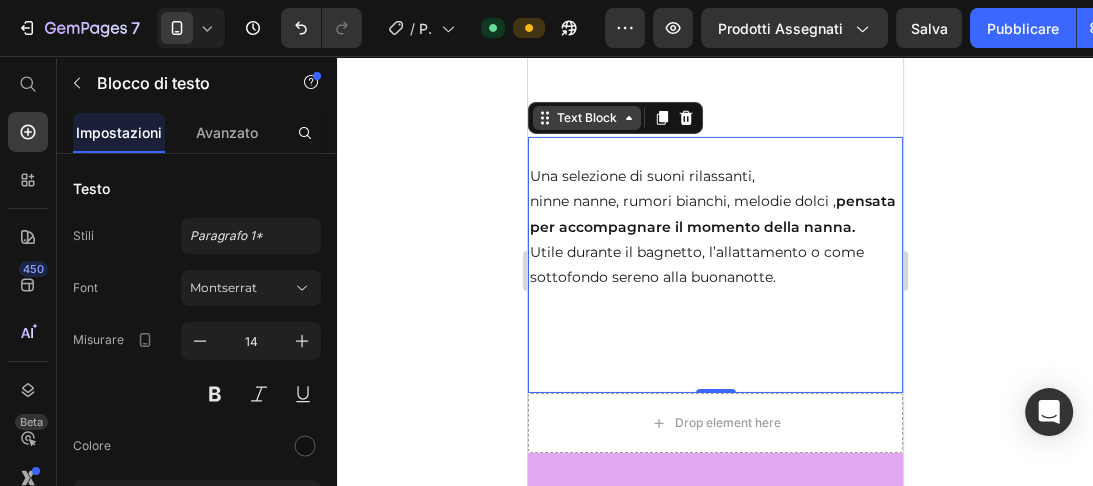 click on "Text Block" at bounding box center (586, 118) 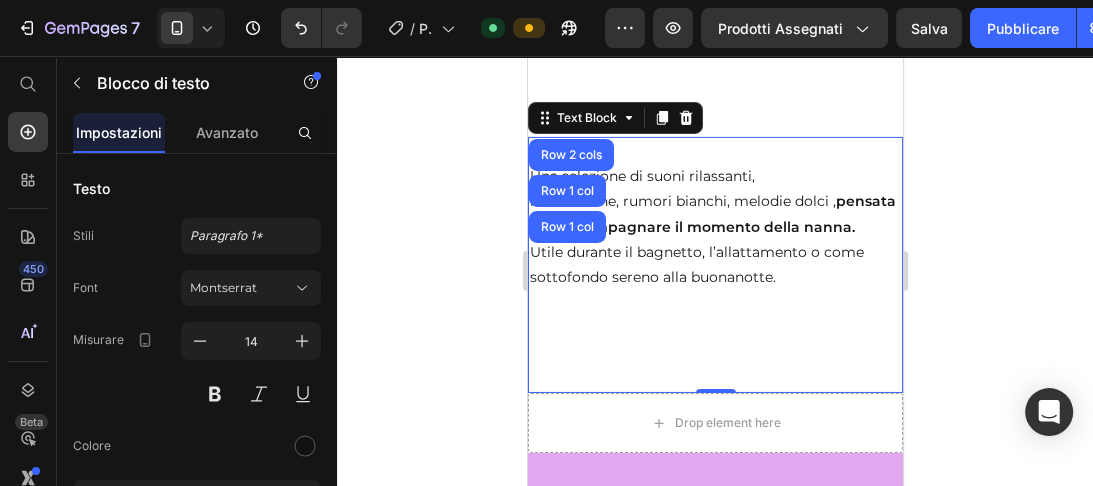 drag, startPoint x: 578, startPoint y: 104, endPoint x: 611, endPoint y: 88, distance: 36.67424 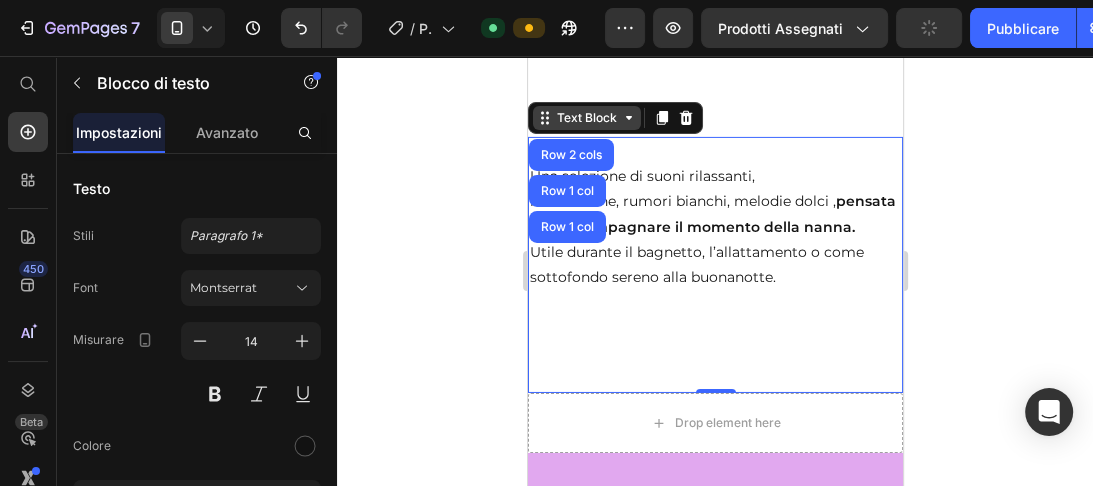 click on "Text Block" at bounding box center (586, 118) 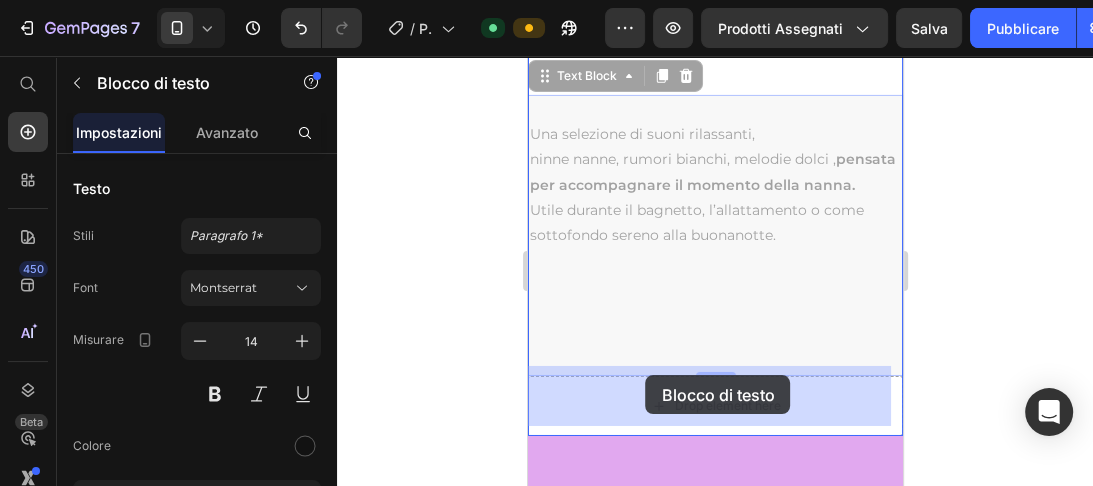 scroll, scrollTop: 10437, scrollLeft: 0, axis: vertical 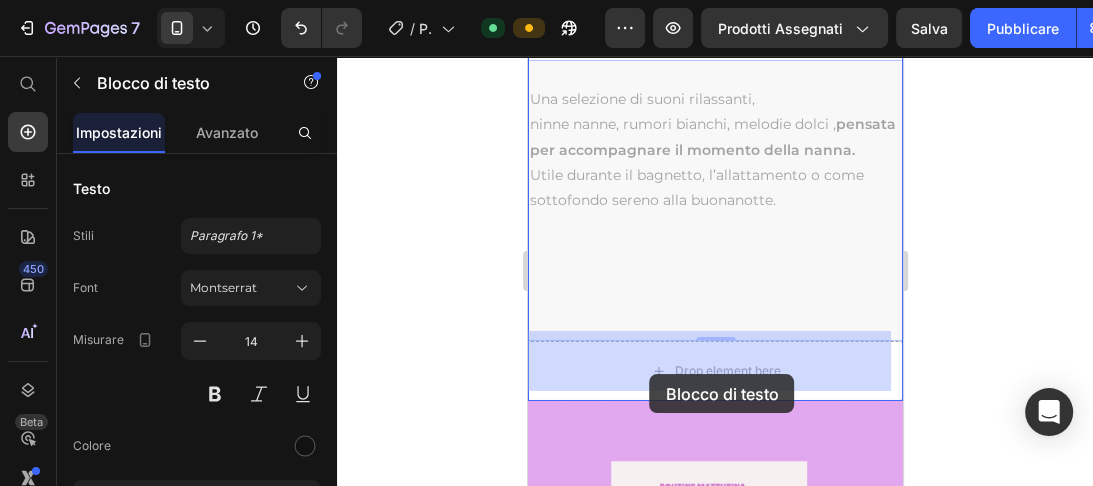 drag, startPoint x: 596, startPoint y: 101, endPoint x: 649, endPoint y: 375, distance: 279.07883 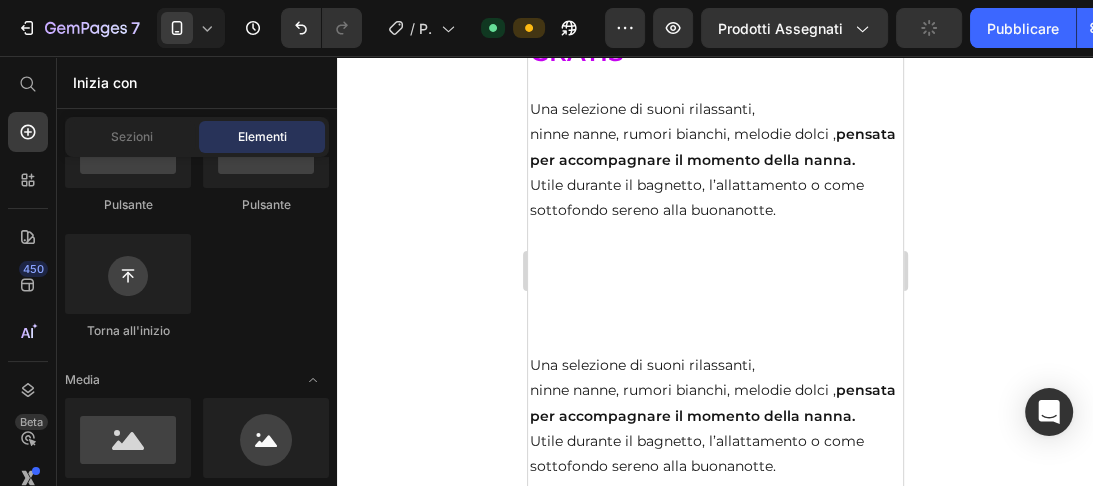 scroll, scrollTop: 10071, scrollLeft: 0, axis: vertical 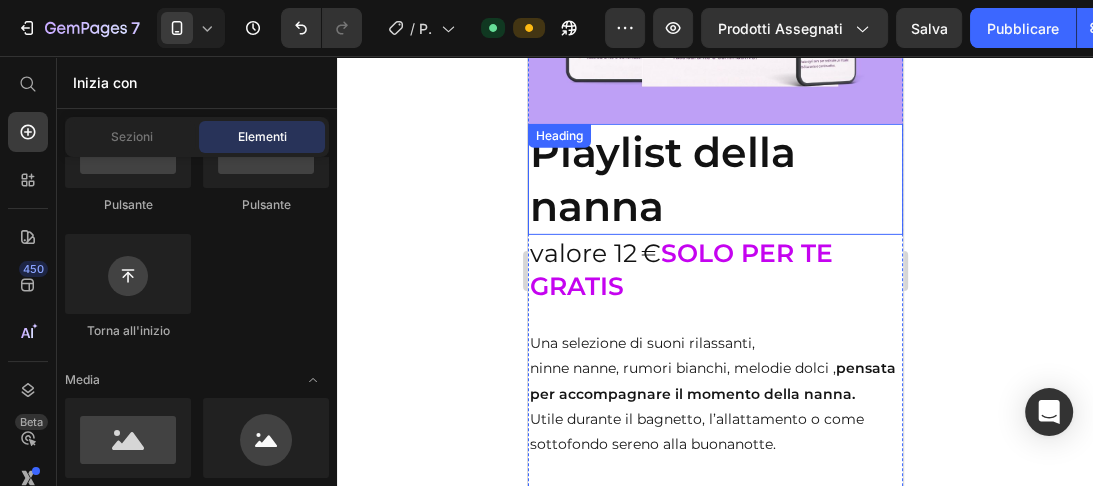 click on "Playlist della nanna" at bounding box center [714, 179] 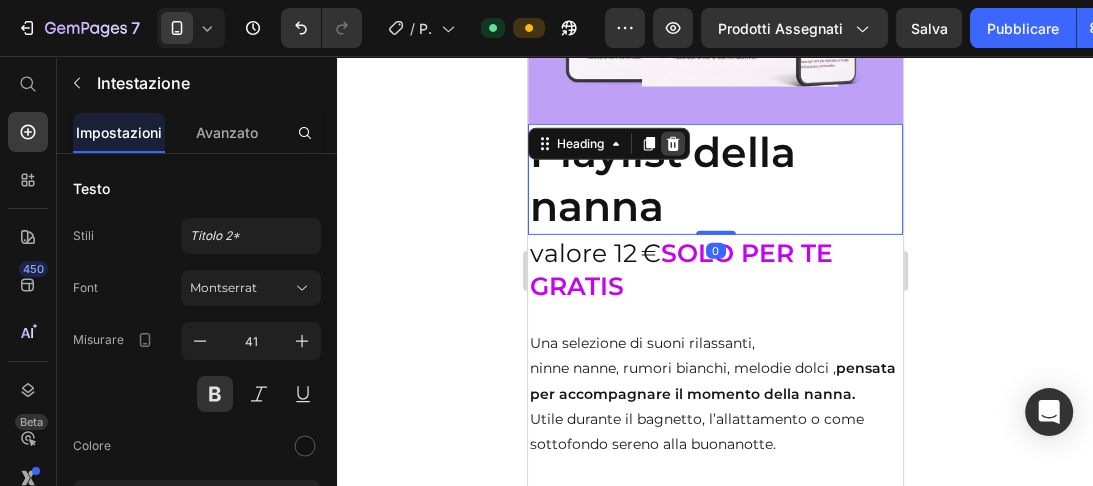 click 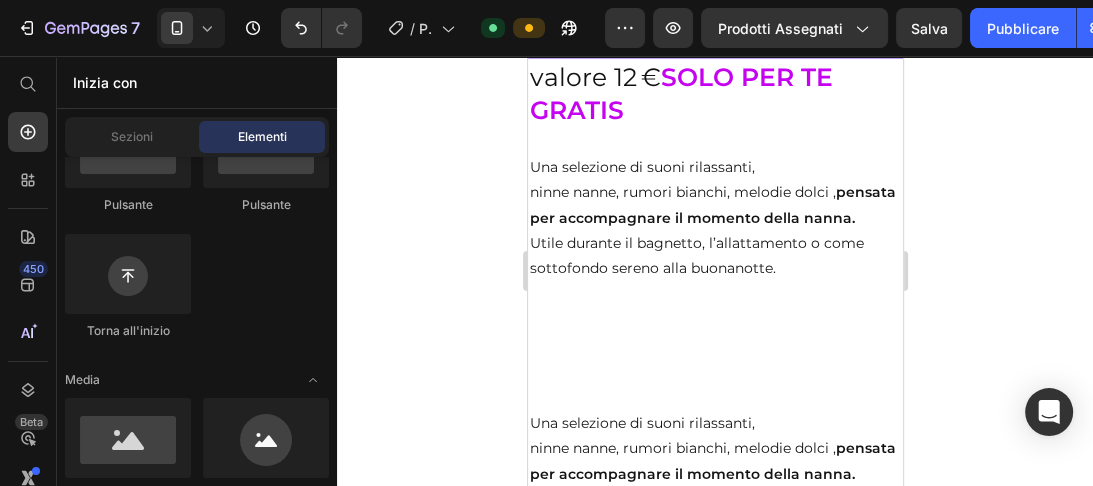 scroll, scrollTop: 10017, scrollLeft: 0, axis: vertical 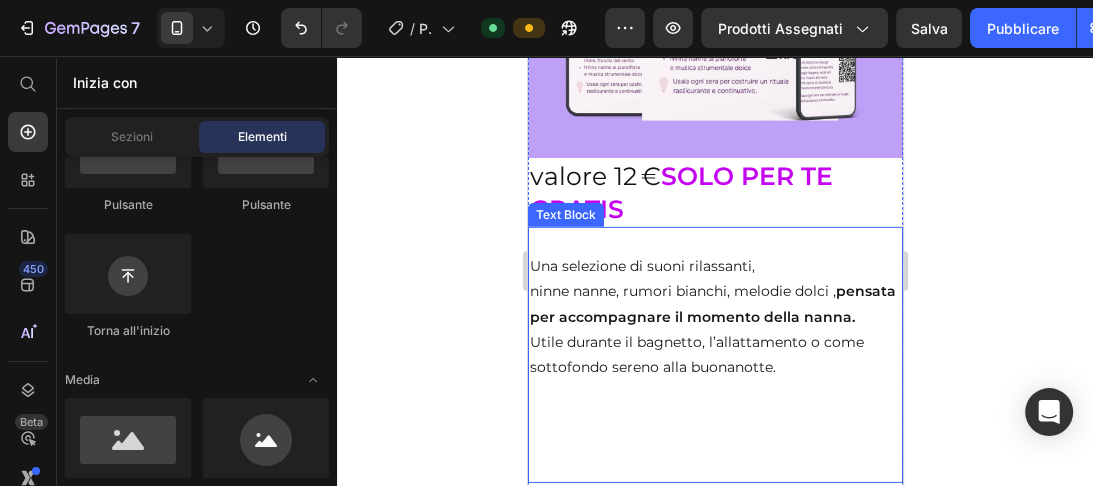 click on "Una selezione di suoni rilassanti,  ninne nanne, rumori bianchi, melodie dolci ,  pensata per accompagnare il momento della nanna.  Utile durante il bagnetto, l’allattamento o come sottofondo sereno alla buonanotte.   Text Block" at bounding box center [714, 355] 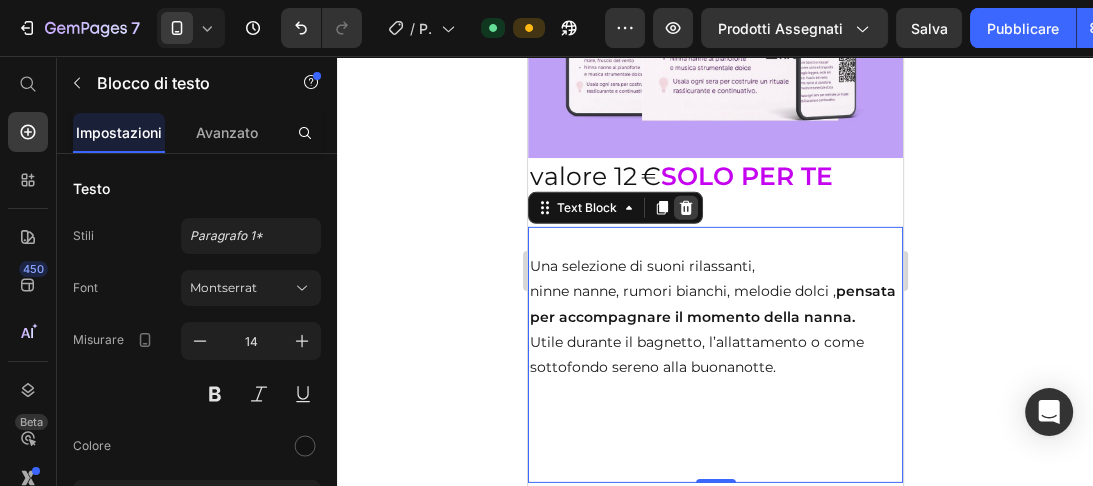 click 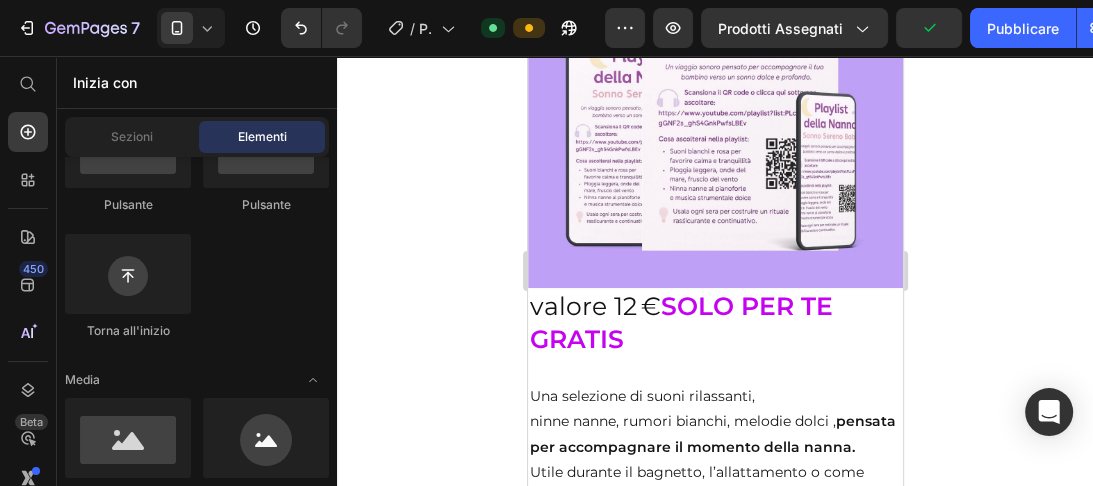 scroll, scrollTop: 9788, scrollLeft: 0, axis: vertical 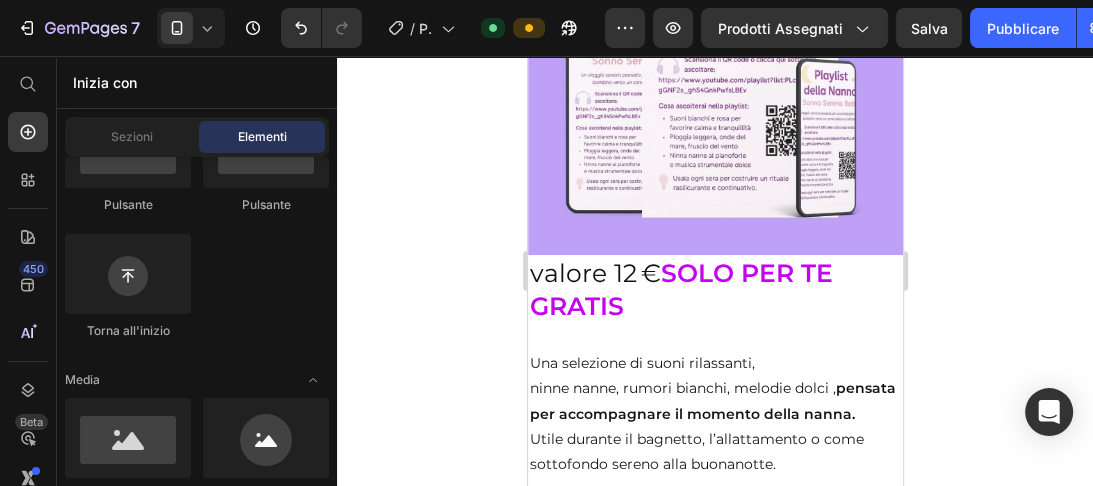 drag, startPoint x: 310, startPoint y: 379, endPoint x: 316, endPoint y: 348, distance: 31.575306 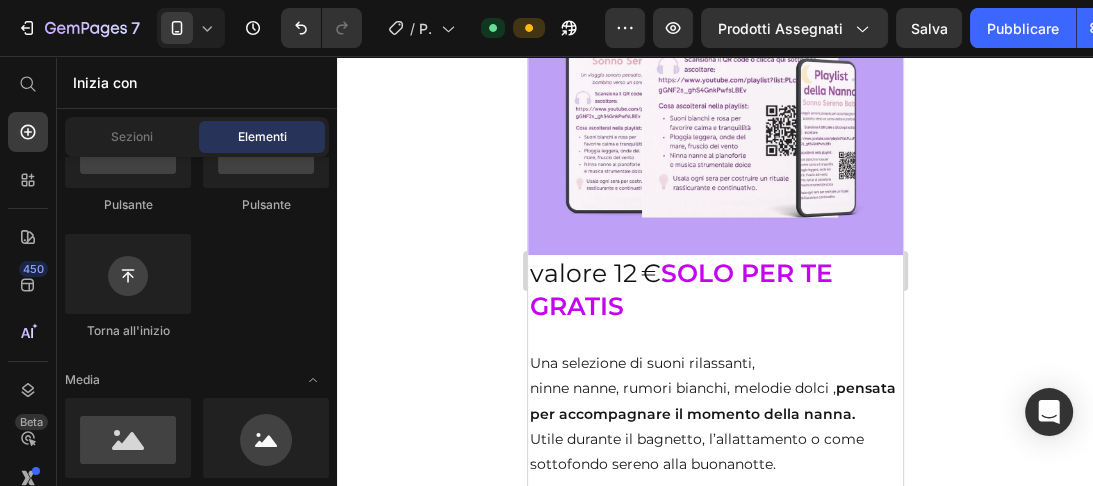 drag, startPoint x: 311, startPoint y: 379, endPoint x: 314, endPoint y: 345, distance: 34.132095 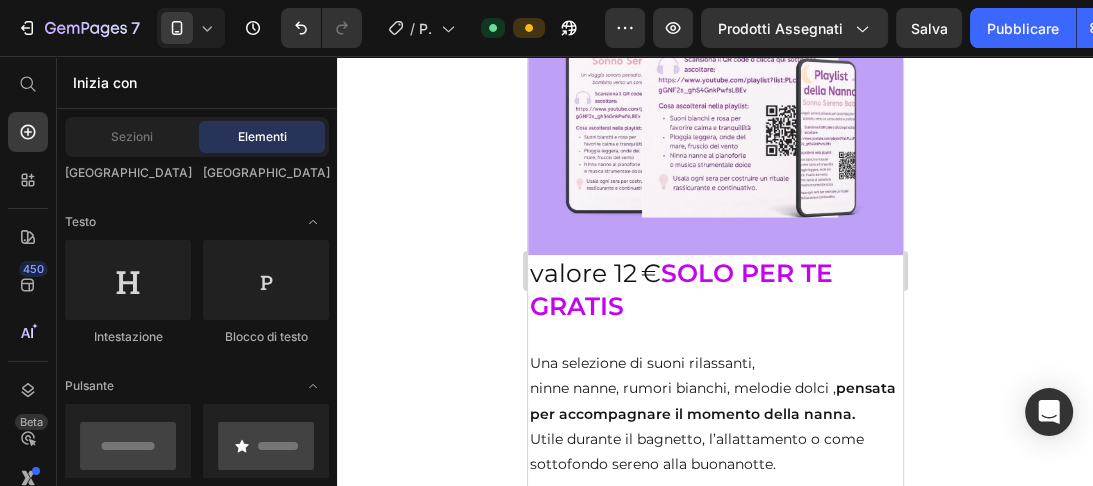 scroll, scrollTop: 221, scrollLeft: 0, axis: vertical 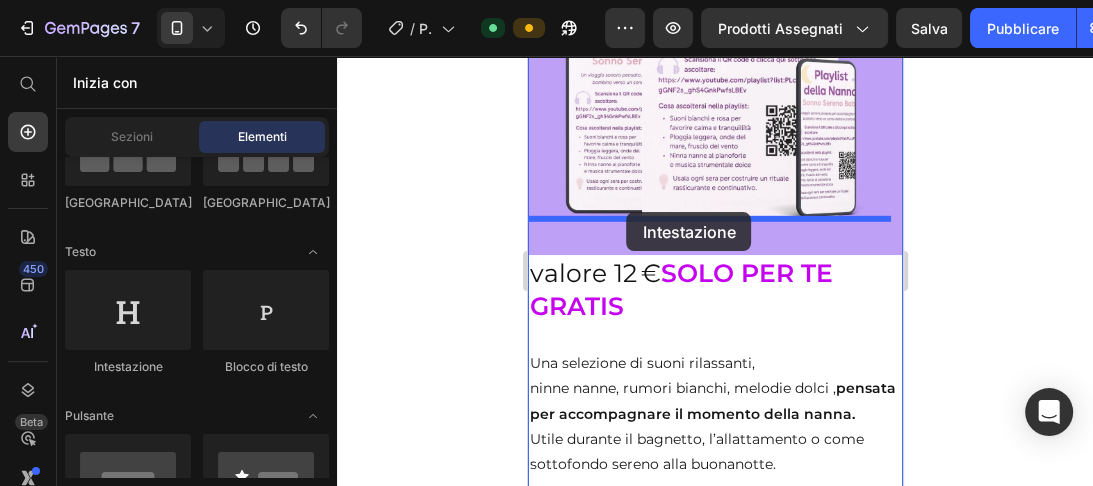 drag, startPoint x: 671, startPoint y: 382, endPoint x: 625, endPoint y: 212, distance: 176.1136 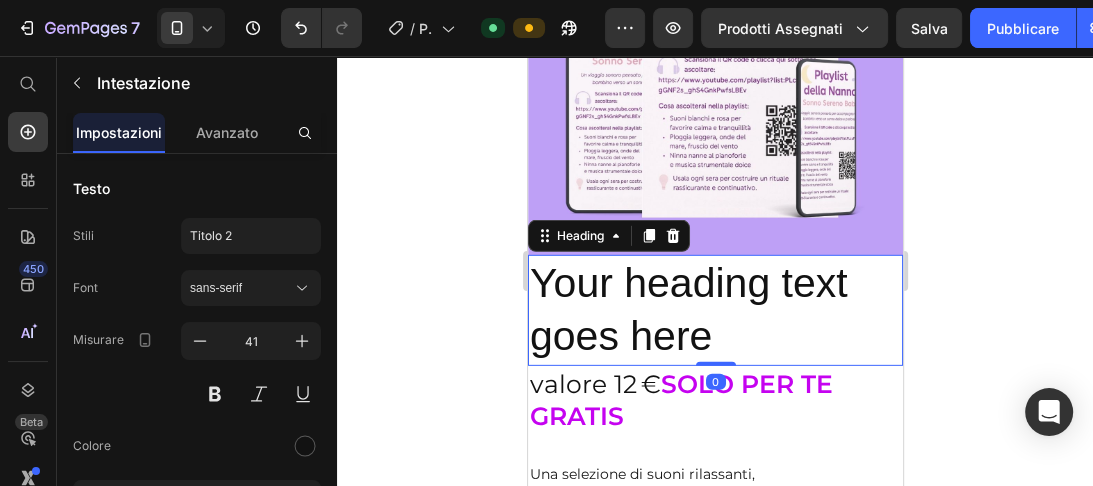 click on "Your heading text goes here" at bounding box center [714, 310] 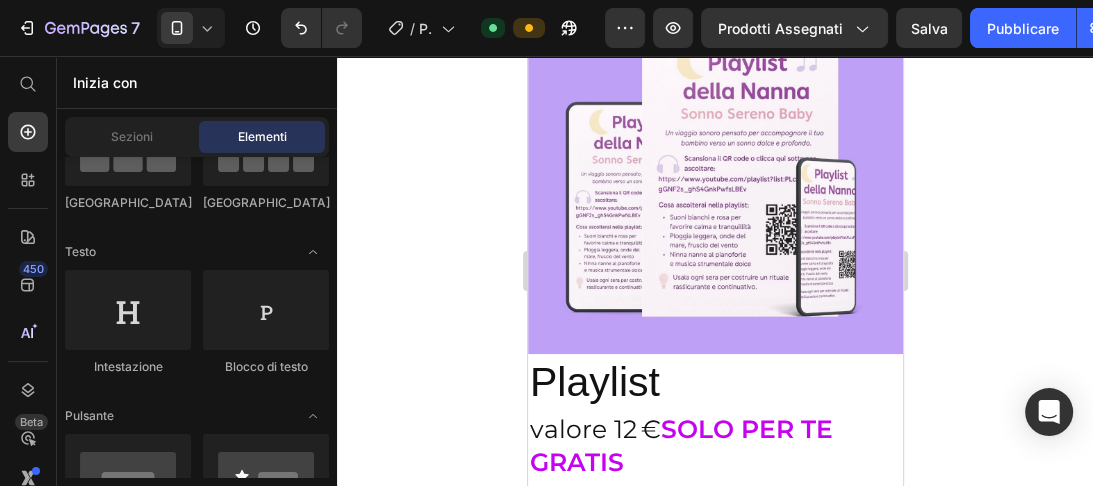 scroll, scrollTop: 9722, scrollLeft: 0, axis: vertical 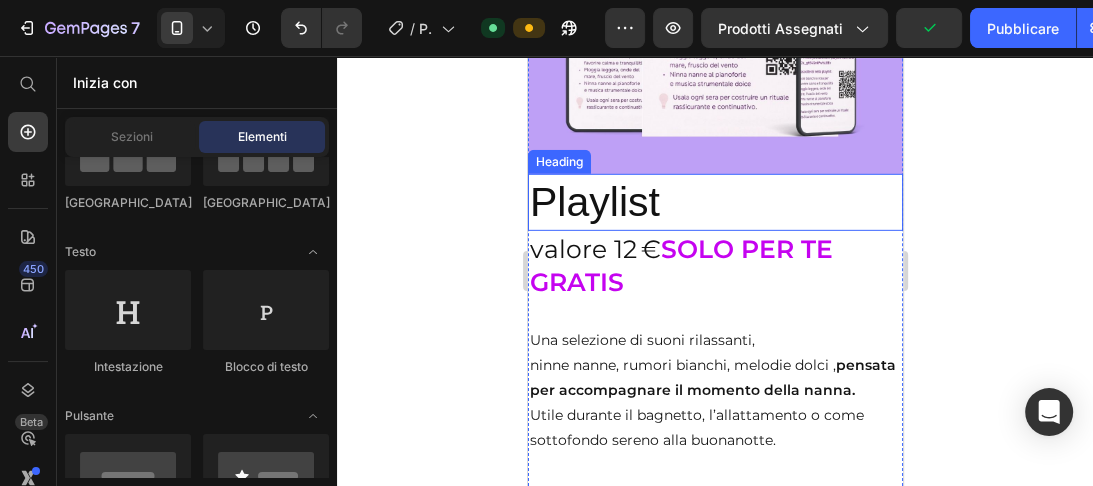 click on "Playlist" at bounding box center (714, 202) 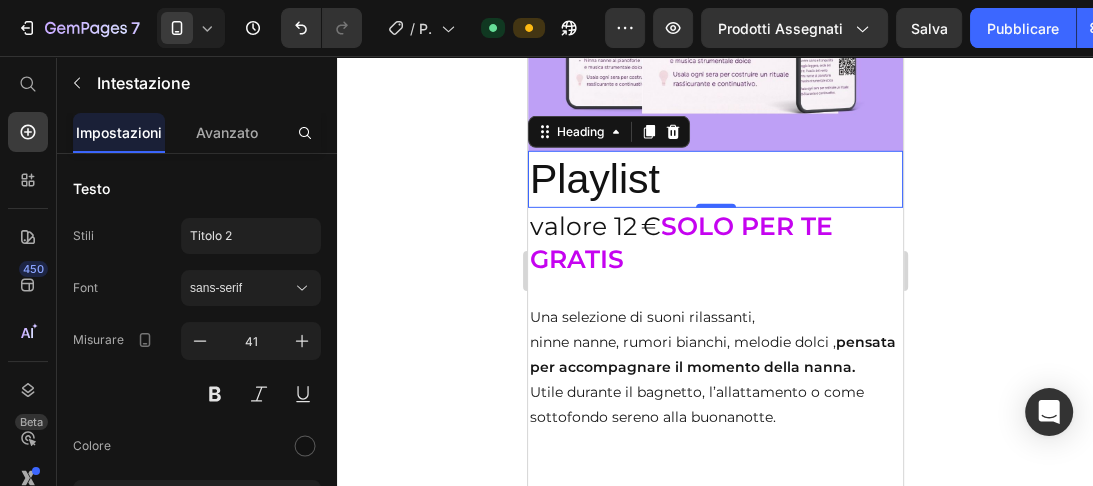 scroll, scrollTop: 9860, scrollLeft: 0, axis: vertical 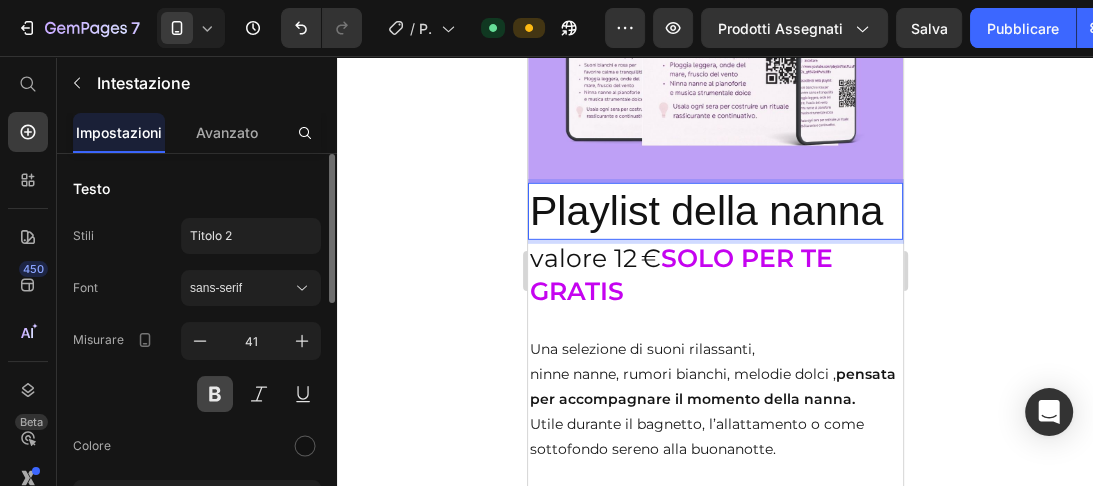 click at bounding box center [215, 394] 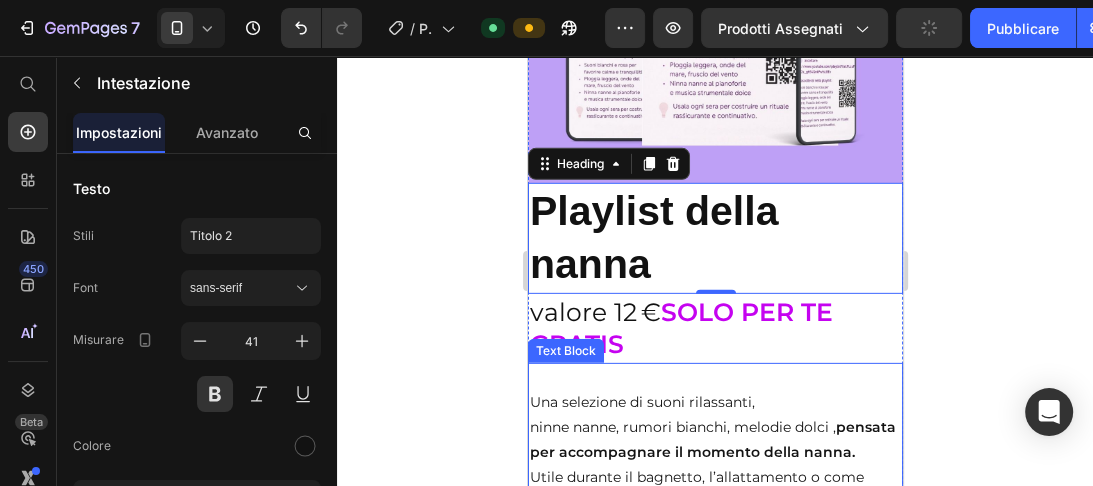 type 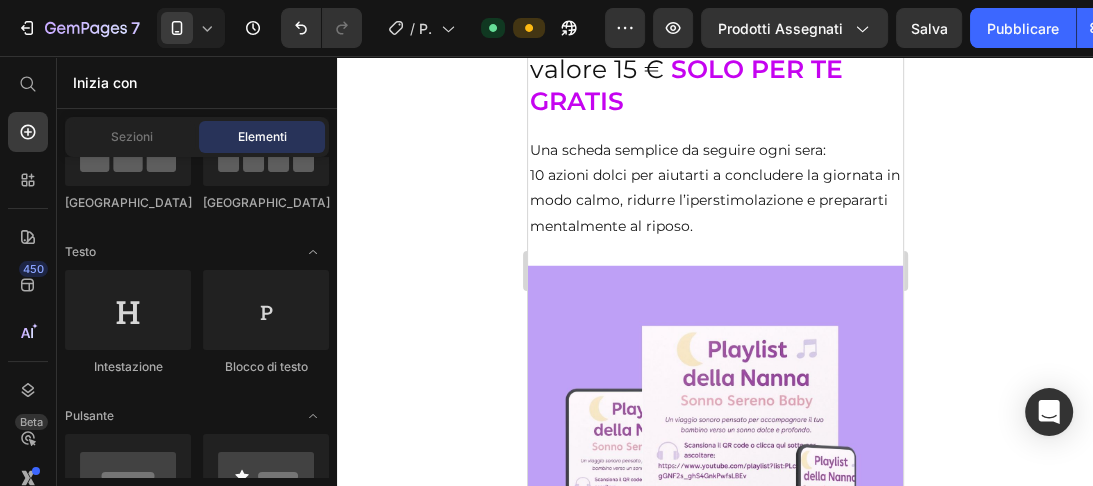 scroll, scrollTop: 9435, scrollLeft: 0, axis: vertical 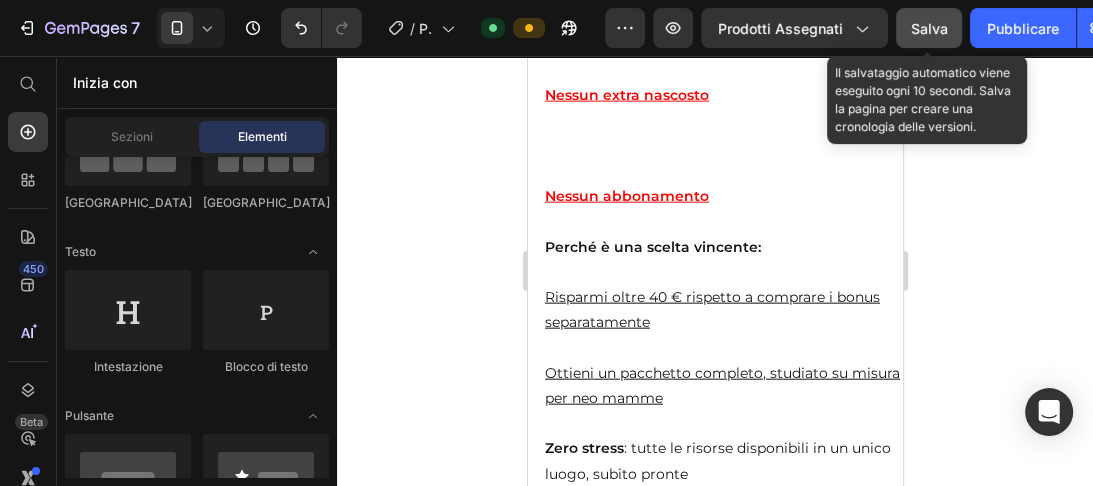 click on "Salva" at bounding box center (929, 28) 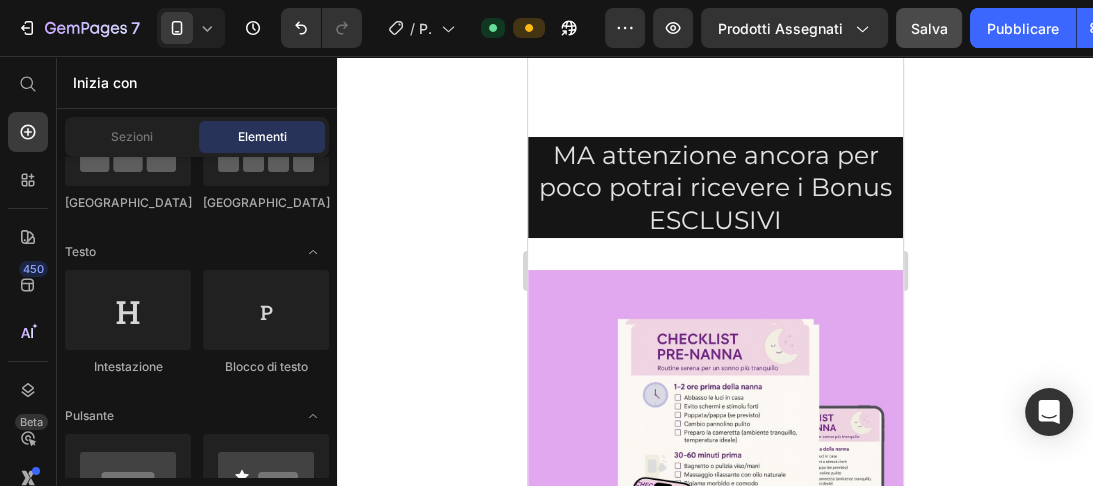 scroll, scrollTop: 8355, scrollLeft: 0, axis: vertical 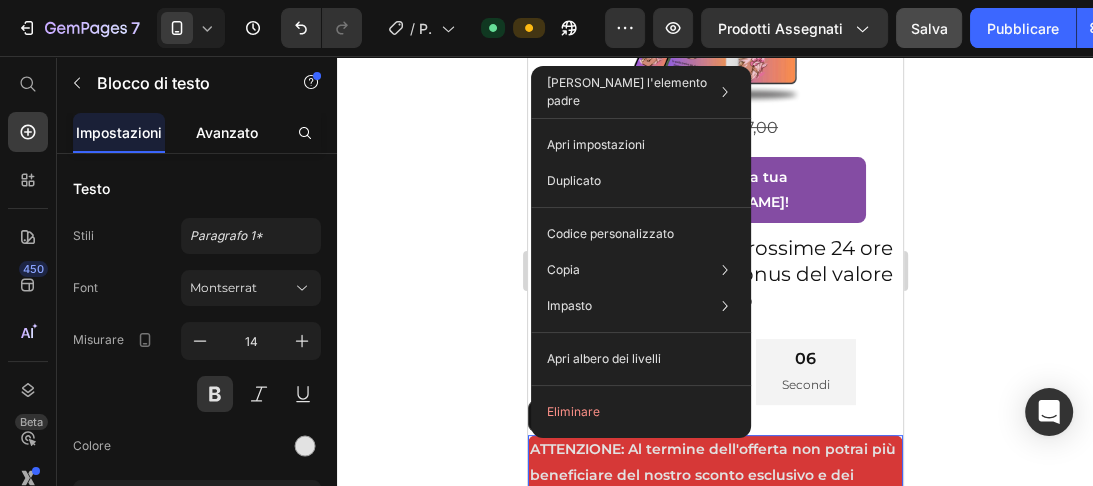 click on "Avanzato" at bounding box center [227, 132] 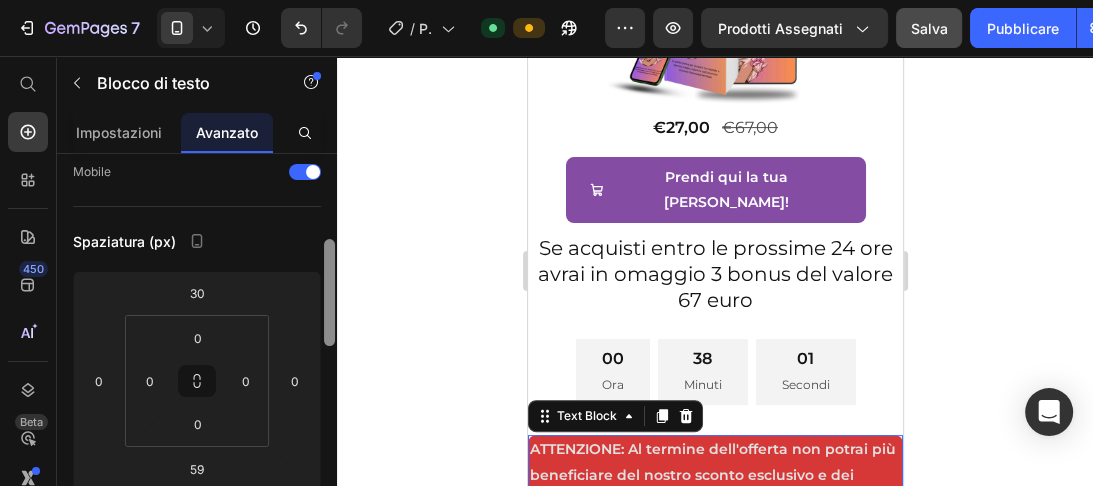 scroll, scrollTop: 180, scrollLeft: 0, axis: vertical 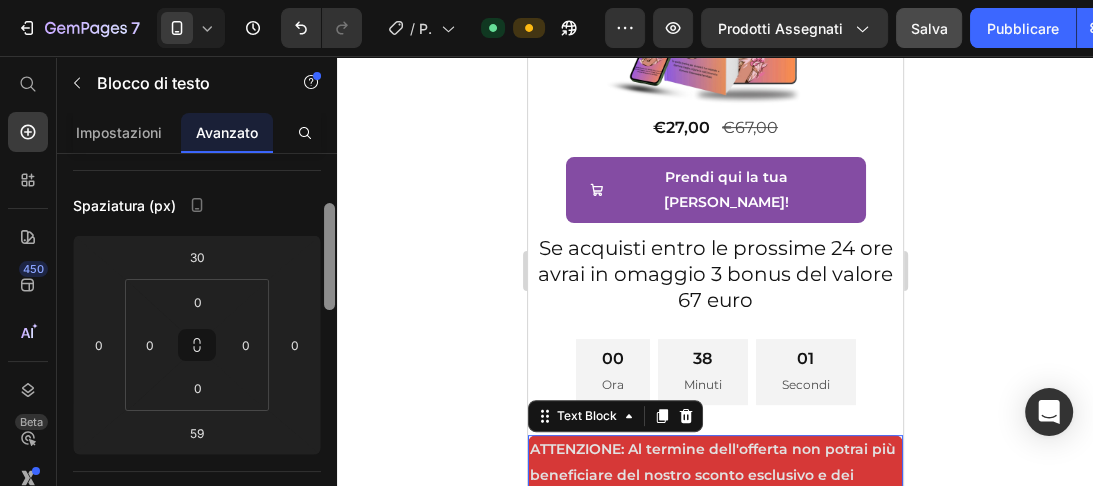 drag, startPoint x: 328, startPoint y: 195, endPoint x: 331, endPoint y: 245, distance: 50.08992 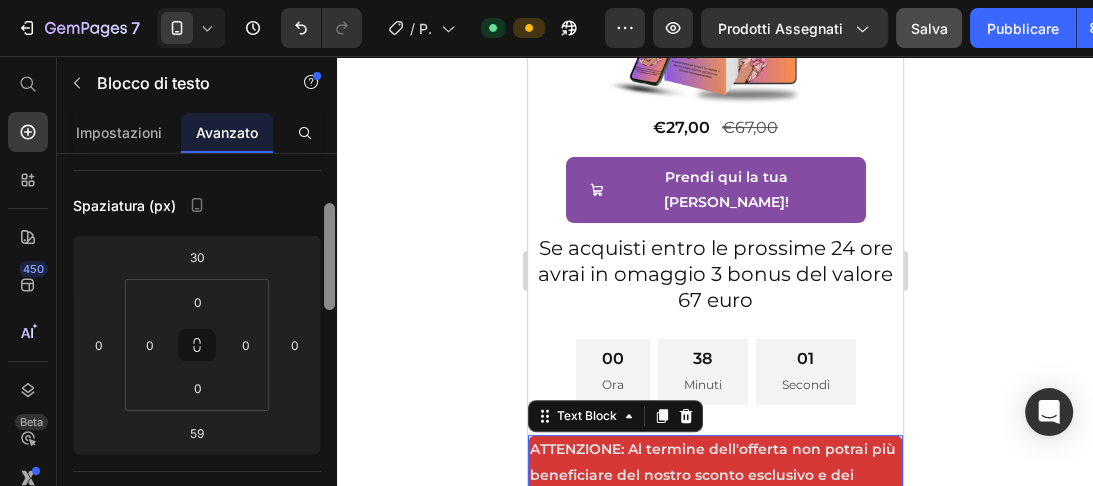 click at bounding box center (329, 256) 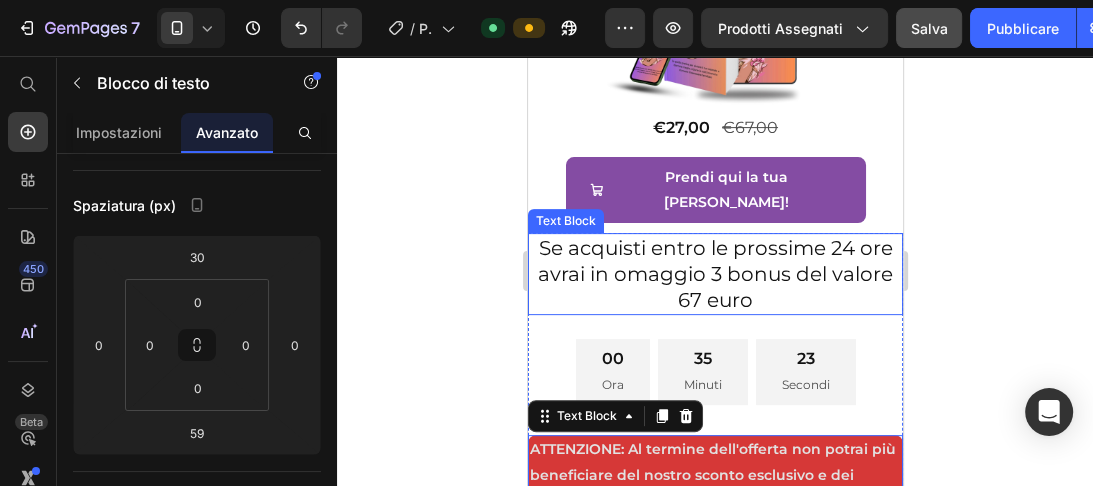 click on "Se acquisti entro le prossime 24 ore avrai in omaggio 3 bonus del valore 67 euro" at bounding box center (714, 274) 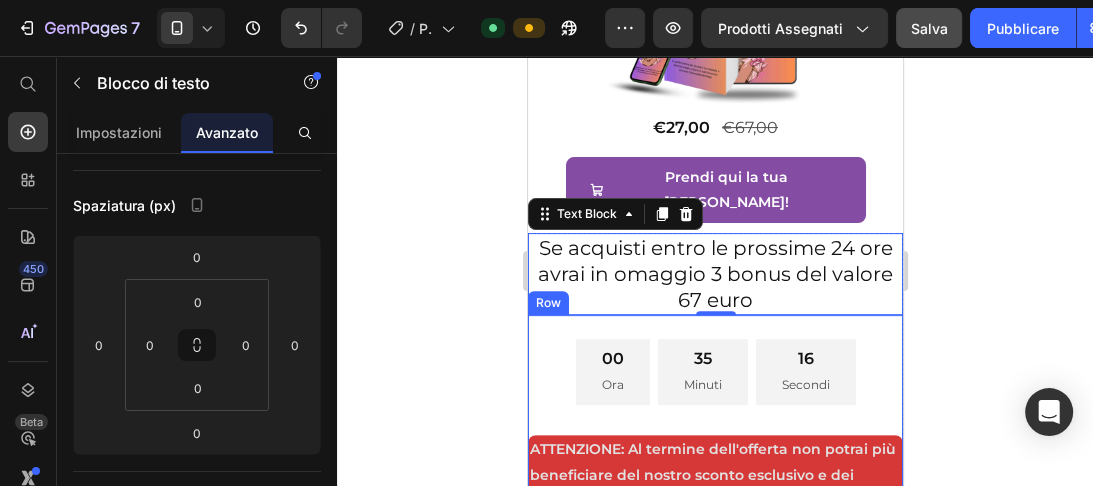 click on "00 Ora 35 Minuti 16 Secondi Countdown Timer ATTENZIONE: Al termine dell'offerta non potrai più beneficiare del nostro sconto esclusivo e dei bonus in omaggio  Text Block ✅ Questa guida fa per te se: Heading                Title Line Cerchi un aiuto concreto, ma che rispetti i tempi e la sensibilità del tuo bambino Vuoi  capire i bisogni reali del tuo neonato , senza forzature né metodi estremi. Credici che il sonno si può costruire giorno dopo giorno, con piccoli gesti, costanza e tanto amore.   Item List ❌ Questa guida non fa per te se: Heading                Title Line
Non credi che il benessere emotivo del bambino sia importante quanto il sonno
Ti aspetti che qualcuno faccia tutto al posto tuo, senza il tuo coinvolgimento attivo.
Non sei disposta a mettere in discussione alcune abitudini o a sperimentare nuovi approcci. Item List Row Row Row Il cambiamento comincia da gesti semplici. [GEOGRAPHIC_DATA]" at bounding box center (714, 804) 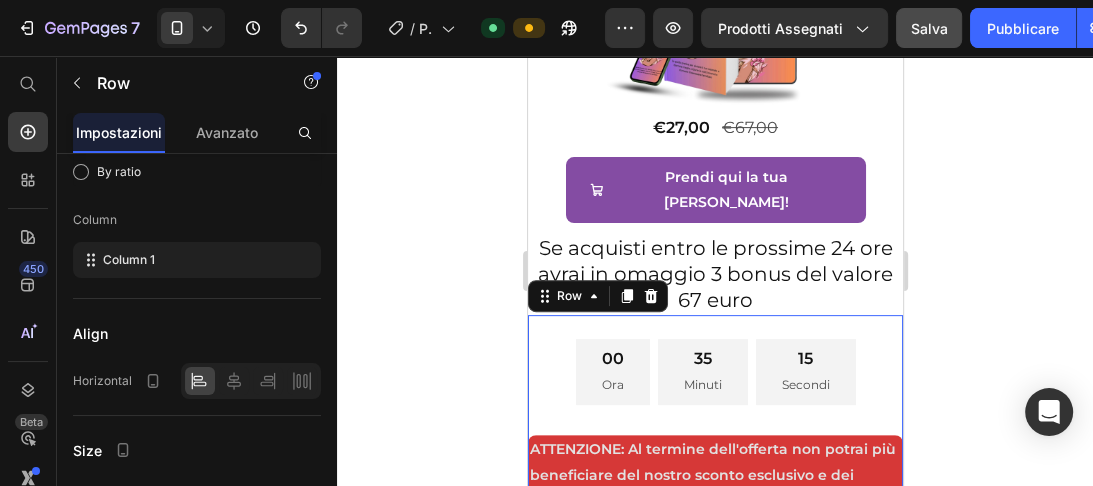 scroll, scrollTop: 0, scrollLeft: 0, axis: both 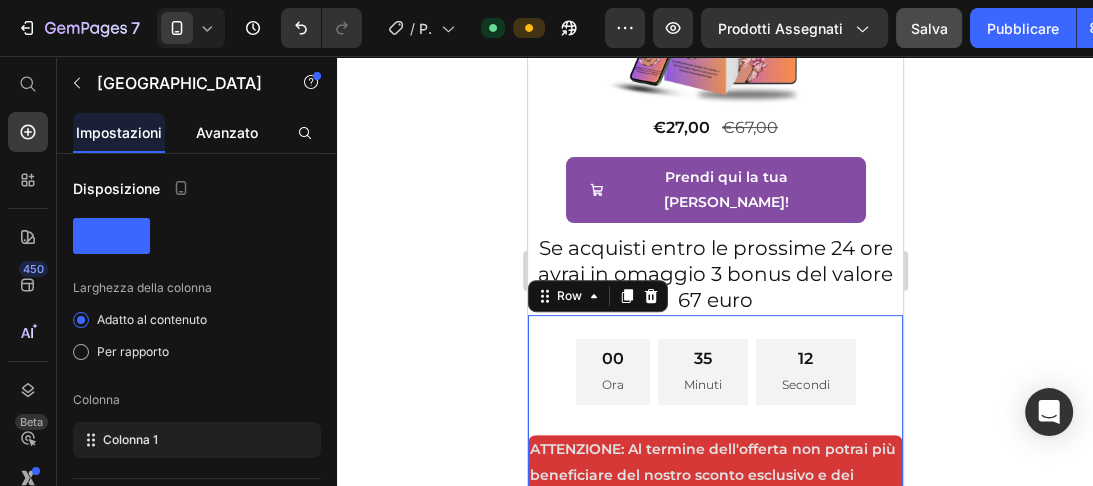 click on "Avanzato" at bounding box center (227, 132) 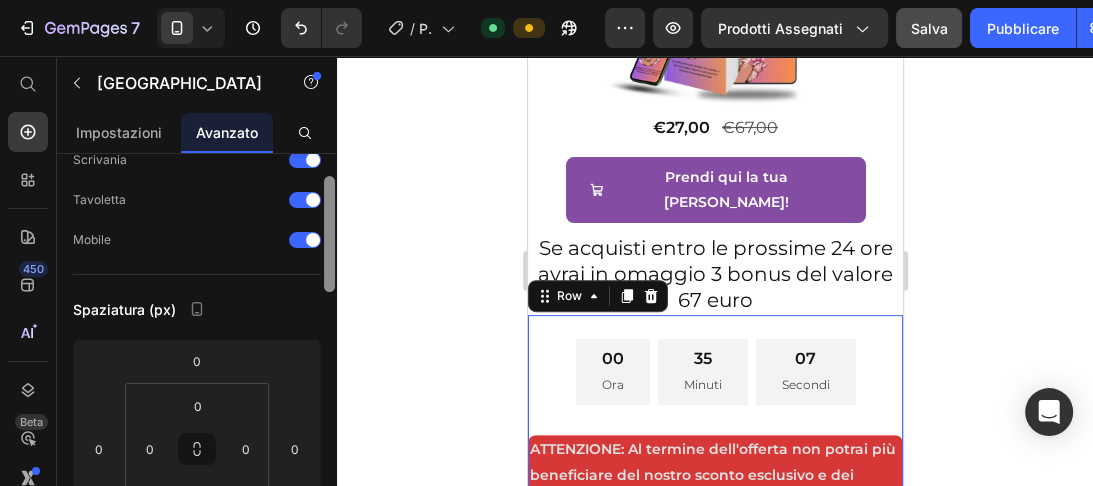 drag, startPoint x: 331, startPoint y: 199, endPoint x: 335, endPoint y: 220, distance: 21.377558 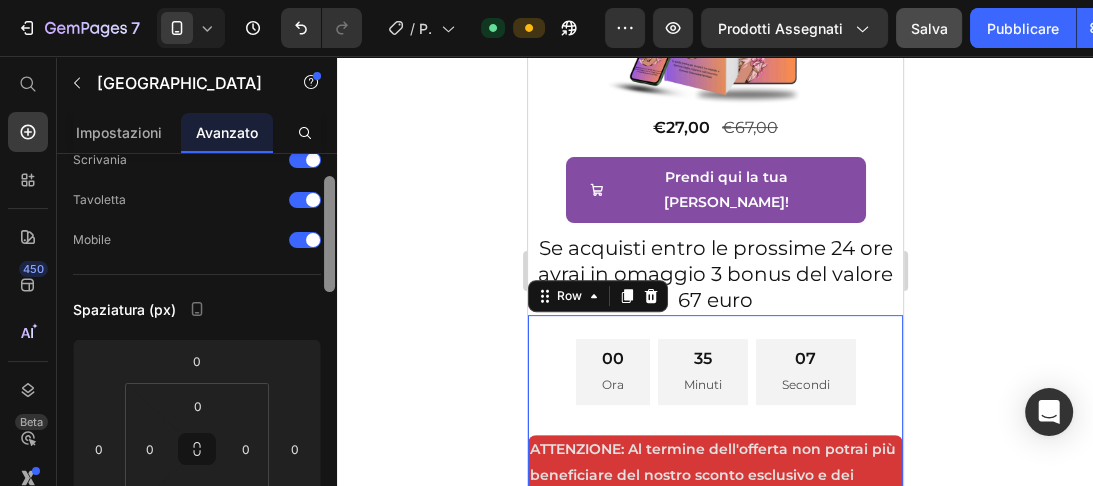 click at bounding box center (329, 348) 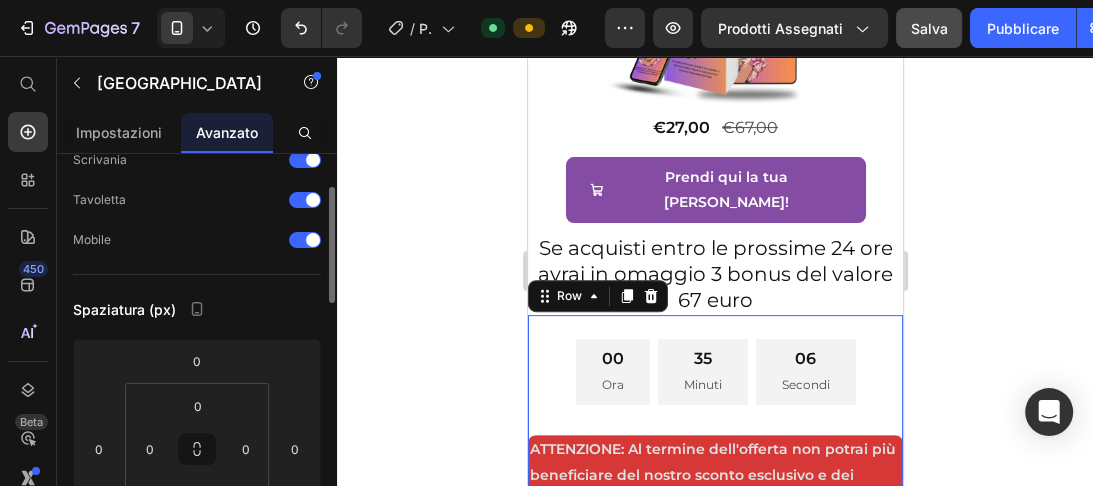 scroll, scrollTop: 84, scrollLeft: 0, axis: vertical 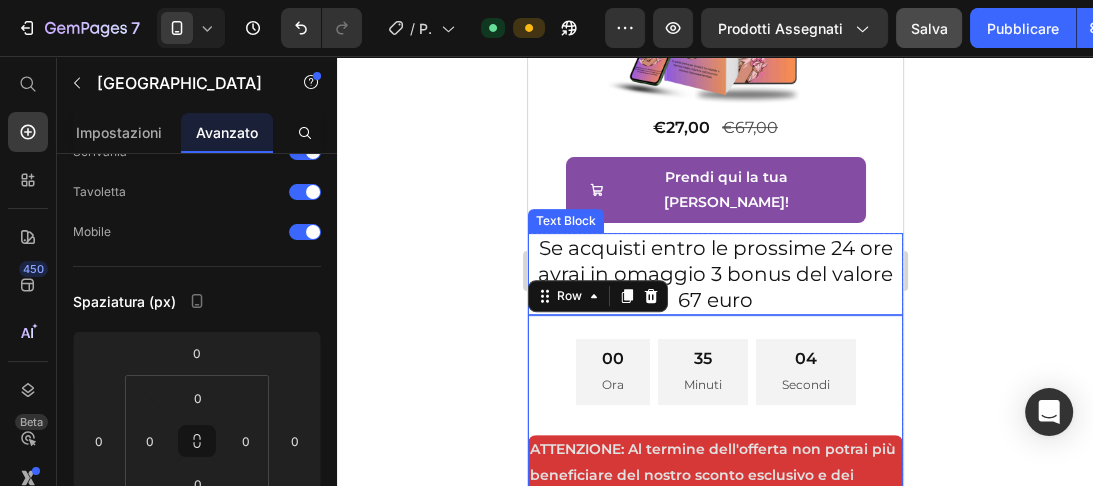 click on "Se acquisti entro le prossime 24 ore avrai in omaggio 3 bonus del valore 67 euro" at bounding box center (714, 274) 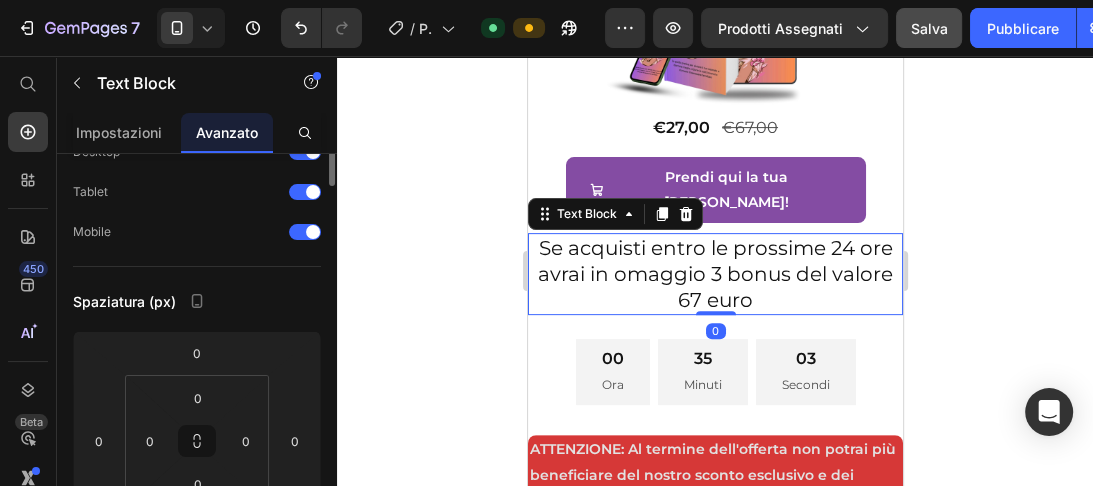 scroll, scrollTop: 0, scrollLeft: 0, axis: both 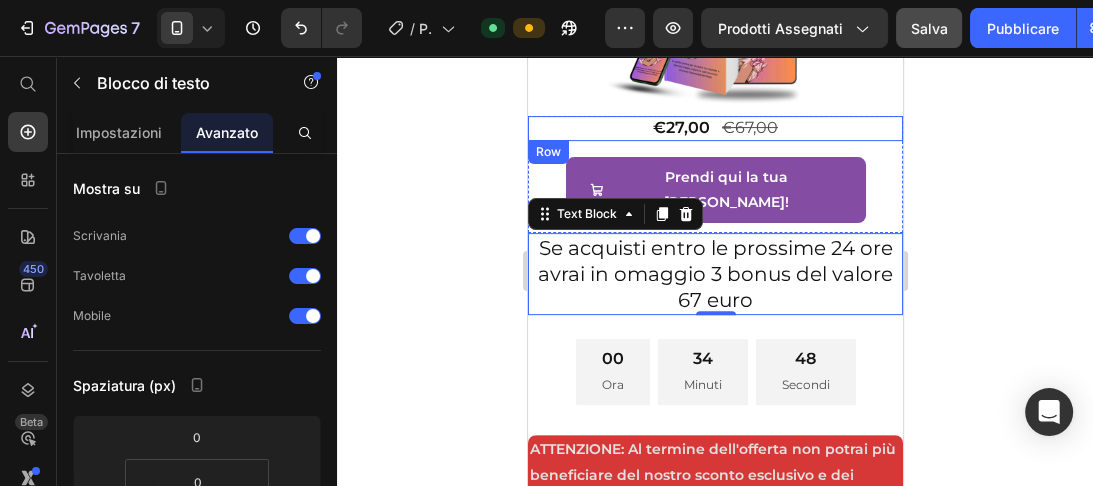 click on "€27,00 Product Price €67,00 Product Price Row" at bounding box center (714, 128) 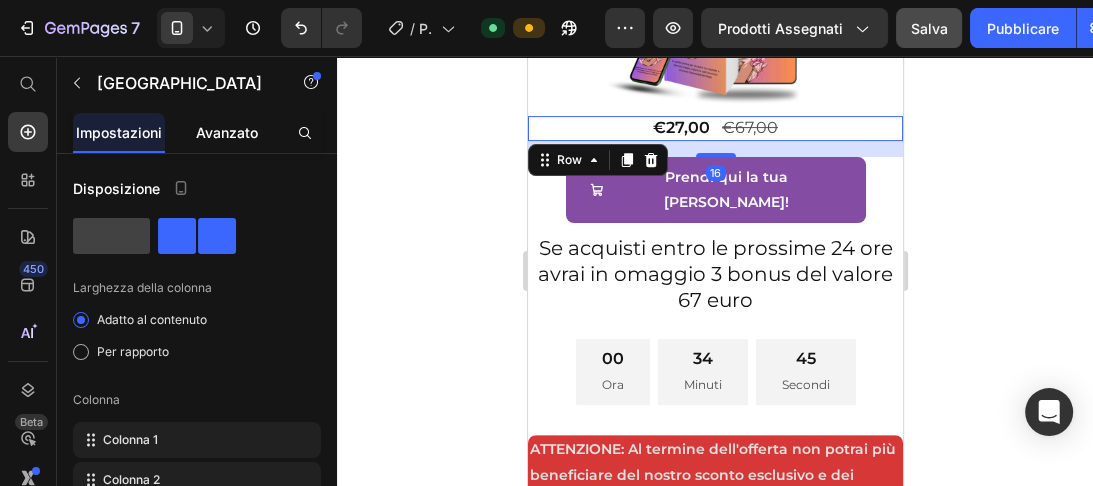 click on "Avanzato" at bounding box center (227, 132) 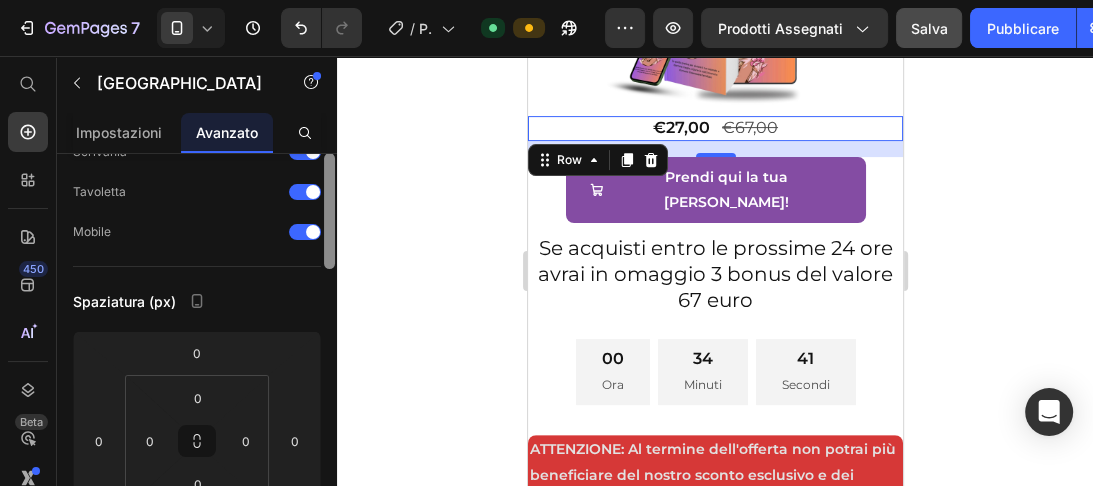 drag, startPoint x: 329, startPoint y: 188, endPoint x: 332, endPoint y: 213, distance: 25.179358 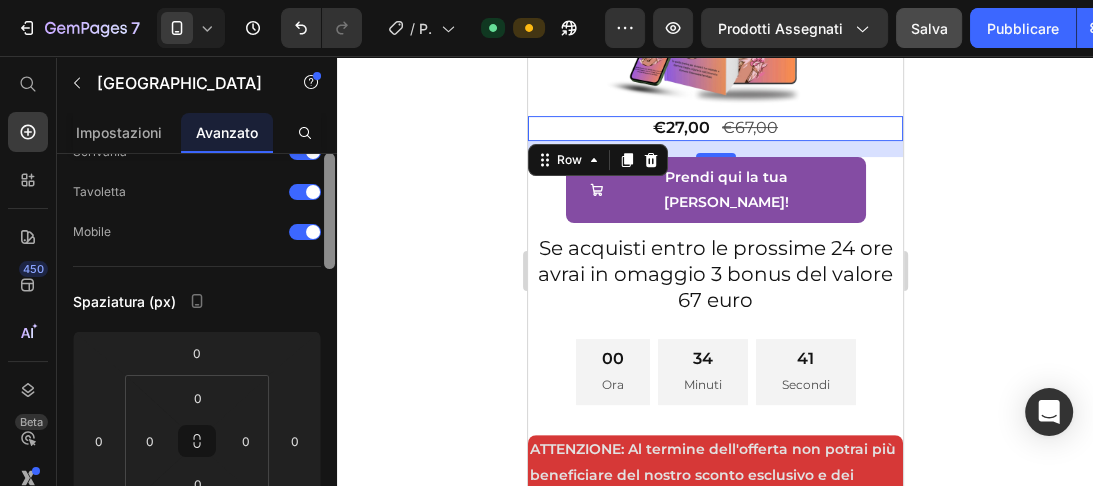 click at bounding box center [329, 211] 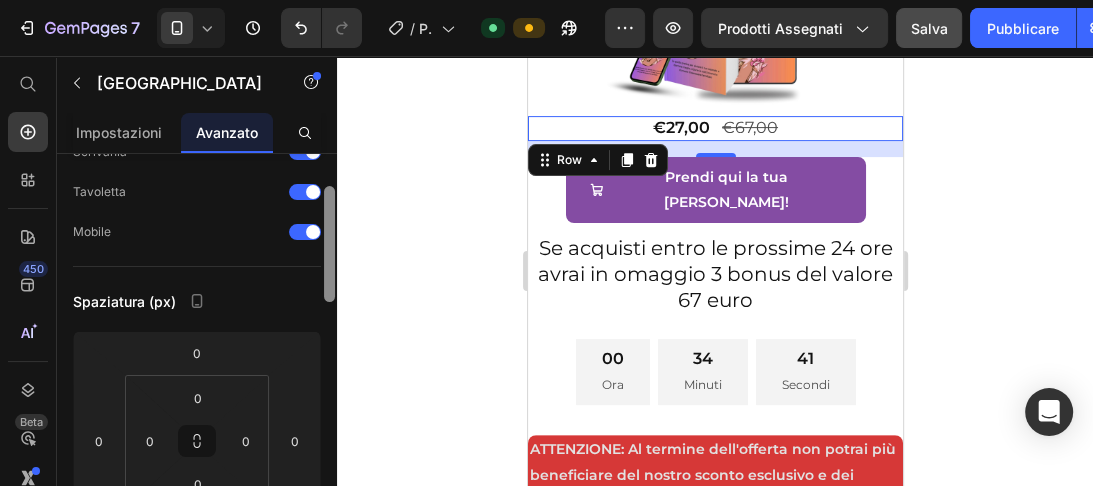 scroll, scrollTop: 90, scrollLeft: 0, axis: vertical 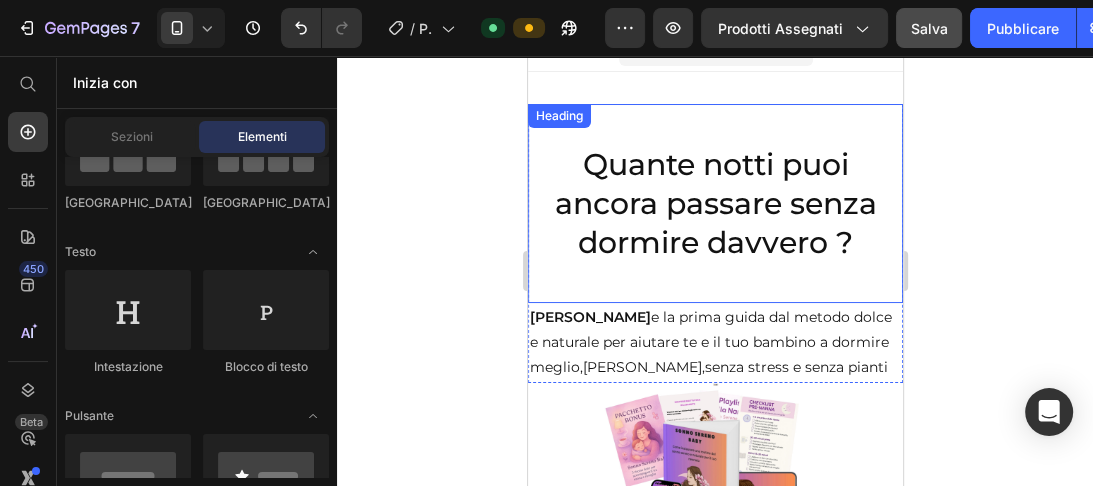 click on "Quante notti puoi ancora passare senza dormire davvero ?" at bounding box center [714, 203] 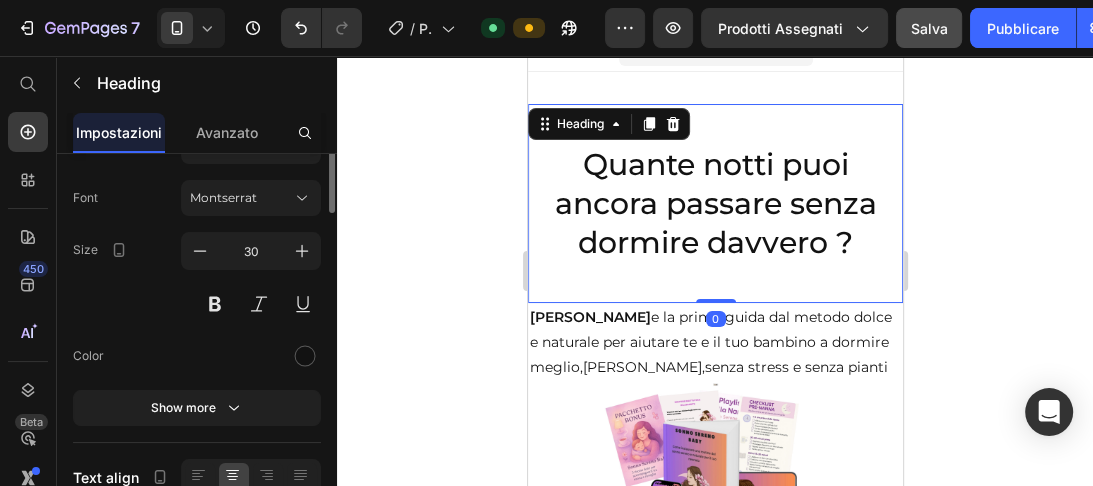 scroll, scrollTop: 0, scrollLeft: 0, axis: both 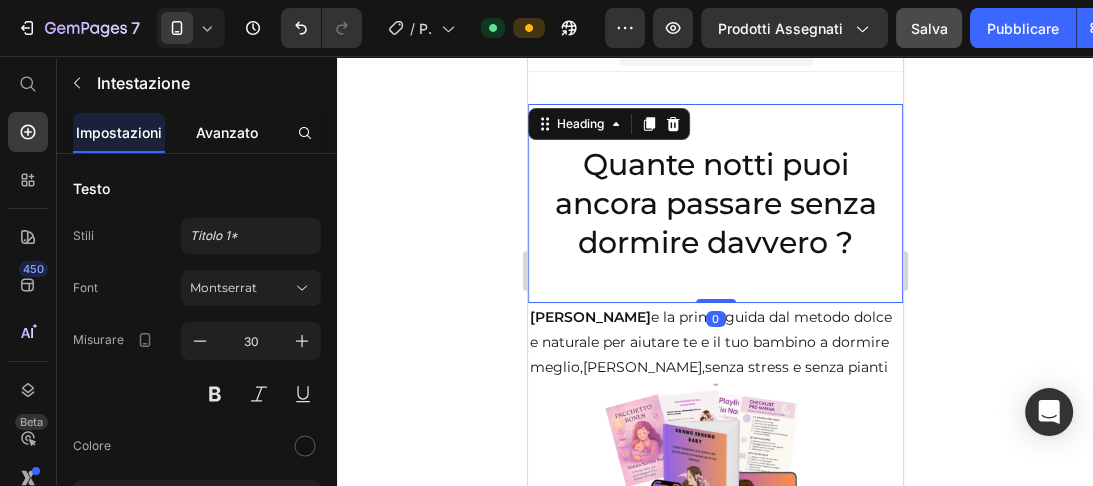 click on "Avanzato" at bounding box center [227, 132] 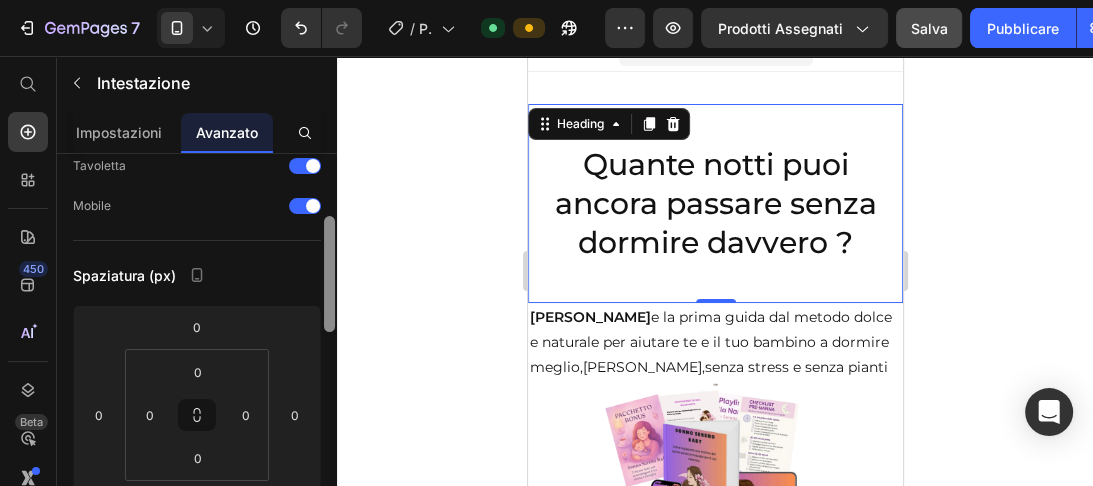 drag, startPoint x: 330, startPoint y: 196, endPoint x: 329, endPoint y: 236, distance: 40.012497 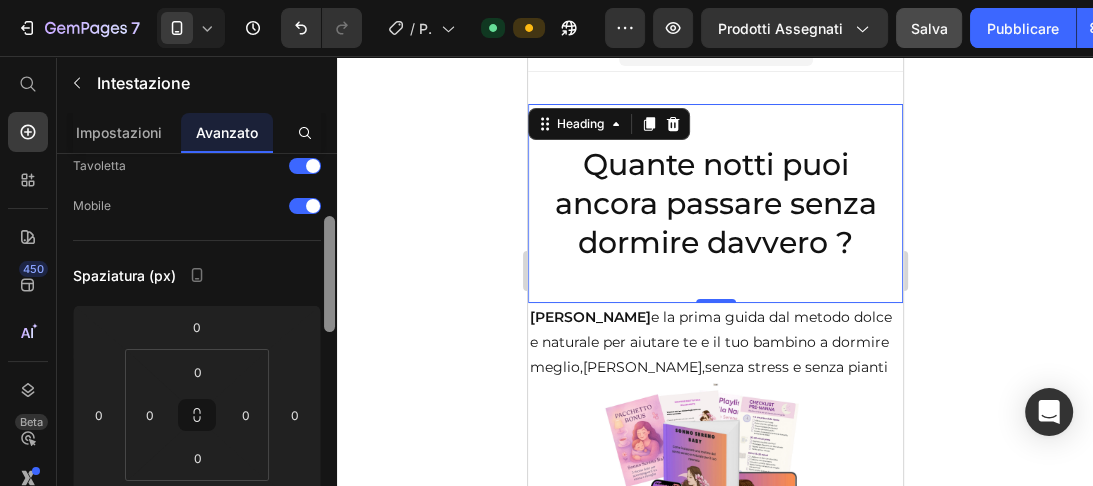 click at bounding box center [329, 274] 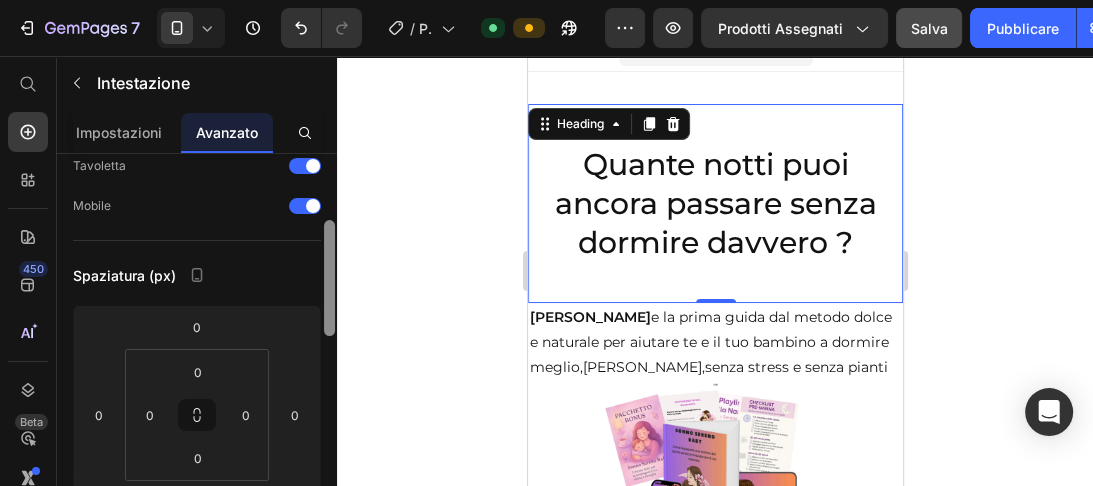scroll, scrollTop: 136, scrollLeft: 0, axis: vertical 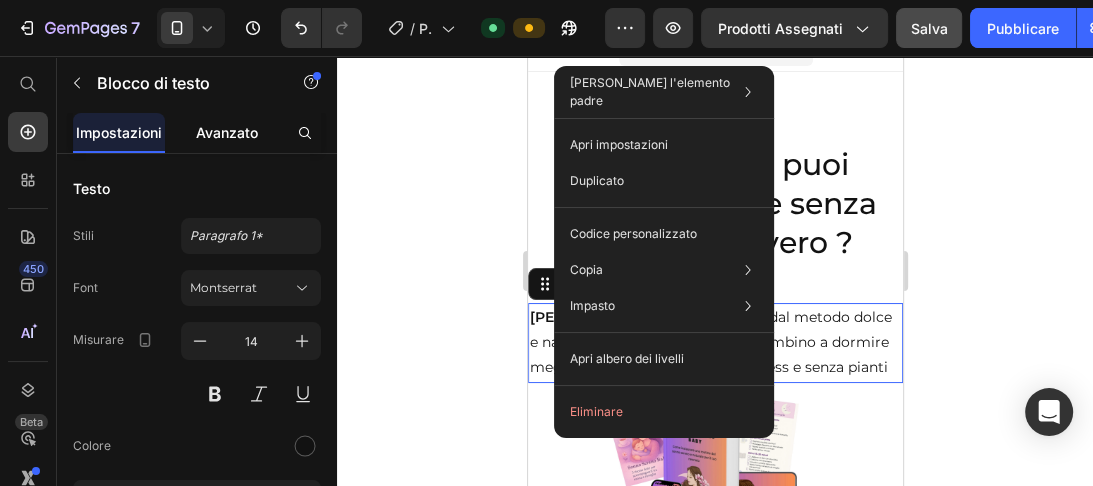 click on "Avanzato" at bounding box center (227, 132) 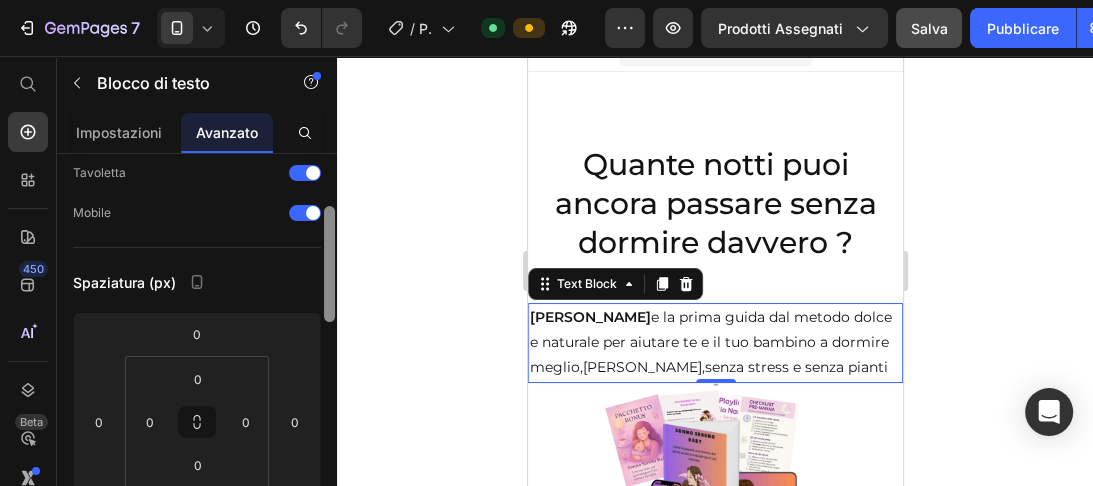 drag, startPoint x: 328, startPoint y: 231, endPoint x: 330, endPoint y: 268, distance: 37.054016 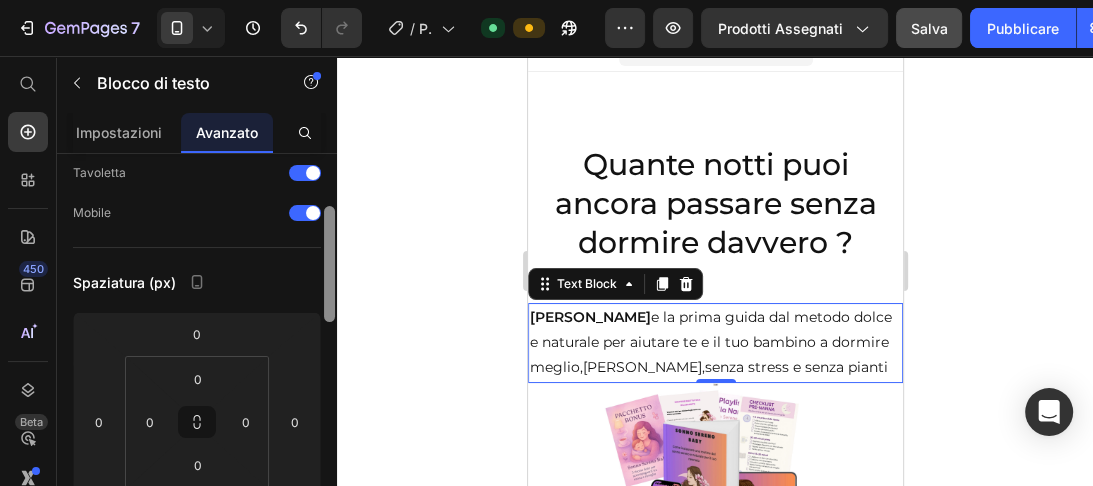 click at bounding box center (329, 264) 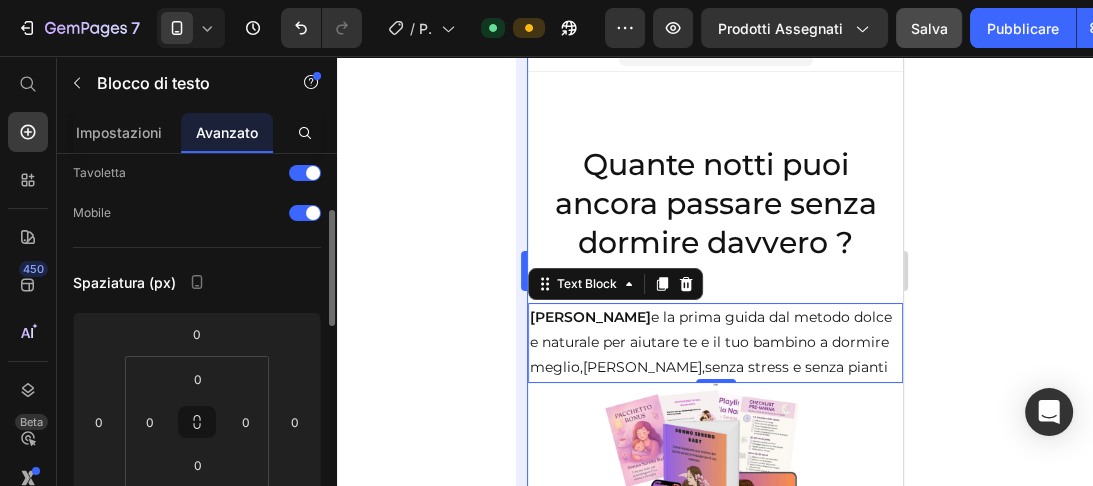 scroll, scrollTop: 123, scrollLeft: 0, axis: vertical 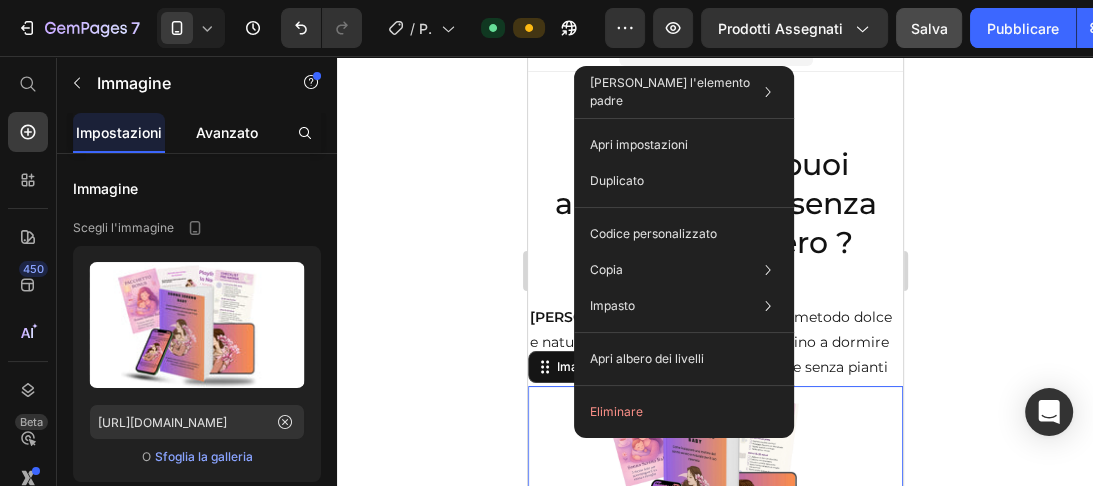 click on "Avanzato" 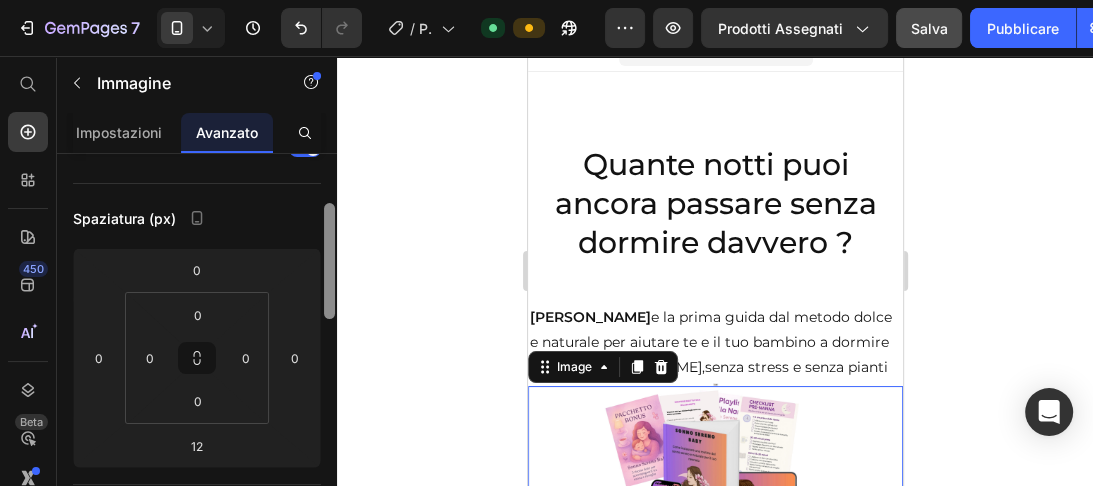 drag, startPoint x: 328, startPoint y: 202, endPoint x: 328, endPoint y: 244, distance: 42 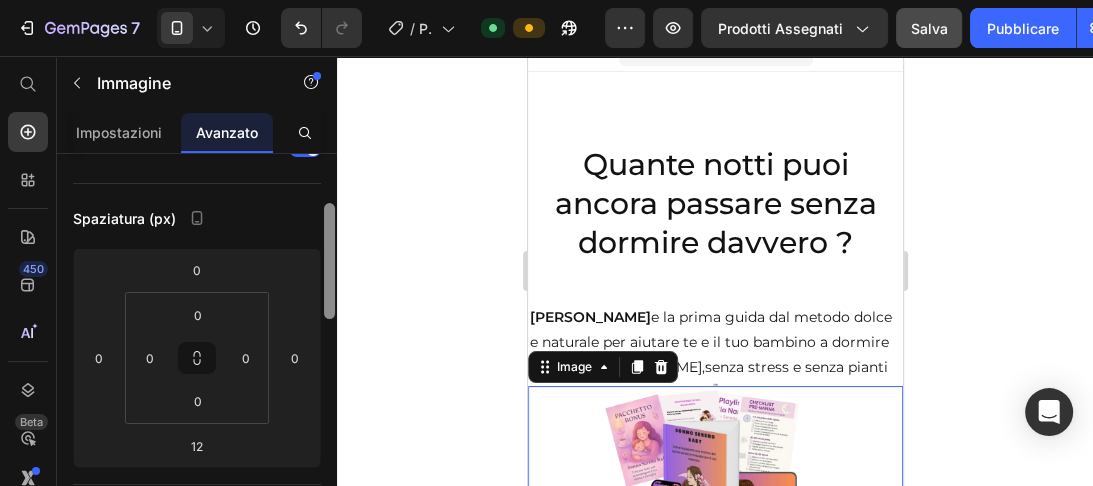 click at bounding box center [329, 261] 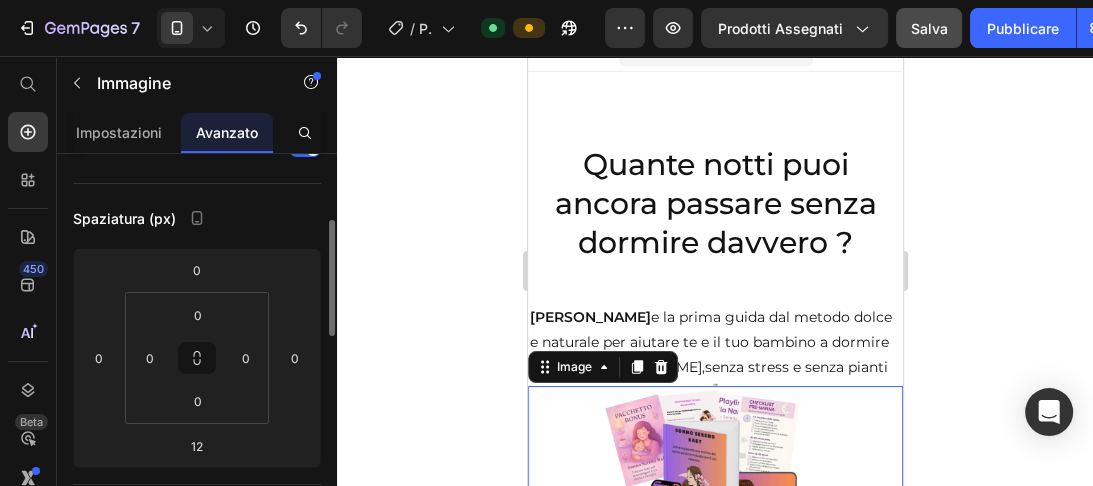 scroll, scrollTop: 180, scrollLeft: 0, axis: vertical 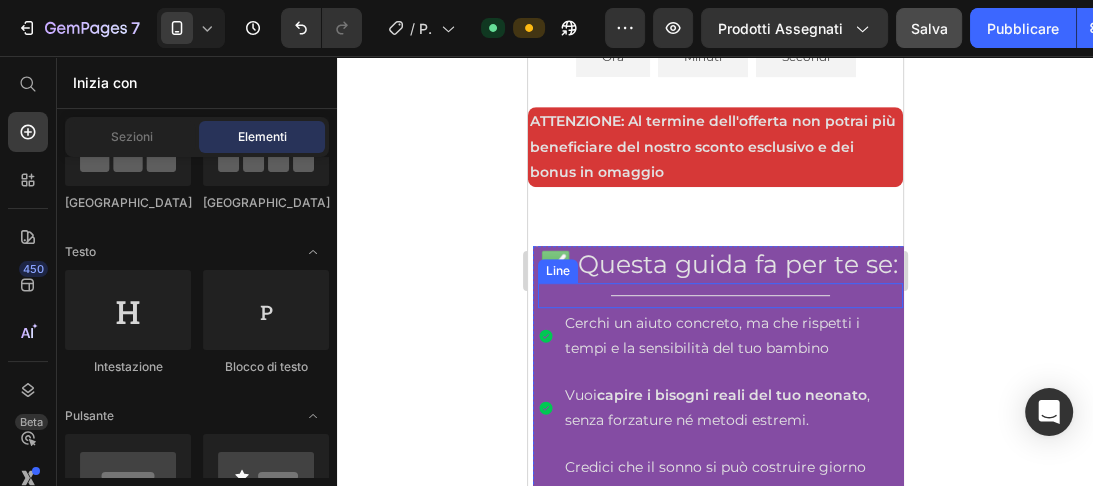 click on "✅ Questa guida fa per te se: Heading                Title Line Cerchi un aiuto concreto, ma che rispetti i tempi e la sensibilità del tuo bambino Vuoi  capire i bisogni reali del tuo neonato , senza forzature né metodi estremi. Credici che il sonno si può costruire giorno dopo giorno, con piccoli gesti, costanza e tanto amore.   Item List" at bounding box center (719, 402) 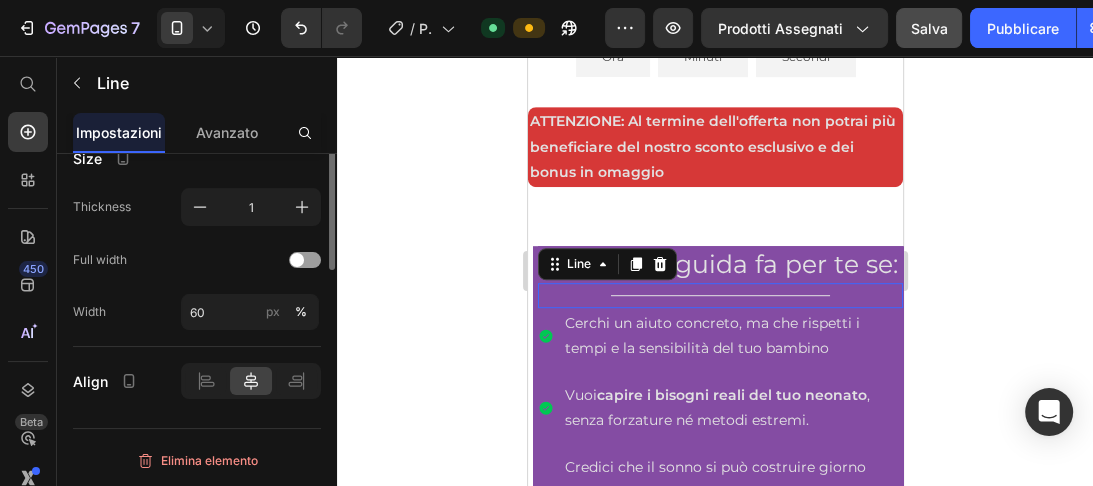 scroll, scrollTop: 975, scrollLeft: 0, axis: vertical 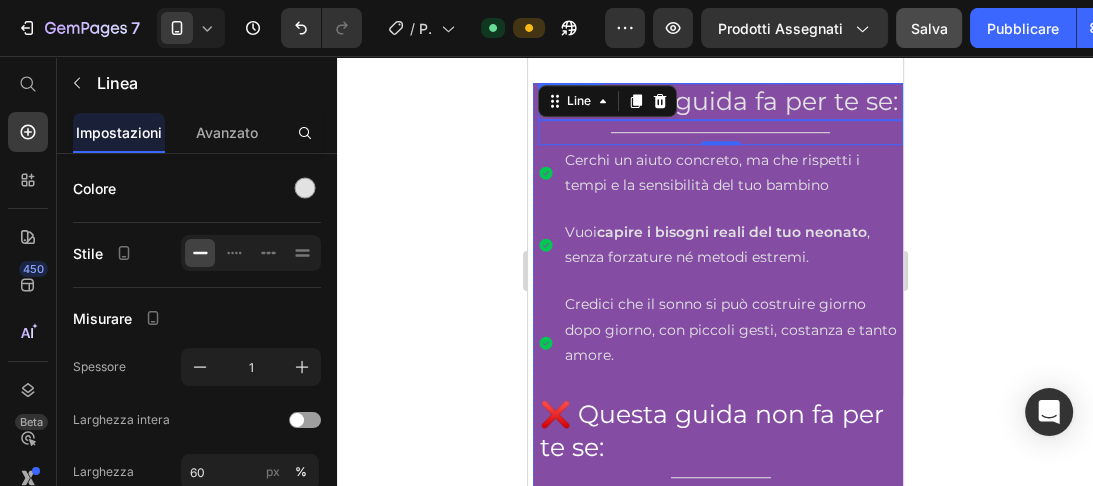 click on "✅ Questa guida fa per te se:" at bounding box center [719, 101] 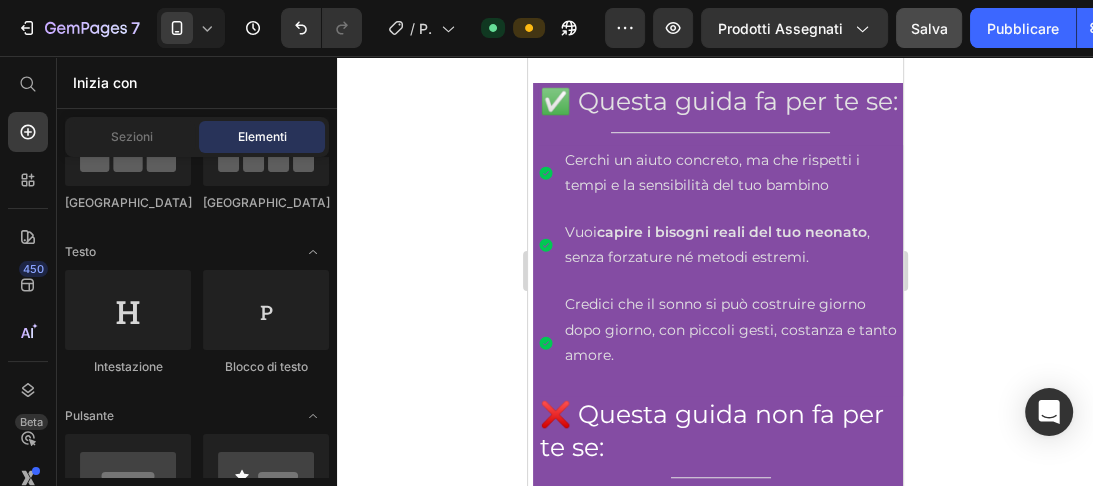 scroll, scrollTop: 942, scrollLeft: 0, axis: vertical 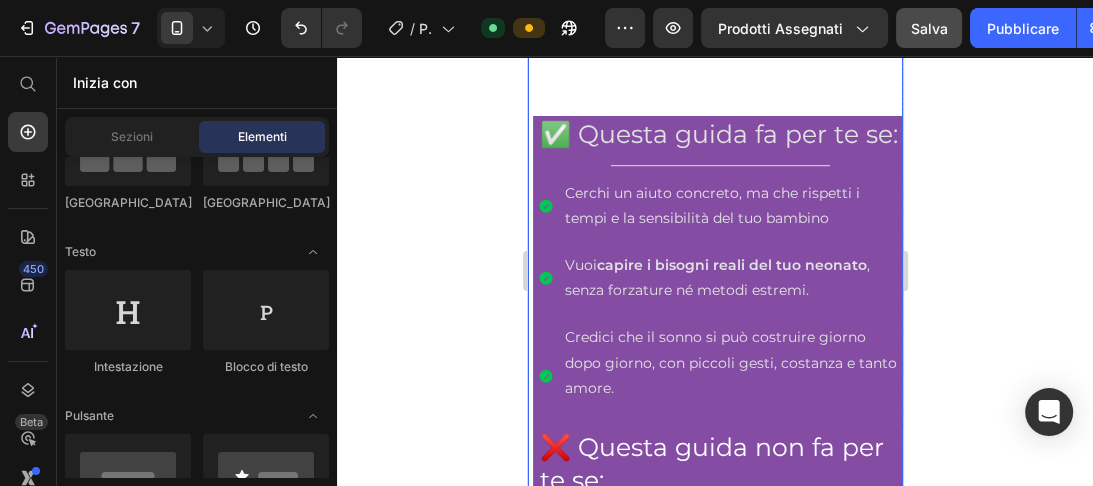 click on "ATTENZIONE: Al termine dell'offerta non potrai più beneficiare del nostro sconto esclusivo e dei bonus in omaggio  Text Block ✅ Questa guida fa per te se: Heading                Title Line Cerchi un aiuto concreto, ma che rispetti i tempi e la sensibilità del tuo bambino Vuoi  capire i bisogni reali del tuo neonato , senza forzature né metodi estremi. Credici che il sonno si può costruire giorno dopo giorno, con piccoli gesti, costanza e tanto amore.   Item List ❌ Questa guida non fa per te se: Heading                Title Line
Non credi che il benessere emotivo del bambino sia importante quanto il sonno
Ti aspetti che qualcuno faccia tutto al posto tuo, senza il tuo coinvolgimento attivo.
Non sei disposta a mettere in discussione alcune abitudini o a sperimentare nuovi approcci. Item List Row Row" at bounding box center [714, 348] 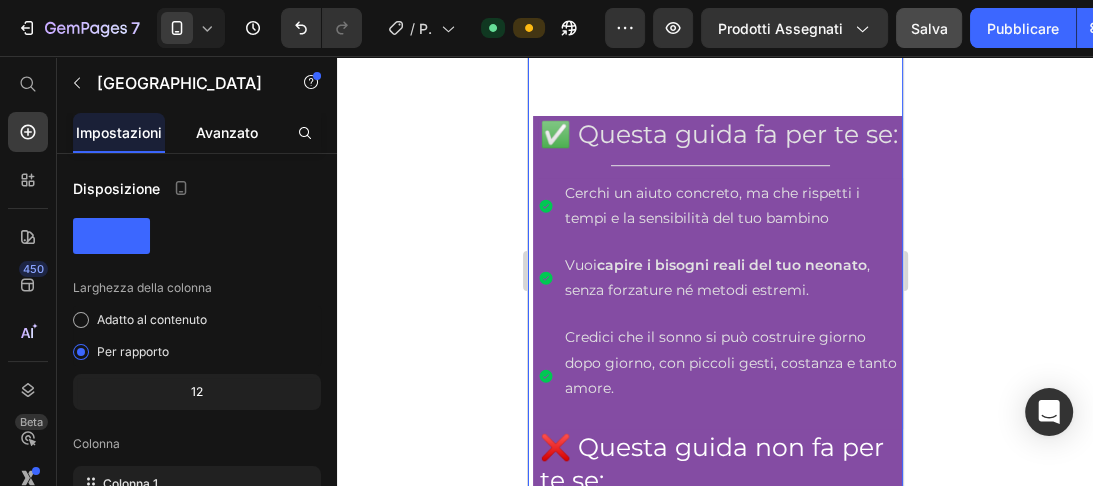 click on "Avanzato" at bounding box center [227, 132] 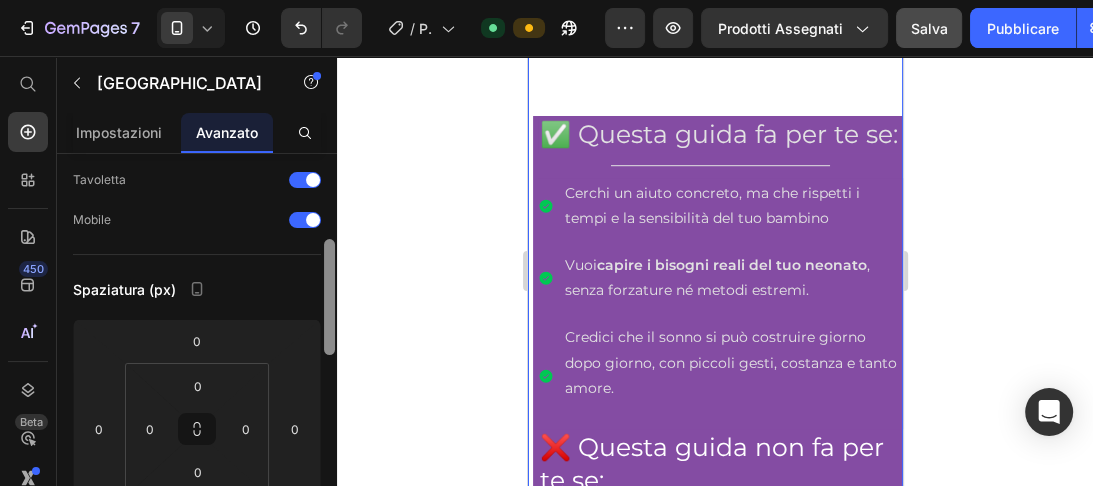 scroll, scrollTop: 140, scrollLeft: 0, axis: vertical 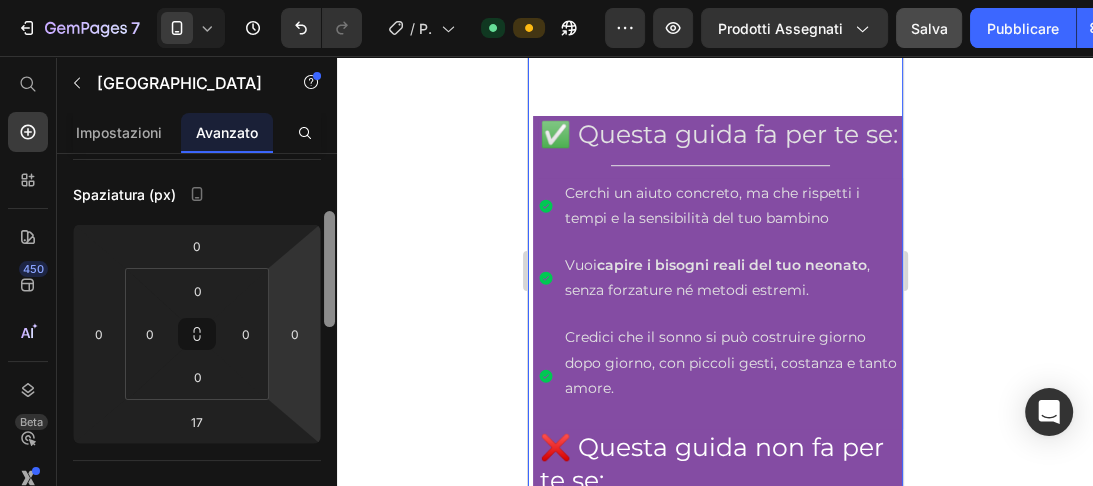 drag, startPoint x: 332, startPoint y: 196, endPoint x: 319, endPoint y: 253, distance: 58.463665 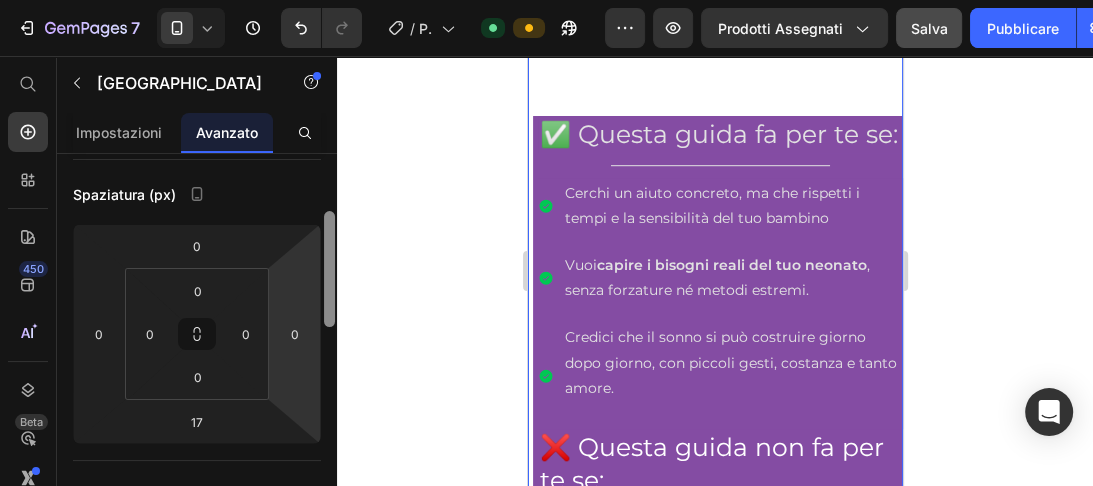 click on "Mostra su Scrivania Tavoletta Mobile Spaziatura (px) 0 0 17 0 0 0 0 0 Forma Confine Angolo Ombra Posizione Opacità 100 % Animazione Passa al piano Build  per sbloccare l'animazione e altre funzionalità premium. Interazione Passa al piano Optimize  per sbloccare Interaction e altre funzionalità premium. Classe CSS Elimina elemento" at bounding box center (197, 348) 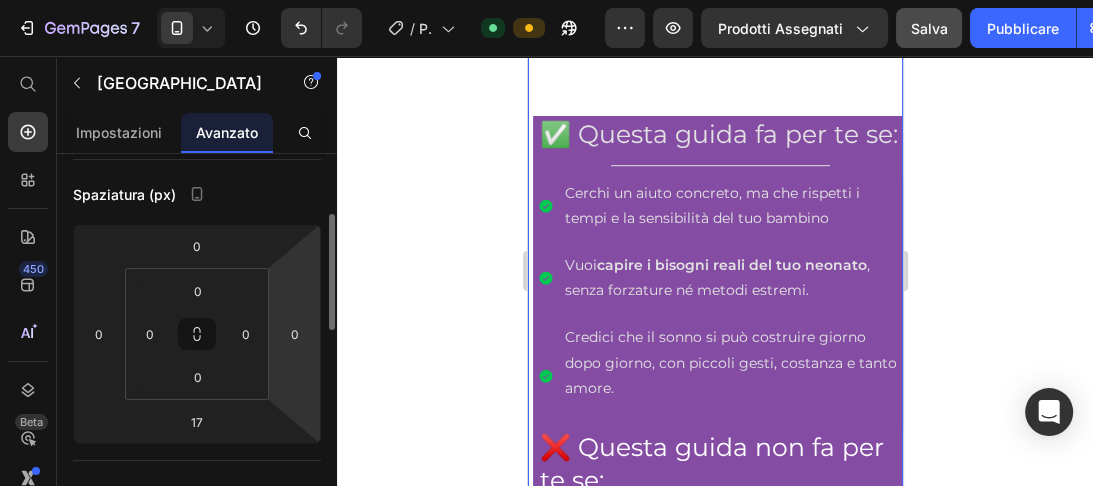 scroll, scrollTop: 194, scrollLeft: 0, axis: vertical 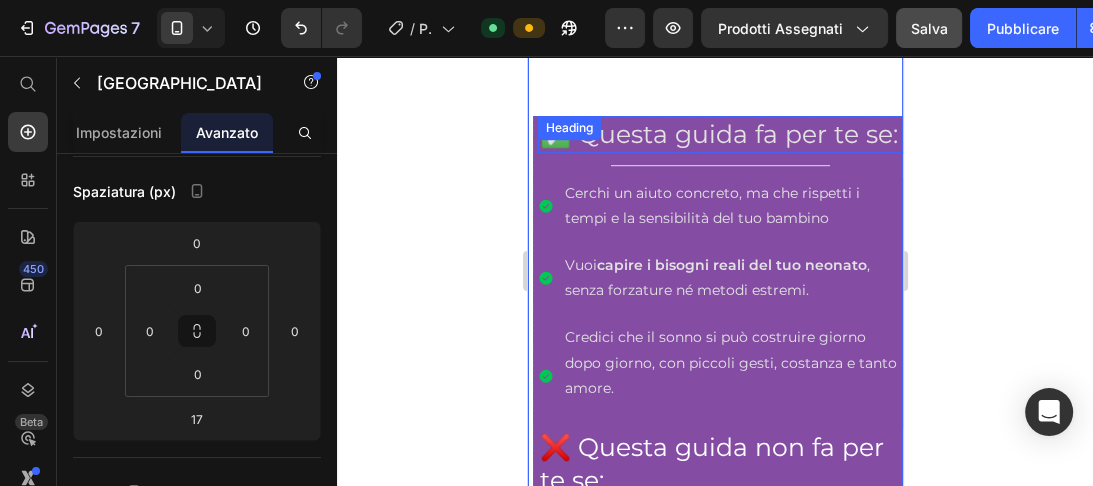 click on "✅ Questa guida fa per te se:" at bounding box center (719, 134) 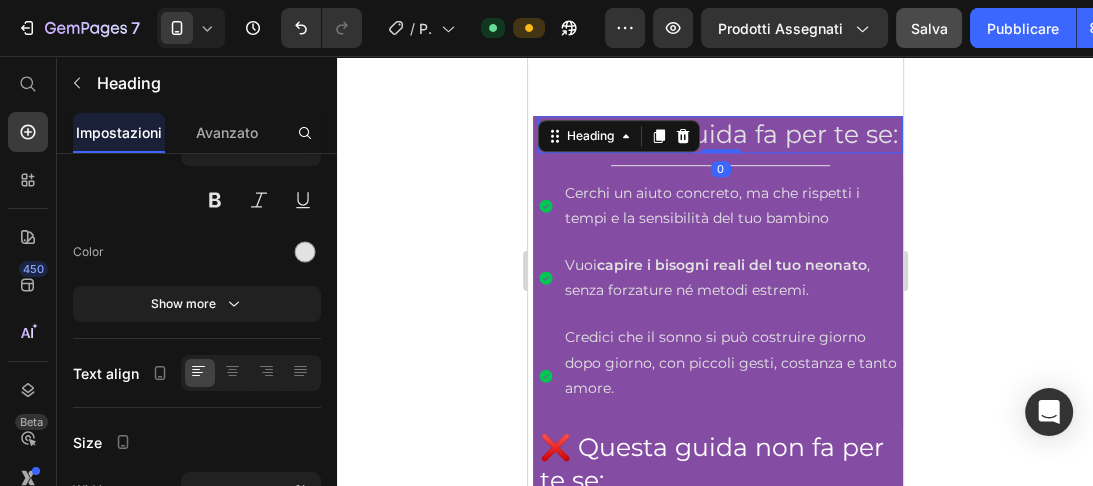 scroll, scrollTop: 0, scrollLeft: 0, axis: both 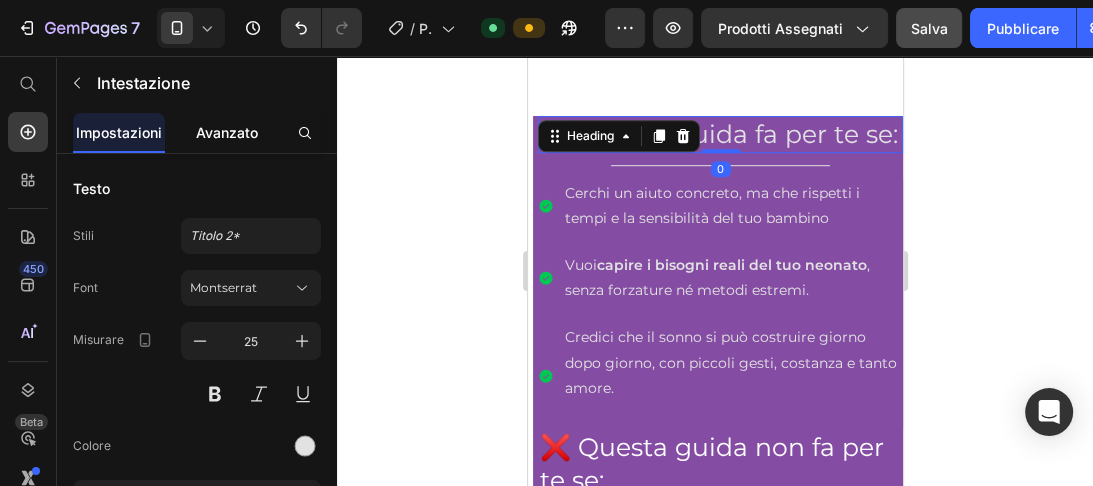 click on "Avanzato" at bounding box center (227, 132) 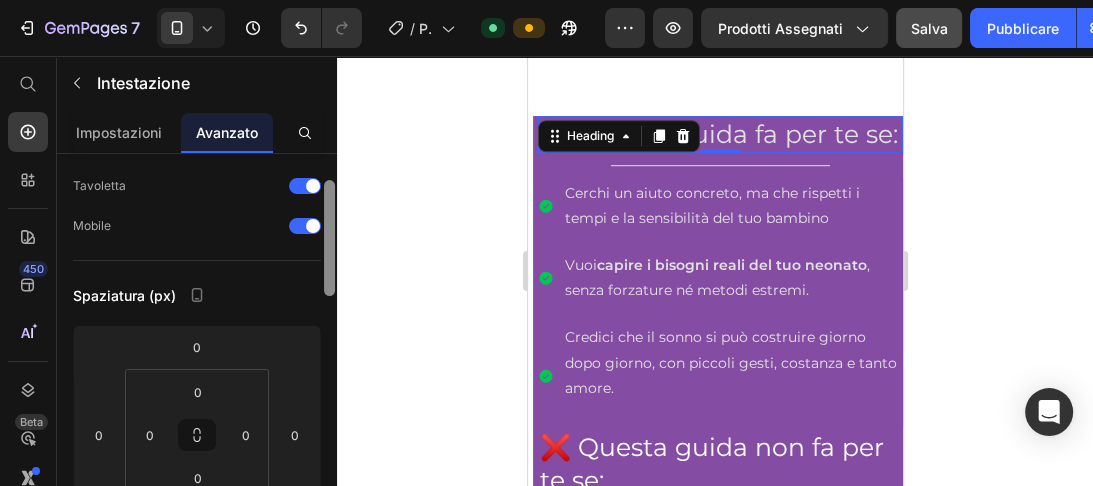 drag, startPoint x: 329, startPoint y: 165, endPoint x: 330, endPoint y: 195, distance: 30.016663 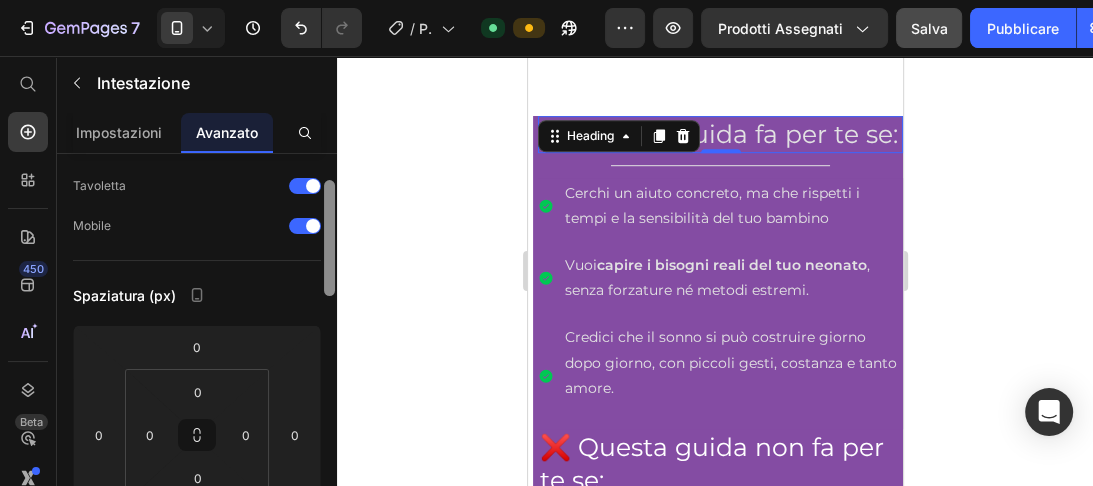 click at bounding box center (329, 238) 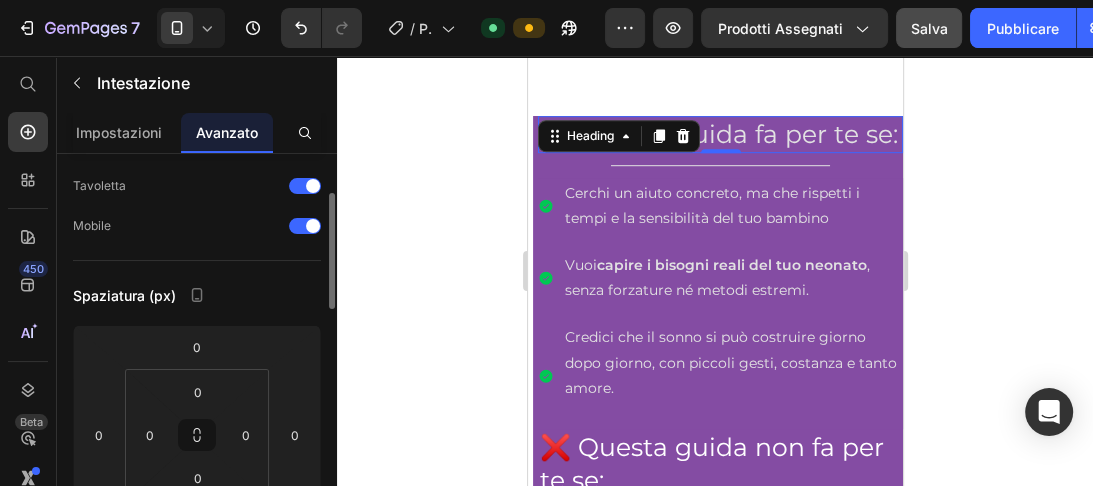 scroll, scrollTop: 100, scrollLeft: 0, axis: vertical 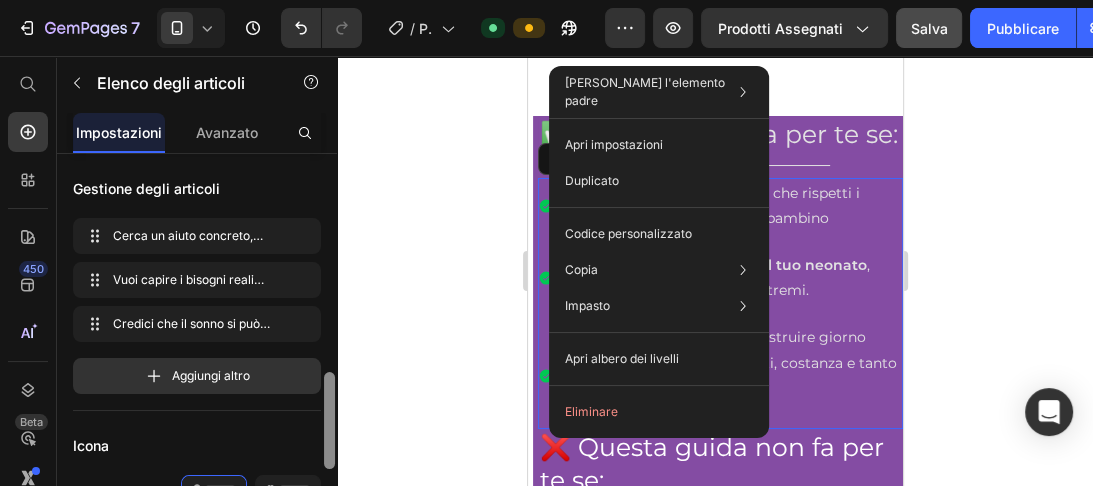 drag, startPoint x: 326, startPoint y: 180, endPoint x: 325, endPoint y: 225, distance: 45.01111 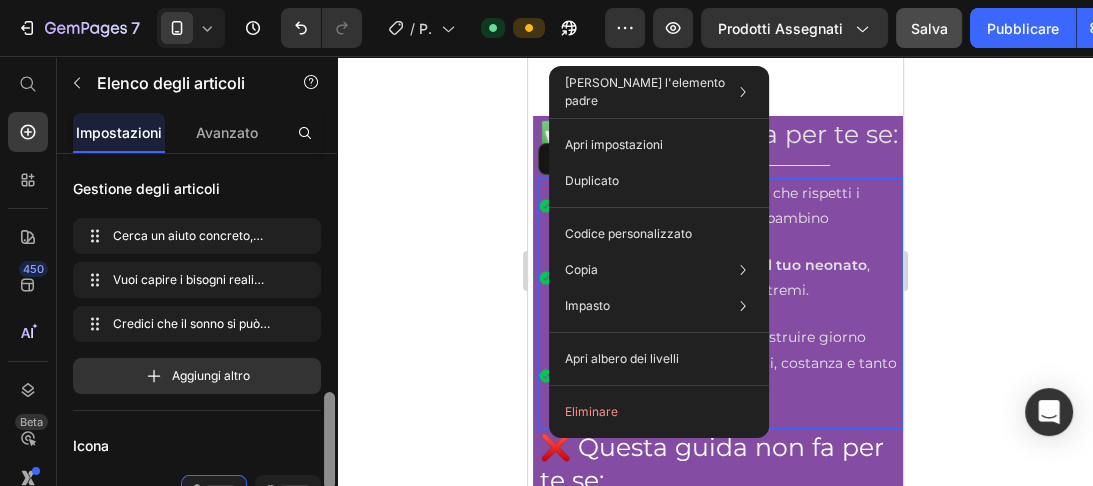 scroll, scrollTop: 191, scrollLeft: 0, axis: vertical 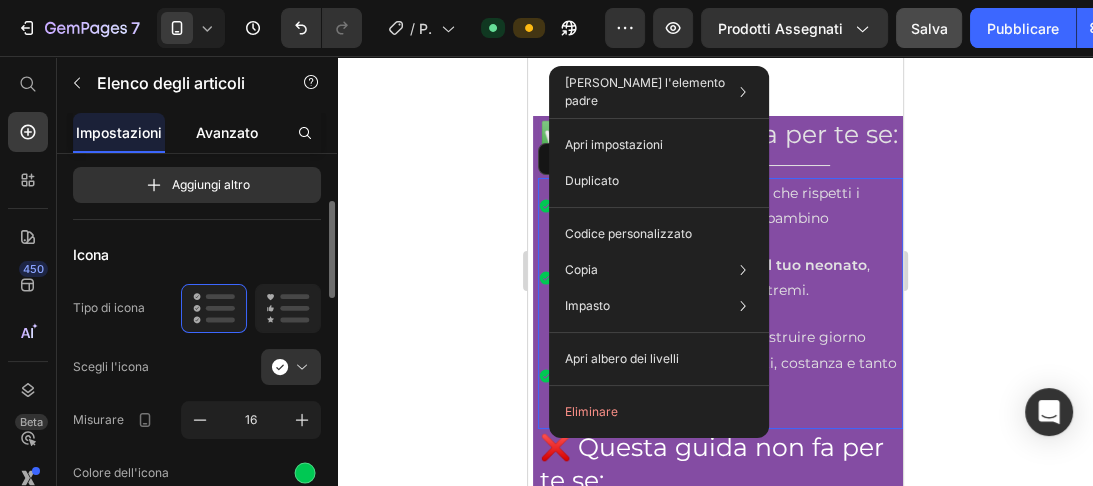 click on "Avanzato" at bounding box center (227, 132) 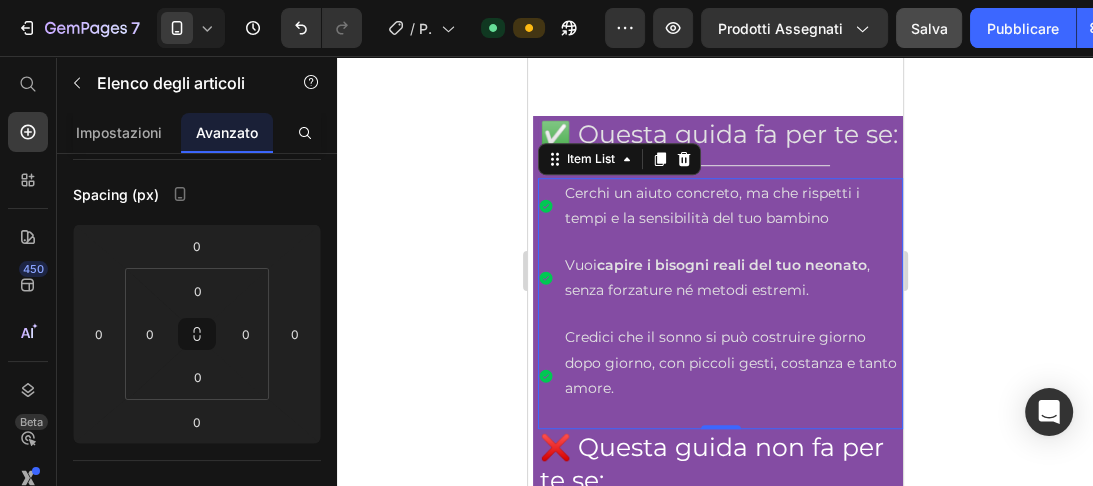 scroll, scrollTop: 0, scrollLeft: 0, axis: both 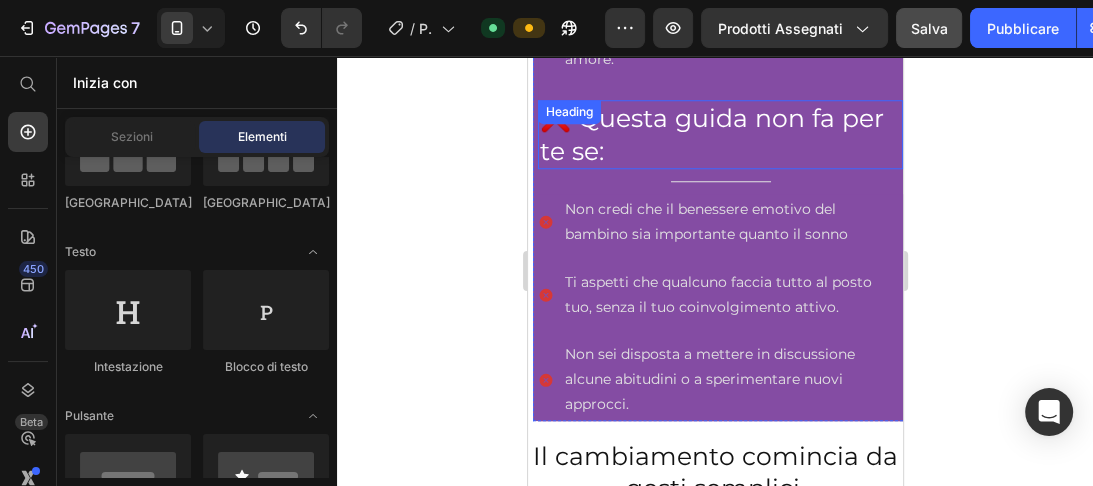 click on "❌ Questa guida non fa per te se:" at bounding box center [719, 134] 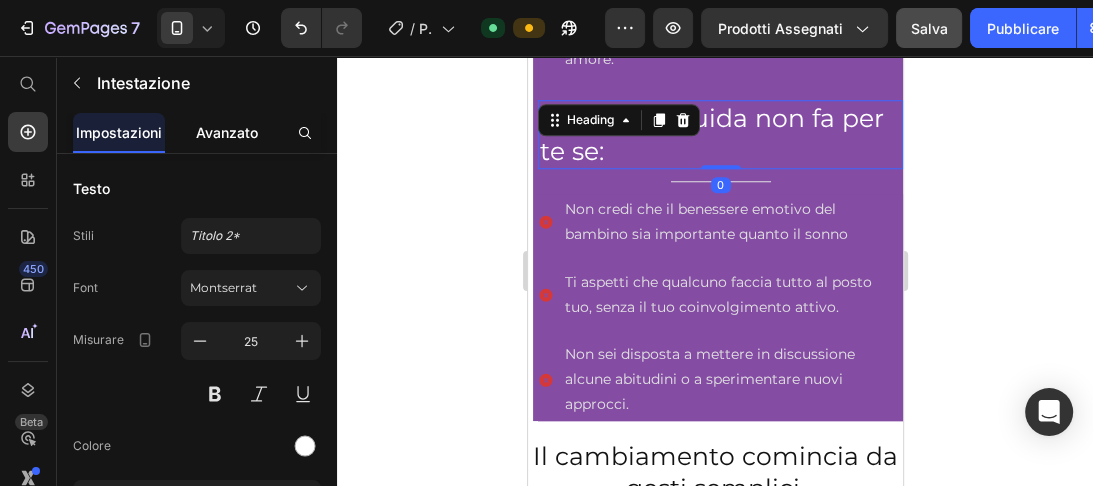click on "Avanzato" at bounding box center [227, 132] 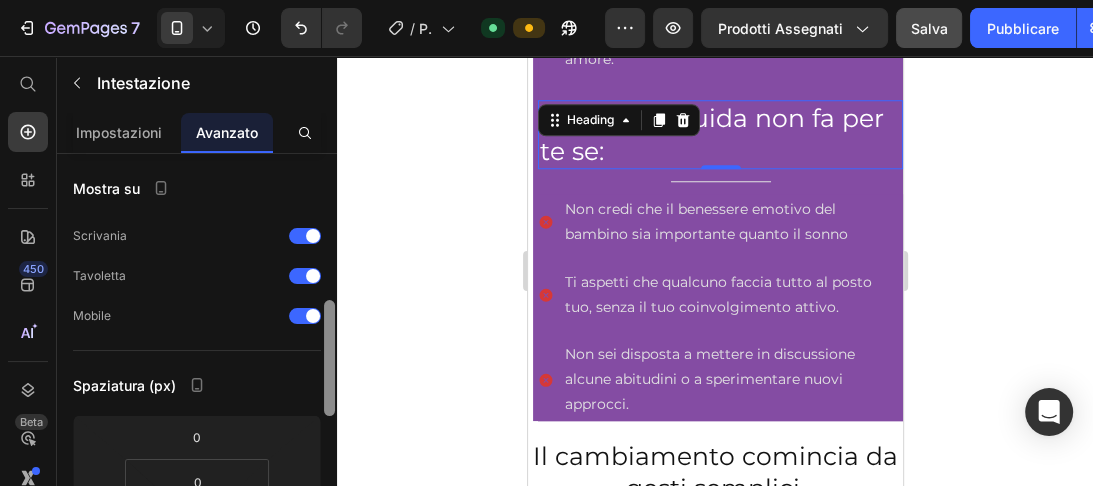 drag, startPoint x: 328, startPoint y: 194, endPoint x: 484, endPoint y: 242, distance: 163.21765 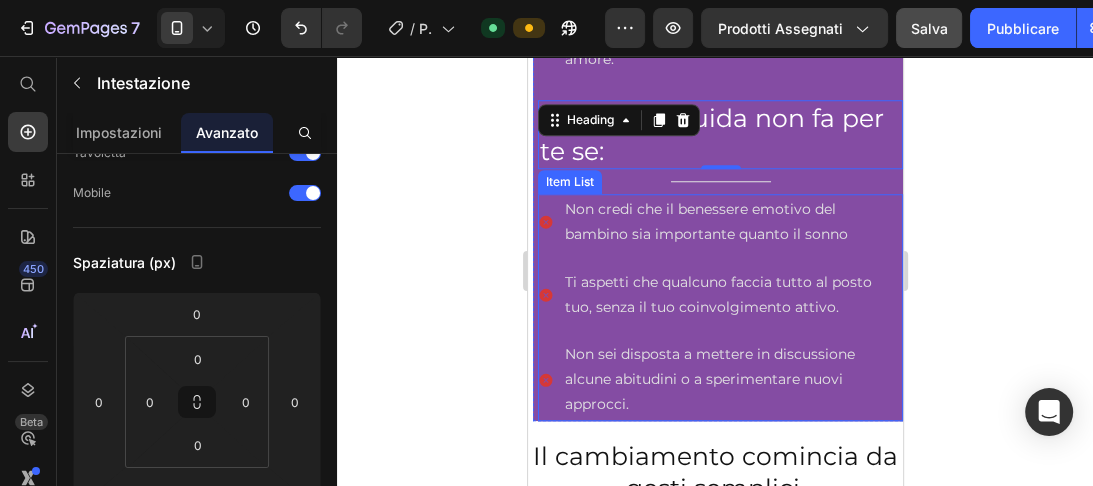 click on "Non credi che il benessere emotivo del bambino sia importante quanto il sonno" at bounding box center (719, 222) 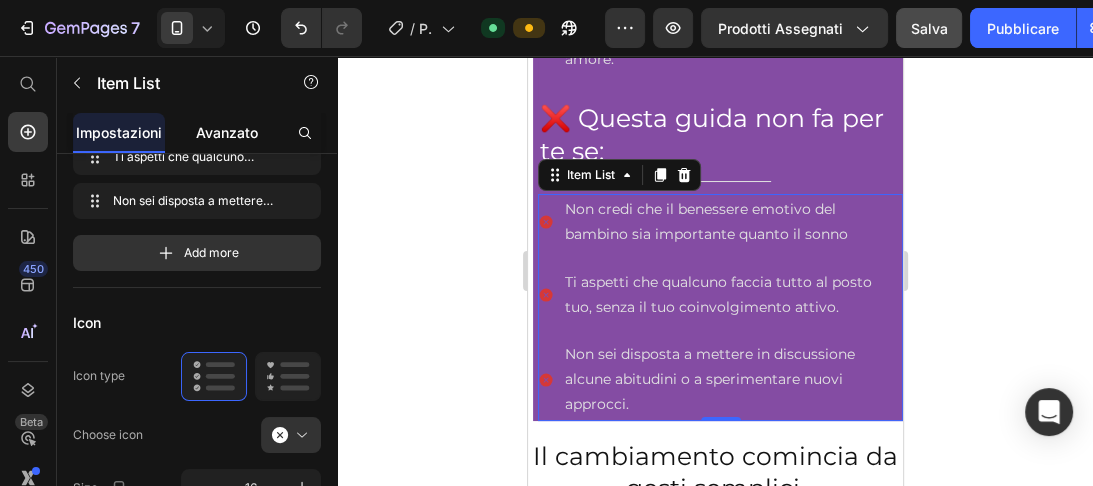 scroll, scrollTop: 0, scrollLeft: 0, axis: both 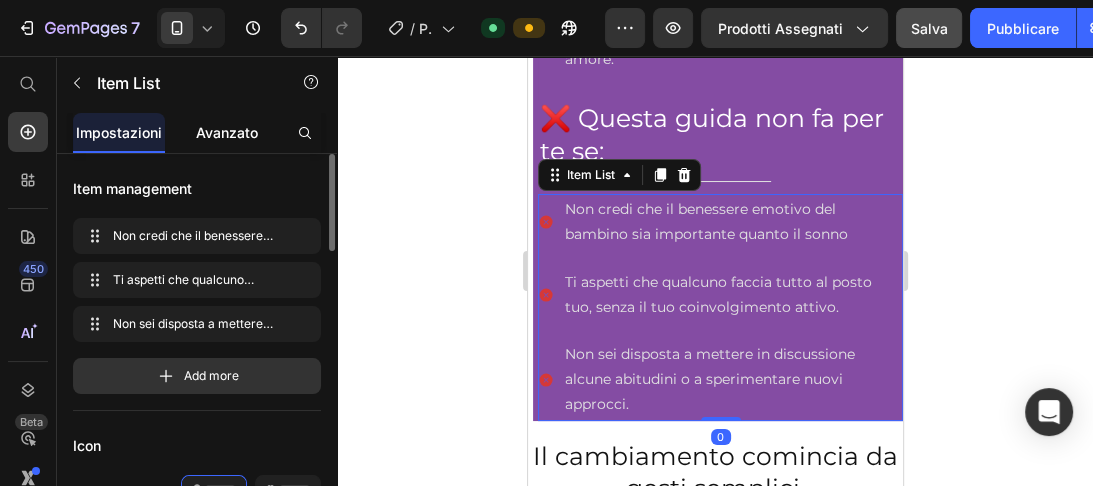 click on "Avanzato" at bounding box center [227, 132] 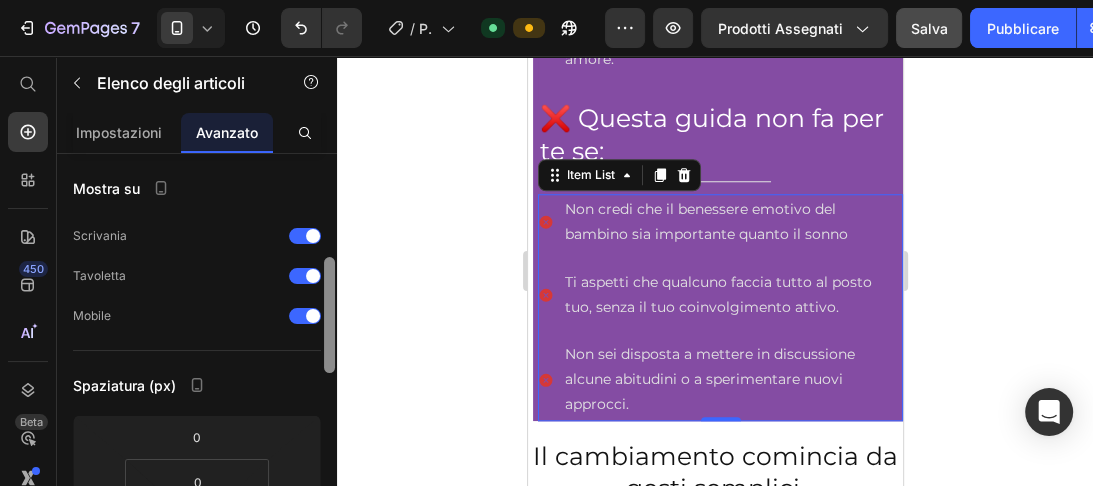 drag, startPoint x: 330, startPoint y: 169, endPoint x: 329, endPoint y: 196, distance: 27.018513 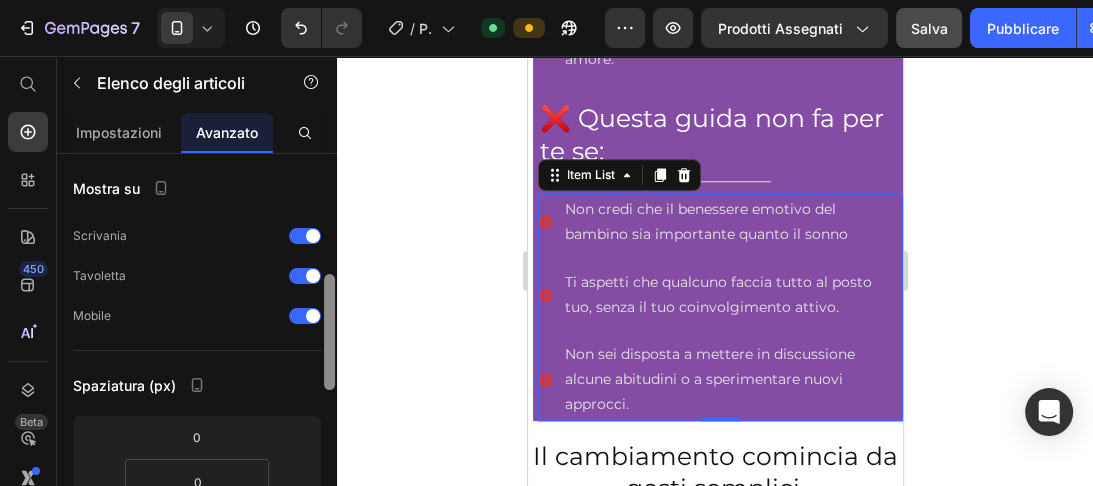 scroll, scrollTop: 93, scrollLeft: 0, axis: vertical 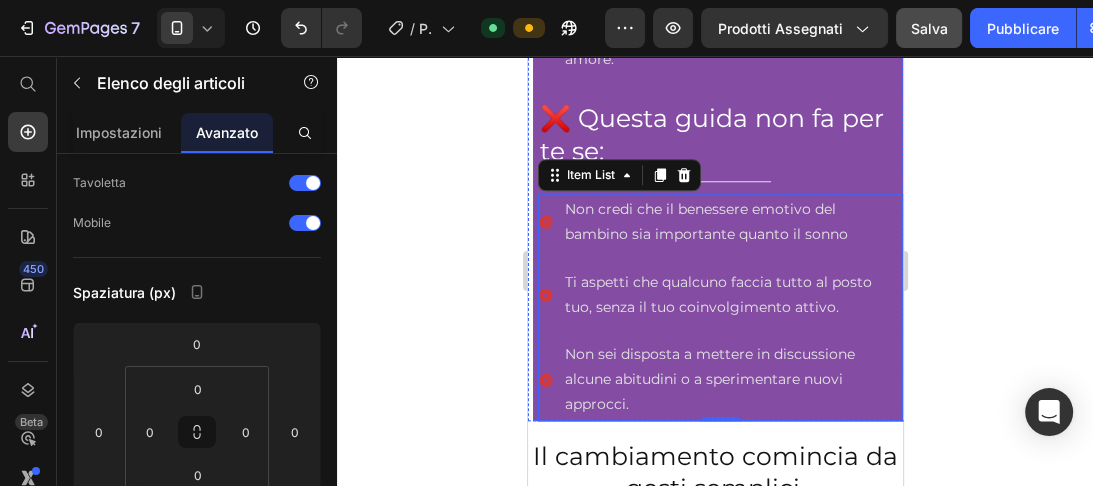 click on "✅ Questa guida fa per te se: Heading                Title Line Cerchi un aiuto concreto, ma che rispetti i tempi e la sensibilità del tuo bambino Vuoi  capire i bisogni reali del tuo neonato , senza forzature né metodi estremi. Credici che il sonno si può costruire giorno dopo giorno, con piccoli gesti, costanza e tanto amore.   Item List ❌ Questa guida non fa per te se: Heading                Title Line
Non credi che il benessere emotivo del bambino sia importante quanto il sonno
Ti aspetti che qualcuno faccia tutto al posto tuo, senza il tuo coinvolgimento attivo.
Non sei disposta a mettere in discussione alcune abitudini o a sperimentare nuovi approcci. Item List   0 Row" at bounding box center (719, 104) 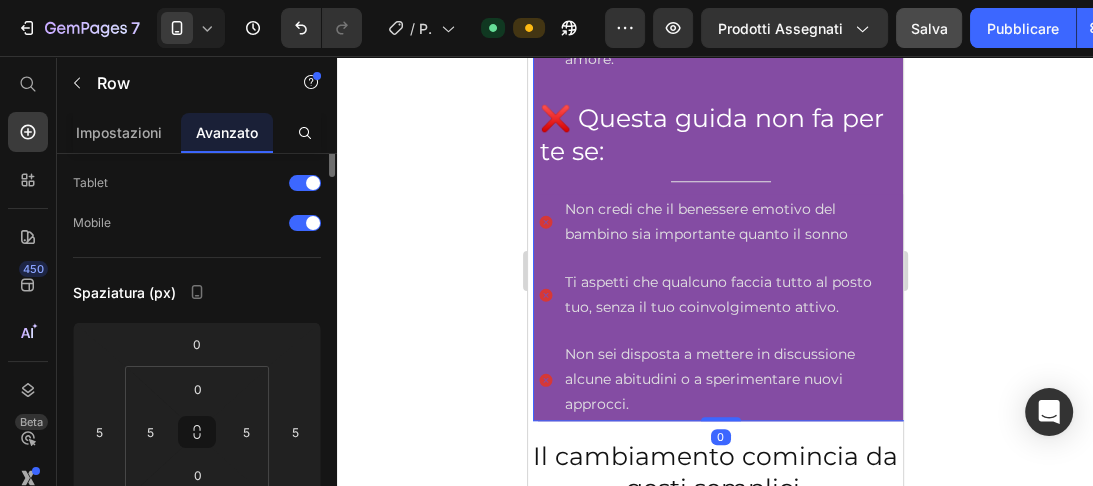scroll, scrollTop: 0, scrollLeft: 0, axis: both 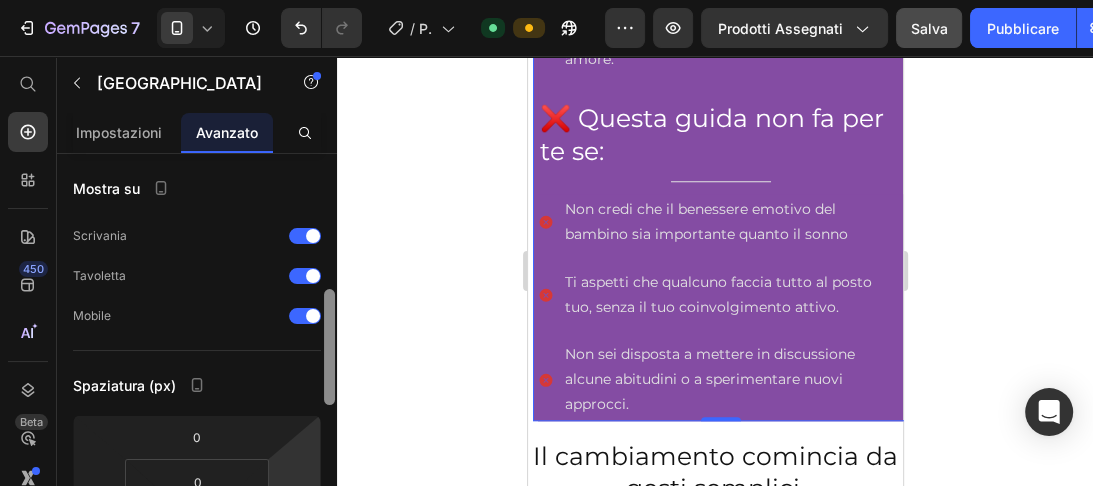 drag, startPoint x: 332, startPoint y: 244, endPoint x: 302, endPoint y: 320, distance: 81.706795 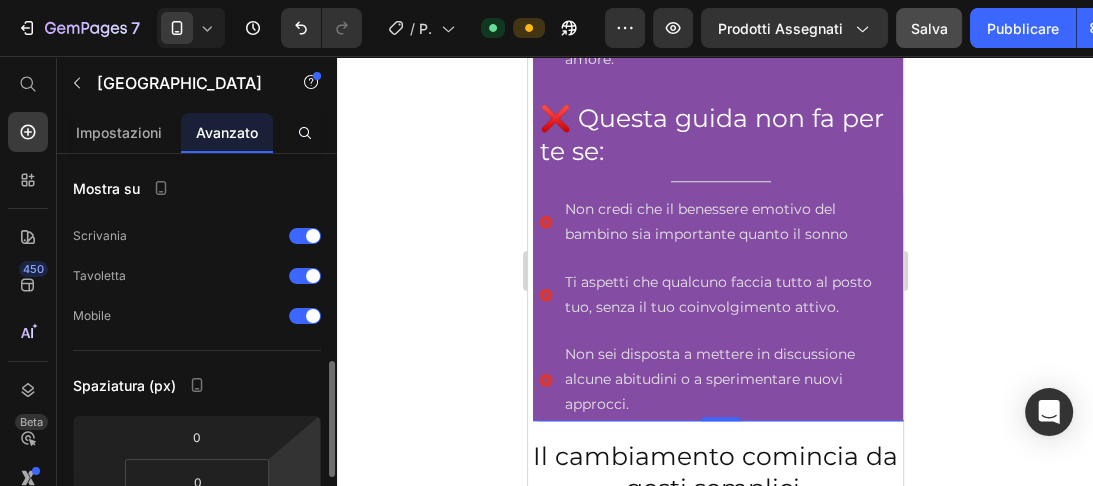 scroll, scrollTop: 160, scrollLeft: 0, axis: vertical 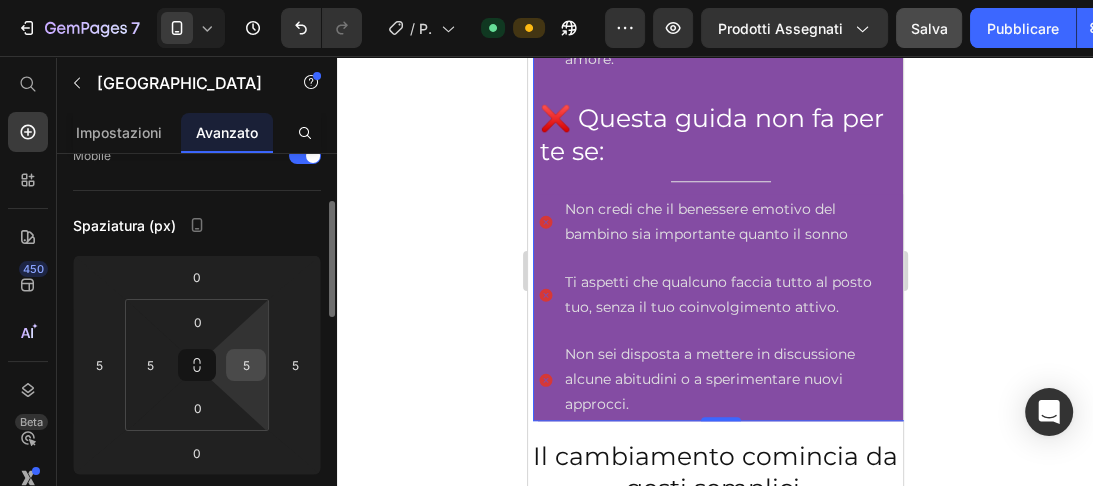 click on "5" at bounding box center [246, 365] 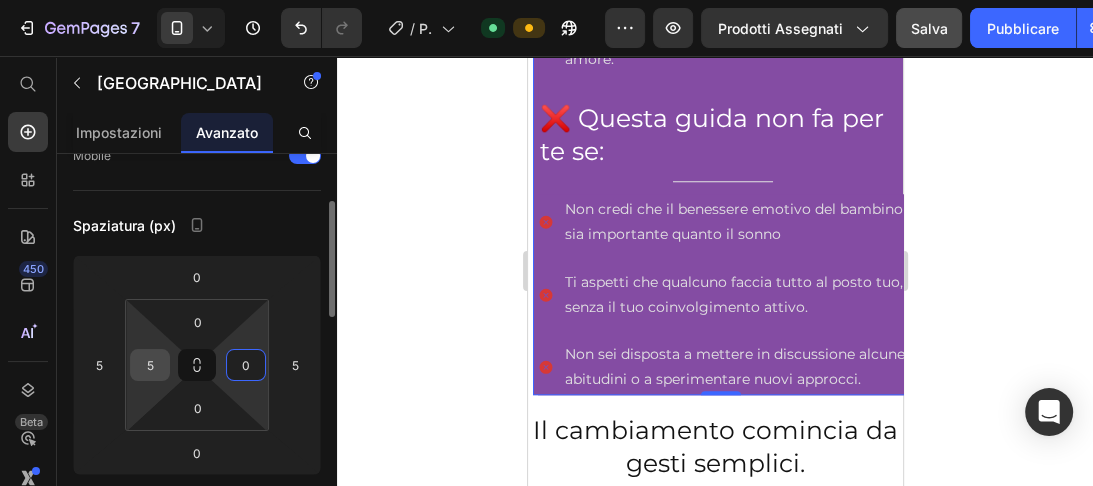 type on "0" 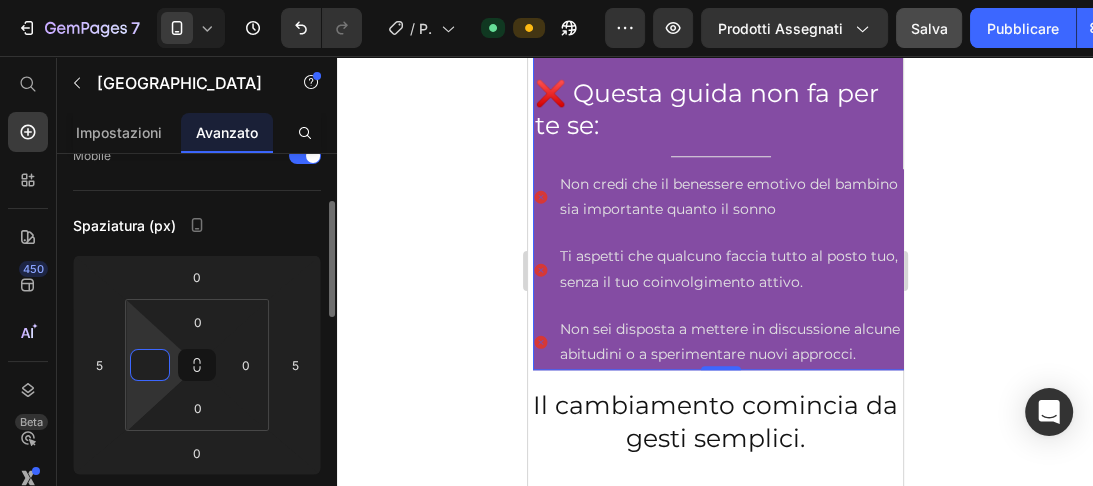 type on "0" 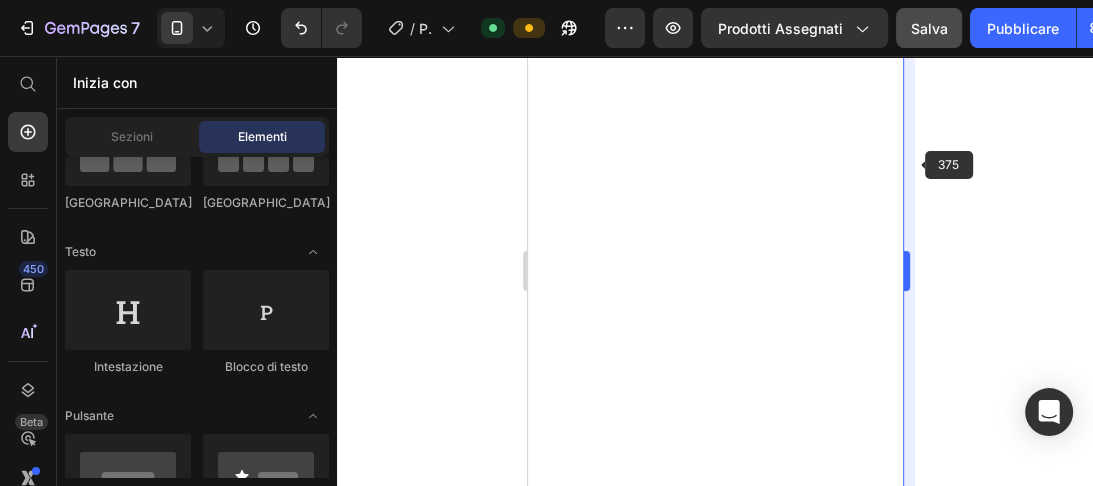 scroll, scrollTop: 3705, scrollLeft: 0, axis: vertical 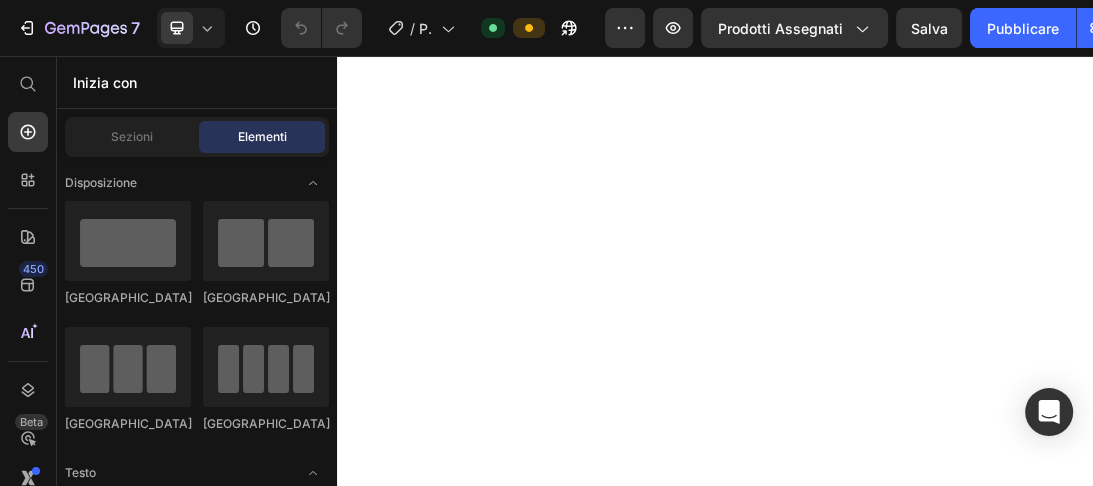 click at bounding box center (937, 397) 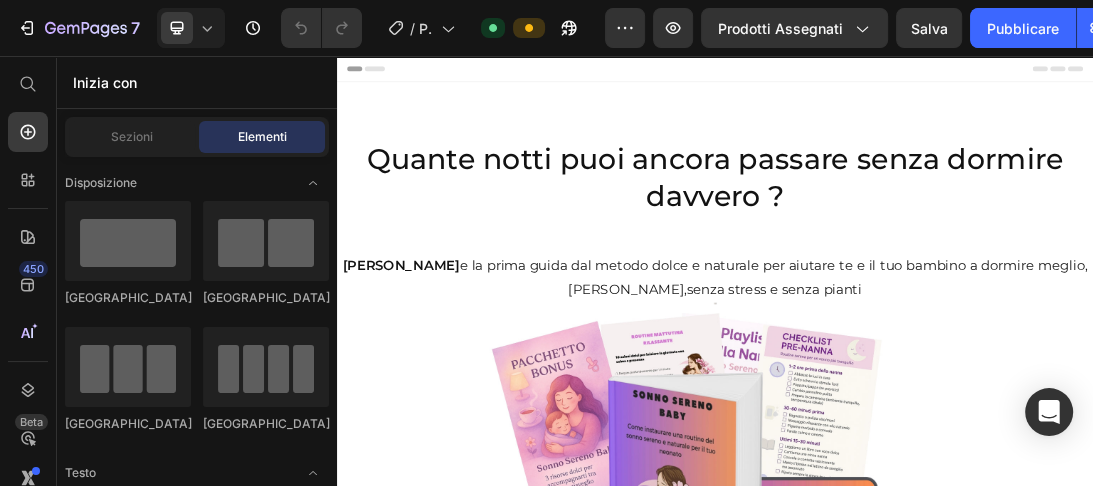 click on "Quante notti puoi ancora passare senza dormire davvero ?   Heading Sonno Sereno  e la prima guida dal metodo dolce e naturale per aiutare te e il tuo bambino a dormire meglio,sereni,senza stress e senza pianti Text Block Row Row Row Image Image €27,00 Product Price €67,00 Product Price Row
Prendi qui la tua guida serena! Add to Cart Product Row Row Se acquisti entro le prossime 24 ore avrai in omaggio 3 bonus del valore 67 euro Text Block 05 Ora 25 Minuti 29 Secondi Countdown Timer ATTENZIONE: Al termine dell'offerta non potrai più beneficiare del nostro sconto esclusivo e dei bonus in omaggio  Text Block ✅ Questa guida fa per te se: Heading                Title Line Cerchi un aiuto concreto, ma che rispetti i tempi e la sensibilità del tuo bambino Vuoi  capire i bisogni reali del tuo neonato , senza forzature né metodi estremi. Credici che il sonno si può costruire giorno dopo giorno, con piccoli gesti, costanza e tanto amore.   Item List ❌ Questa guida non fa per te se: Title" at bounding box center (937, 1028) 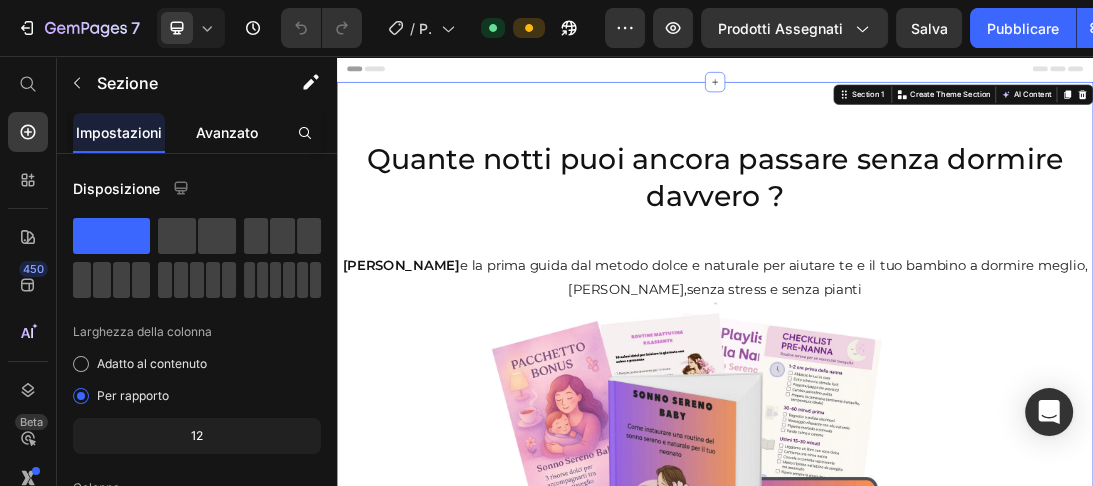 click on "Avanzato" at bounding box center (227, 132) 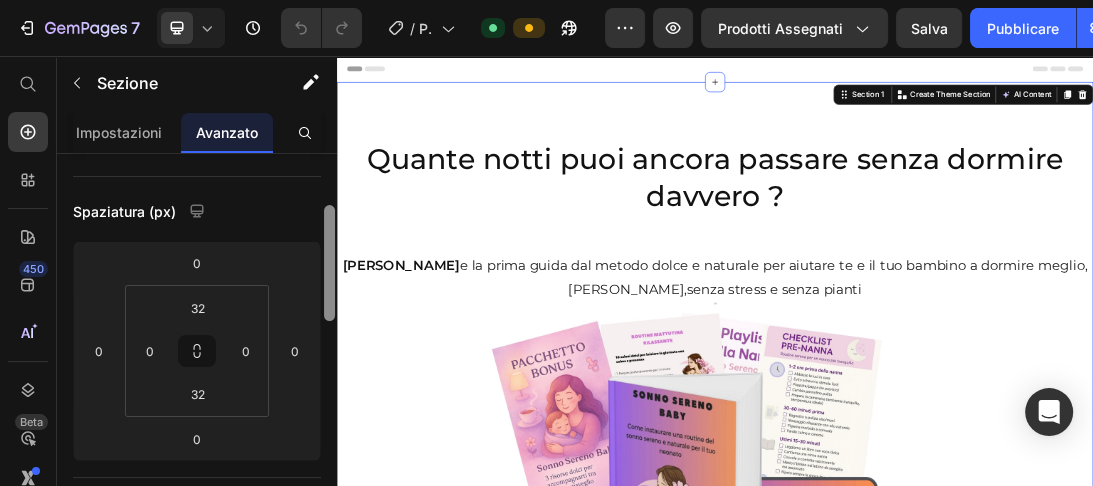 drag, startPoint x: 331, startPoint y: 170, endPoint x: 329, endPoint y: 218, distance: 48.04165 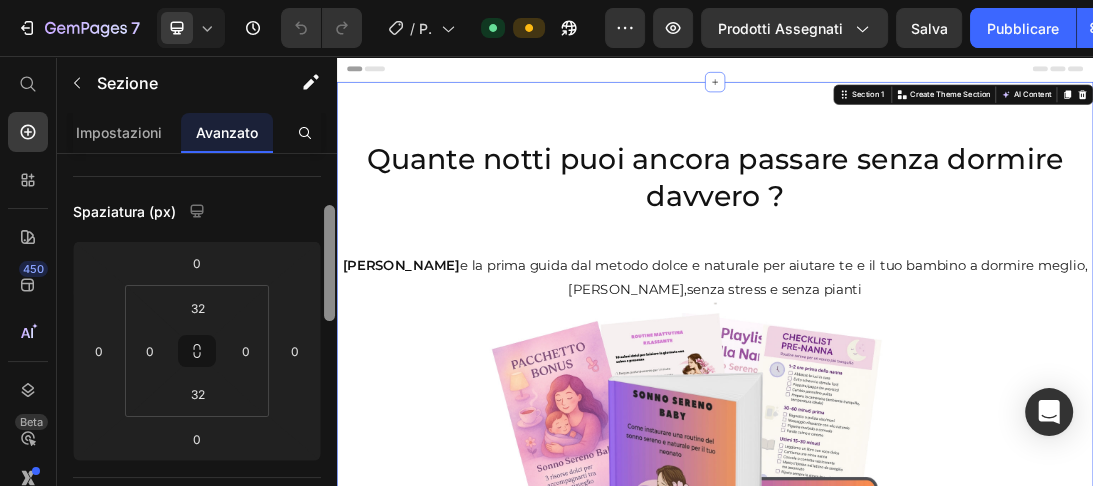 click at bounding box center [329, 263] 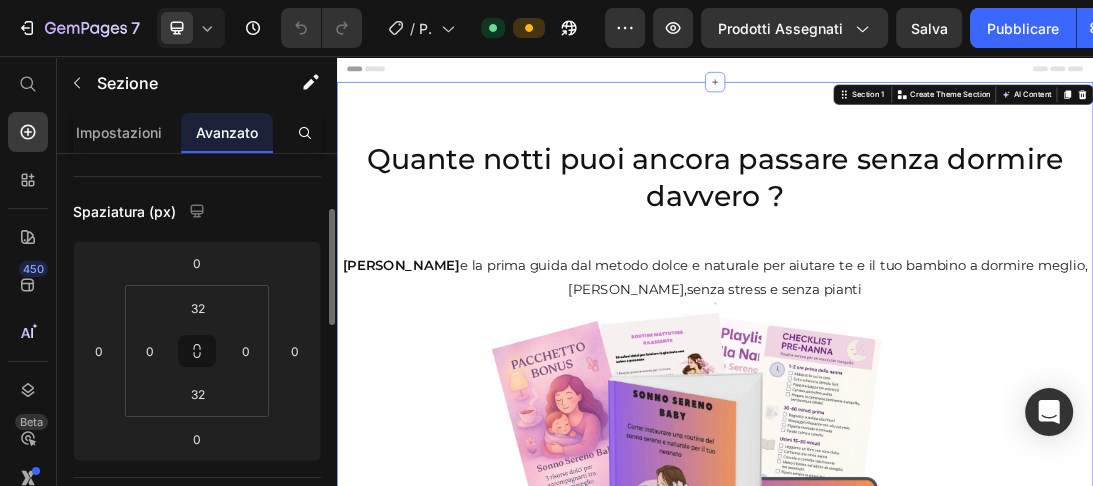 scroll, scrollTop: 177, scrollLeft: 0, axis: vertical 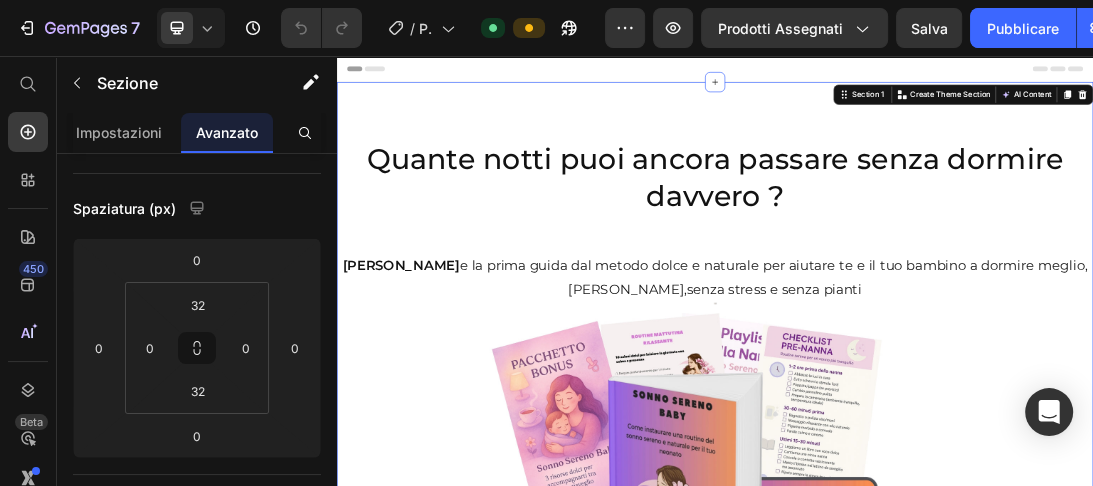 click on "Header" at bounding box center [394, 76] 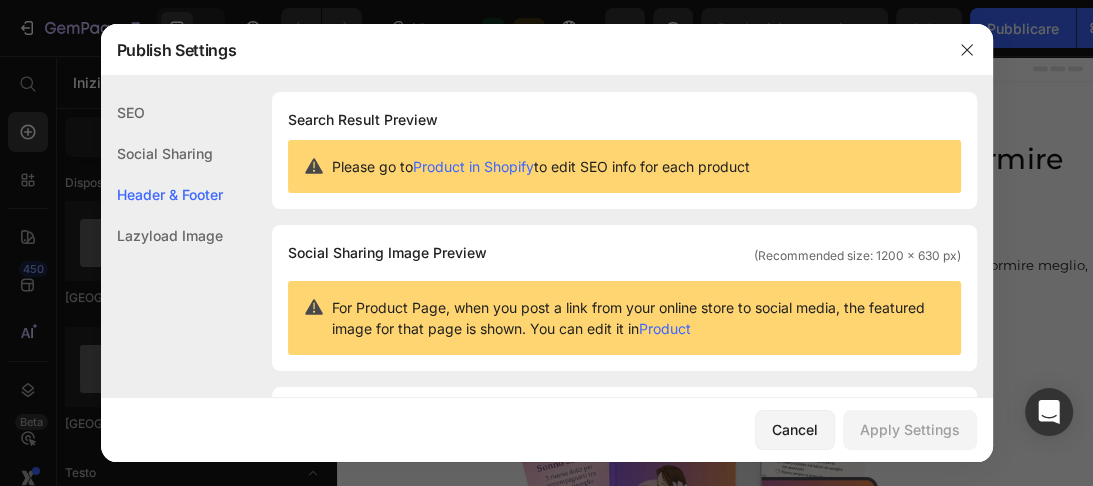 scroll, scrollTop: 291, scrollLeft: 0, axis: vertical 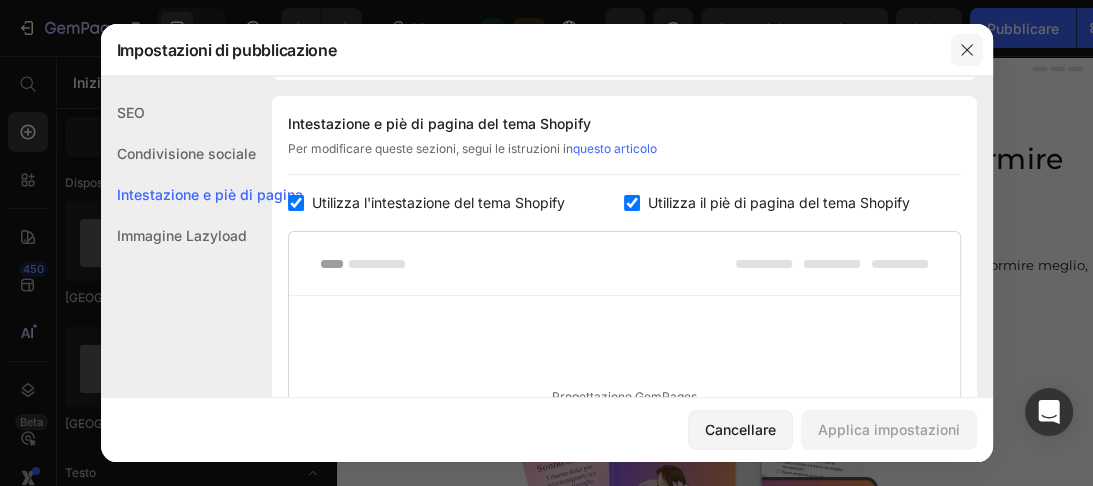 click 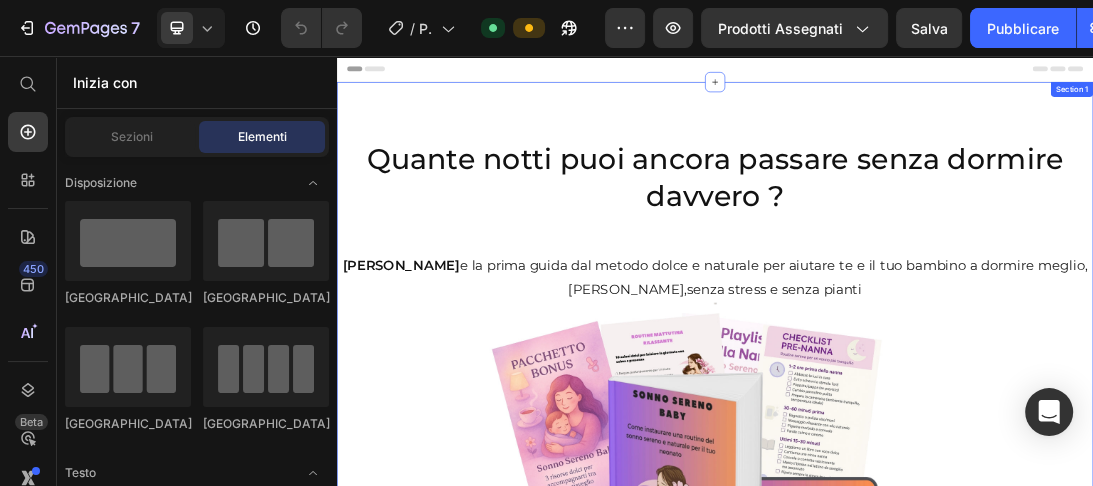 click on "Quante notti puoi ancora passare senza dormire davvero ?   Heading Sonno Sereno  e la prima guida dal metodo dolce e naturale per aiutare te e il tuo bambino a dormire meglio,sereni,senza stress e senza pianti Text Block Row Row Row Image Image €27,00 Product Price €67,00 Product Price Row
Prendi qui la tua guida serena! Add to Cart Product Row Row Se acquisti entro le prossime 24 ore avrai in omaggio 3 bonus del valore 67 euro Text Block 05 Ora 24 Minuti 59 Secondi Countdown Timer ATTENZIONE: Al termine dell'offerta non potrai più beneficiare del nostro sconto esclusivo e dei bonus in omaggio  Text Block ✅ Questa guida fa per te se: Heading                Title Line Cerchi un aiuto concreto, ma che rispetti i tempi e la sensibilità del tuo bambino Vuoi  capire i bisogni reali del tuo neonato , senza forzature né metodi estremi. Credici che il sonno si può costruire giorno dopo giorno, con piccoli gesti, costanza e tanto amore.   Item List ❌ Questa guida non fa per te se: Title" at bounding box center [937, 1028] 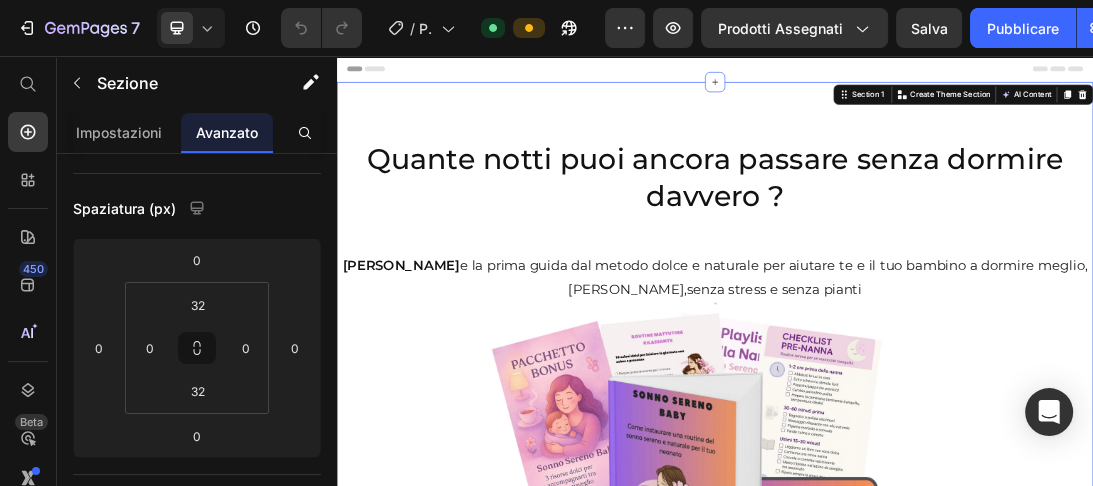 click on "Header" at bounding box center [394, 76] 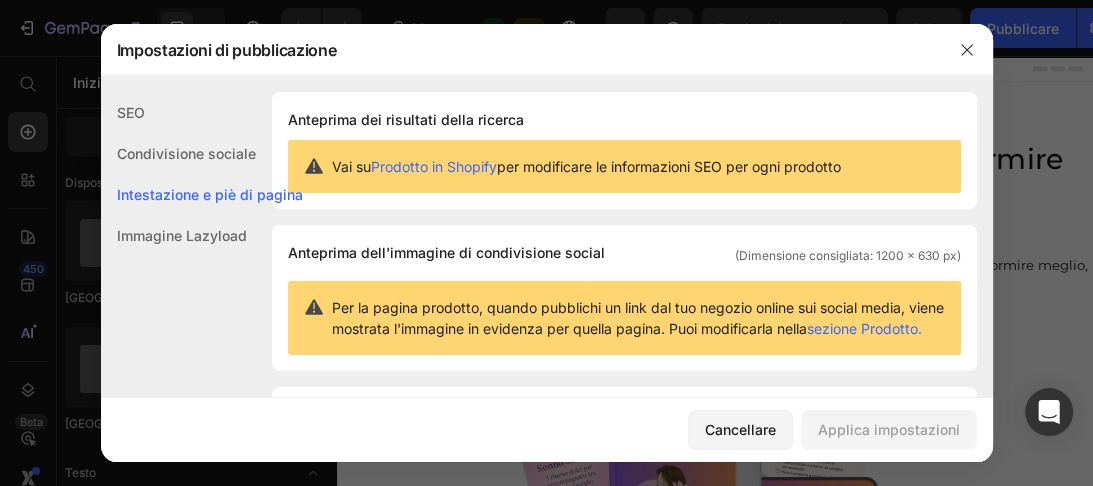scroll, scrollTop: 291, scrollLeft: 0, axis: vertical 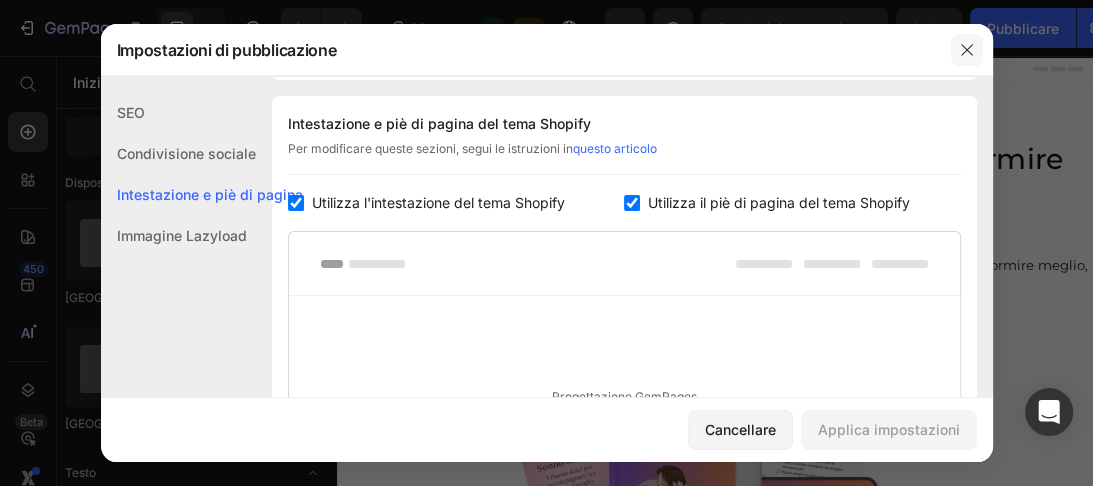 click 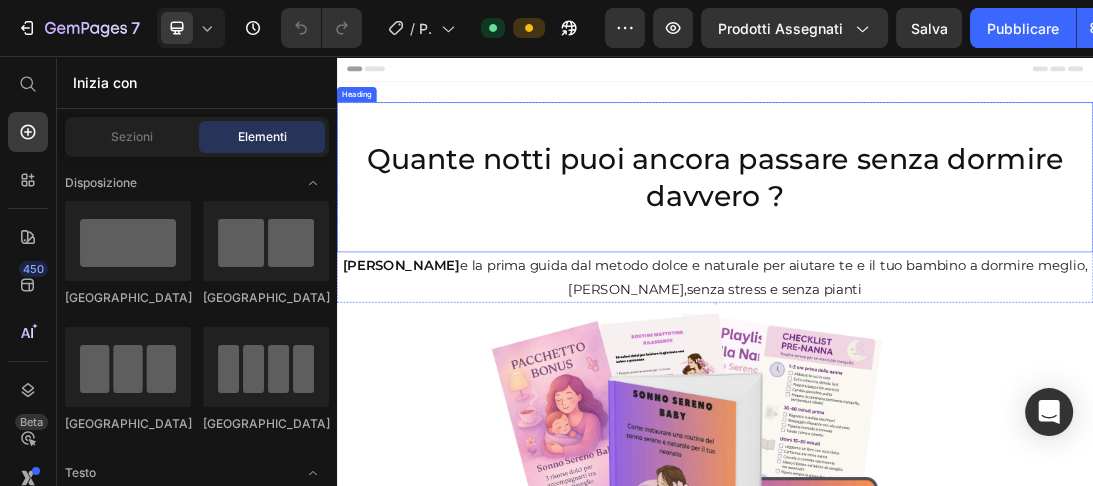 click on "Quante notti puoi ancora passare senza dormire davvero ?" at bounding box center (937, 248) 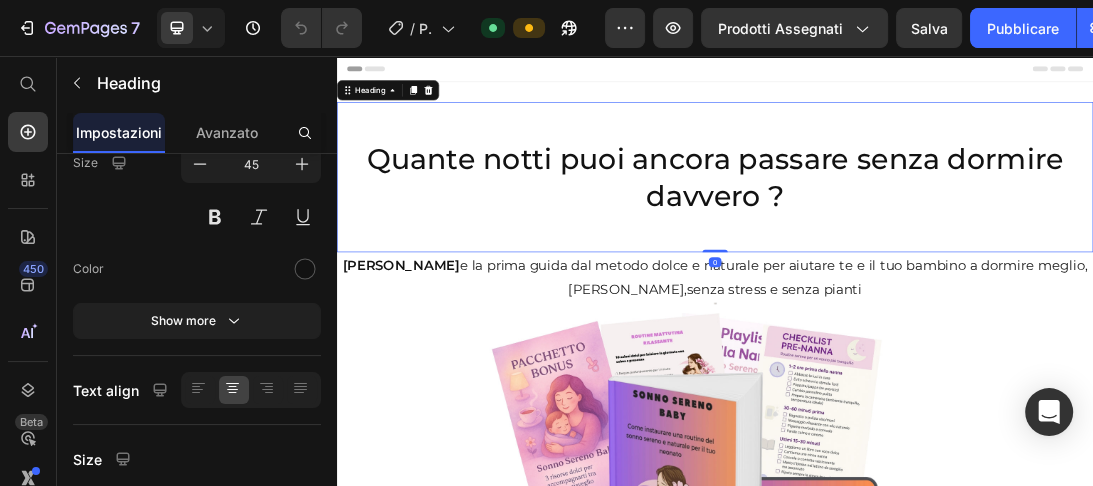 scroll, scrollTop: 0, scrollLeft: 0, axis: both 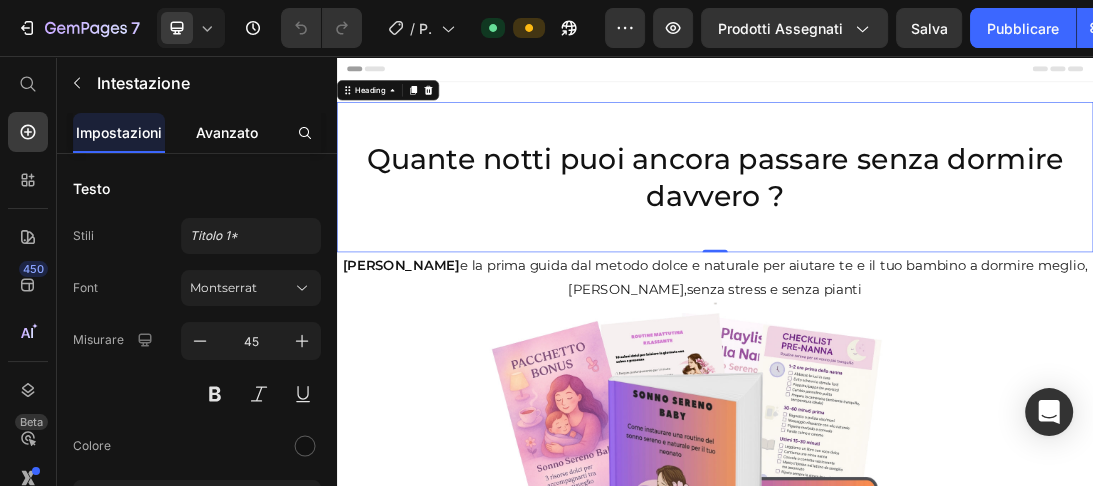 click on "Avanzato" at bounding box center [227, 132] 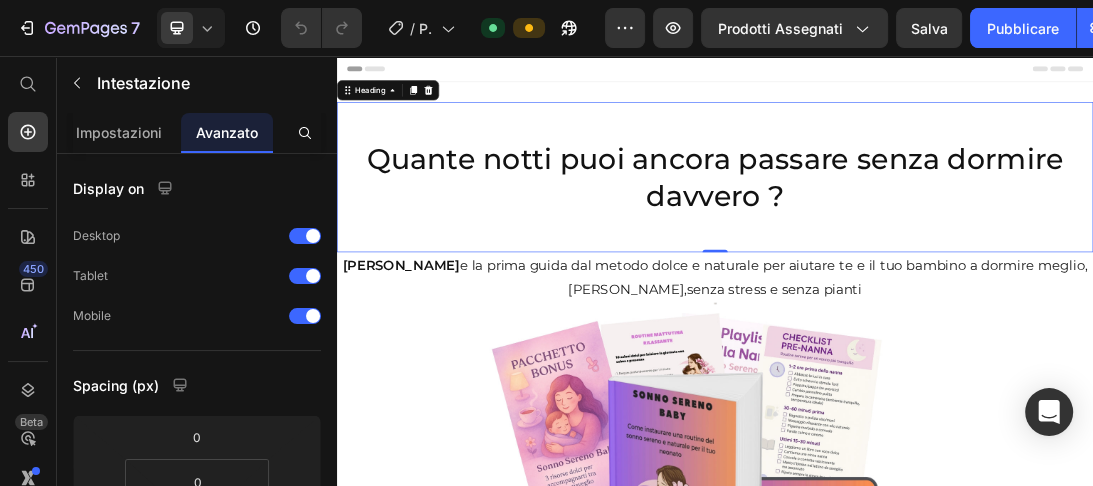 click on "Avanzato" at bounding box center (227, 132) 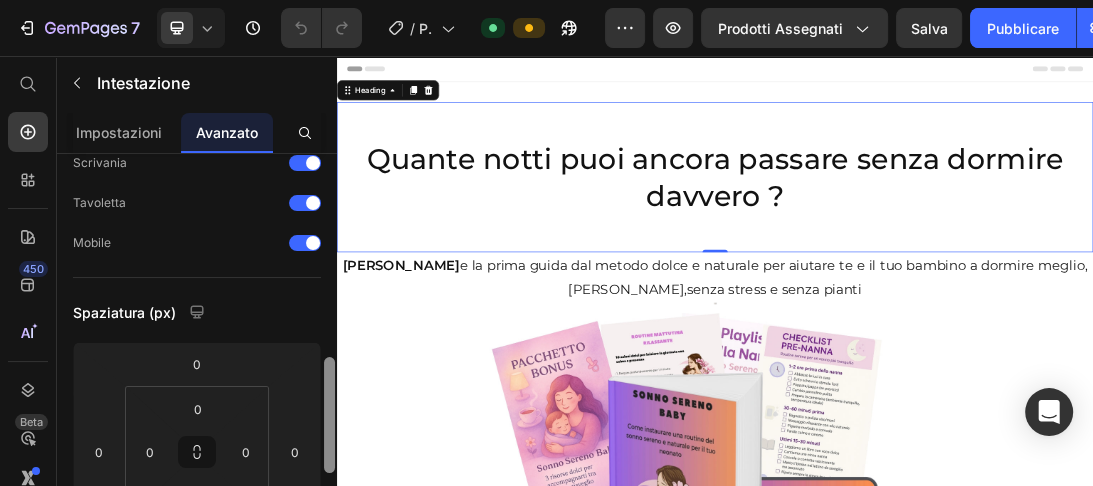 scroll, scrollTop: 213, scrollLeft: 0, axis: vertical 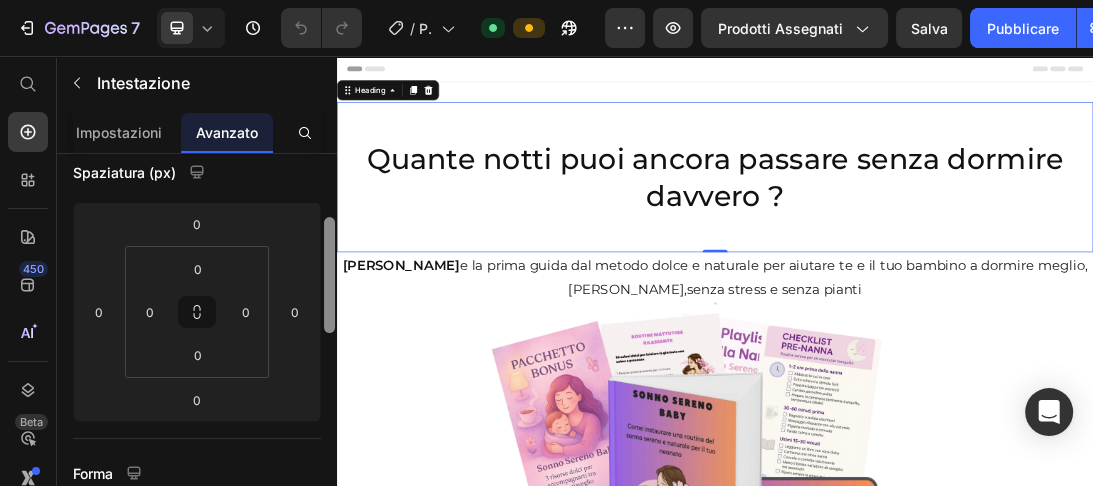 drag, startPoint x: 329, startPoint y: 168, endPoint x: 328, endPoint y: 230, distance: 62.008064 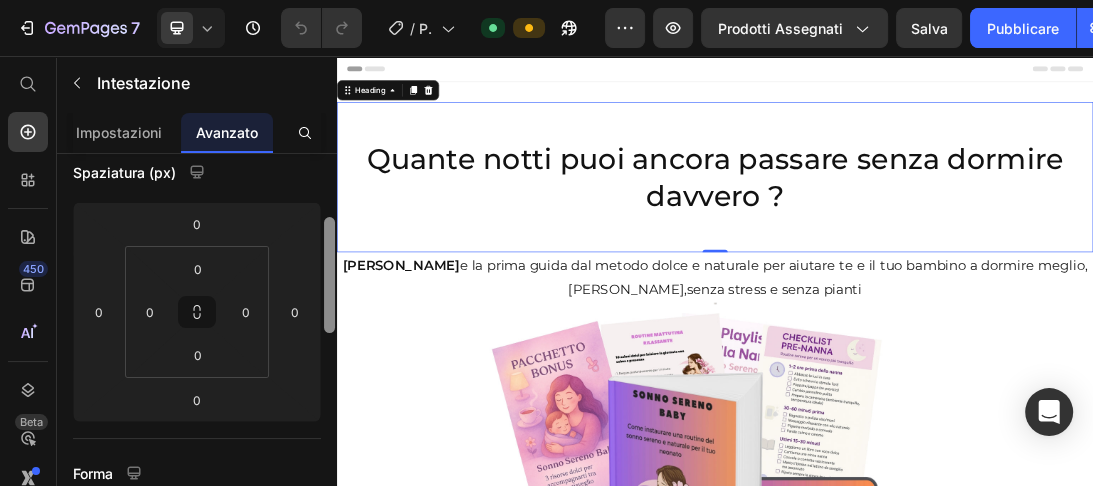 click at bounding box center [329, 275] 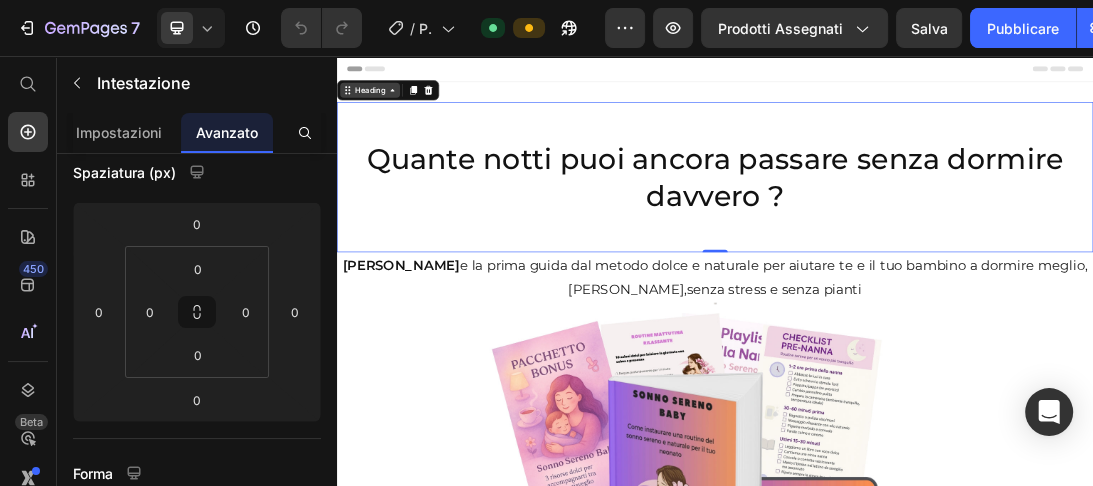 click on "Heading" at bounding box center [389, 110] 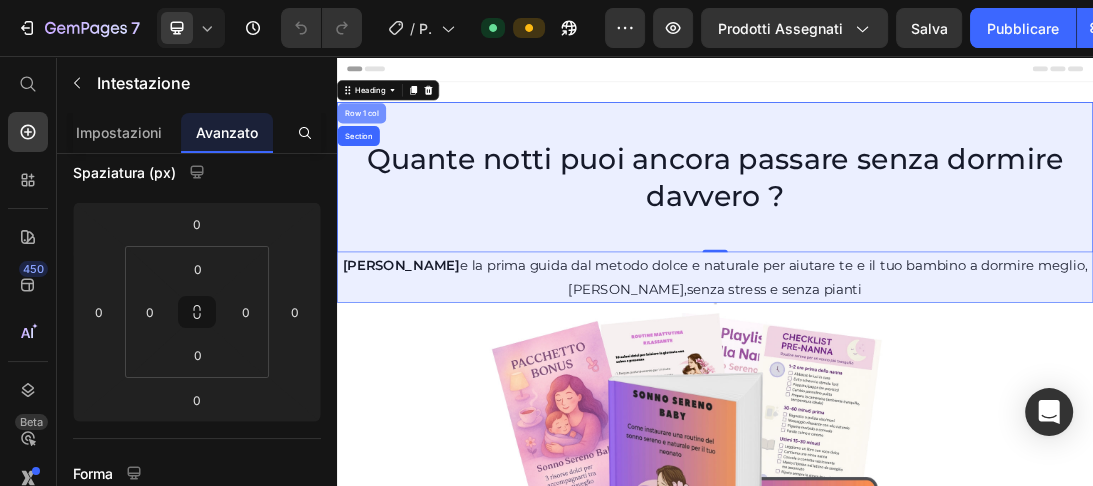 click on "Row 1 col" at bounding box center (376, 147) 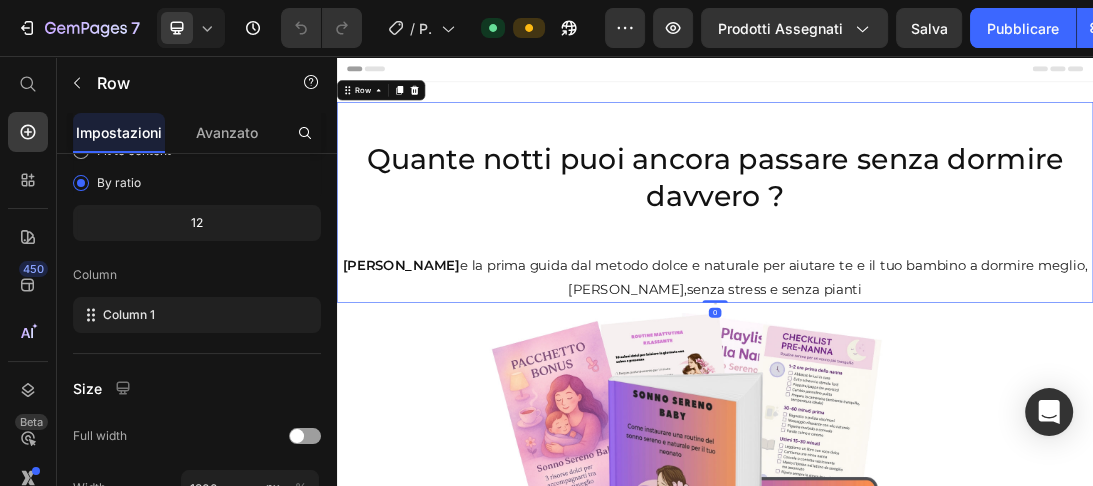 scroll, scrollTop: 0, scrollLeft: 0, axis: both 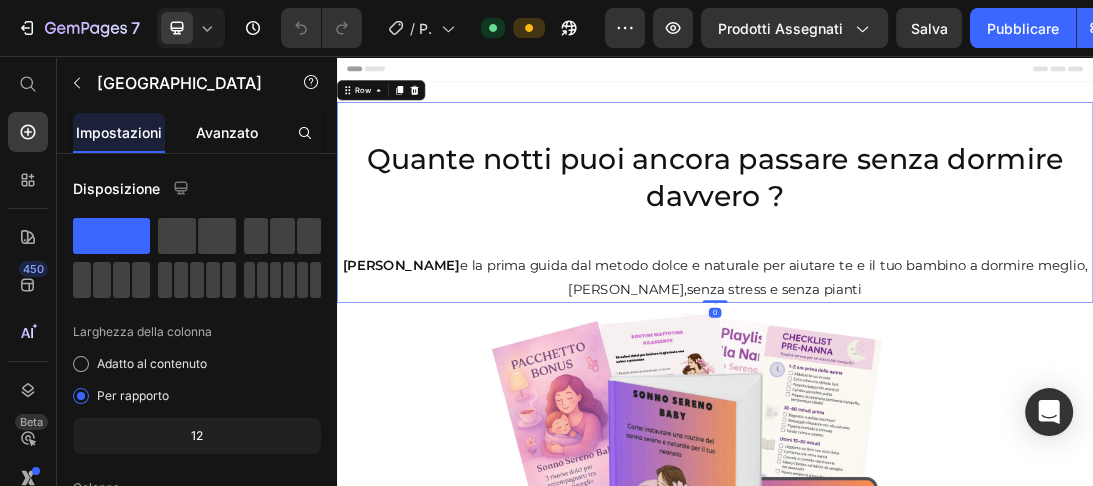 click on "Avanzato" at bounding box center (227, 132) 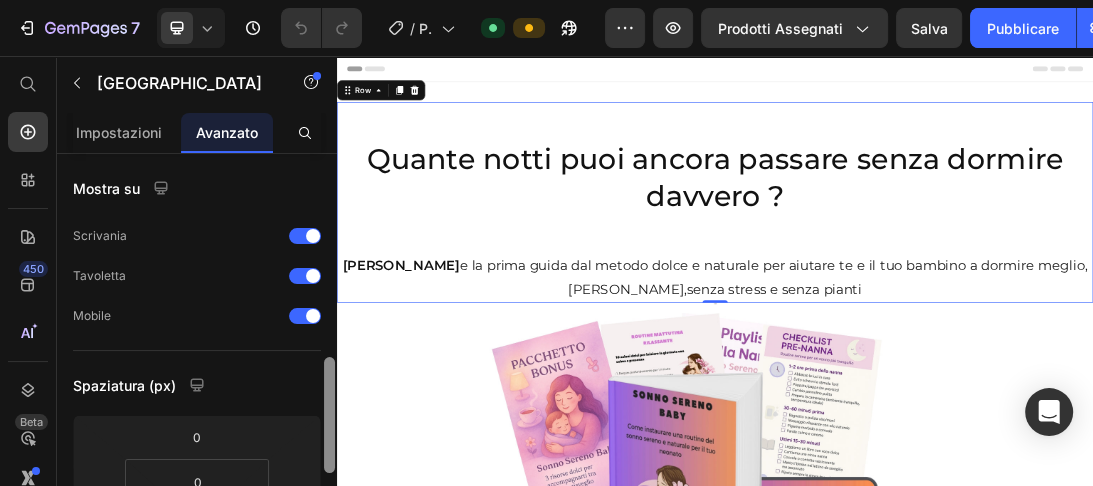scroll, scrollTop: 157, scrollLeft: 0, axis: vertical 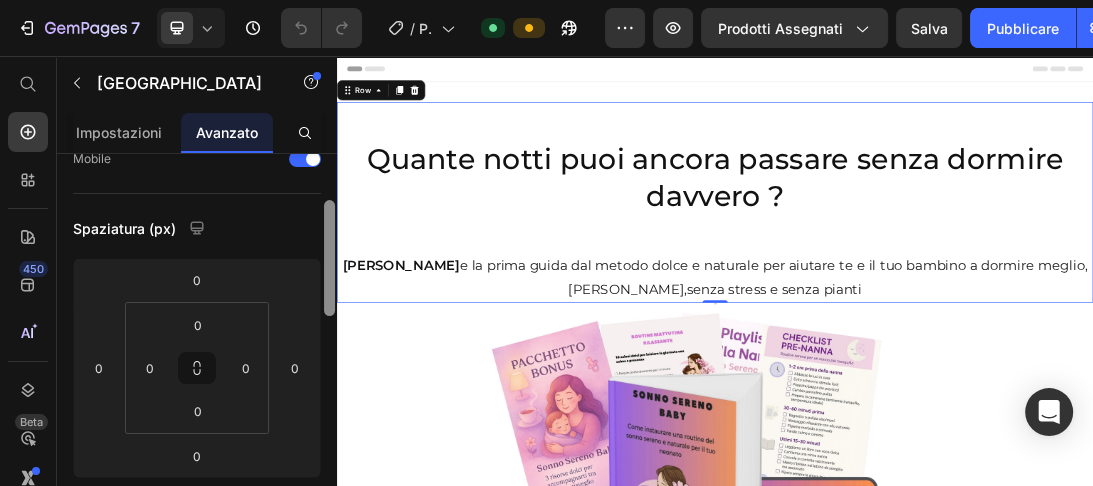 drag, startPoint x: 332, startPoint y: 168, endPoint x: 329, endPoint y: 215, distance: 47.095646 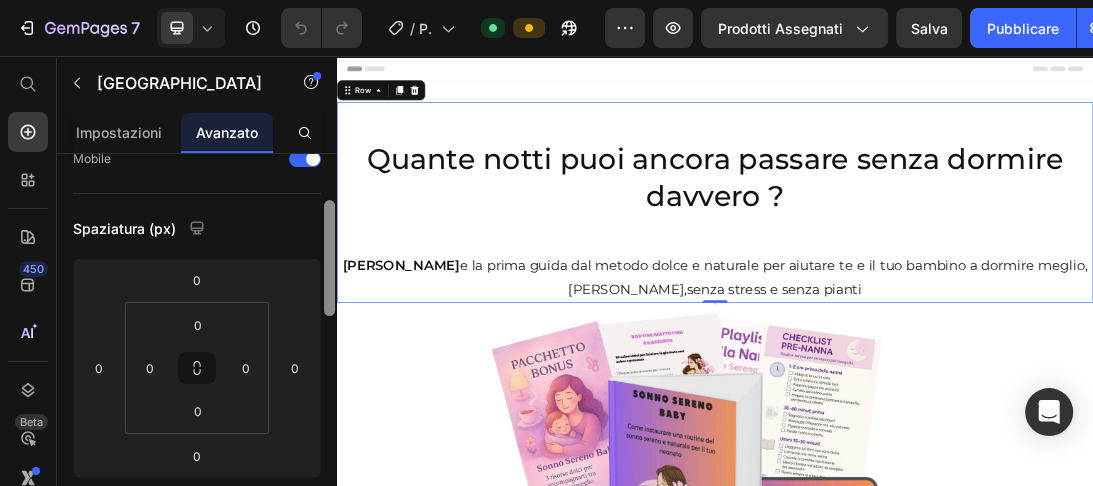click at bounding box center (329, 258) 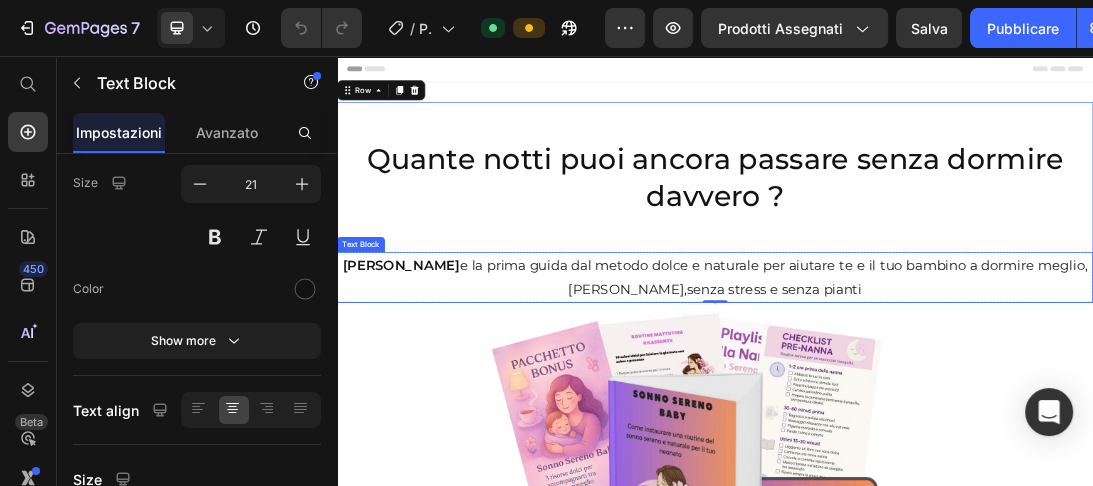click on "[PERSON_NAME]" at bounding box center (439, 387) 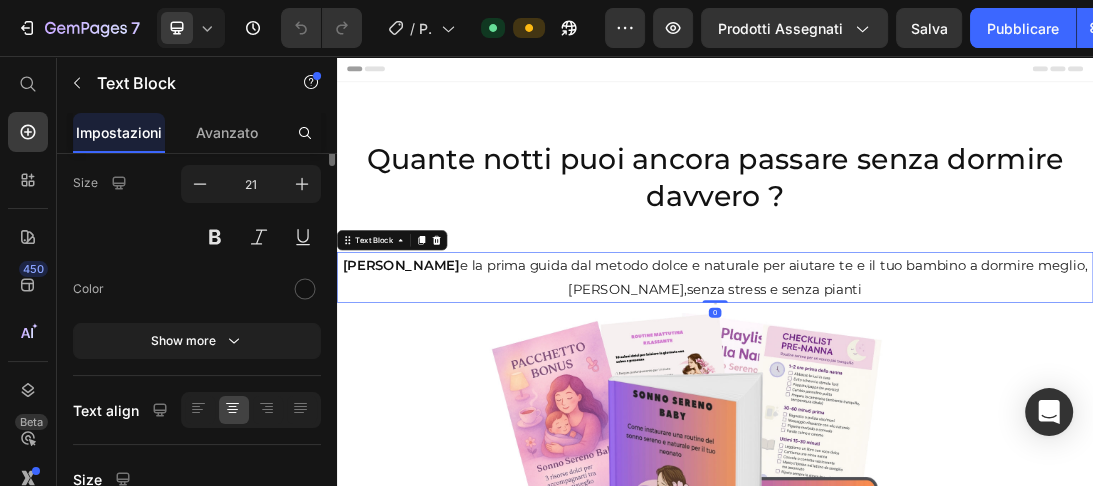 scroll, scrollTop: 0, scrollLeft: 0, axis: both 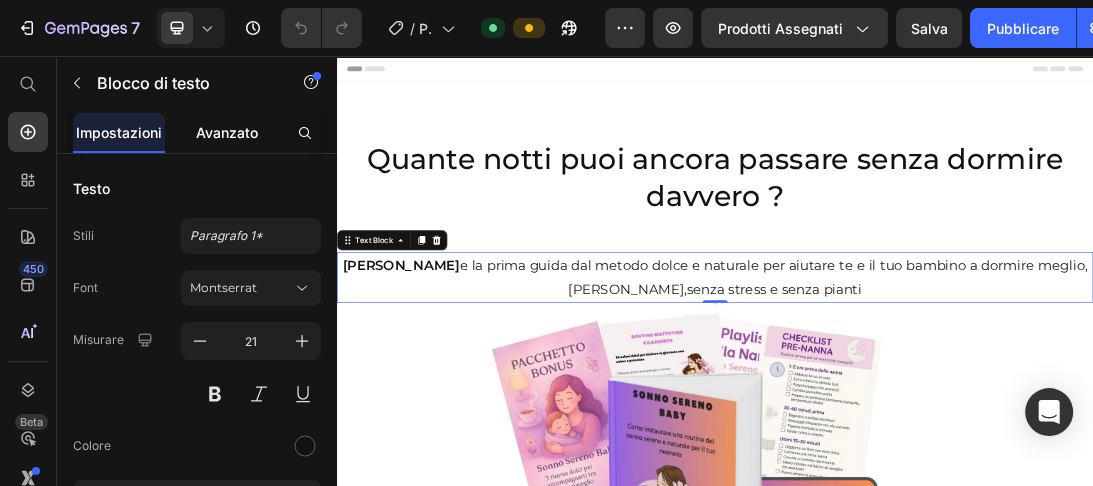 click on "Avanzato" at bounding box center (227, 132) 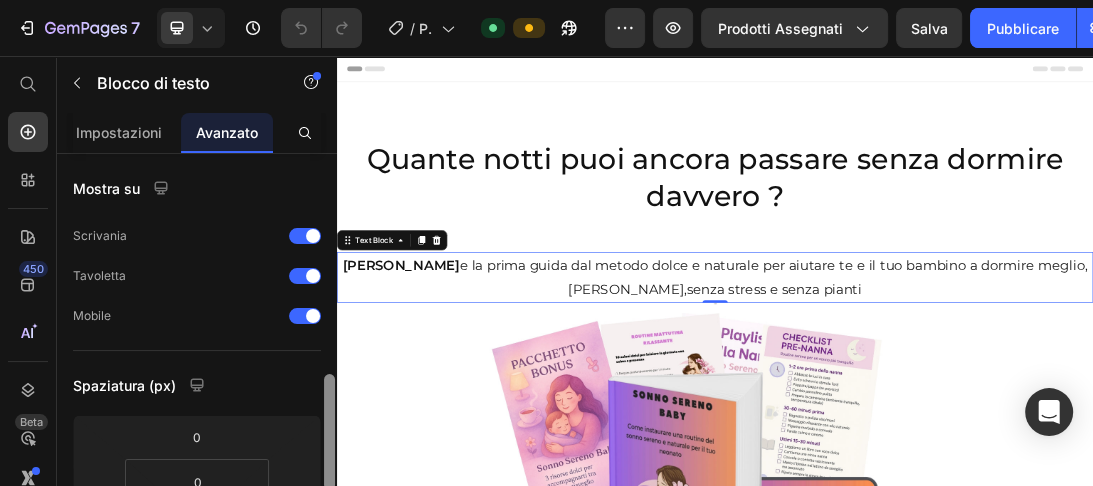 scroll, scrollTop: 176, scrollLeft: 0, axis: vertical 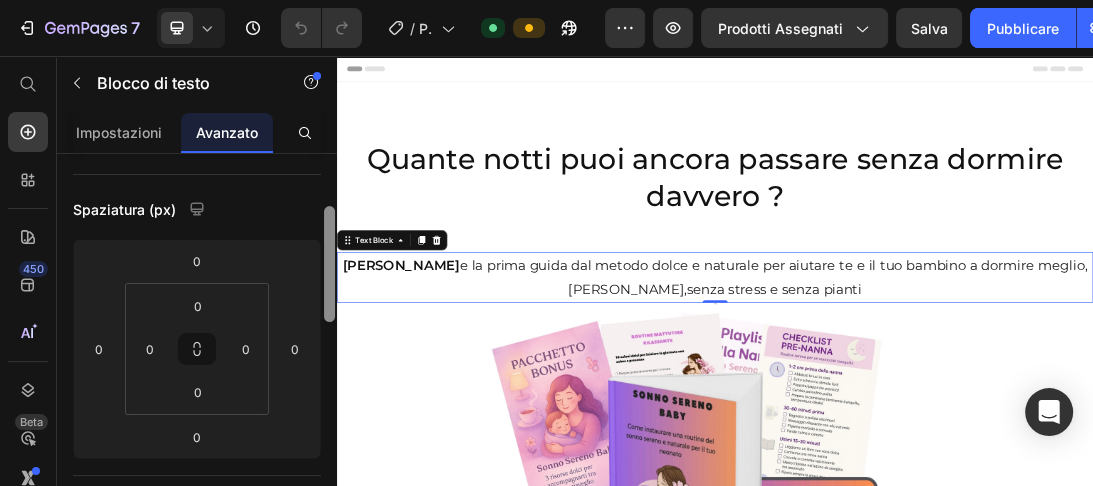 drag, startPoint x: 330, startPoint y: 168, endPoint x: 327, endPoint y: 221, distance: 53.08484 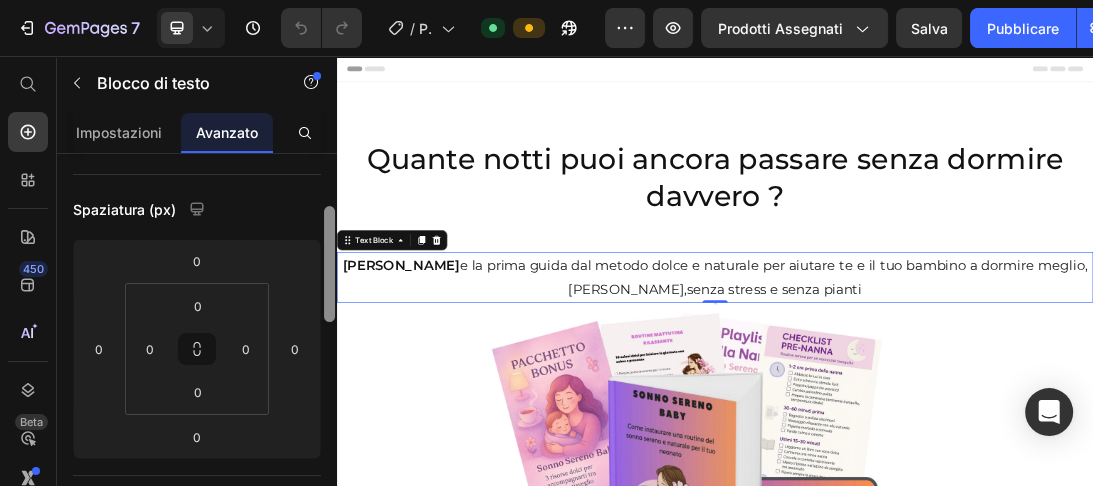 click at bounding box center [329, 264] 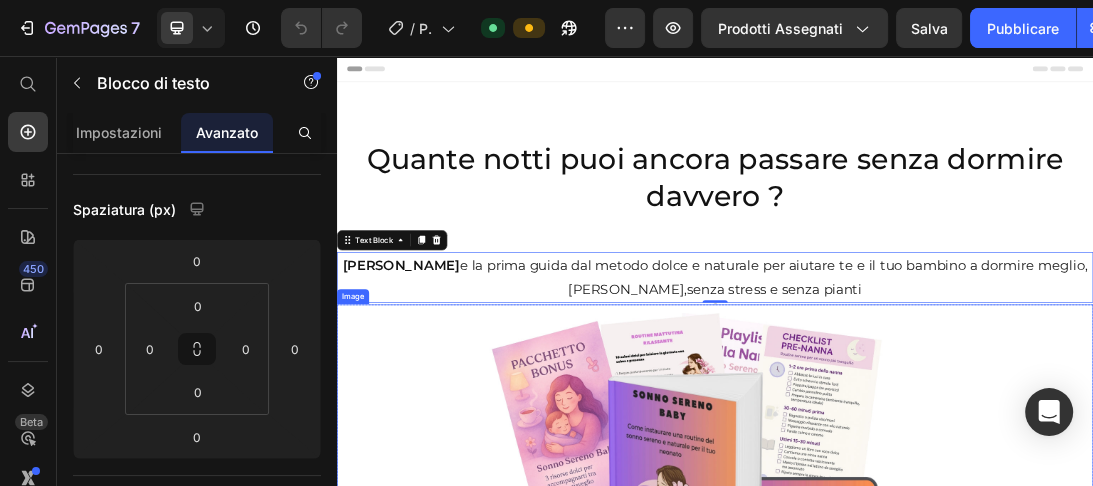 click at bounding box center (937, 732) 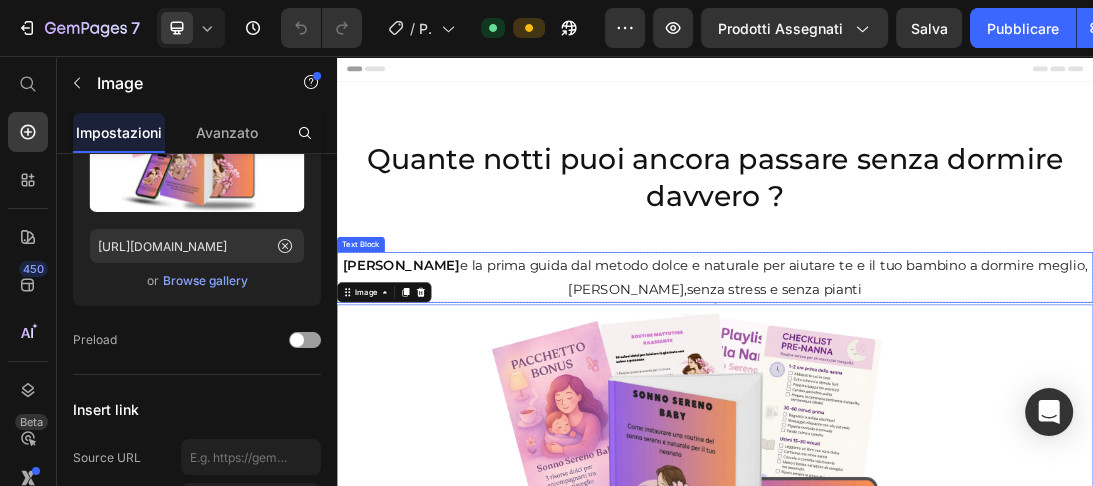 scroll, scrollTop: 0, scrollLeft: 0, axis: both 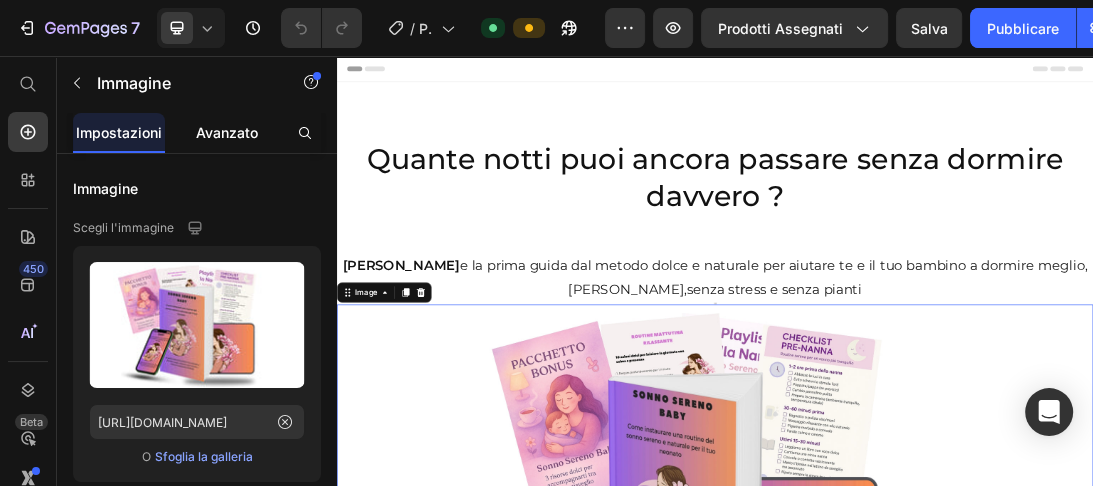 click on "Avanzato" at bounding box center (227, 132) 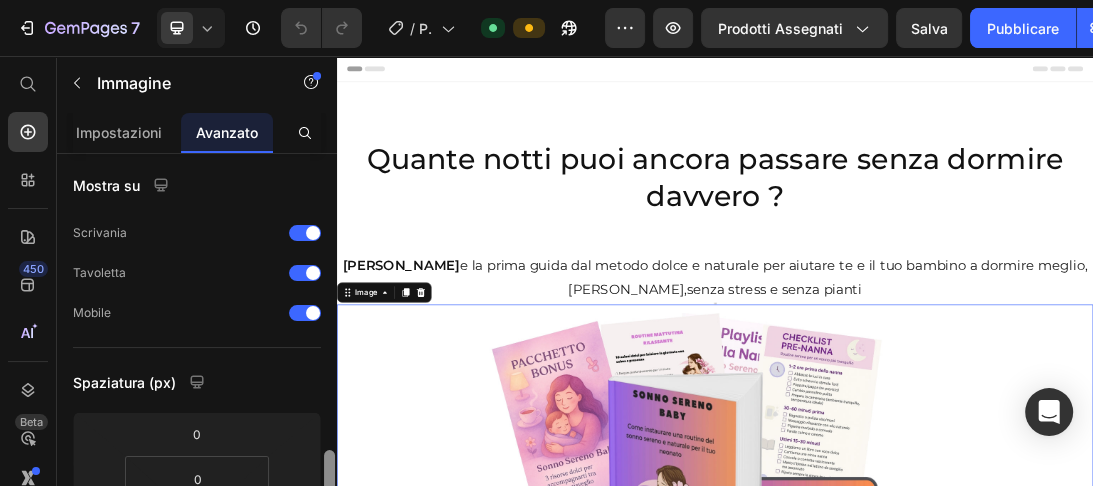 scroll, scrollTop: 231, scrollLeft: 0, axis: vertical 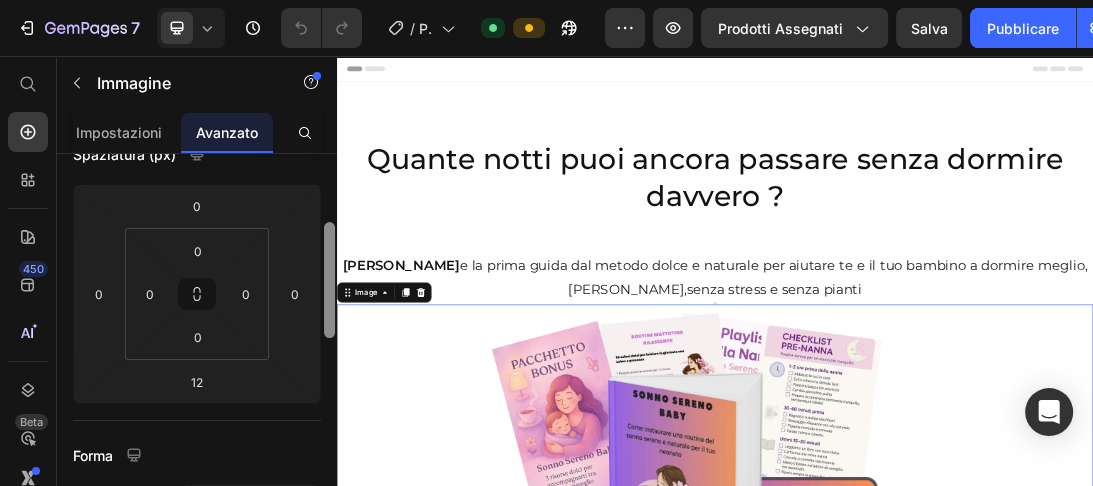 drag, startPoint x: 328, startPoint y: 175, endPoint x: 324, endPoint y: 244, distance: 69.115845 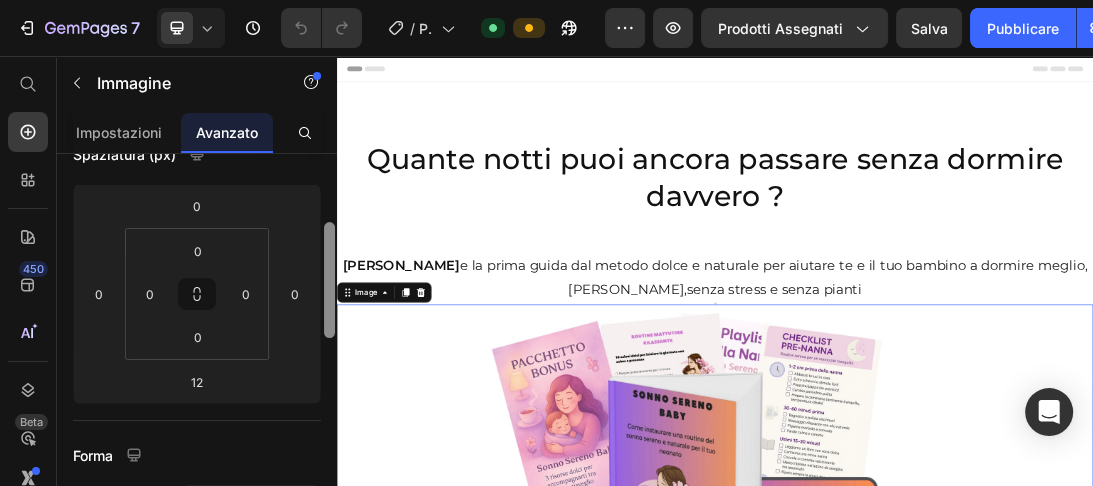 click at bounding box center [329, 280] 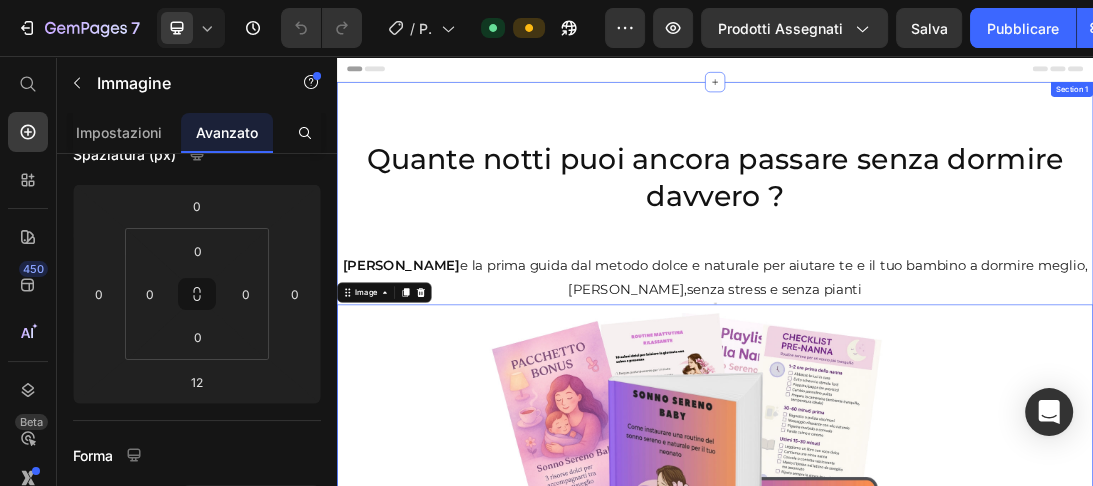 click on "Quante notti puoi ancora passare senza dormire davvero ?" at bounding box center [937, 248] 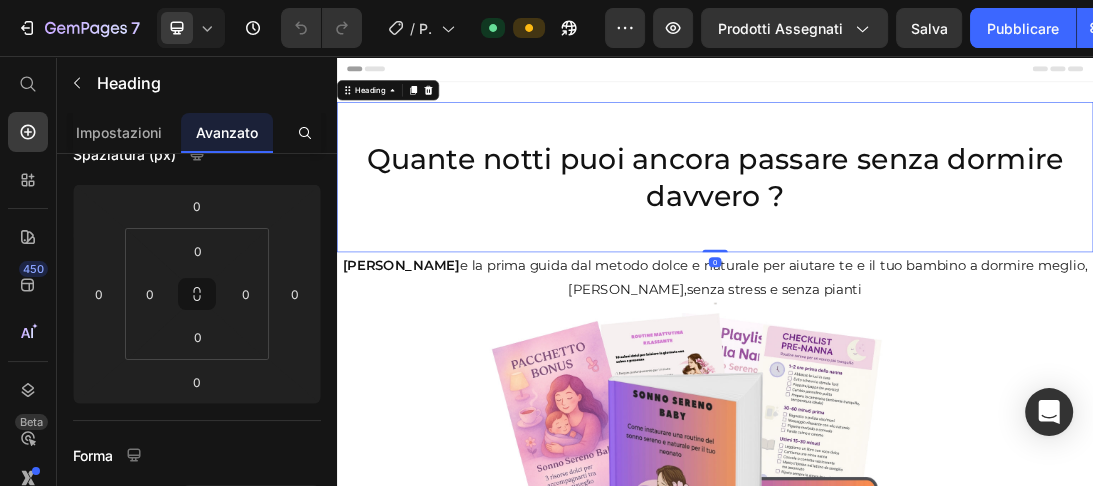 scroll, scrollTop: 0, scrollLeft: 0, axis: both 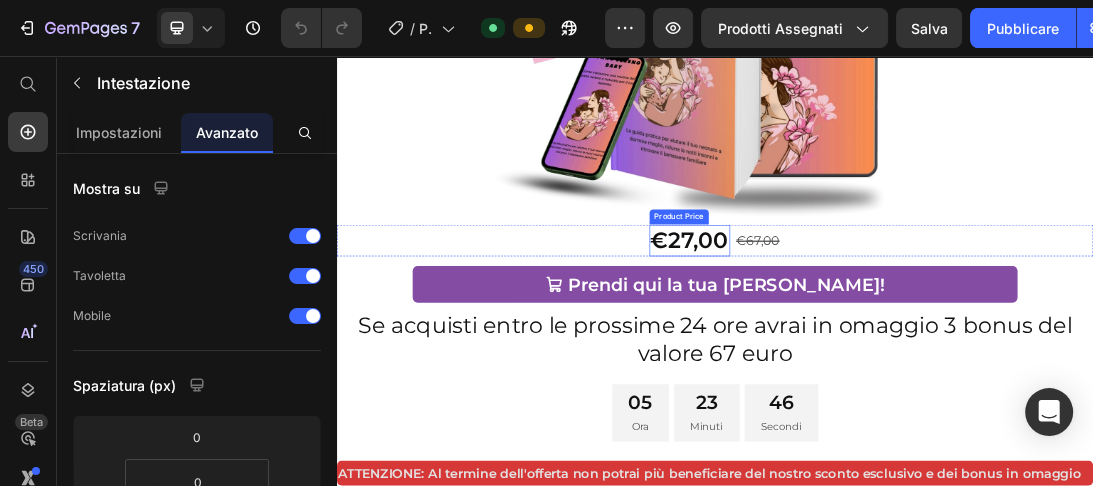 click on "€27,00" at bounding box center [897, 348] 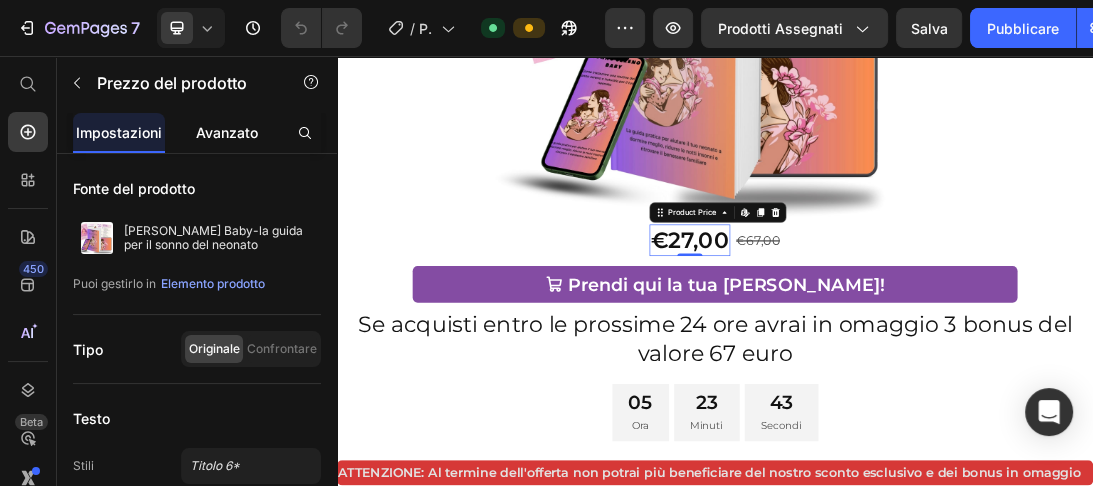 click on "Avanzato" at bounding box center (227, 132) 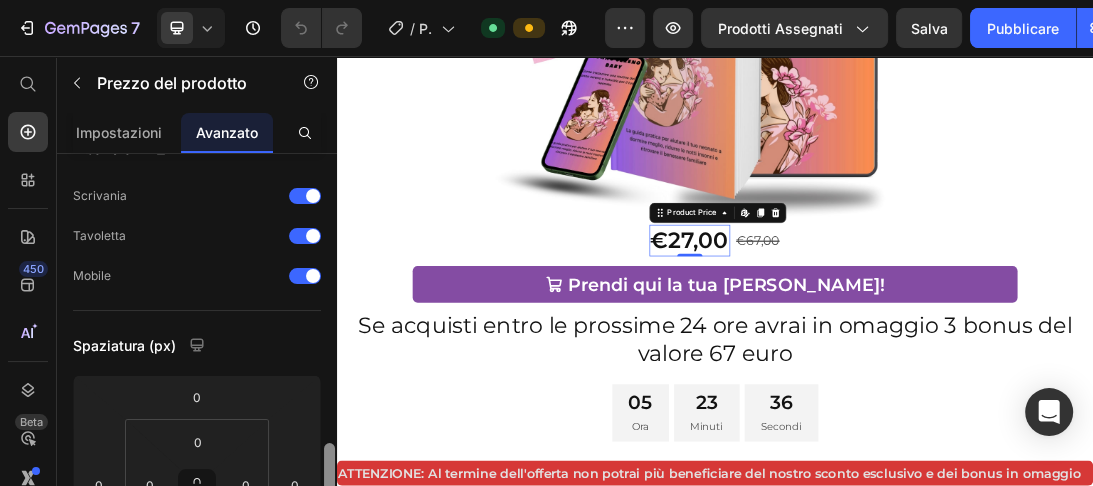 scroll, scrollTop: 260, scrollLeft: 0, axis: vertical 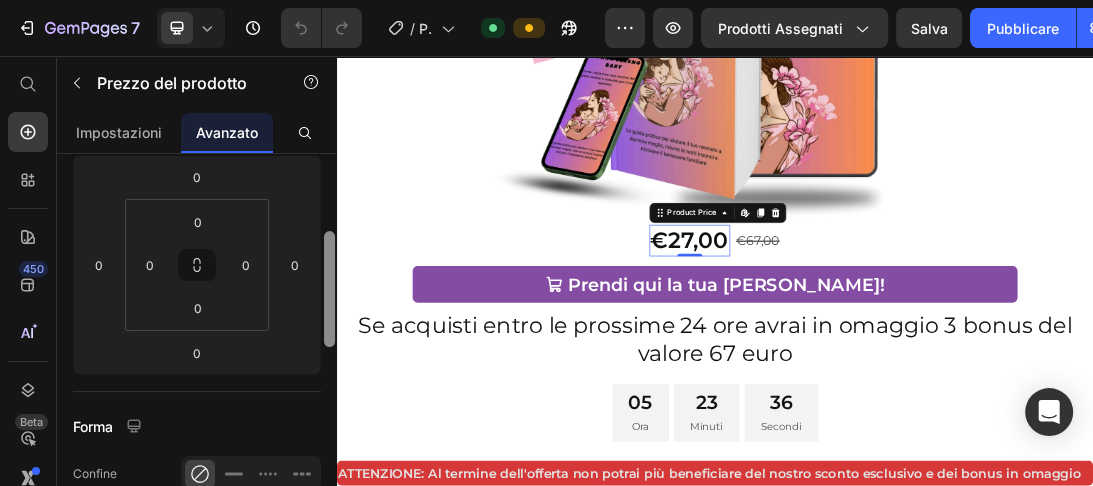 drag, startPoint x: 329, startPoint y: 164, endPoint x: 323, endPoint y: 242, distance: 78.23043 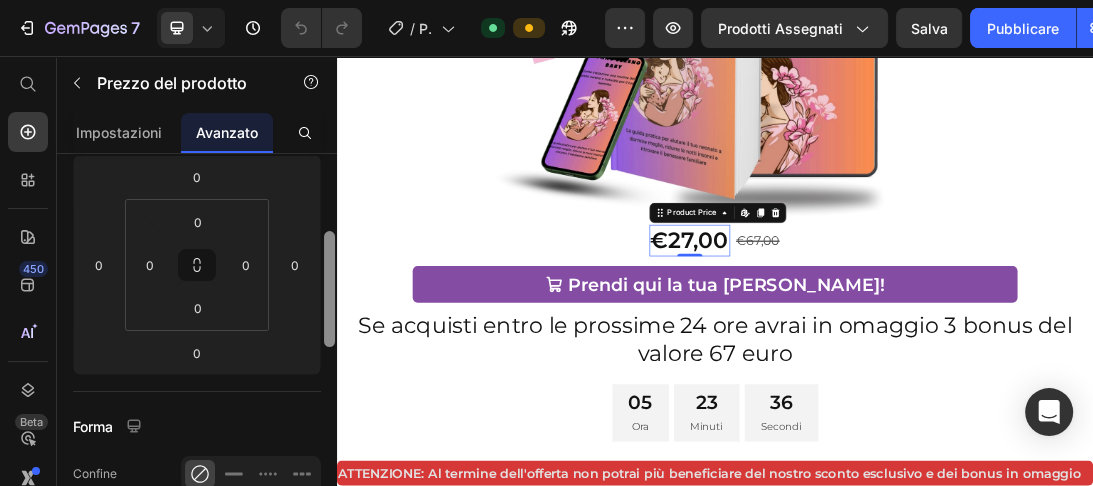 click at bounding box center [329, 348] 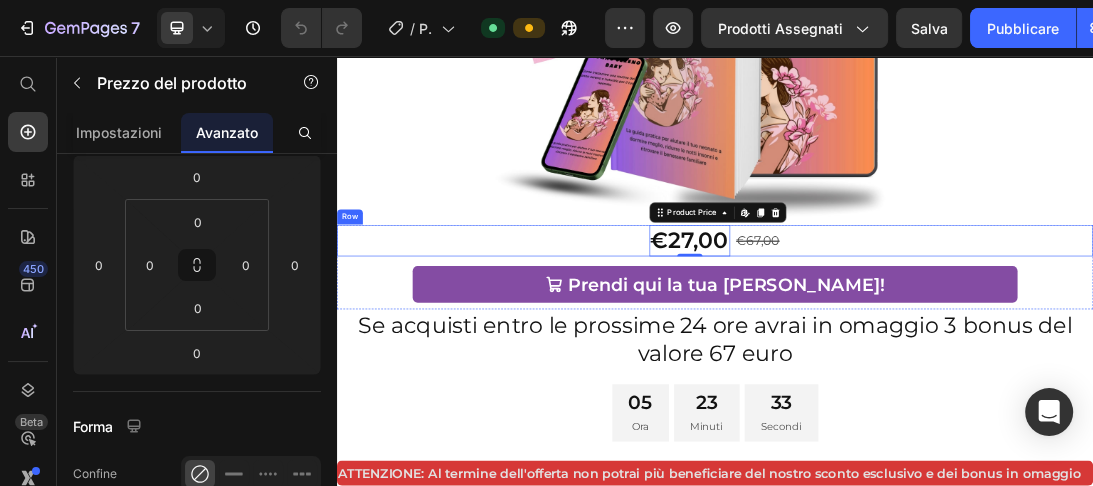 click on "€27,00 Product Price   Edit content in Shopify 0 €67,00 Product Price Row" at bounding box center (937, 348) 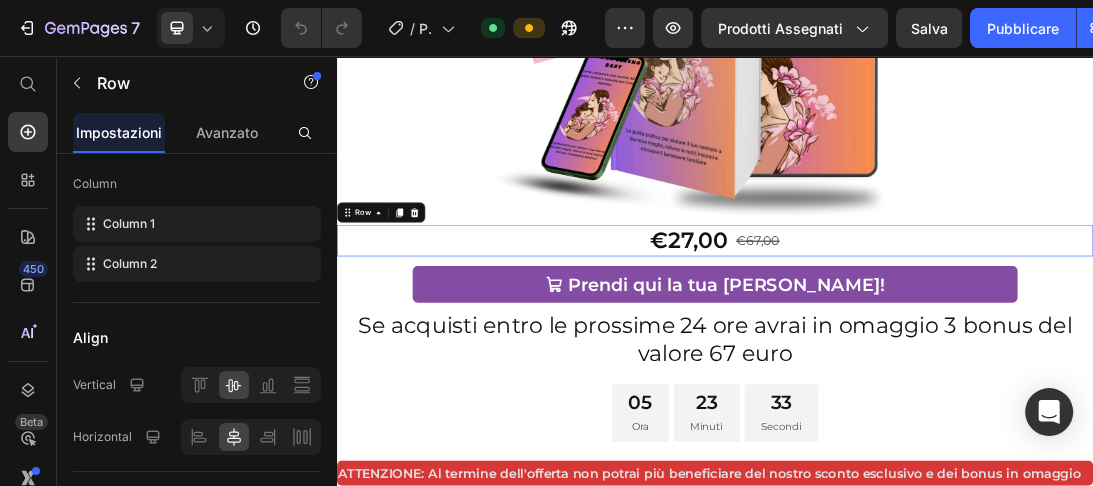 scroll, scrollTop: 0, scrollLeft: 0, axis: both 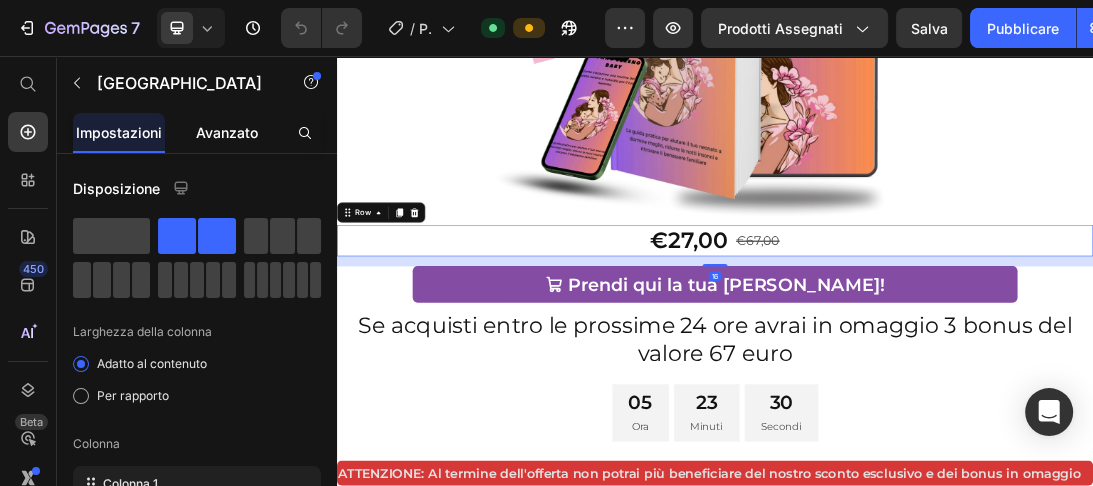 click on "Avanzato" at bounding box center [227, 132] 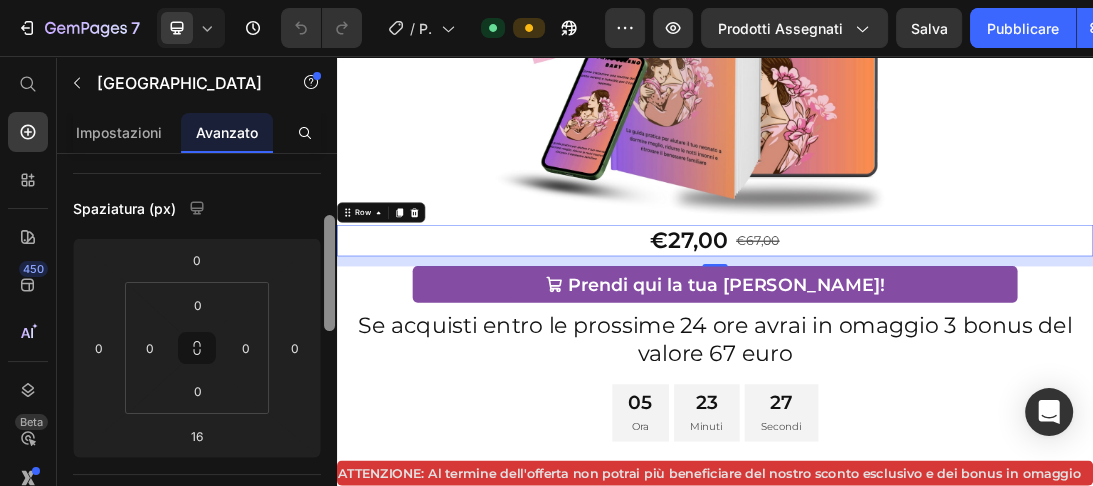 drag, startPoint x: 327, startPoint y: 168, endPoint x: 326, endPoint y: 223, distance: 55.00909 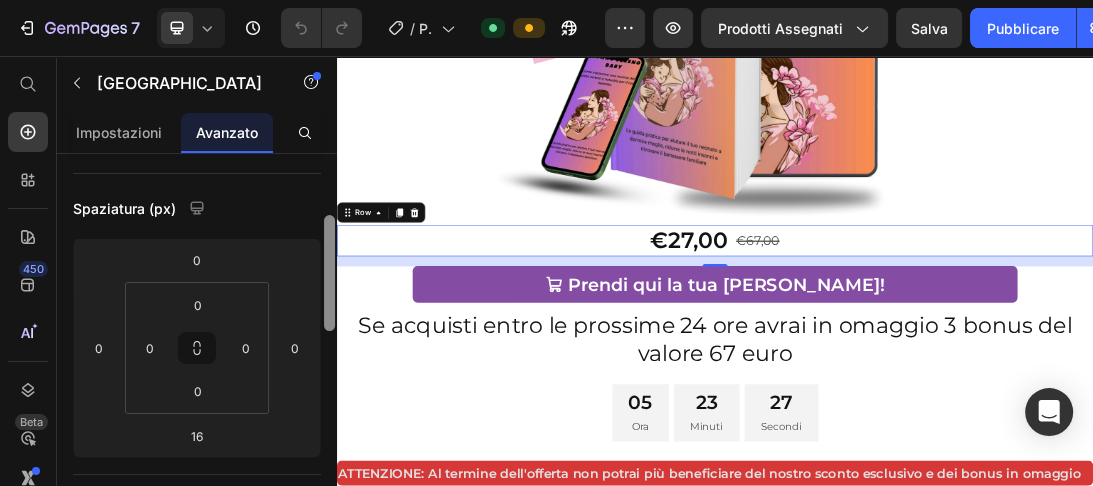 click at bounding box center [329, 273] 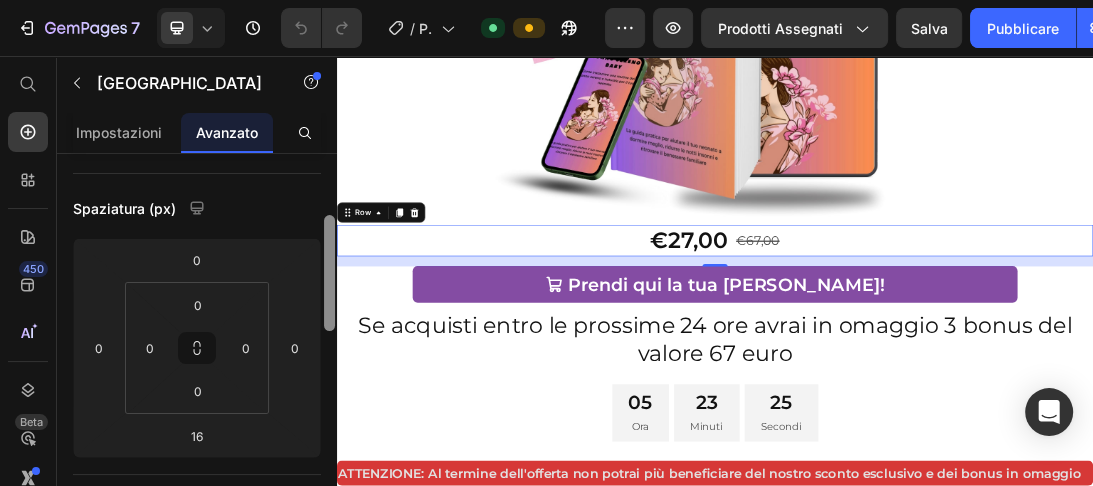 scroll, scrollTop: 184, scrollLeft: 0, axis: vertical 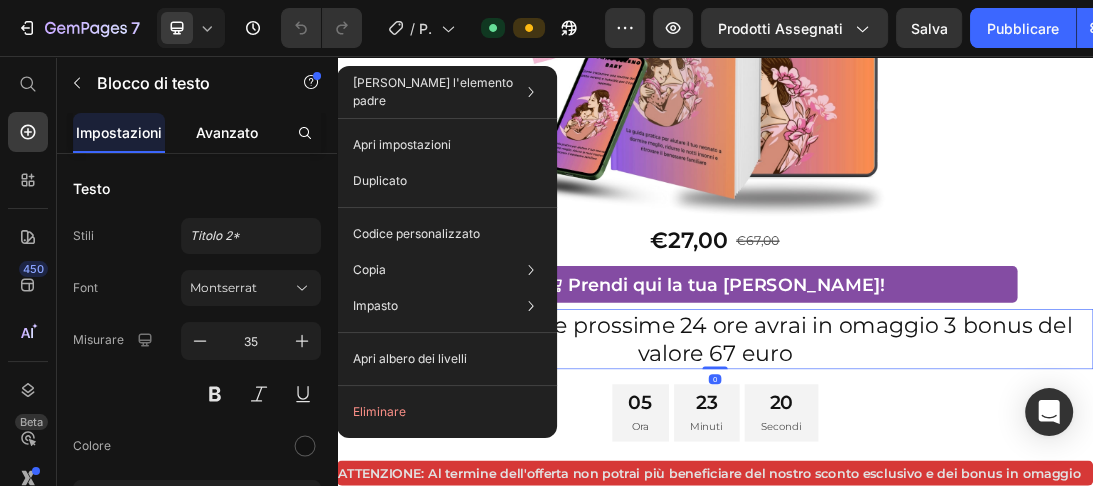 click on "Avanzato" at bounding box center [227, 132] 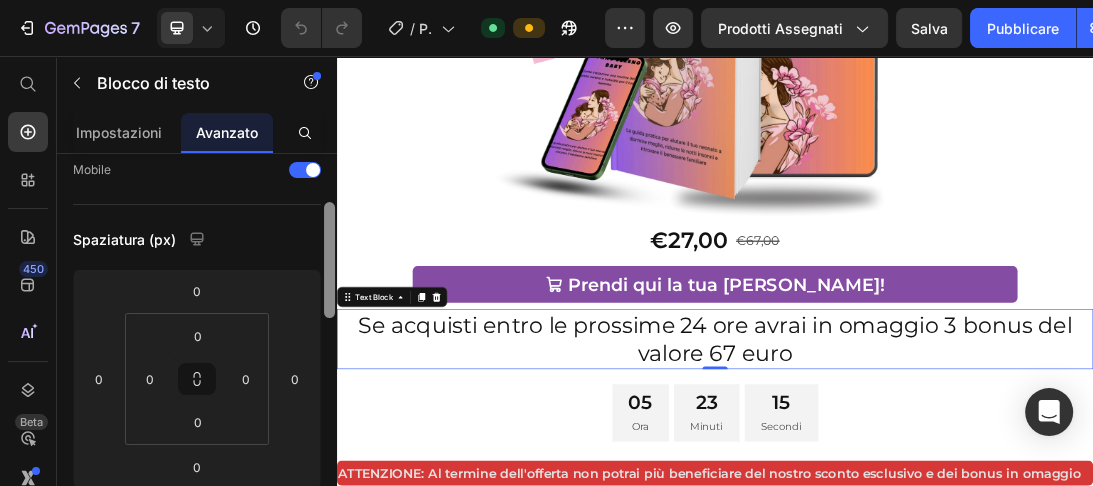 drag, startPoint x: 326, startPoint y: 169, endPoint x: 322, endPoint y: 214, distance: 45.17743 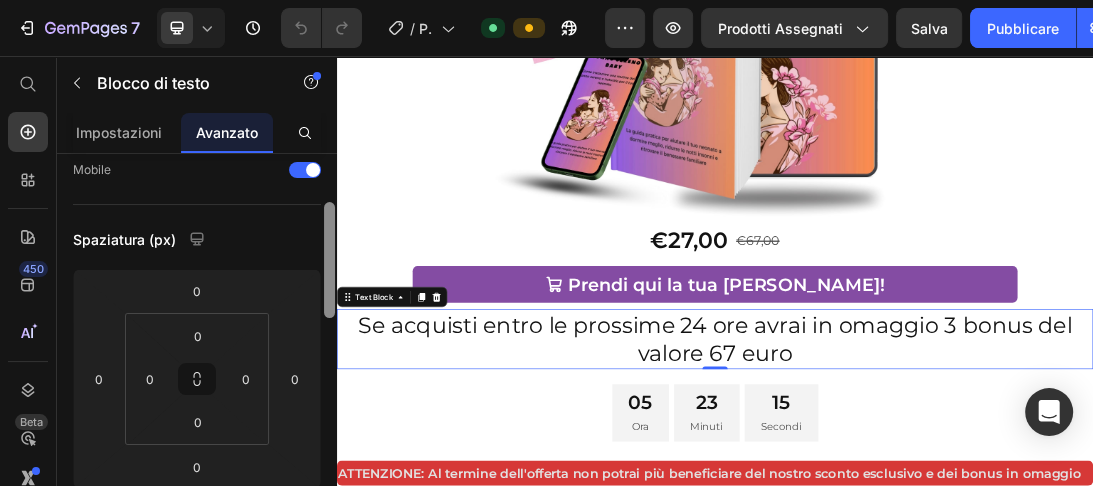 click at bounding box center (329, 352) 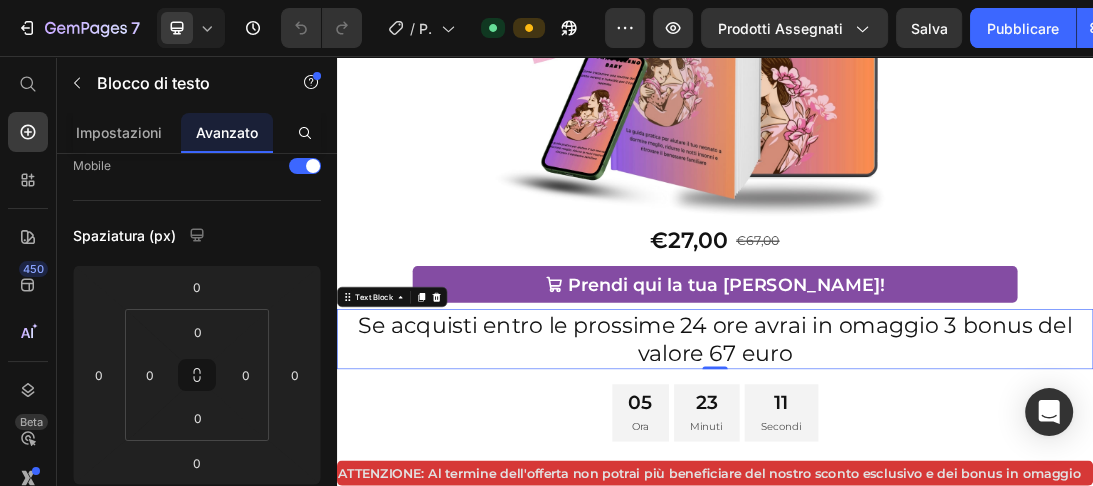 click on "Se acquisti entro le prossime 24 ore avrai in omaggio 3 bonus del valore 67 euro" at bounding box center [937, 504] 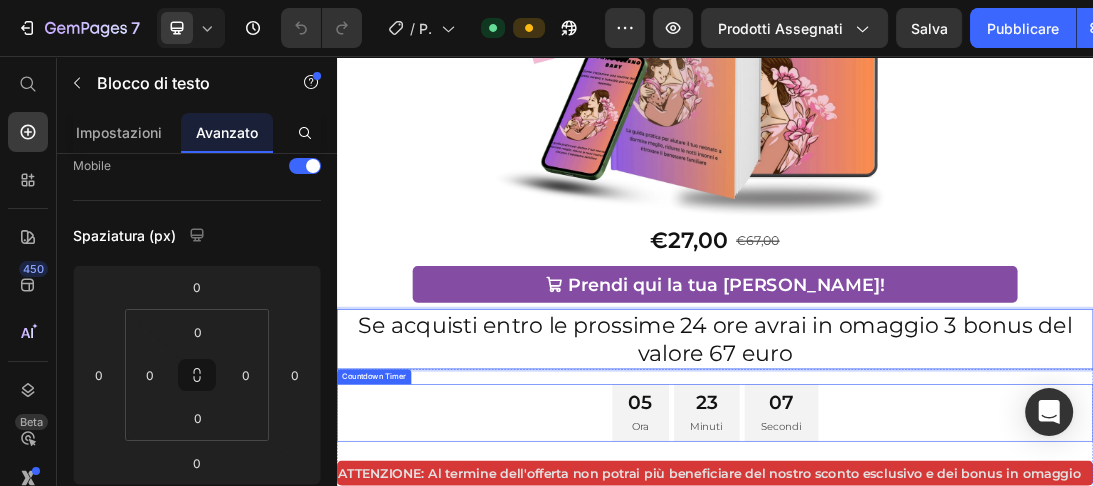 click on "05 Ora 23 Minuti 07 Secondi" at bounding box center [937, 622] 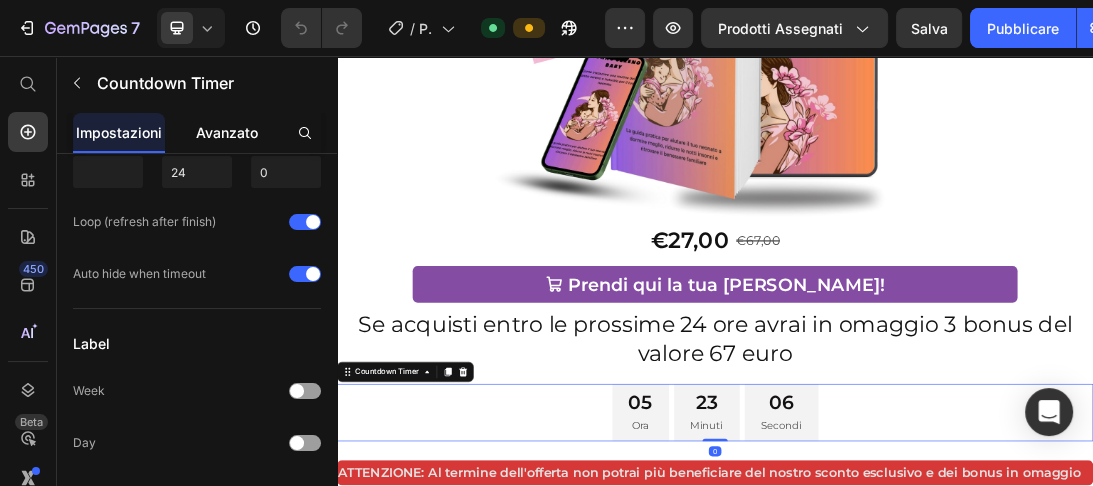 scroll, scrollTop: 0, scrollLeft: 0, axis: both 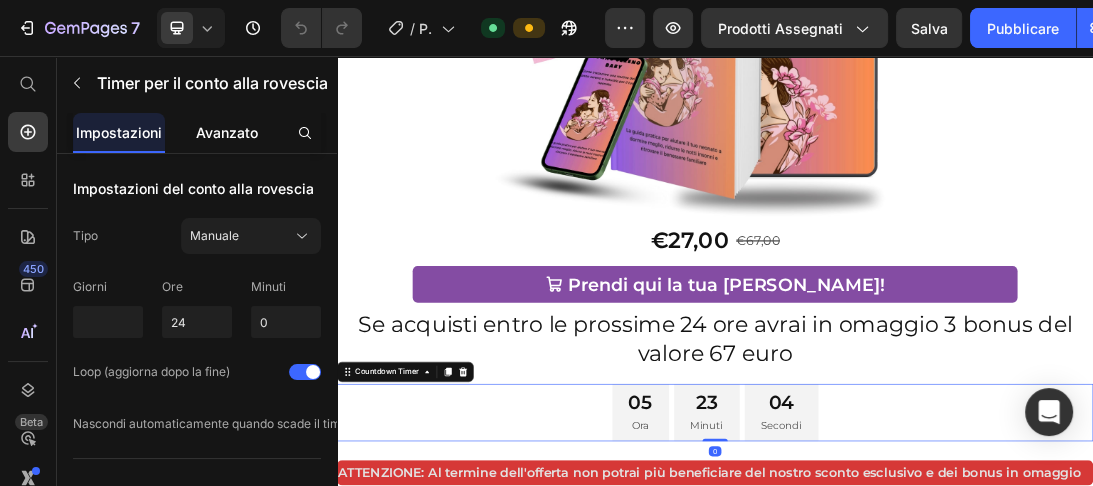 click on "Avanzato" at bounding box center [227, 132] 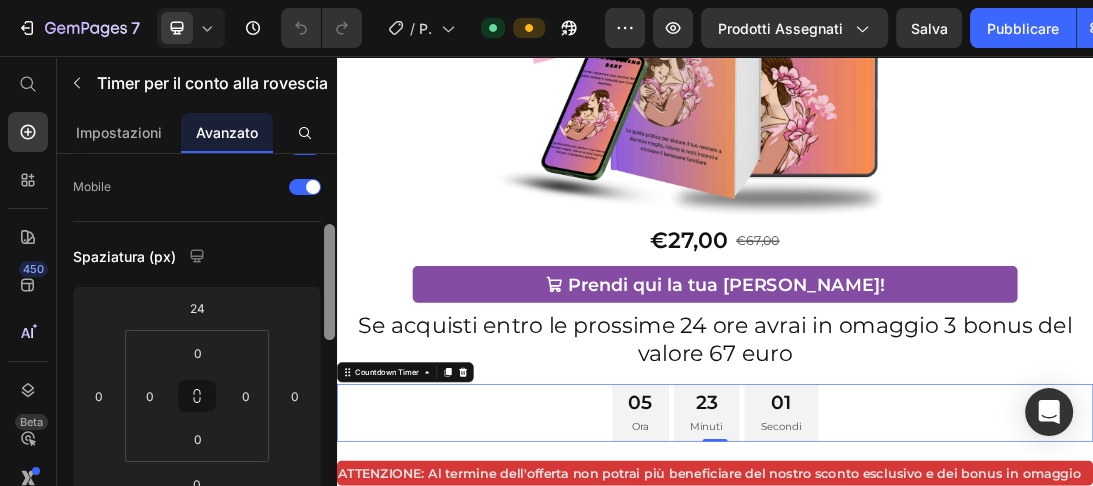 scroll, scrollTop: 154, scrollLeft: 0, axis: vertical 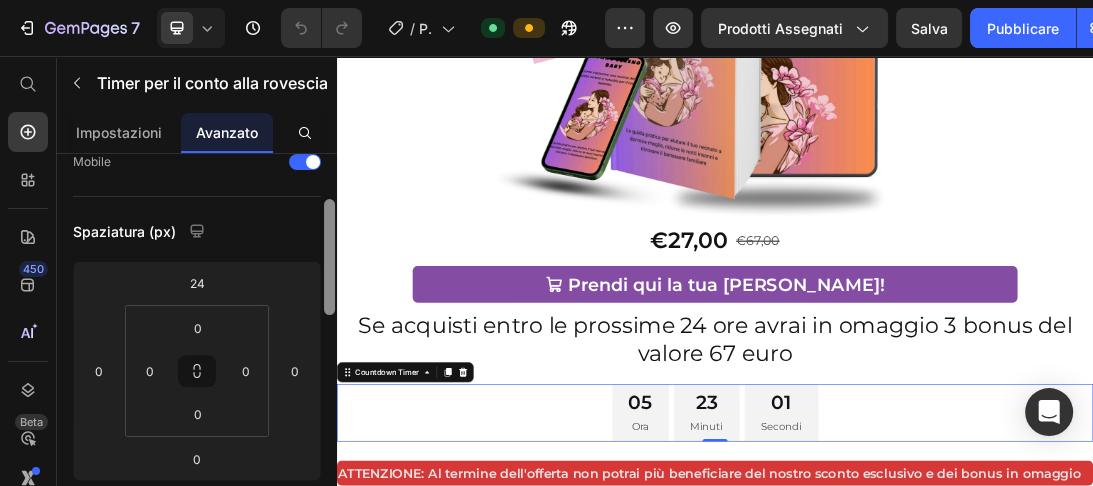 drag, startPoint x: 330, startPoint y: 184, endPoint x: 79, endPoint y: 283, distance: 269.81845 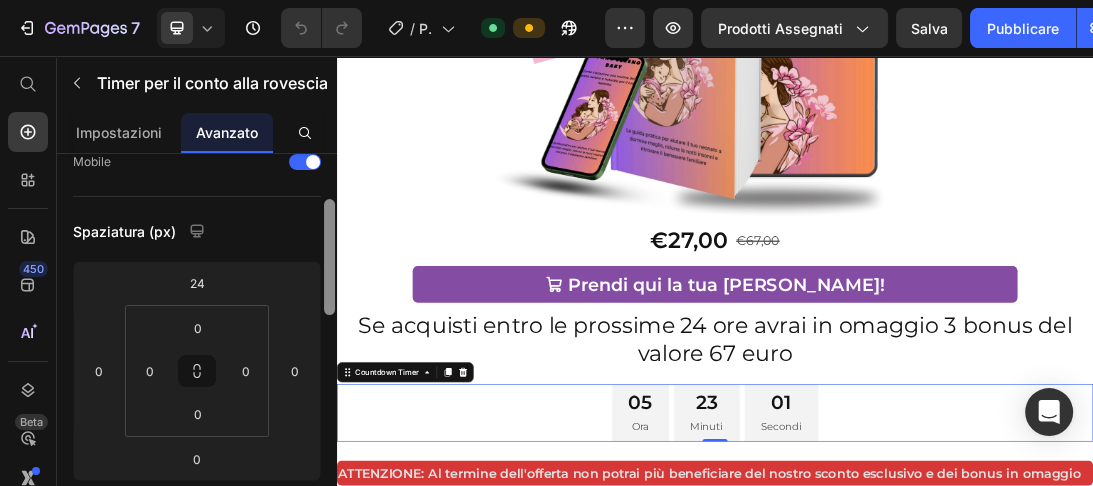 click at bounding box center [329, 257] 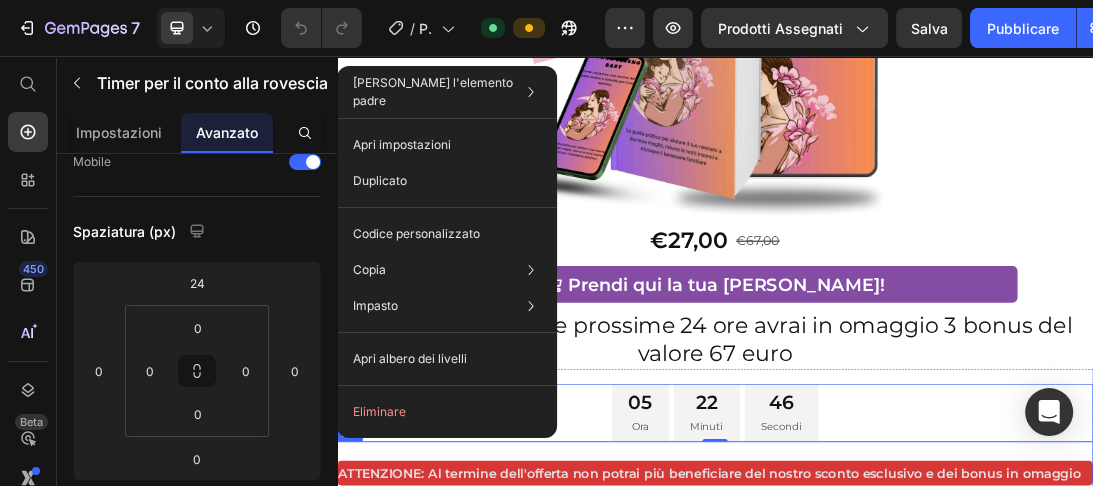 click on "ATTENZIONE: Al termine dell'offerta non potrai più beneficiare del nostro sconto esclusivo e dei bonus in omaggio  Text Block ✅ Questa guida fa per te se: Heading                Title Line Cerchi un aiuto concreto, ma che rispetti i tempi e la sensibilità del tuo bambino Vuoi  capire i bisogni reali del tuo neonato , senza forzature né metodi estremi. Credici che il sonno si può costruire giorno dopo giorno, con piccoli gesti, costanza e tanto amore.   Item List ❌ Questa guida non fa per te se: Heading                Title Line
Non credi che il benessere emotivo del bambino sia importante quanto il sonno
Ti aspetti che qualcuno faccia tutto al posto tuo, senza il tuo coinvolgimento attivo.
Non sei disposta a mettere in discussione alcune abitudini o a sperimentare nuovi approcci. Item List Row Row" at bounding box center (937, 908) 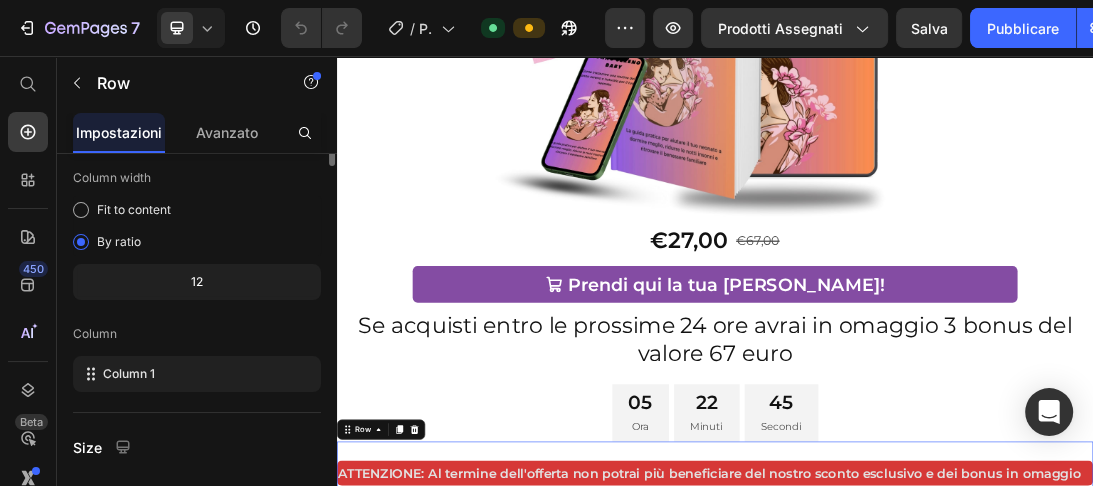 scroll, scrollTop: 0, scrollLeft: 0, axis: both 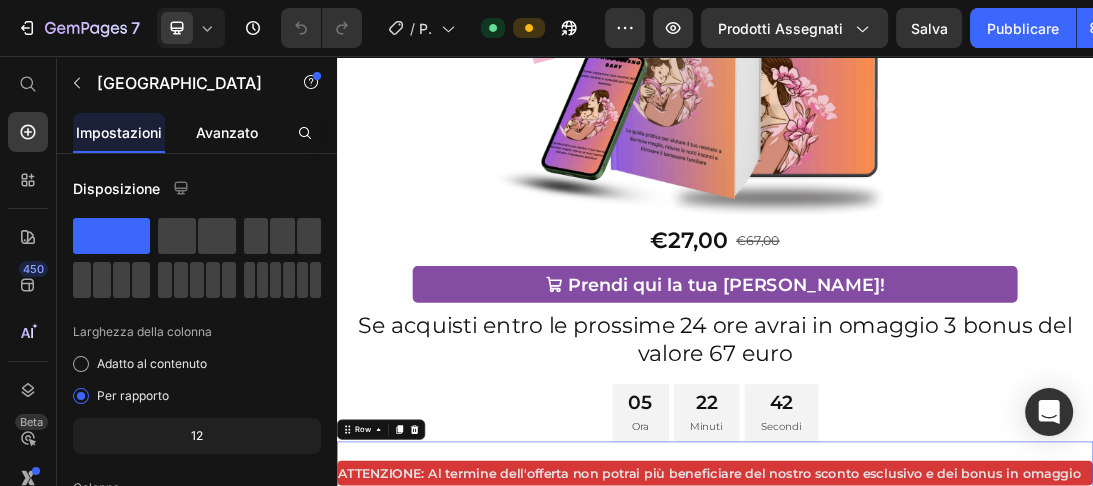 click on "Avanzato" at bounding box center (227, 132) 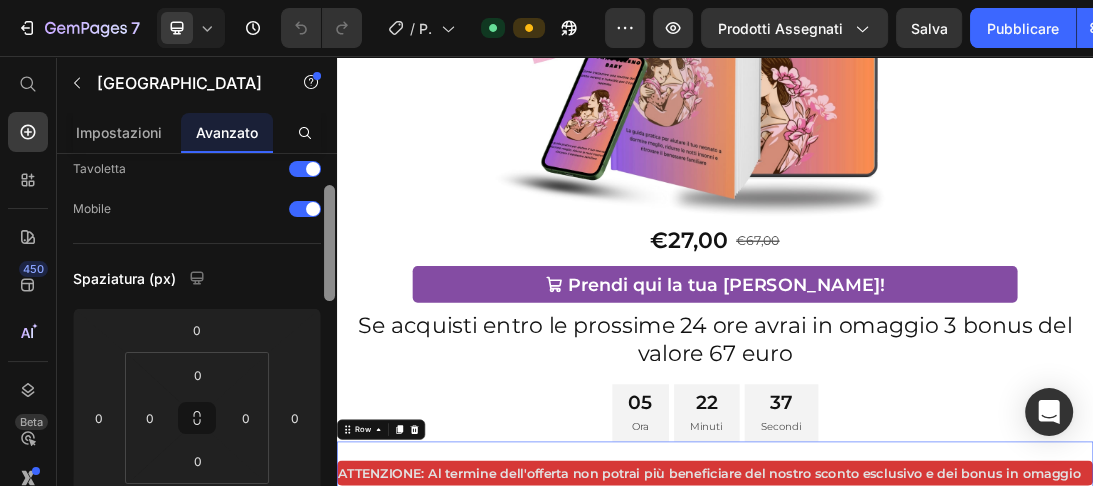 drag, startPoint x: 327, startPoint y: 203, endPoint x: 326, endPoint y: 244, distance: 41.01219 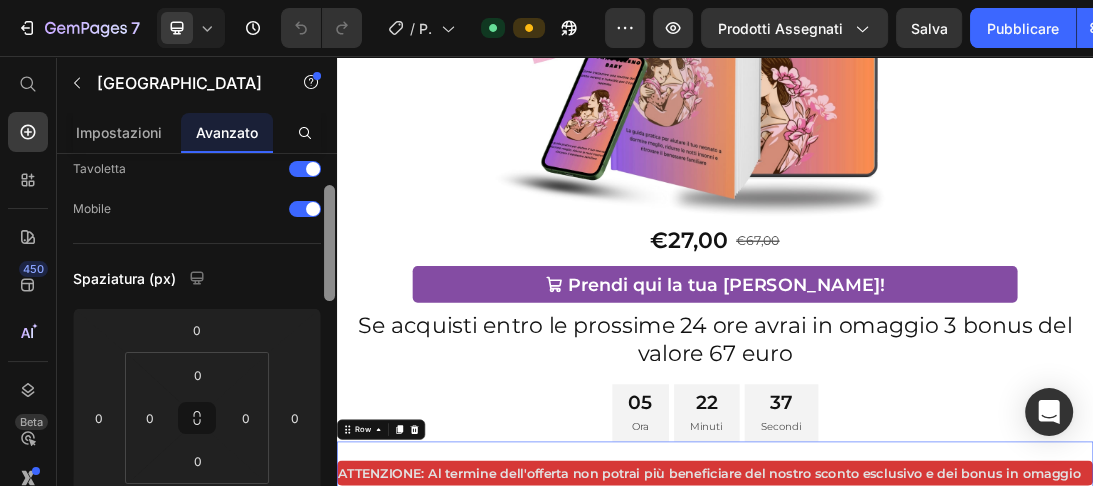click at bounding box center (329, 243) 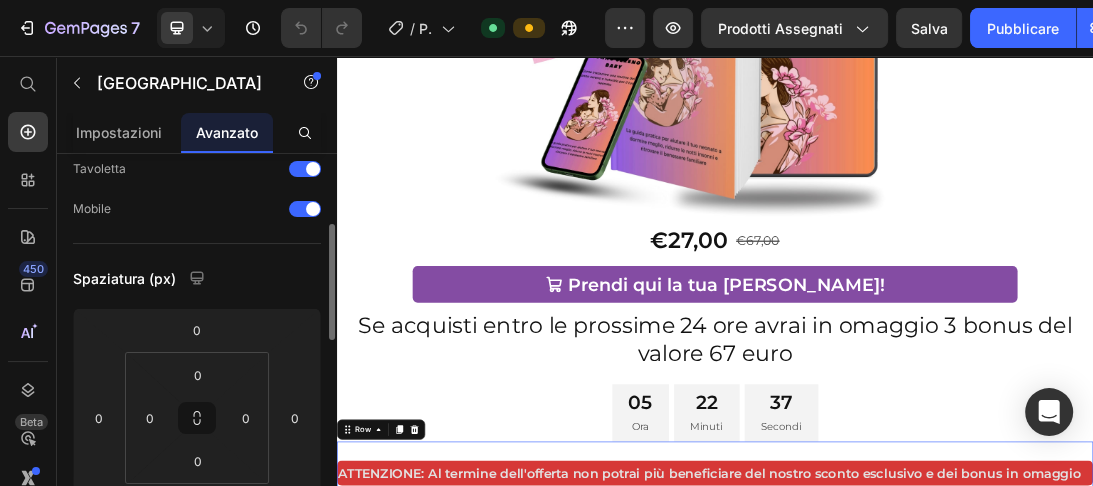 scroll, scrollTop: 137, scrollLeft: 0, axis: vertical 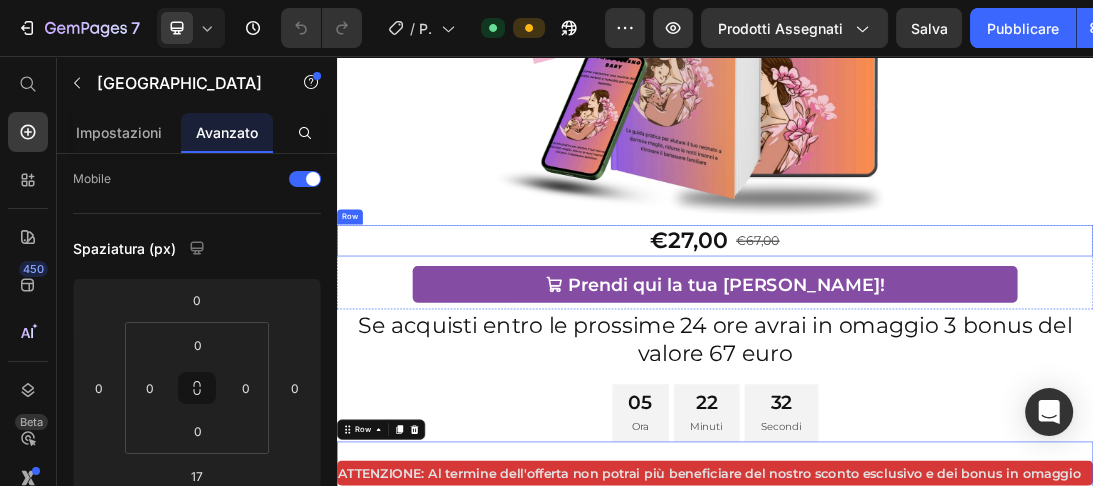 click on "Row" at bounding box center (357, 311) 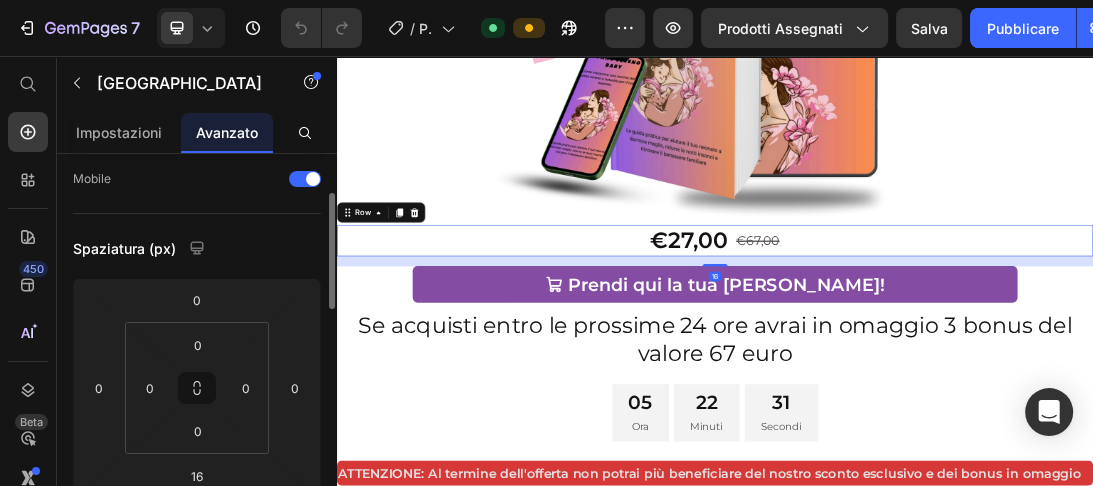 scroll, scrollTop: 136, scrollLeft: 0, axis: vertical 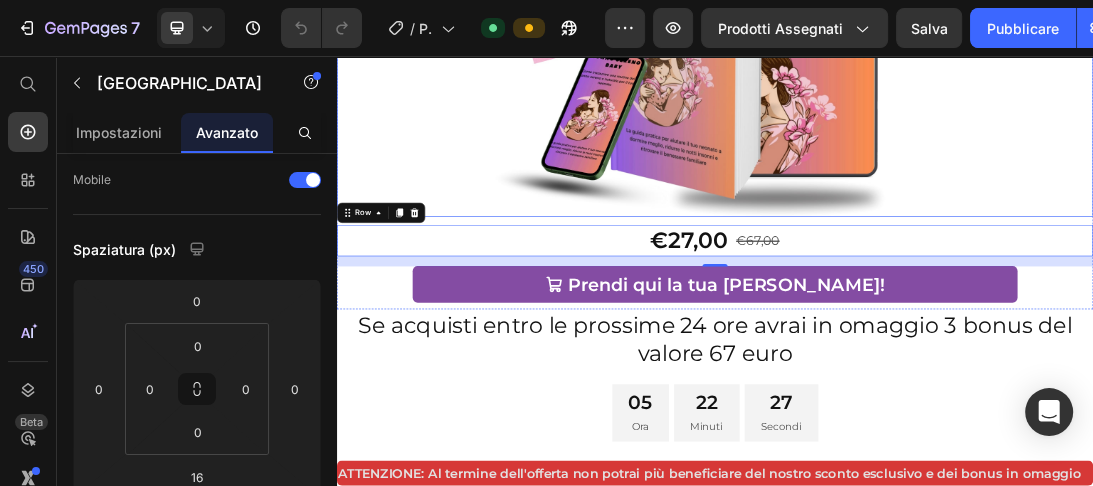 click at bounding box center [937, 28] 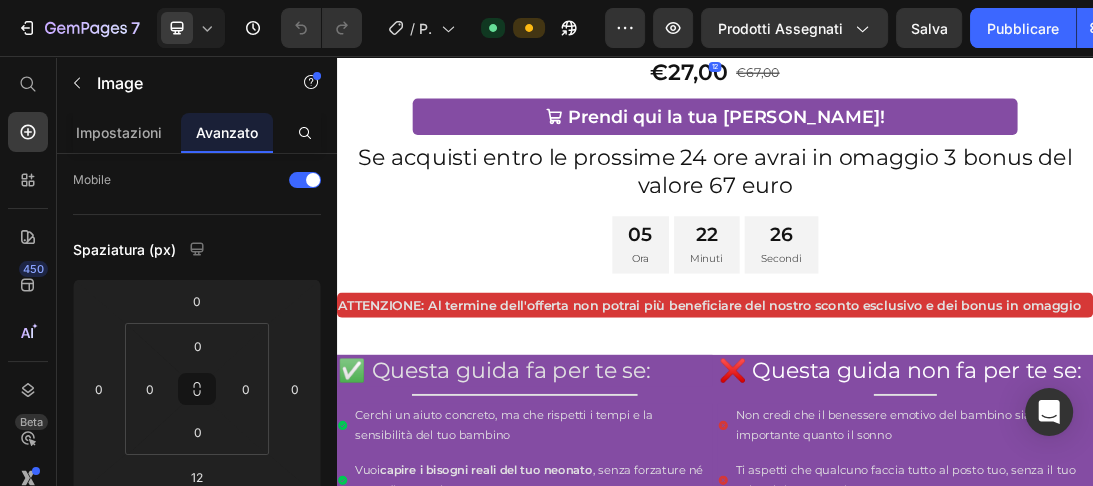 scroll, scrollTop: 0, scrollLeft: 0, axis: both 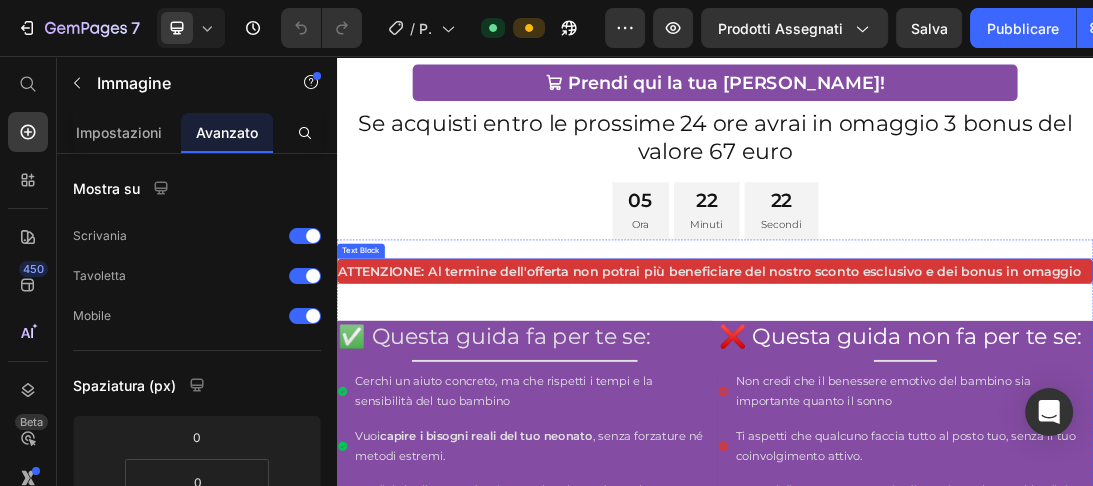 click on "ATTENZIONE: Al termine dell'offerta non potrai più beneficiare del nostro sconto esclusivo e dei bonus in omaggio" at bounding box center [937, 397] 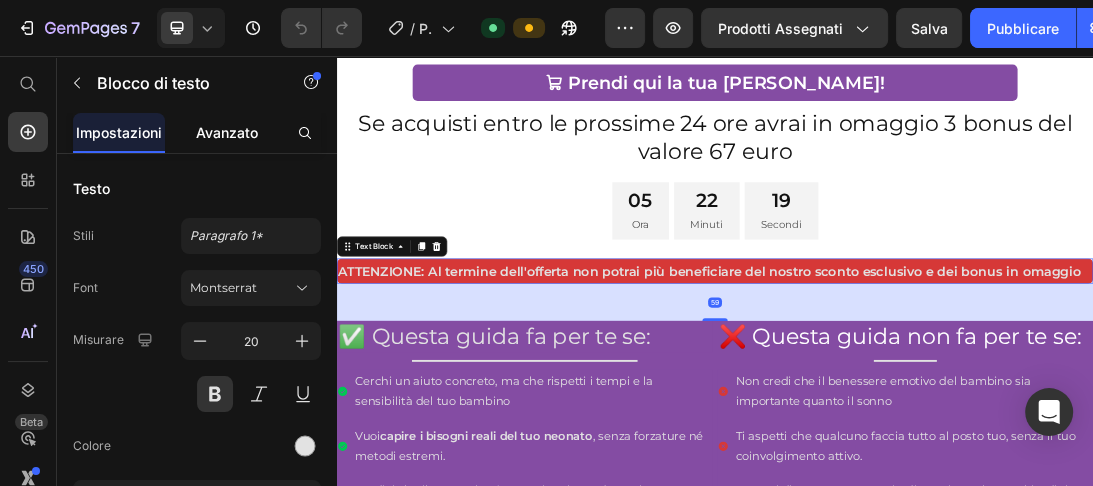 click on "Avanzato" at bounding box center [227, 132] 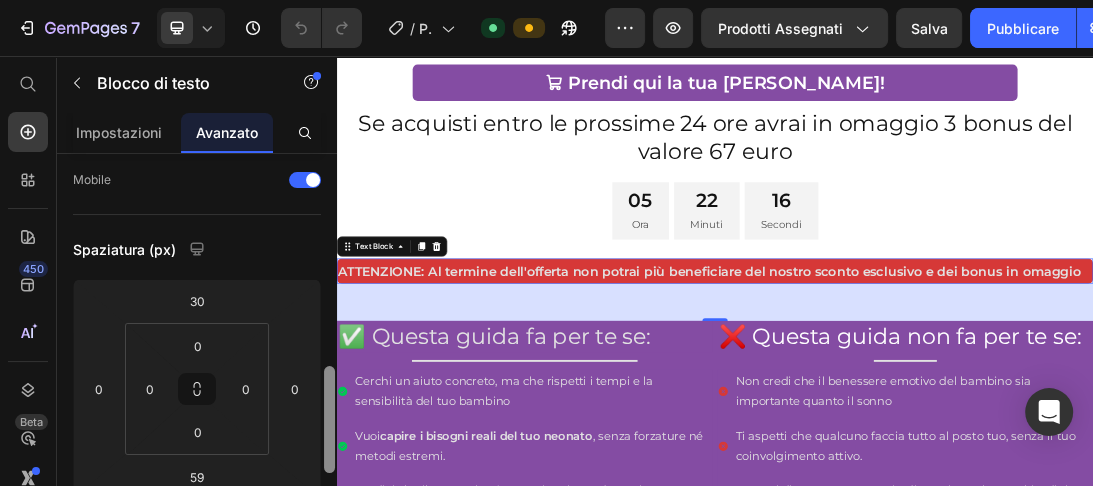 drag, startPoint x: 332, startPoint y: 196, endPoint x: 329, endPoint y: 275, distance: 79.05694 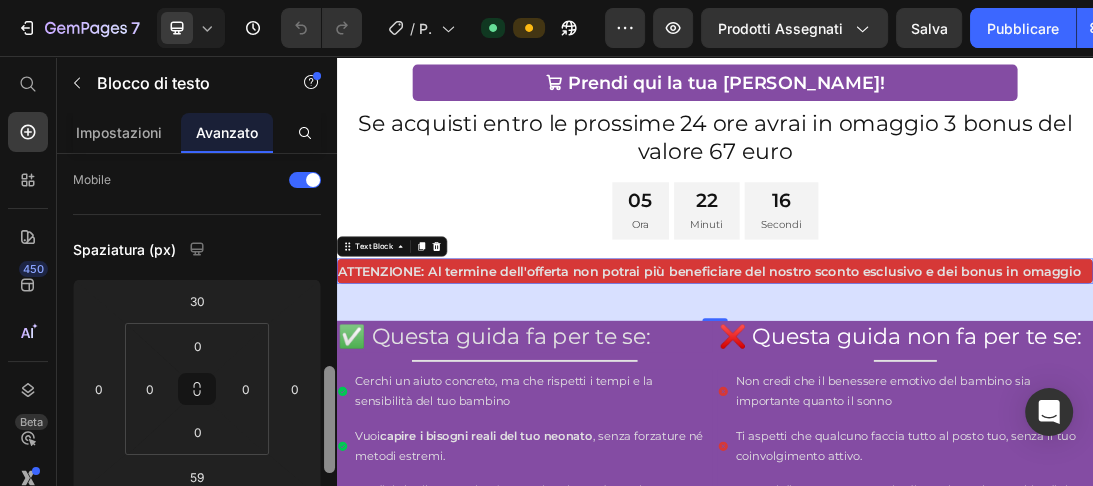 click at bounding box center (329, 419) 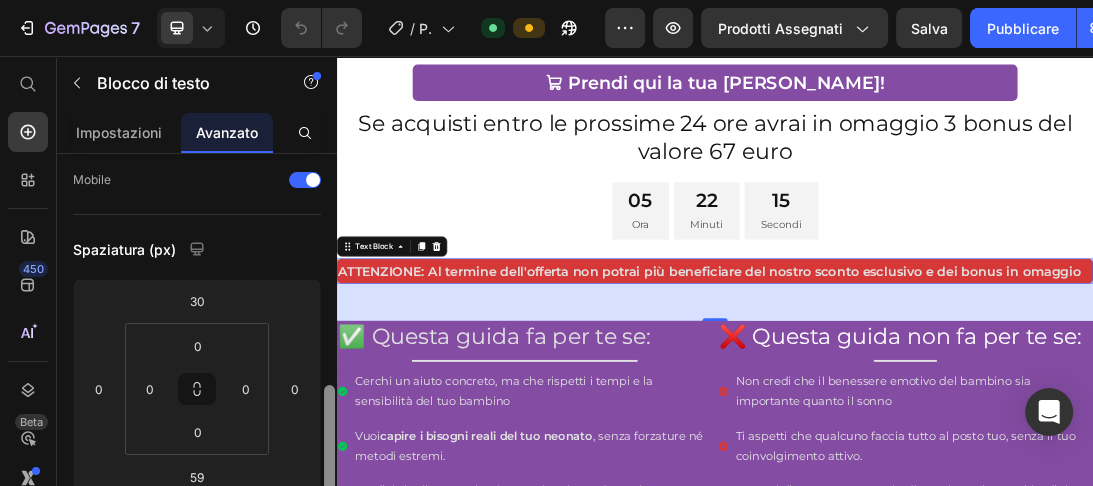 scroll, scrollTop: 288, scrollLeft: 0, axis: vertical 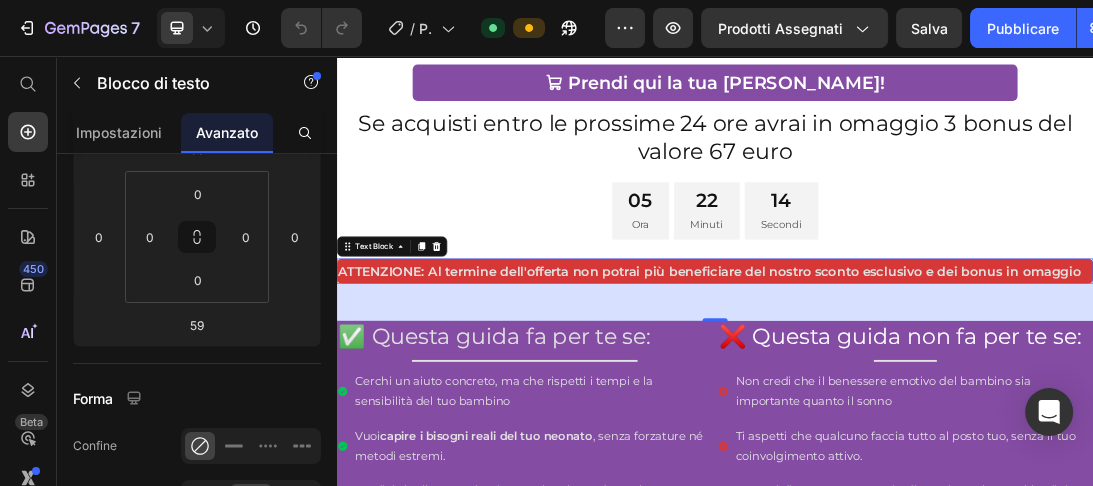 click on "59" at bounding box center (937, 446) 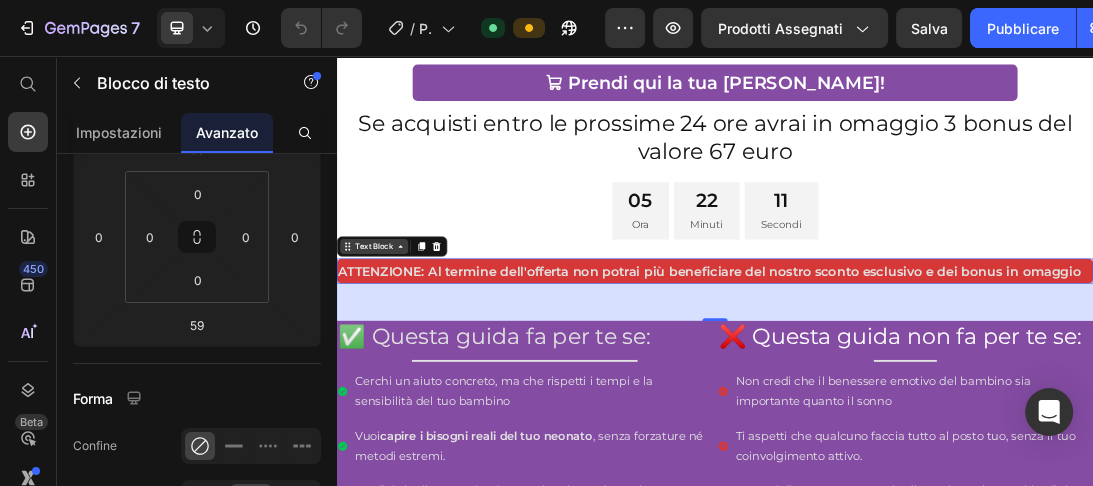 click on "Text Block" at bounding box center [396, 358] 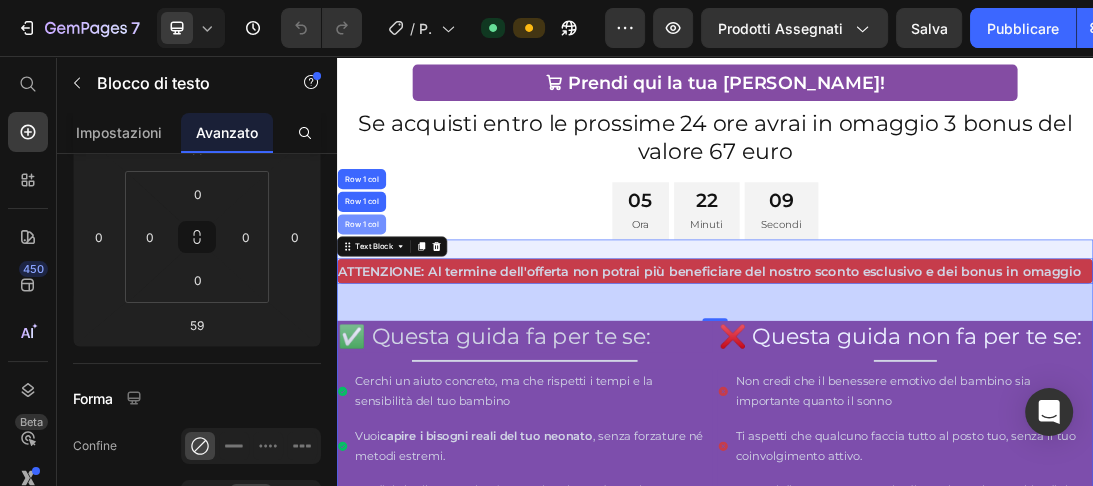 click on "Row 1 col" at bounding box center (376, 323) 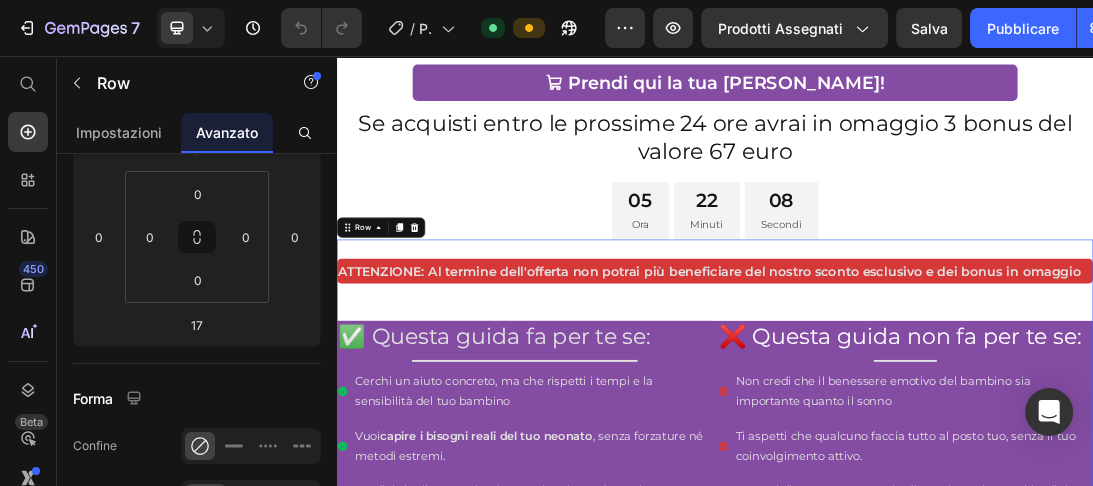 scroll, scrollTop: 0, scrollLeft: 0, axis: both 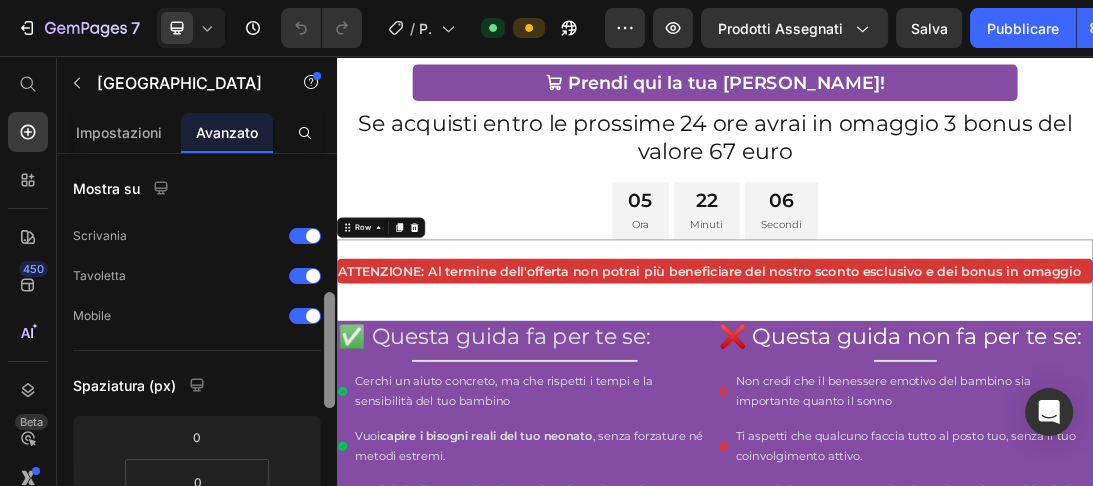 drag, startPoint x: 332, startPoint y: 200, endPoint x: 329, endPoint y: 240, distance: 40.112343 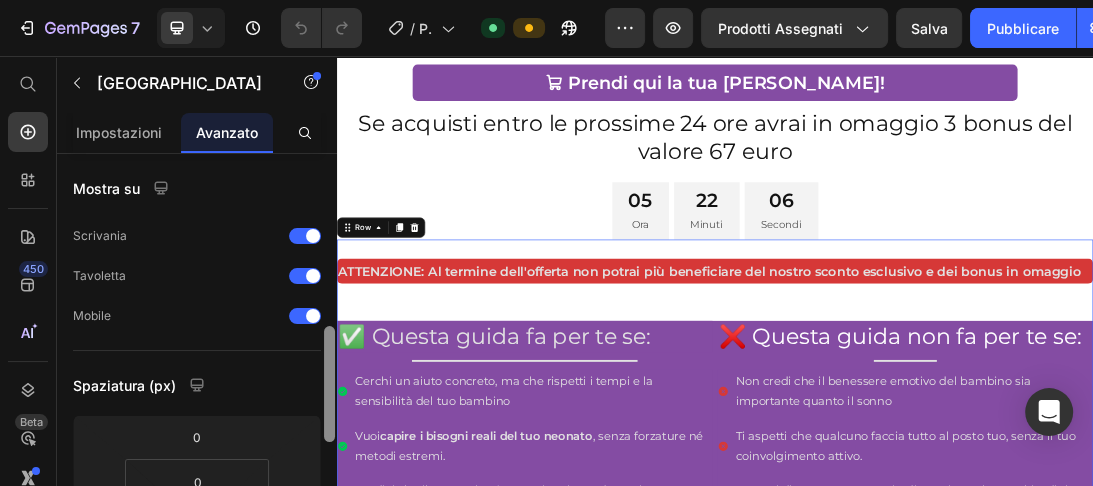 scroll, scrollTop: 133, scrollLeft: 0, axis: vertical 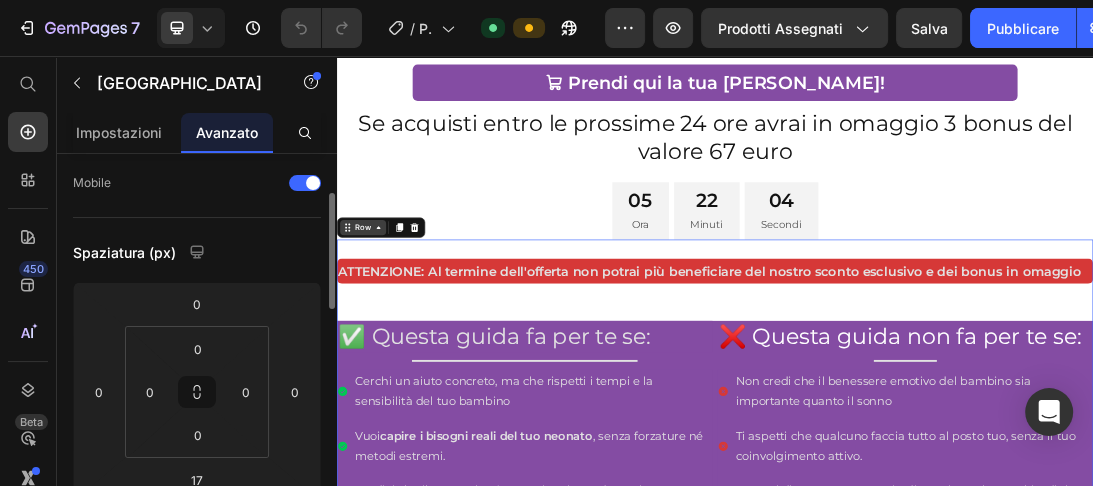 click on "Row" at bounding box center [378, 328] 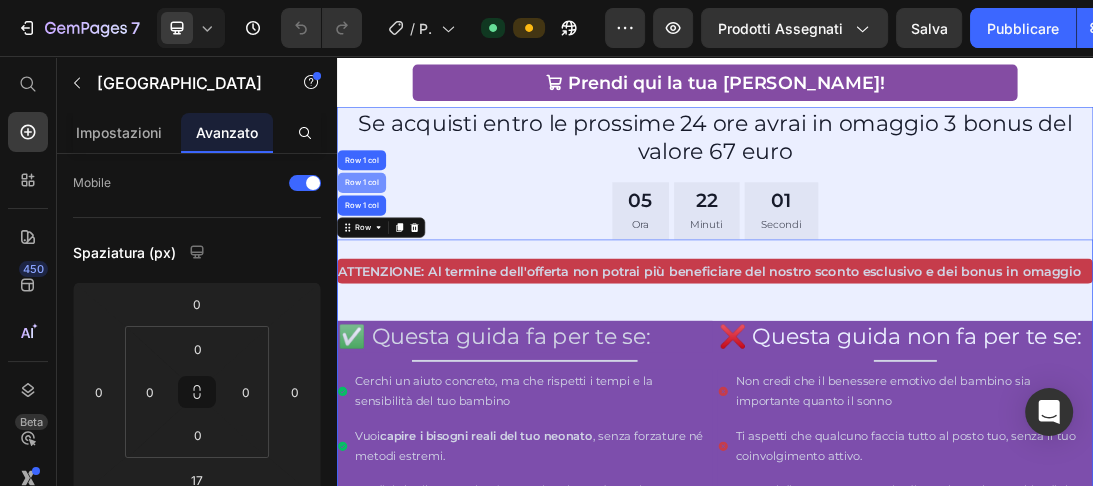 click on "Row 1 col" at bounding box center (376, 257) 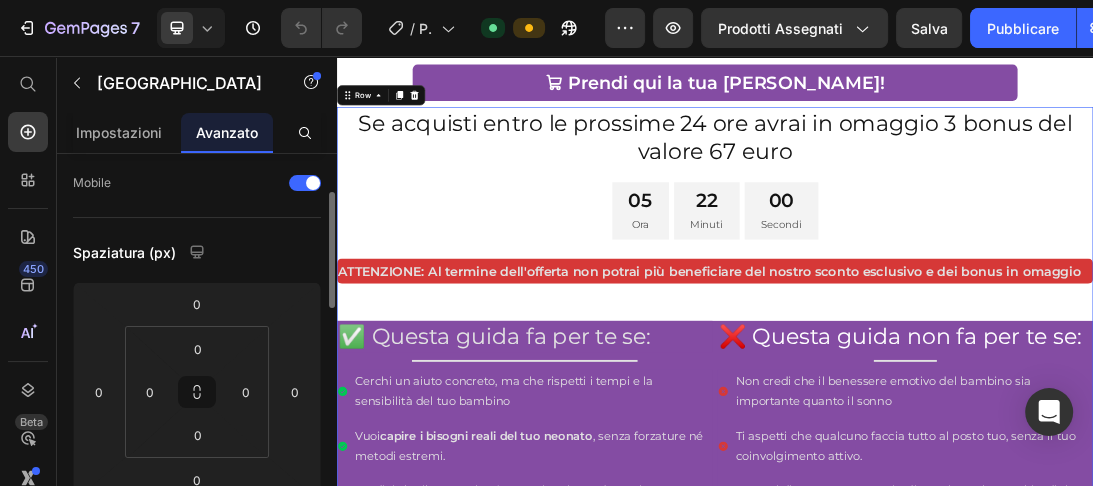 scroll, scrollTop: 132, scrollLeft: 0, axis: vertical 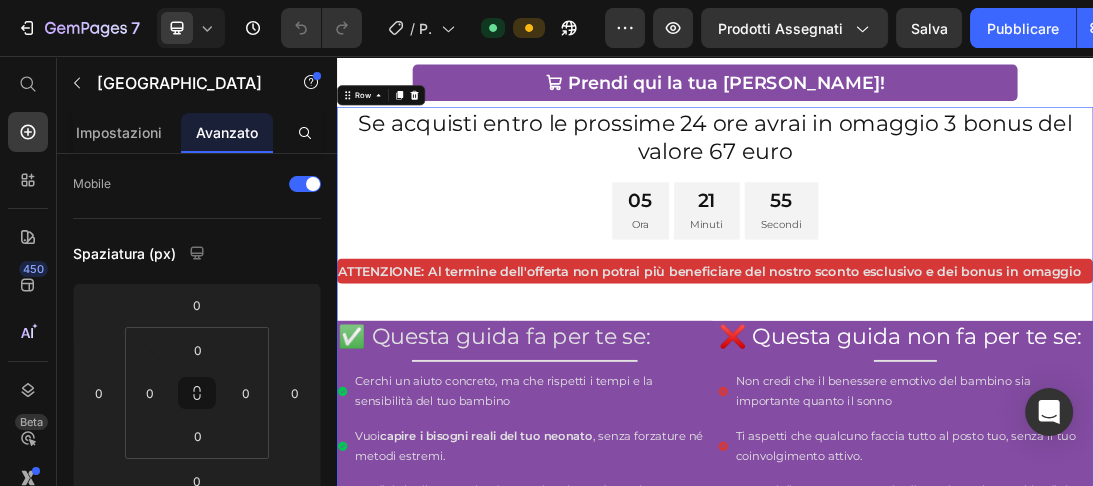 drag, startPoint x: 367, startPoint y: 326, endPoint x: 674, endPoint y: 349, distance: 307.86035 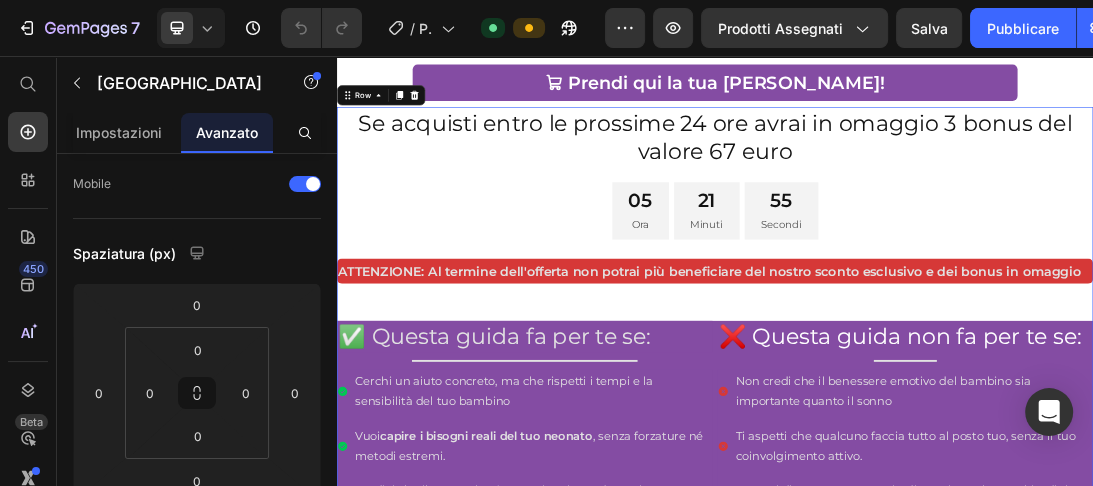 click on "Title Line" at bounding box center (1239, 539) 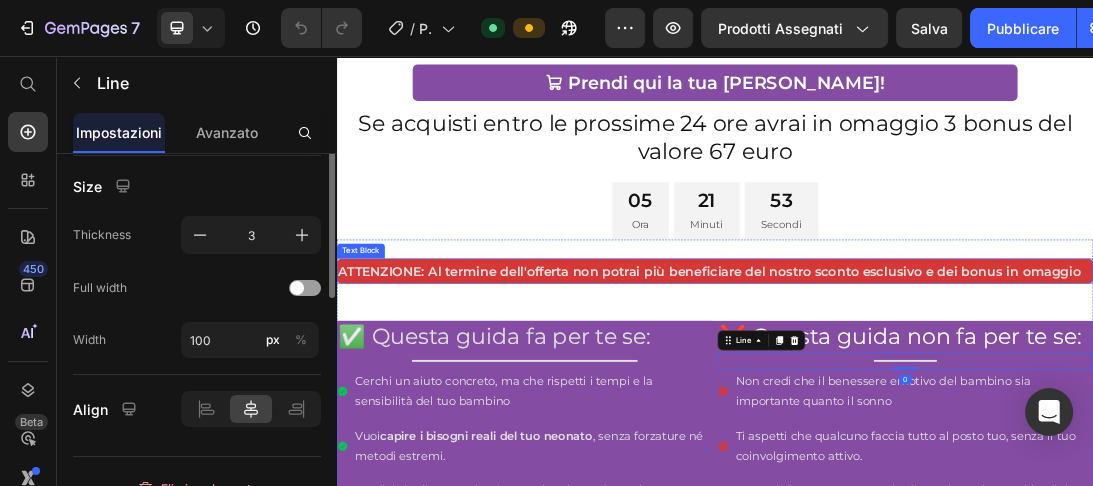 scroll, scrollTop: 0, scrollLeft: 0, axis: both 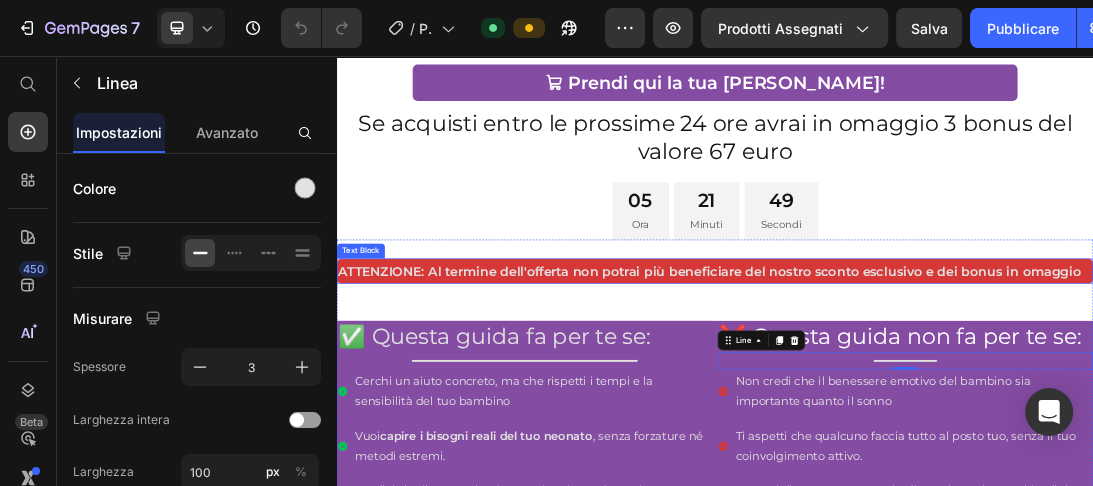 click on "Text Block" at bounding box center (375, 365) 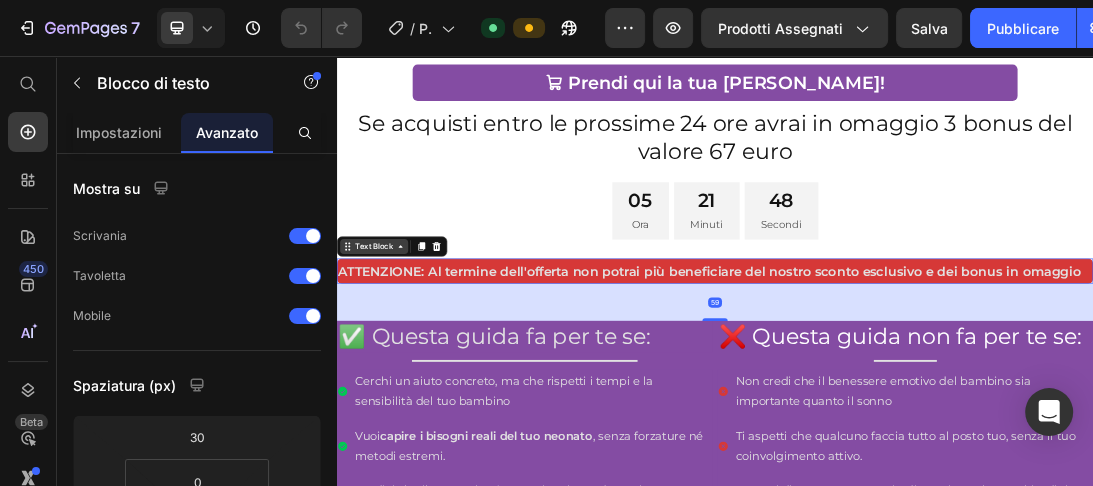 click on "Text Block" at bounding box center (396, 358) 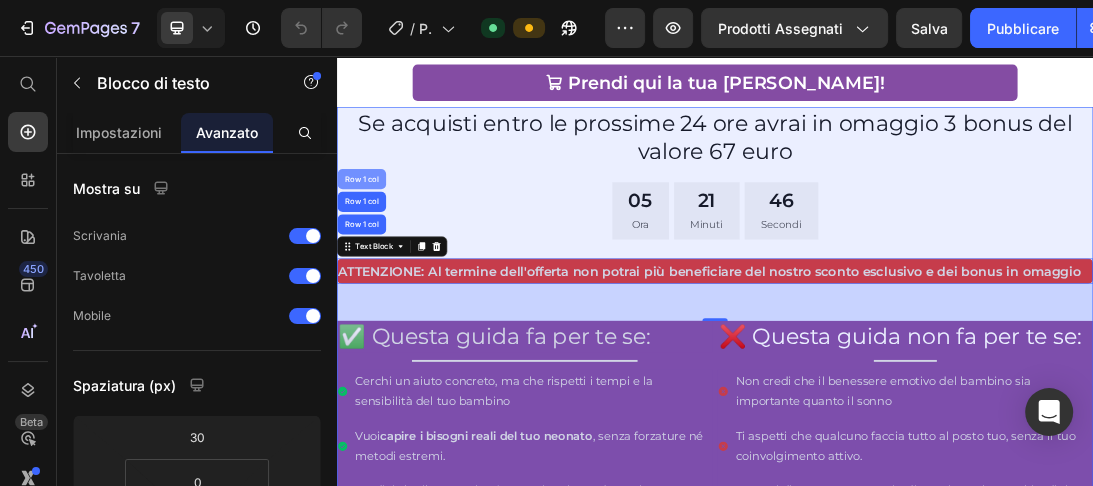 click on "Row 1 col" at bounding box center (376, 251) 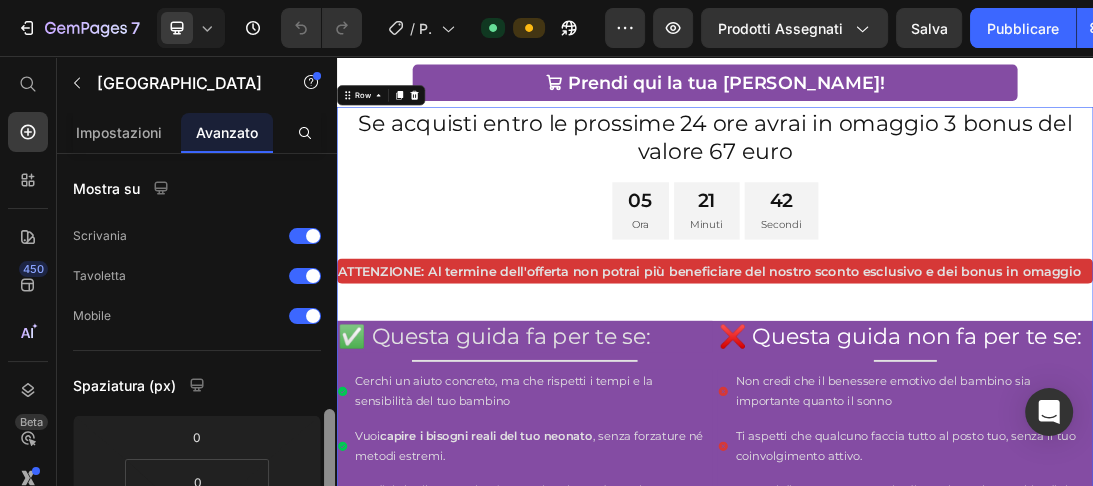 scroll, scrollTop: 197, scrollLeft: 0, axis: vertical 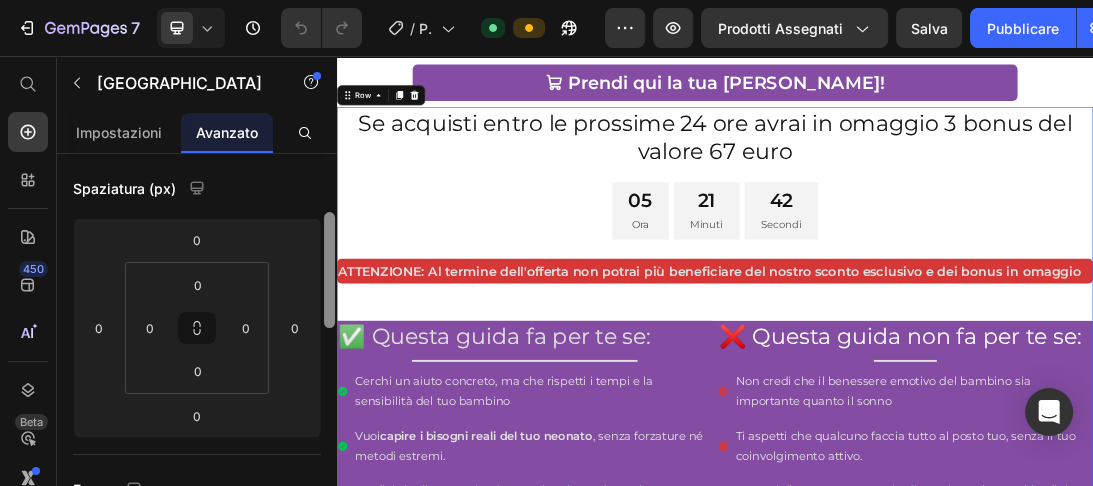 drag, startPoint x: 328, startPoint y: 177, endPoint x: 324, endPoint y: 236, distance: 59.135437 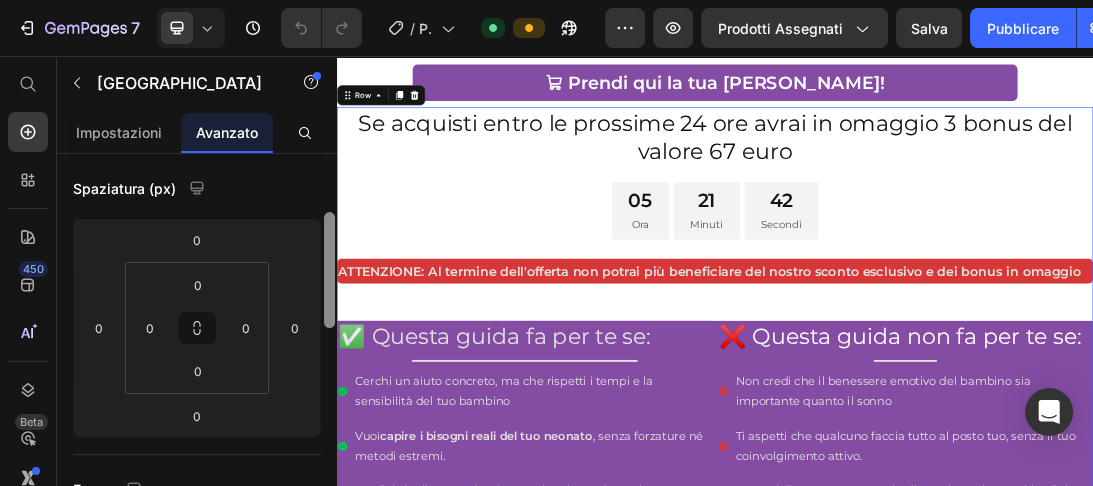 click at bounding box center (329, 270) 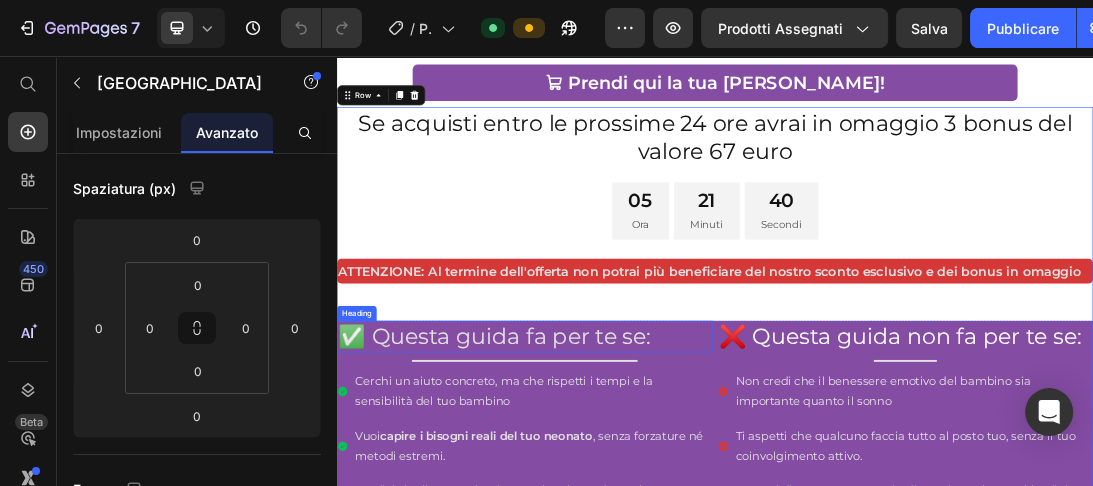 click on "✅ Questa guida fa per te se:" at bounding box center (635, 501) 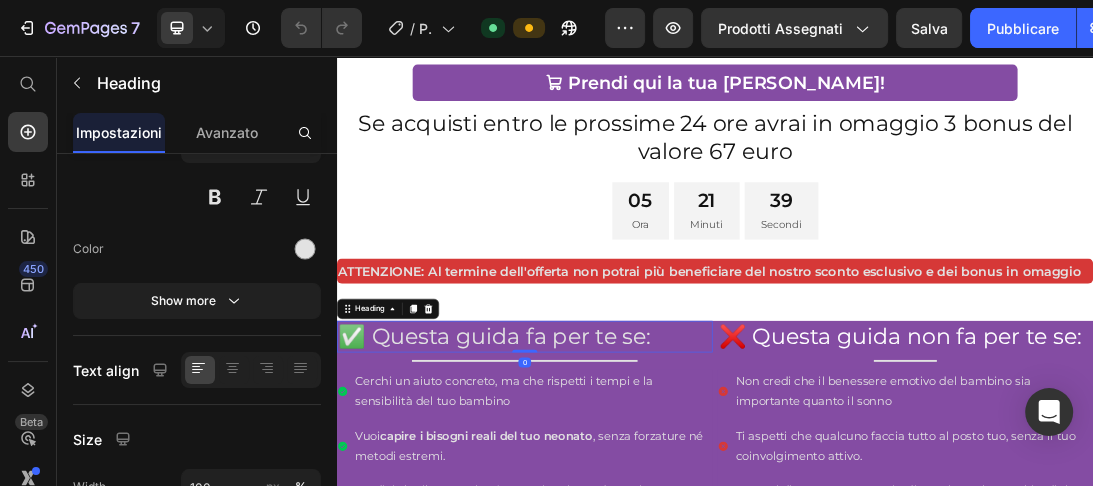scroll, scrollTop: 0, scrollLeft: 0, axis: both 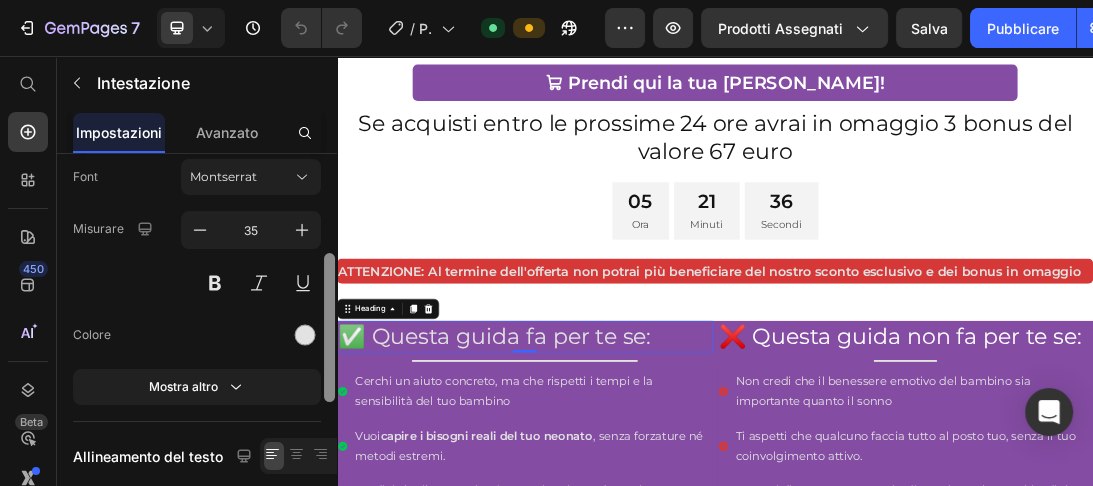 drag, startPoint x: 328, startPoint y: 269, endPoint x: 331, endPoint y: 329, distance: 60.074955 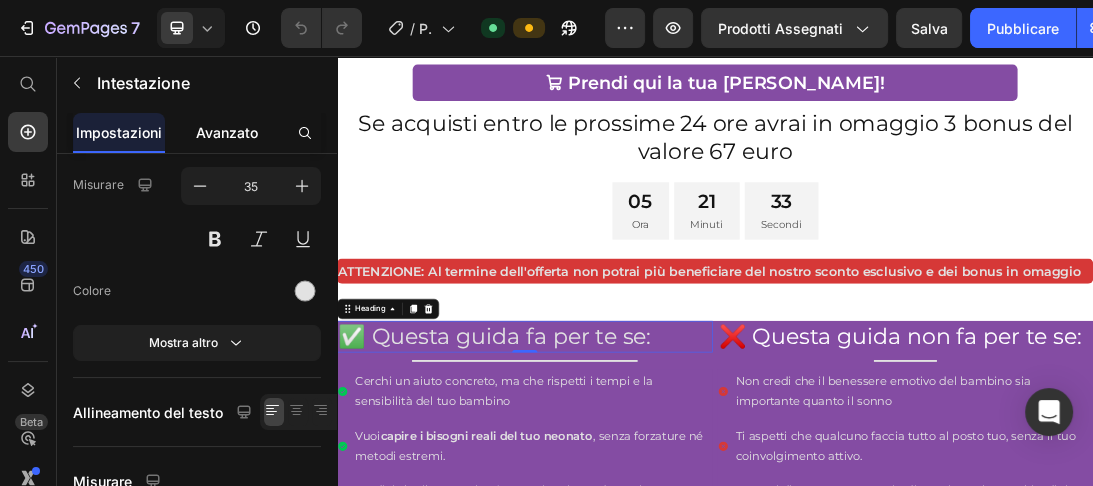 click on "Avanzato" at bounding box center (227, 132) 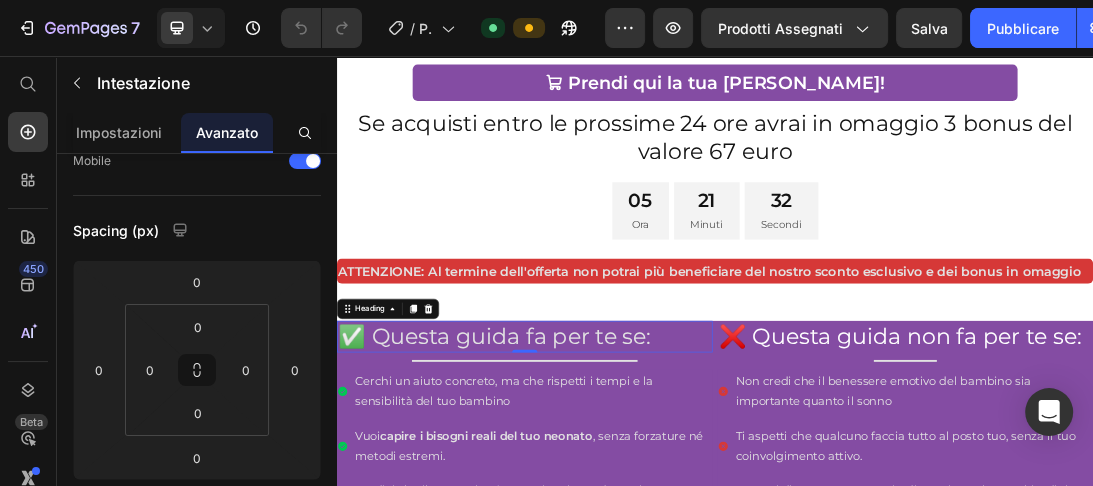 scroll, scrollTop: 0, scrollLeft: 0, axis: both 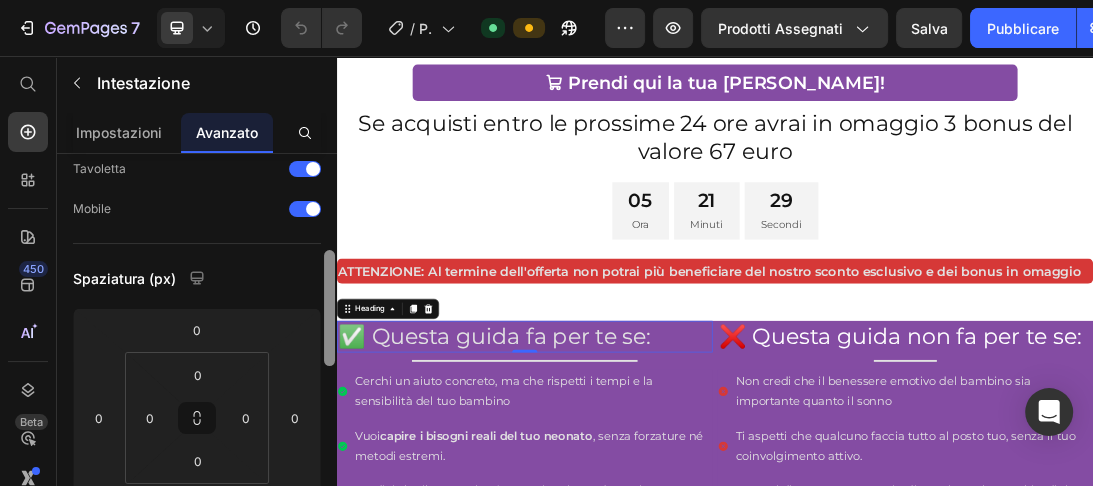 drag, startPoint x: 327, startPoint y: 200, endPoint x: 327, endPoint y: 256, distance: 56 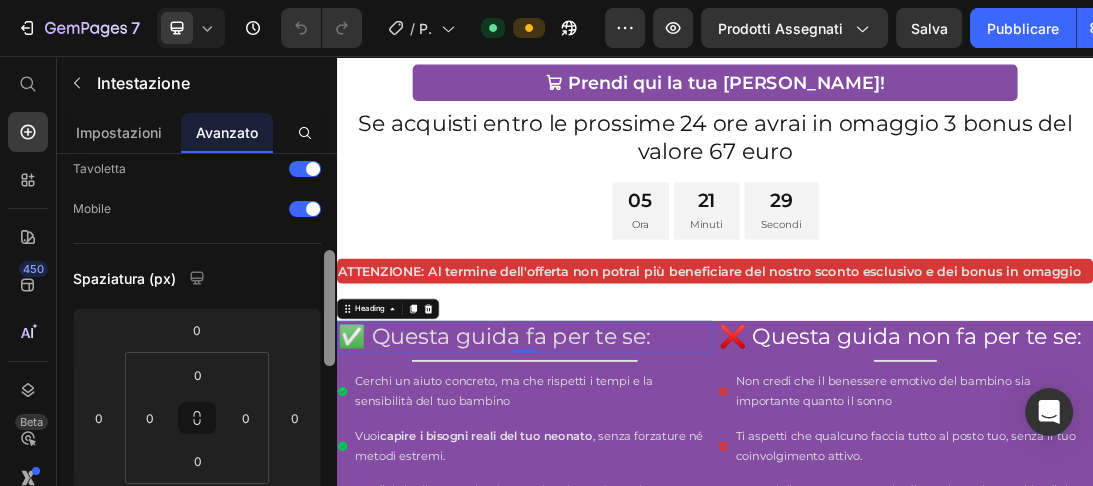 click at bounding box center (329, 308) 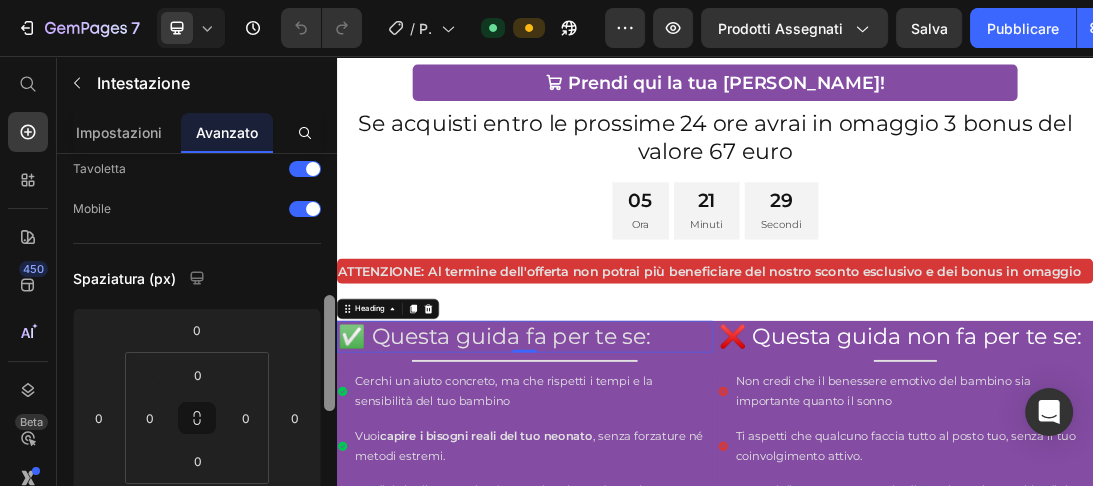 scroll, scrollTop: 191, scrollLeft: 0, axis: vertical 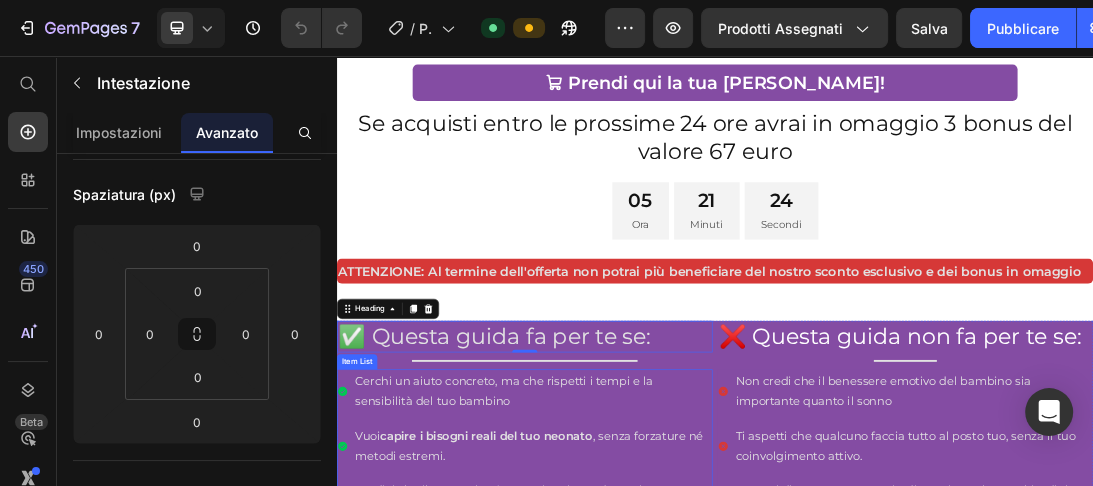 click on "Cerchi un aiuto concreto, ma che rispetti i tempi e la sensibilità del tuo bambino" at bounding box center [635, 588] 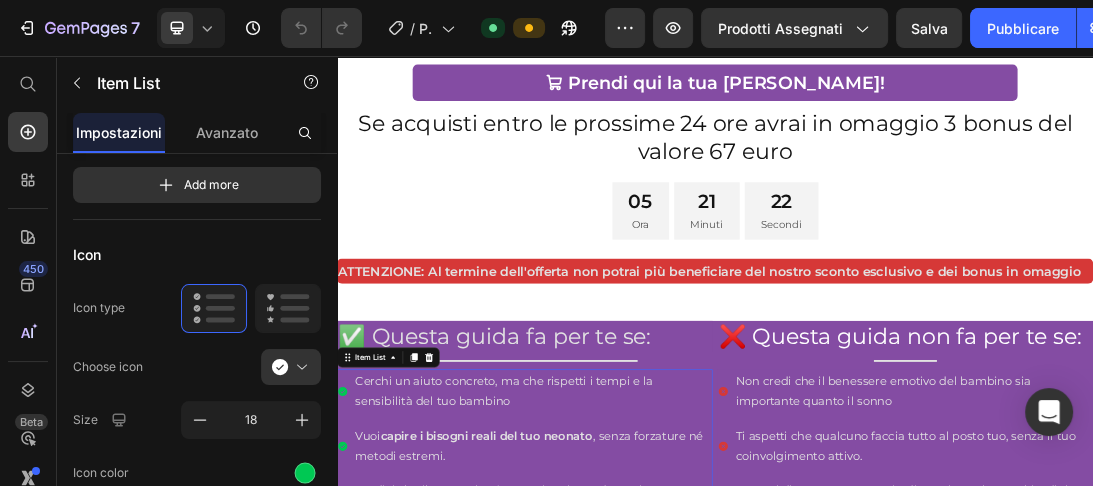 scroll, scrollTop: 0, scrollLeft: 0, axis: both 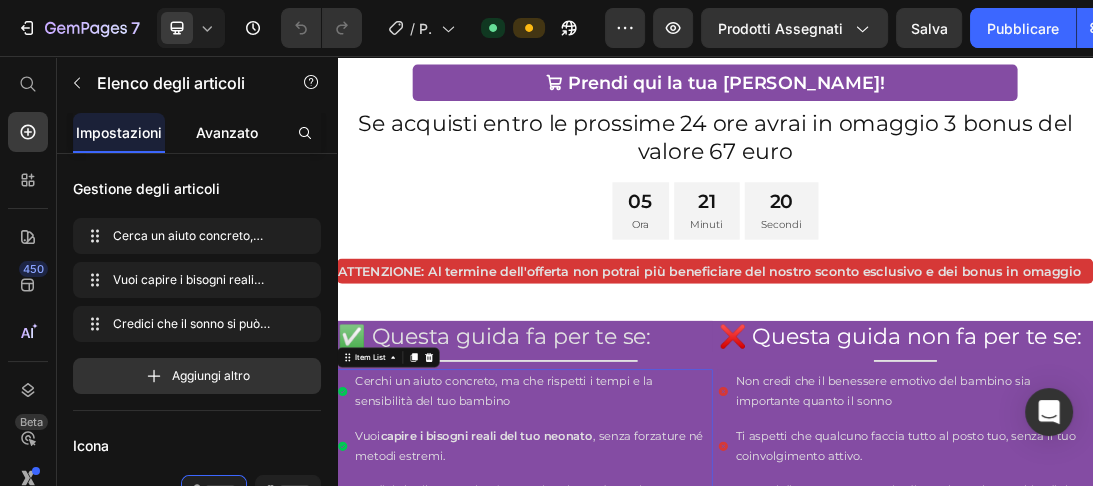 click on "Avanzato" 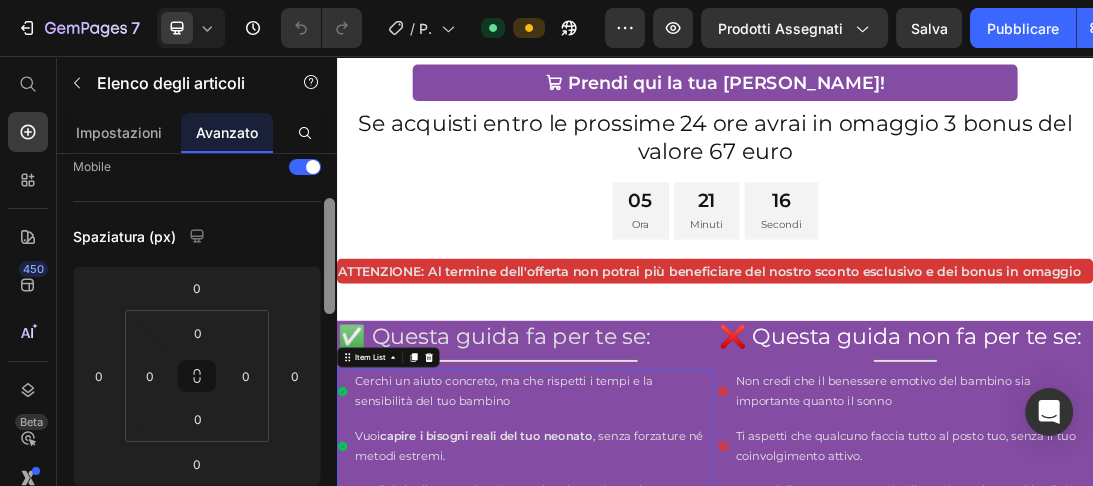 drag, startPoint x: 324, startPoint y: 181, endPoint x: 324, endPoint y: 230, distance: 49 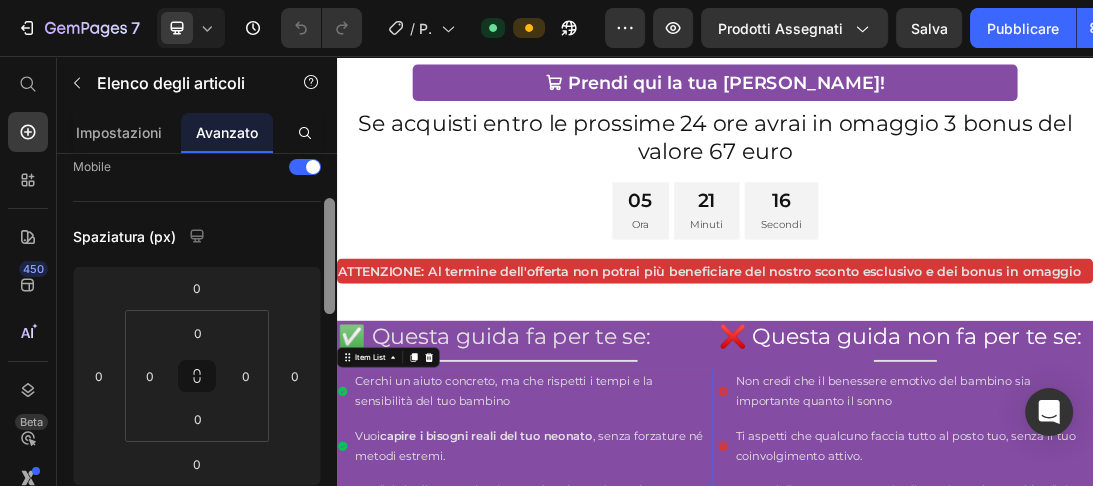 click at bounding box center (329, 256) 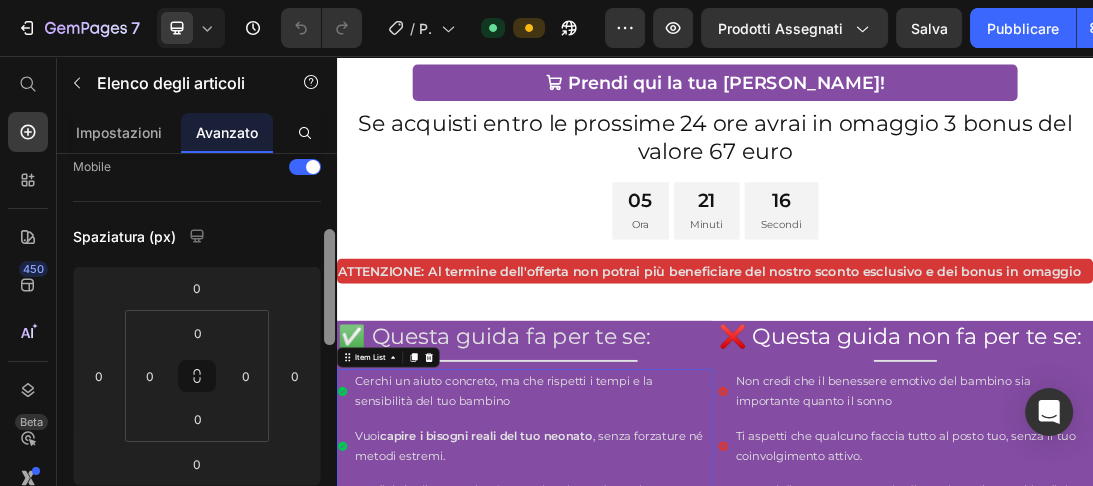 scroll, scrollTop: 173, scrollLeft: 0, axis: vertical 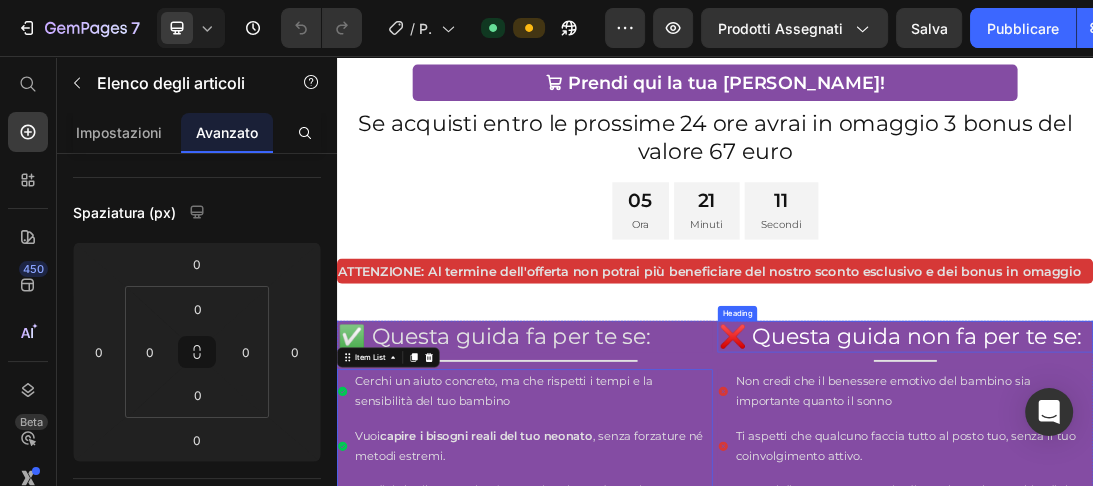 click on "❌ Questa guida non fa per te se:" at bounding box center [1239, 501] 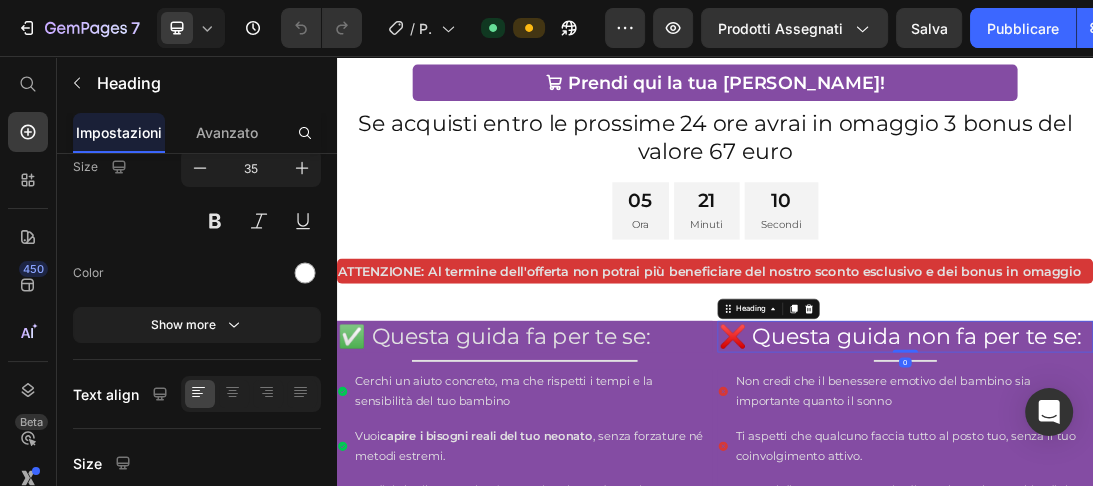 scroll, scrollTop: 0, scrollLeft: 0, axis: both 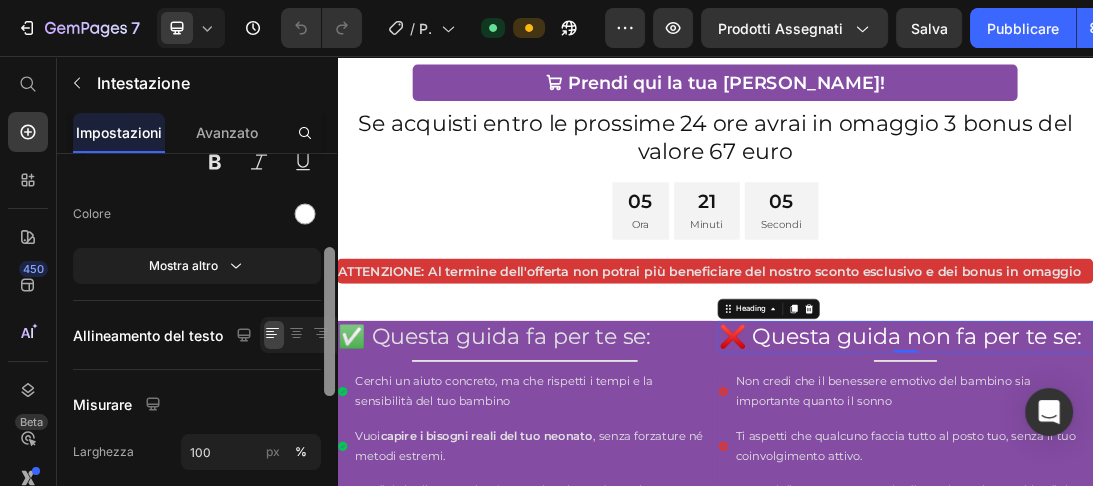 drag, startPoint x: 331, startPoint y: 249, endPoint x: 336, endPoint y: 340, distance: 91.13726 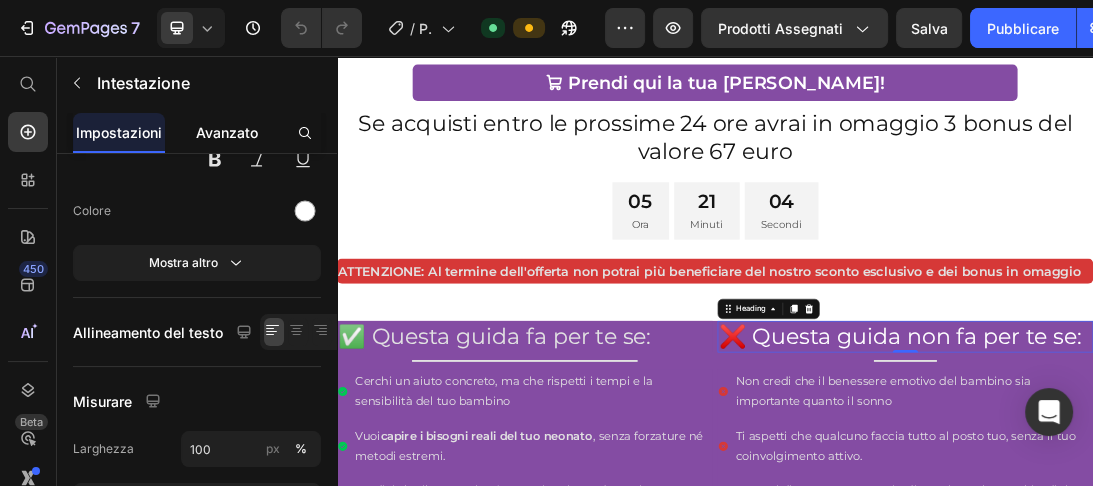 click on "Avanzato" at bounding box center [227, 132] 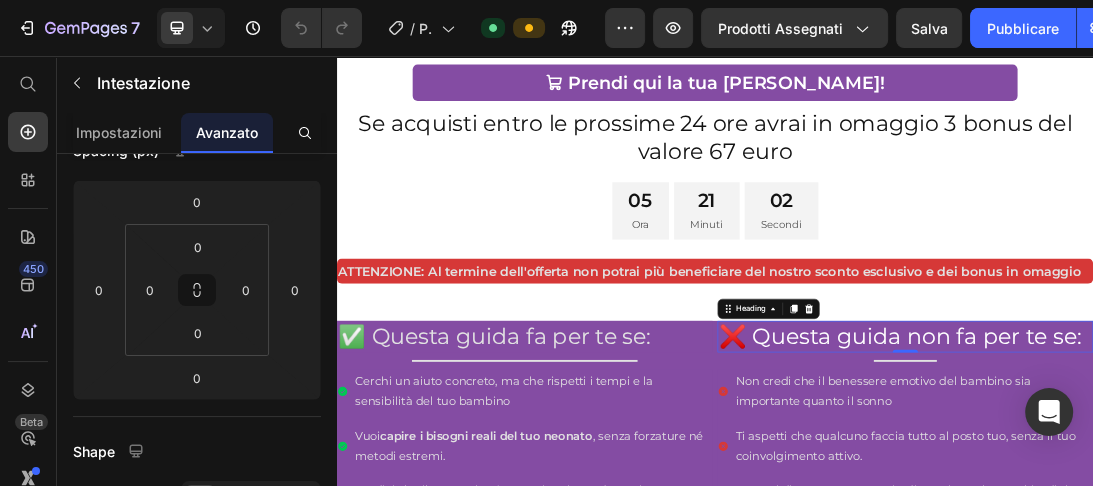 scroll, scrollTop: 0, scrollLeft: 0, axis: both 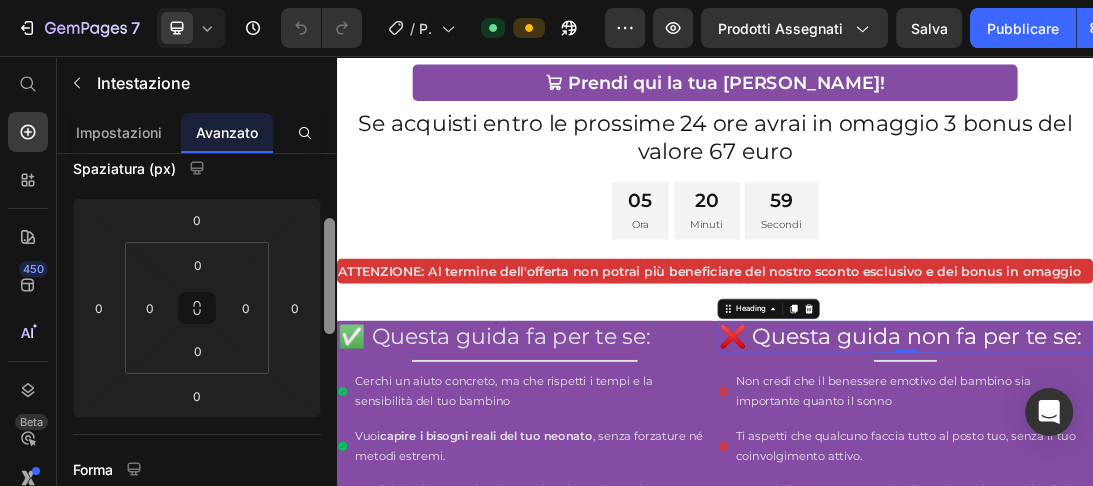 drag, startPoint x: 325, startPoint y: 190, endPoint x: 329, endPoint y: 253, distance: 63.126858 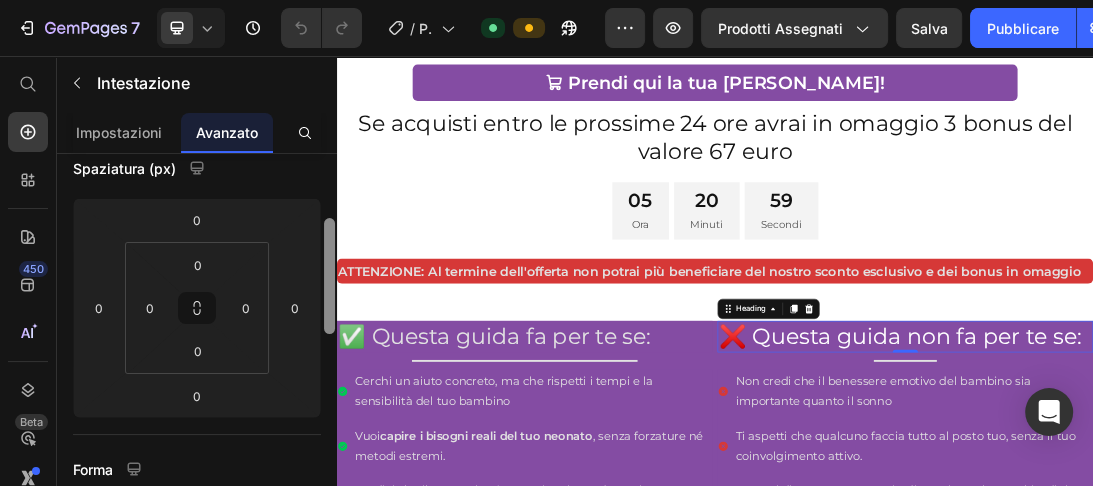 click at bounding box center (329, 276) 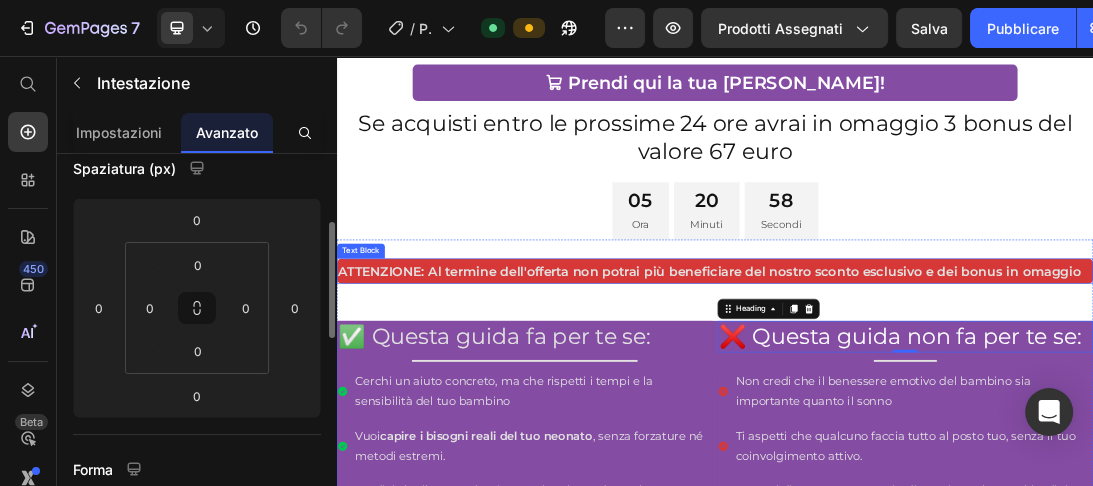 scroll, scrollTop: 220, scrollLeft: 0, axis: vertical 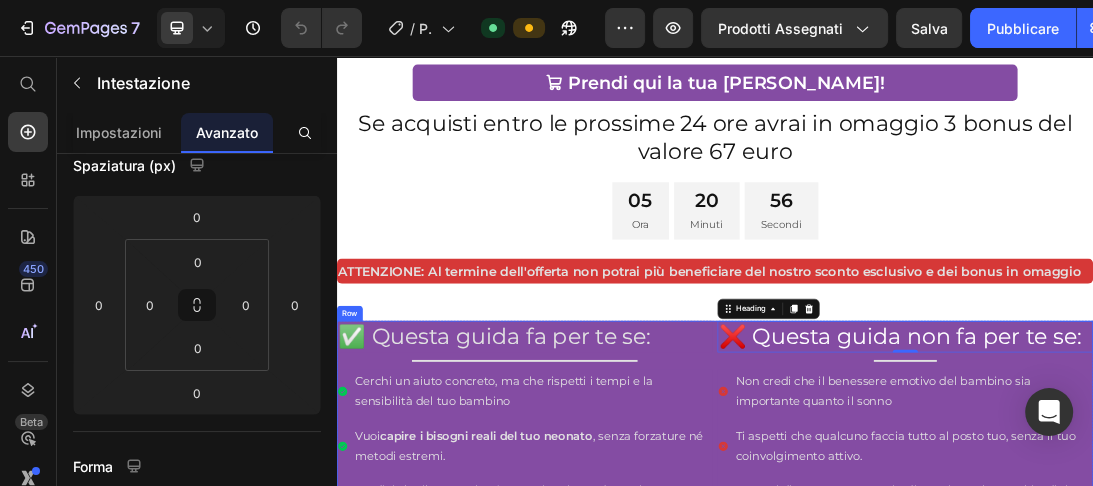 click on "✅ Questa guida fa per te se: Heading                Title Line Cerchi un aiuto concreto, ma che rispetti i tempi e la sensibilità del tuo bambino Vuoi  capire i bisogni reali del tuo neonato , senza forzature né metodi estremi. Credici che il sonno si può costruire giorno dopo giorno, con piccoli gesti, costanza e tanto amore.   Item List ❌ Questa guida non fa per te se: Heading   0                Title Line
Non credi che il benessere emotivo del bambino sia importante quanto il sonno
Ti aspetti che qualcuno faccia tutto al posto tuo, senza il tuo coinvolgimento attivo.
Non sei disposta a mettere in discussione alcune abitudini o a sperimentare nuovi approcci. Item List Row" at bounding box center (937, 652) 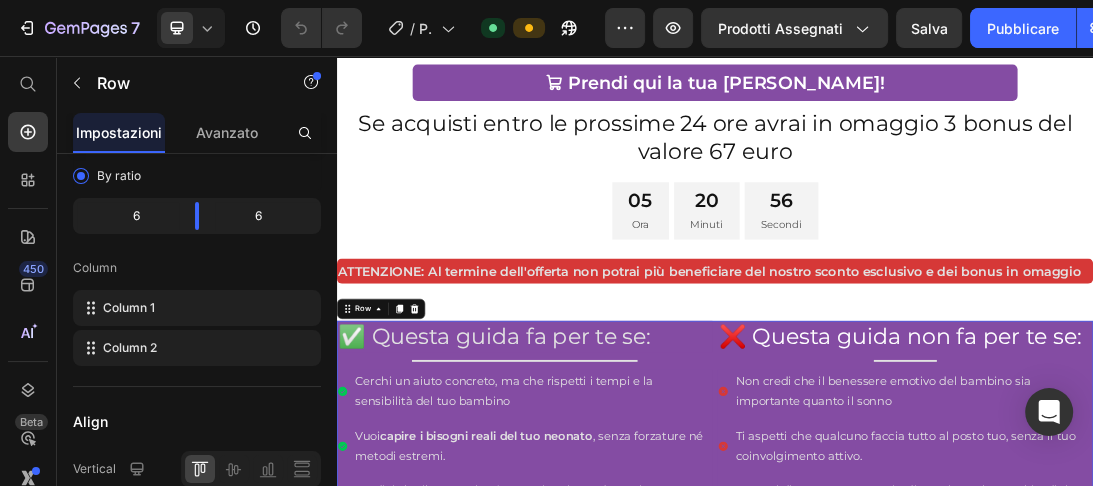 scroll, scrollTop: 0, scrollLeft: 0, axis: both 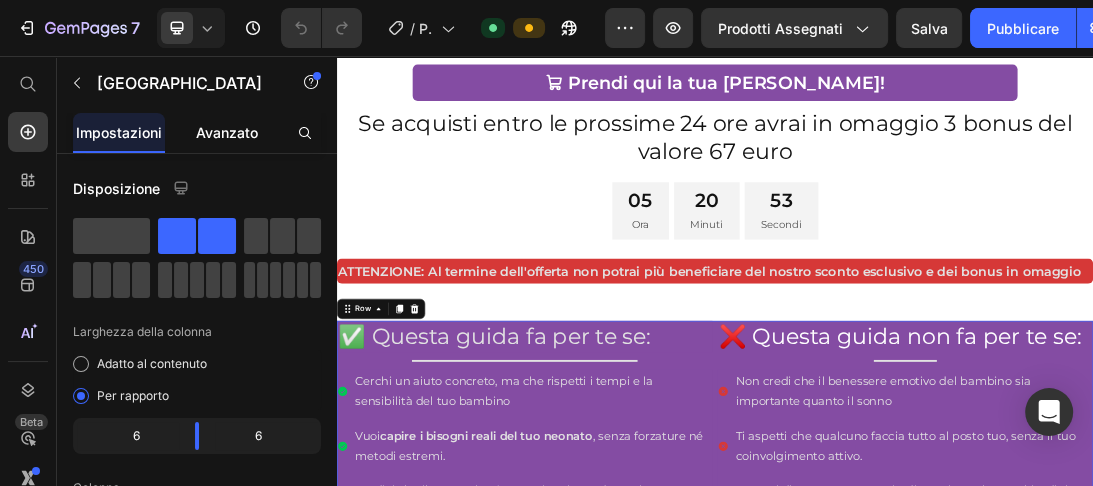 click on "Avanzato" at bounding box center (227, 132) 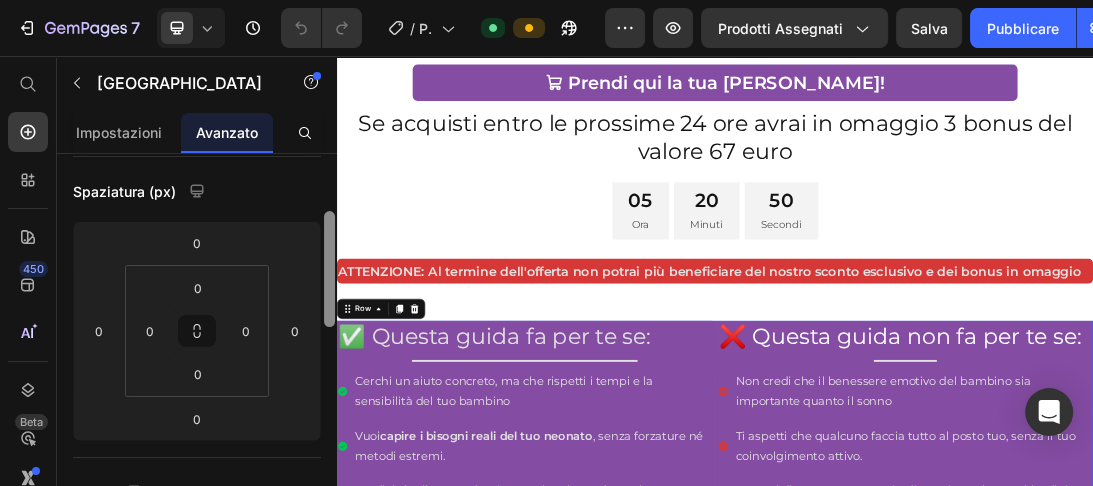 drag, startPoint x: 330, startPoint y: 176, endPoint x: 329, endPoint y: 237, distance: 61.008198 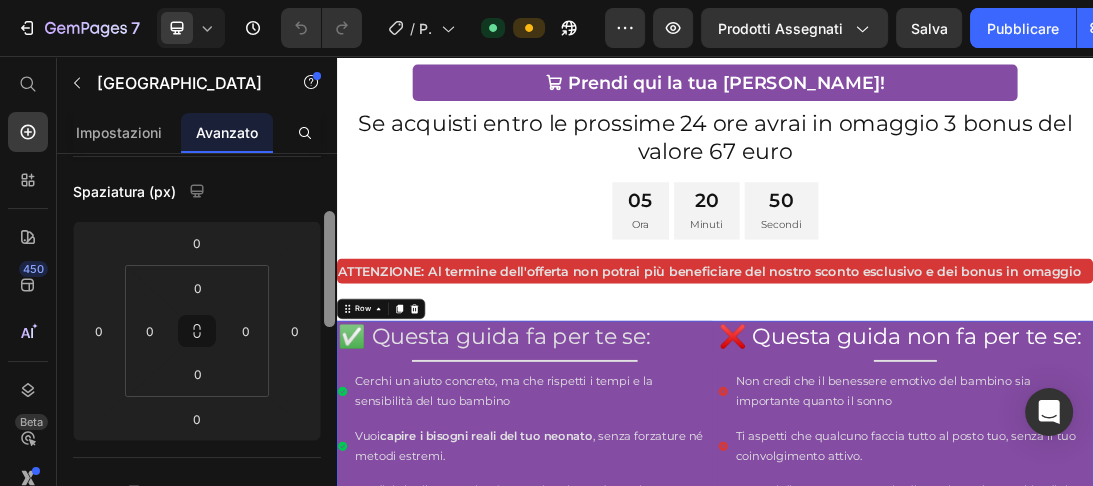 click at bounding box center [329, 269] 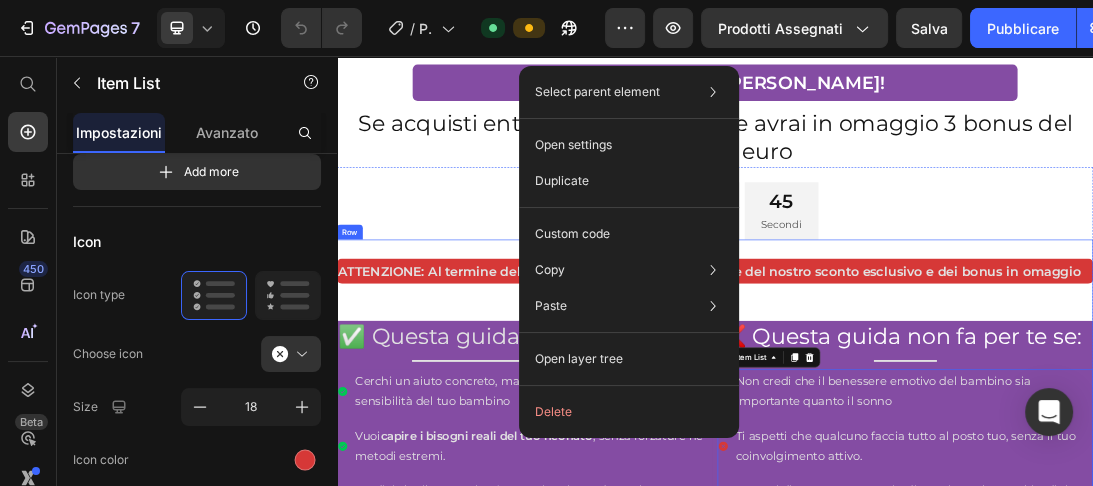 scroll, scrollTop: 0, scrollLeft: 0, axis: both 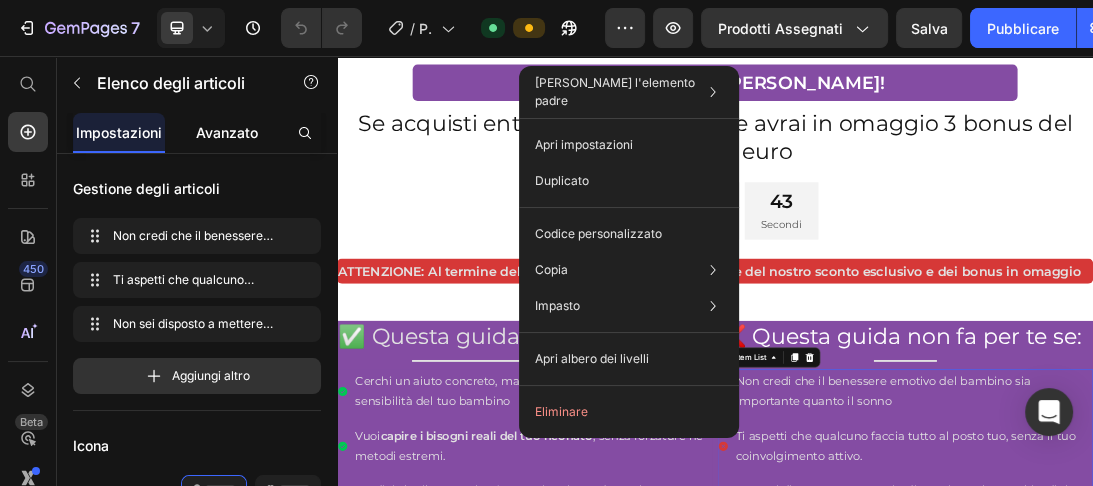 click on "Avanzato" at bounding box center [227, 132] 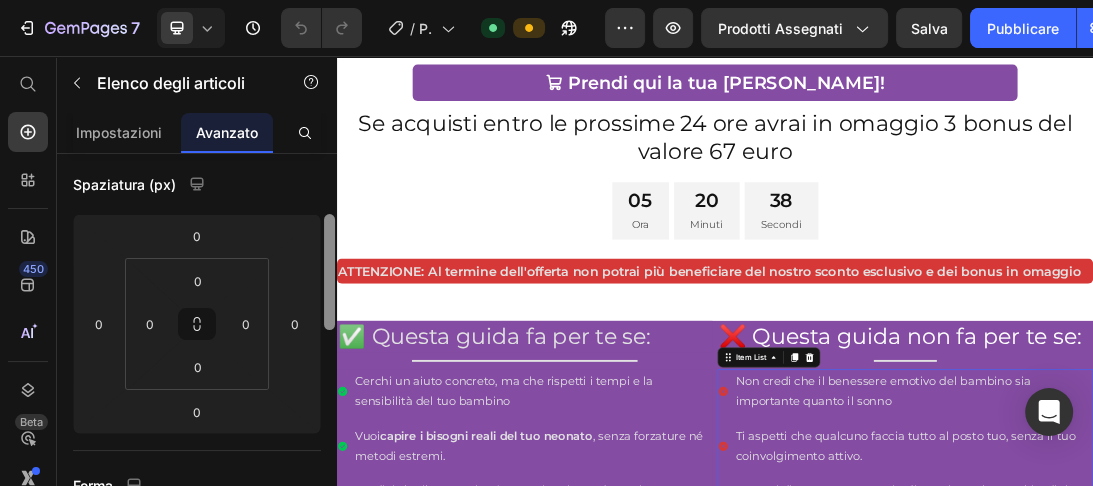 drag, startPoint x: 328, startPoint y: 190, endPoint x: 330, endPoint y: 255, distance: 65.03076 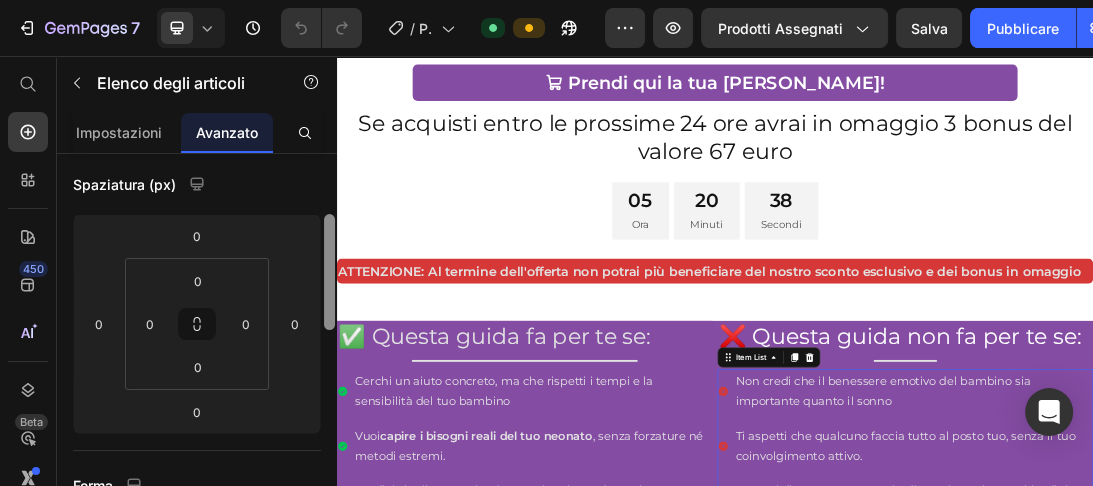 click at bounding box center (329, 272) 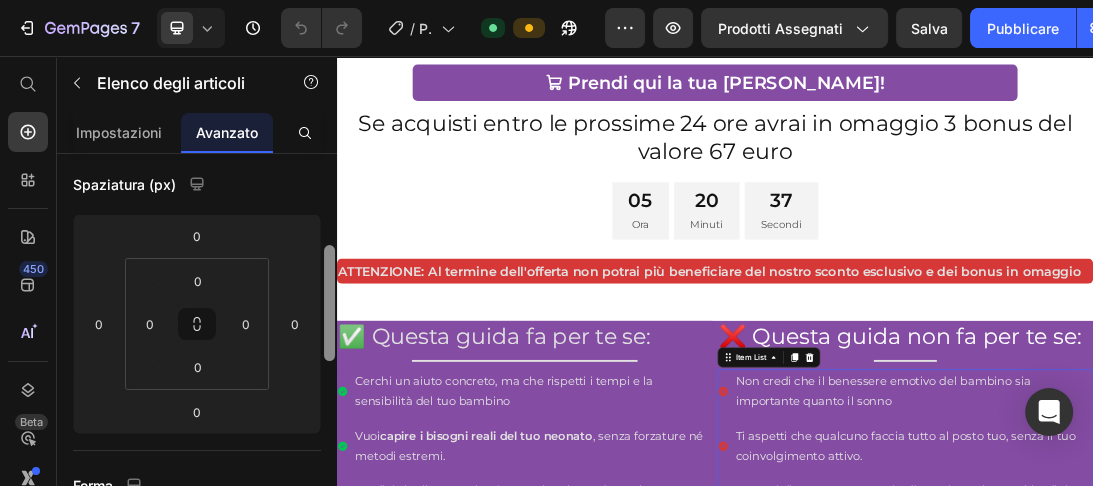 scroll, scrollTop: 225, scrollLeft: 0, axis: vertical 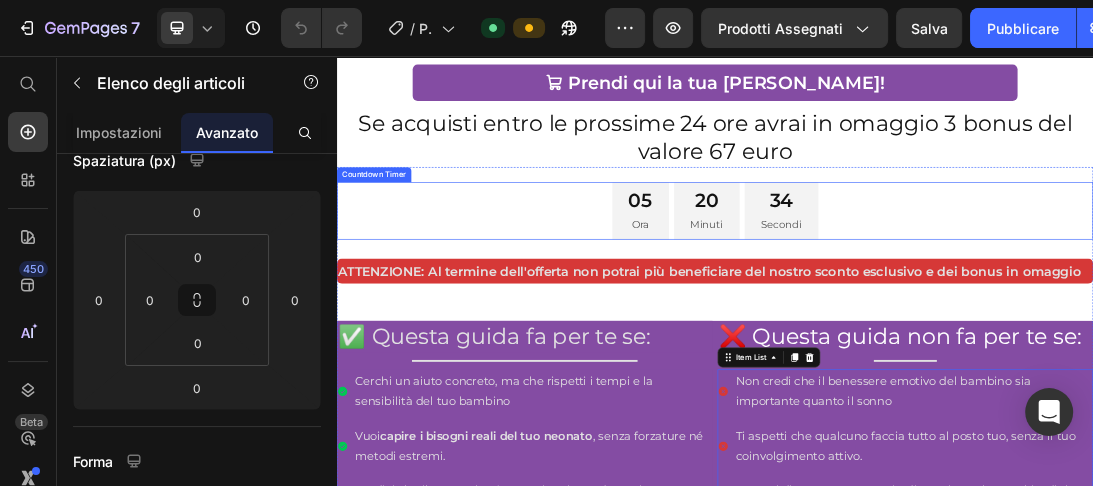 click on "05 Ora 20 Minuti 34 Secondi" at bounding box center [937, 302] 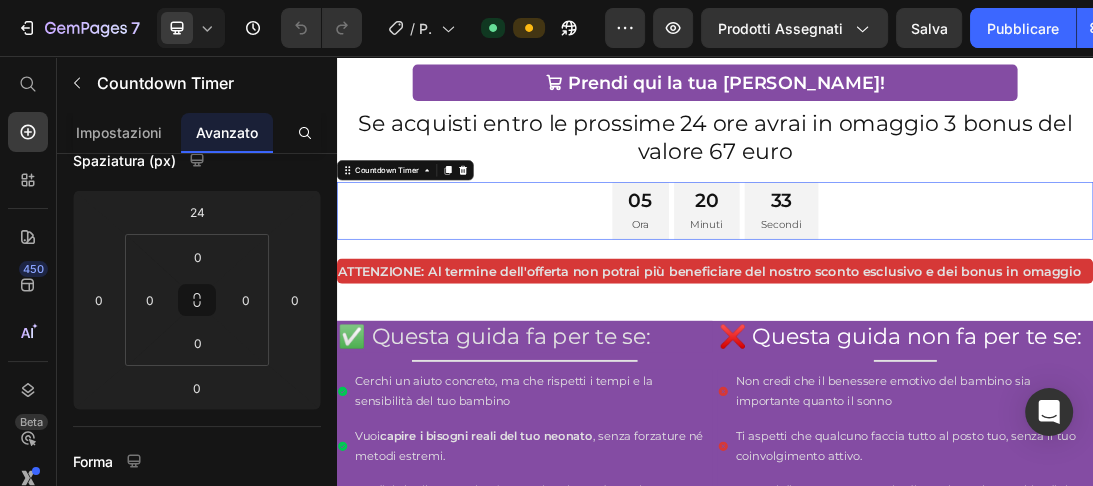 scroll, scrollTop: 1217, scrollLeft: 0, axis: vertical 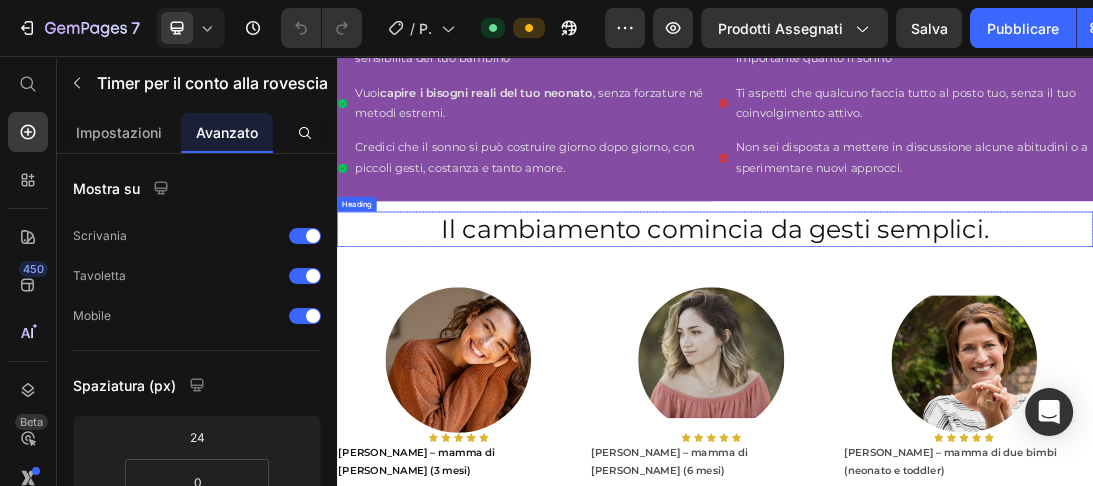 click on "Il cambiamento comincia da gesti semplici." at bounding box center [937, 331] 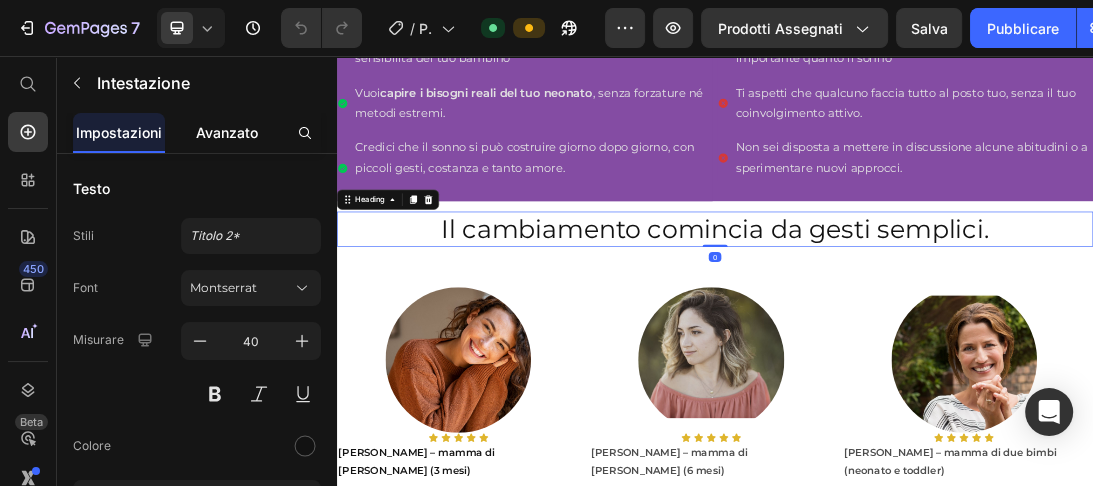 click on "Avanzato" at bounding box center (227, 132) 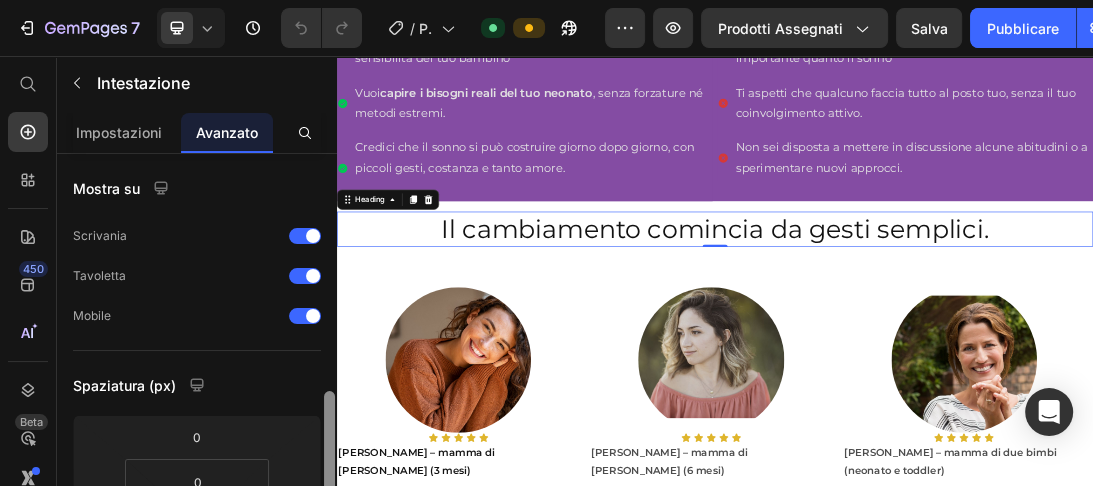scroll, scrollTop: 183, scrollLeft: 0, axis: vertical 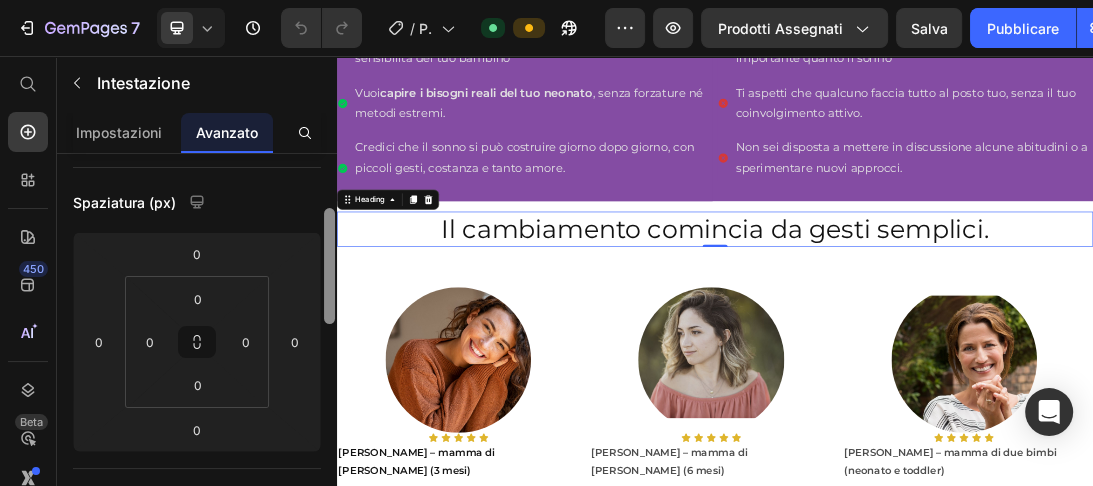 drag, startPoint x: 328, startPoint y: 170, endPoint x: 328, endPoint y: 225, distance: 55 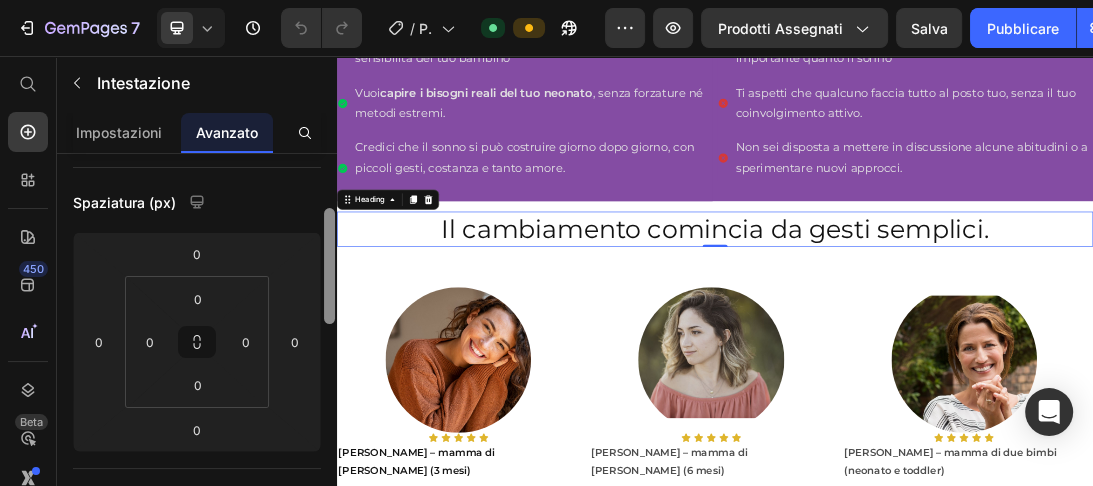 click at bounding box center [329, 266] 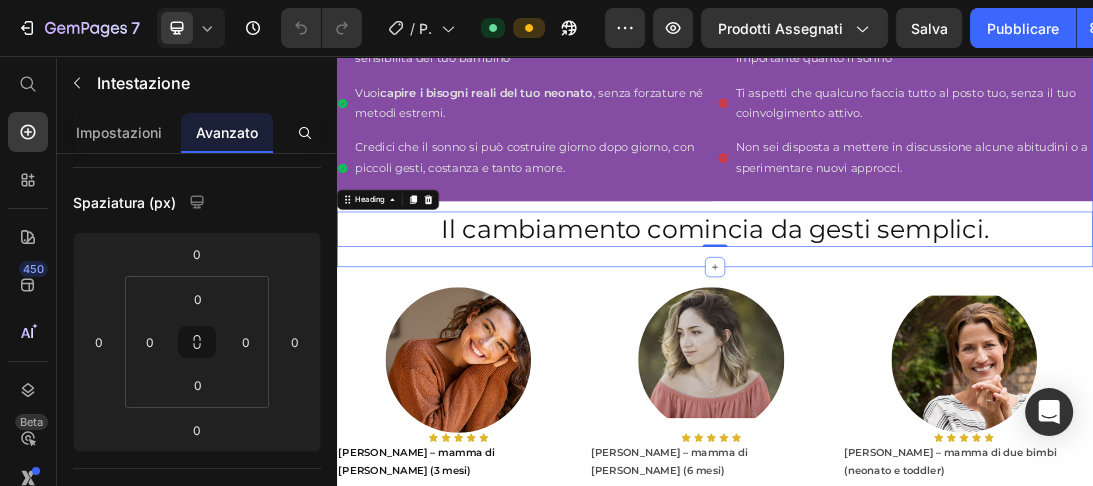 click on "Quante notti puoi ancora passare senza dormire davvero ?   Heading Sonno Sereno  e la prima guida dal metodo dolce e naturale per aiutare te e il tuo bambino a dormire meglio,sereni,senza stress e senza pianti Text Block Row Row Row Image Image €27,00 Product Price €67,00 Product Price Row
Prendi qui la tua guida serena! Add to Cart Product Row Row Se acquisti entro le prossime 24 ore avrai in omaggio 3 bonus del valore 67 euro Text Block 05 Ora 20 Minuti 19 Secondi Countdown Timer ATTENZIONE: Al termine dell'offerta non potrai più beneficiare del nostro sconto esclusivo e dei bonus in omaggio  Text Block ✅ Questa guida fa per te se: Heading                Title Line Cerchi un aiuto concreto, ma che rispetti i tempi e la sensibilità del tuo bambino Vuoi  capire i bisogni reali del tuo neonato , senza forzature né metodi estremi. Credici che il sonno si può costruire giorno dopo giorno, con piccoli gesti, costanza e tanto amore.   Item List ❌ Questa guida non fa per te se: Title" at bounding box center (937, -540) 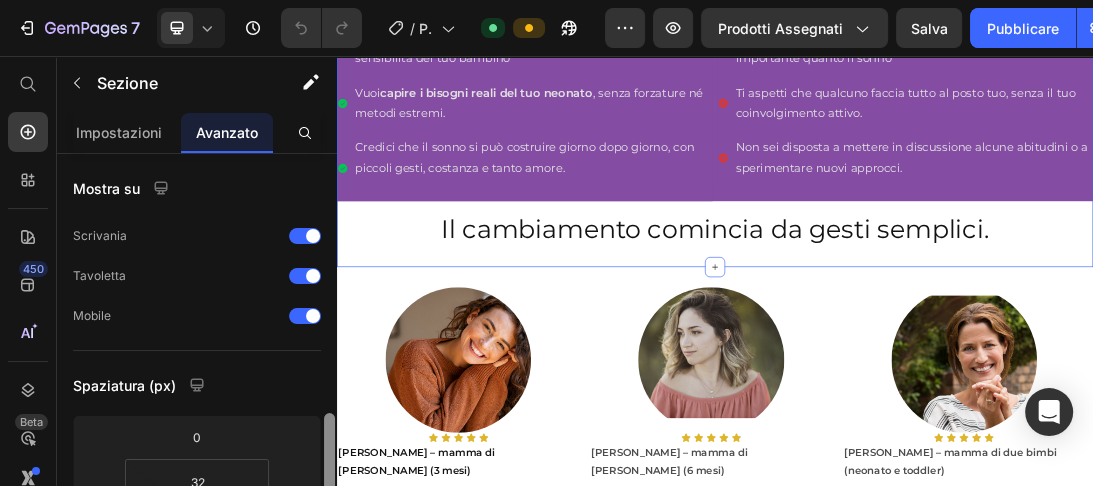 scroll, scrollTop: 200, scrollLeft: 0, axis: vertical 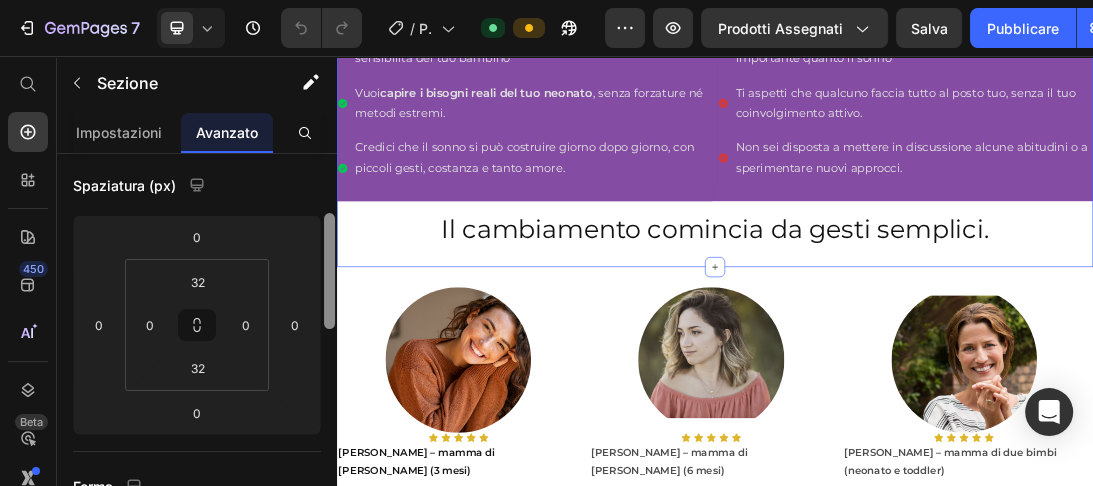 drag, startPoint x: 326, startPoint y: 188, endPoint x: 325, endPoint y: 248, distance: 60.00833 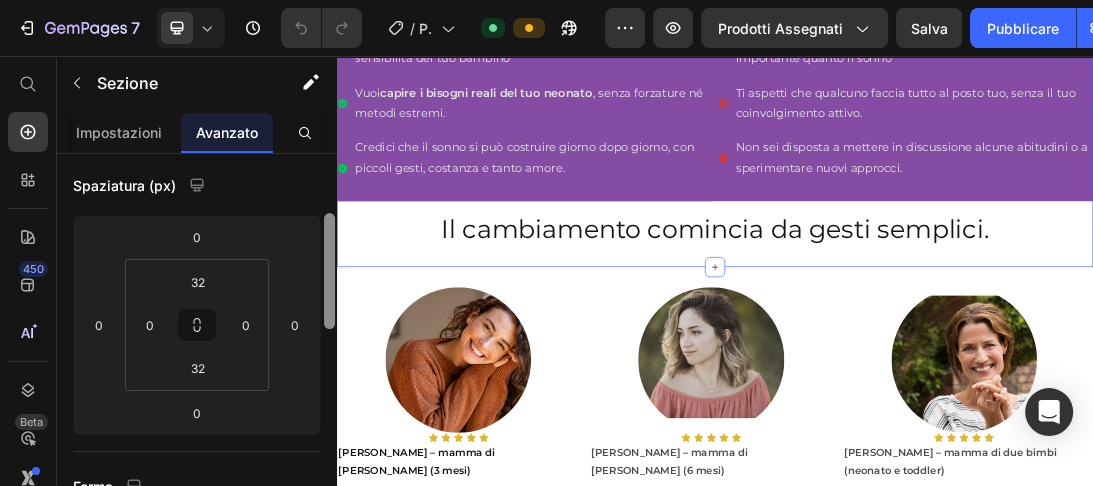 click at bounding box center (329, 271) 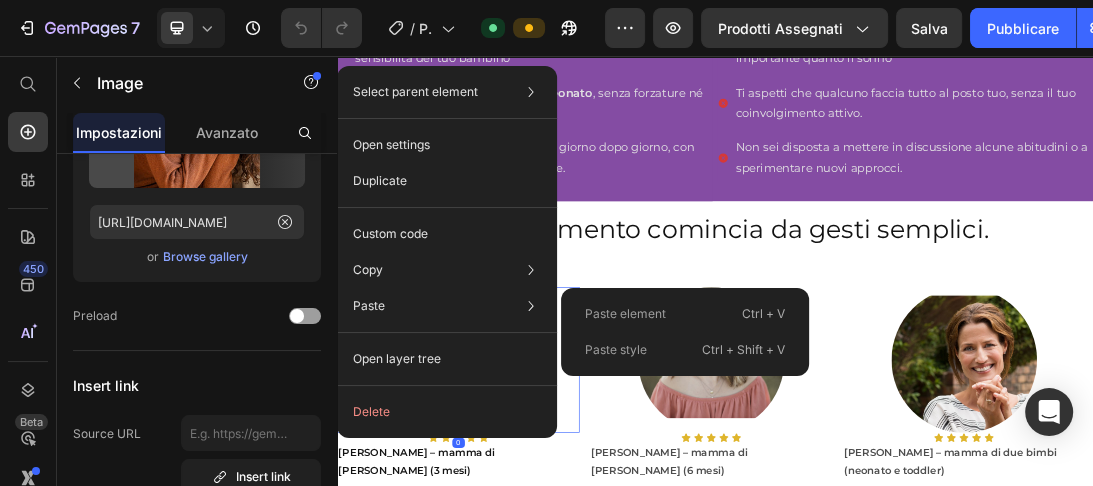 scroll, scrollTop: 0, scrollLeft: 0, axis: both 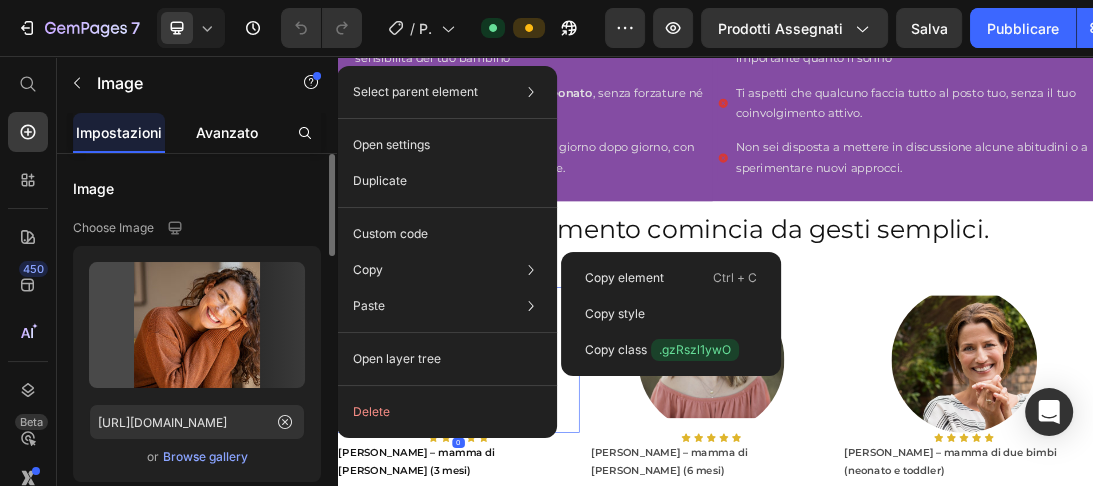 click on "Avanzato" 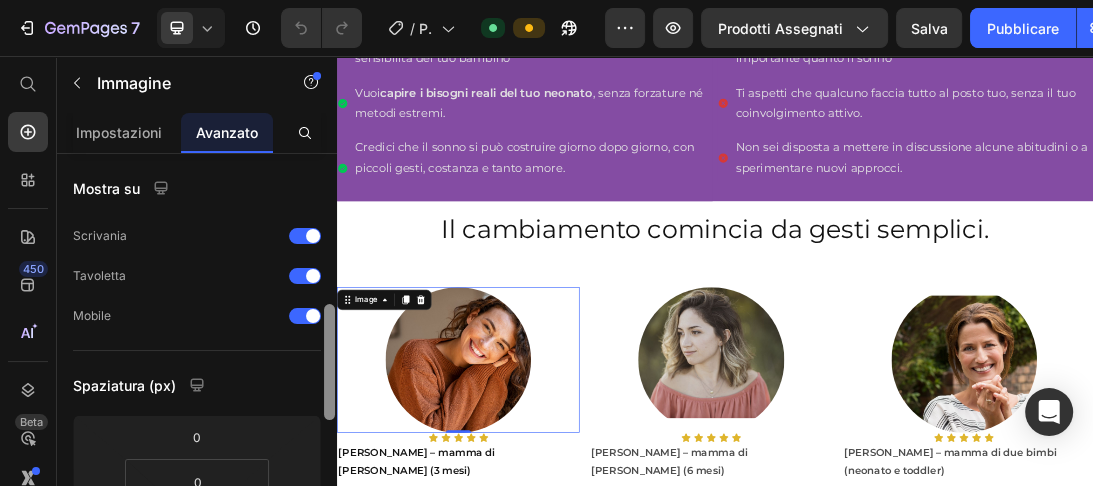 scroll, scrollTop: 177, scrollLeft: 0, axis: vertical 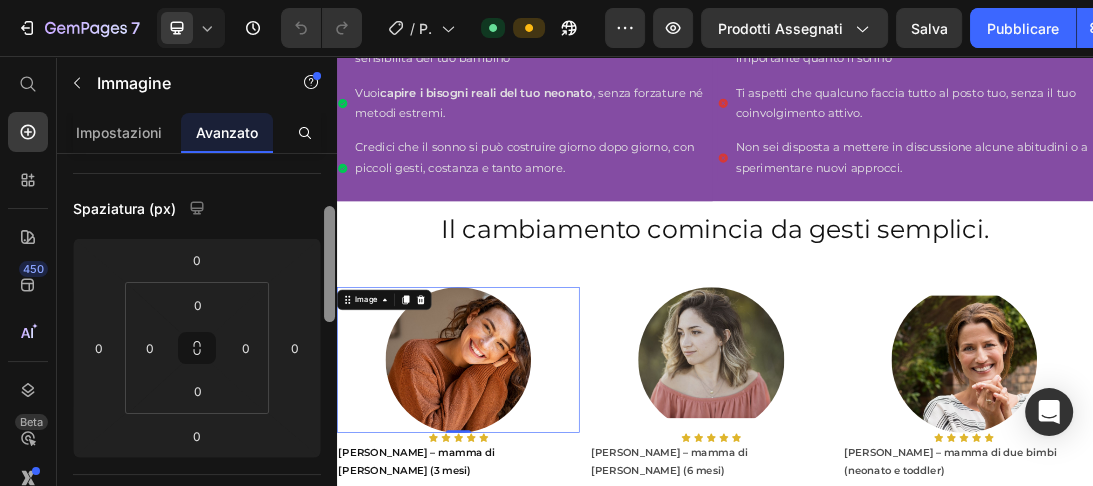 drag, startPoint x: 328, startPoint y: 170, endPoint x: 329, endPoint y: 222, distance: 52.009613 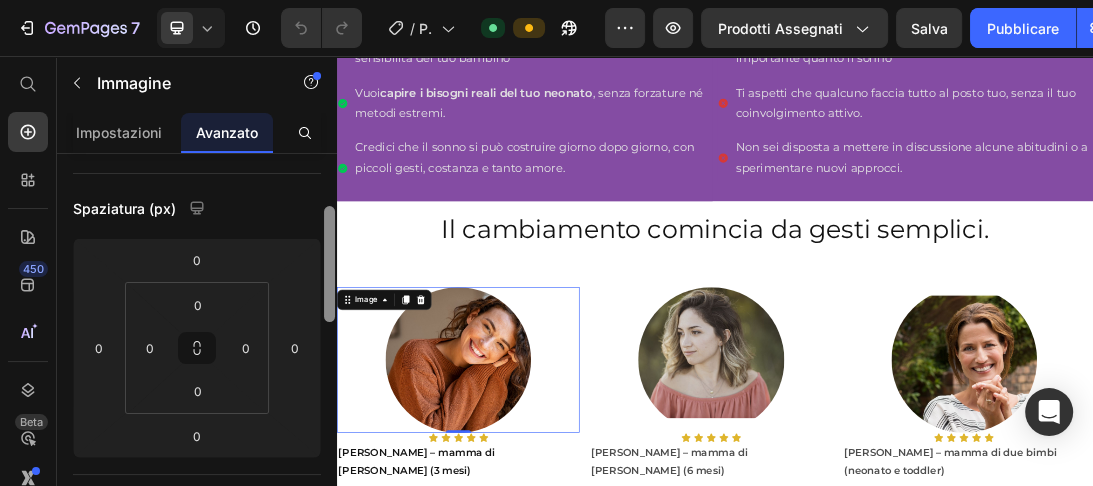 click at bounding box center [329, 264] 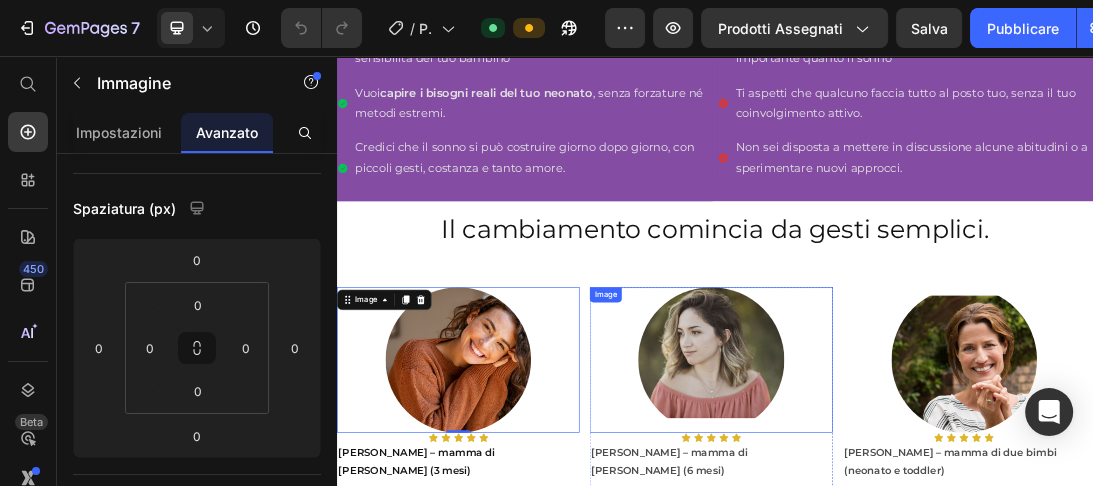click on "Image" at bounding box center (930, 538) 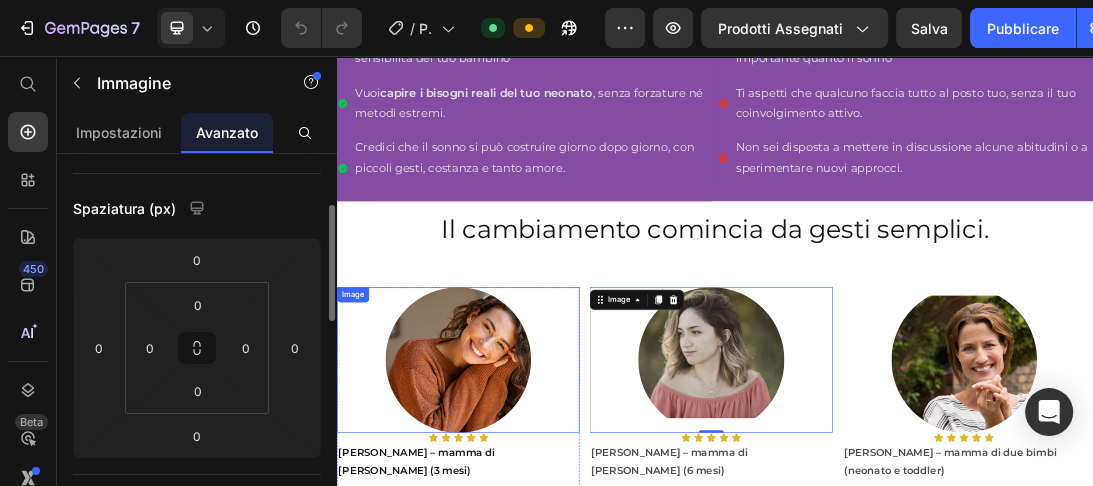 scroll, scrollTop: 176, scrollLeft: 0, axis: vertical 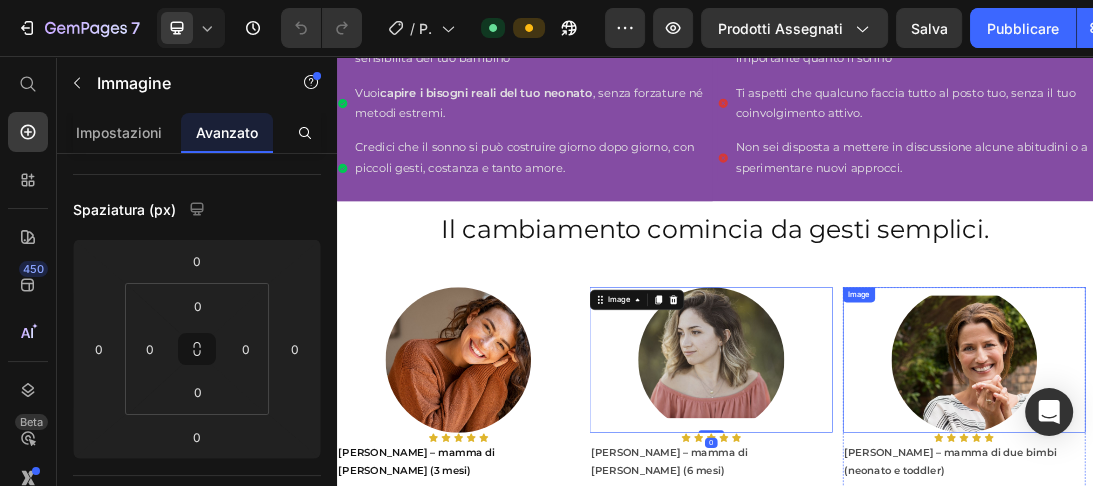 click at bounding box center [1332, 538] 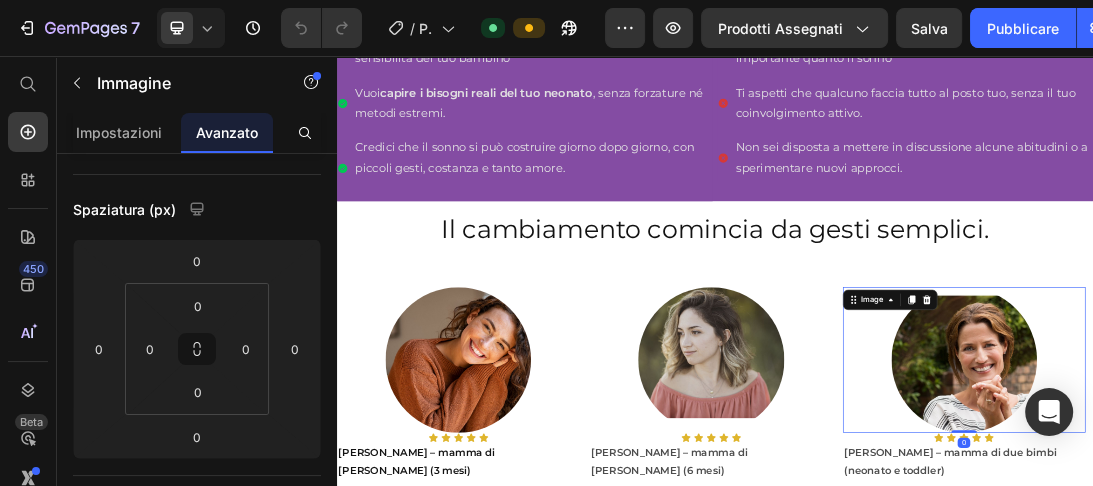 scroll, scrollTop: 176, scrollLeft: 0, axis: vertical 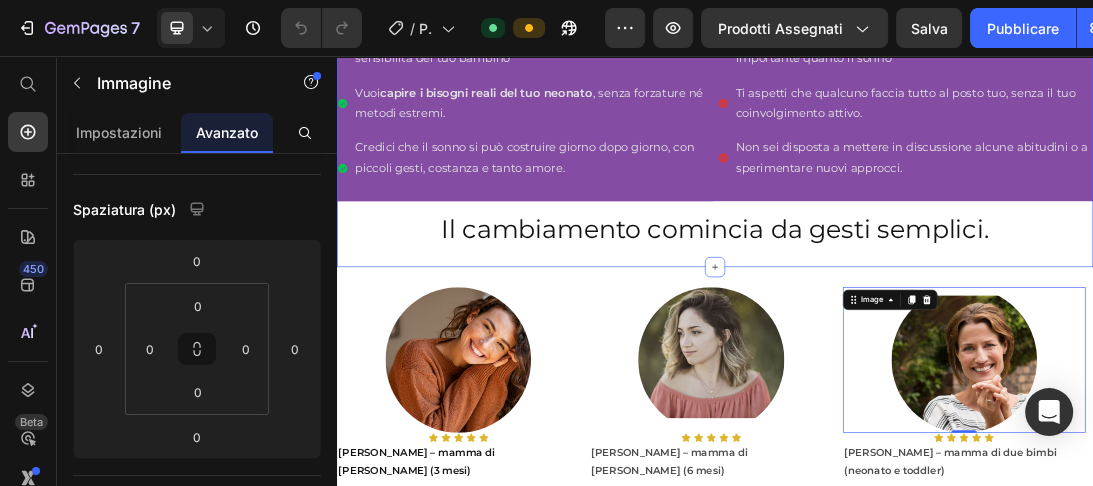 click on "Quante notti puoi ancora passare senza dormire davvero ?   Heading Sonno Sereno  e la prima guida dal metodo dolce e naturale per aiutare te e il tuo bambino a dormire meglio,sereni,senza stress e senza pianti Text Block Row Row Row Image Image €27,00 Product Price €67,00 Product Price Row
Prendi qui la tua guida serena! Add to Cart Product Row Row Se acquisti entro le prossime 24 ore avrai in omaggio 3 bonus del valore 67 euro Text Block 05 Ora 19 Minuti 57 Secondi Countdown Timer ATTENZIONE: Al termine dell'offerta non potrai più beneficiare del nostro sconto esclusivo e dei bonus in omaggio  Text Block ✅ Questa guida fa per te se: Heading                Title Line Cerchi un aiuto concreto, ma che rispetti i tempi e la sensibilità del tuo bambino Vuoi  capire i bisogni reali del tuo neonato , senza forzature né metodi estremi. Credici che il sonno si può costruire giorno dopo giorno, con piccoli gesti, costanza e tanto amore.   Item List ❌ Questa guida non fa per te se: Title" at bounding box center [937, -540] 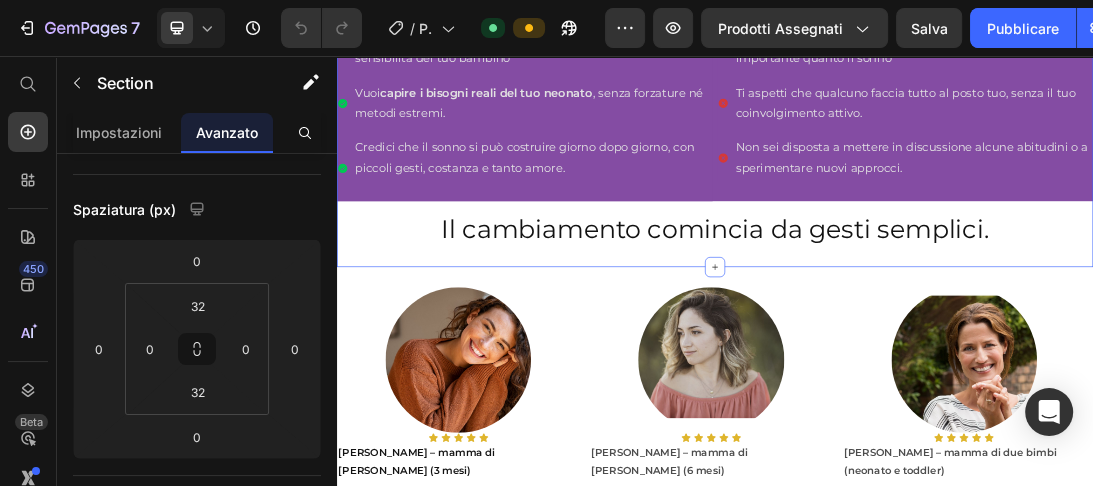 scroll, scrollTop: 0, scrollLeft: 0, axis: both 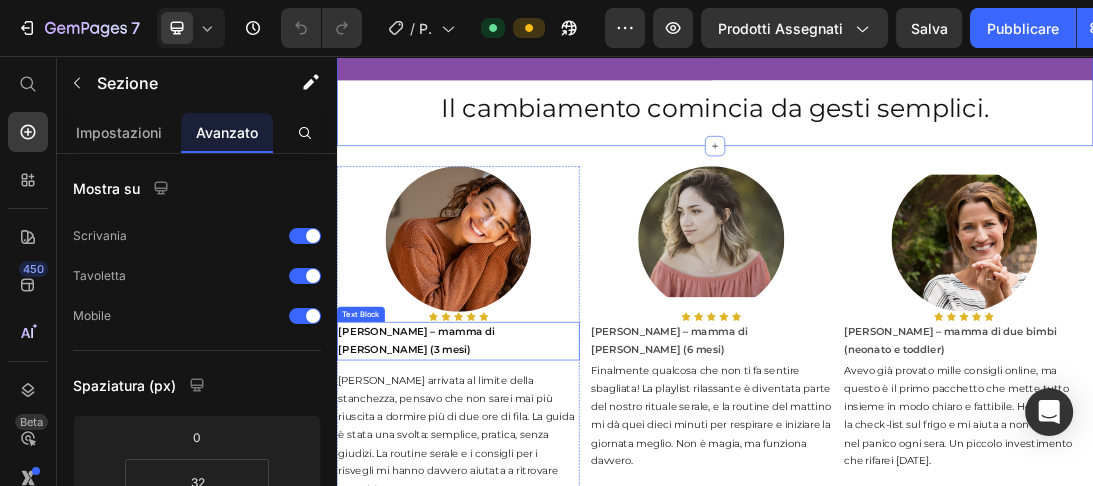 click on "[PERSON_NAME] – mamma di [PERSON_NAME] (3 mesi)" at bounding box center [529, 509] 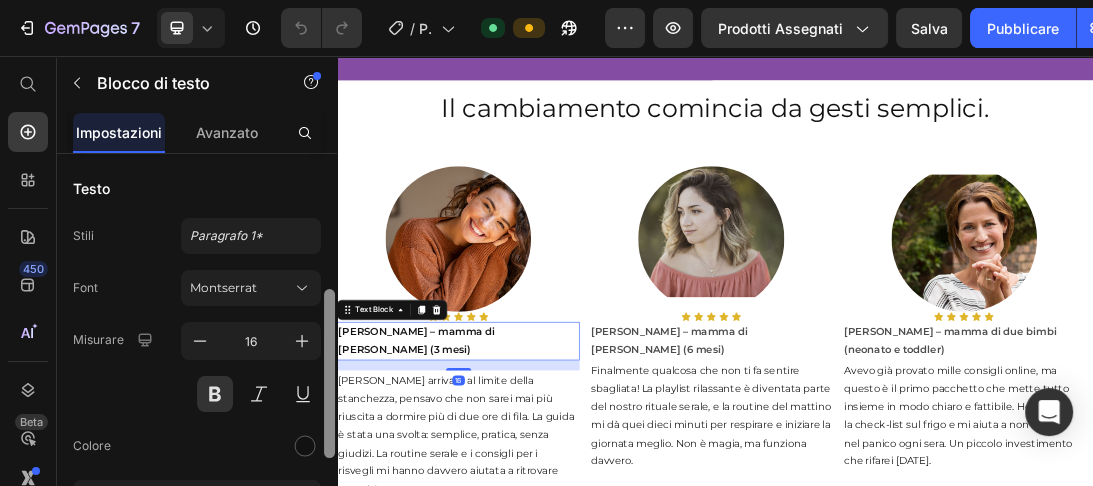 scroll, scrollTop: 94, scrollLeft: 0, axis: vertical 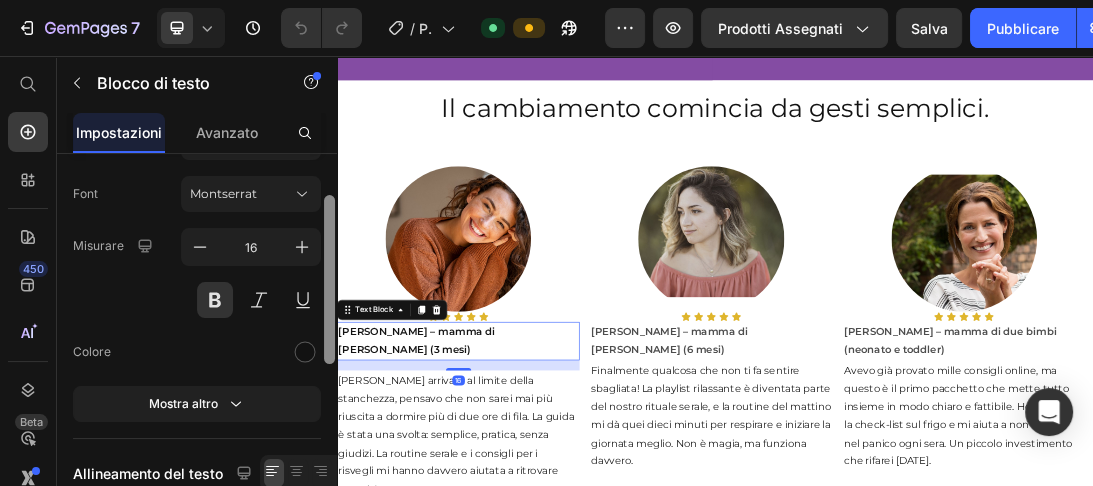 drag, startPoint x: 329, startPoint y: 283, endPoint x: 333, endPoint y: 324, distance: 41.19466 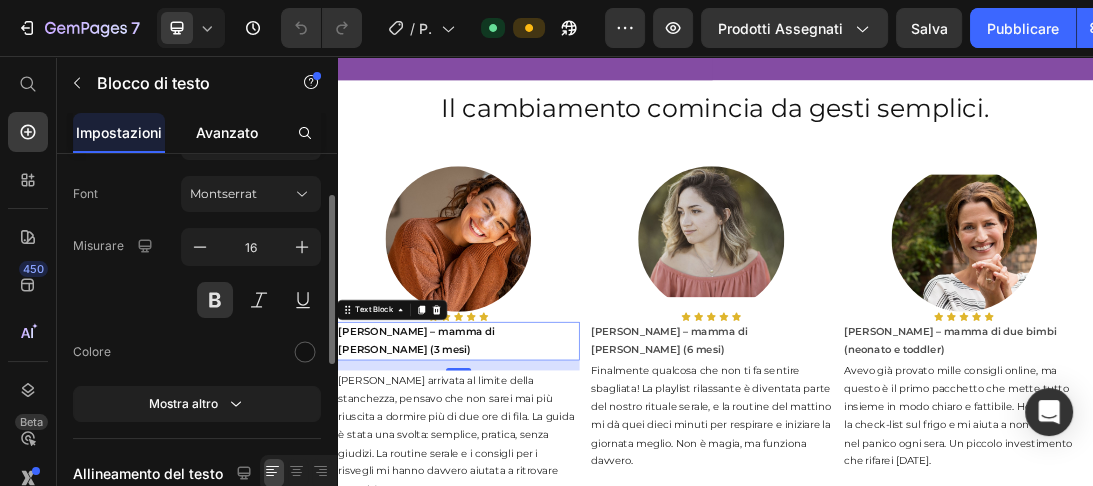 click on "Avanzato" at bounding box center (227, 132) 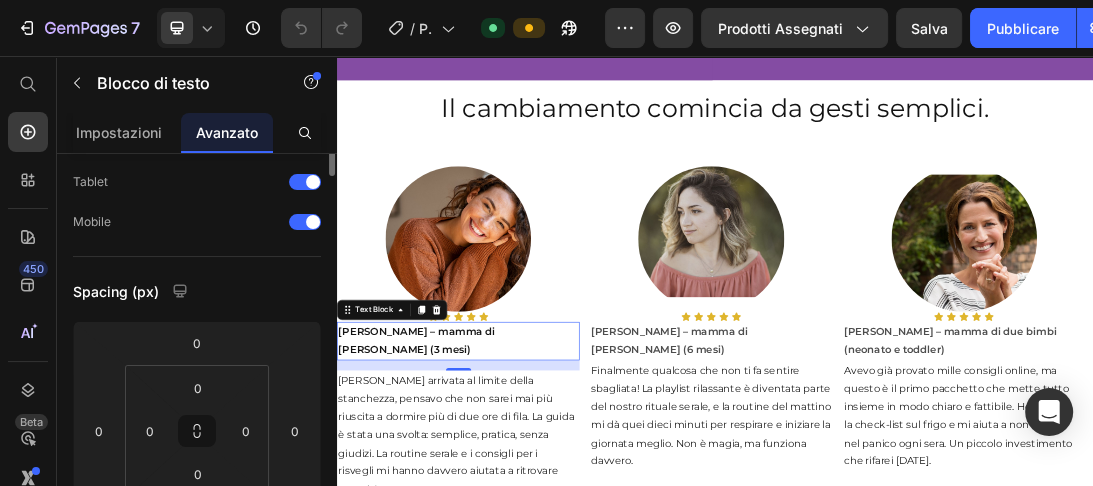 scroll, scrollTop: 0, scrollLeft: 0, axis: both 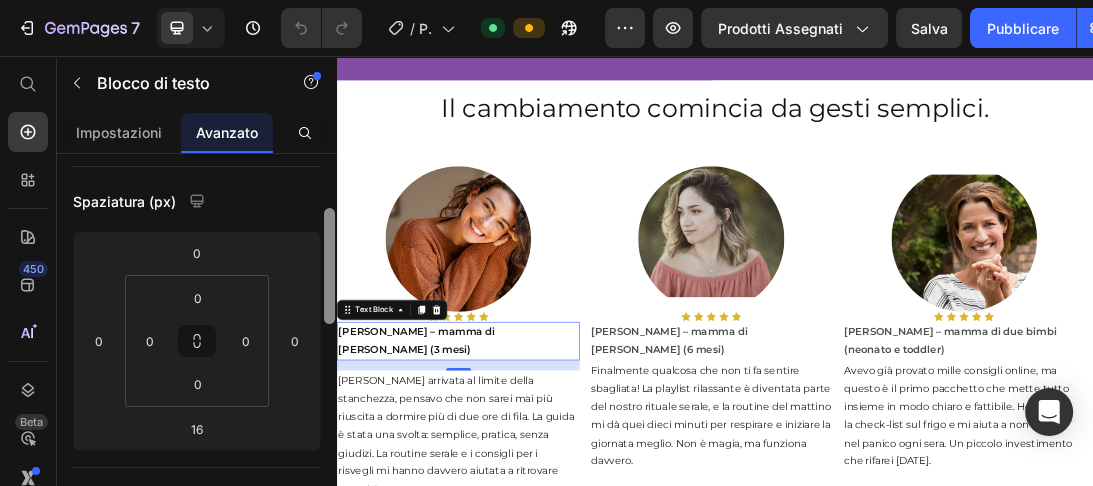 drag, startPoint x: 332, startPoint y: 191, endPoint x: 329, endPoint y: 249, distance: 58.077534 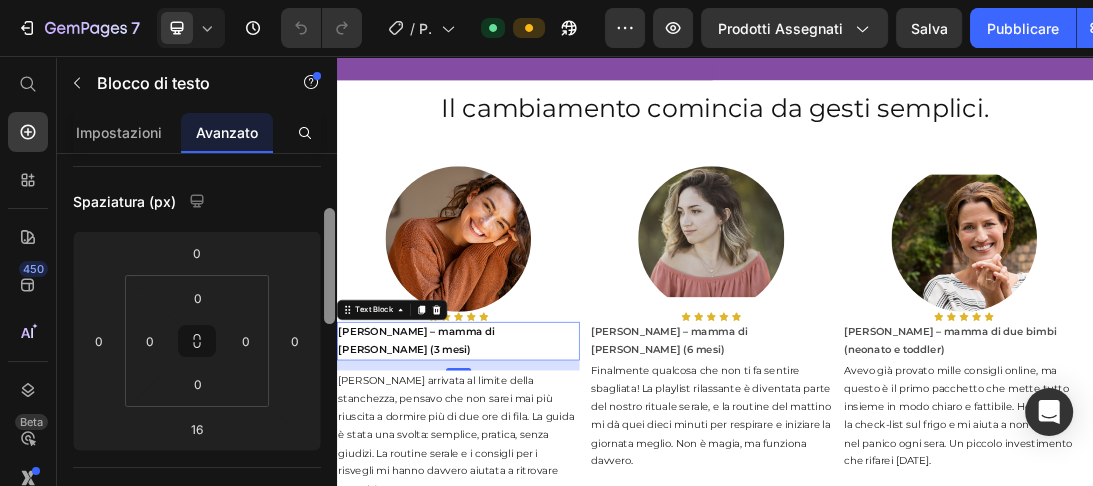 click at bounding box center (329, 266) 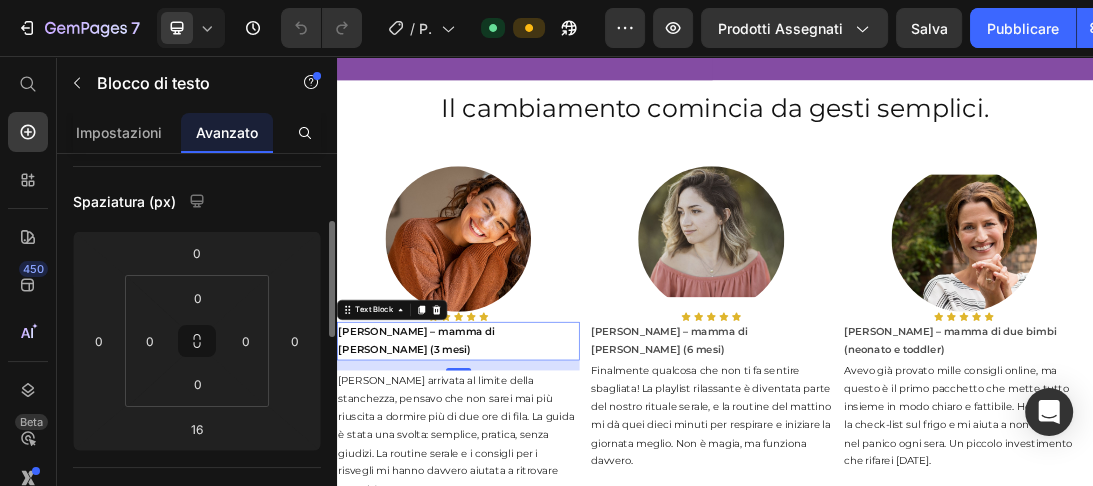 scroll, scrollTop: 194, scrollLeft: 0, axis: vertical 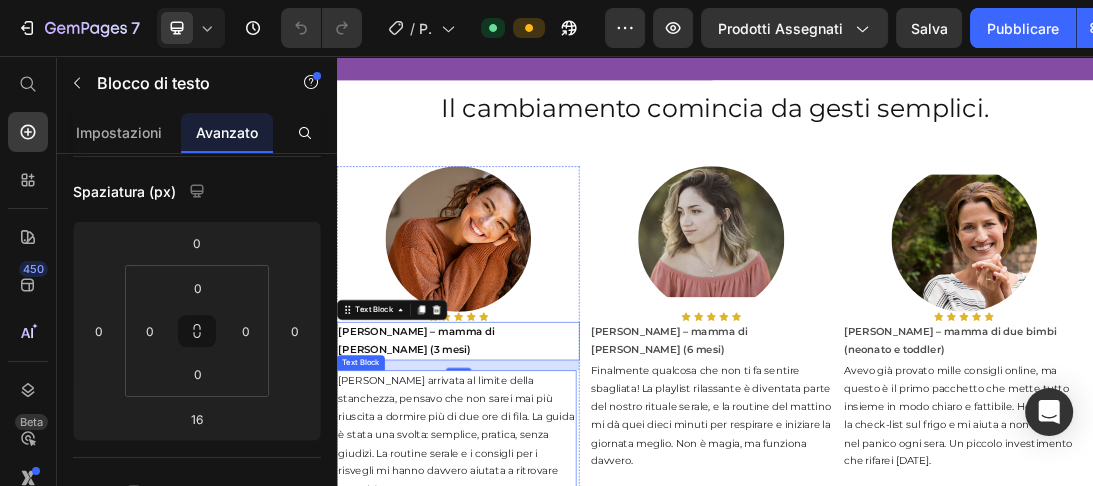 click on "[PERSON_NAME] arrivata al limite della stanchezza, pensavo che non sarei mai più riuscita a dormire più di due ore di fila. La guida è stata una svolta: semplice, pratica, senza giudizi. La routine serale e i consigli per i risvegli mi hanno davvero aiutata a ritrovare serenità." at bounding box center [527, 658] 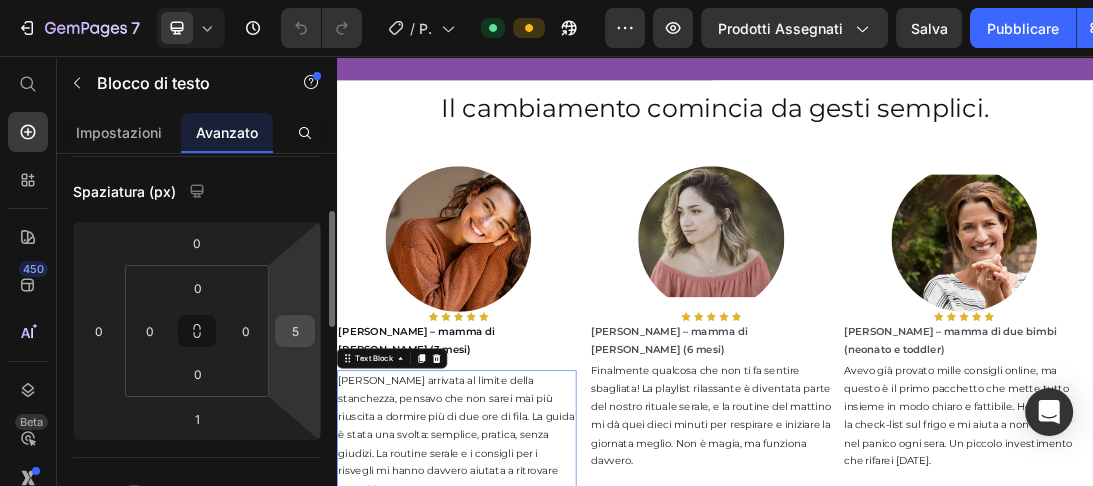 click on "5" at bounding box center (295, 331) 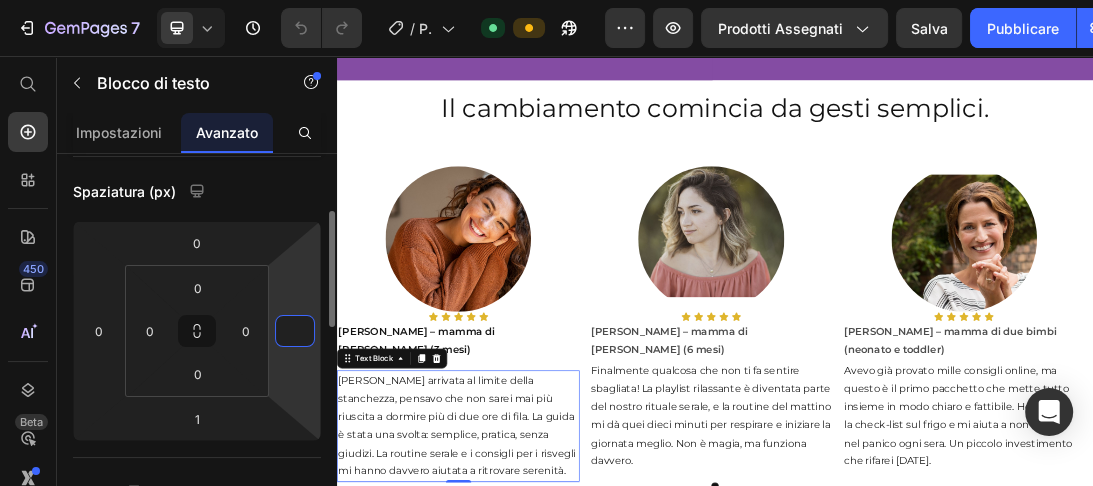 type on "0" 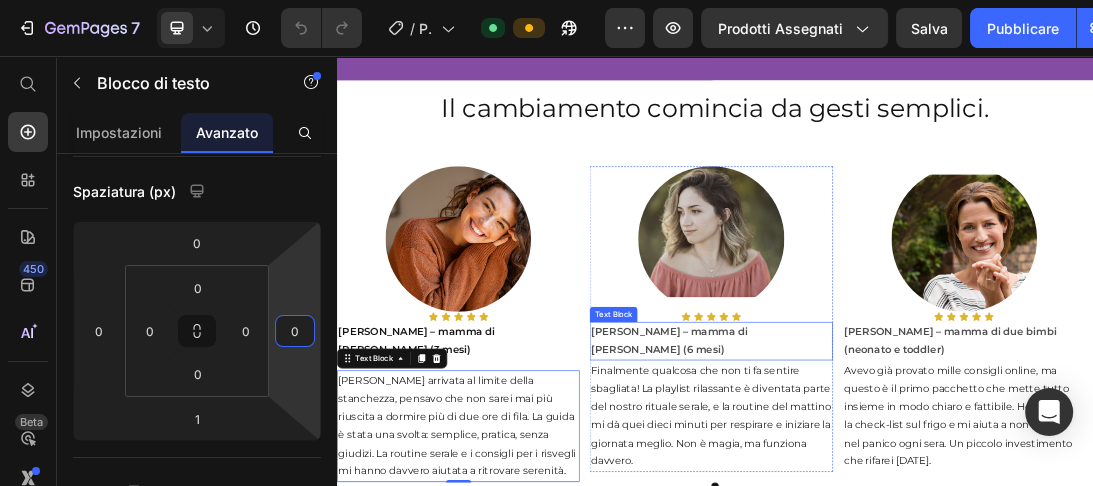 click on "[PERSON_NAME] – mamma di [PERSON_NAME] (6 mesi)" at bounding box center (930, 509) 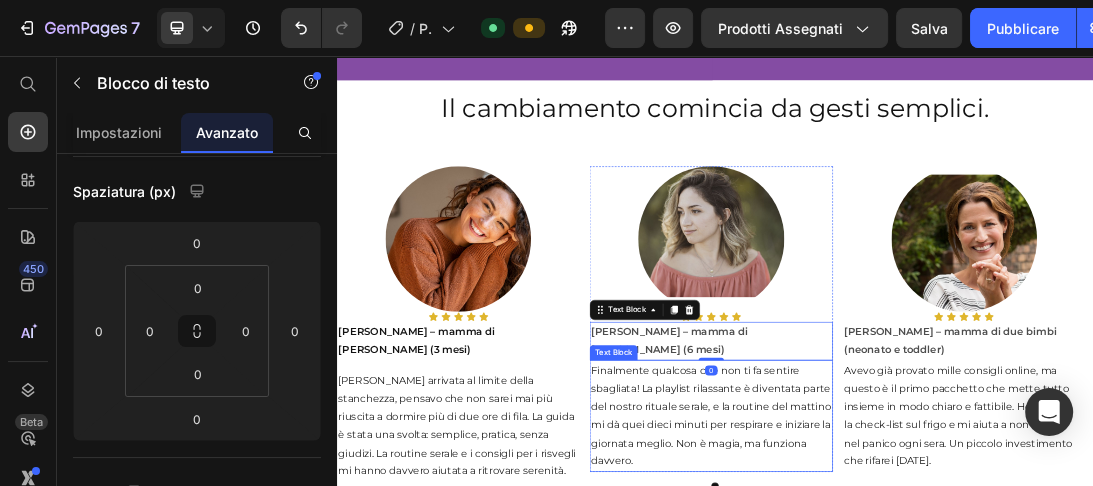 click on "Finalmente qualcosa che non ti fa sentire sbagliata! La playlist rilassante è diventata parte del nostro rituale serale, e la routine del mattino mi dà quei dieci minuti per respirare e iniziare la giornata meglio. Non è magia, ma funziona davvero." at bounding box center (930, 627) 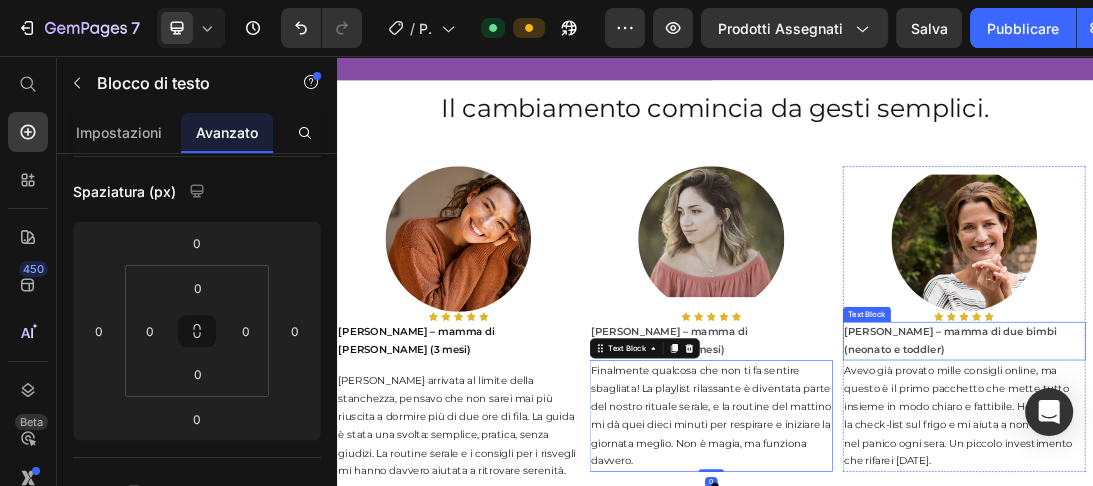 click on "[PERSON_NAME] – mamma di due bimbi (neonato e toddler)" at bounding box center [1332, 509] 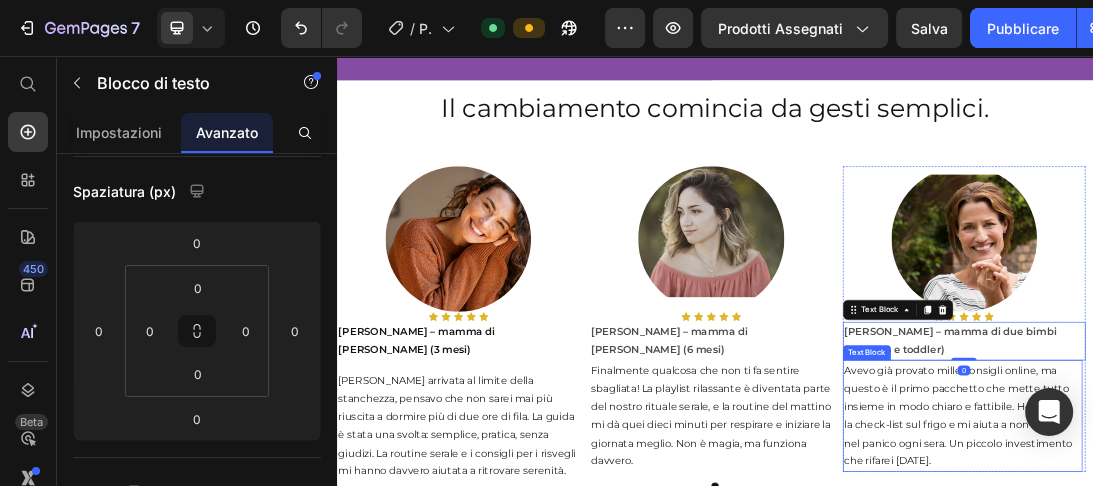 click on "Avevo già provato mille consigli online, ma questo è il primo pacchetto che mette tutto insieme in modo chiaro e fattibile. Ho appeso la check-list sul frigo e mi aiuta a non andare nel panico ogni sera. Un piccolo investimento che rifarei [DATE]." at bounding box center [1330, 627] 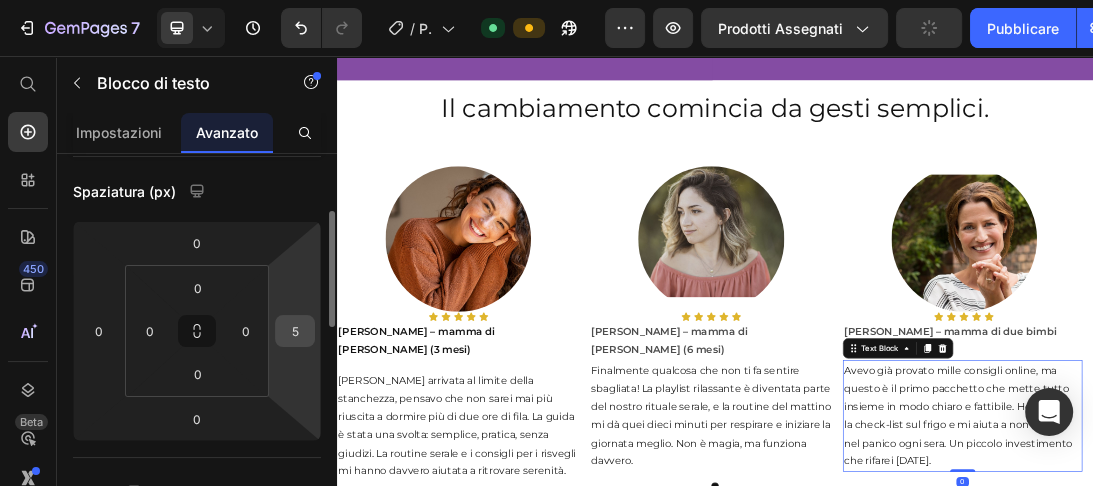 click on "5" at bounding box center (295, 331) 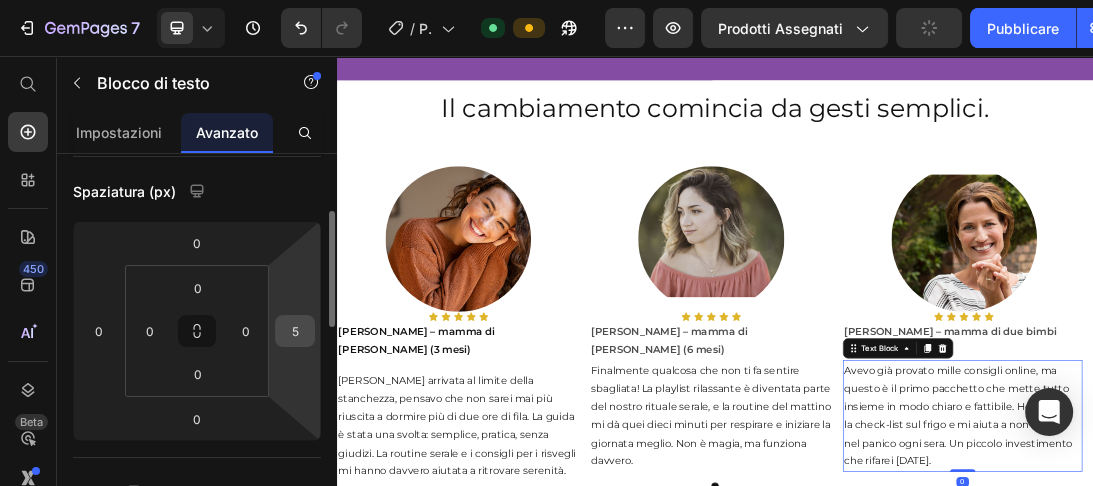 click on "5" at bounding box center (295, 331) 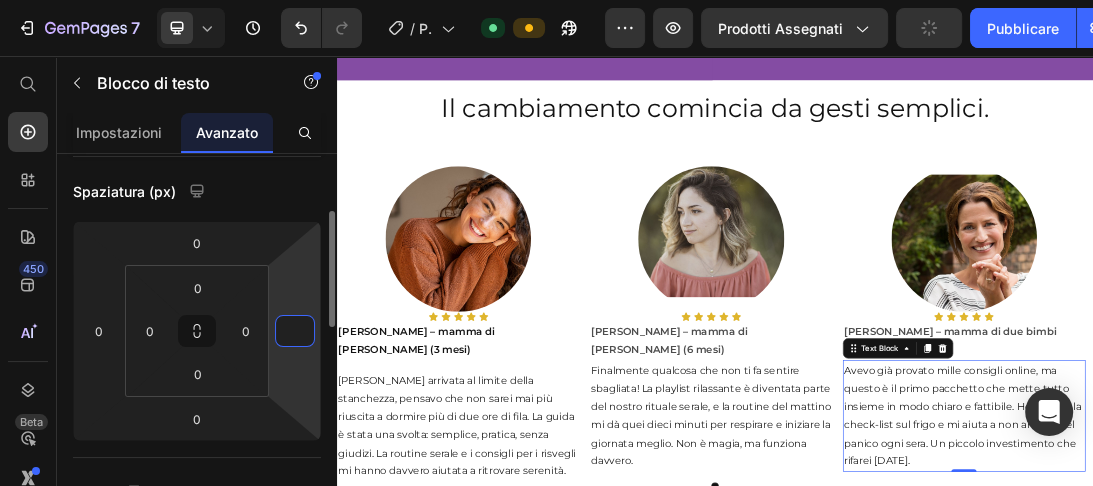 type on "0" 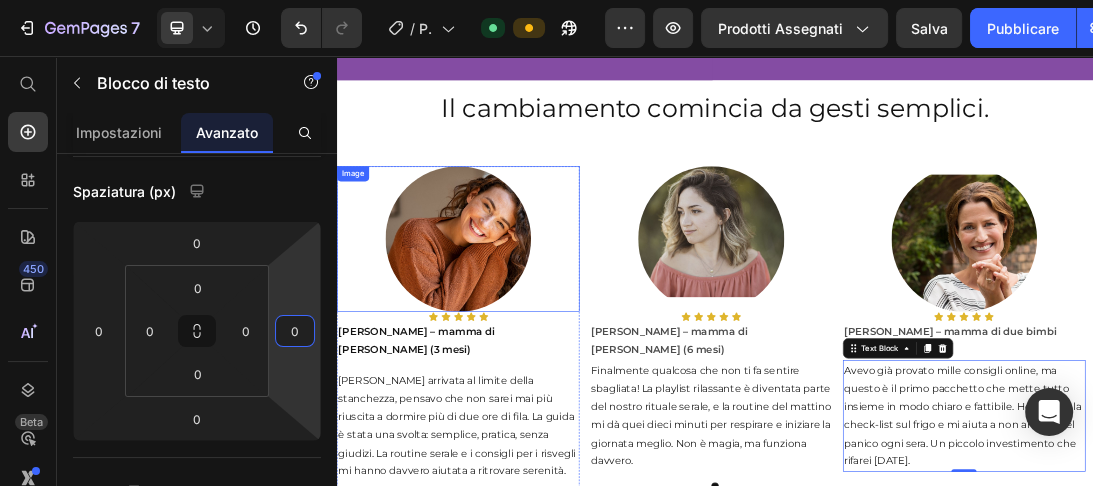 click at bounding box center [529, 346] 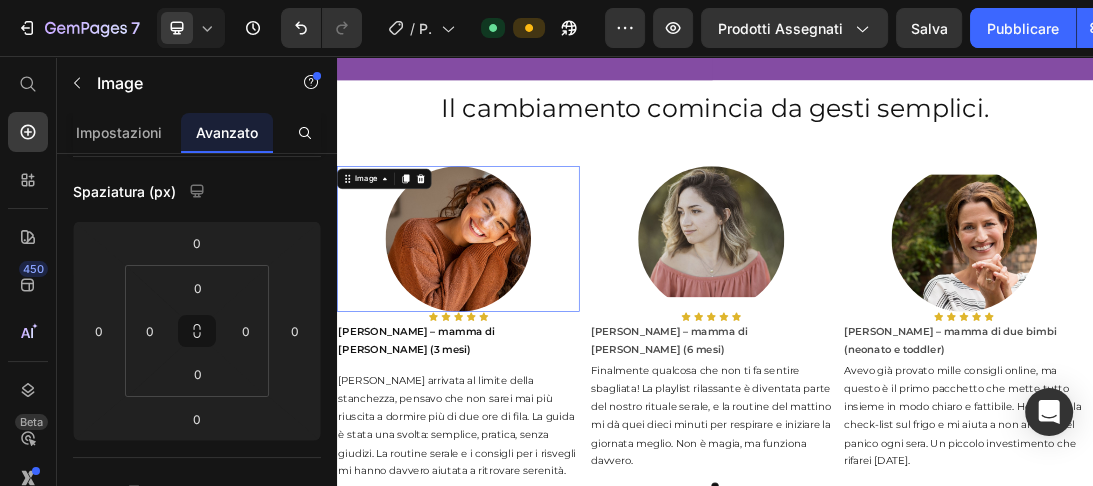 click on "Icon Row" at bounding box center (937, 881) 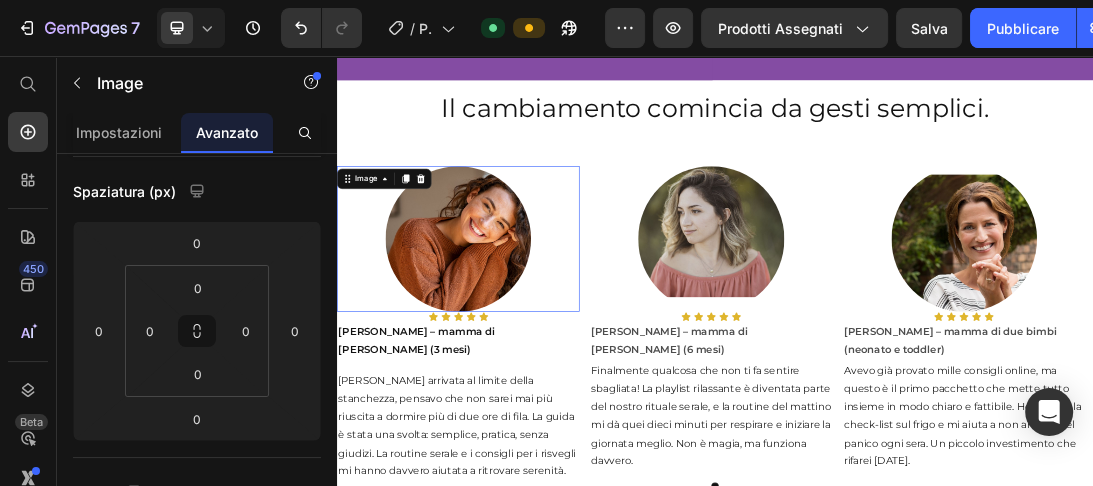 click on "Image Icon Icon Icon Icon Icon Icon List  Elisa M. – mamma di Tommaso (6 mesi) Text Block Finalmente qualcosa che non ti fa sentire sbagliata! La playlist rilassante è diventata parte del nostro rituale serale, e la routine del mattino mi dà quei dieci minuti per respirare e iniziare la giornata meglio. Non è magia, ma funziona davvero. Text Block Row" at bounding box center [930, 496] 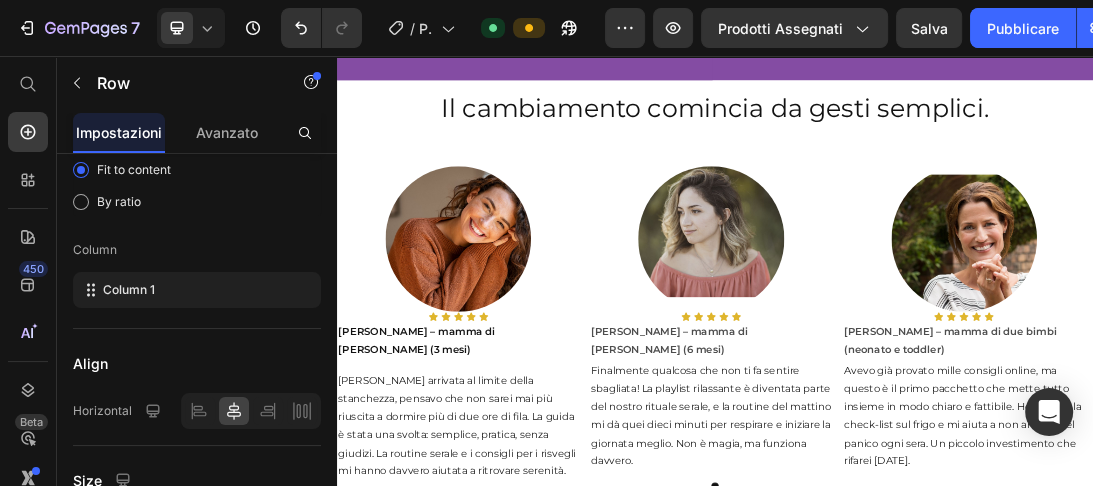 click at bounding box center [937, 937] 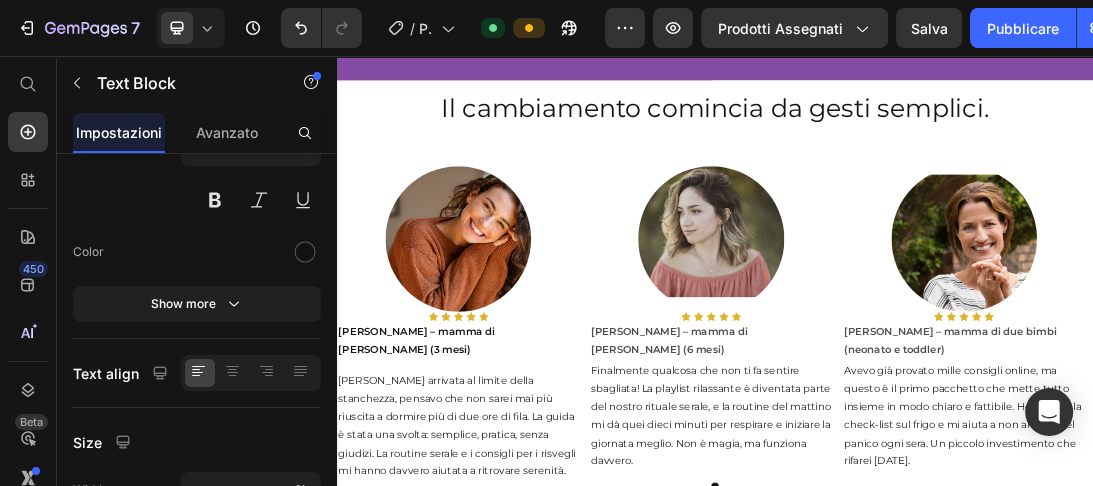 click 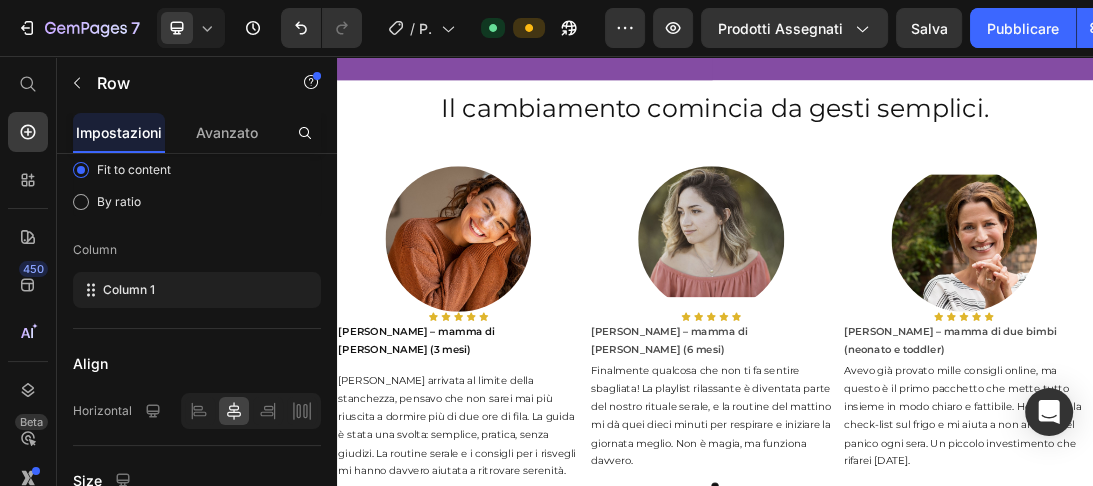scroll, scrollTop: 0, scrollLeft: 0, axis: both 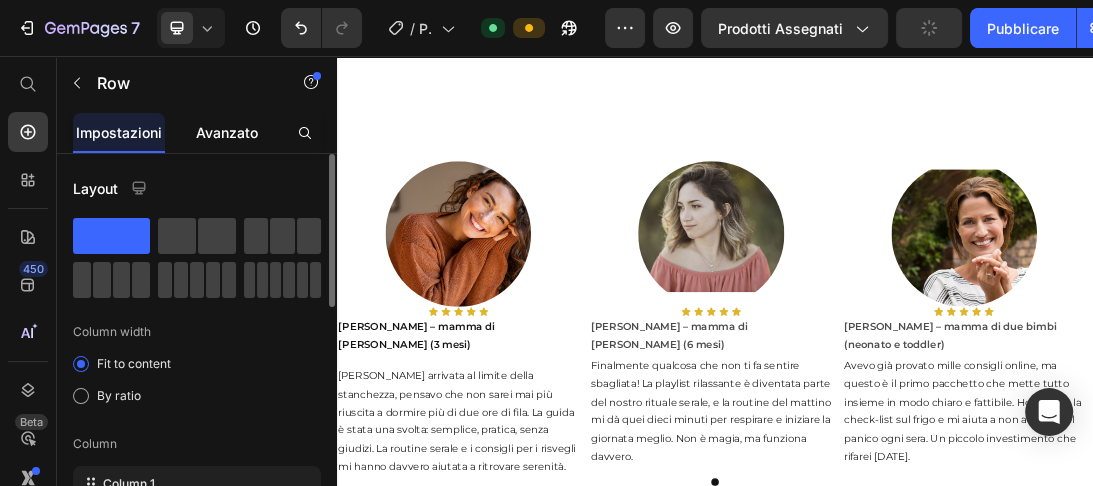 click on "Avanzato" at bounding box center (227, 132) 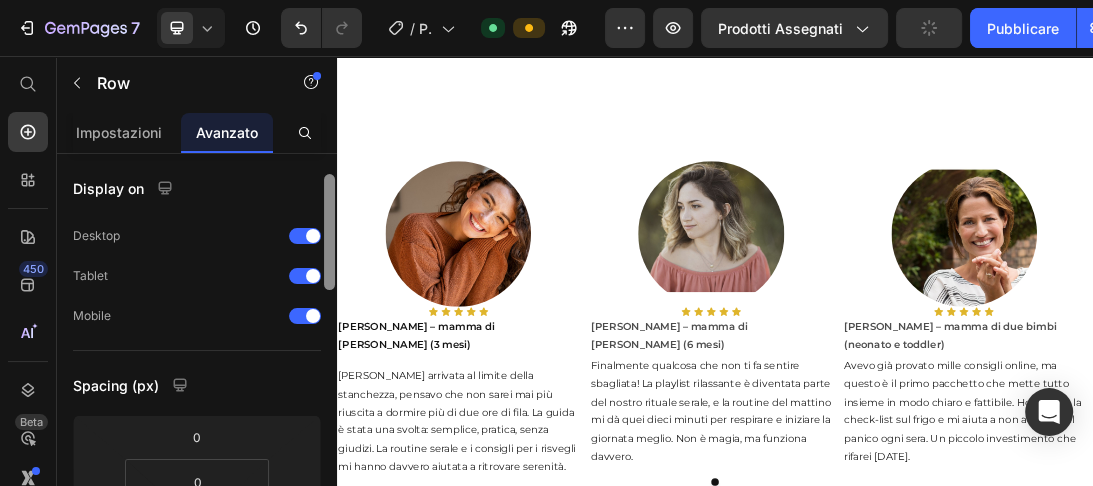 drag, startPoint x: 332, startPoint y: 183, endPoint x: 332, endPoint y: 218, distance: 35 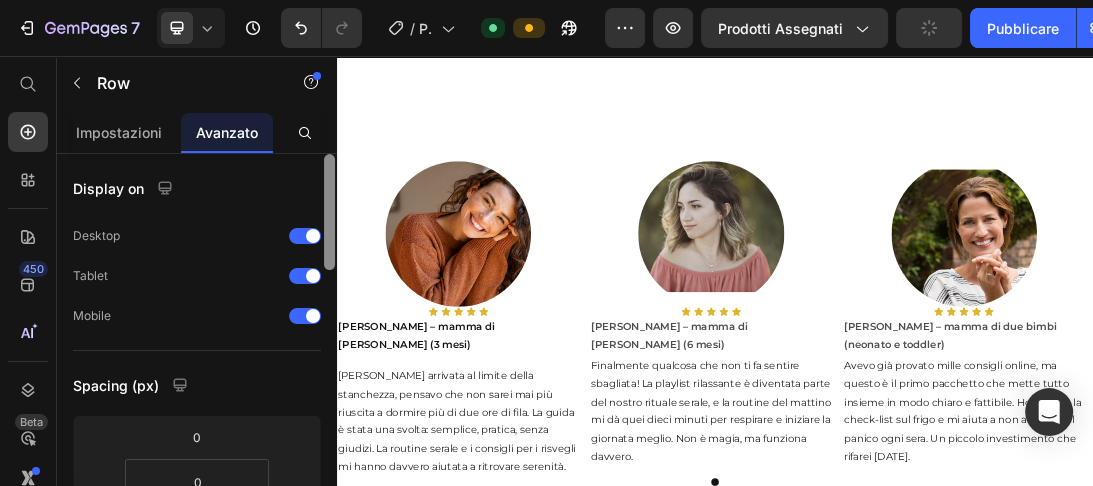 drag, startPoint x: 328, startPoint y: 205, endPoint x: 328, endPoint y: 239, distance: 34 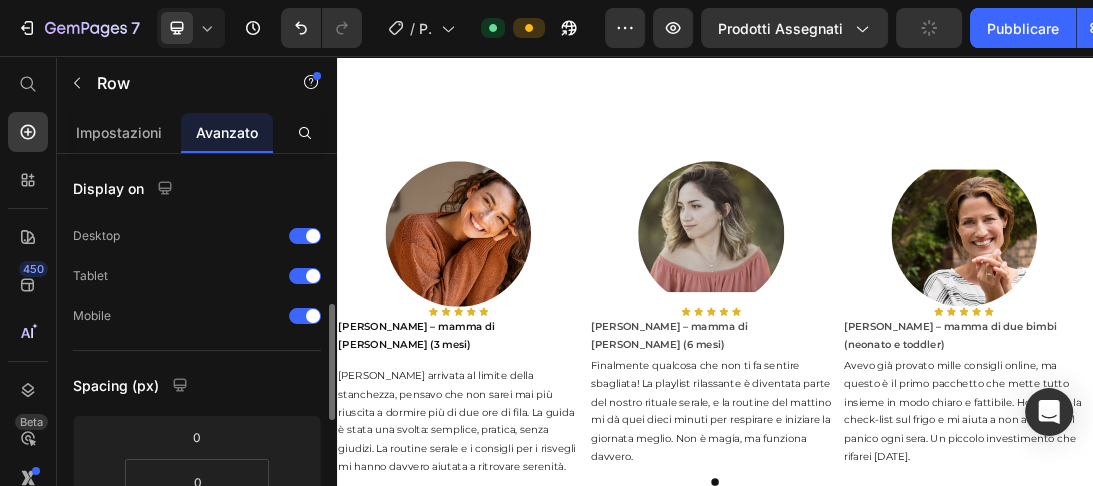 click on "Icon Row   0" at bounding box center [937, 874] 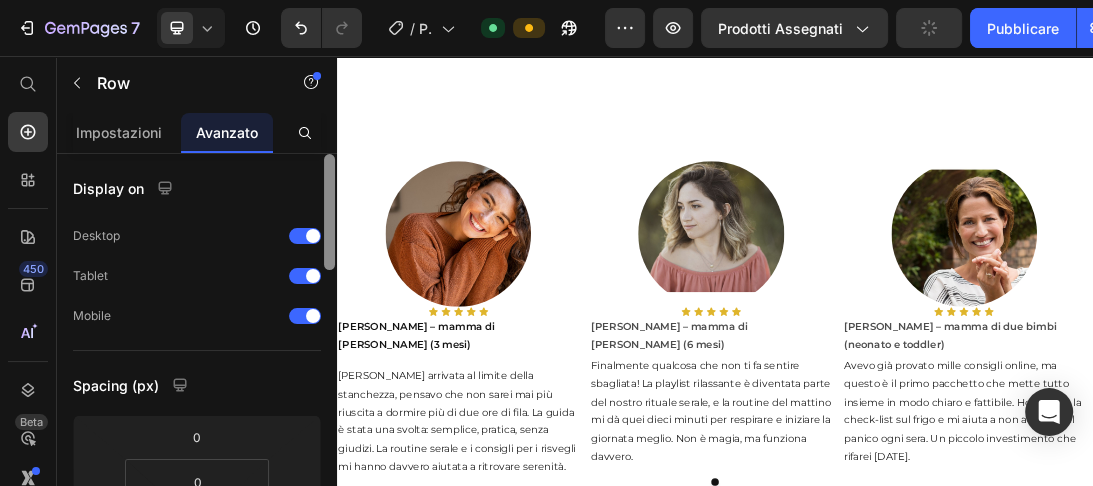 scroll, scrollTop: 2464, scrollLeft: 0, axis: vertical 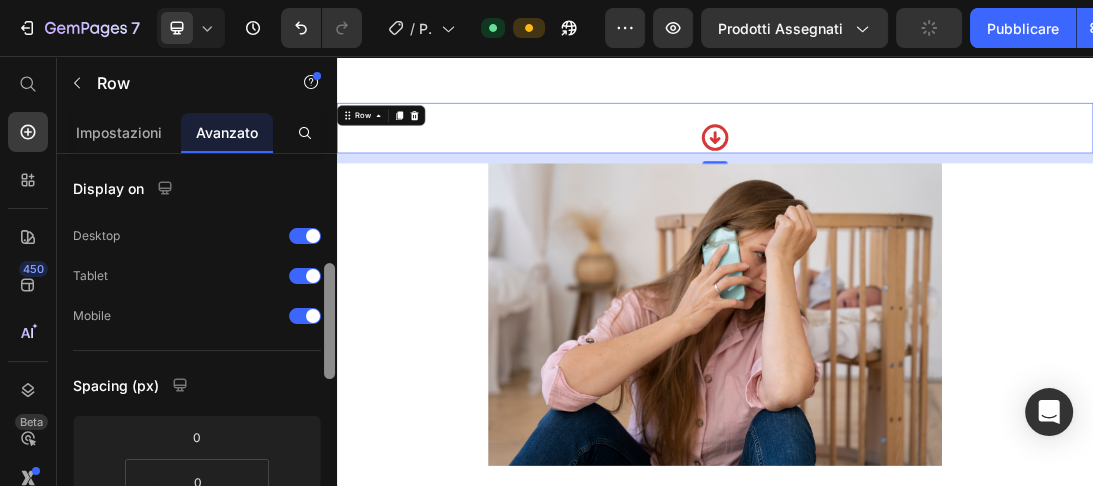 drag, startPoint x: 330, startPoint y: 170, endPoint x: 332, endPoint y: 213, distance: 43.046486 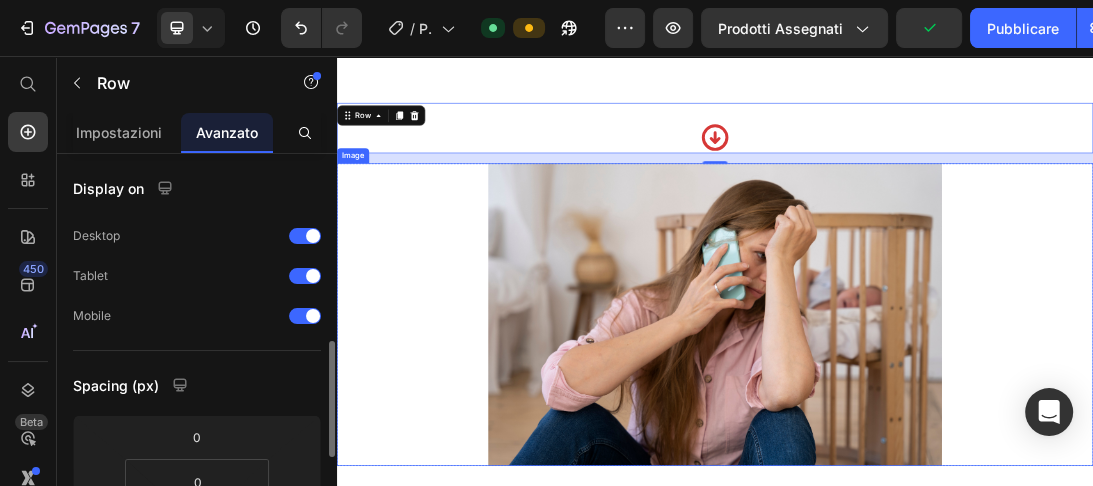 scroll, scrollTop: 144, scrollLeft: 0, axis: vertical 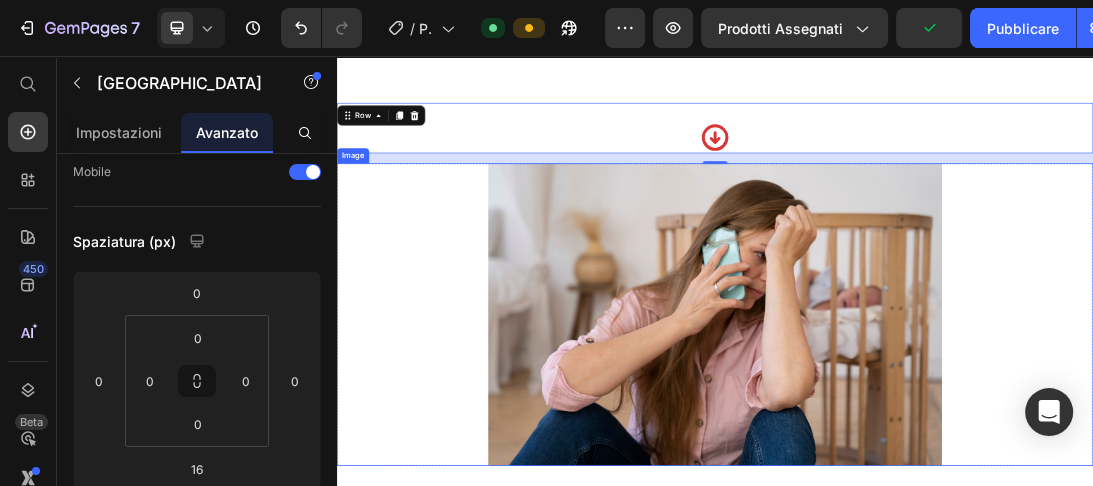 click at bounding box center (937, 466) 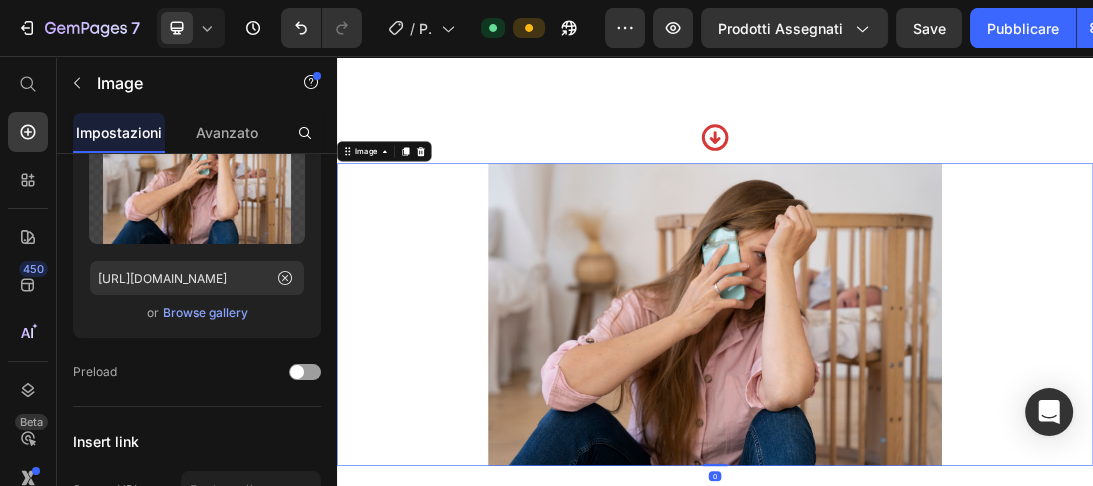 scroll, scrollTop: 2784, scrollLeft: 0, axis: vertical 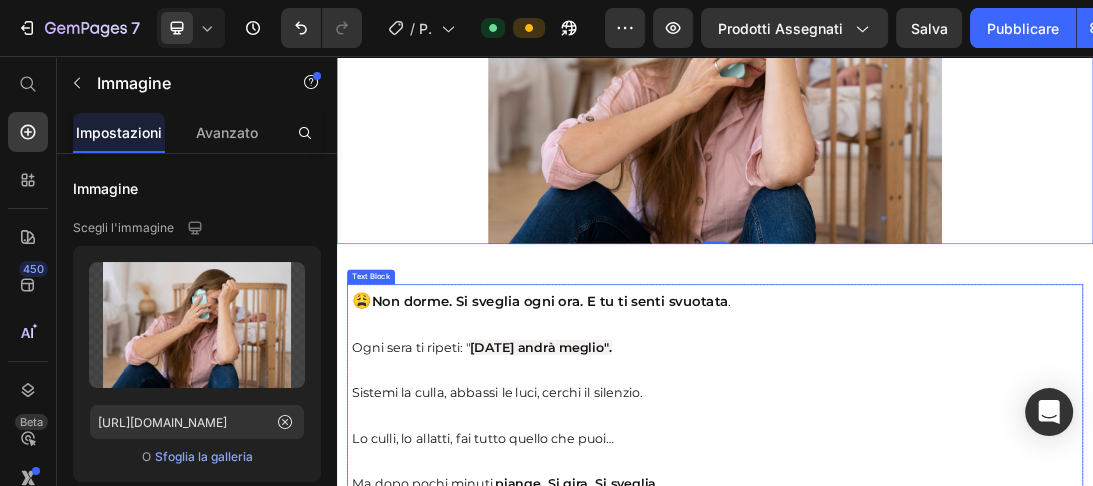 click on "😩  Non dorme. Si sveglia ogni ora. E tu ti senti svuotata ." at bounding box center [937, 445] 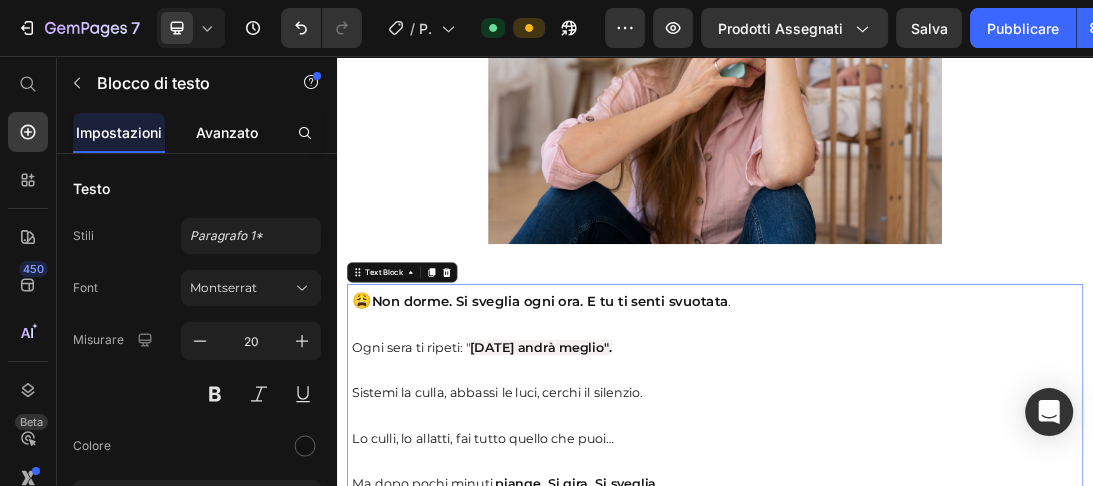 click on "Avanzato" at bounding box center [227, 132] 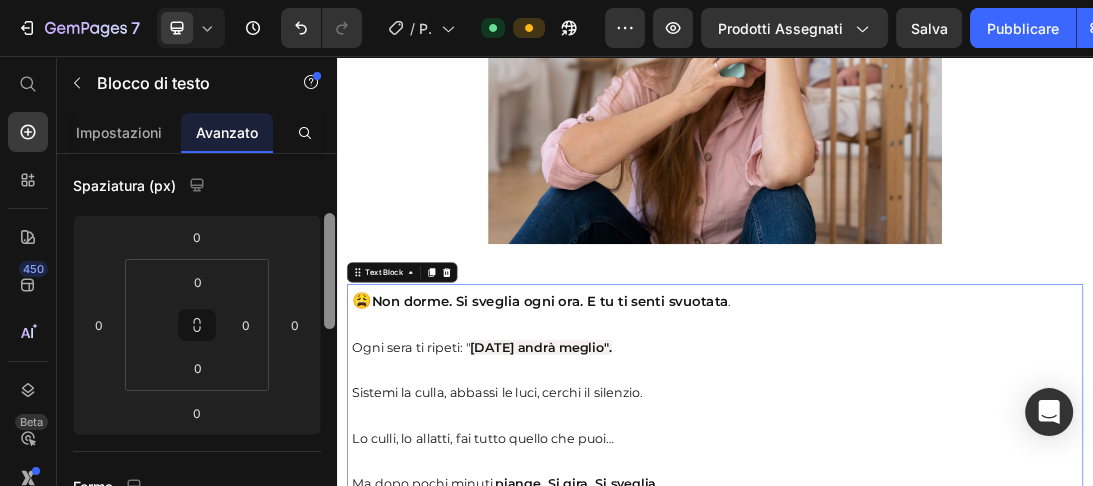 drag, startPoint x: 329, startPoint y: 175, endPoint x: 328, endPoint y: 236, distance: 61.008198 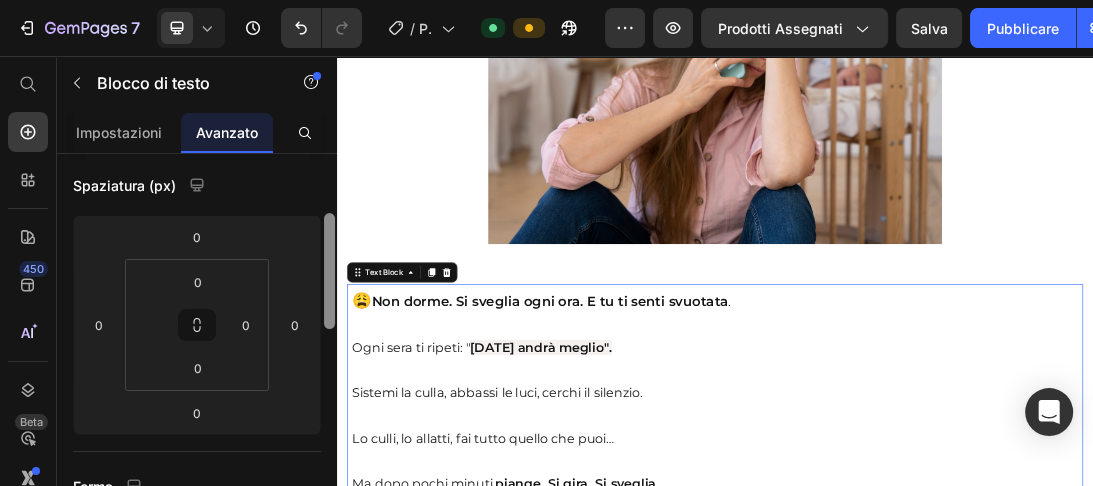 click at bounding box center (329, 271) 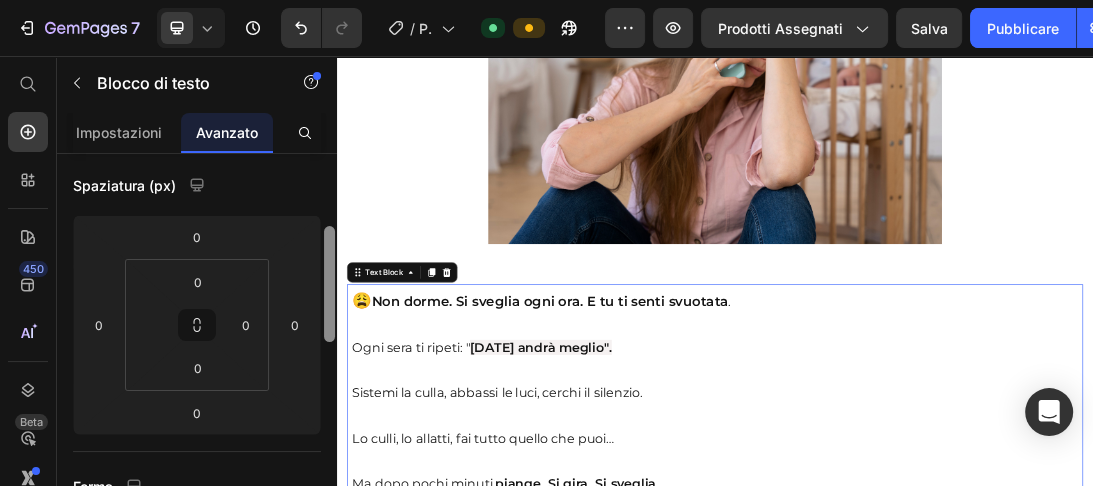 scroll, scrollTop: 210, scrollLeft: 0, axis: vertical 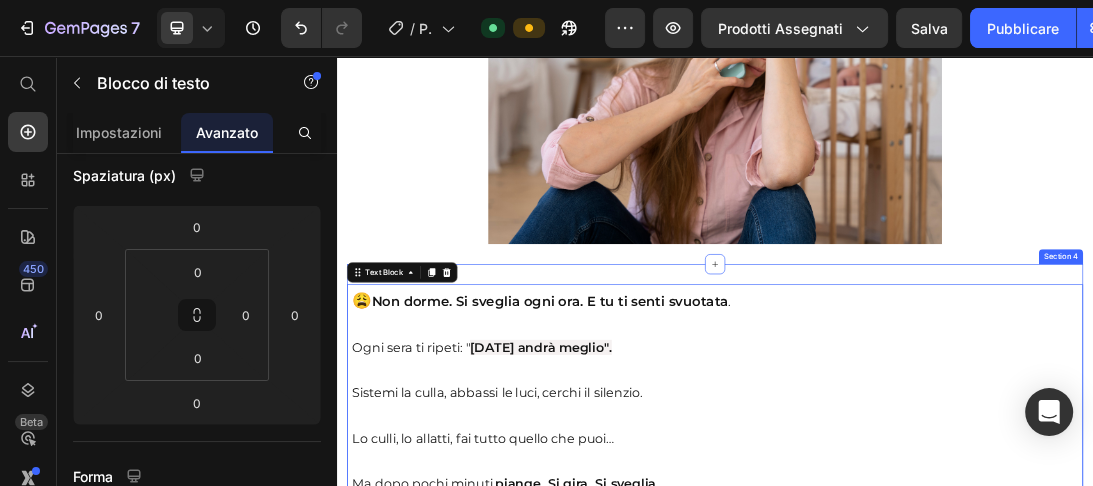 click on "😩  Non dorme. Si sveglia ogni ora. E tu ti senti svuotata . Ogni sera ti ripeti: " Oggi andrà meglio". Sistemi la culla, abbassi le luci, cerchi il silenzio. Lo culli, lo allatti, fai tutto quello che puoi… Ma dopo pochi minuti,  piange. Si gira. Si sveglia. E così inizia un’altra notte senza pace. 🔁 Ti alzi 4, 5, 6 volte. 😩 Il tuo corpo è  esausto . 🥺 La tua mente  corre, si agita, crolla. 💭 Ti domandi: “ Perché il mio bambino non dorme come gli altri? ” 💬 “Sto sbagliando qualcosa? Sono io che non ci riesco? ” Durante il giorno, provi a far finta di niente. Sorridi, ti dici che è normale, che passerà. Ma dentro hai un nodo fisso allo stomaco:  la paura  di non reggere,  il senso di colpa  che ti stringe,  la rabbia  che ti sorprende. Nessuno ti aveva detto che il sonno potesse diventare un tale incubo. Non è solo stanchezza. È solitudine. Sovraccarico. Confusione. Ti senti divisa tra l’amore immenso che provi per il tuo bambino… ❌  ❌ ❌  ❌ Di essere capita." at bounding box center [937, 3658] 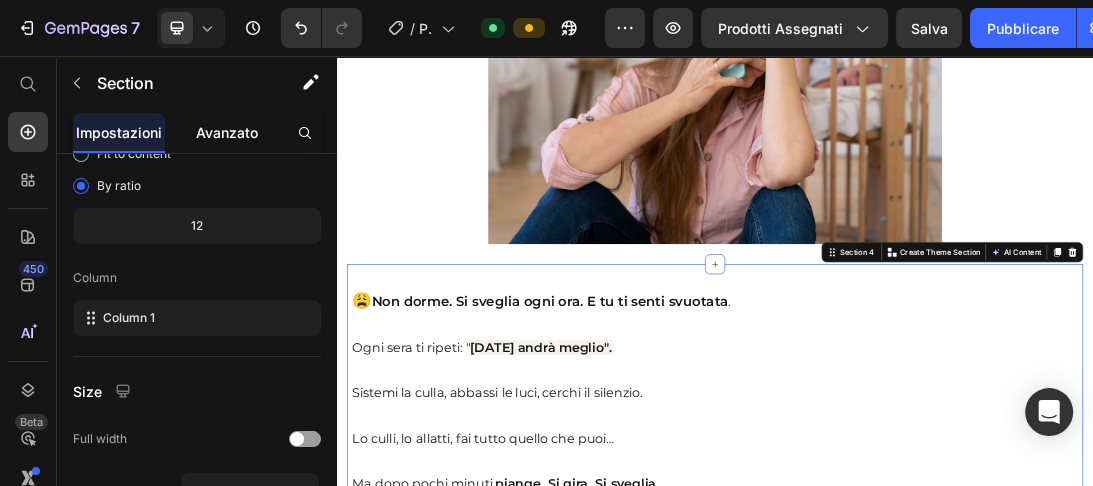 scroll, scrollTop: 0, scrollLeft: 0, axis: both 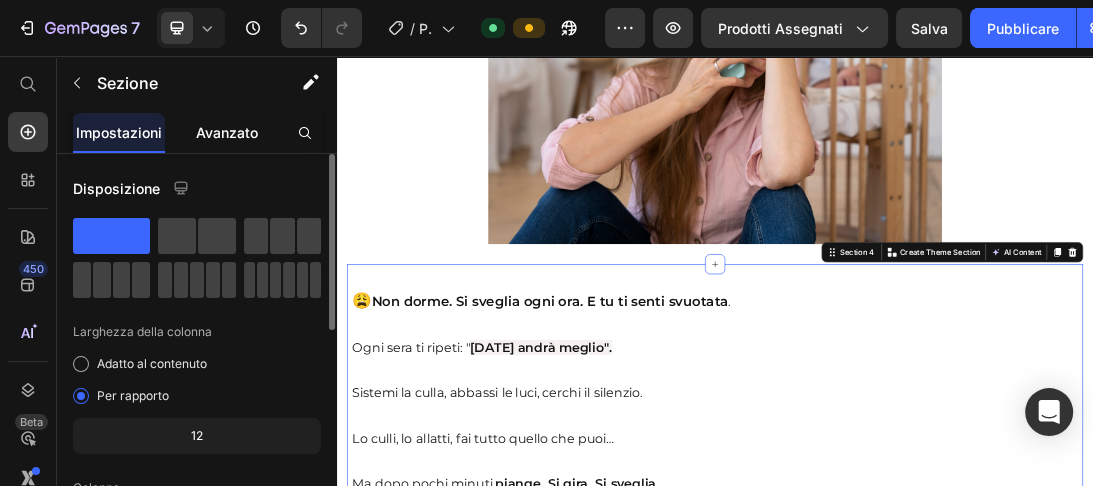 click on "Avanzato" 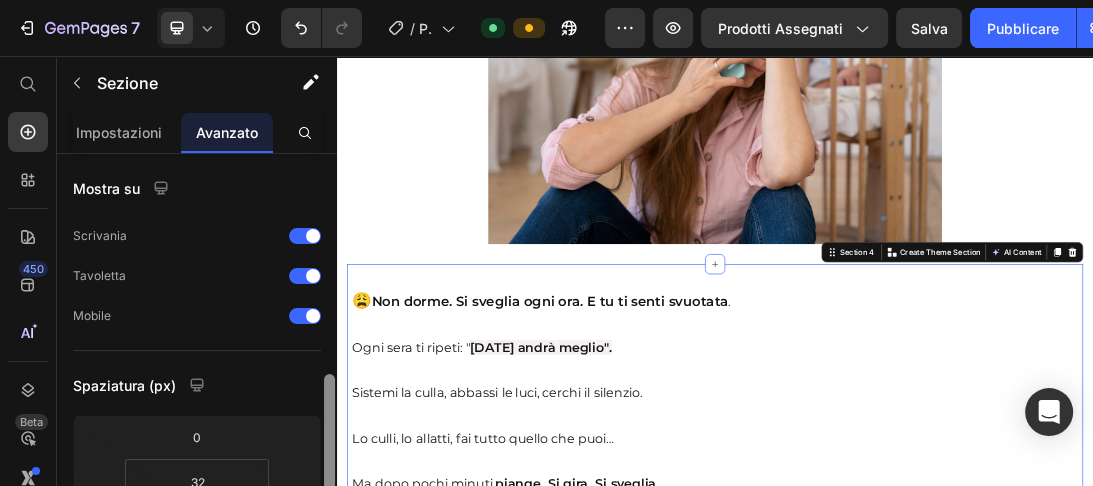 drag, startPoint x: 329, startPoint y: 185, endPoint x: 332, endPoint y: 237, distance: 52.086468 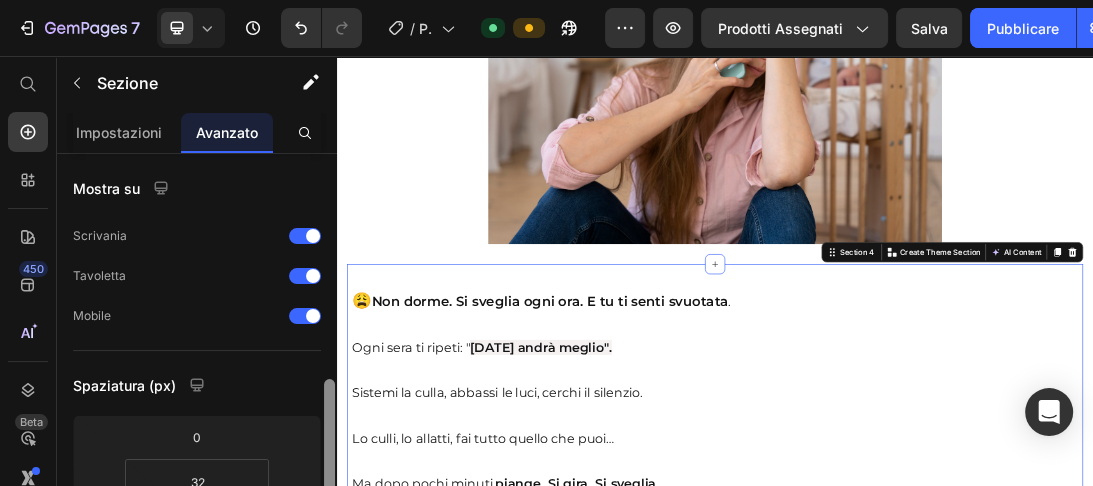 scroll, scrollTop: 174, scrollLeft: 0, axis: vertical 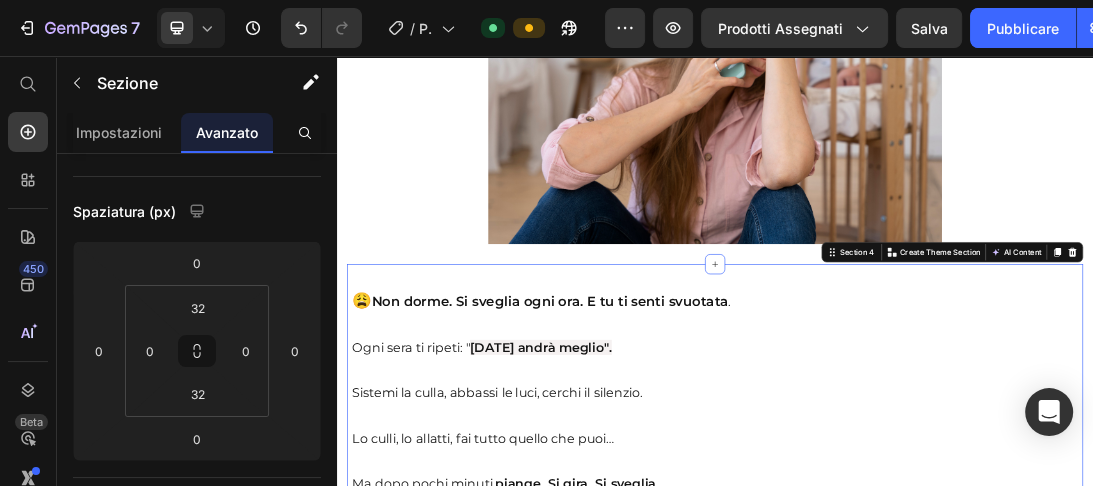 click at bounding box center [937, 114] 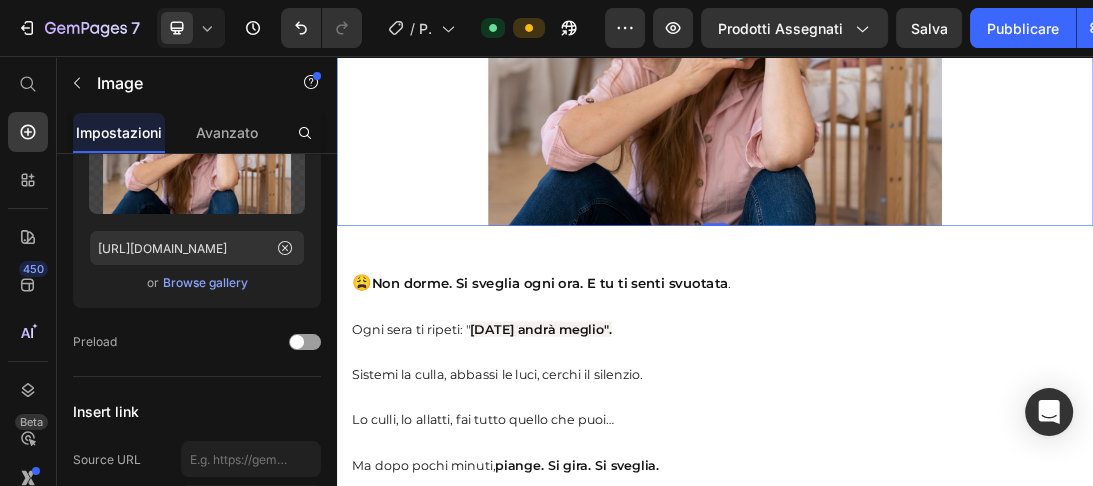 scroll, scrollTop: 3168, scrollLeft: 0, axis: vertical 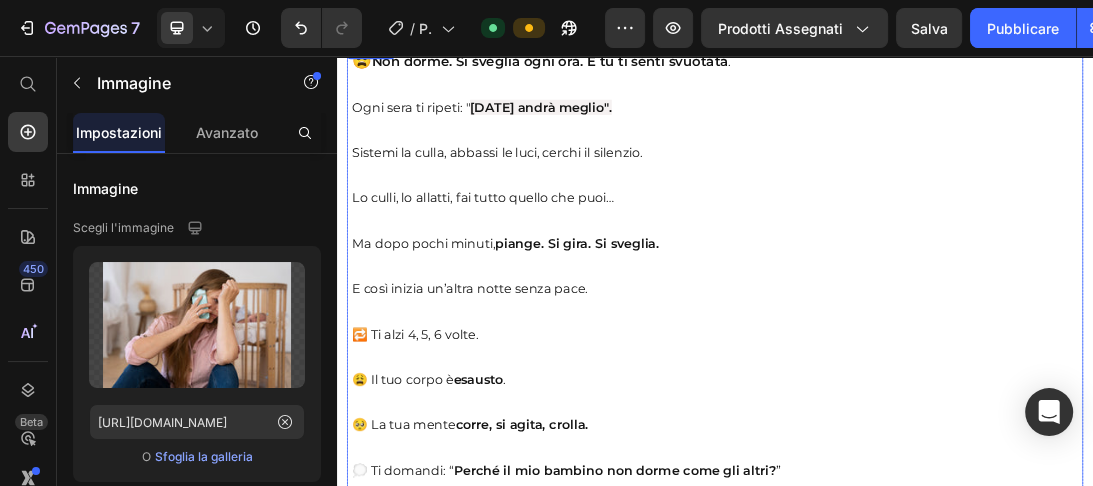 click on "Lo culli, lo allatti, fai tutto quello che puoi…" at bounding box center (937, 263) 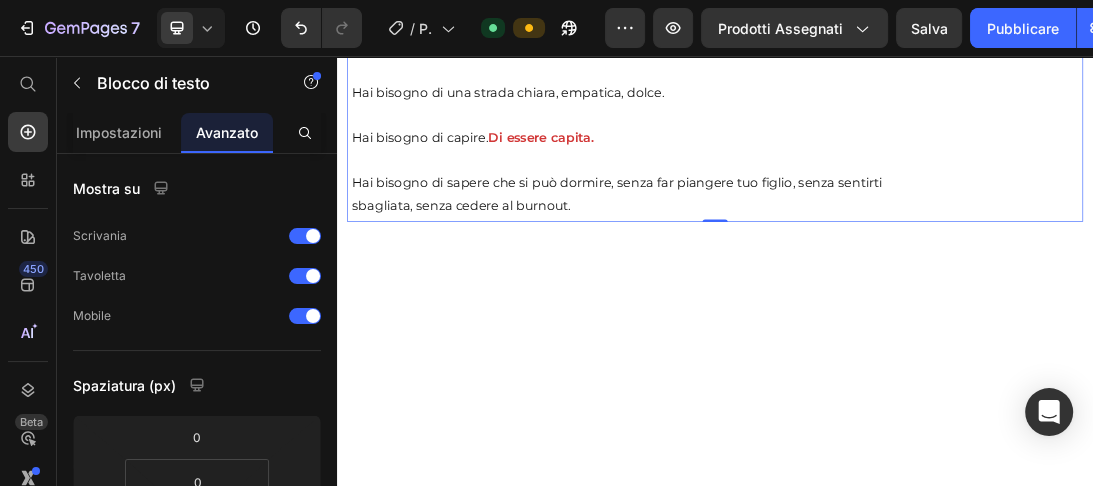 scroll, scrollTop: 4992, scrollLeft: 0, axis: vertical 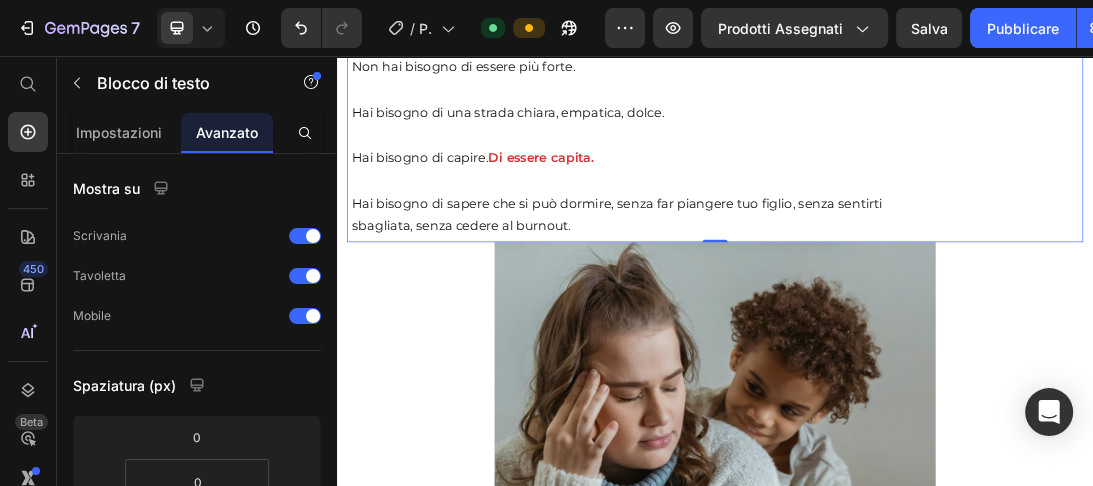 click at bounding box center (937, 614) 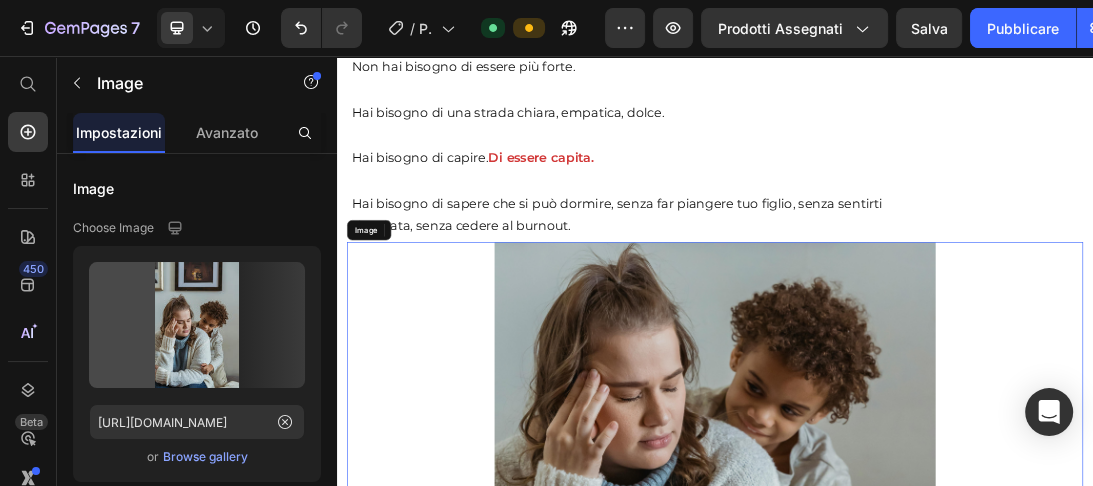 click at bounding box center (937, 614) 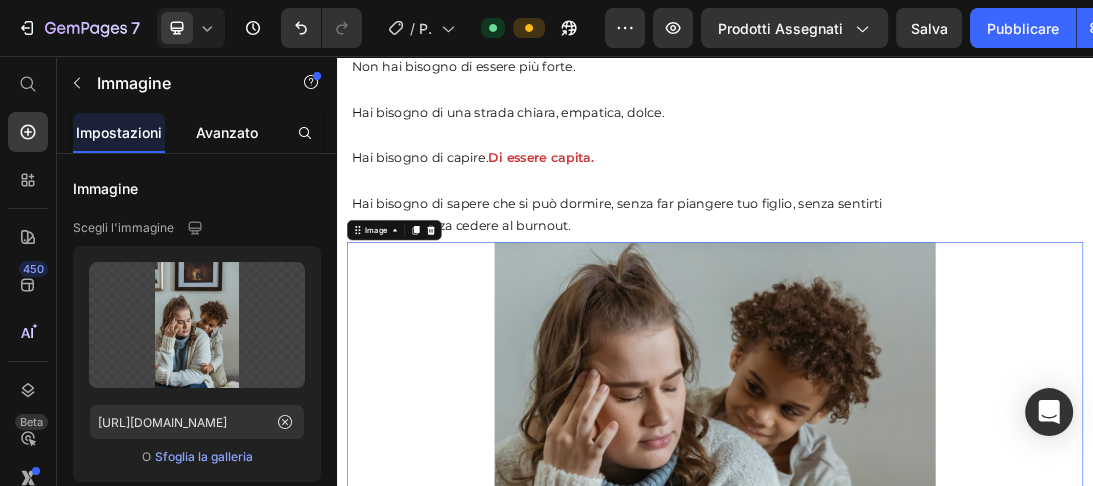 click on "Avanzato" at bounding box center [227, 132] 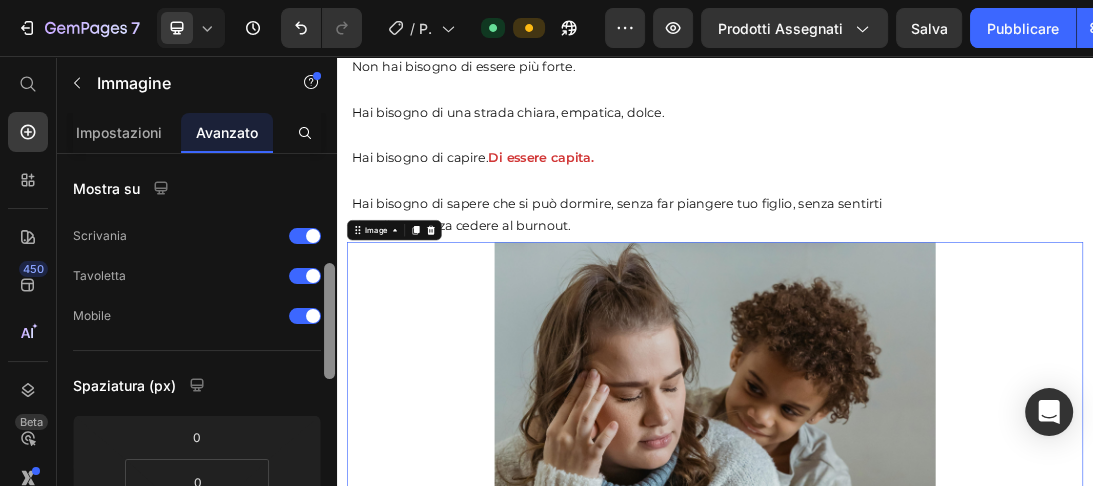 drag, startPoint x: 330, startPoint y: 175, endPoint x: 329, endPoint y: 200, distance: 25.019993 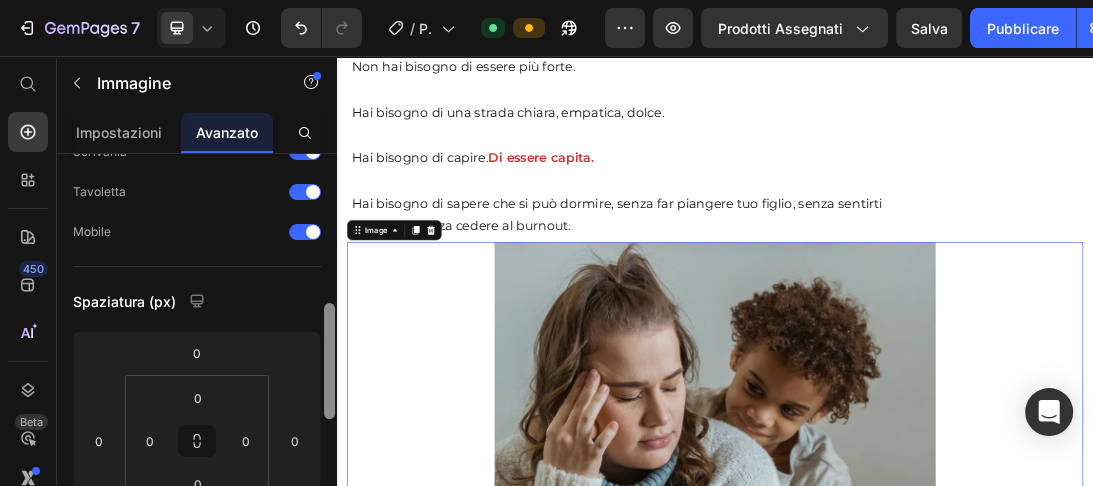 drag, startPoint x: 329, startPoint y: 200, endPoint x: 330, endPoint y: 236, distance: 36.013885 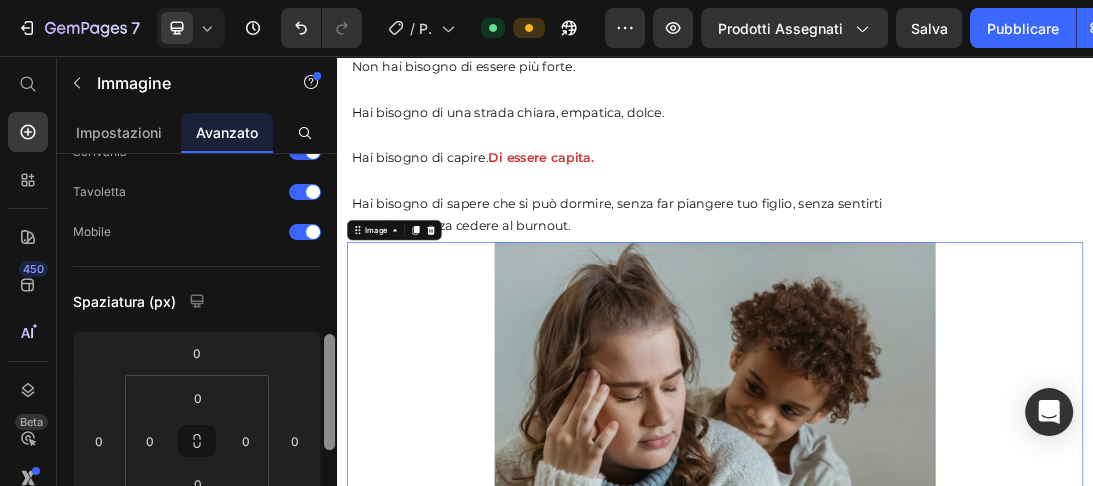 scroll, scrollTop: 204, scrollLeft: 0, axis: vertical 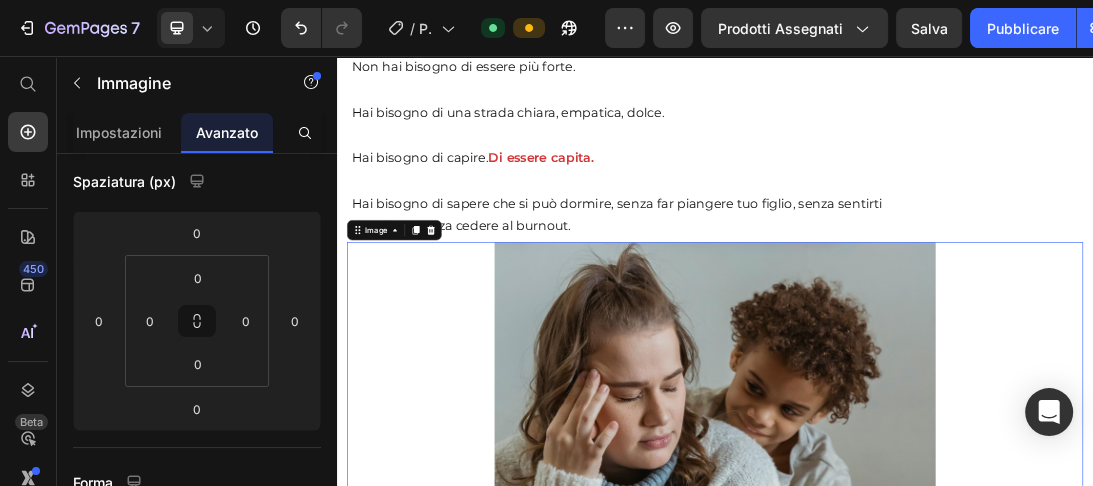 click on "Hai bisogno di sapere che si può dormire, senza far piangere tuo figlio, senza sentirti sbagliata, senza cedere al burnout." at bounding box center [937, 289] 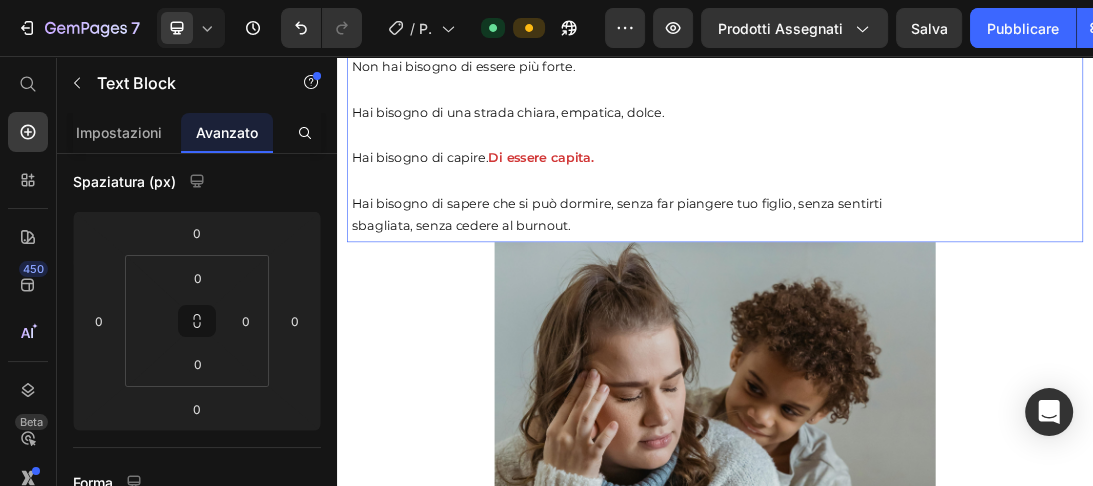 click on "Hai bisogno di sapere che si può dormire, senza far piangere tuo figlio, senza sentirti sbagliata, senza cedere al burnout." at bounding box center (937, 289) 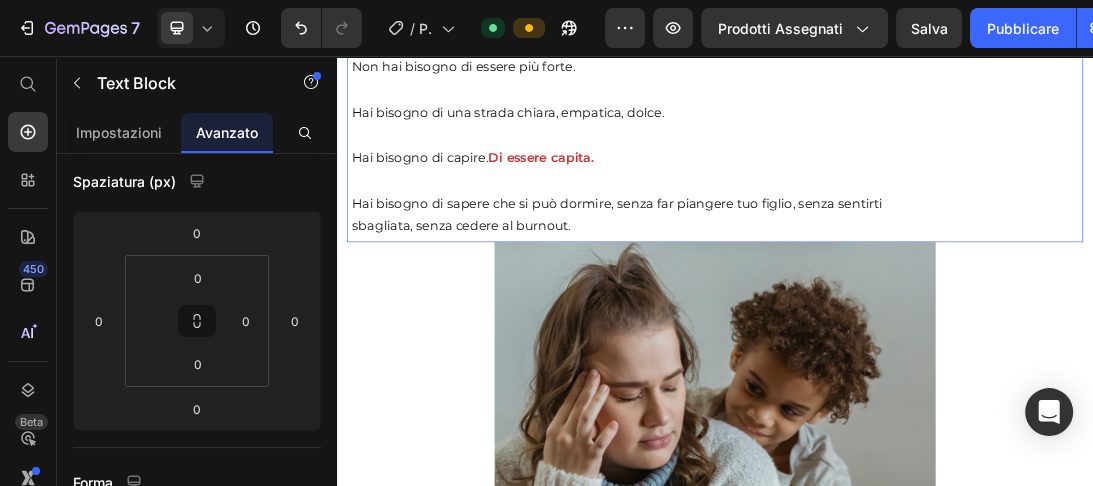 click at bounding box center (937, 614) 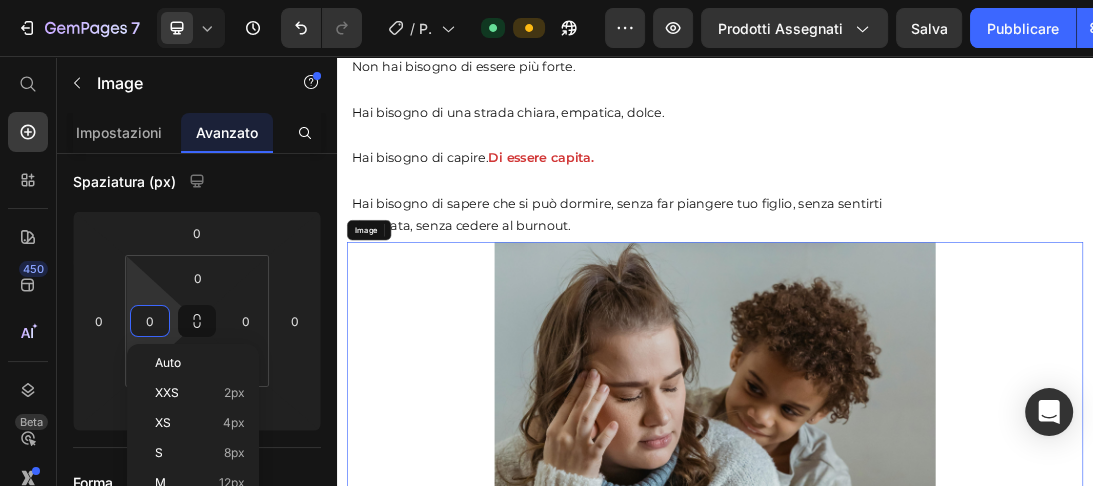 scroll, scrollTop: 5248, scrollLeft: 0, axis: vertical 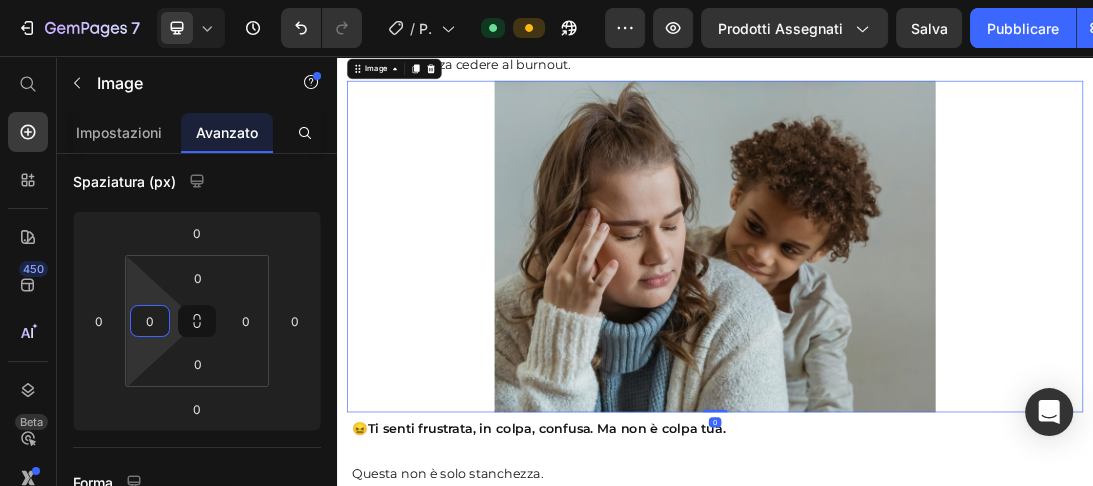 click at bounding box center (937, 358) 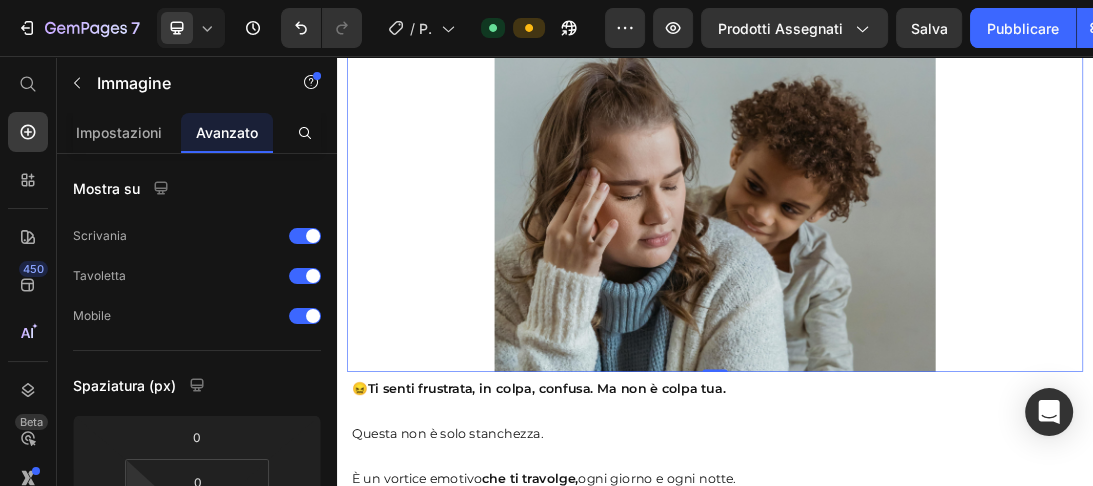 scroll, scrollTop: 5376, scrollLeft: 0, axis: vertical 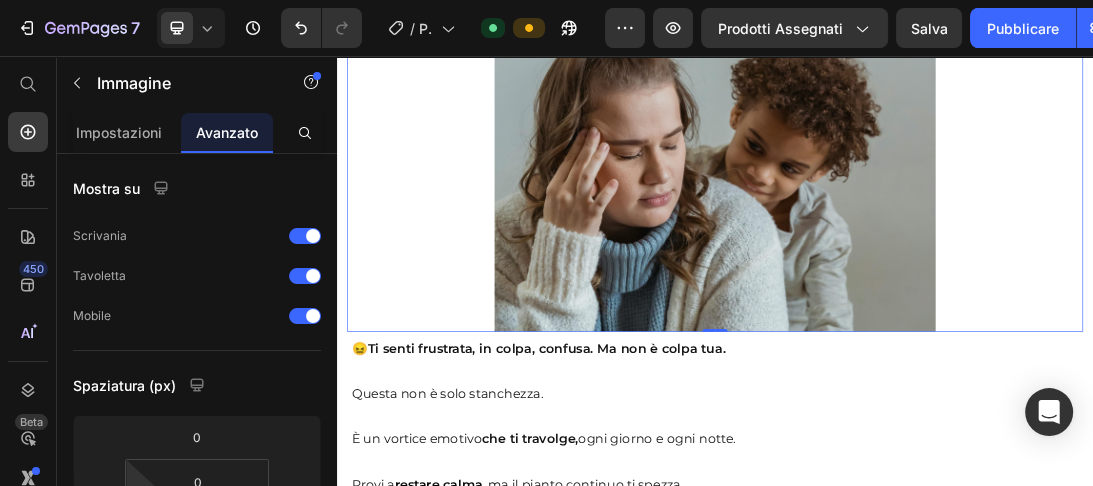 click at bounding box center (937, 3782) 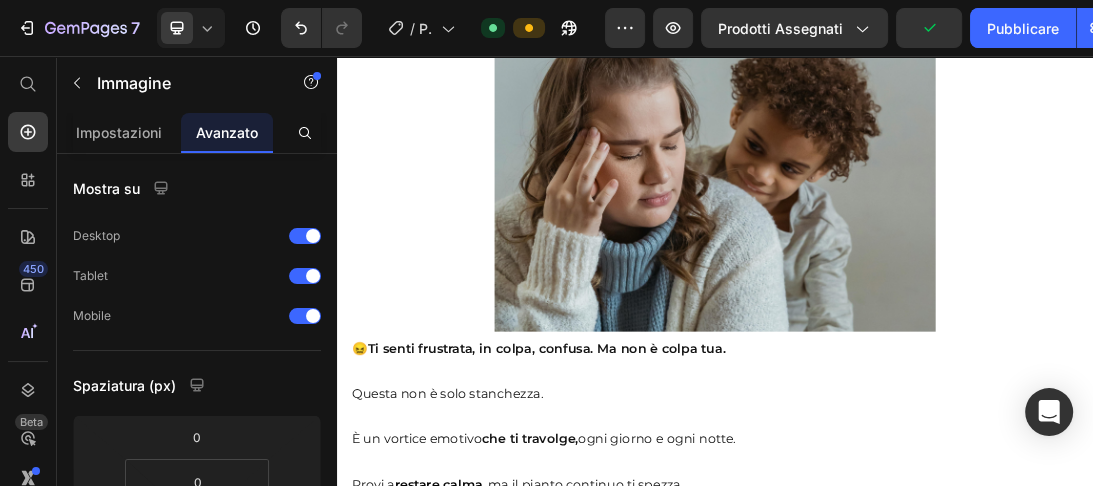 scroll, scrollTop: 8704, scrollLeft: 0, axis: vertical 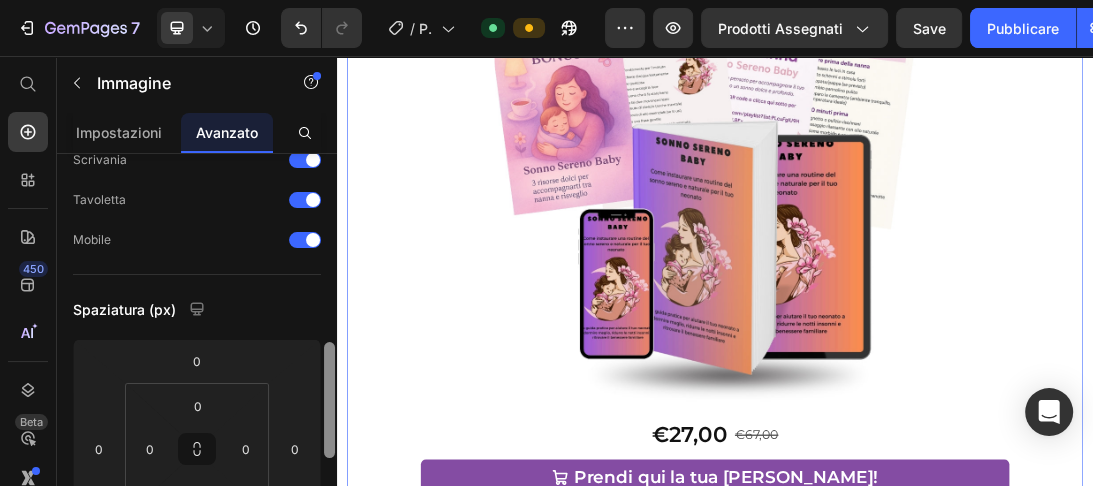 drag, startPoint x: 330, startPoint y: 188, endPoint x: 332, endPoint y: 249, distance: 61.03278 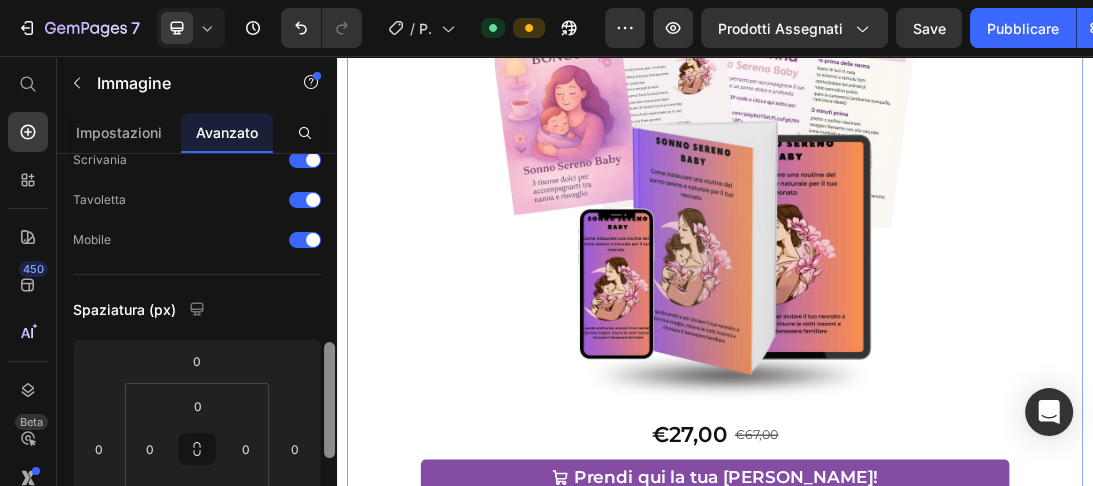 click at bounding box center [329, 400] 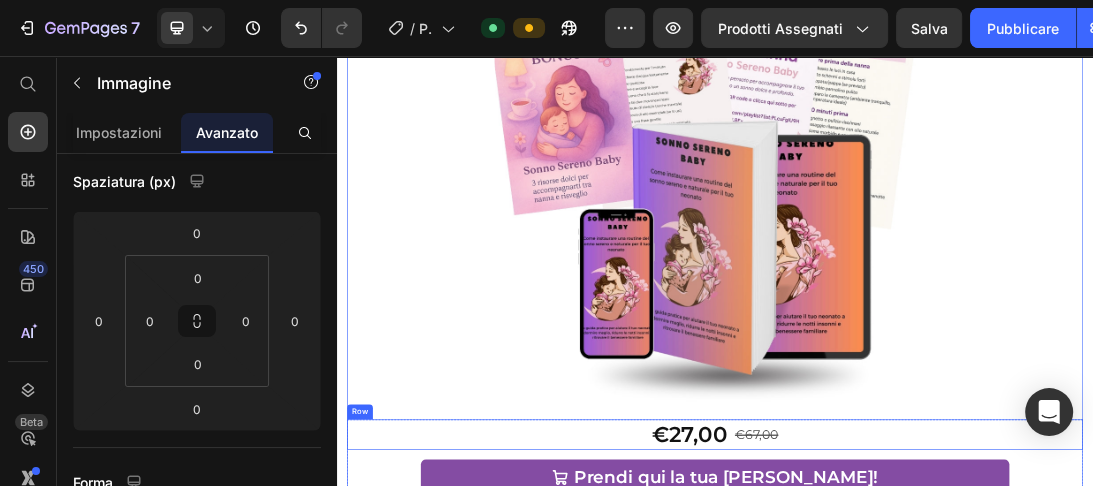 click on "€27,00 Product Price €67,00 Product Price Row" at bounding box center (937, 656) 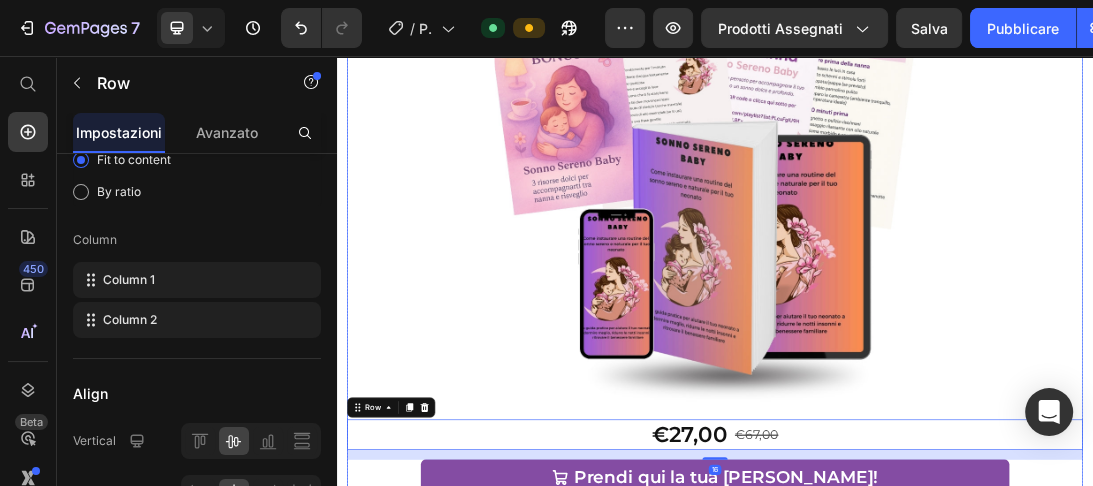 scroll, scrollTop: 0, scrollLeft: 0, axis: both 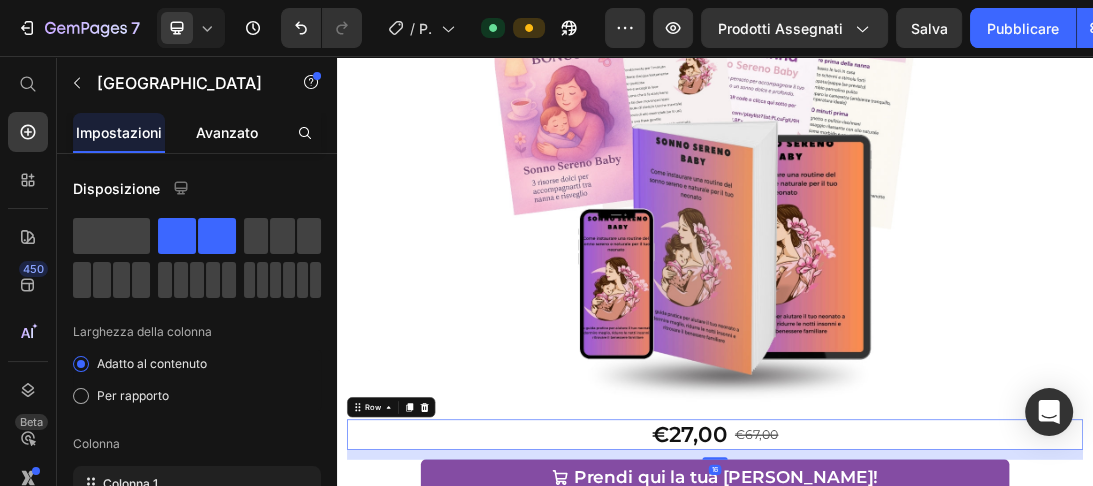 click on "Avanzato" at bounding box center (227, 132) 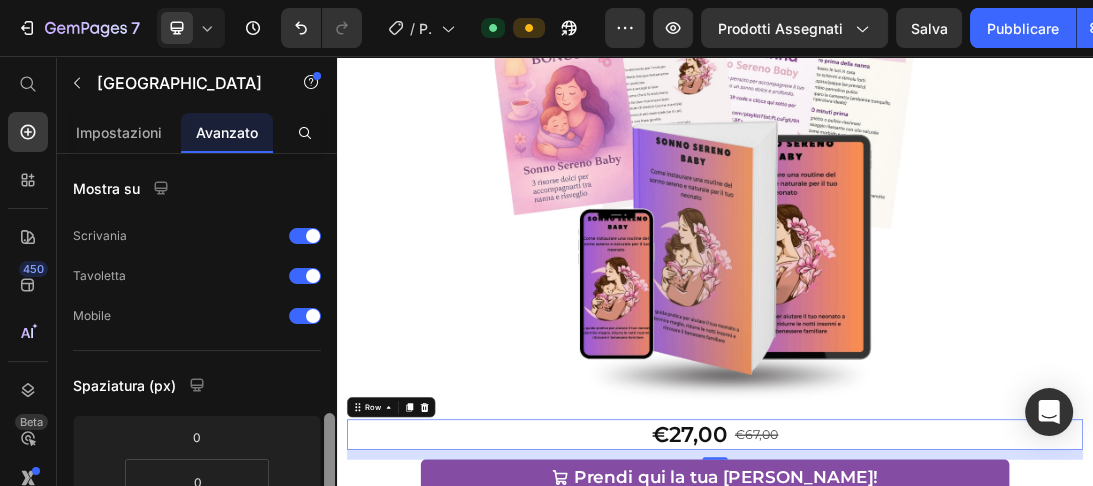 scroll, scrollTop: 264, scrollLeft: 0, axis: vertical 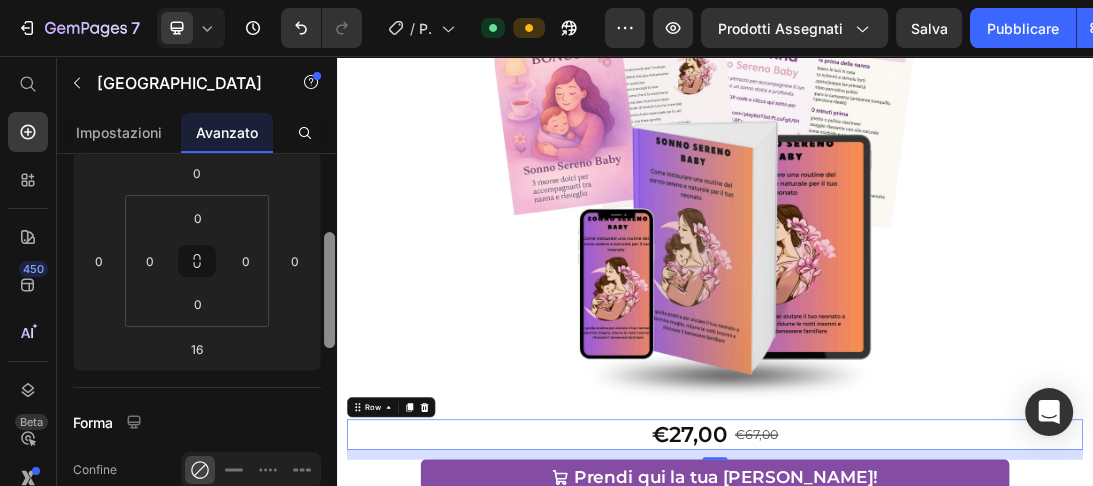 drag, startPoint x: 330, startPoint y: 171, endPoint x: 335, endPoint y: 250, distance: 79.15807 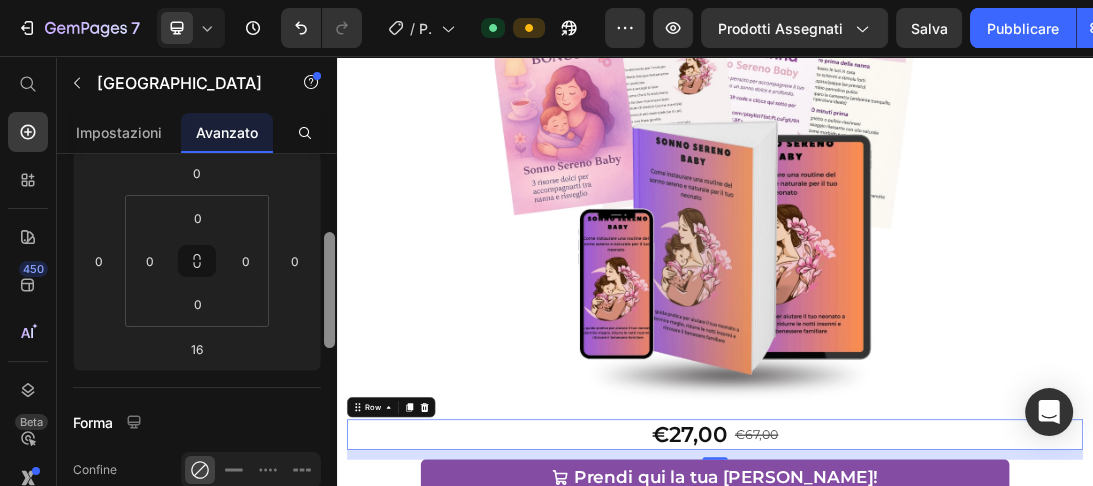 click at bounding box center [329, 348] 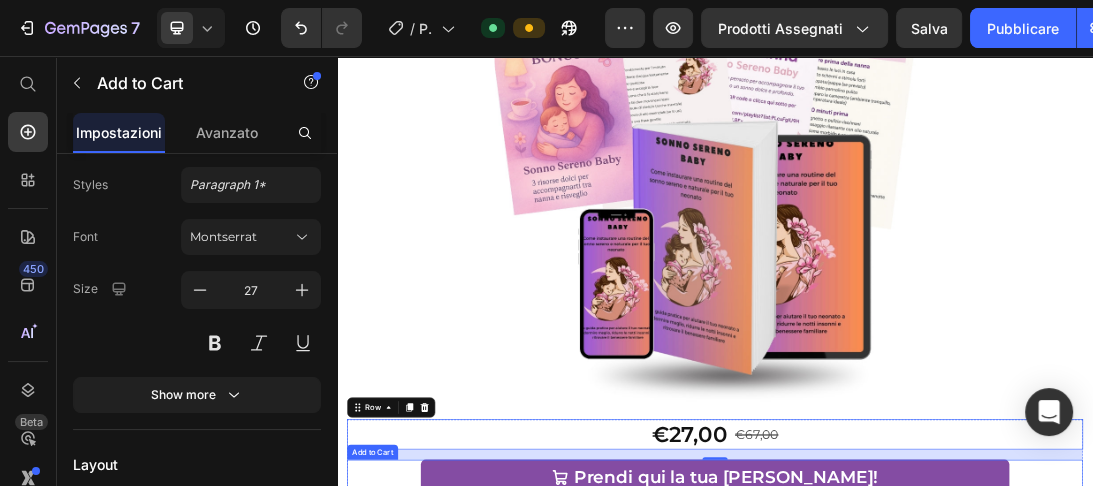 click on "Prendi qui la tua guida serena! Add to Cart" at bounding box center (937, 724) 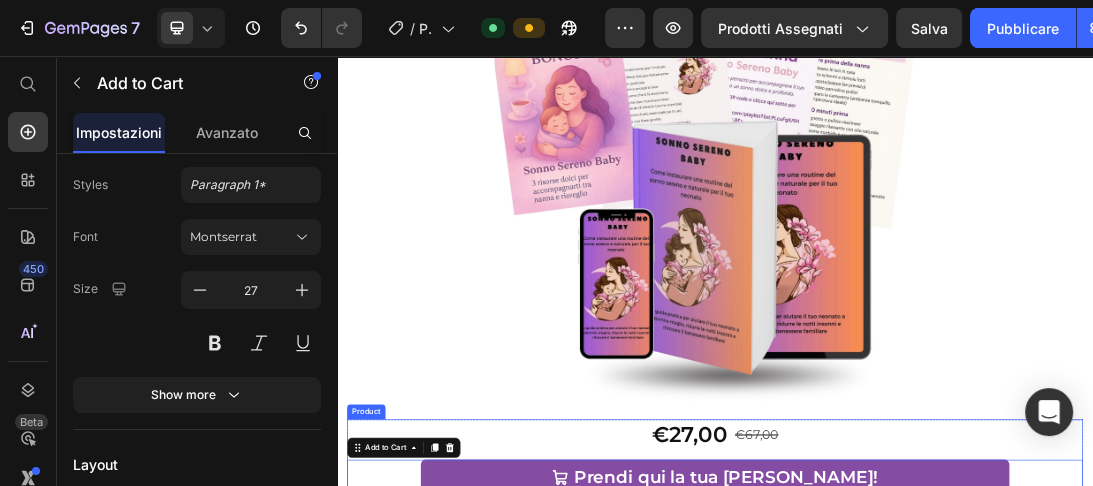 scroll, scrollTop: 0, scrollLeft: 0, axis: both 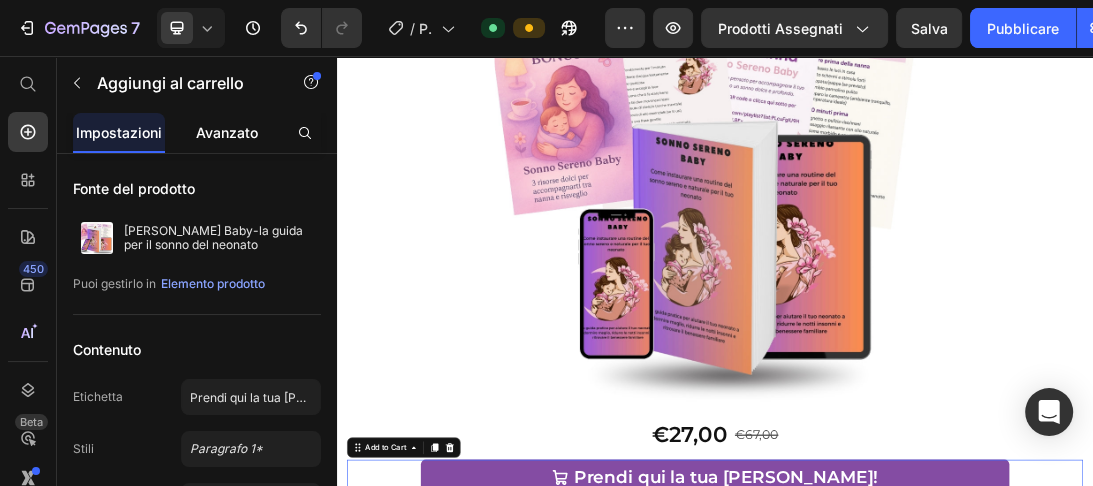 click on "Avanzato" at bounding box center [227, 132] 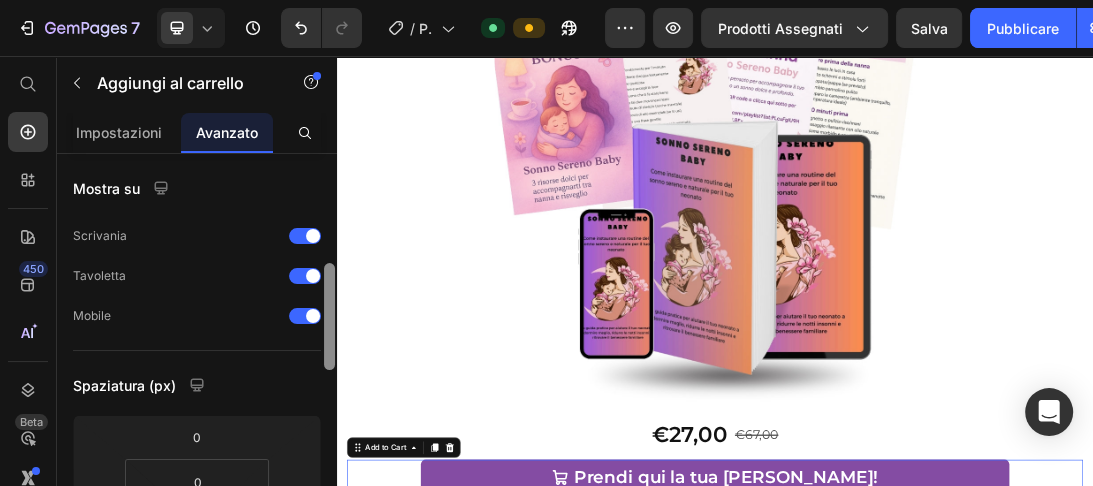 scroll, scrollTop: 86, scrollLeft: 0, axis: vertical 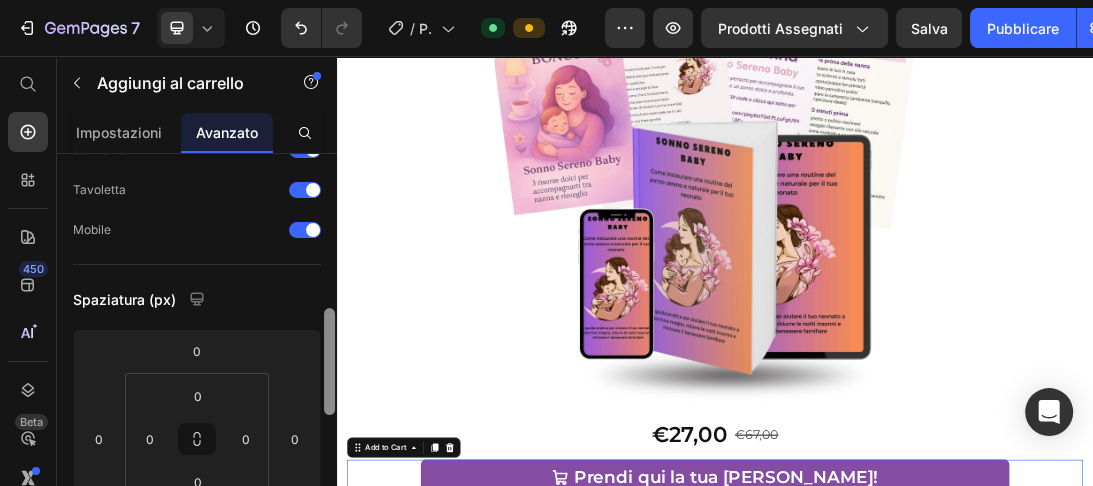 drag, startPoint x: 332, startPoint y: 200, endPoint x: 328, endPoint y: 252, distance: 52.153618 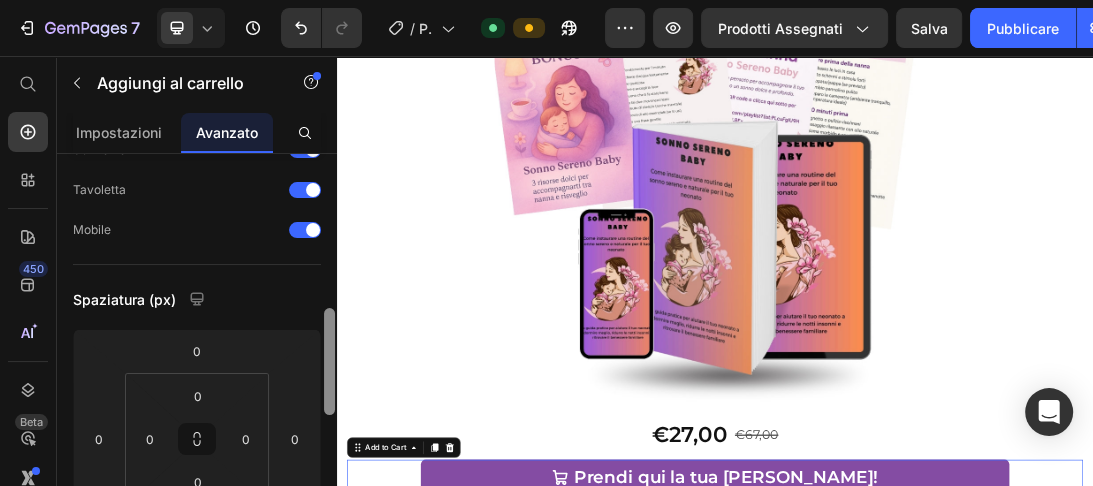 click at bounding box center [329, 361] 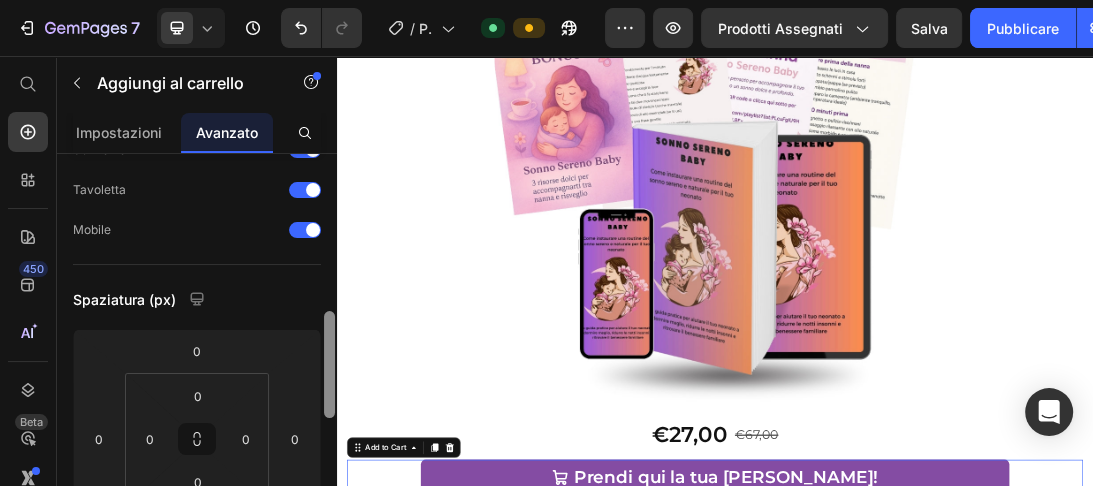 scroll, scrollTop: 191, scrollLeft: 0, axis: vertical 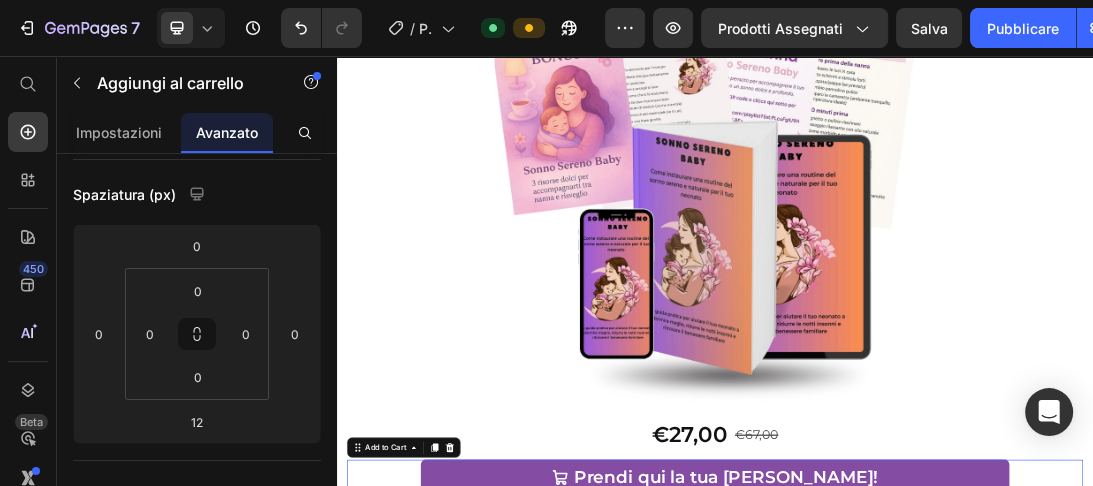 click on "😩  Non dorme. Si sveglia ogni ora. E tu ti senti svuotata . Ogni sera ti ripeti: " Oggi andrà meglio". Sistemi la culla, abbassi le luci, cerchi il silenzio. Lo culli, lo allatti, fai tutto quello che puoi… Ma dopo pochi minuti,  piange. Si gira. Si sveglia. E così inizia un’altra notte senza pace. 🔁 Ti alzi 4, 5, 6 volte. 😩 Il tuo corpo è  esausto . 🥺 La tua mente  corre, si agita, crolla. 💭 Ti domandi: “ Perché il mio bambino non dorme come gli altri? ” 💬 “Sto sbagliando qualcosa? Sono io che non ci riesco? ” Durante il giorno, provi a far finta di niente. Sorridi, ti dici che è normale, che passerà. Ma dentro hai un nodo fisso allo stomaco:  la paura  di non reggere,  il senso di colpa  che ti stringe,  la rabbia  che ti sorprende. Nessuno ti aveva detto che il sonno potesse diventare un tale incubo. Non è solo stanchezza. È solitudine. Sovraccarico. Confusione. Ti senti divisa tra l’amore immenso che provi per il tuo bambino… ❌  ❌ ❌  ❌ Di essere capita. ." at bounding box center [937, -2264] 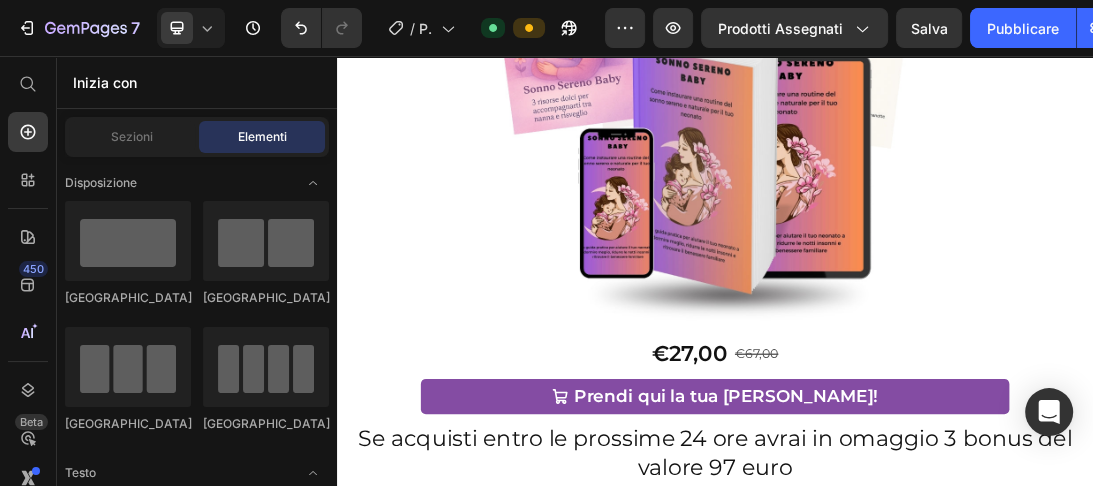 scroll, scrollTop: 9344, scrollLeft: 0, axis: vertical 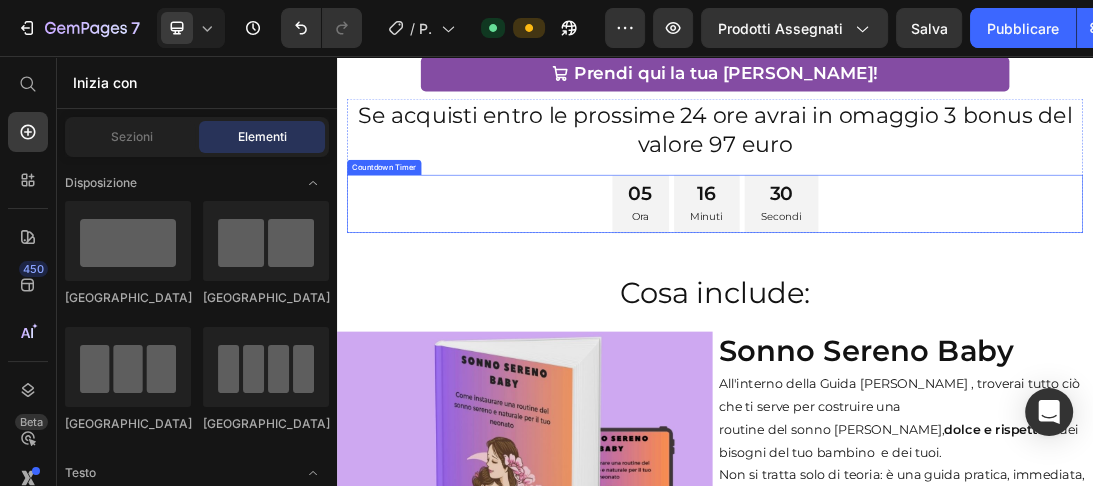 click on "05 Ora 16 Minuti 30 Secondi" at bounding box center (937, 291) 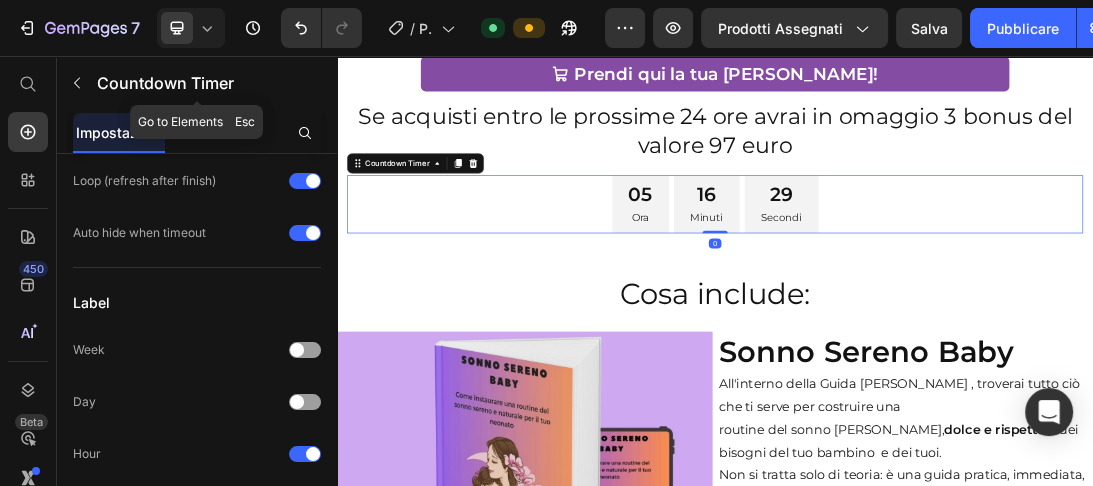 scroll, scrollTop: 0, scrollLeft: 0, axis: both 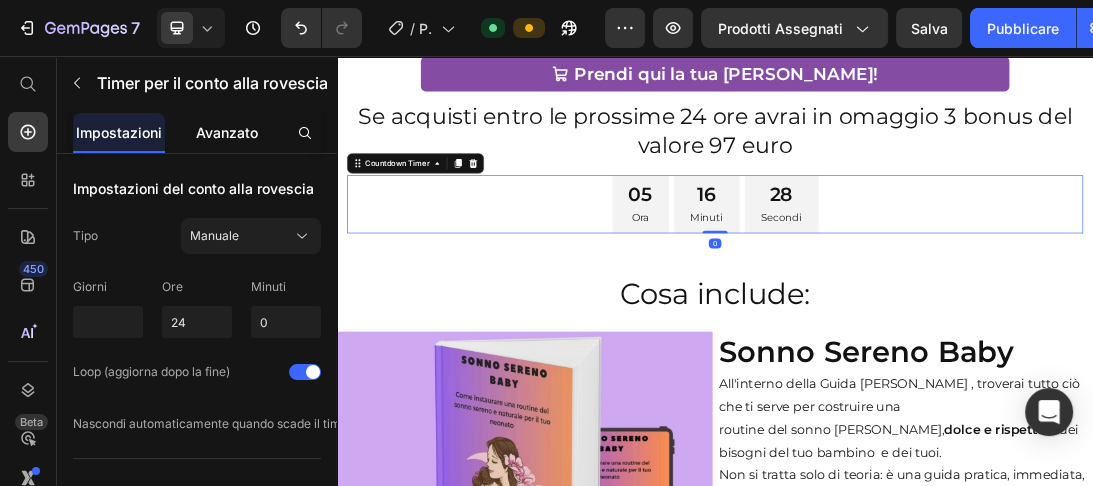 click on "Avanzato" 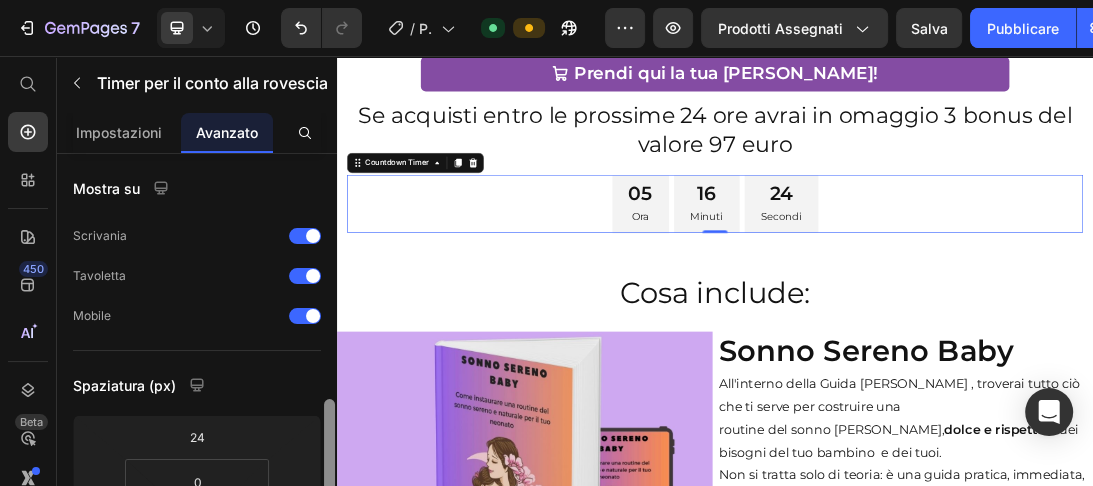 scroll, scrollTop: 189, scrollLeft: 0, axis: vertical 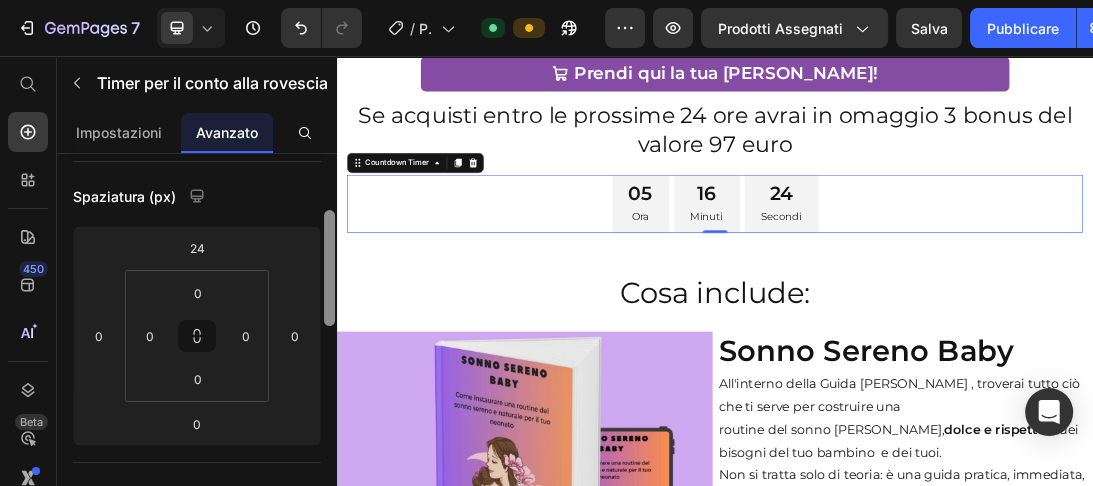 click at bounding box center [329, 268] 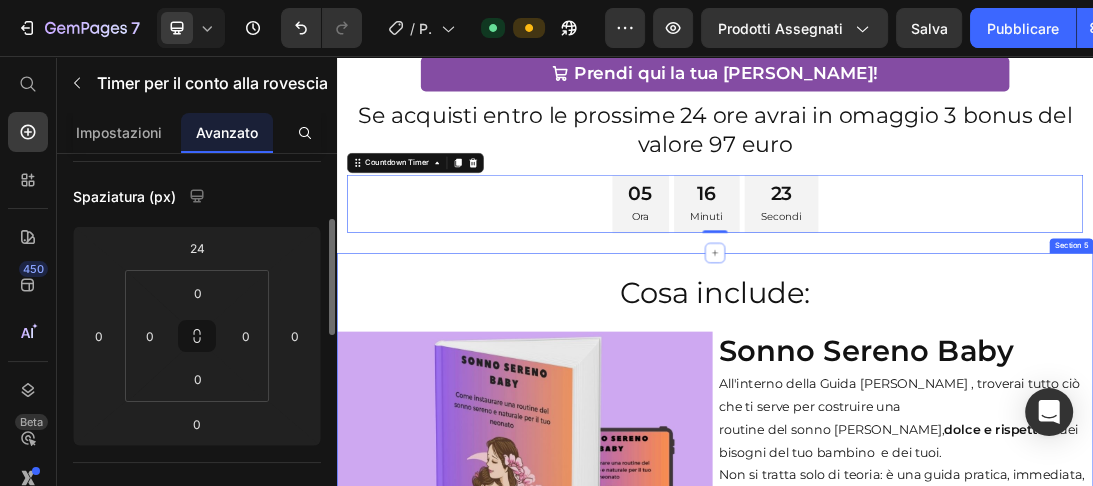 scroll, scrollTop: 196, scrollLeft: 0, axis: vertical 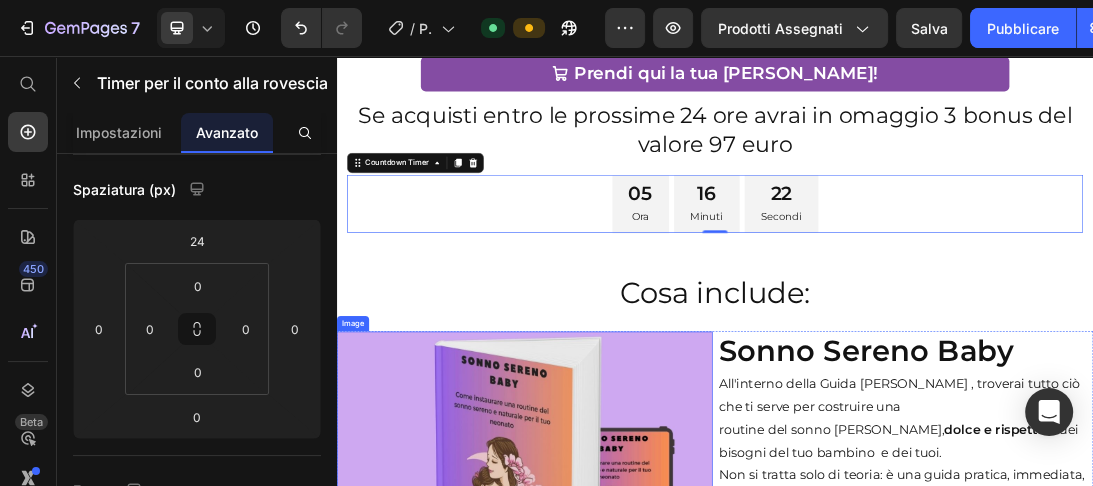 click at bounding box center [635, 791] 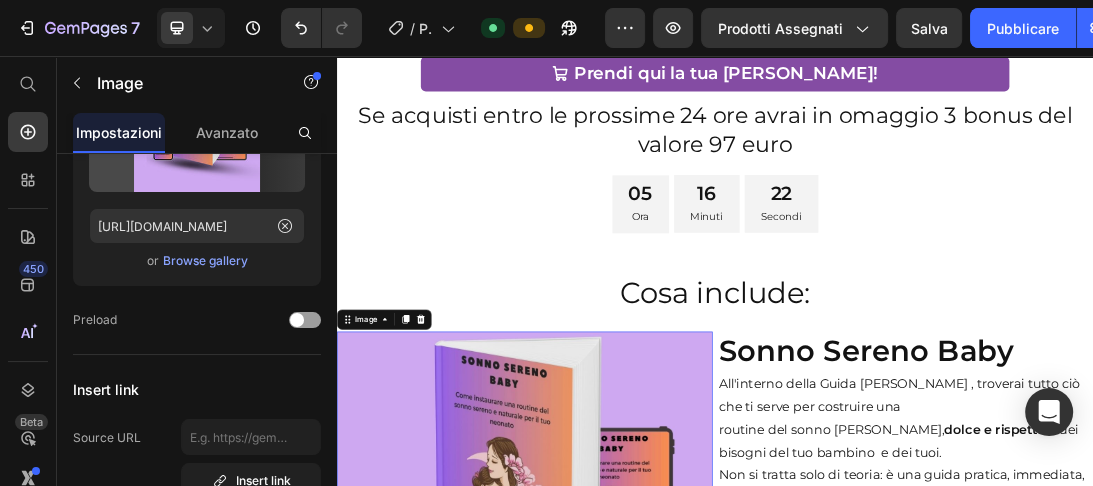 scroll, scrollTop: 0, scrollLeft: 0, axis: both 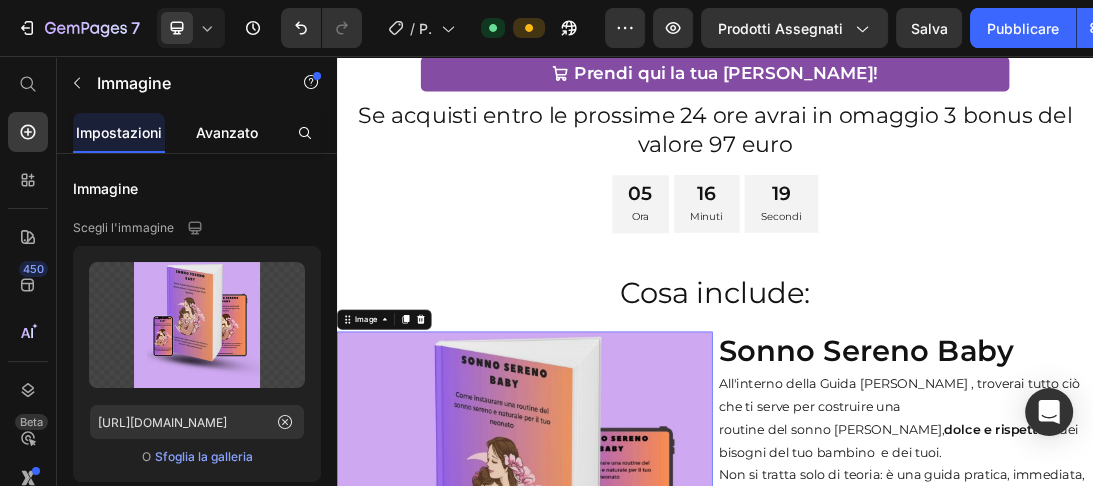 click on "Avanzato" at bounding box center (227, 132) 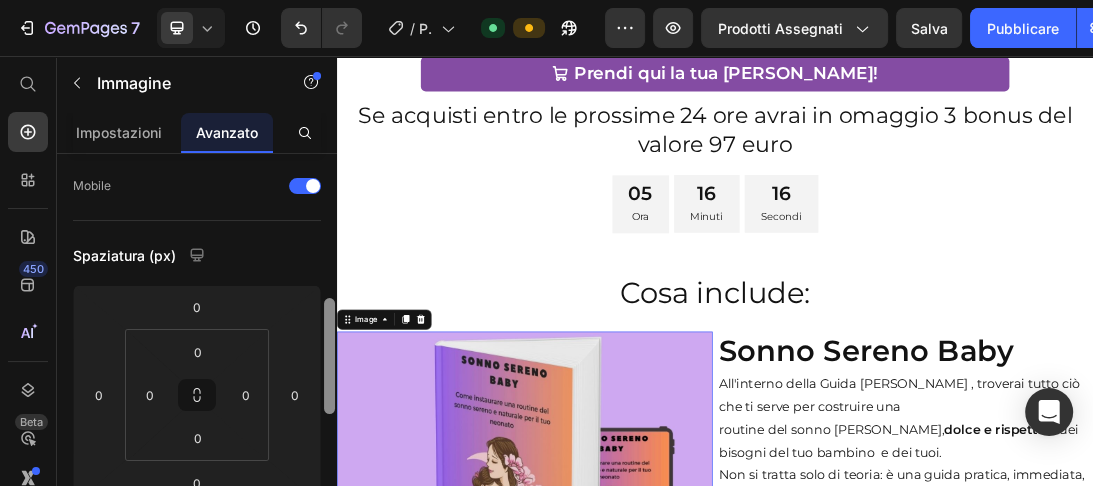 drag, startPoint x: 329, startPoint y: 169, endPoint x: 329, endPoint y: 233, distance: 64 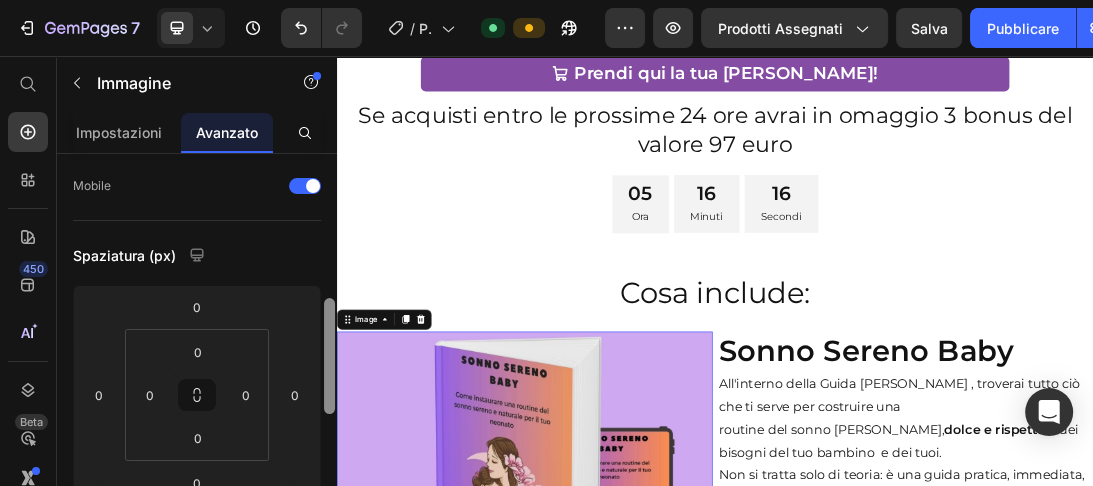 click at bounding box center [329, 356] 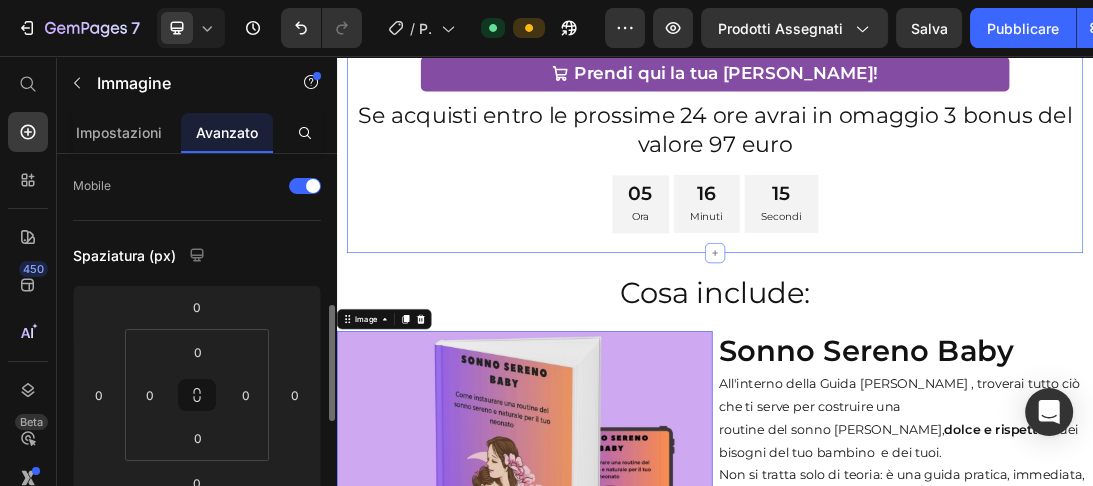 scroll, scrollTop: 217, scrollLeft: 0, axis: vertical 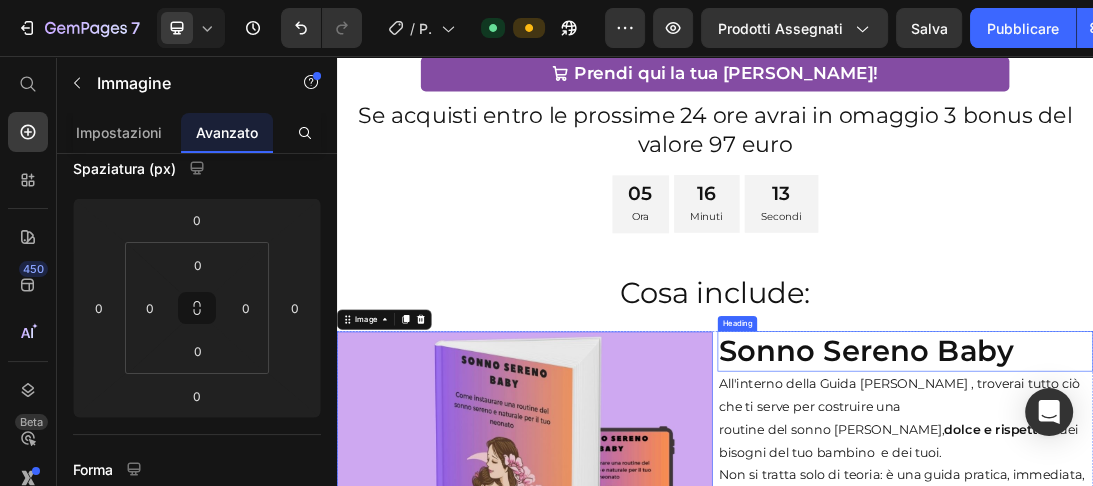 click on "Sonno Sereno Baby" at bounding box center [1239, 525] 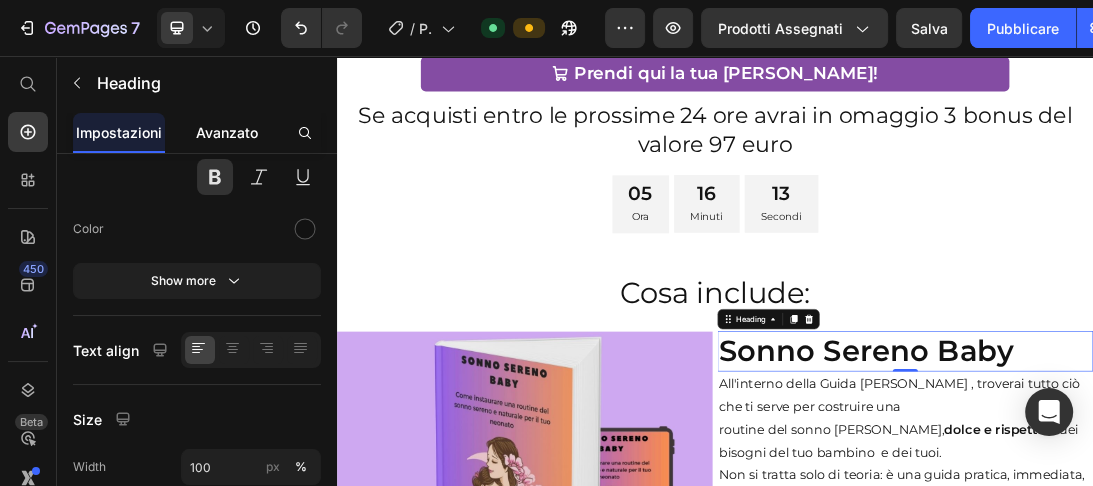 scroll, scrollTop: 0, scrollLeft: 0, axis: both 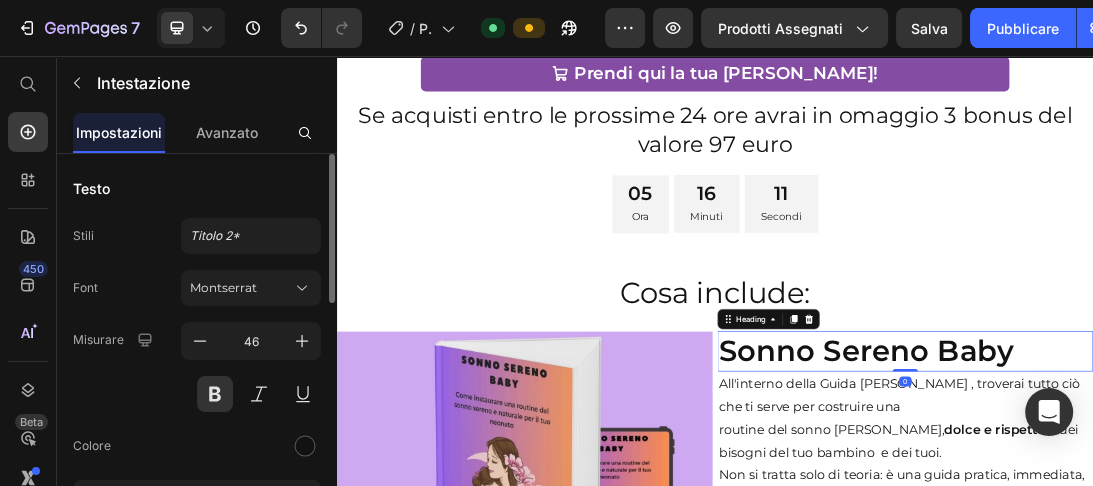 drag, startPoint x: 200, startPoint y: 128, endPoint x: 244, endPoint y: 158, distance: 53.25411 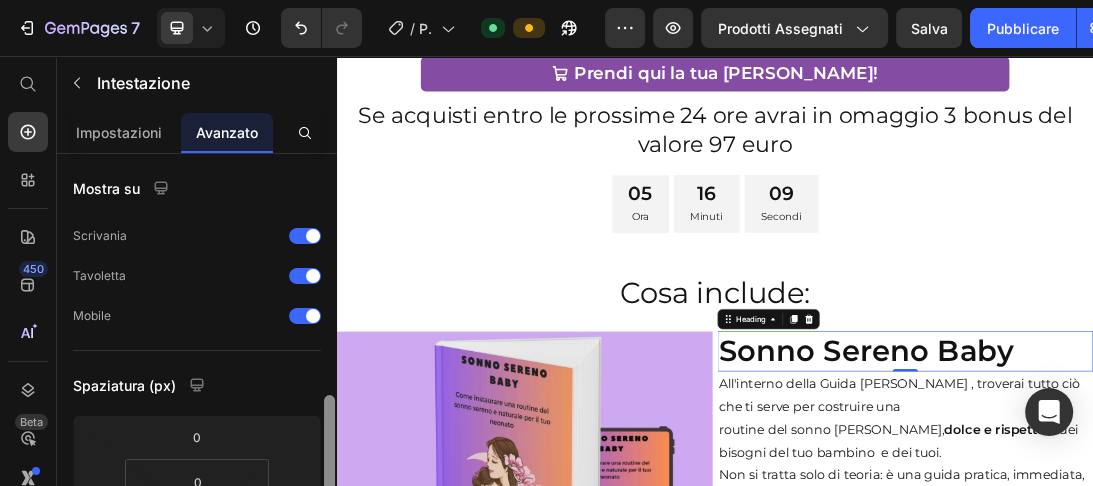 drag, startPoint x: 328, startPoint y: 188, endPoint x: 328, endPoint y: 248, distance: 60 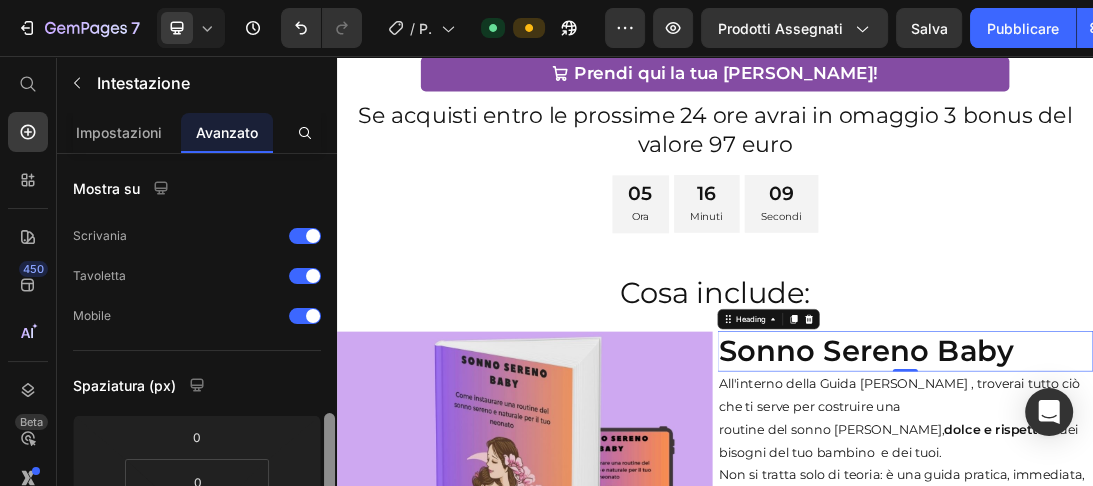 scroll, scrollTop: 200, scrollLeft: 0, axis: vertical 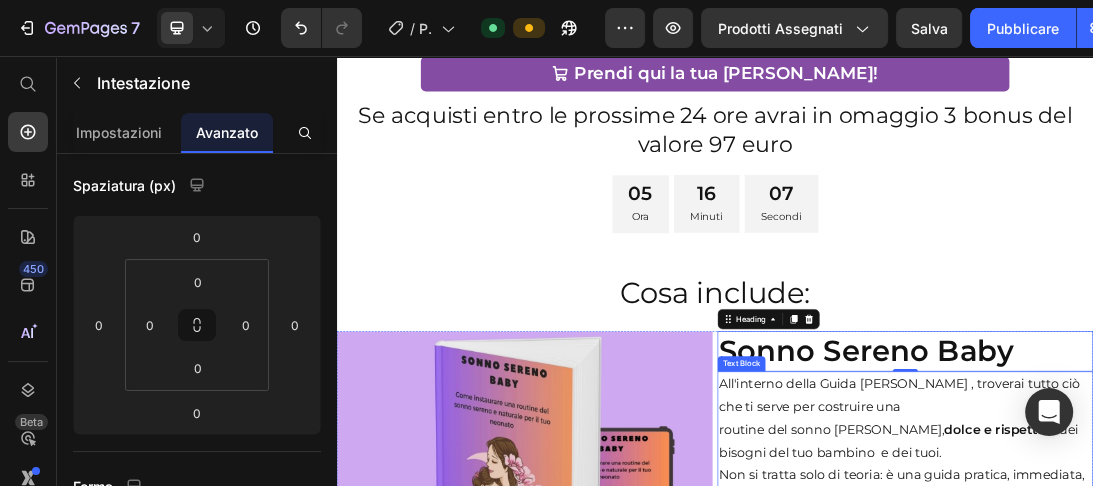click on "All'interno della Guida Sonno Sereno , troverai tutto ciò che ti serve per costruire una  routine del sonno serena,  dolce e rispettosa  dei bisogni del tuo bambino  e dei tuoi.  Non si tratta solo di teoria: è una guida pratica, immediata, creata per accompagnarti passo  dopo passo,  senza stress, anche quando sei stanchissima ." at bounding box center (1239, 775) 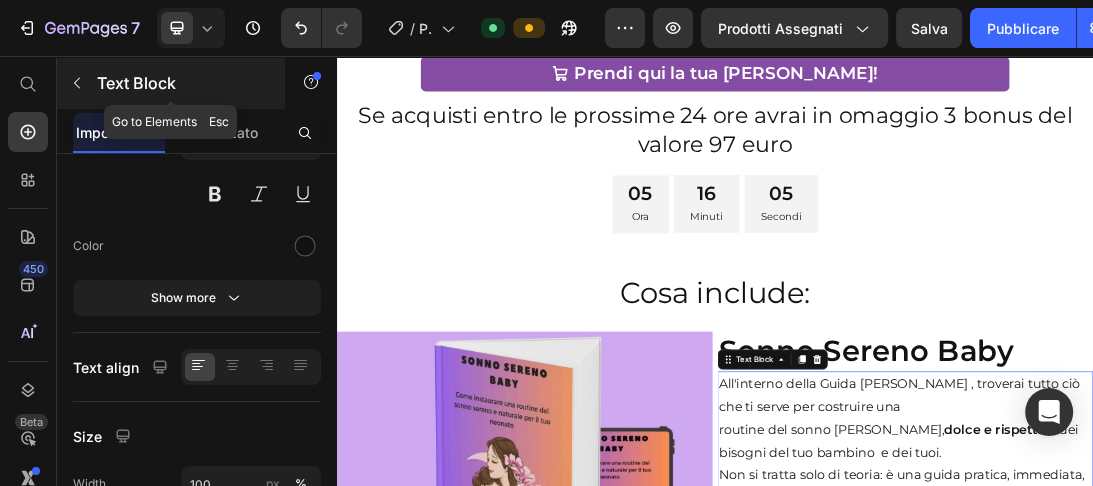 scroll, scrollTop: 0, scrollLeft: 0, axis: both 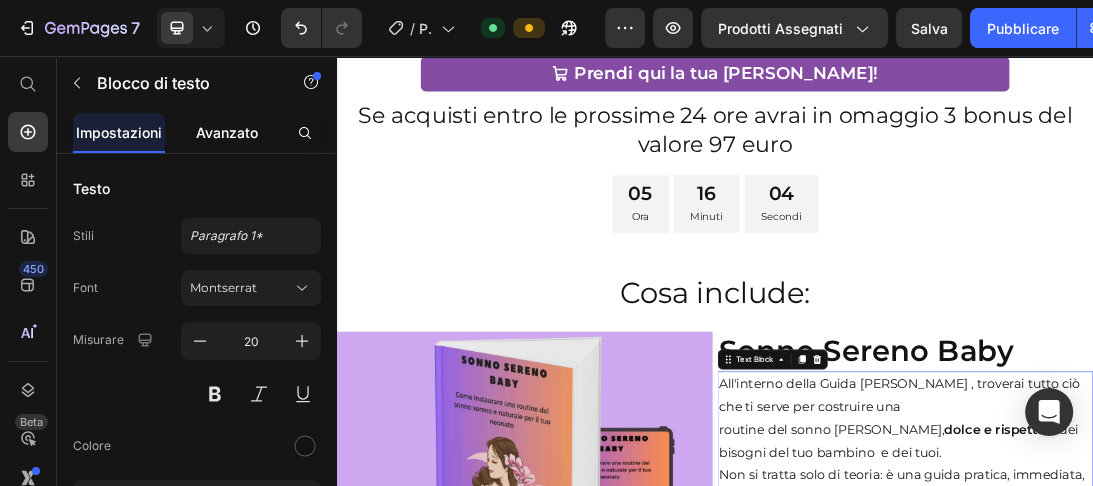 click on "Avanzato" at bounding box center [227, 132] 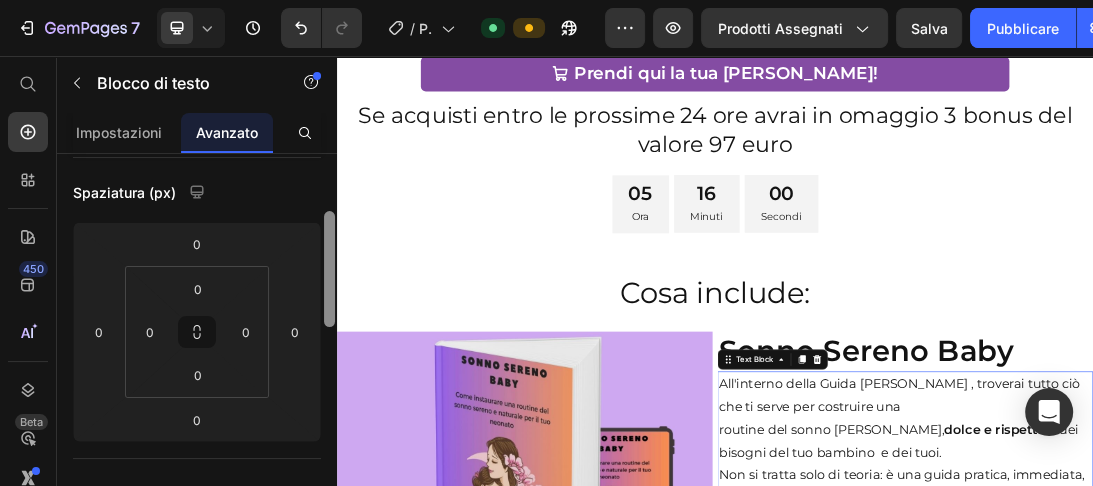 drag, startPoint x: 327, startPoint y: 180, endPoint x: 328, endPoint y: 236, distance: 56.008926 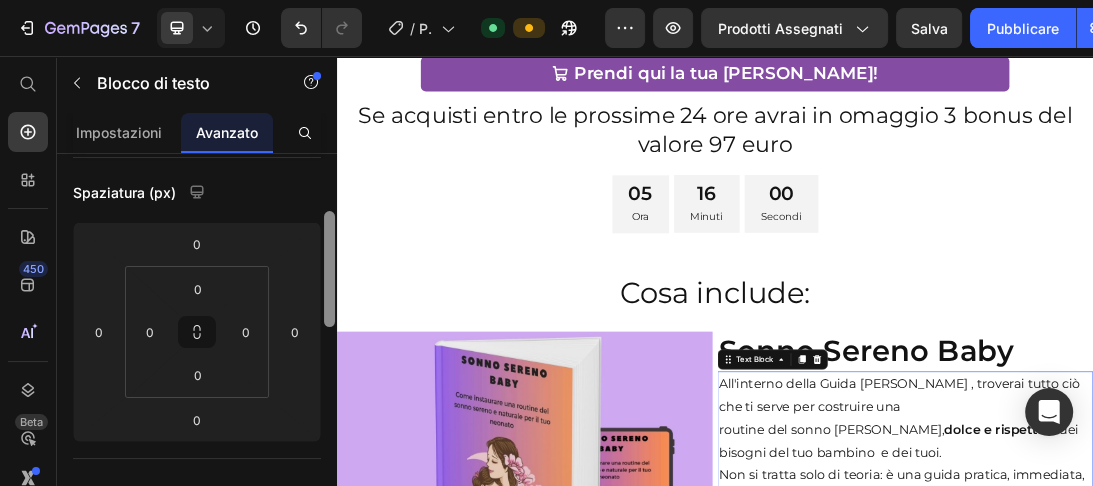 click at bounding box center [329, 269] 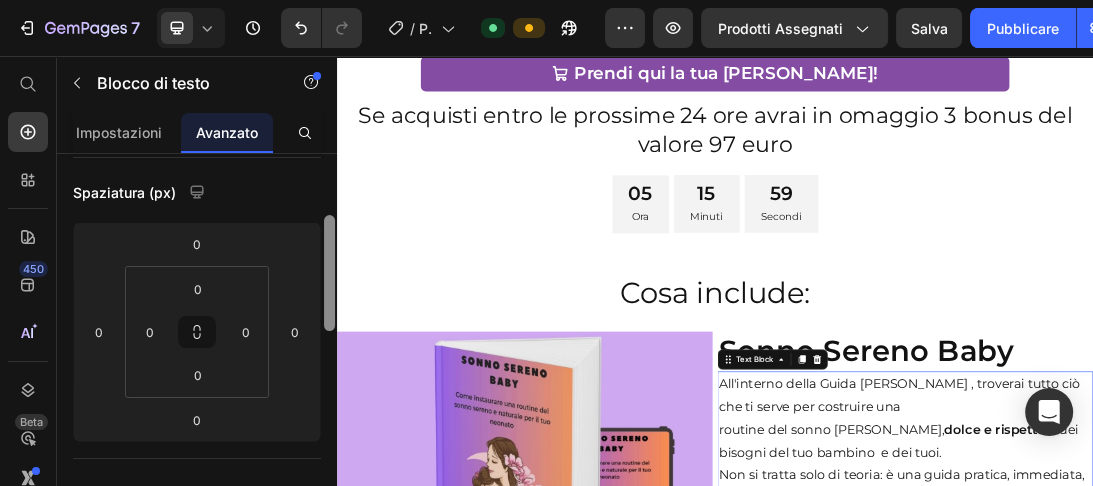 scroll, scrollTop: 196, scrollLeft: 0, axis: vertical 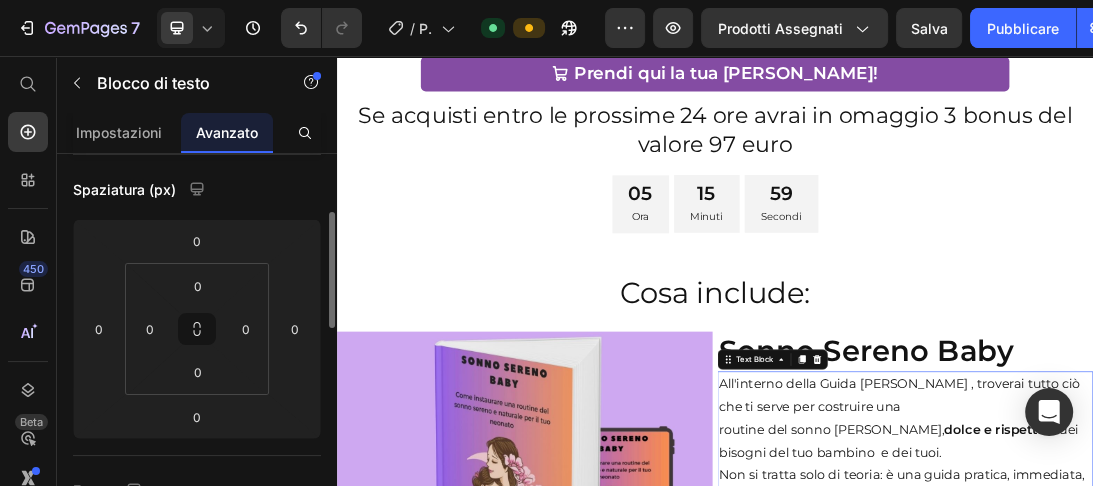 click on "😩  Non dorme. Si sveglia ogni ora. E tu ti senti svuotata . Ogni sera ti ripeti: " Oggi andrà meglio". Sistemi la culla, abbassi le luci, cerchi il silenzio. Lo culli, lo allatti, fai tutto quello che puoi… Ma dopo pochi minuti,  piange. Si gira. Si sveglia. E così inizia un’altra notte senza pace. 🔁 Ti alzi 4, 5, 6 volte. 😩 Il tuo corpo è  esausto . 🥺 La tua mente  corre, si agita, crolla. 💭 Ti domandi: “ Perché il mio bambino non dorme come gli altri? ” 💬 “Sto sbagliando qualcosa? Sono io che non ci riesco? ” Durante il giorno, provi a far finta di niente. Sorridi, ti dici che è normale, che passerà. Ma dentro hai un nodo fisso allo stomaco:  la paura  di non reggere,  il senso di colpa  che ti stringe,  la rabbia  che ti sorprende. Nessuno ti aveva detto che il sonno potesse diventare un tale incubo. Non è solo stanchezza. È solitudine. Sovraccarico. Confusione. Ti senti divisa tra l’amore immenso che provi per il tuo bambino… ❌  ❌ ❌  ❌ Di essere capita. ." at bounding box center [937, -2904] 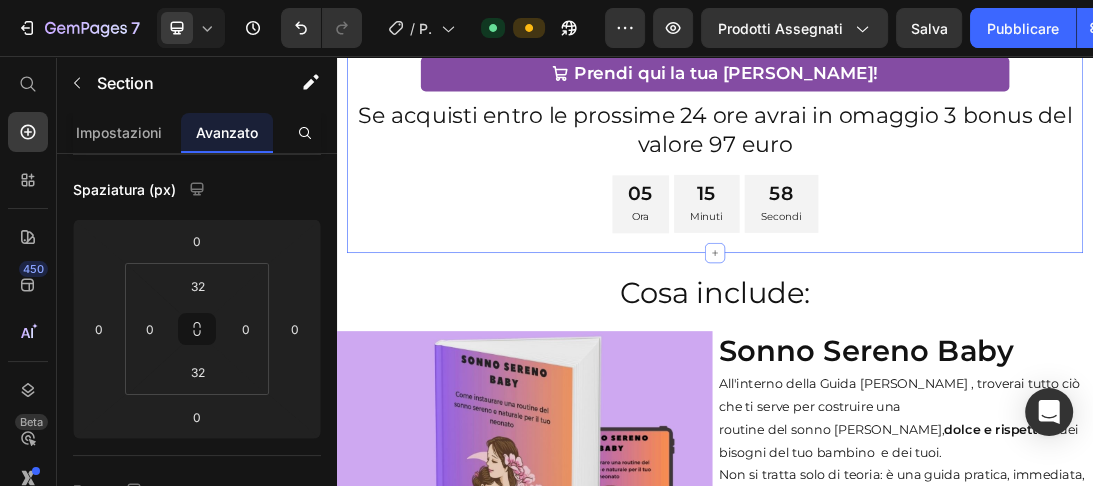scroll, scrollTop: 9728, scrollLeft: 0, axis: vertical 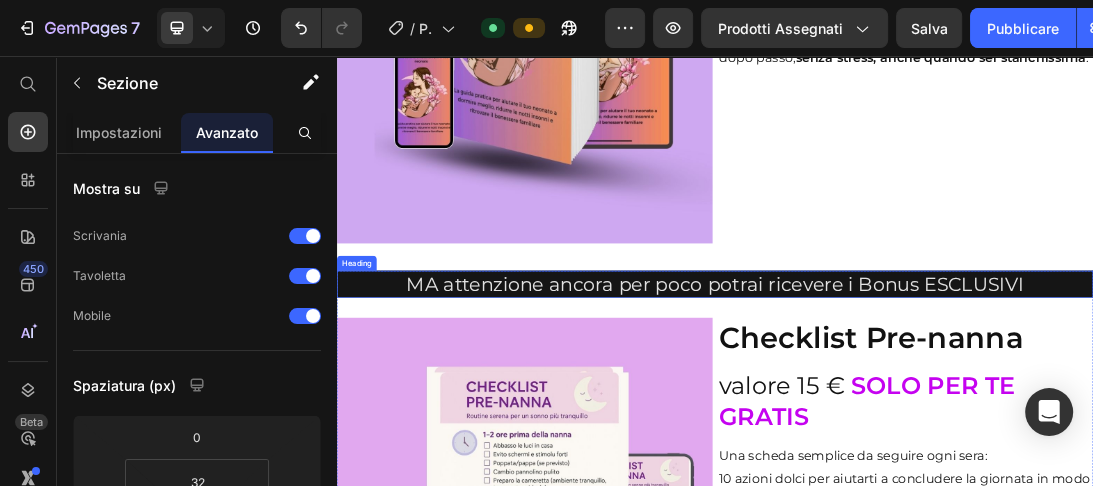 click on "MA attenzione ancora per poco potrai ricevere i Bonus ESCLUSIVI" at bounding box center (937, 417) 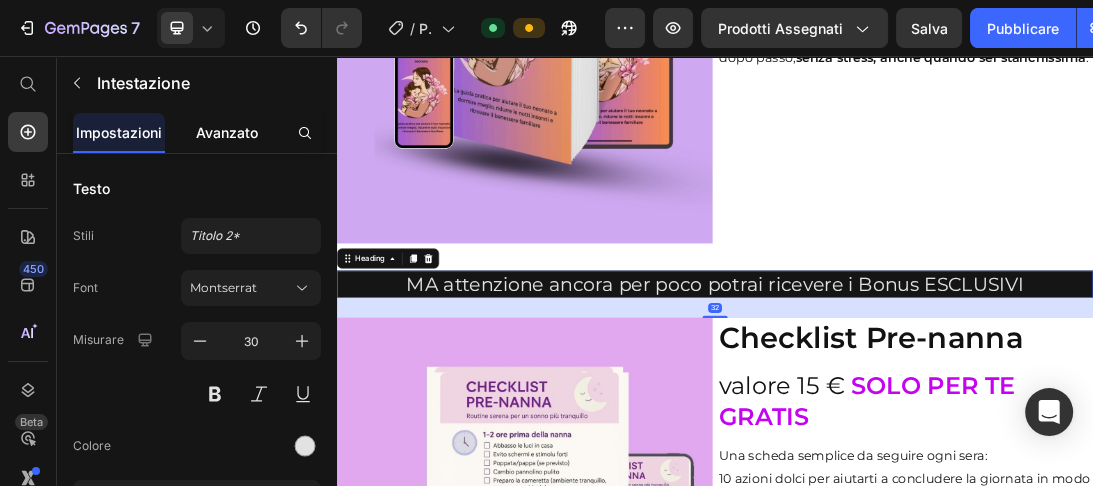 click on "Avanzato" at bounding box center [227, 132] 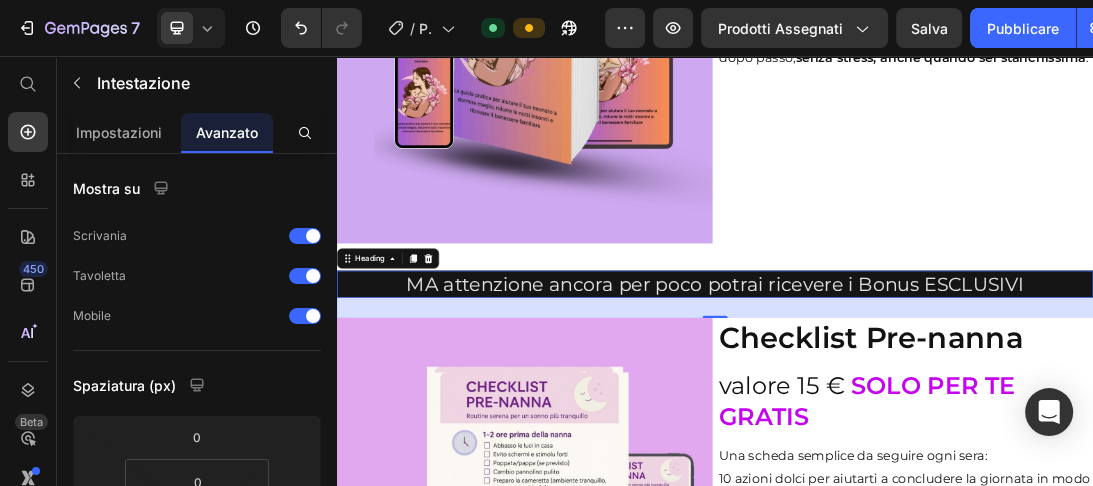 scroll, scrollTop: 260, scrollLeft: 0, axis: vertical 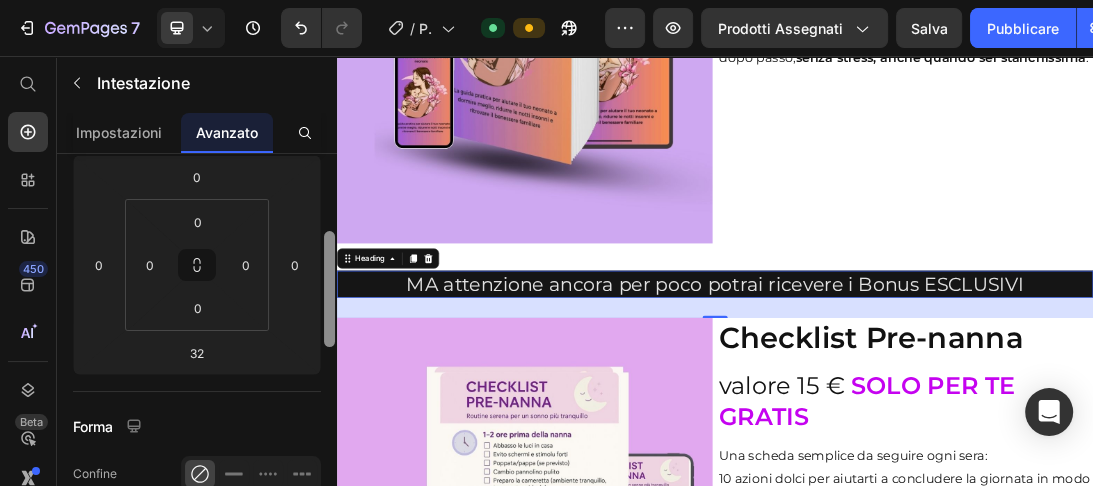 drag, startPoint x: 329, startPoint y: 167, endPoint x: 329, endPoint y: 245, distance: 78 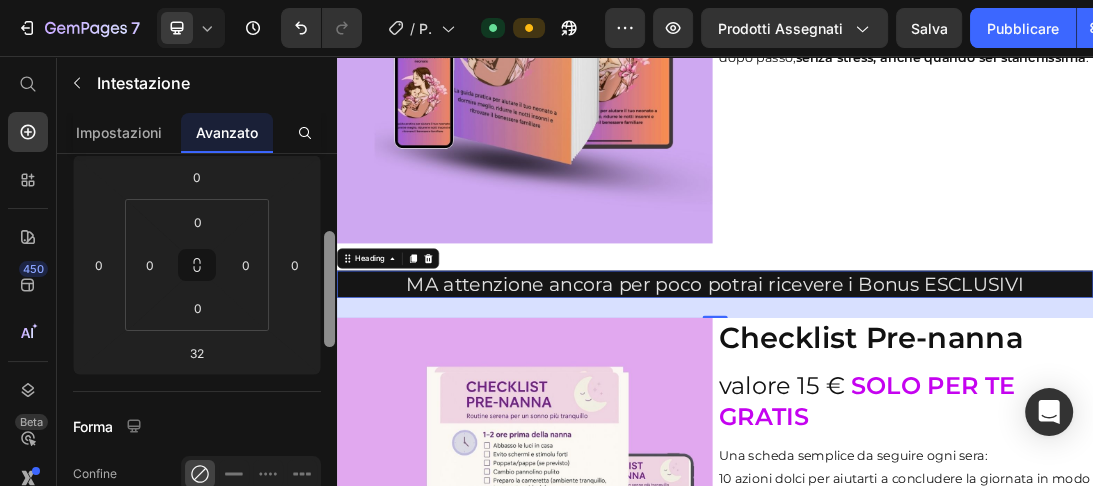 click at bounding box center [329, 289] 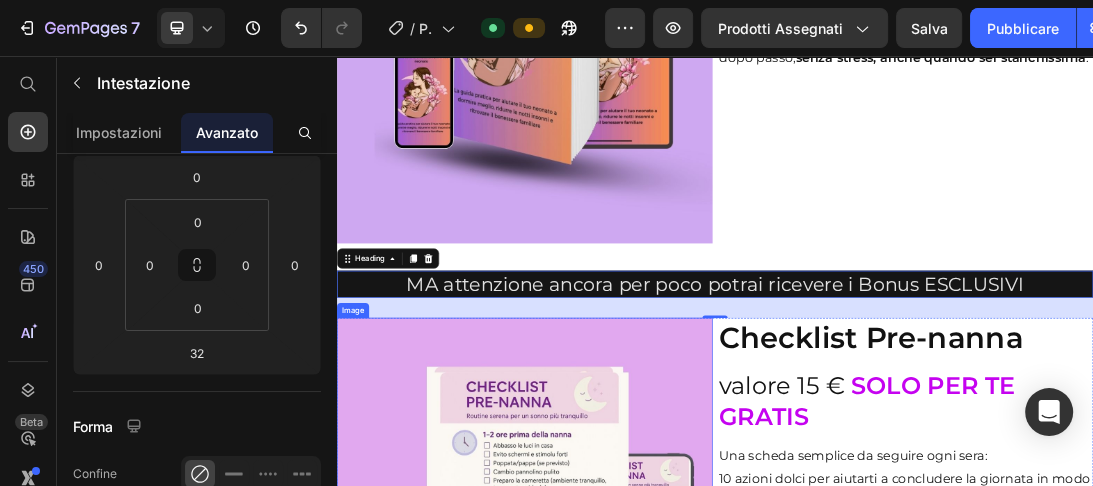 click at bounding box center (635, 769) 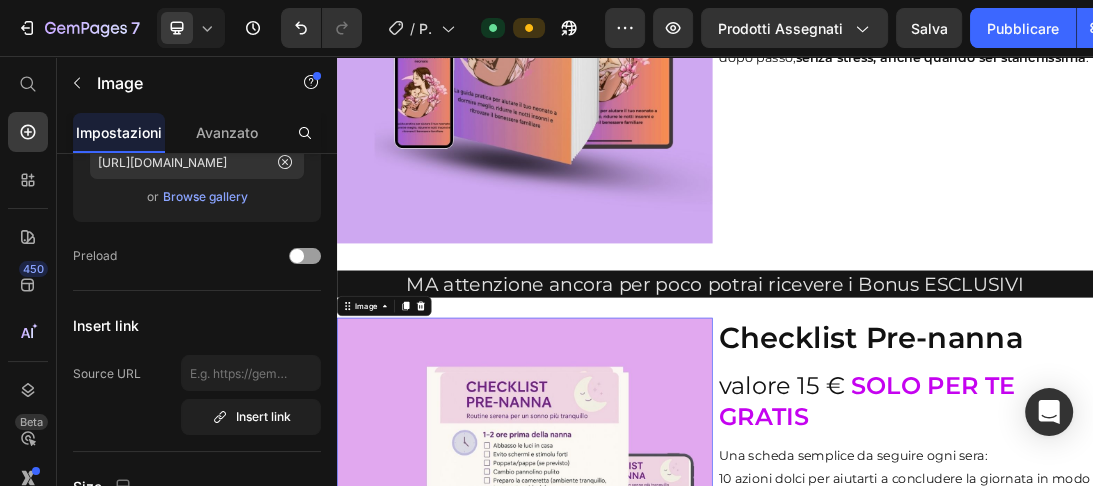 scroll, scrollTop: 0, scrollLeft: 0, axis: both 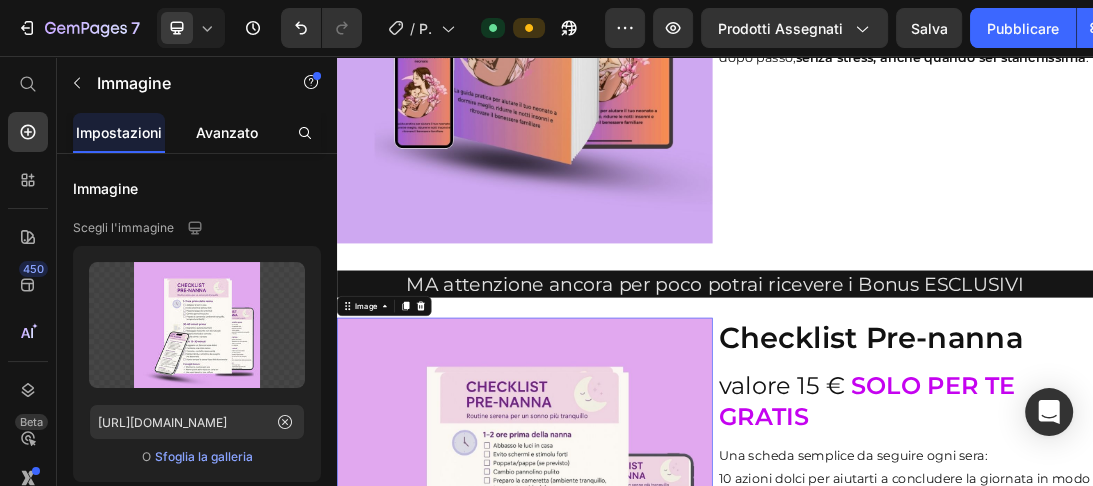 click on "Avanzato" at bounding box center [227, 132] 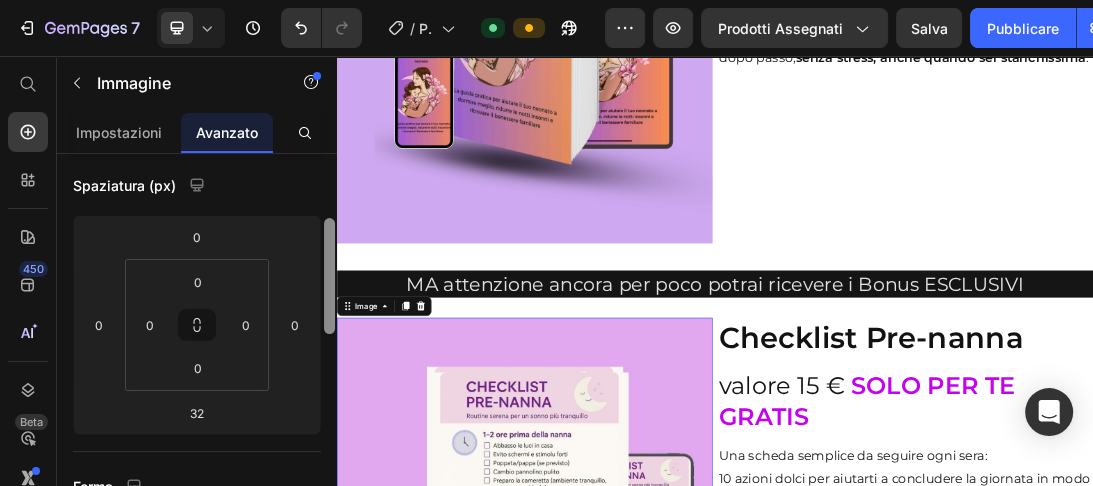 scroll, scrollTop: 204, scrollLeft: 0, axis: vertical 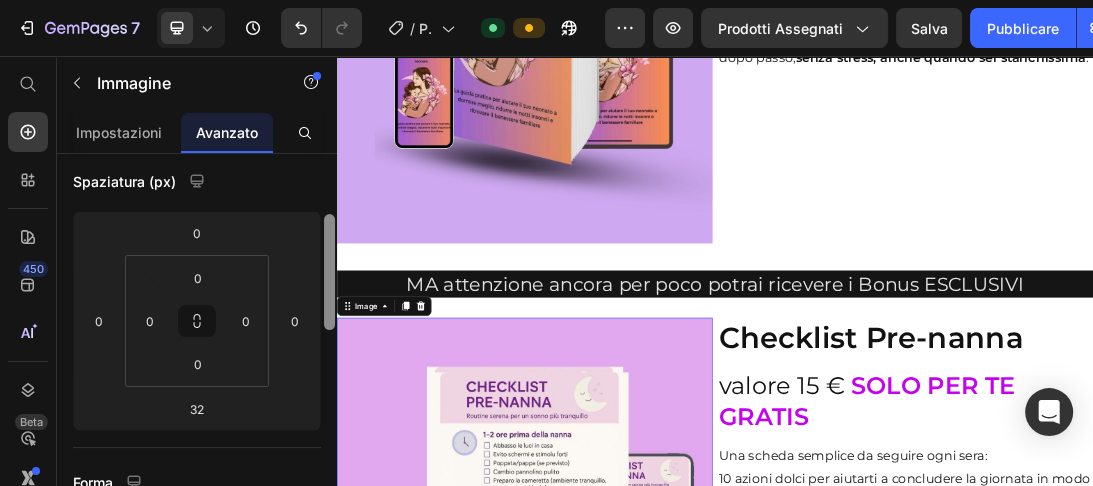 drag, startPoint x: 331, startPoint y: 202, endPoint x: 336, endPoint y: 263, distance: 61.204575 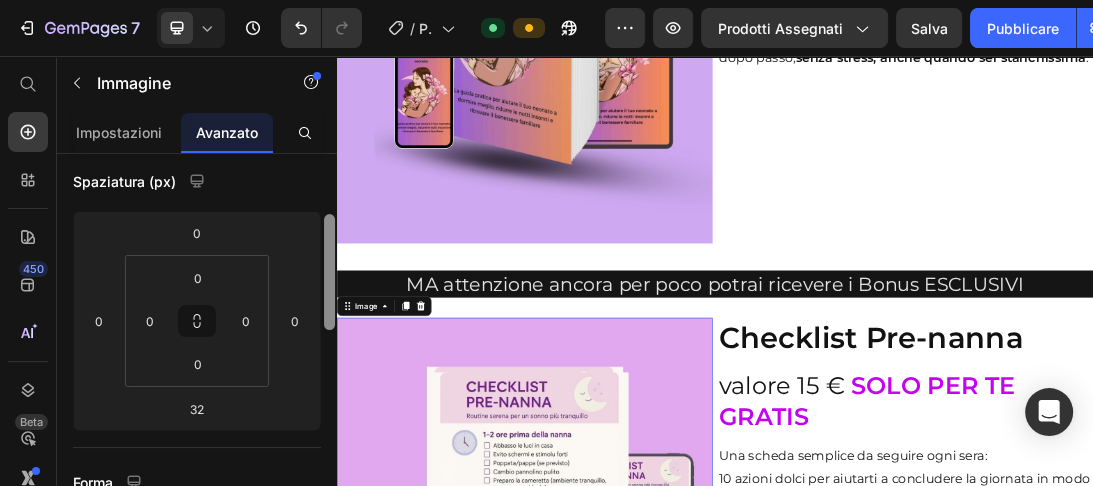 click at bounding box center (329, 348) 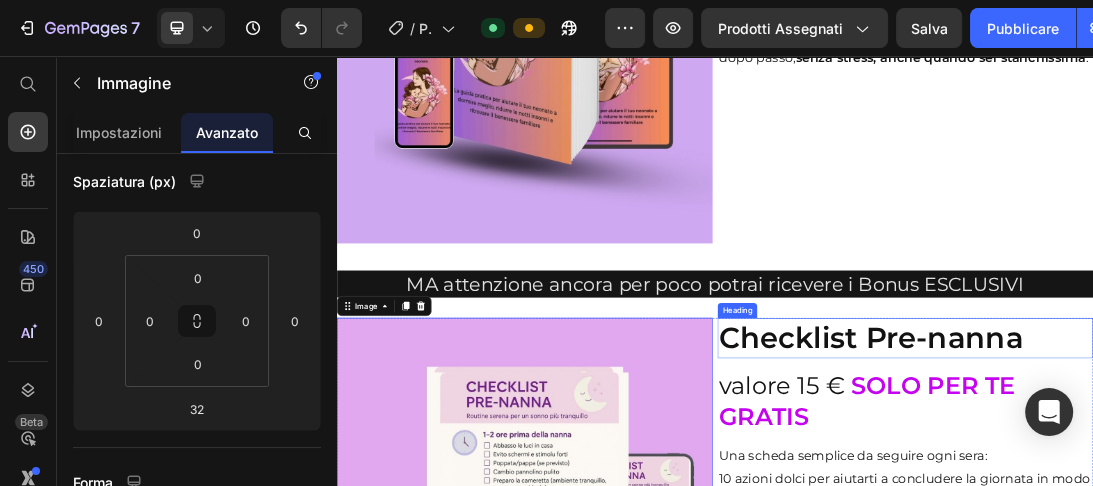 click on "Checklist Pre-nanna" at bounding box center (1239, 503) 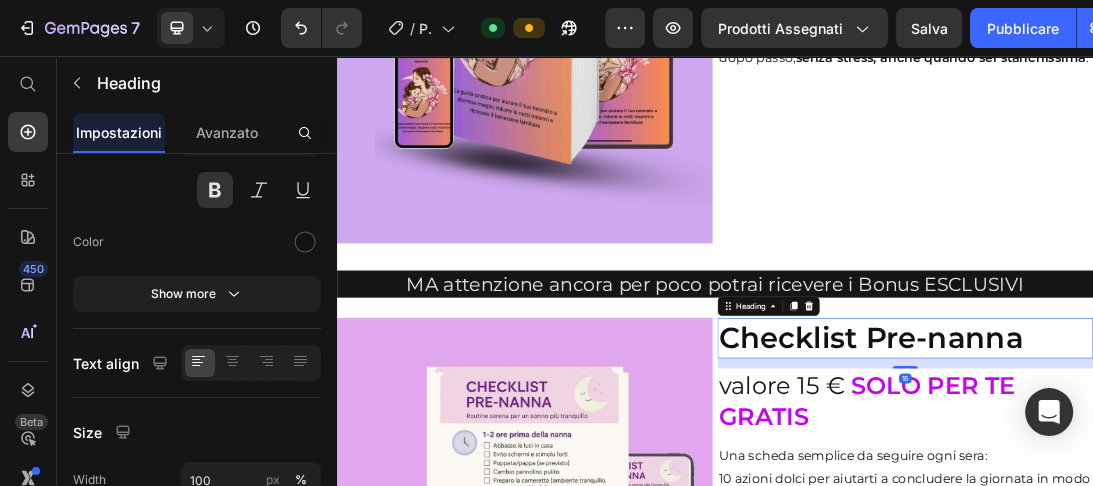 scroll, scrollTop: 0, scrollLeft: 0, axis: both 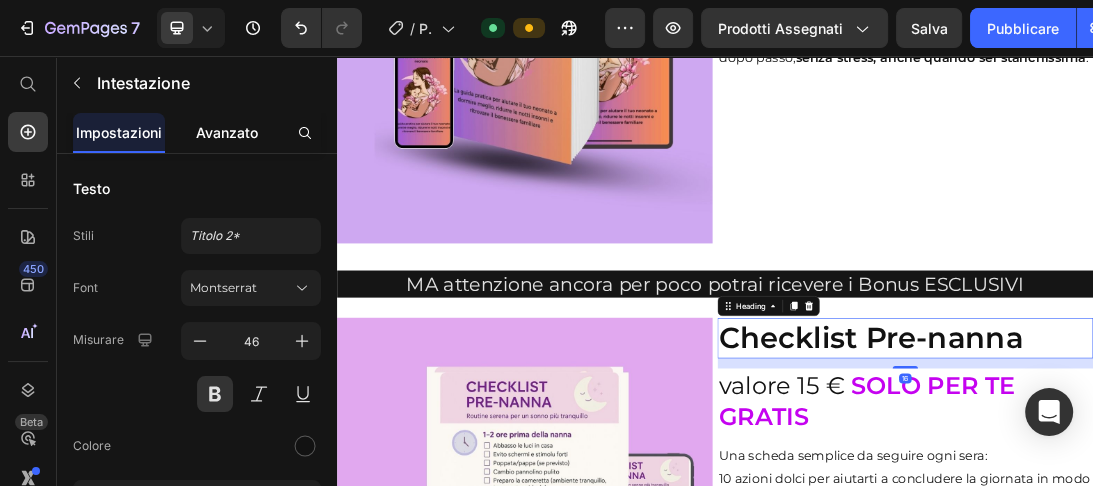 click on "Avanzato" at bounding box center [227, 132] 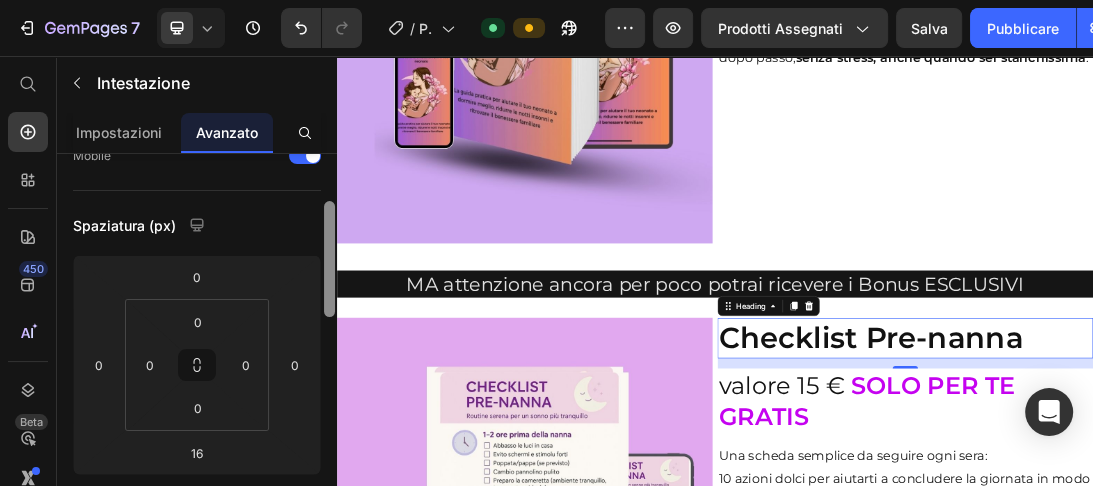 drag, startPoint x: 331, startPoint y: 212, endPoint x: 335, endPoint y: 271, distance: 59.135437 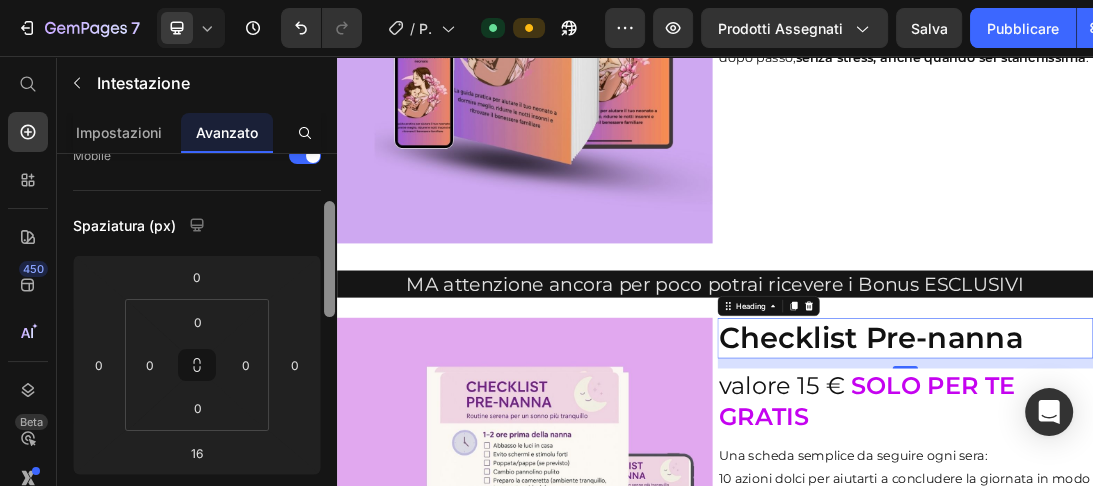 click at bounding box center (329, 348) 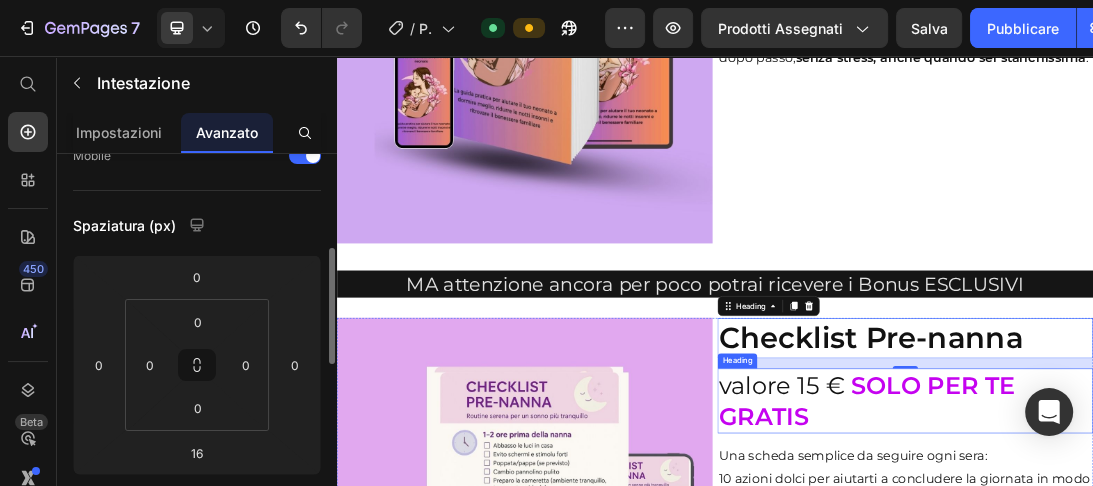 scroll, scrollTop: 196, scrollLeft: 0, axis: vertical 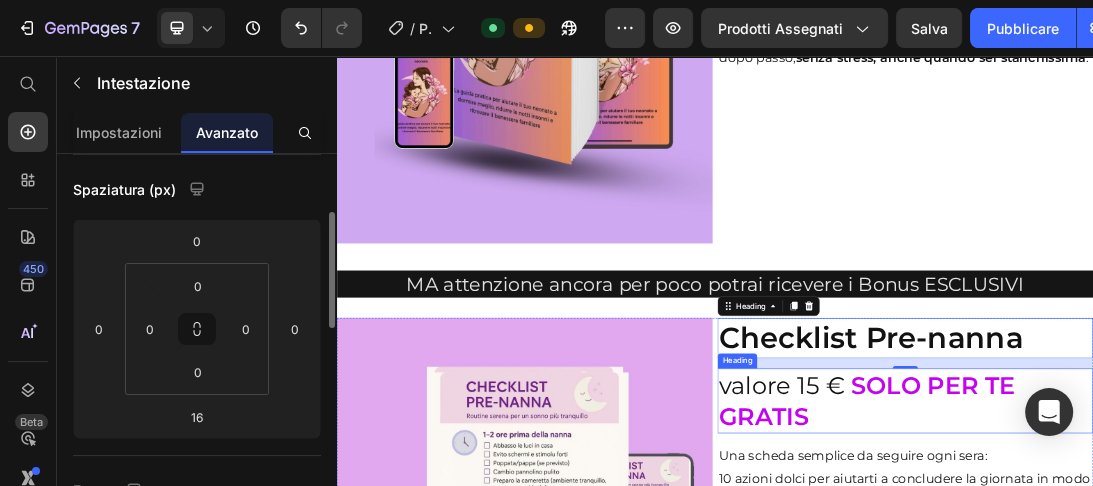 click on "valore 15 €   SOLO PER TE   GRATIS" at bounding box center (1239, 602) 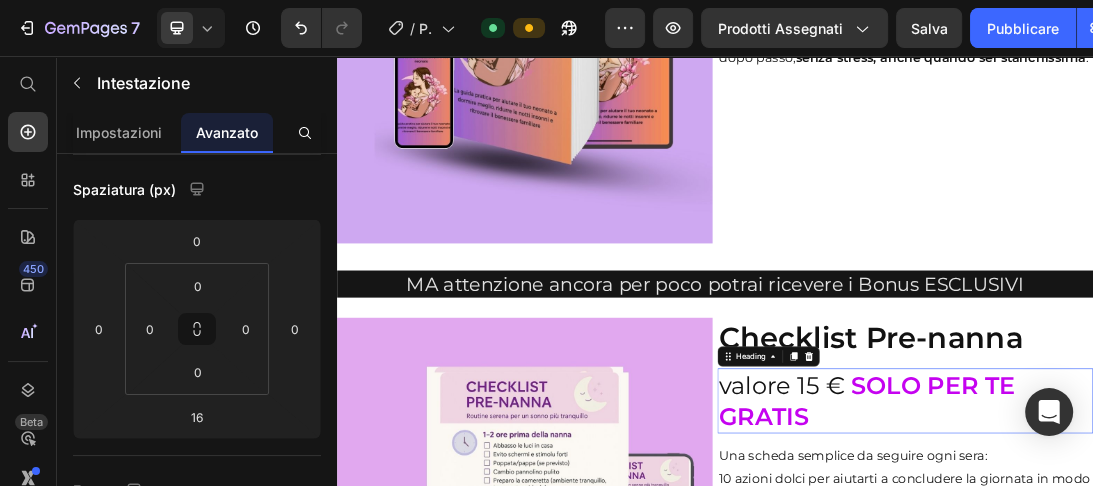scroll, scrollTop: 196, scrollLeft: 0, axis: vertical 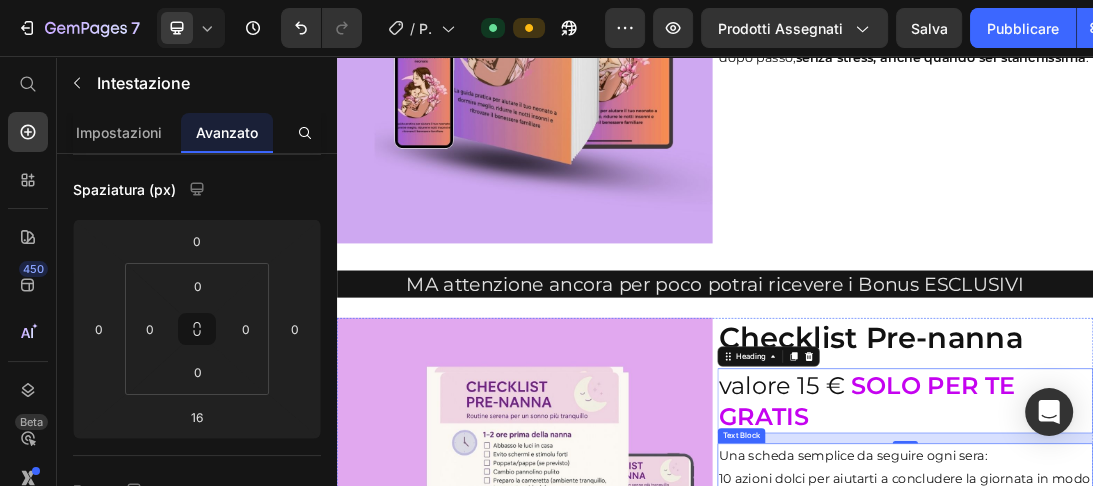 click on "Una scheda semplice da seguire ogni sera:" at bounding box center (1239, 690) 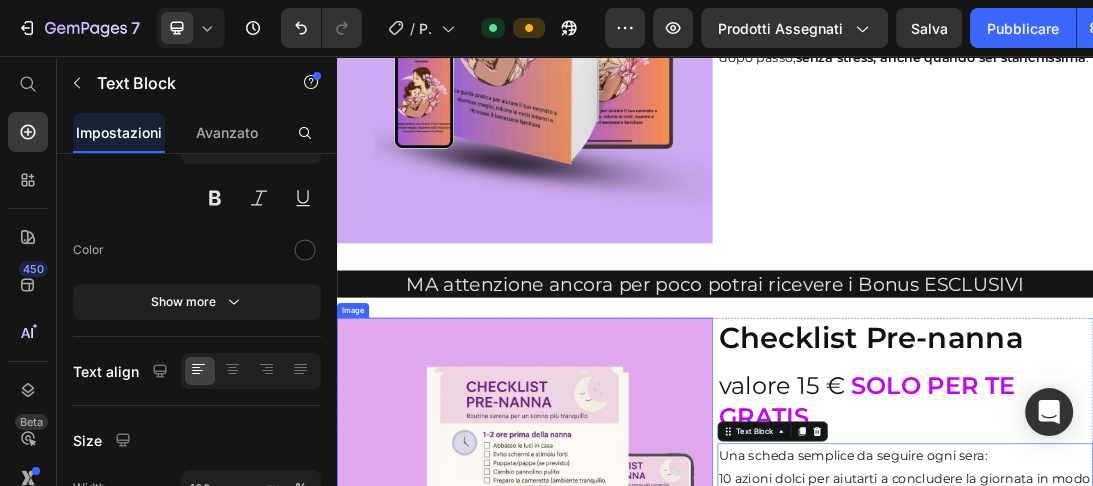 scroll, scrollTop: 0, scrollLeft: 0, axis: both 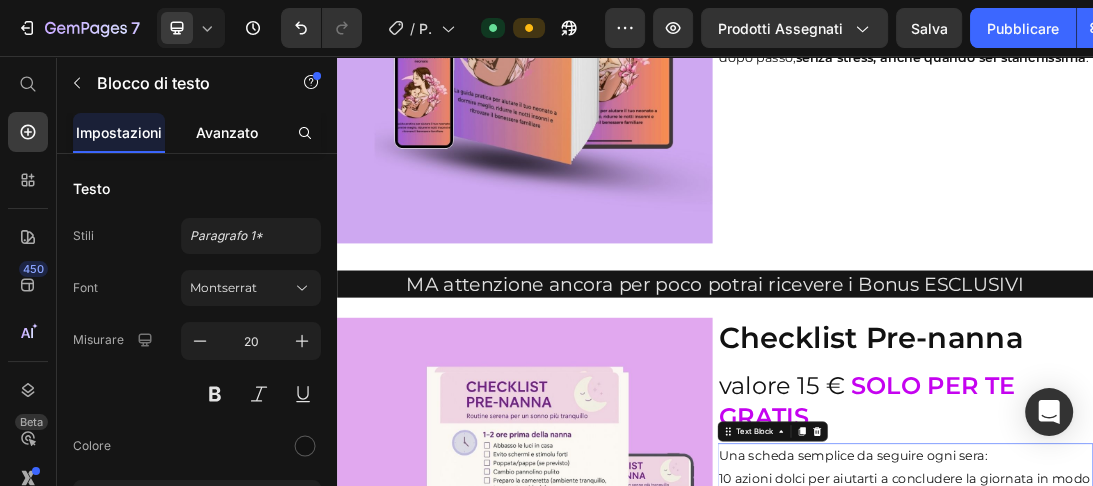 click on "Avanzato" at bounding box center (227, 132) 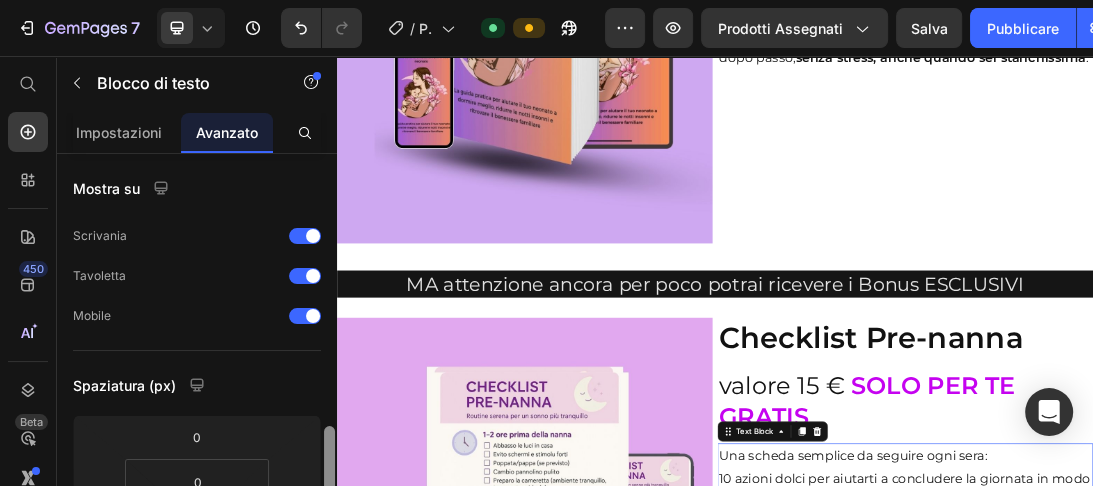 scroll, scrollTop: 210, scrollLeft: 0, axis: vertical 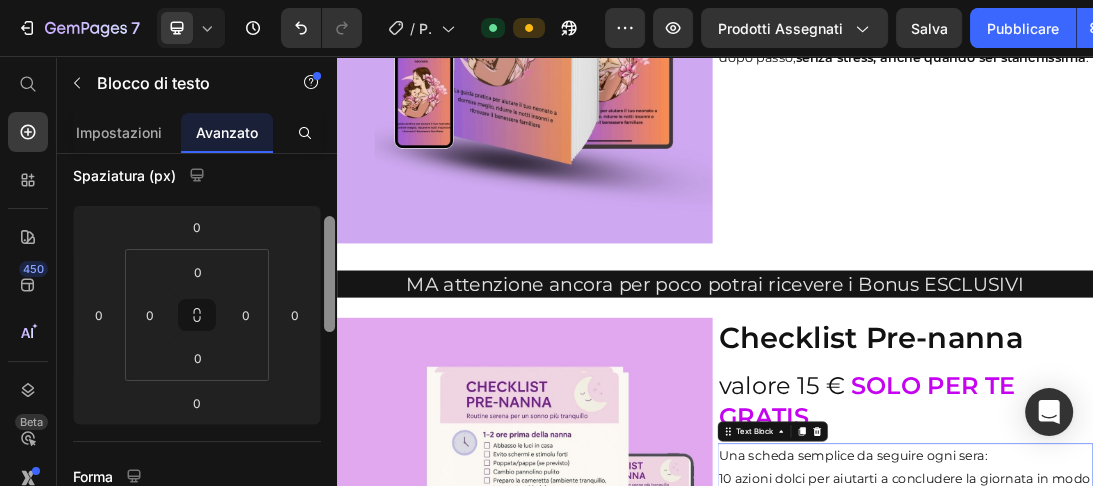 drag, startPoint x: 331, startPoint y: 173, endPoint x: 335, endPoint y: 236, distance: 63.126858 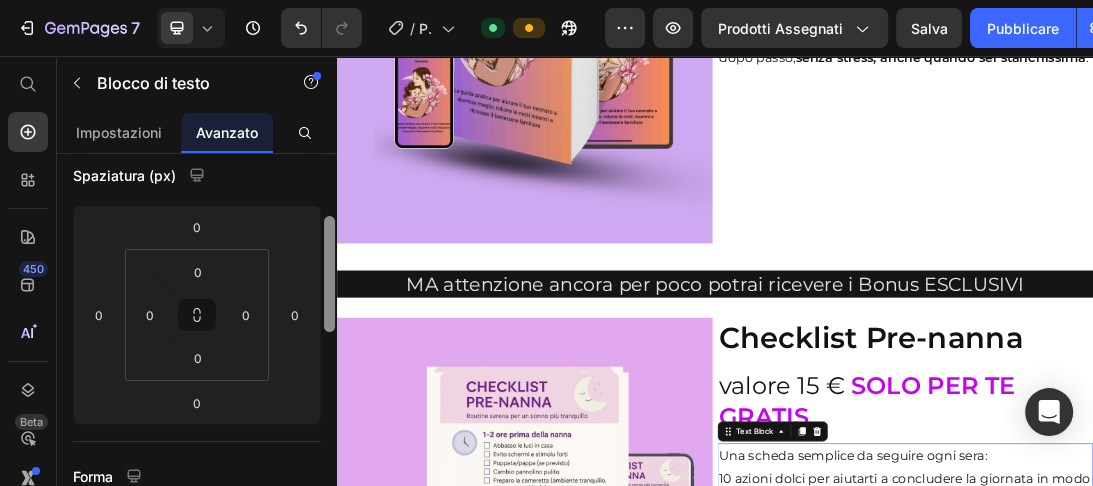 click at bounding box center [329, 348] 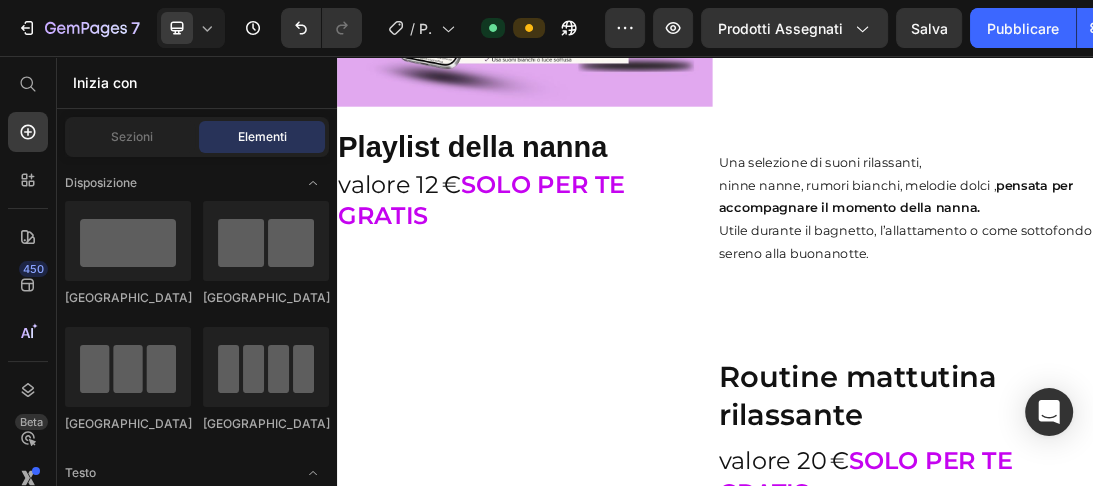 scroll, scrollTop: 11067, scrollLeft: 0, axis: vertical 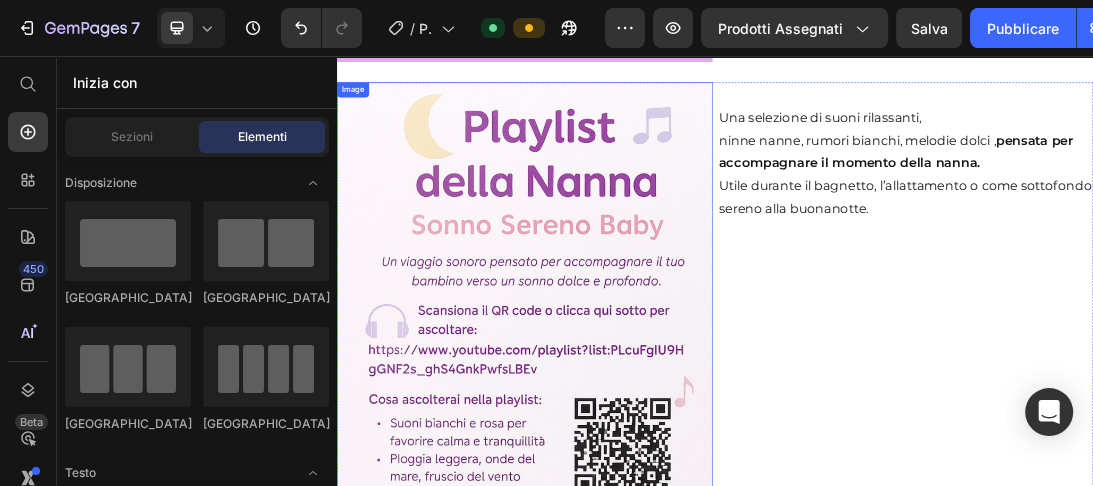 click at bounding box center [635, 518] 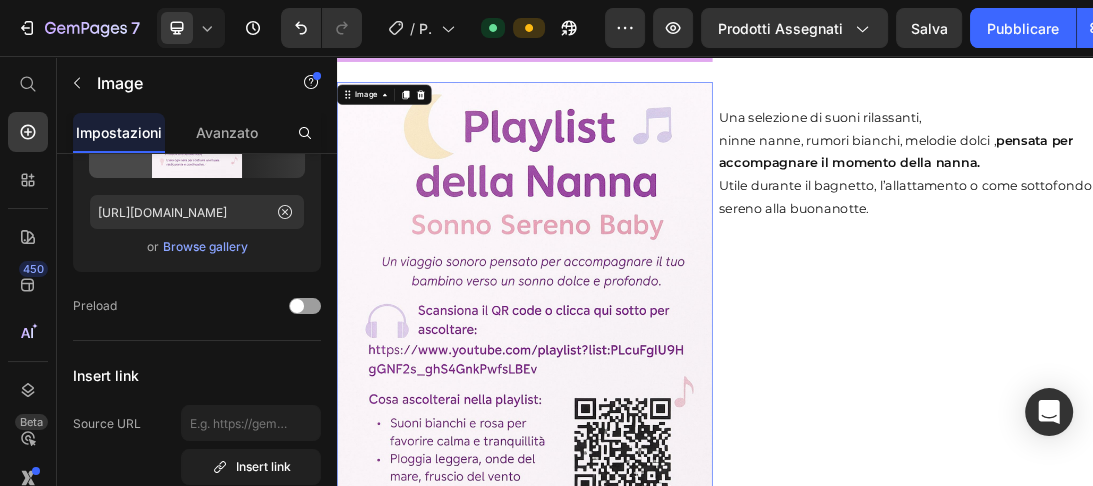 scroll, scrollTop: 0, scrollLeft: 0, axis: both 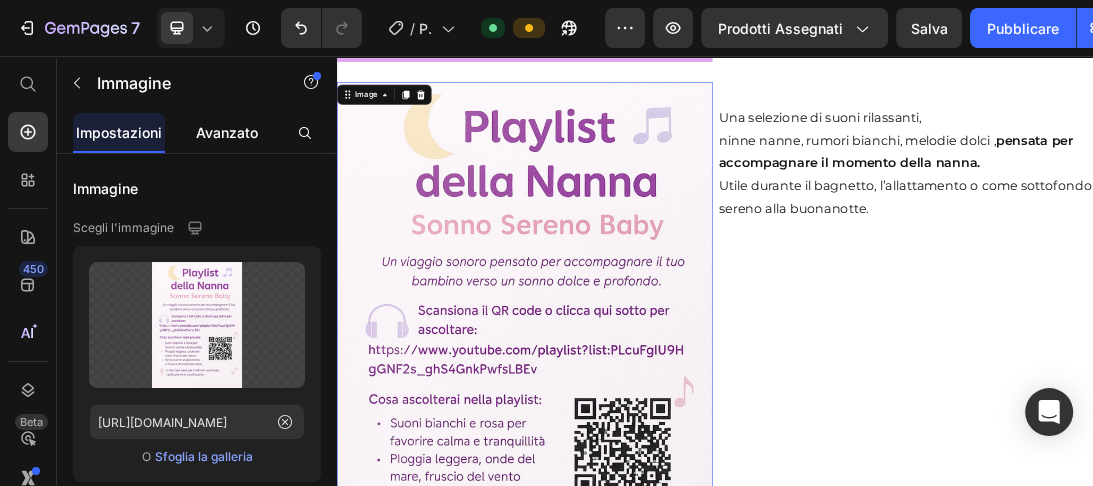 click on "Avanzato" at bounding box center (227, 132) 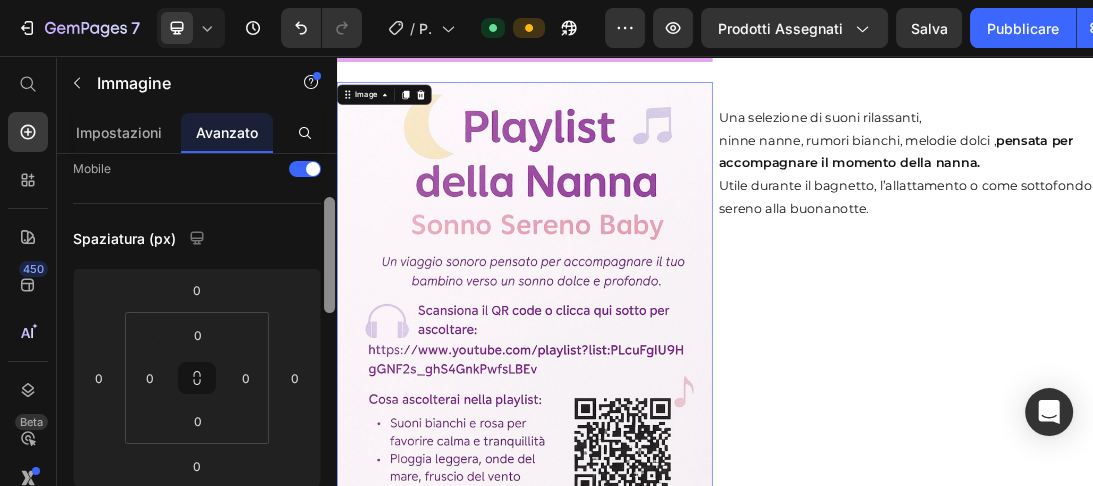 drag, startPoint x: 330, startPoint y: 169, endPoint x: 323, endPoint y: 215, distance: 46.52956 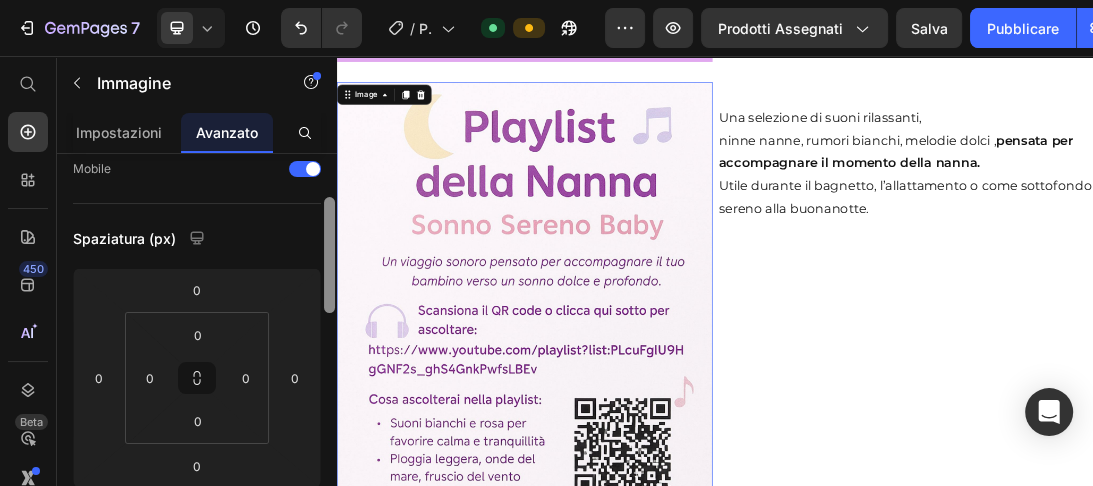 click at bounding box center [329, 348] 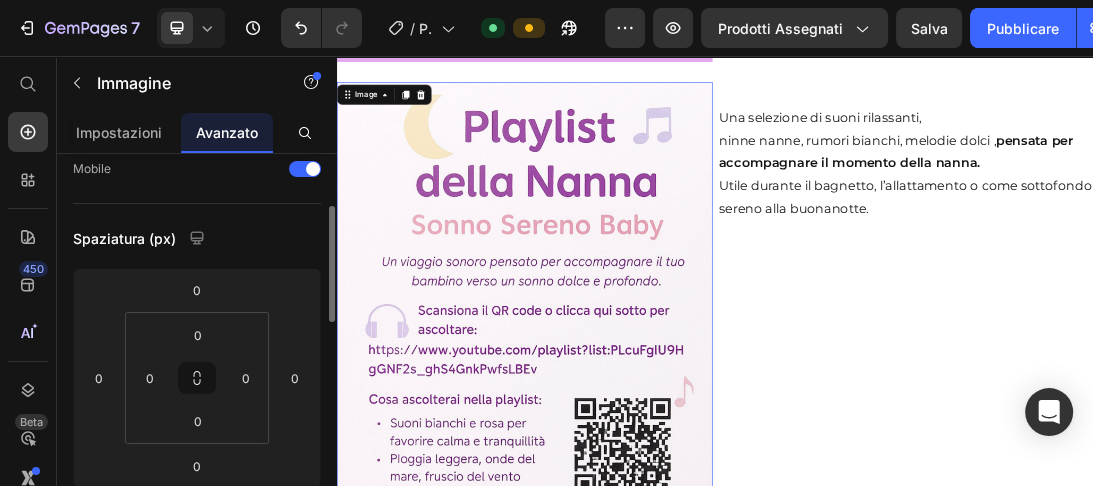 scroll, scrollTop: 154, scrollLeft: 0, axis: vertical 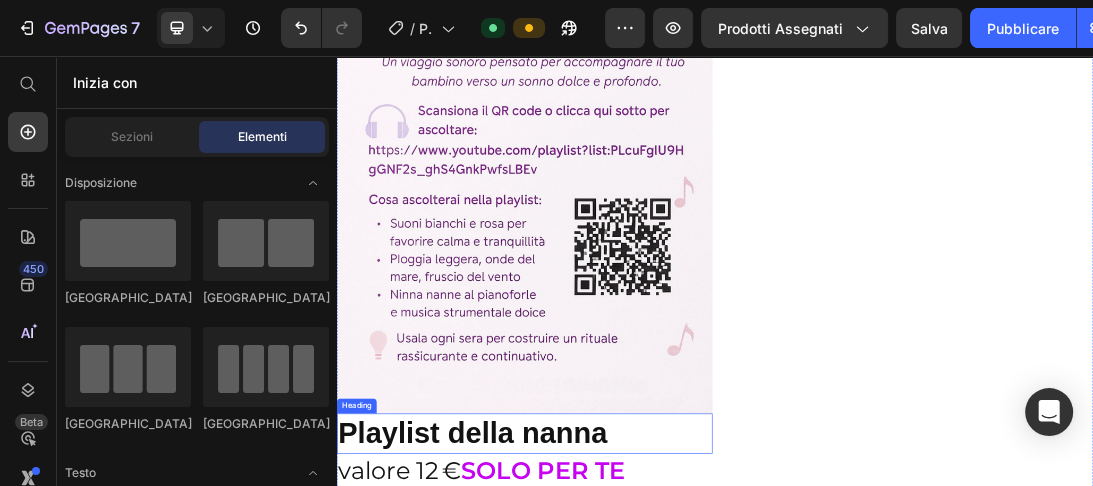 click on "Playlist della nanna" at bounding box center (635, 655) 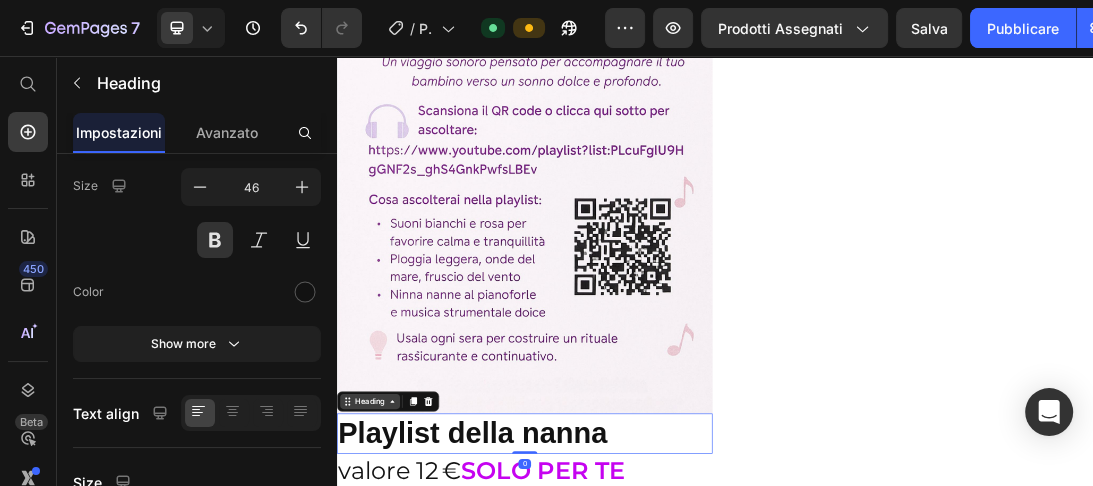 scroll, scrollTop: 0, scrollLeft: 0, axis: both 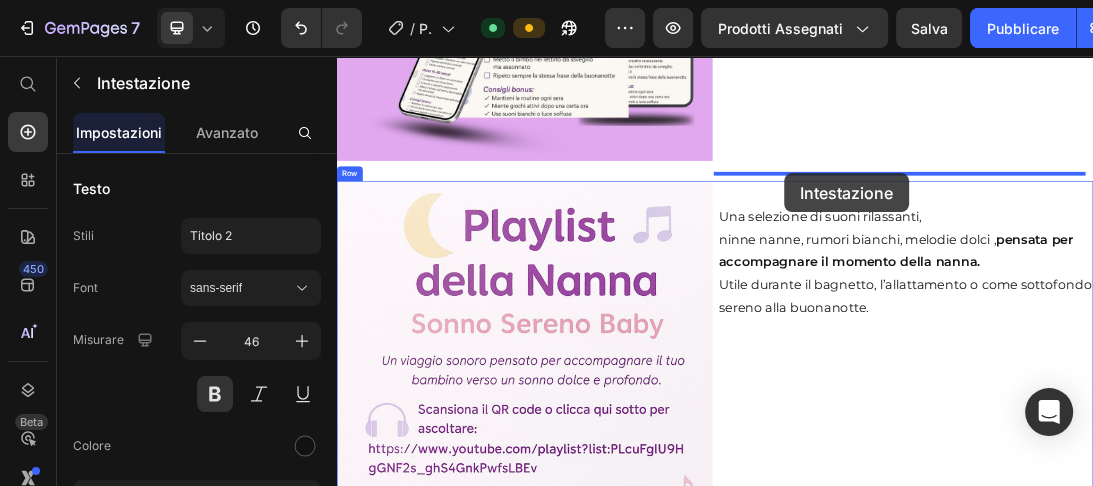 drag, startPoint x: 405, startPoint y: 588, endPoint x: 1049, endPoint y: 242, distance: 731.06226 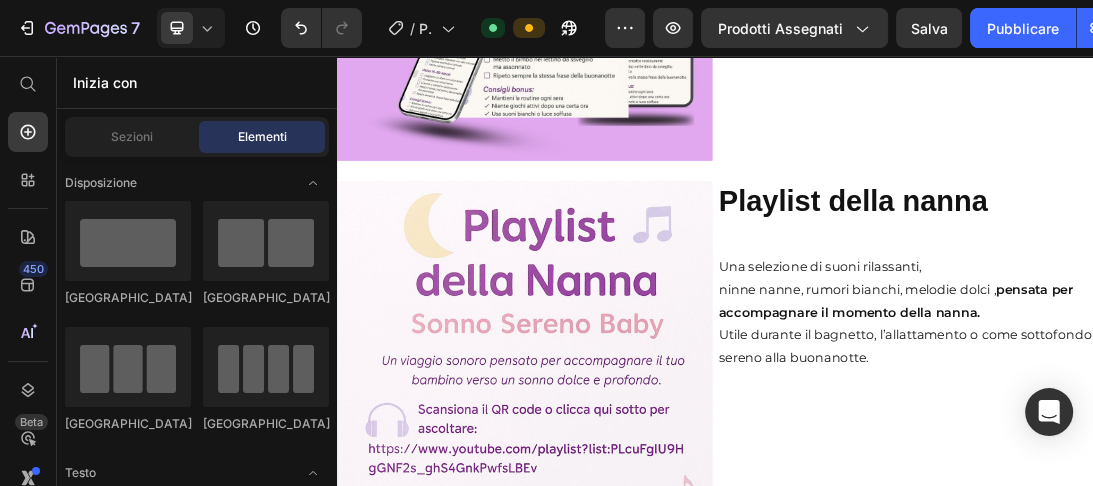 scroll, scrollTop: 11016, scrollLeft: 0, axis: vertical 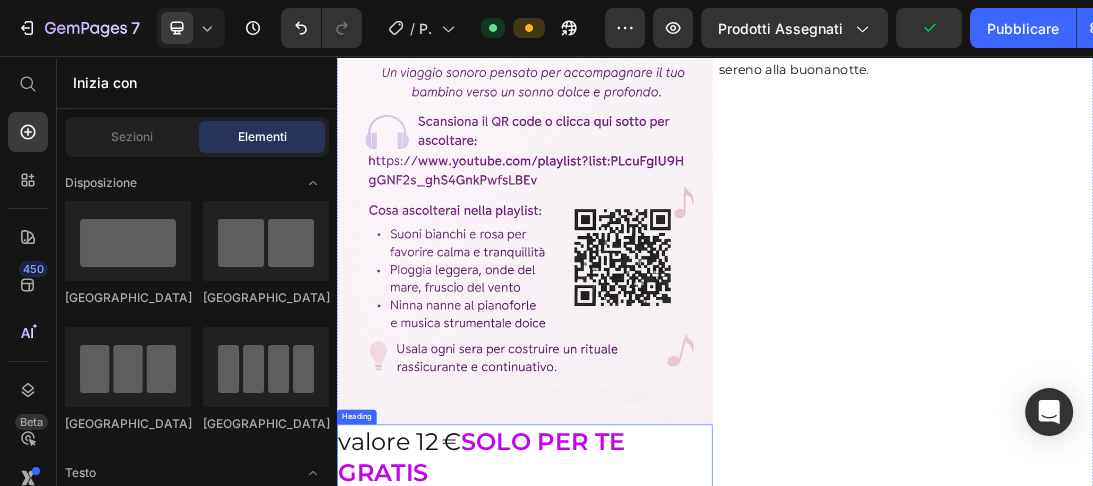 click on "Heading" at bounding box center [368, 628] 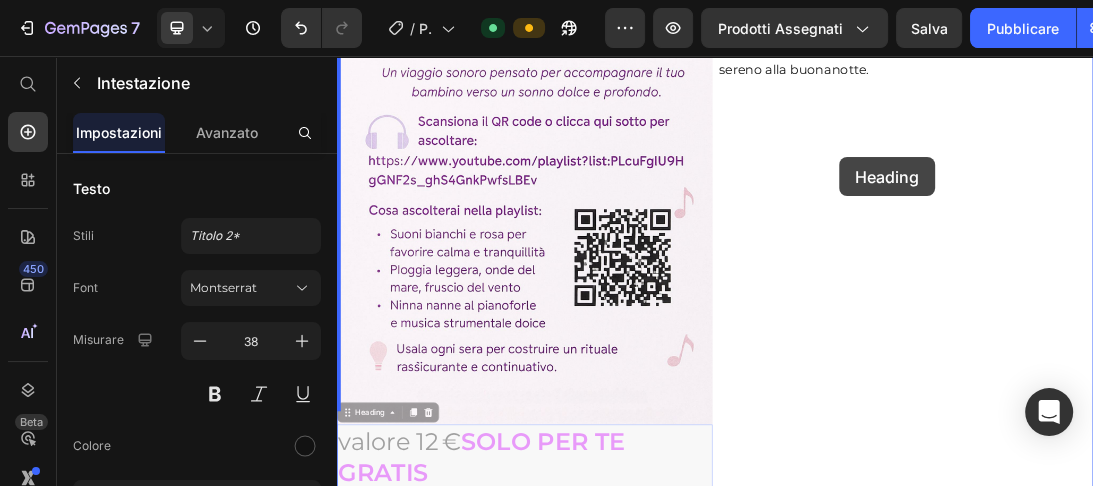 scroll, scrollTop: 11708, scrollLeft: 0, axis: vertical 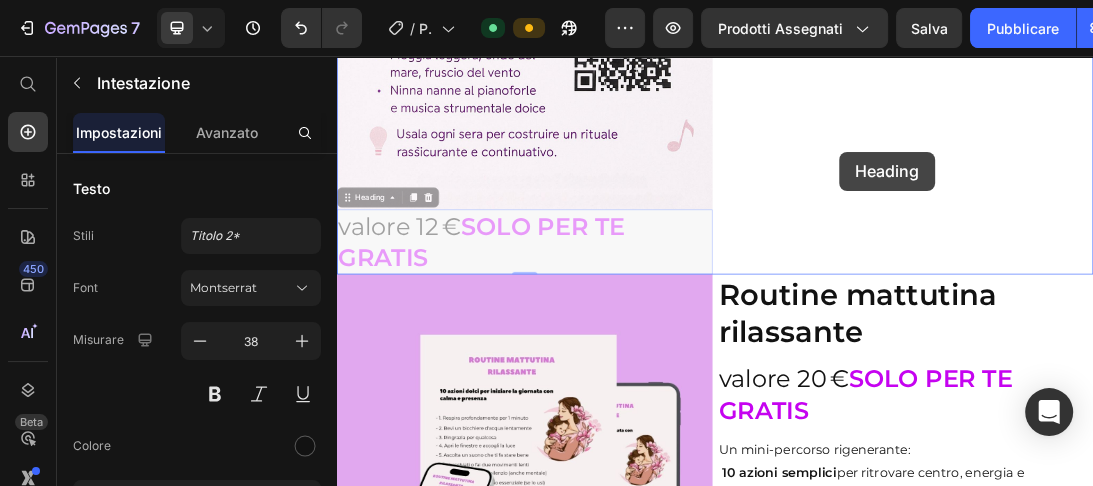 drag, startPoint x: 378, startPoint y: 609, endPoint x: 1153, endPoint y: 113, distance: 920.131 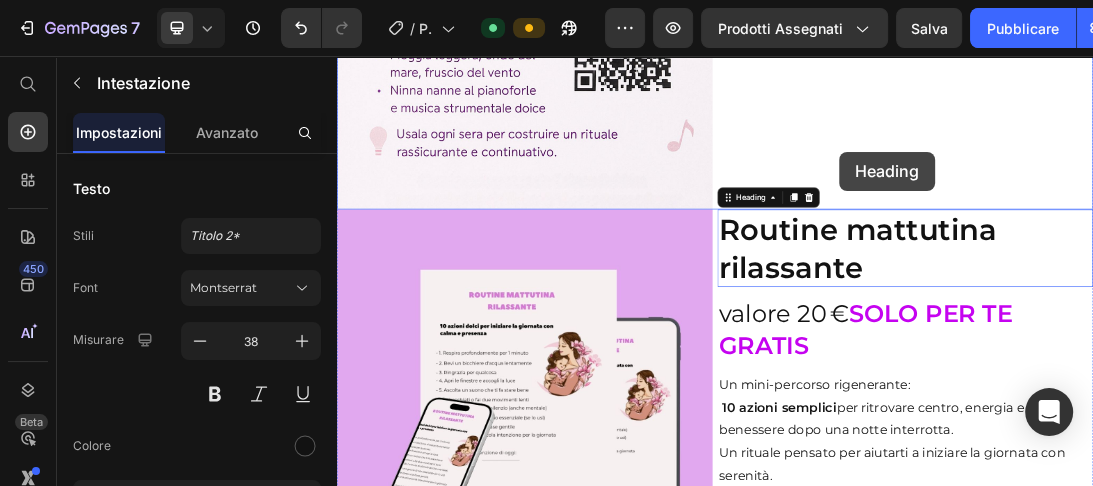 scroll, scrollTop: 11855, scrollLeft: 0, axis: vertical 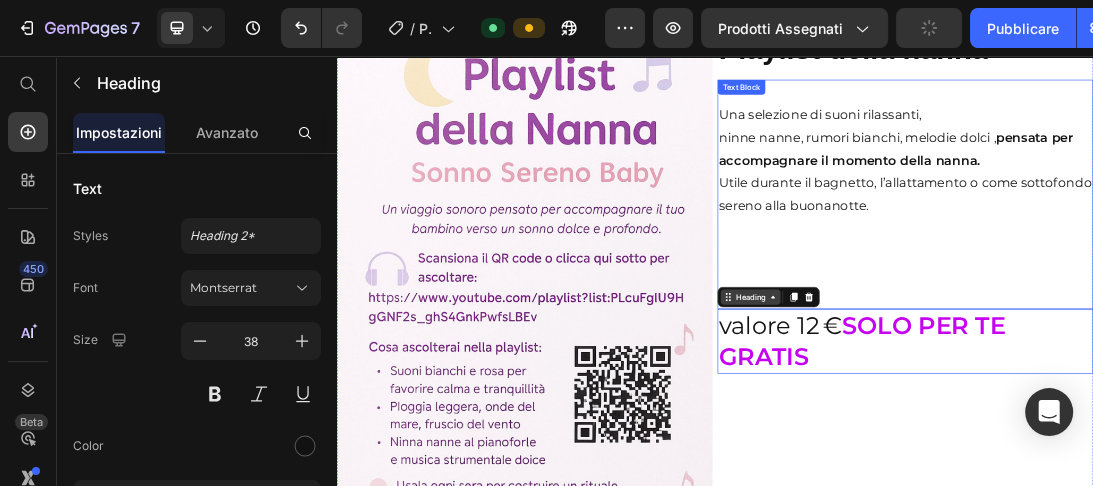 drag, startPoint x: 974, startPoint y: 434, endPoint x: 978, endPoint y: 422, distance: 12.649111 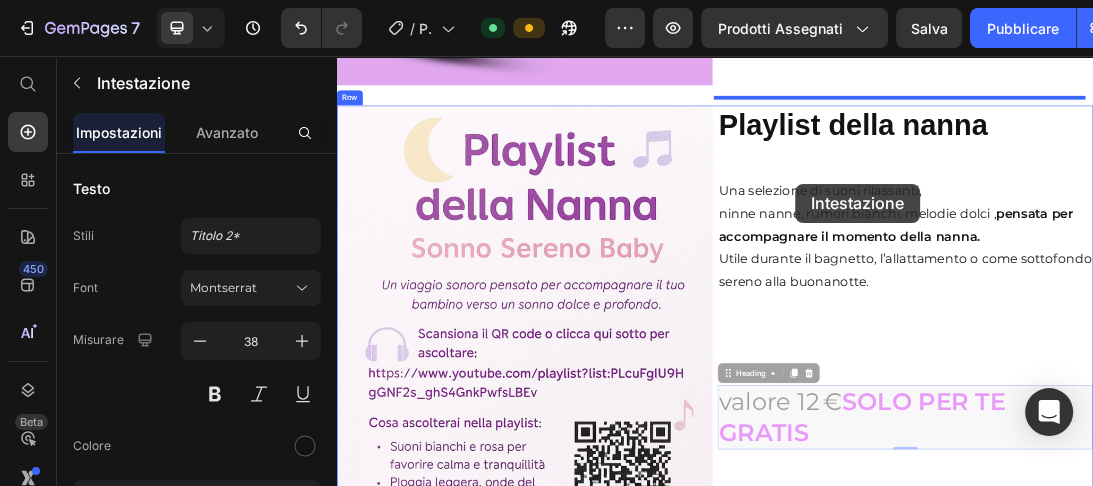 scroll, scrollTop: 11001, scrollLeft: 0, axis: vertical 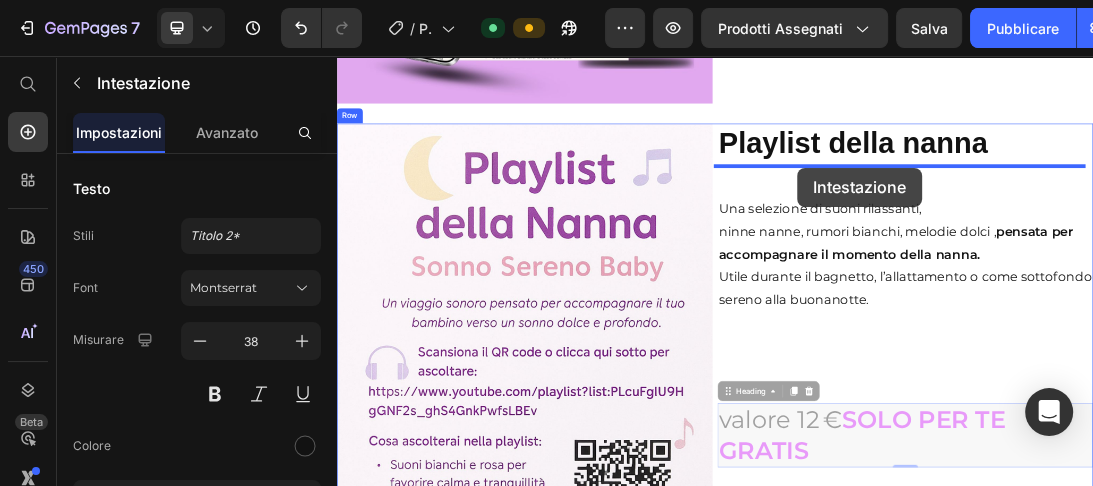 drag, startPoint x: 980, startPoint y: 431, endPoint x: 1067, endPoint y: 235, distance: 214.44113 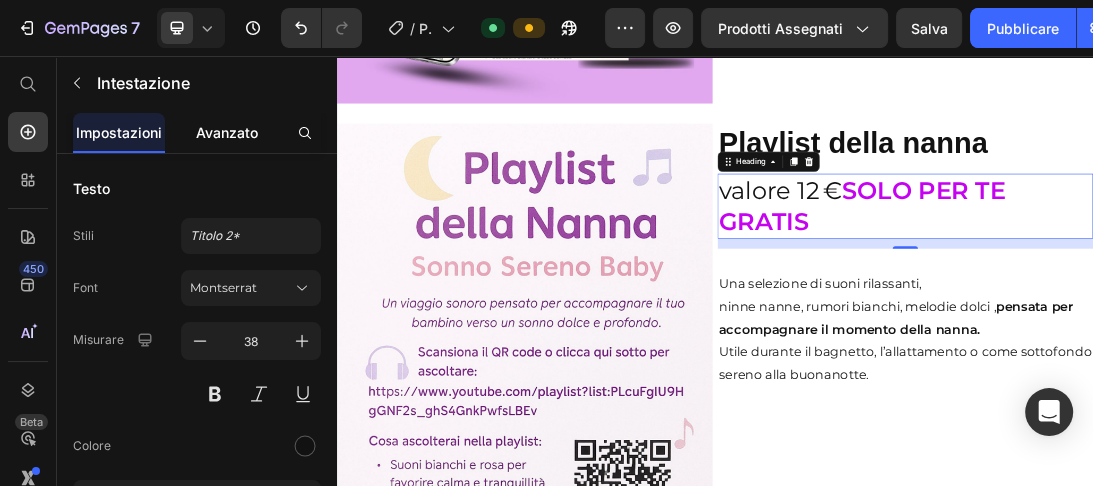 click on "Avanzato" 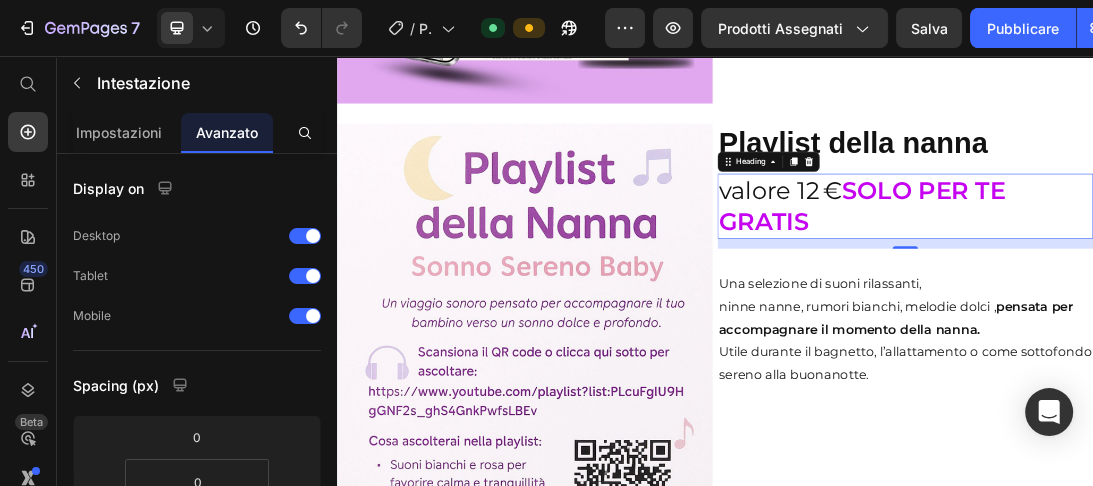 click on "Avanzato" at bounding box center [227, 132] 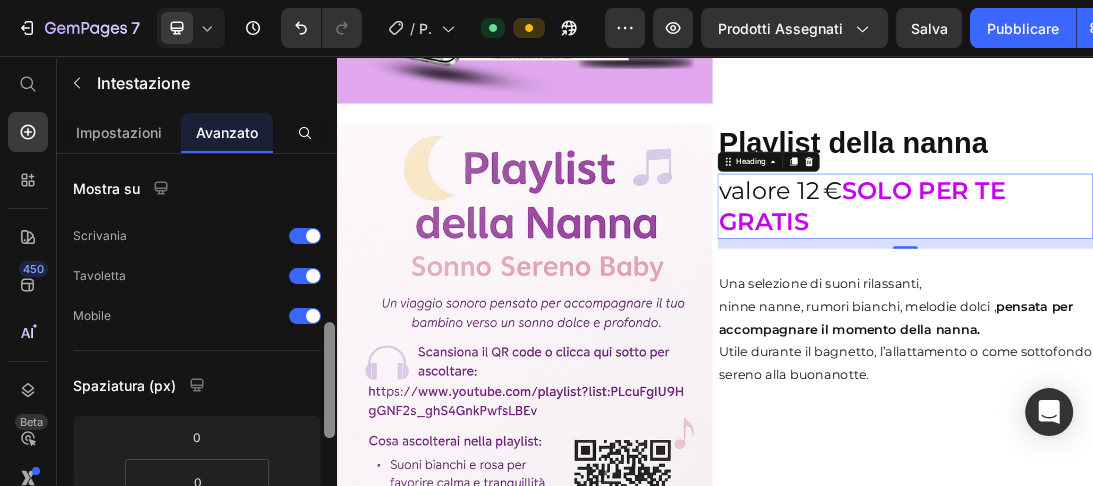 scroll, scrollTop: 130, scrollLeft: 0, axis: vertical 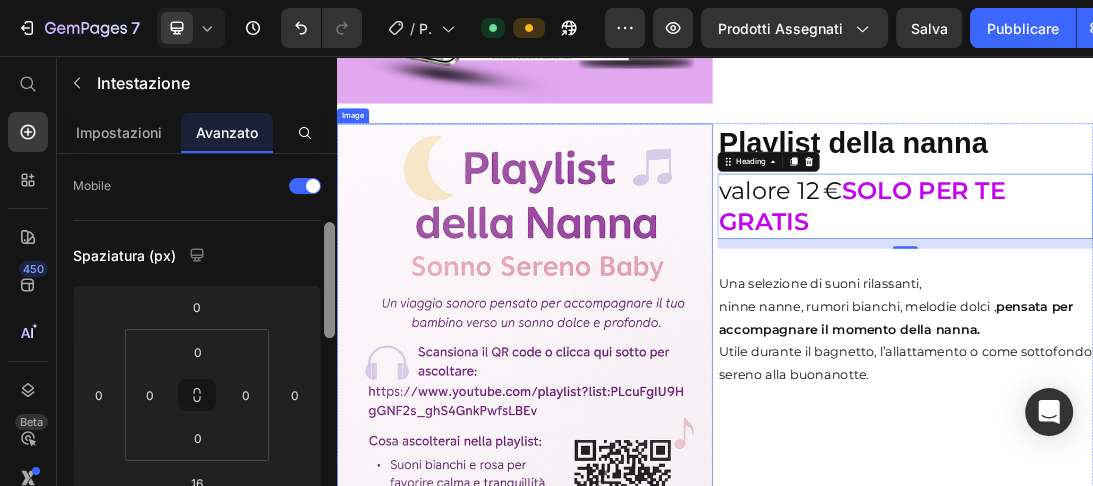 drag, startPoint x: 668, startPoint y: 254, endPoint x: 338, endPoint y: 367, distance: 348.81085 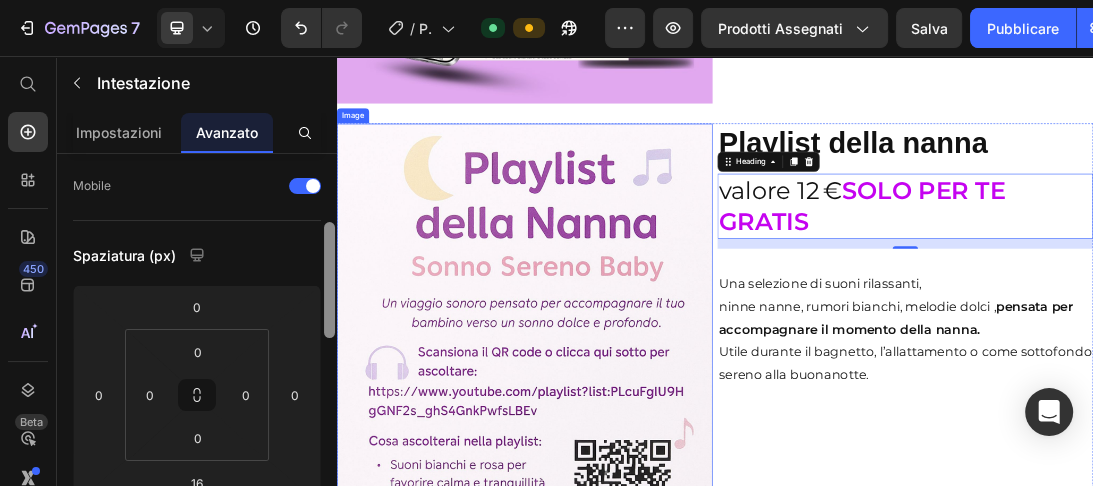 scroll, scrollTop: 153, scrollLeft: 0, axis: vertical 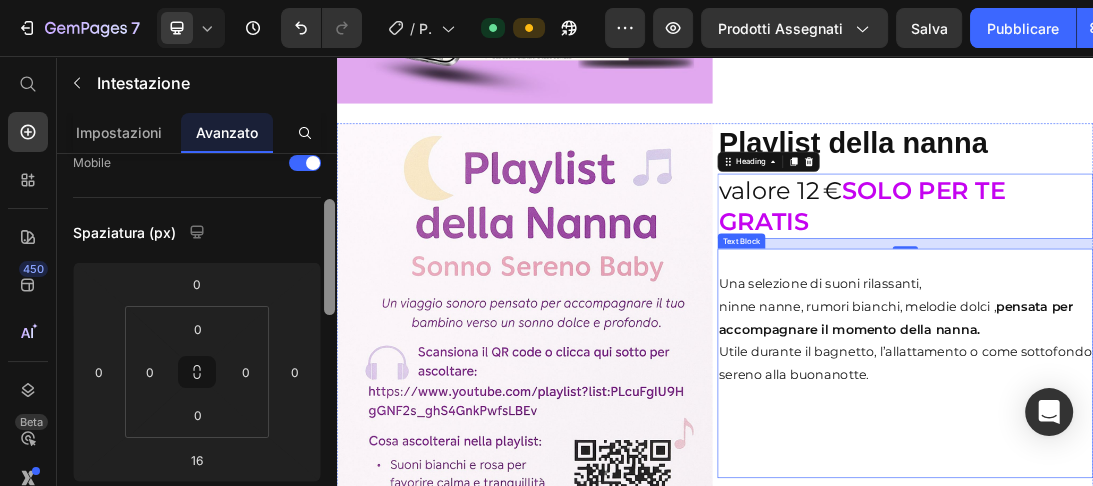 click on "ninne nanne, rumori bianchi, melodie dolci ,  pensata per accompagnare il momento della nanna." at bounding box center (1239, 472) 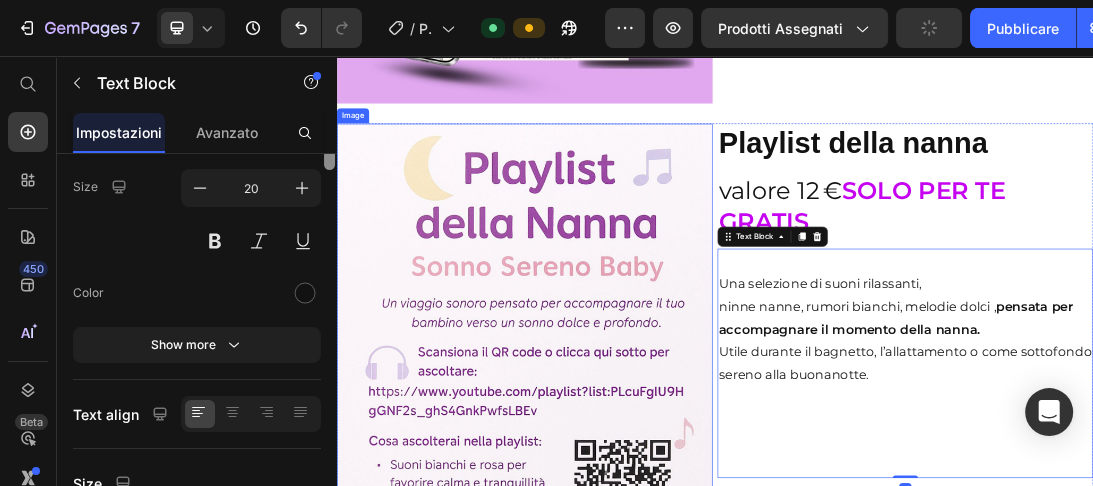 scroll, scrollTop: 0, scrollLeft: 0, axis: both 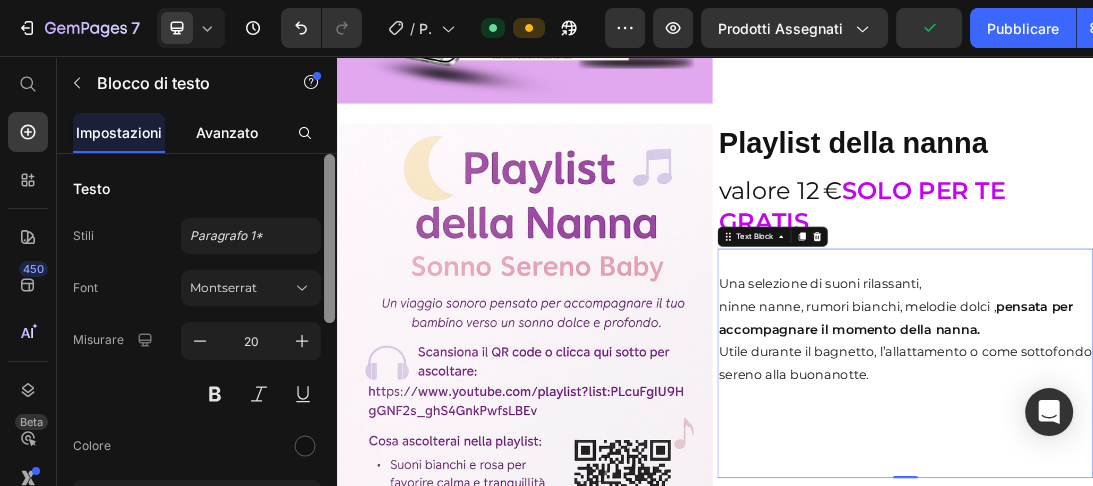 click on "Avanzato" at bounding box center [227, 132] 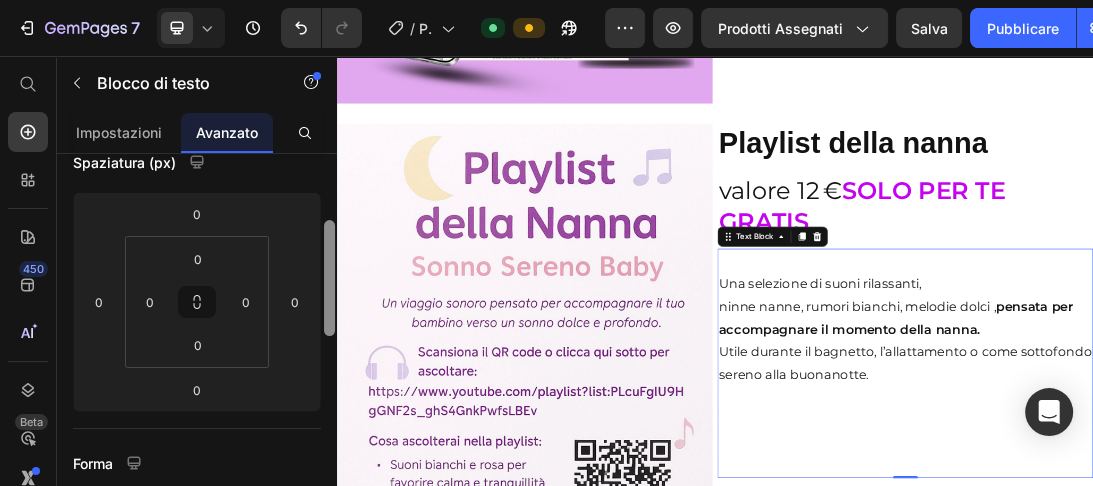 drag, startPoint x: 324, startPoint y: 170, endPoint x: 325, endPoint y: 239, distance: 69.00725 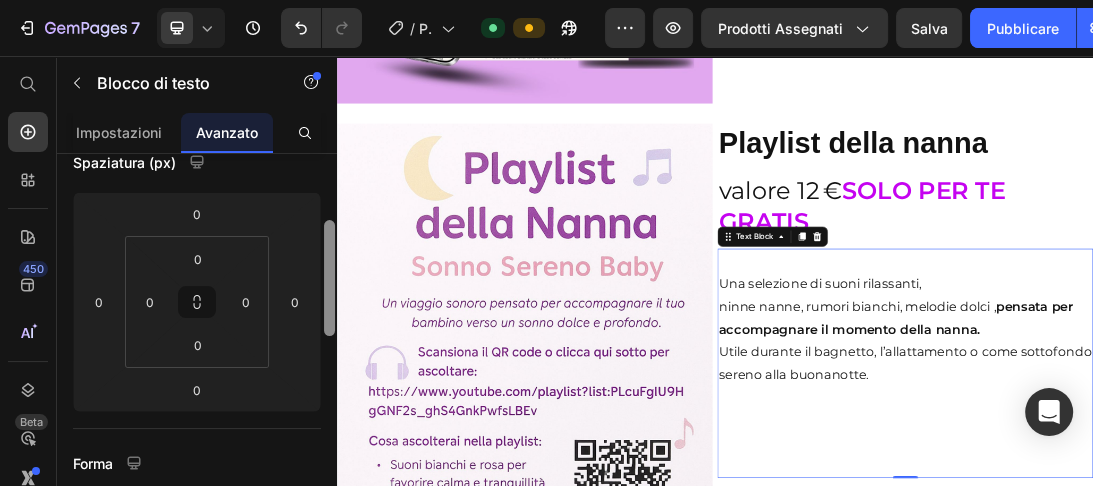 click at bounding box center [329, 278] 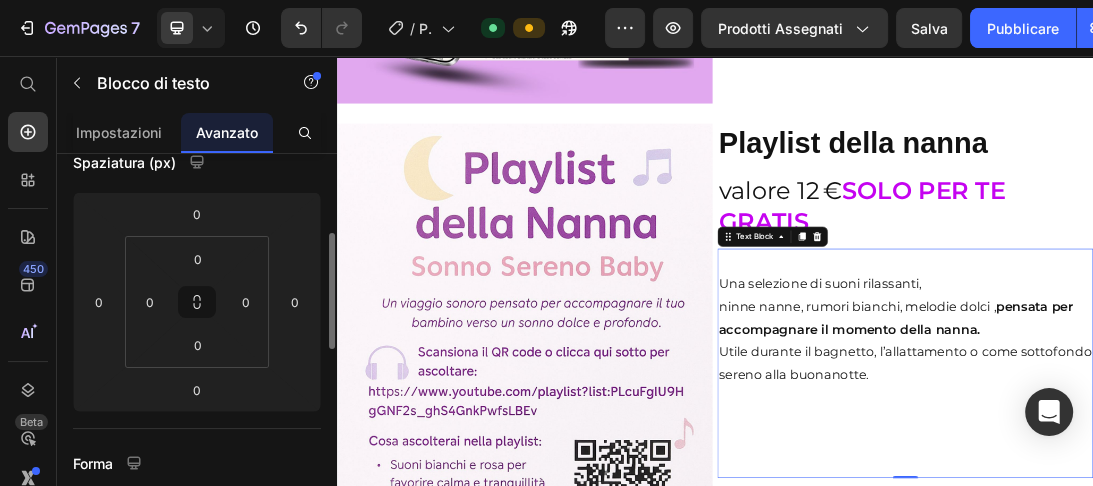 scroll, scrollTop: 233, scrollLeft: 0, axis: vertical 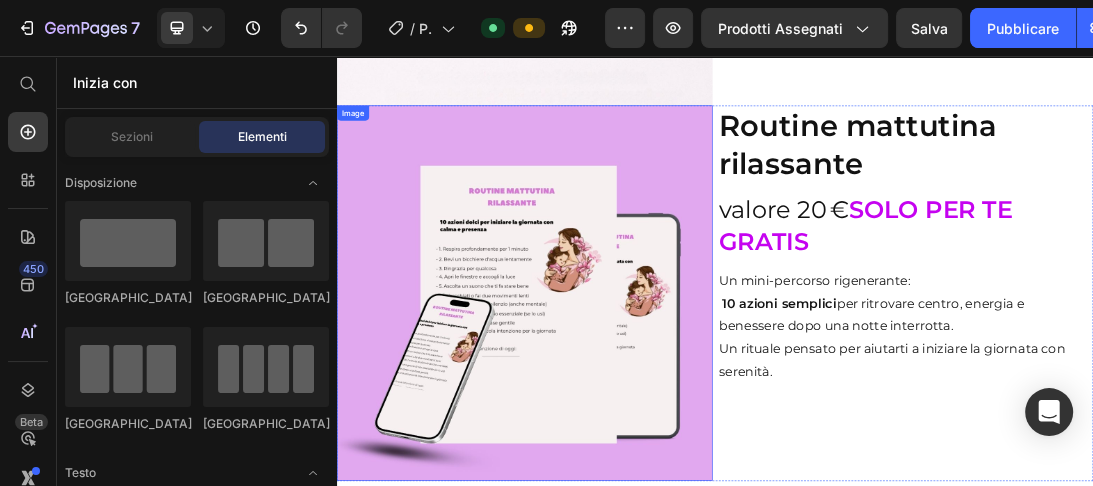 click at bounding box center (635, 432) 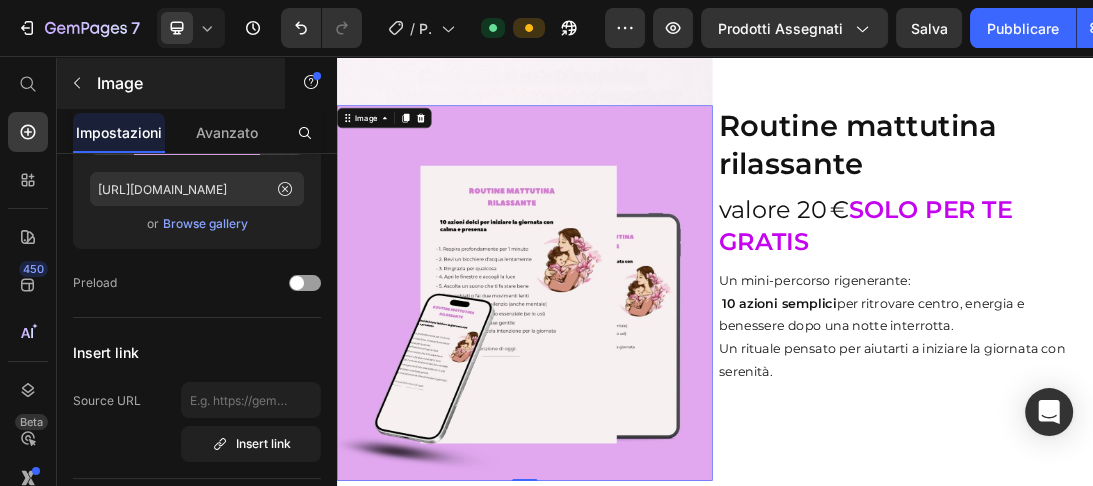 scroll, scrollTop: 0, scrollLeft: 0, axis: both 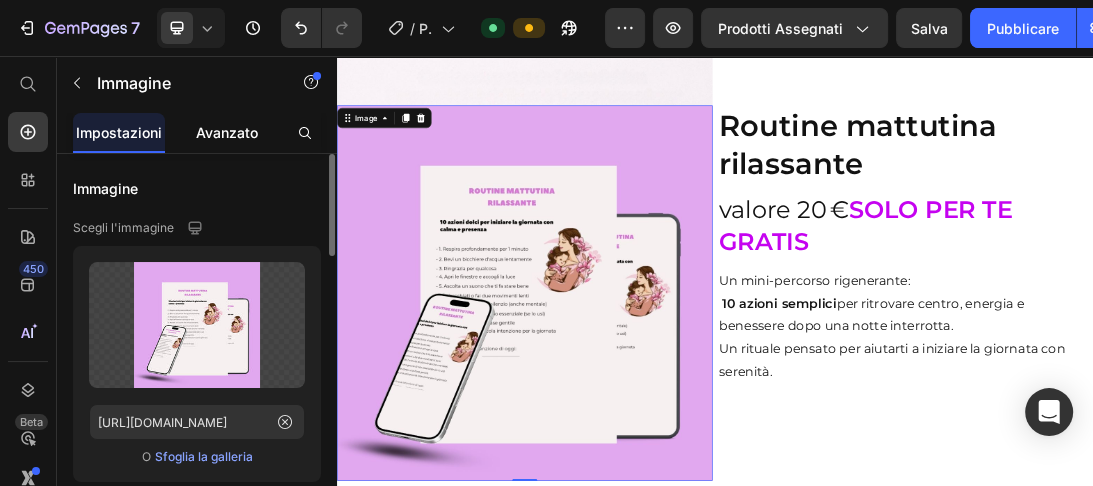 click on "Avanzato" at bounding box center (227, 132) 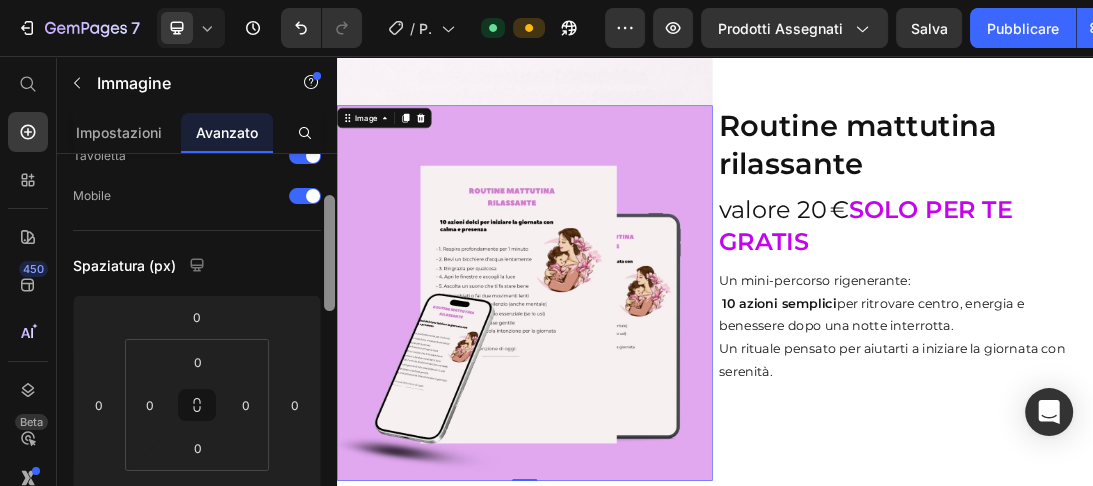 drag, startPoint x: 330, startPoint y: 184, endPoint x: 334, endPoint y: 221, distance: 37.215588 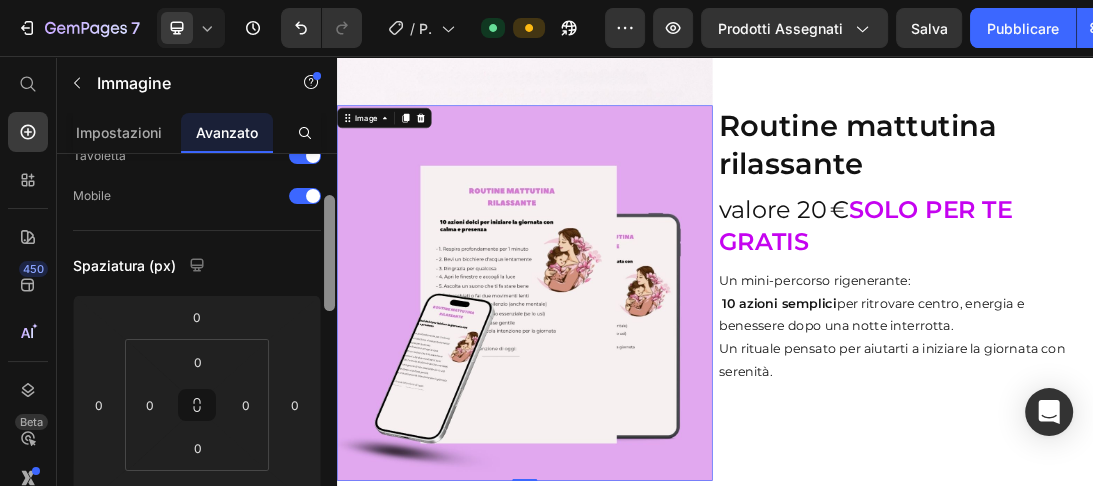 click at bounding box center [329, 253] 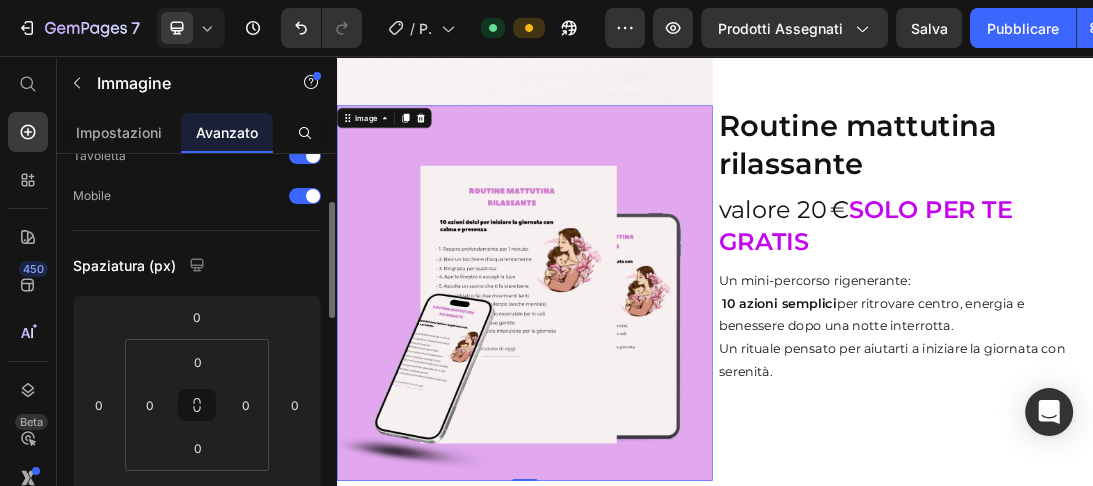 scroll, scrollTop: 130, scrollLeft: 0, axis: vertical 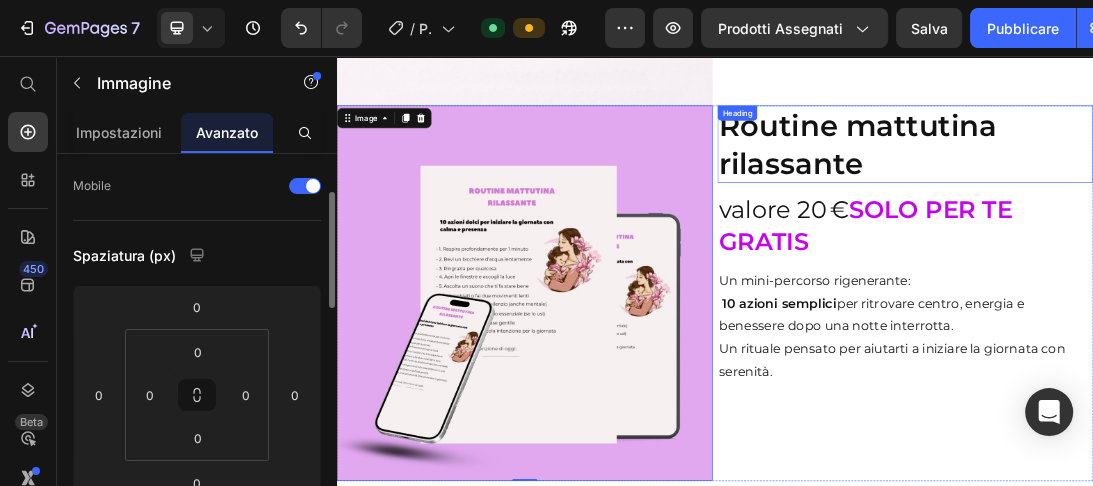 click on "Routine mattutina rilassante" at bounding box center [1239, 196] 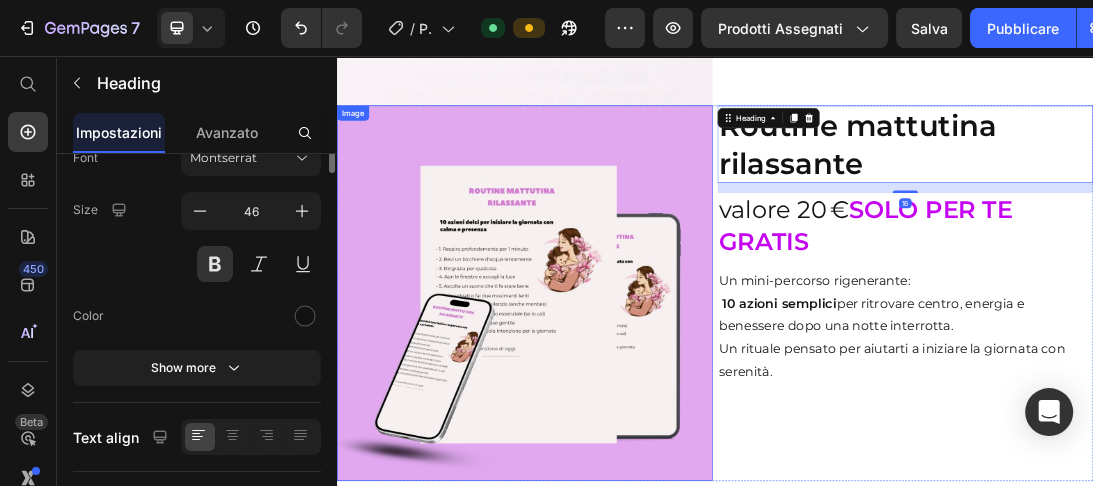 scroll, scrollTop: 0, scrollLeft: 0, axis: both 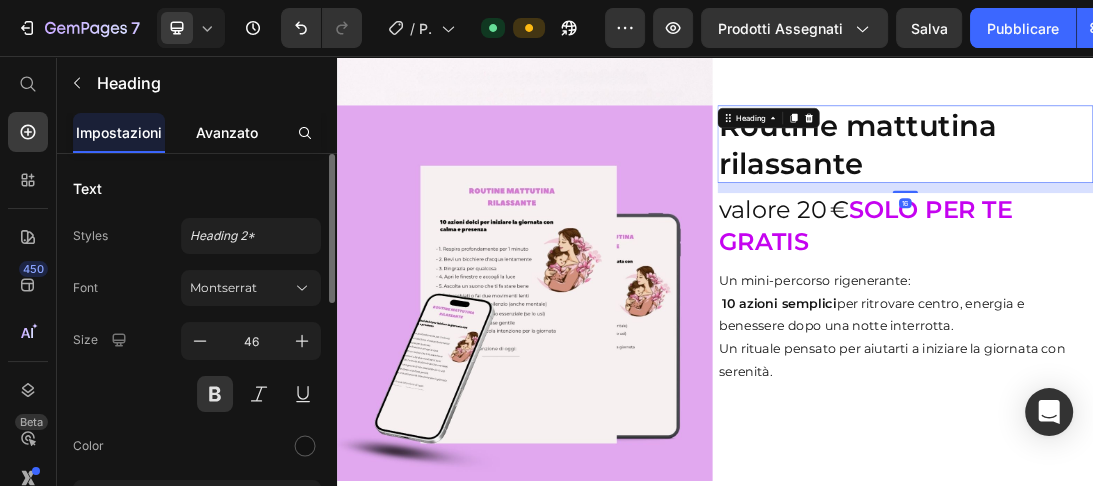 click on "Avanzato" at bounding box center (227, 132) 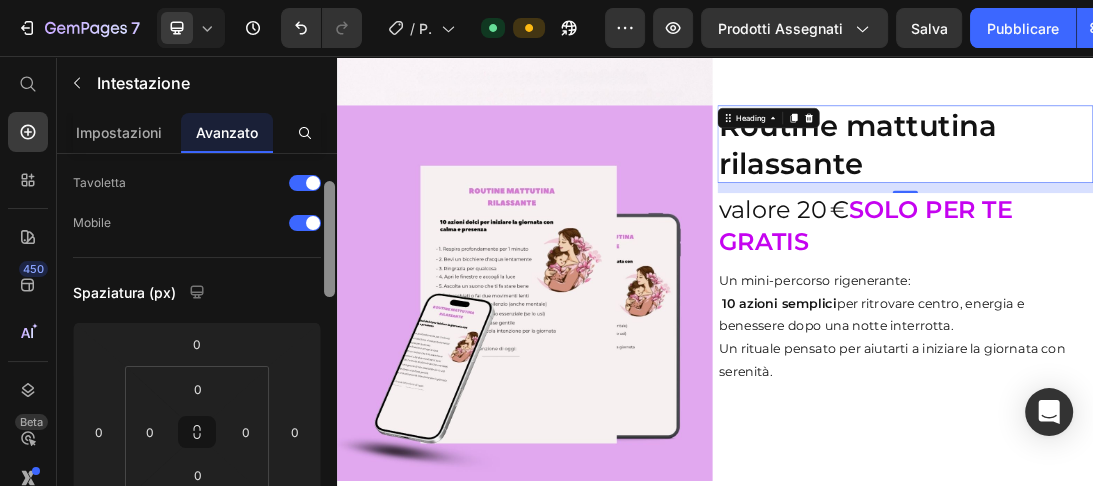 drag, startPoint x: 327, startPoint y: 192, endPoint x: 324, endPoint y: 226, distance: 34.132095 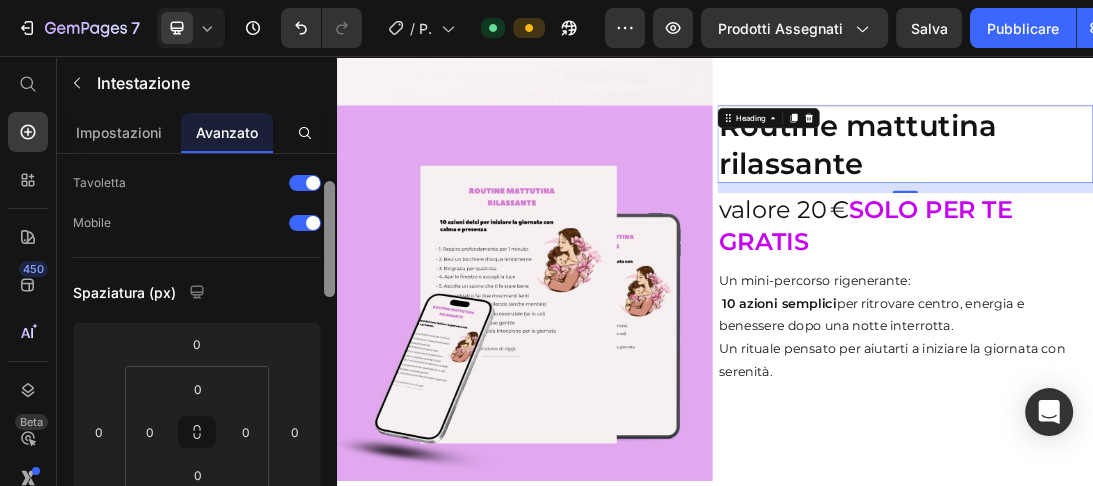 click at bounding box center (329, 239) 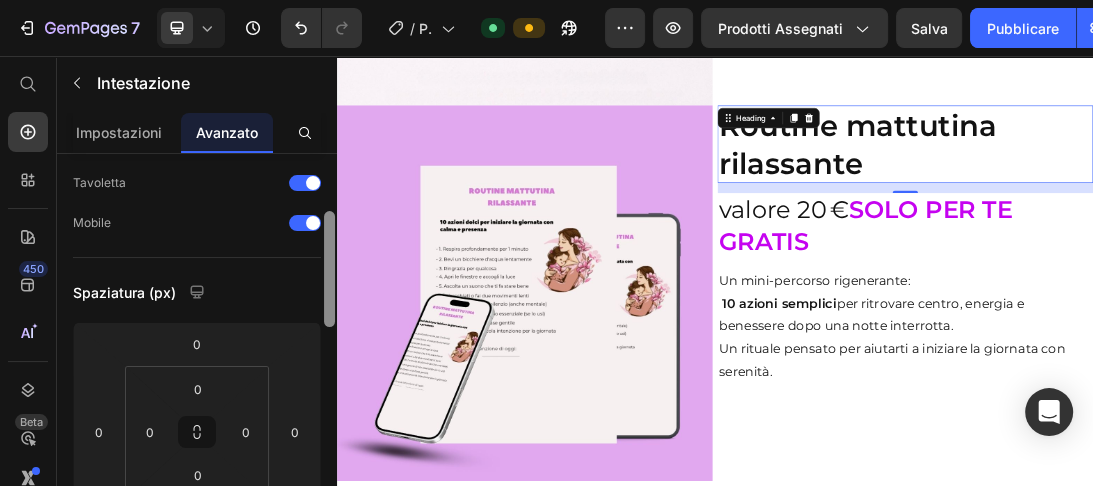 scroll, scrollTop: 116, scrollLeft: 0, axis: vertical 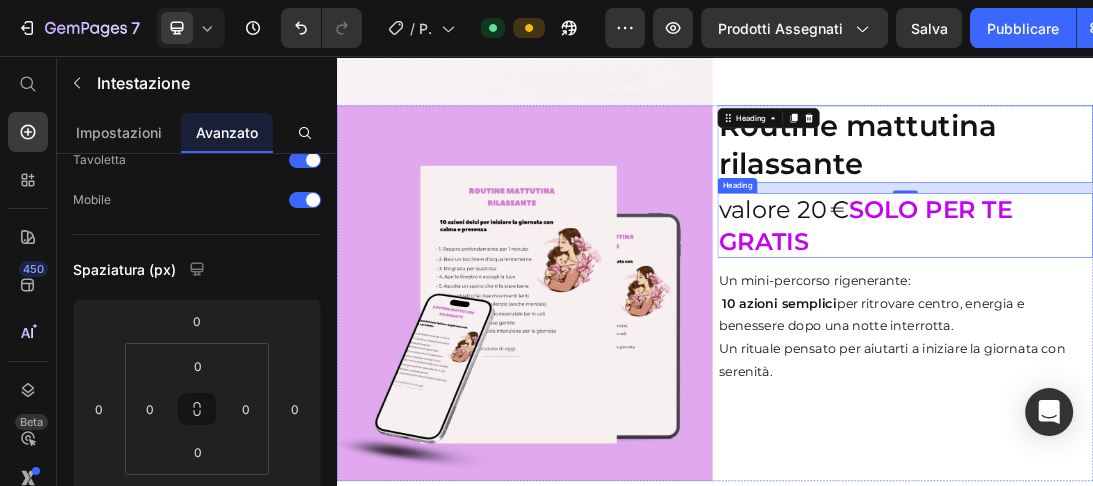 click on "valore 20 €  SOLO PER TE   GRATIS" at bounding box center (1239, 324) 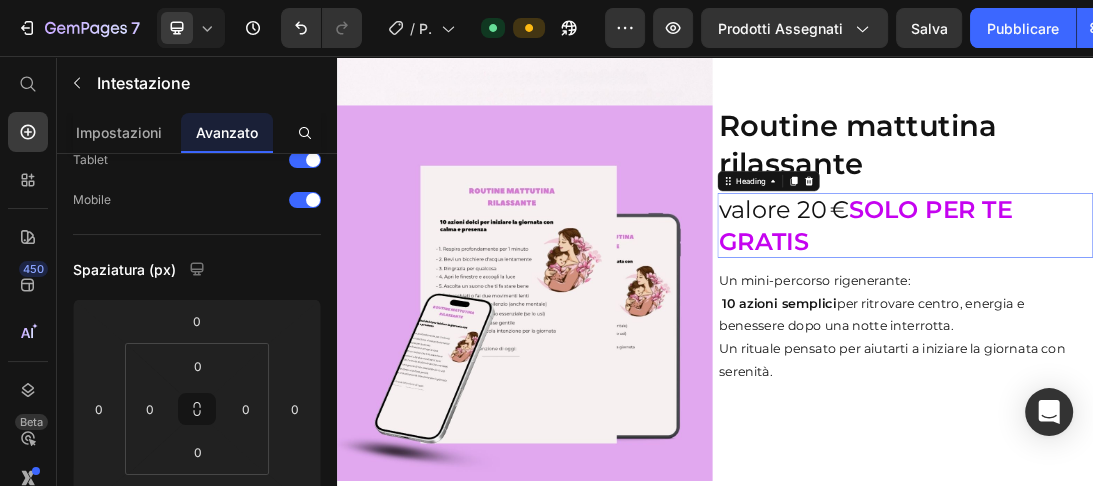 scroll, scrollTop: 116, scrollLeft: 0, axis: vertical 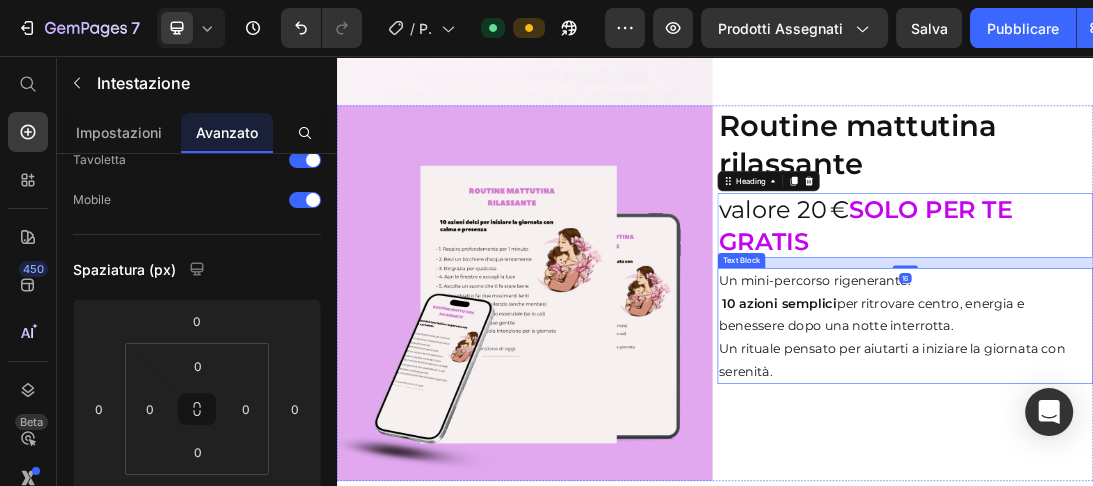 click on "10 azioni semplici  per ritrovare centro, energia e benessere dopo una notte interrotta." at bounding box center (1239, 466) 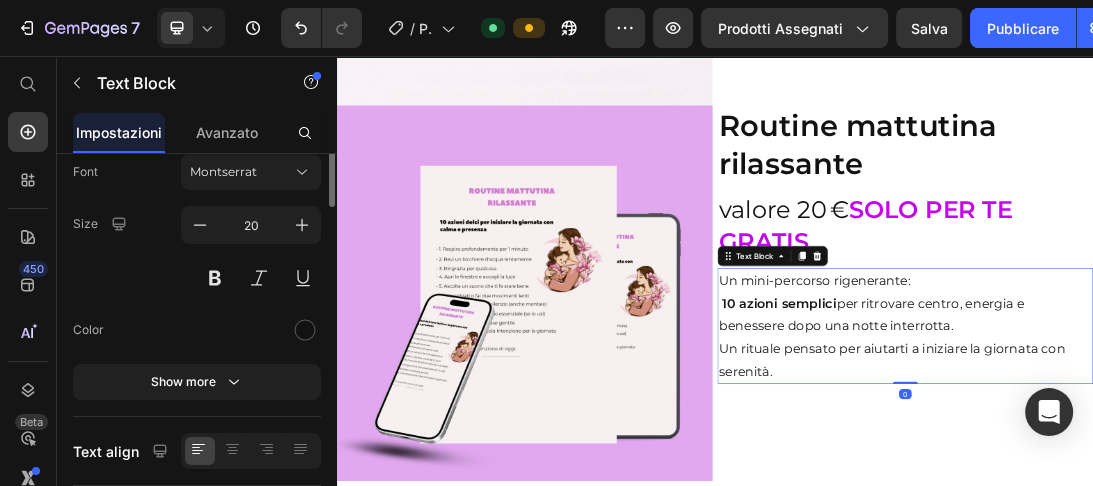 scroll, scrollTop: 0, scrollLeft: 0, axis: both 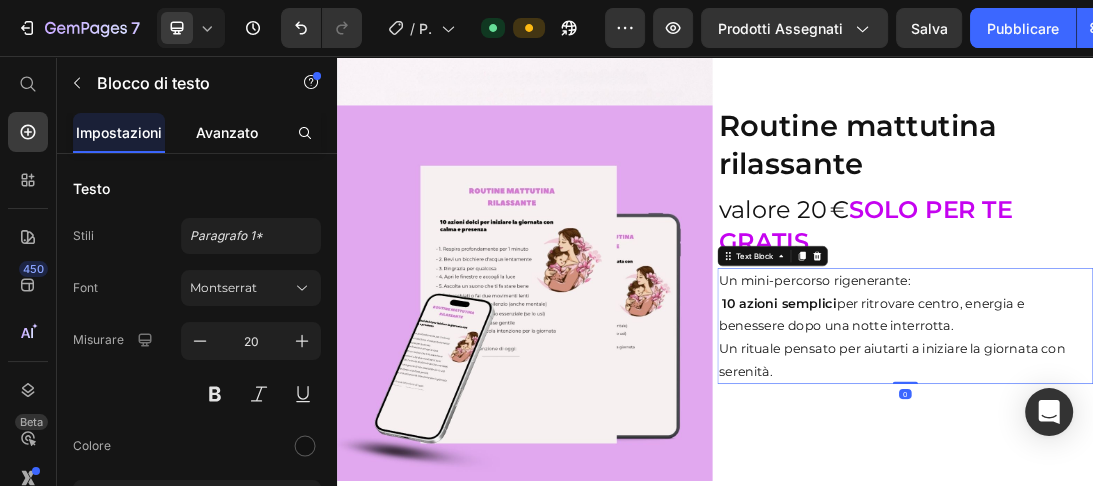 click on "Avanzato" at bounding box center [227, 132] 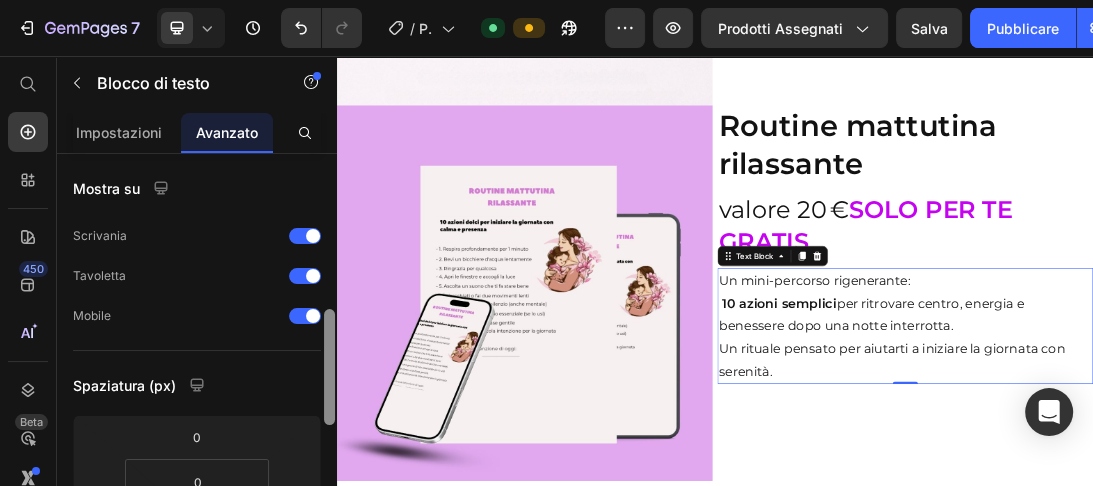 drag, startPoint x: 327, startPoint y: 197, endPoint x: 318, endPoint y: 229, distance: 33.24154 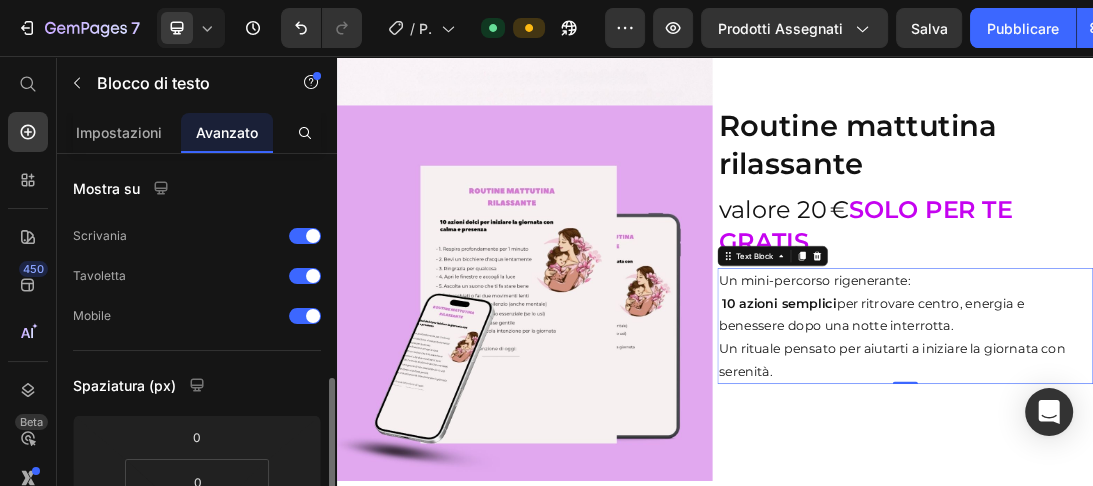 scroll, scrollTop: 173, scrollLeft: 0, axis: vertical 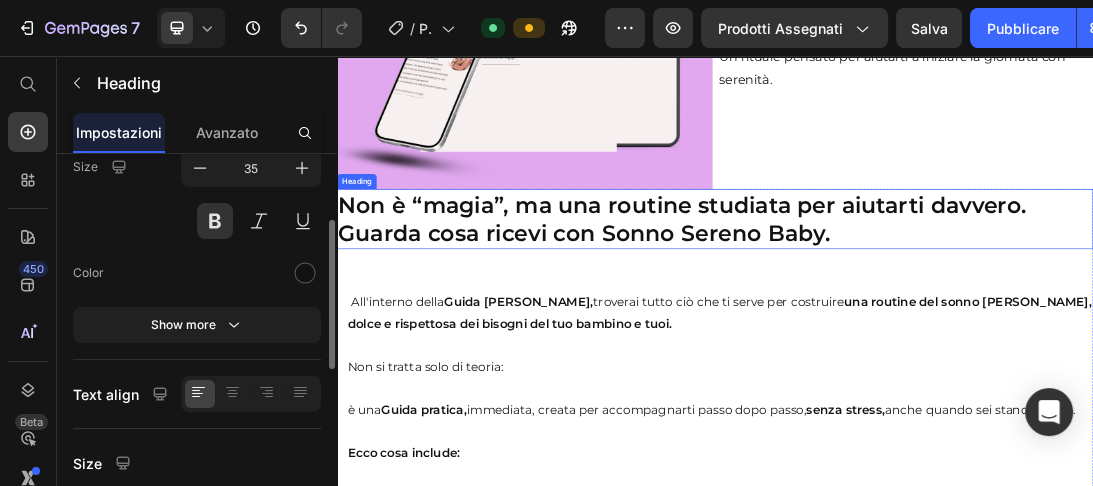 click on "Non è “magia”, ma una routine studiata per aiutarti davvero. Guarda cosa ricevi con Sonno Sereno Baby." at bounding box center (937, 314) 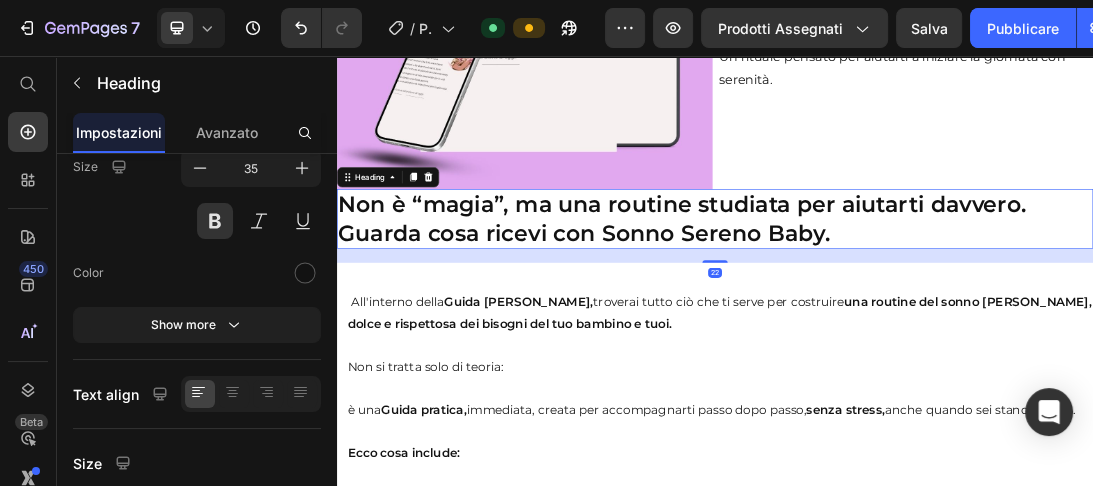 scroll, scrollTop: 0, scrollLeft: 0, axis: both 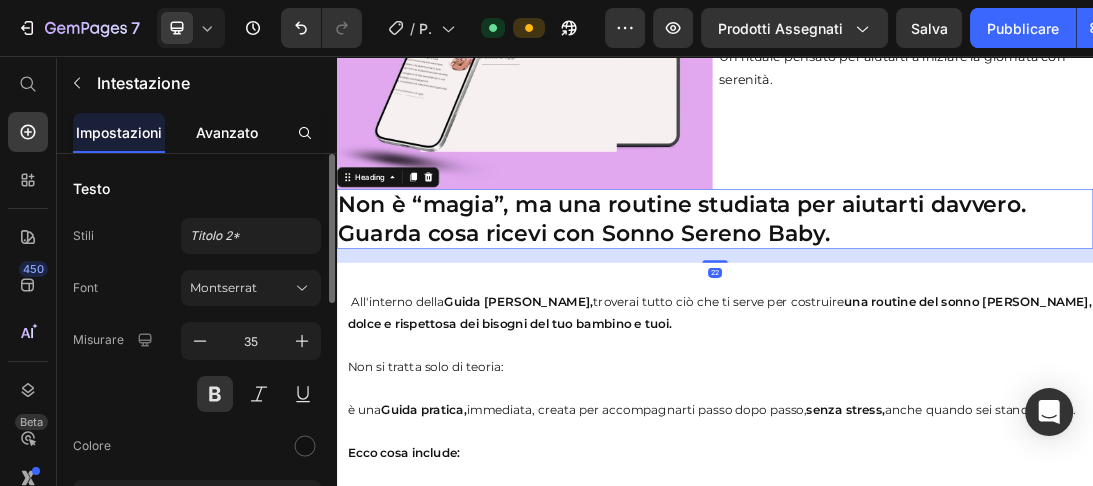 click on "Avanzato" 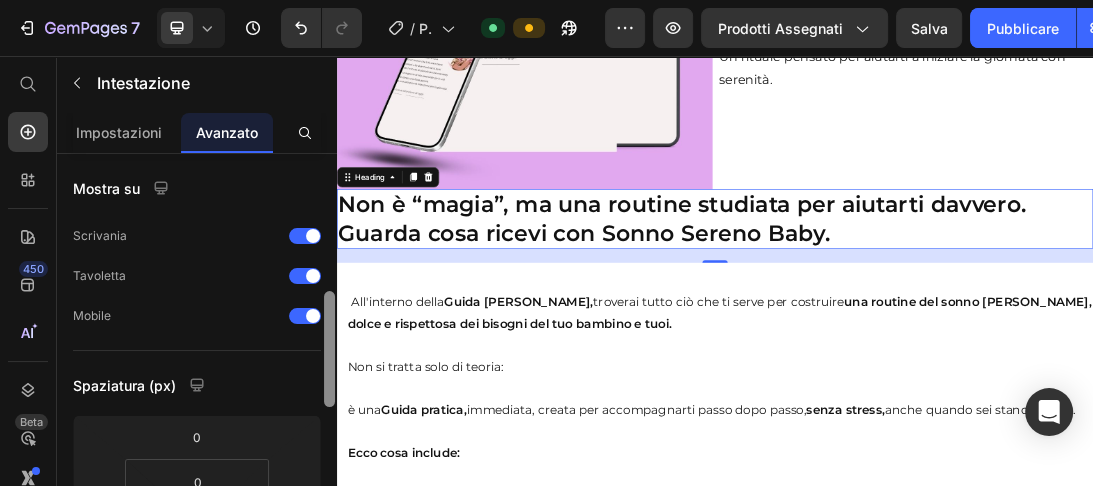 scroll, scrollTop: 106, scrollLeft: 0, axis: vertical 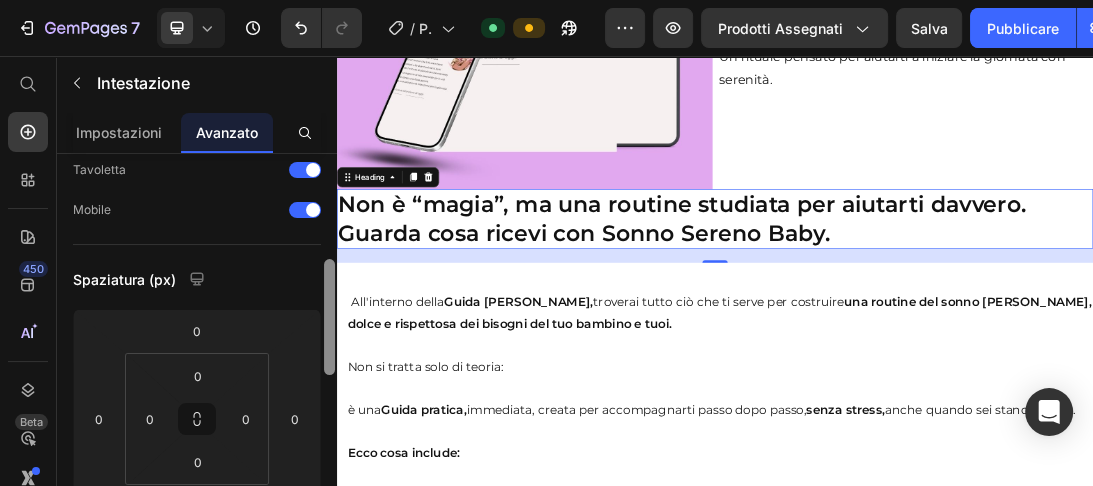 drag, startPoint x: 329, startPoint y: 184, endPoint x: 331, endPoint y: 233, distance: 49.0408 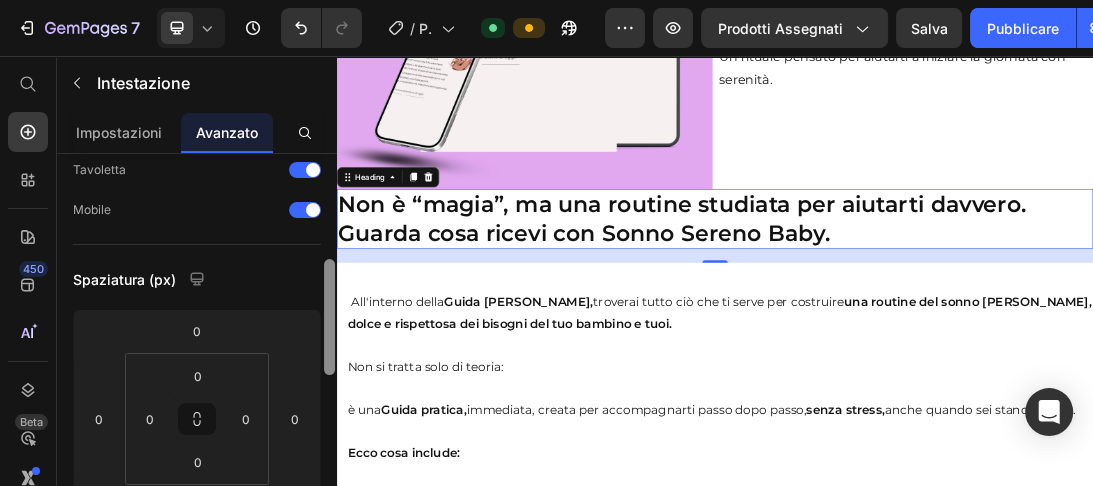 click at bounding box center (329, 317) 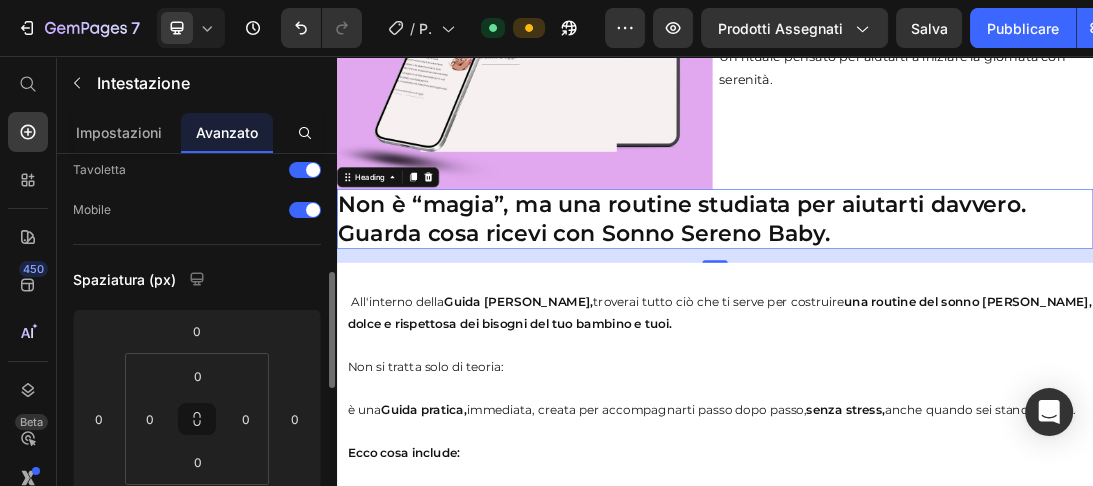 scroll, scrollTop: 173, scrollLeft: 0, axis: vertical 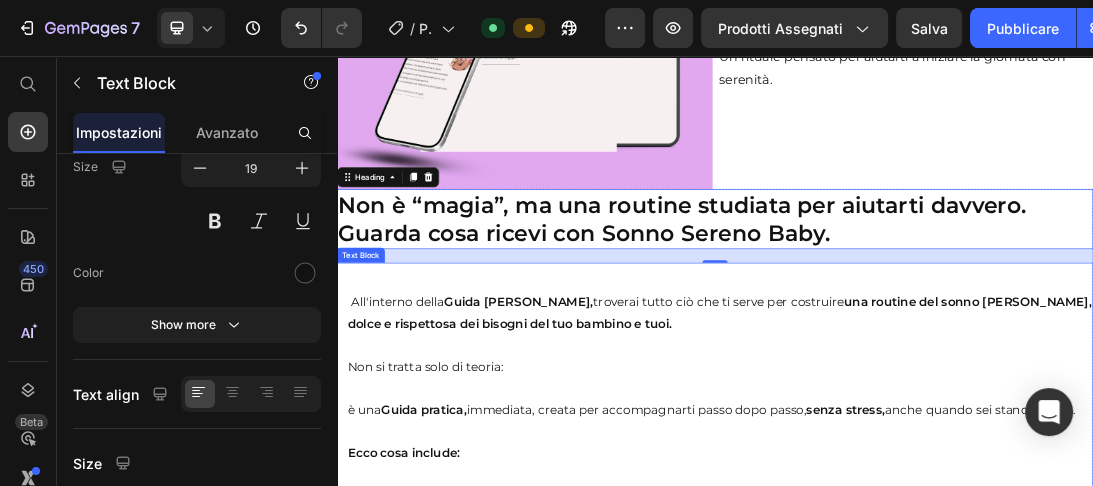 click on "All'interno della  Guida Sonno Sereno,  troverai tutto ciò che ti serve per costruire  una routine del sonno serena, dolce e rispettosa dei bisogni del tuo bambino e tuoi." at bounding box center (944, 447) 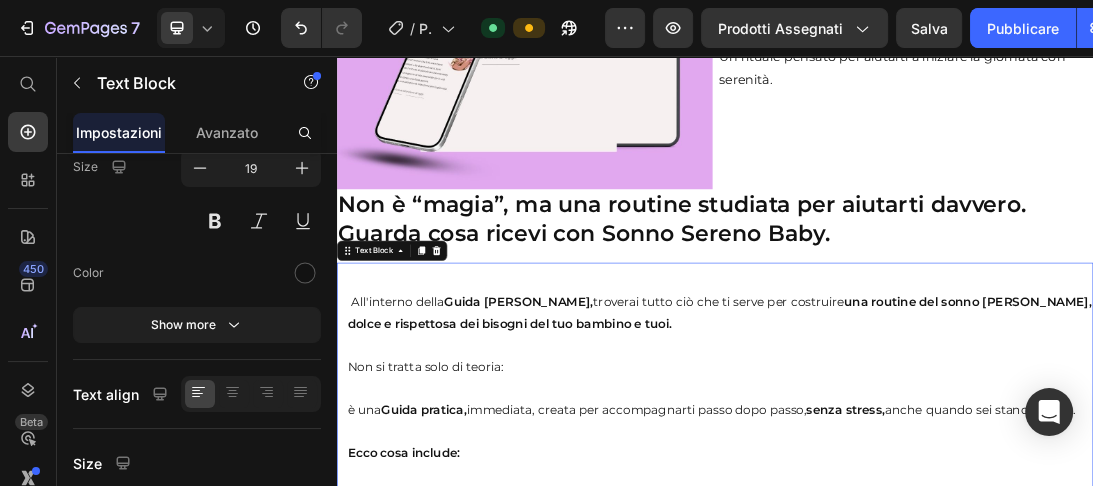 scroll, scrollTop: 0, scrollLeft: 0, axis: both 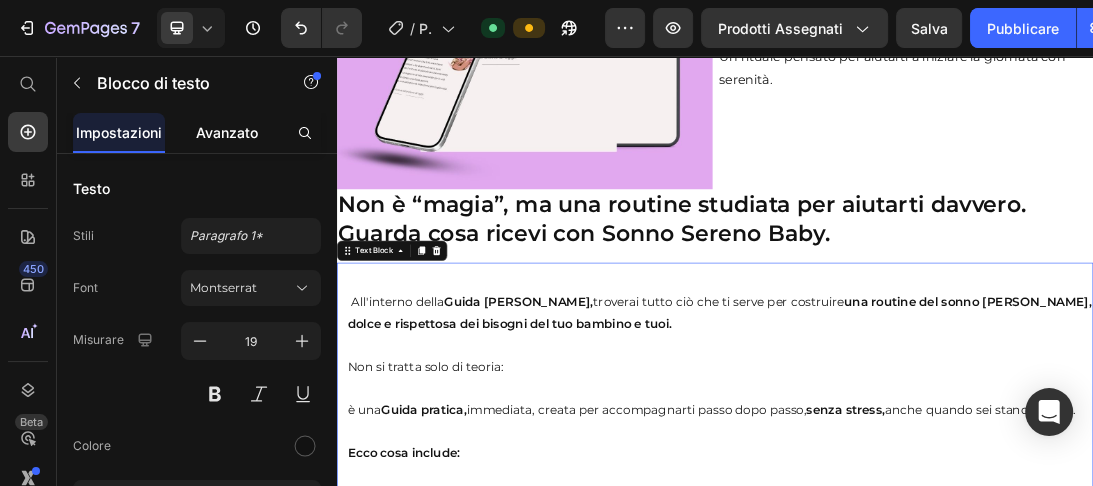 click on "Avanzato" at bounding box center [227, 132] 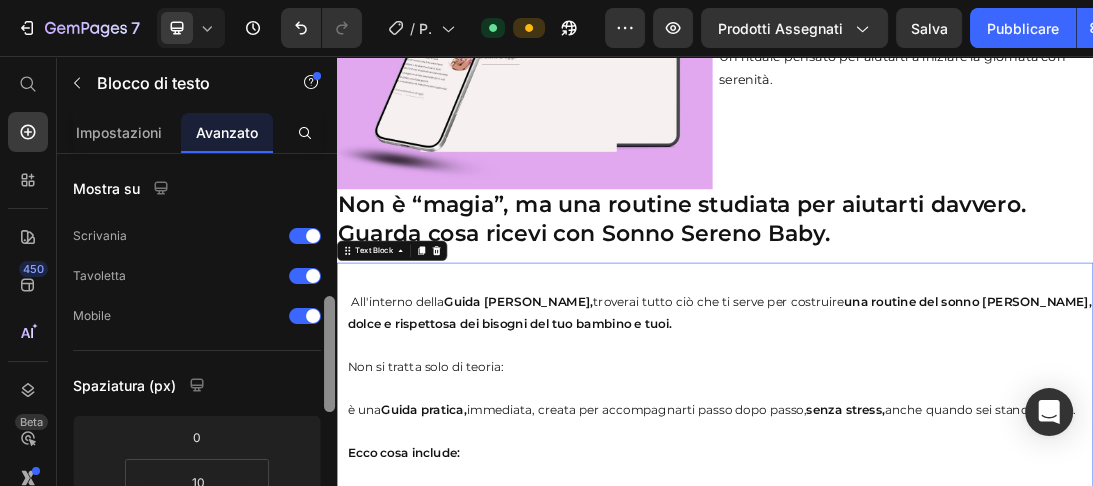 drag, startPoint x: 328, startPoint y: 204, endPoint x: 330, endPoint y: 261, distance: 57.035076 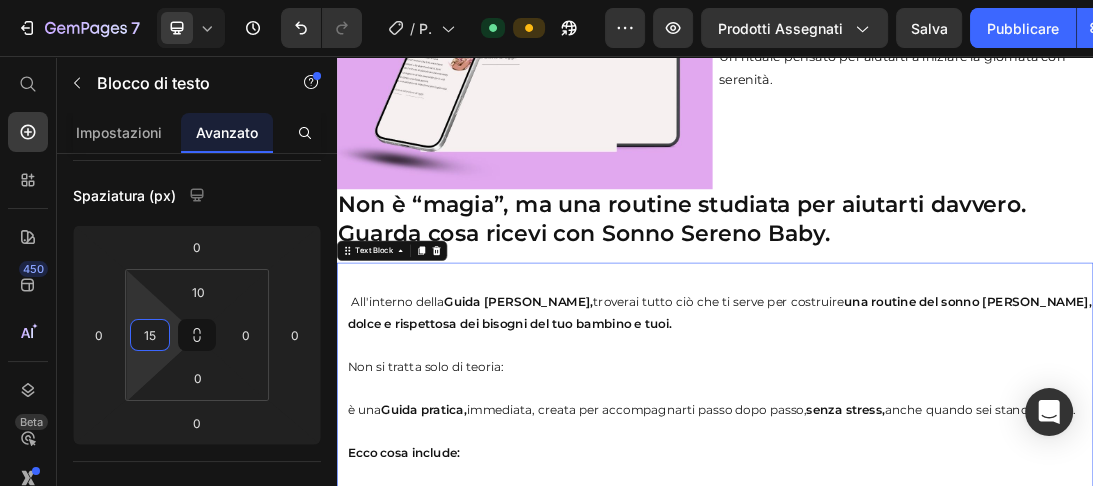 click on "15" at bounding box center [150, 335] 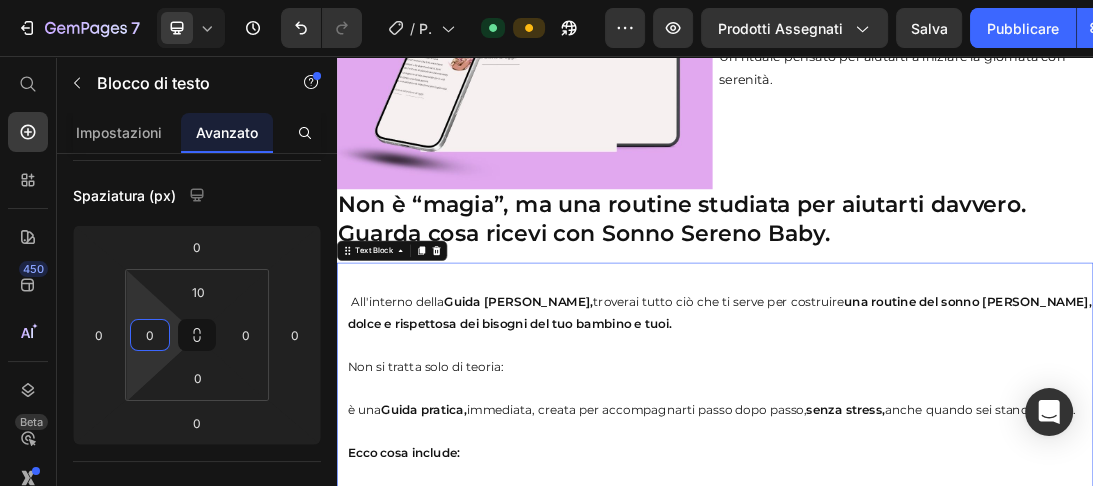 type on "0" 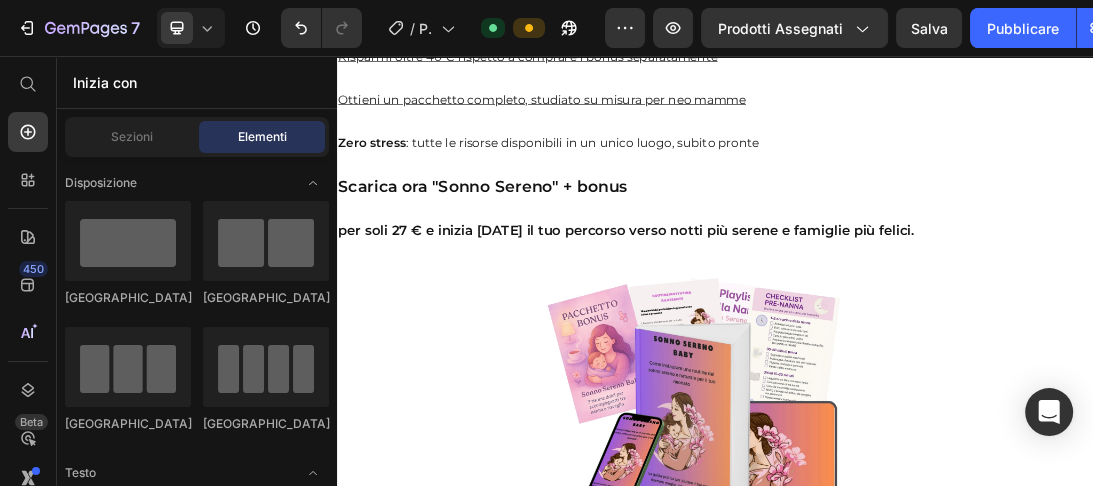 scroll, scrollTop: 15736, scrollLeft: 0, axis: vertical 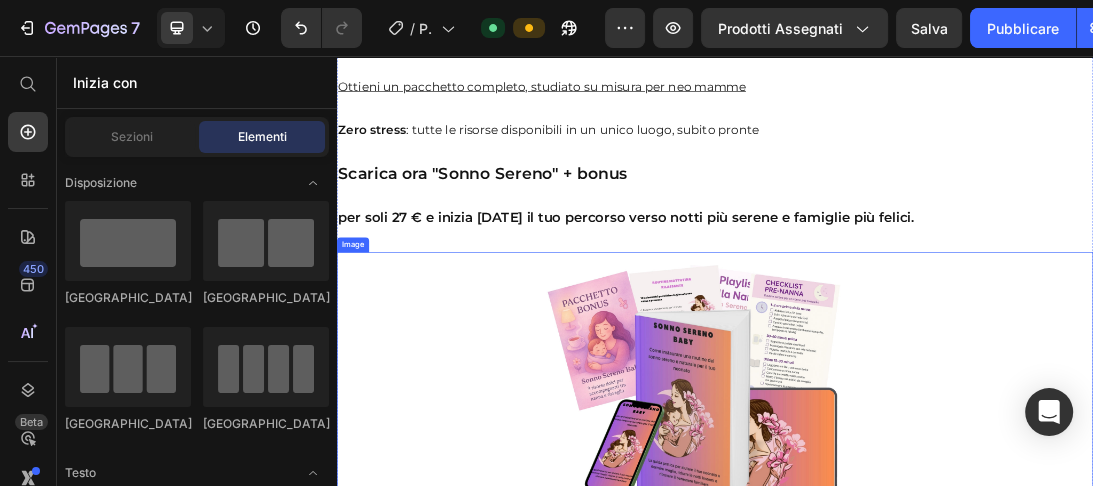 click at bounding box center (937, 584) 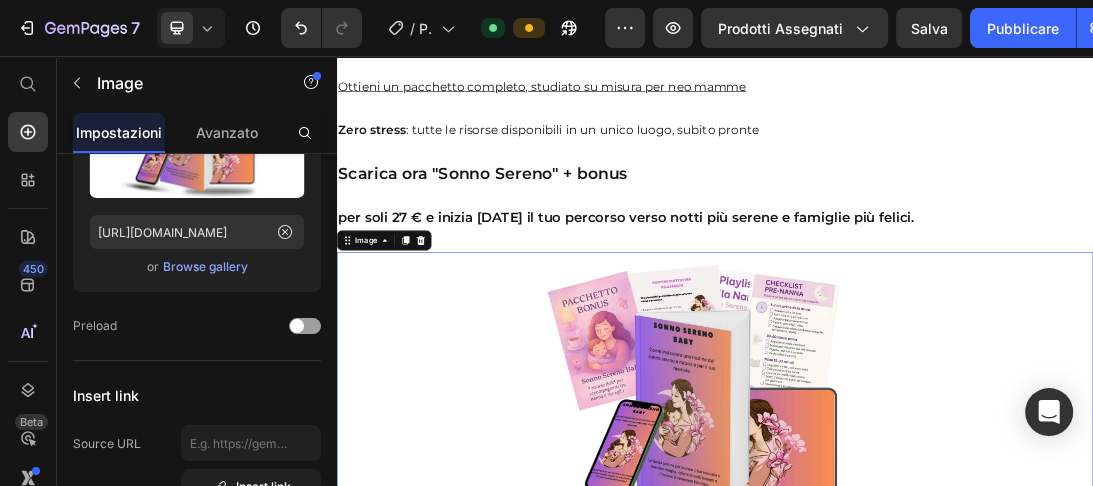 scroll, scrollTop: 0, scrollLeft: 0, axis: both 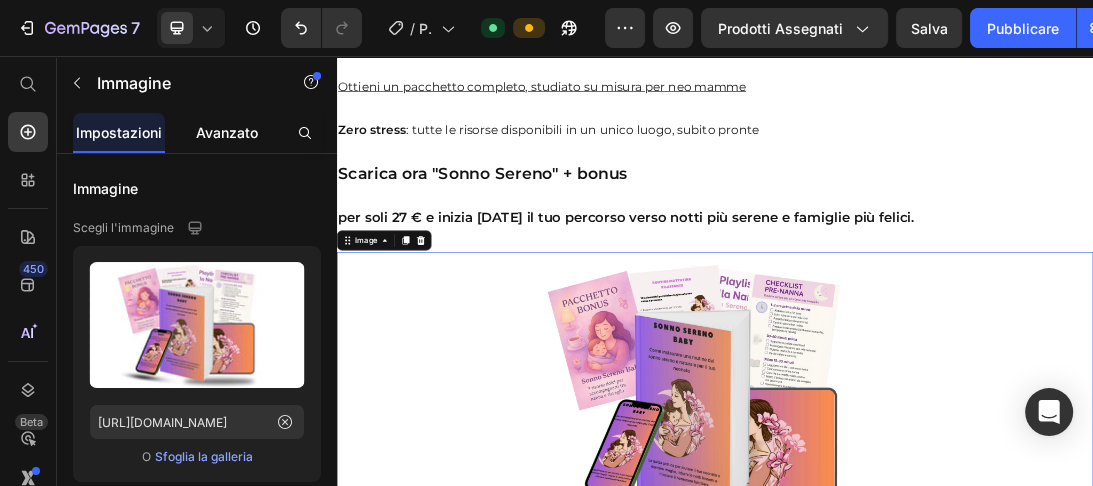 click on "Avanzato" at bounding box center [227, 132] 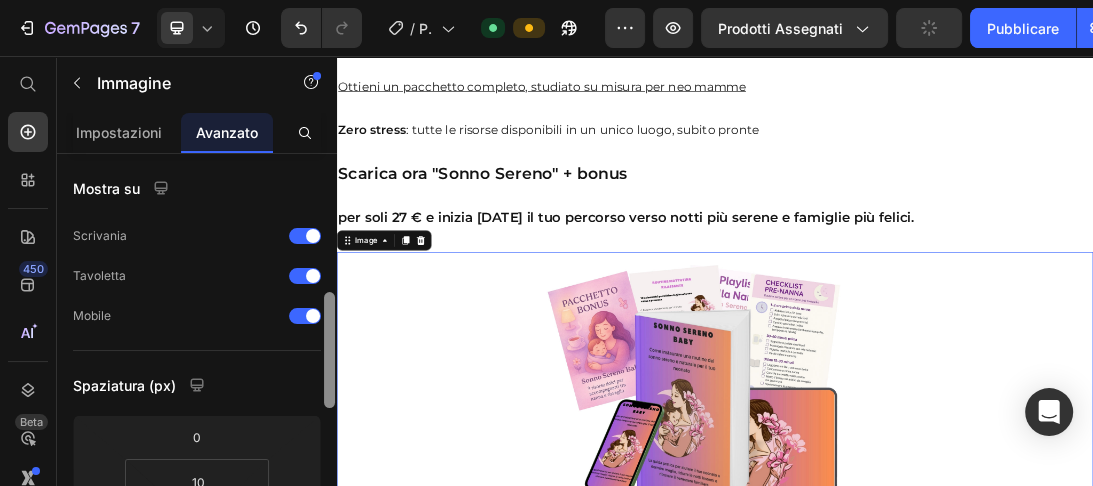 scroll, scrollTop: 127, scrollLeft: 0, axis: vertical 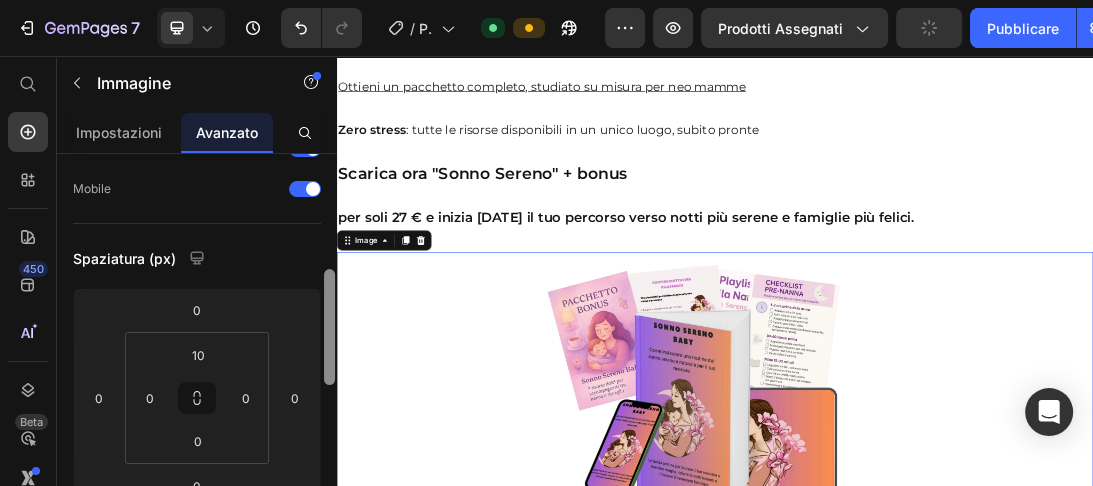 drag, startPoint x: 328, startPoint y: 180, endPoint x: 328, endPoint y: 239, distance: 59 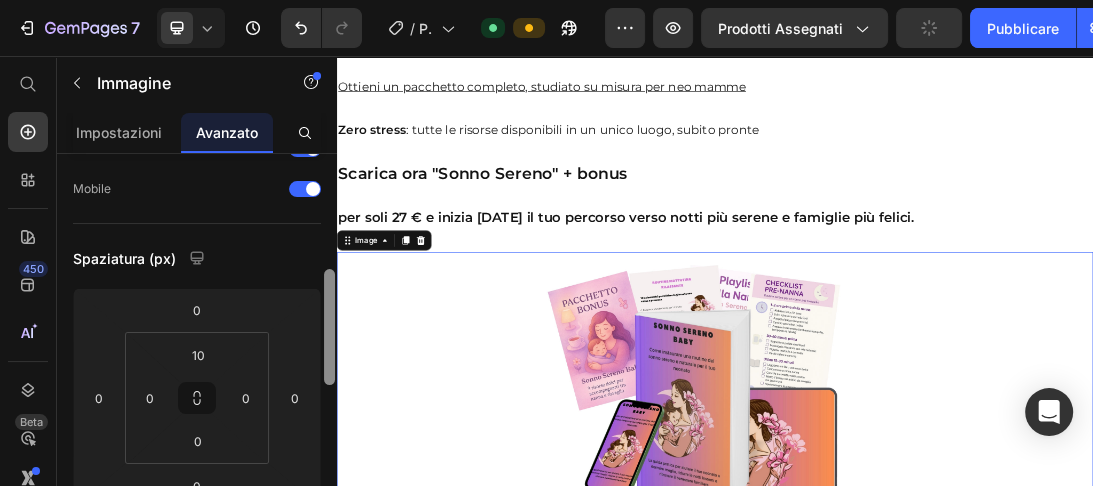 click at bounding box center (329, 327) 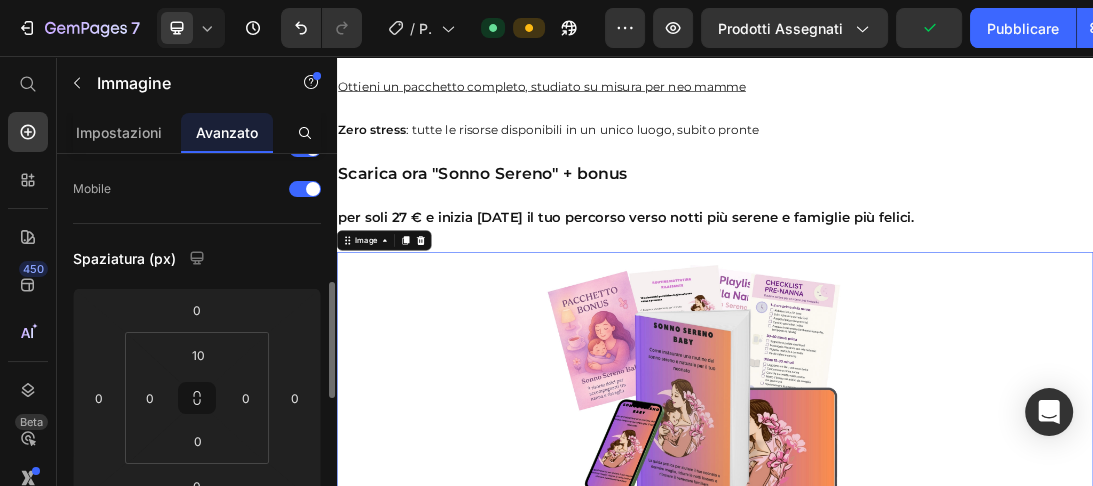 scroll, scrollTop: 197, scrollLeft: 0, axis: vertical 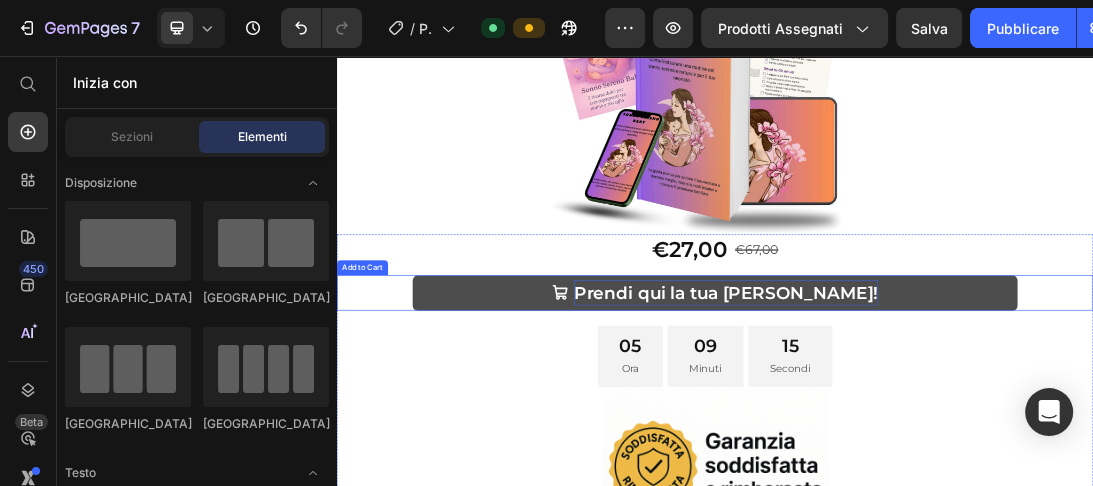 click on "Prendi qui la tua [PERSON_NAME]!" at bounding box center [954, 432] 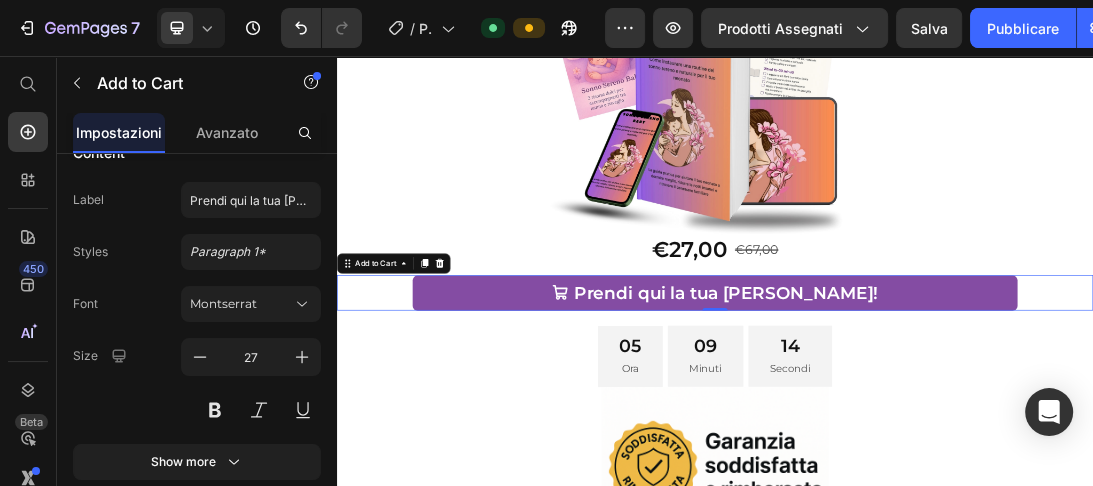 scroll, scrollTop: 0, scrollLeft: 0, axis: both 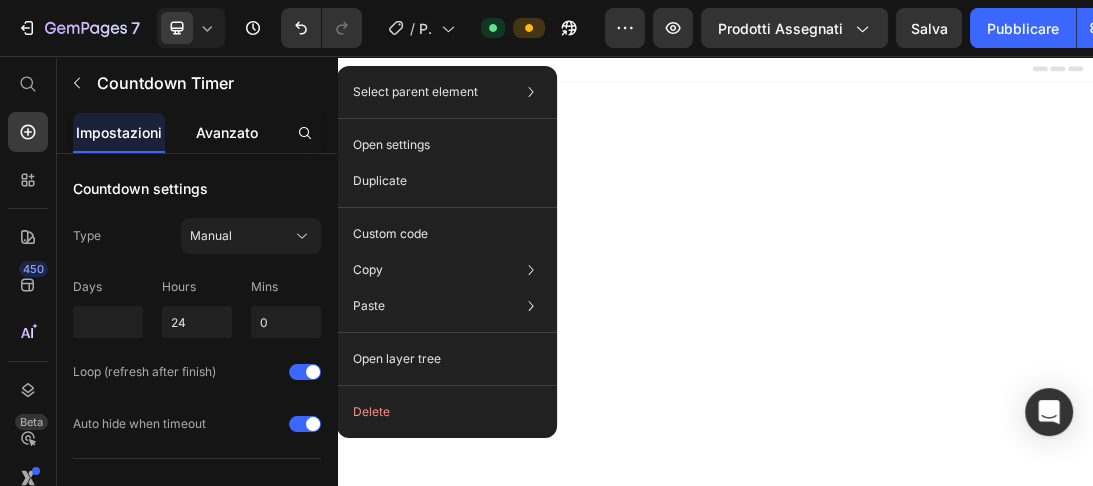 click on "Avanzato" 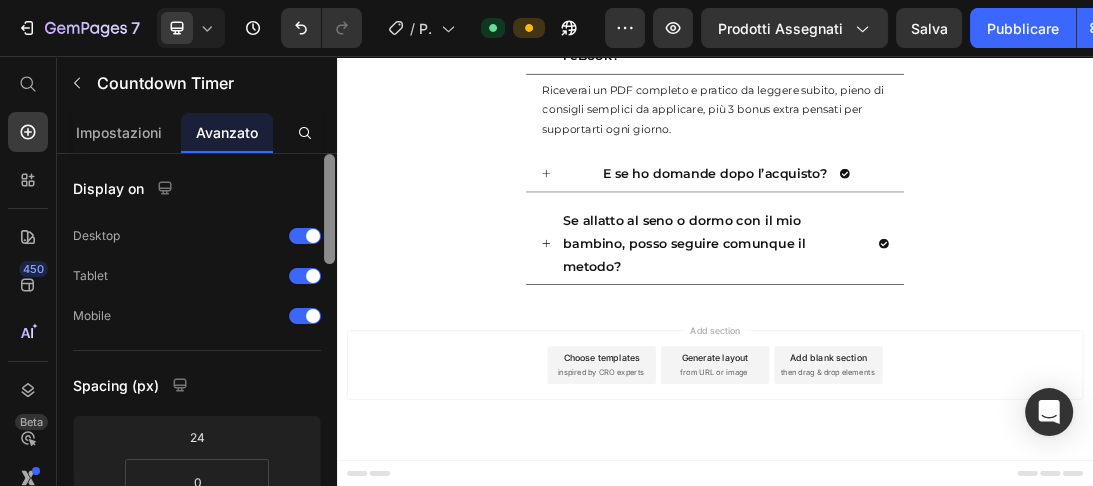 scroll, scrollTop: 16197, scrollLeft: 0, axis: vertical 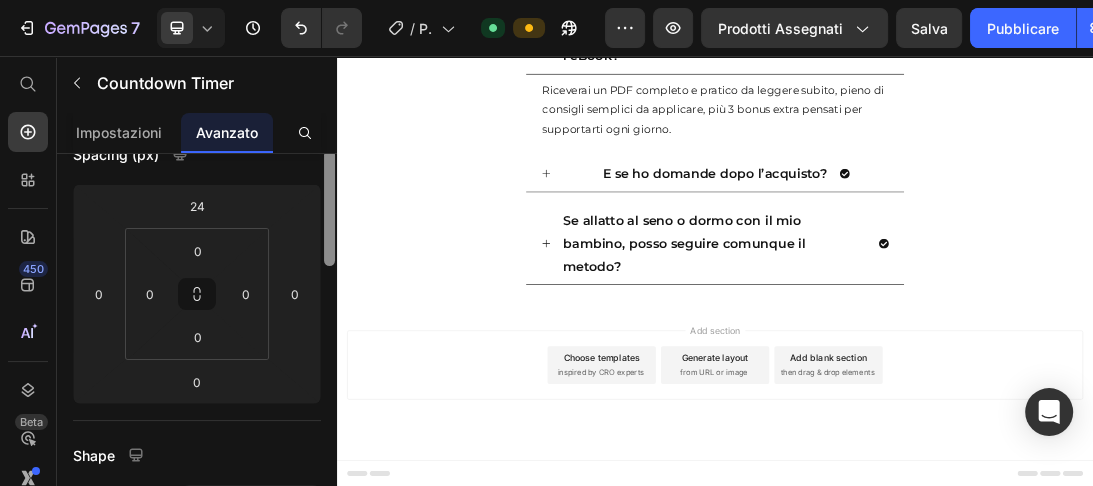 drag, startPoint x: 329, startPoint y: 175, endPoint x: 329, endPoint y: 240, distance: 65 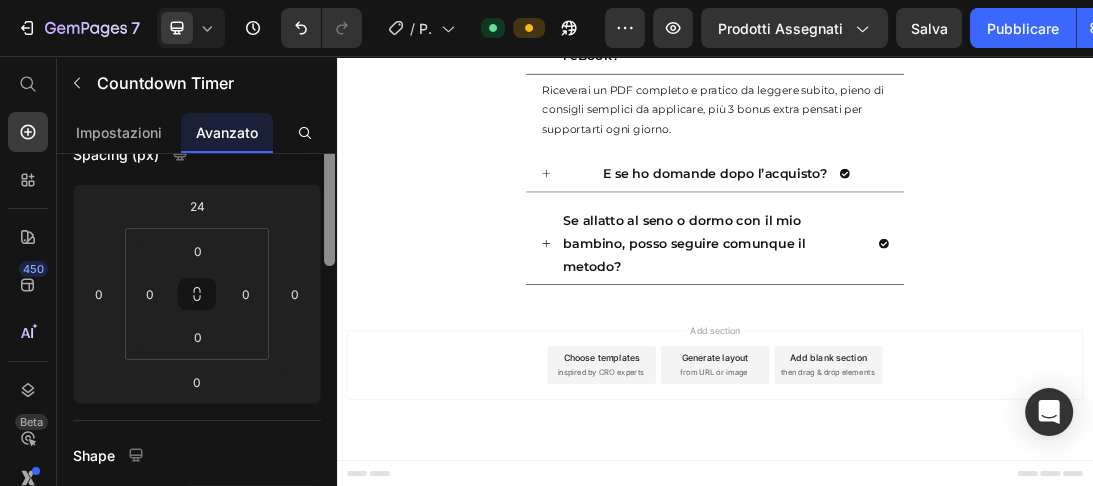click at bounding box center [329, 208] 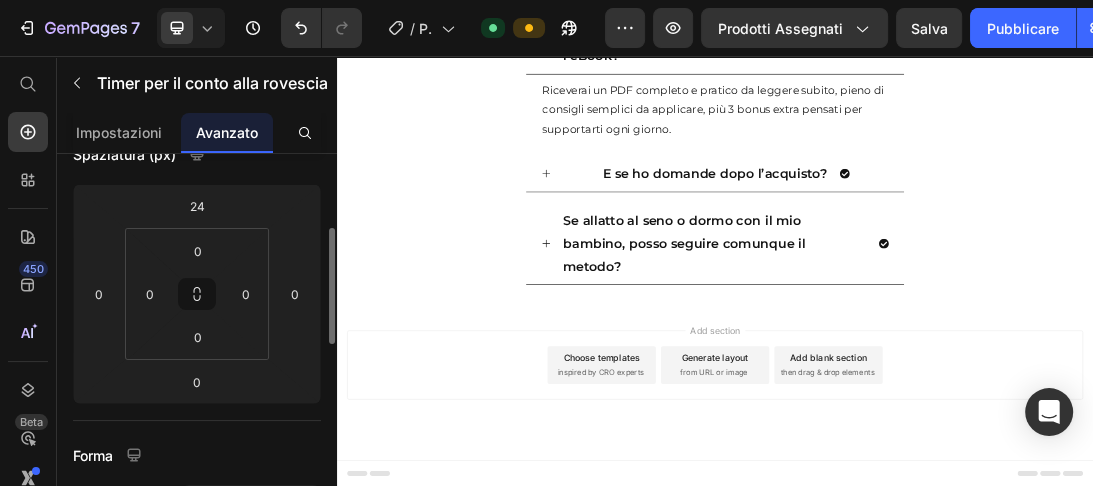 scroll, scrollTop: 235, scrollLeft: 0, axis: vertical 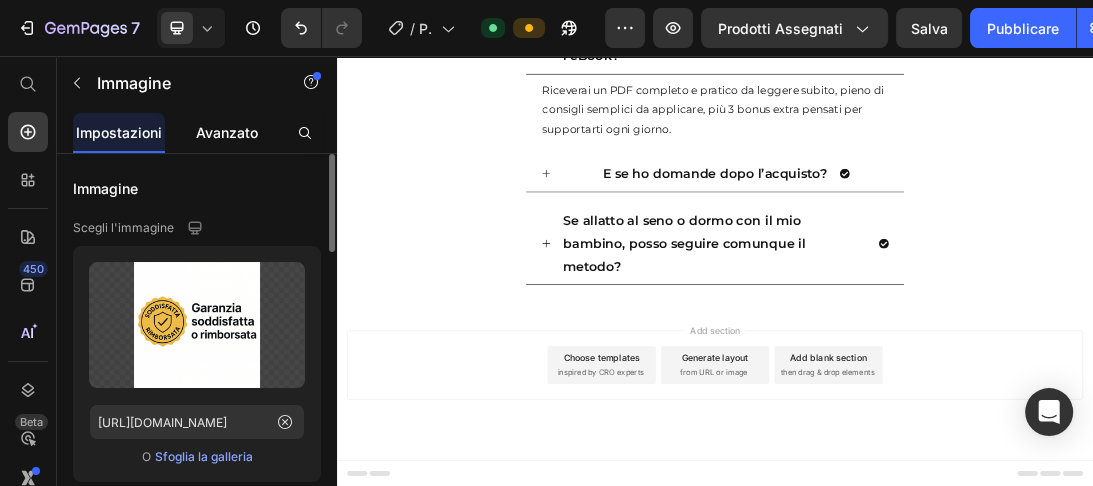 click on "Avanzato" 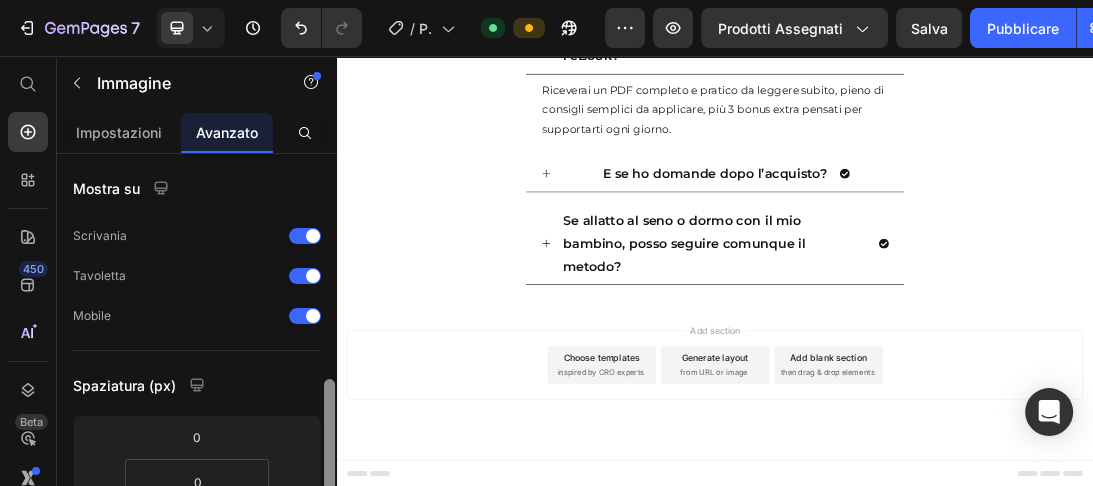 drag, startPoint x: 328, startPoint y: 180, endPoint x: 332, endPoint y: 242, distance: 62.1289 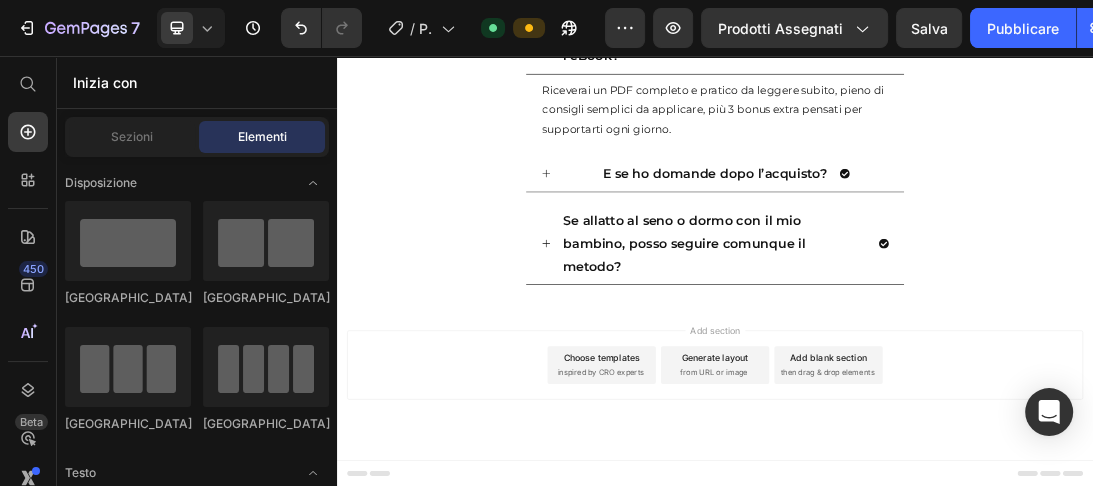 scroll, scrollTop: 16592, scrollLeft: 0, axis: vertical 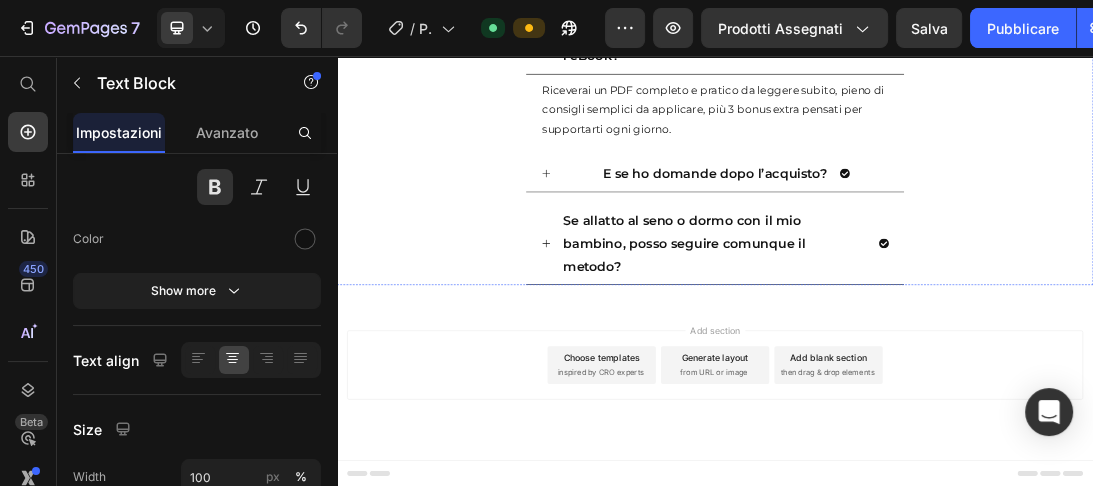 click on "hai 14 giorni per provare Sonno Sereno [DOMAIN_NAME] non rispecchia le tue aspettative,TI RIMBORSIAMO.nessuna pressione,solo supporto." at bounding box center (937, -273) 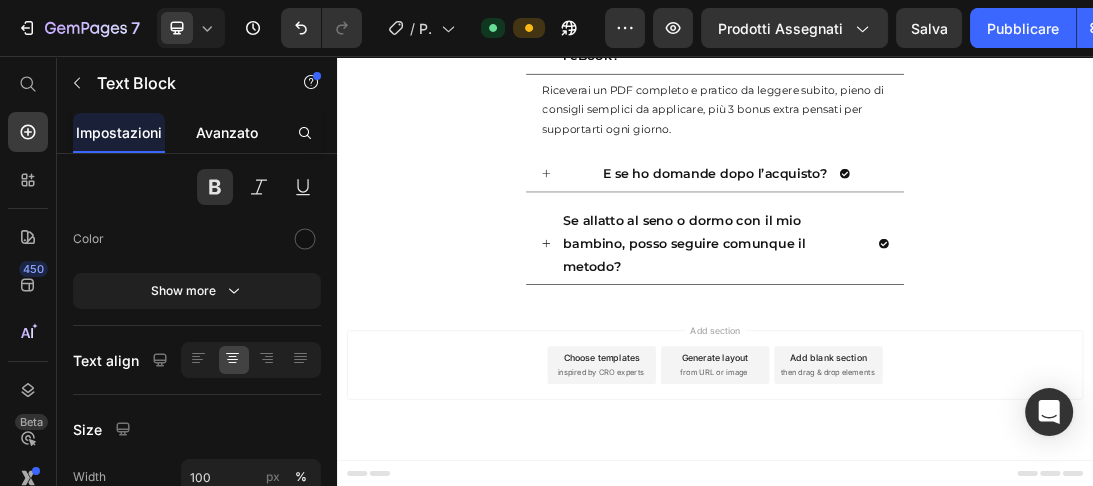 scroll, scrollTop: 0, scrollLeft: 0, axis: both 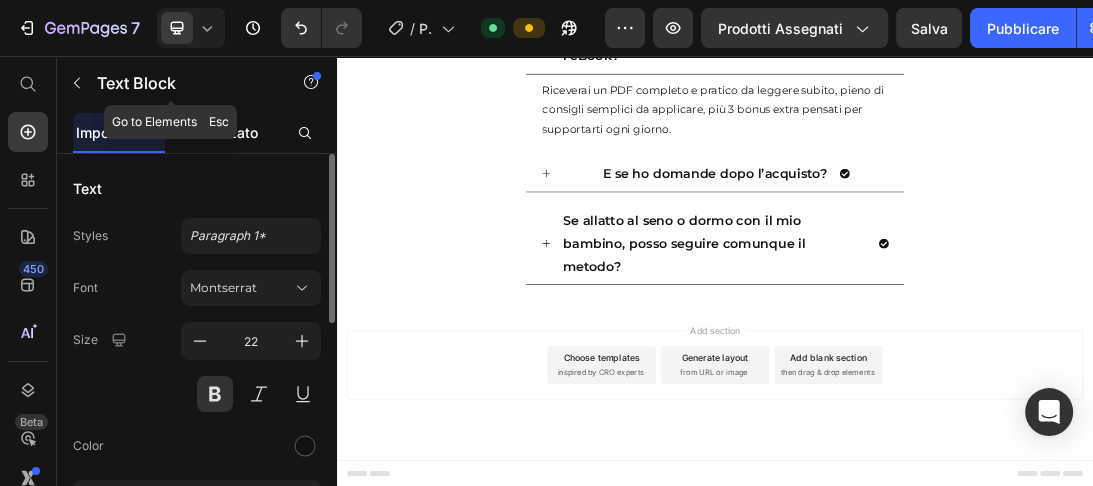 click on "Avanzato" at bounding box center (227, 132) 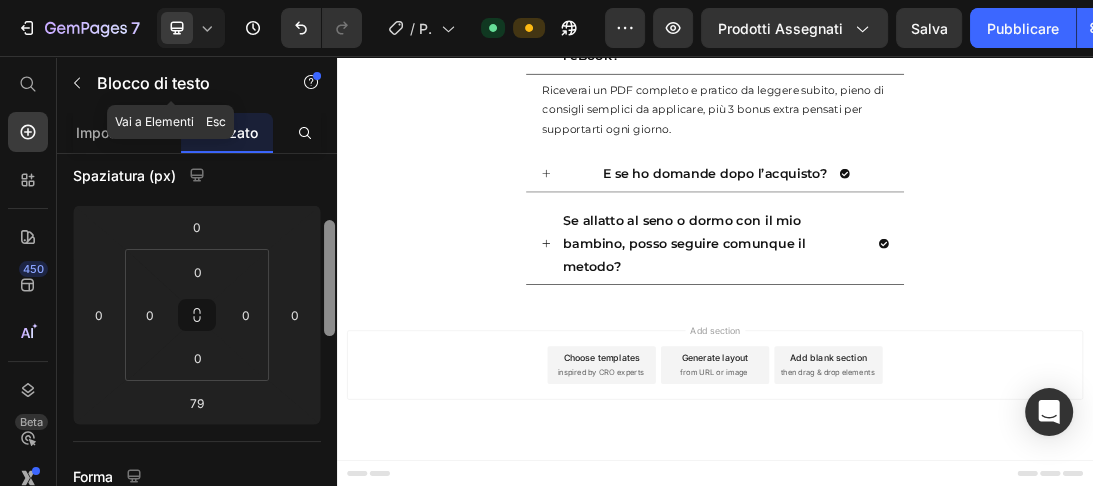 scroll, scrollTop: 213, scrollLeft: 0, axis: vertical 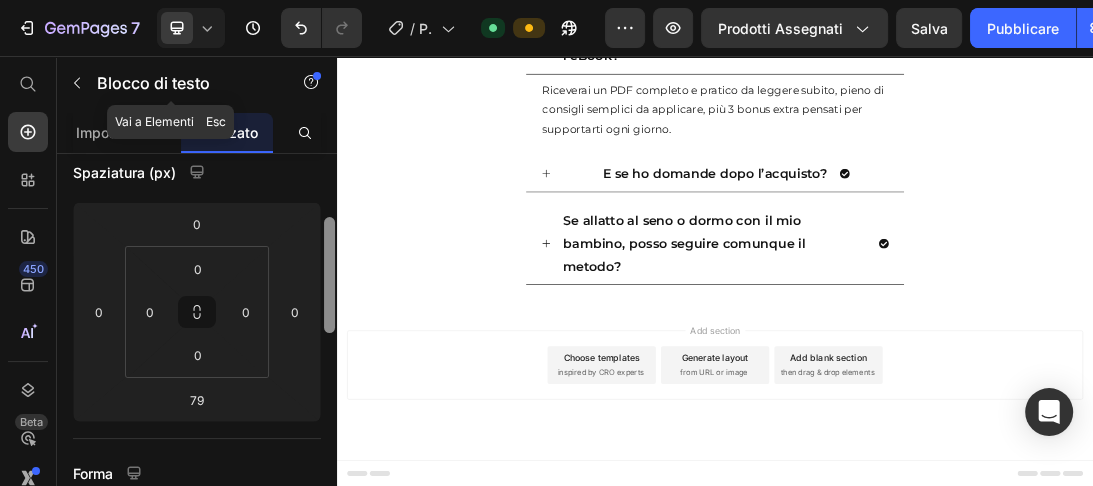 drag, startPoint x: 327, startPoint y: 172, endPoint x: 324, endPoint y: 236, distance: 64.070274 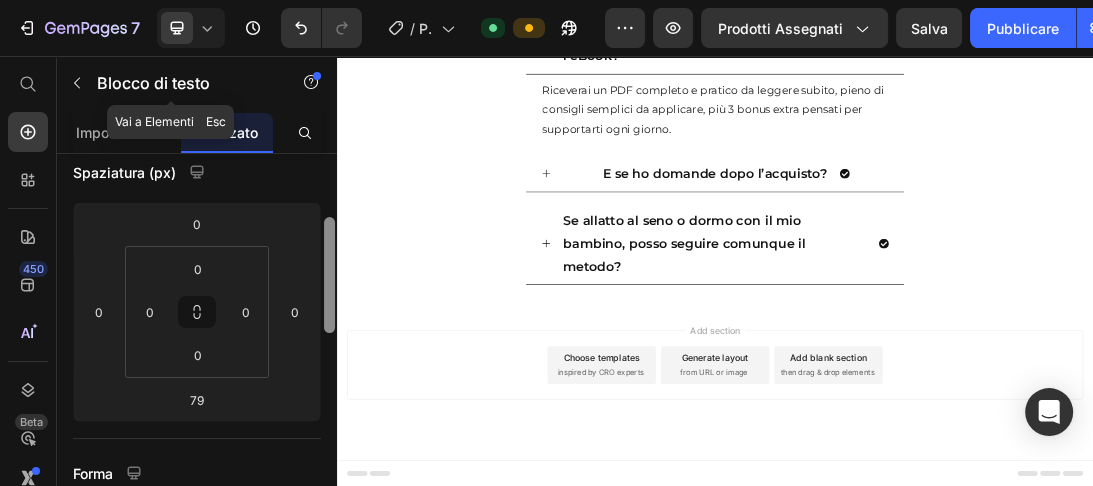 click at bounding box center [329, 275] 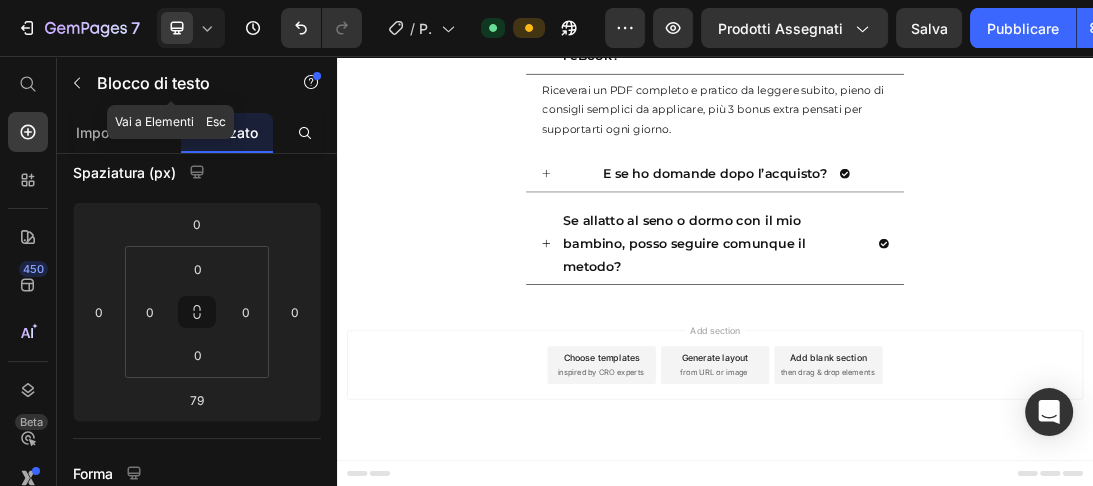 click on "Domande frequenti" at bounding box center (937, -121) 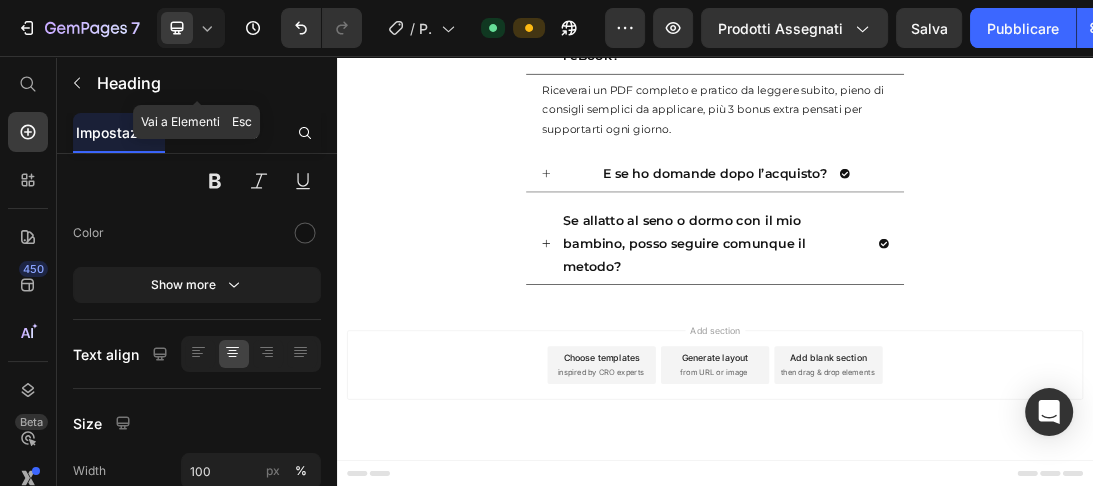 scroll, scrollTop: 0, scrollLeft: 0, axis: both 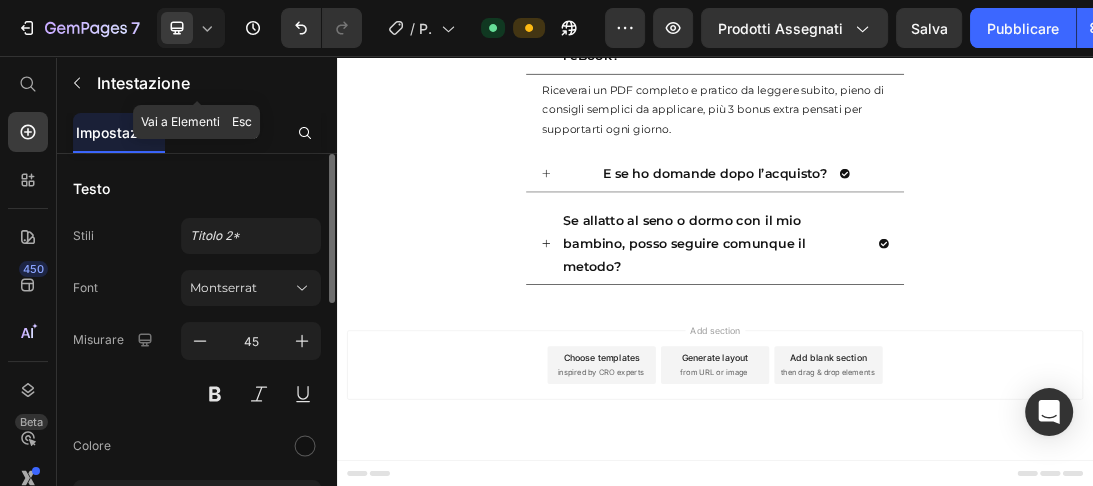 click on "Avanzato" 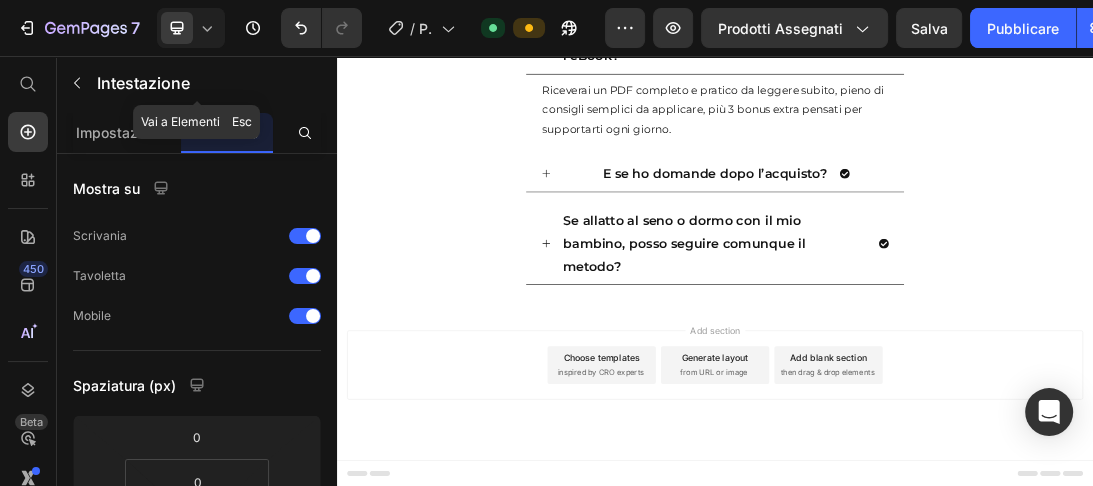 drag, startPoint x: 330, startPoint y: 206, endPoint x: 327, endPoint y: 292, distance: 86.05231 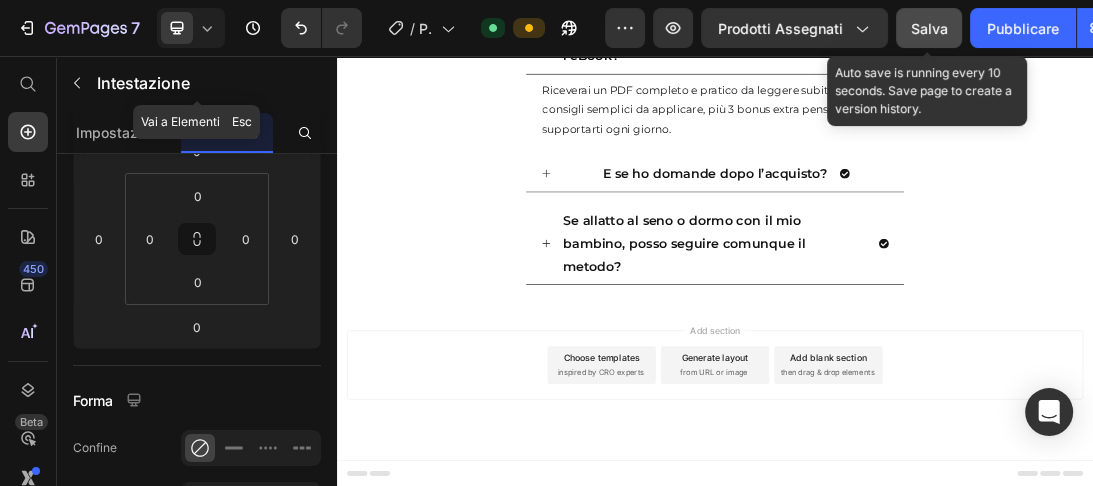 click on "Salva" at bounding box center (929, 28) 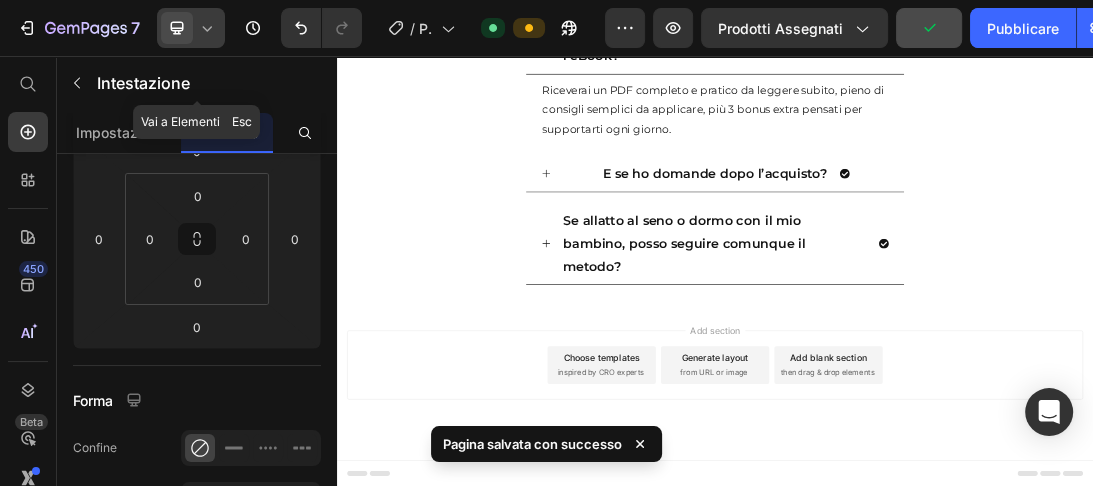 click 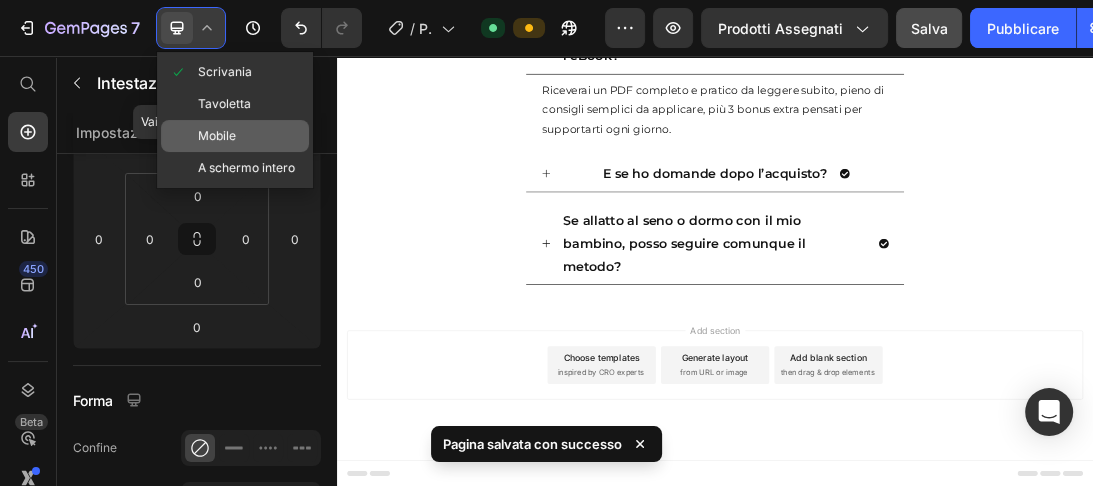 click on "Mobile" at bounding box center (217, 135) 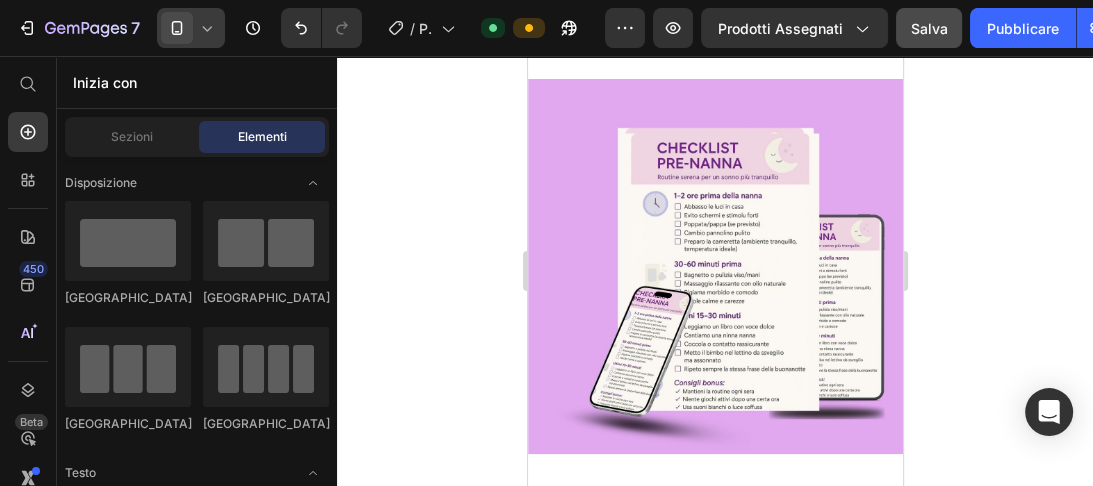scroll, scrollTop: 10115, scrollLeft: 0, axis: vertical 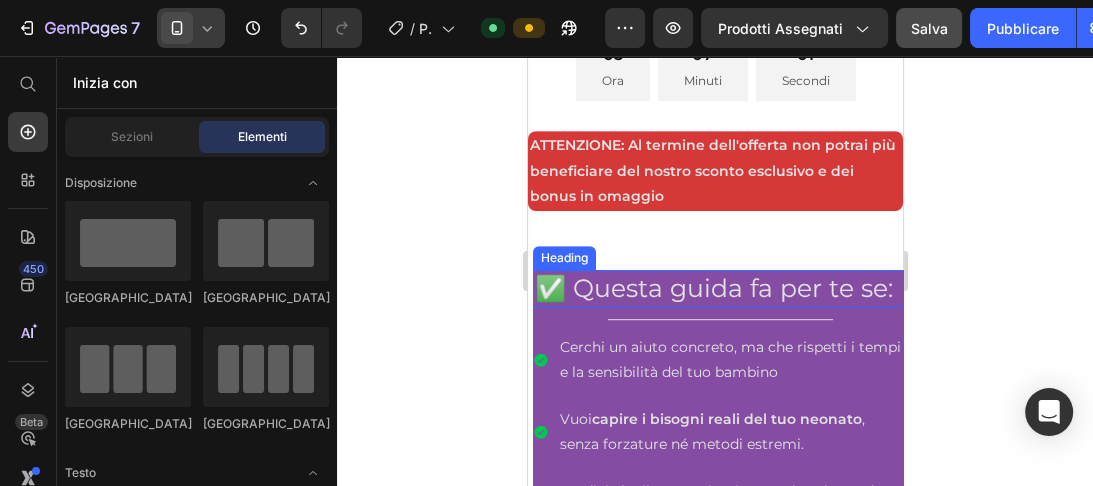 click on "✅ Questa guida fa per te se:" at bounding box center (719, 288) 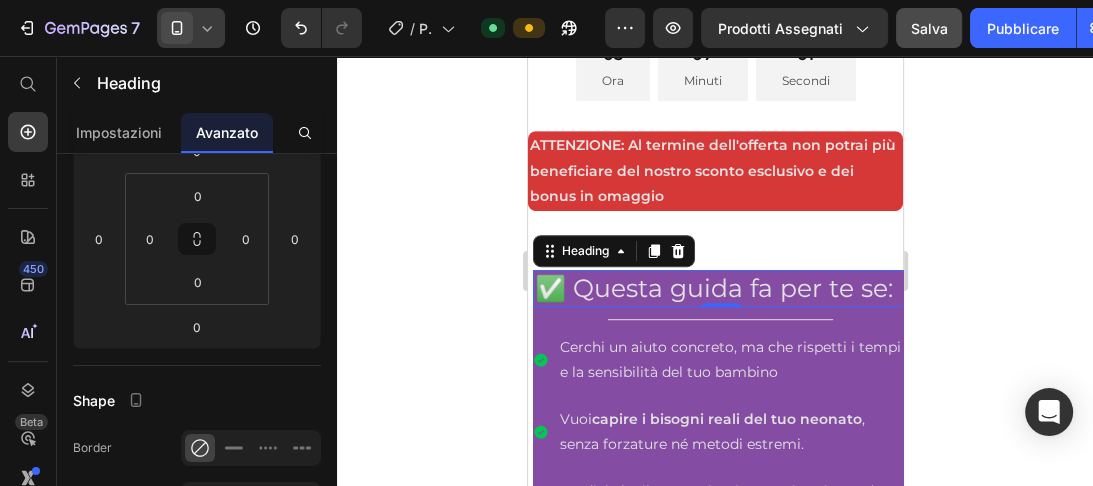 scroll, scrollTop: 854, scrollLeft: 0, axis: vertical 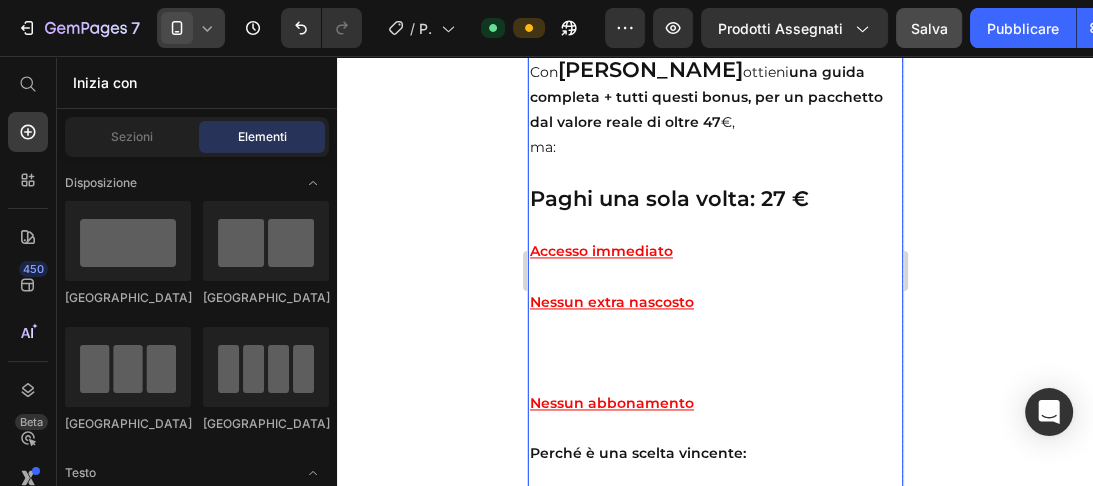 click at bounding box center (714, -535) 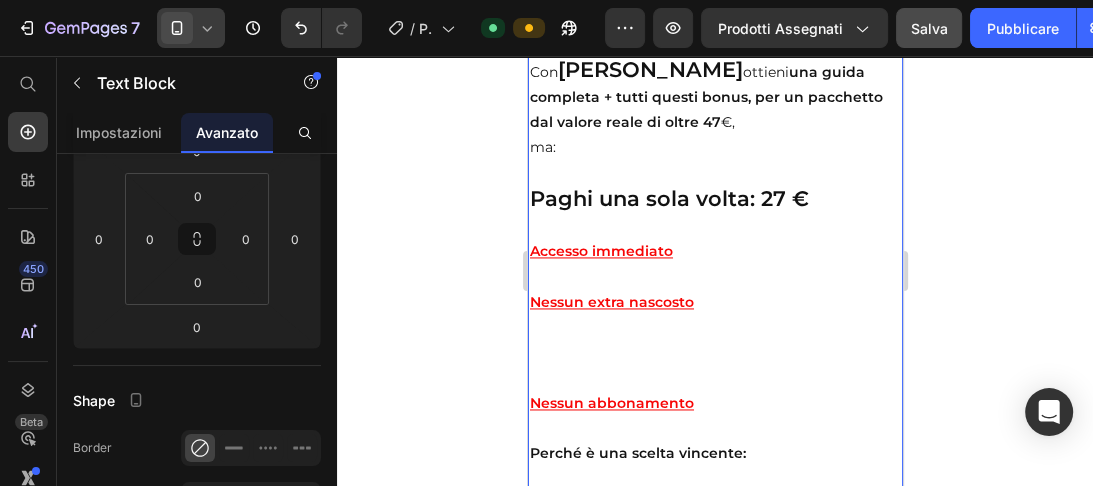 scroll, scrollTop: 0, scrollLeft: 0, axis: both 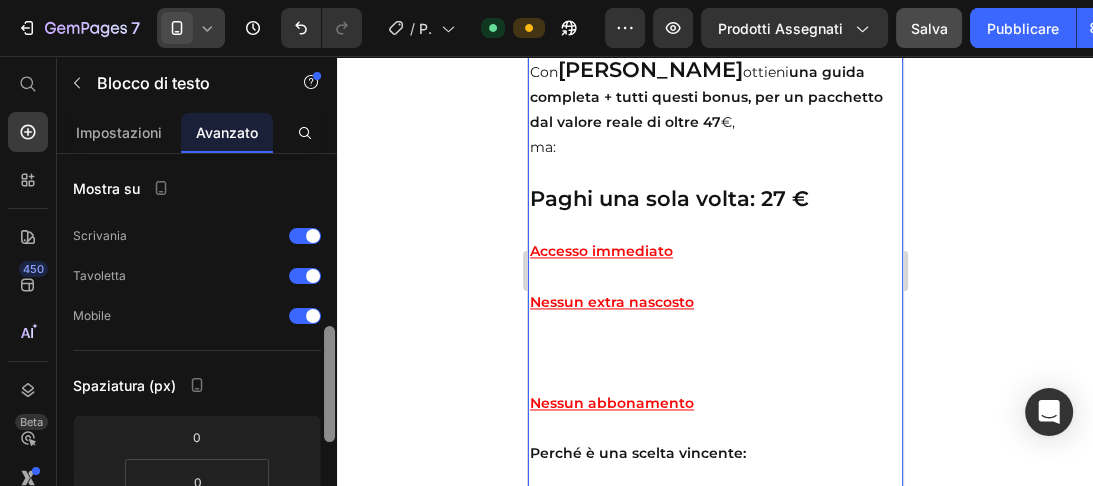 drag, startPoint x: 332, startPoint y: 174, endPoint x: 329, endPoint y: 216, distance: 42.107006 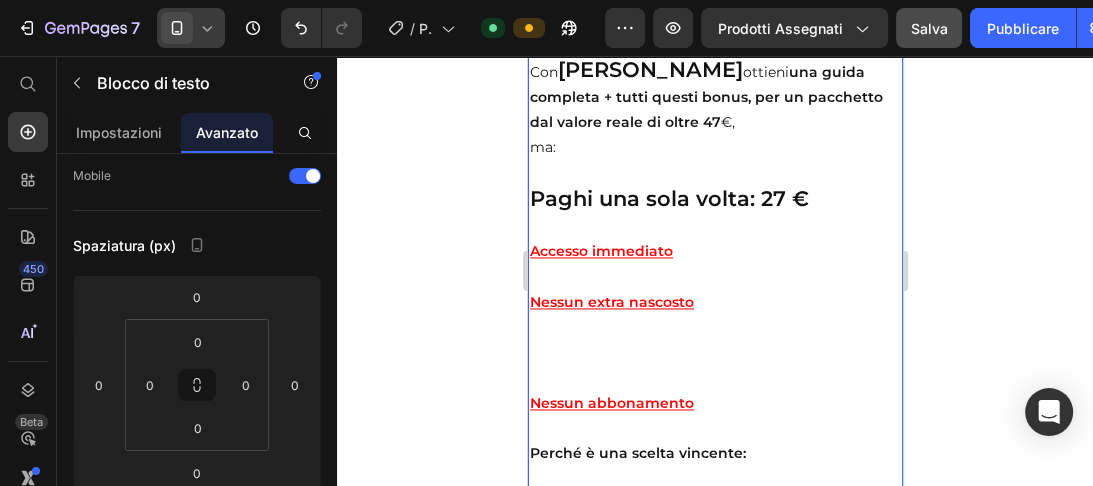 click on "Bonus Prezzo stimato  (valore reale sul mercato)" at bounding box center [714, -442] 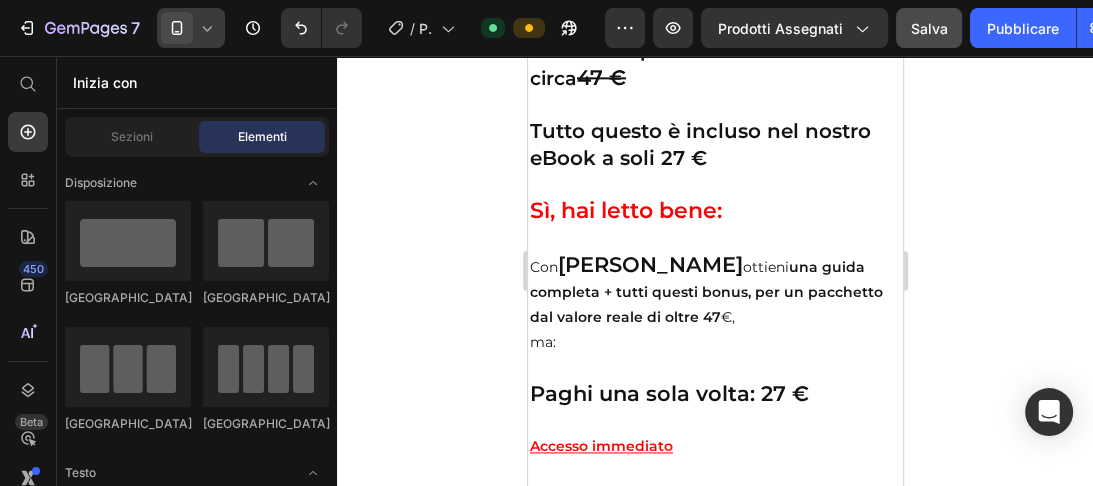 scroll, scrollTop: 12969, scrollLeft: 0, axis: vertical 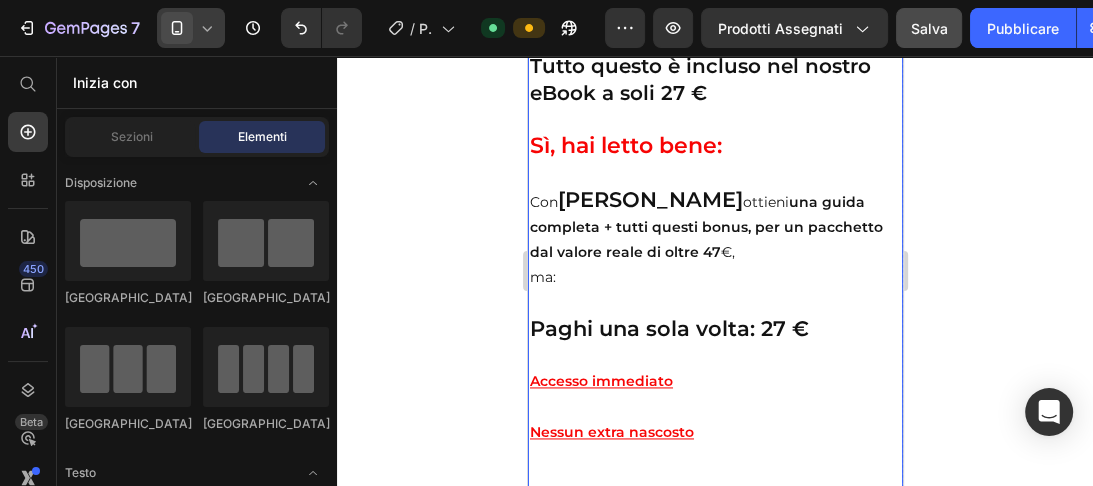 click at bounding box center [714, -405] 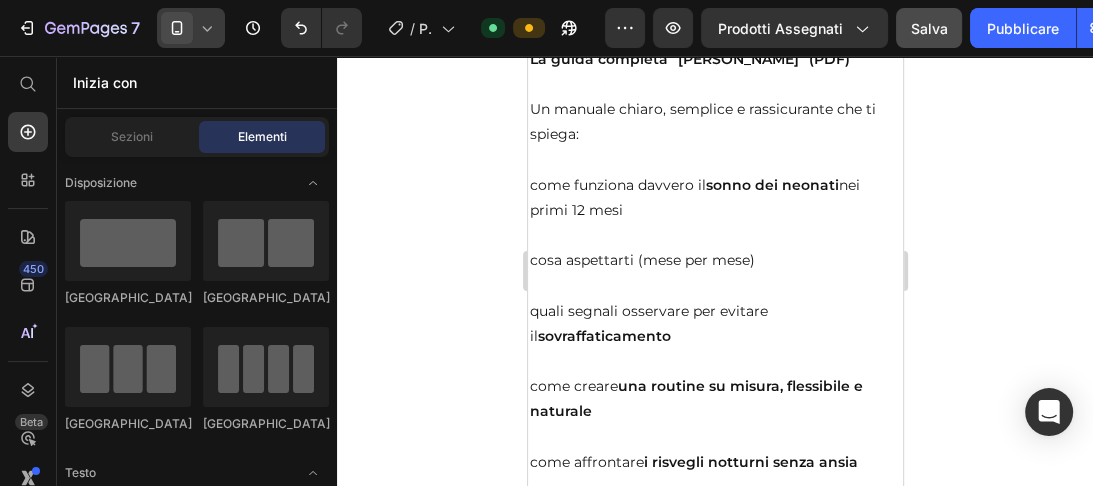 scroll, scrollTop: 10764, scrollLeft: 0, axis: vertical 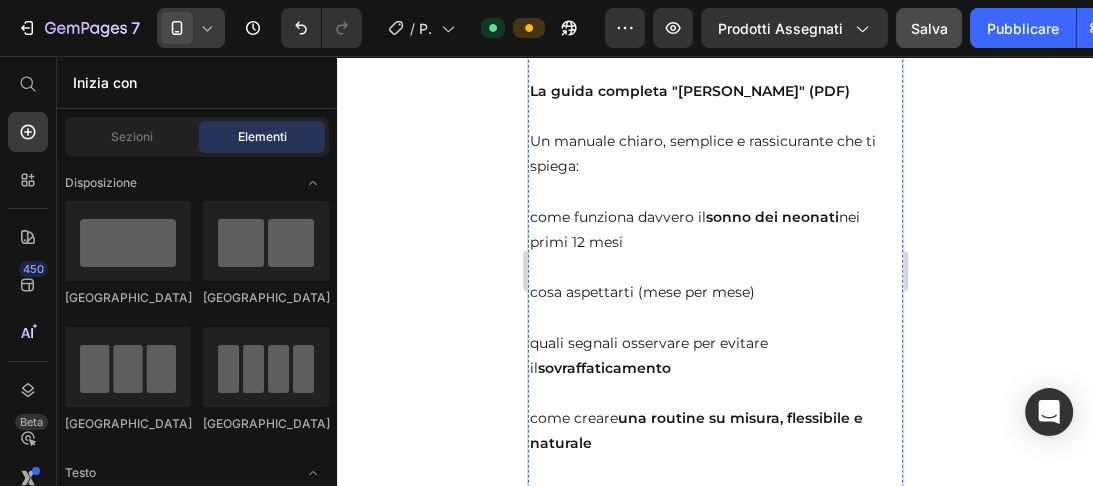 click on "Non è “magia”, ma una routine studiata per aiutarti davvero. Guarda cosa ricevi con Sonno Sereno Baby." at bounding box center (714, -343) 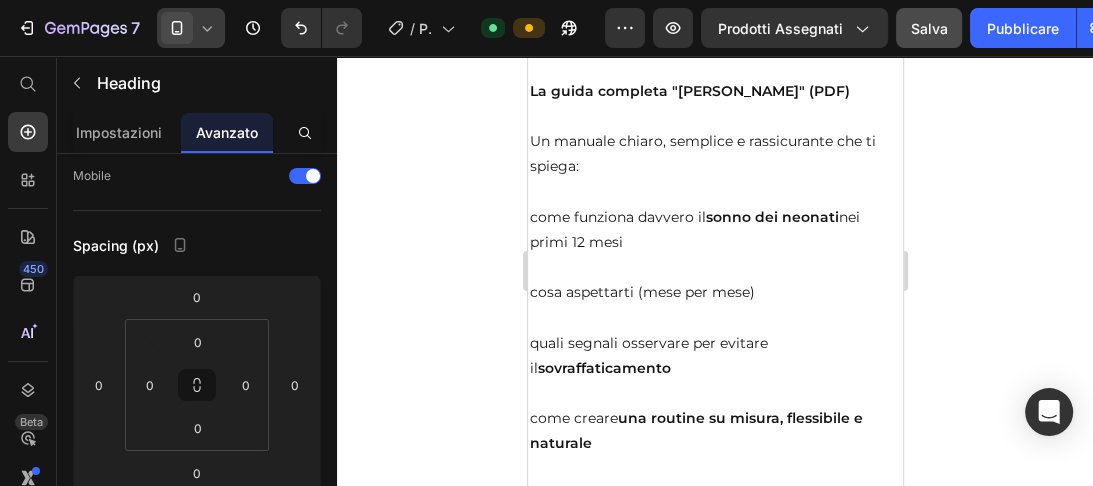 scroll, scrollTop: 0, scrollLeft: 0, axis: both 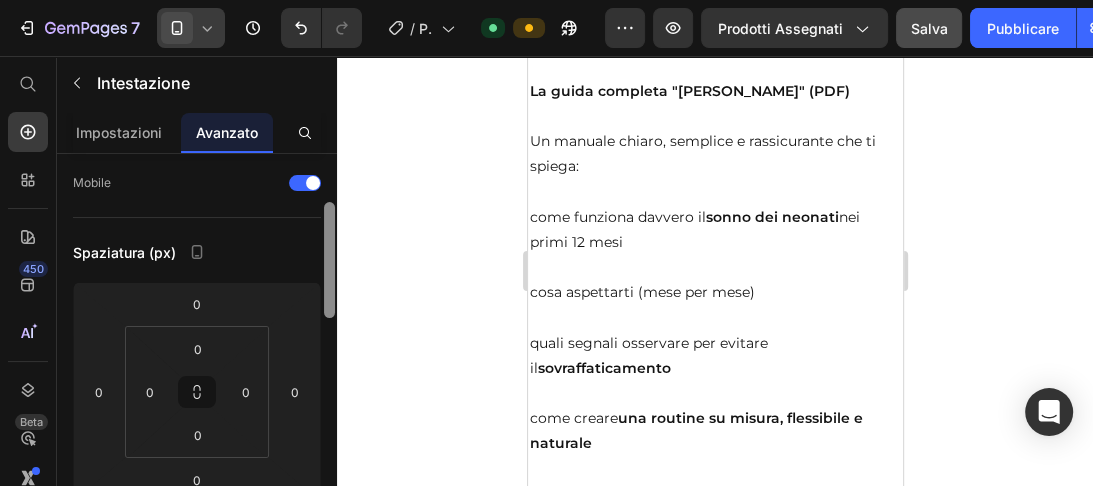 drag, startPoint x: 326, startPoint y: 232, endPoint x: 328, endPoint y: 275, distance: 43.046486 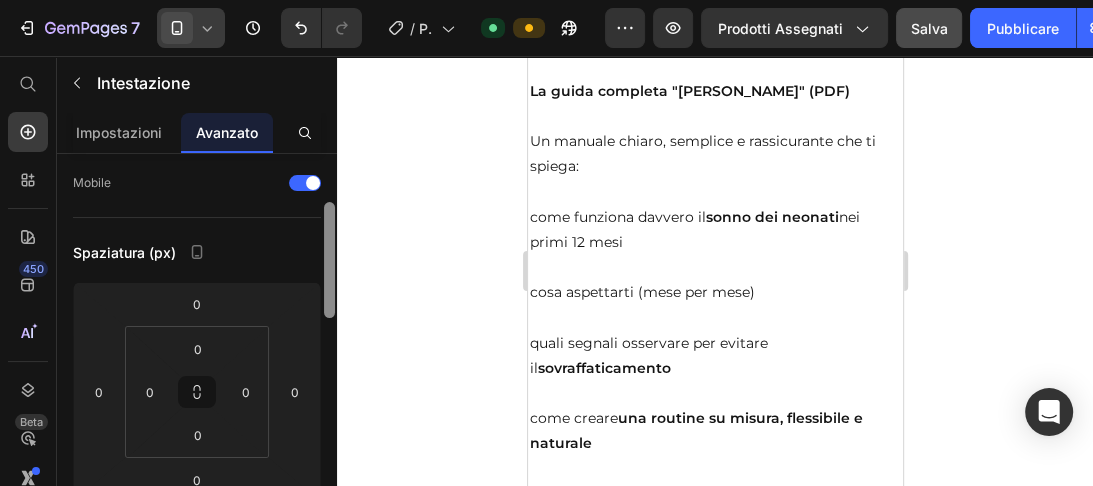 click at bounding box center (329, 260) 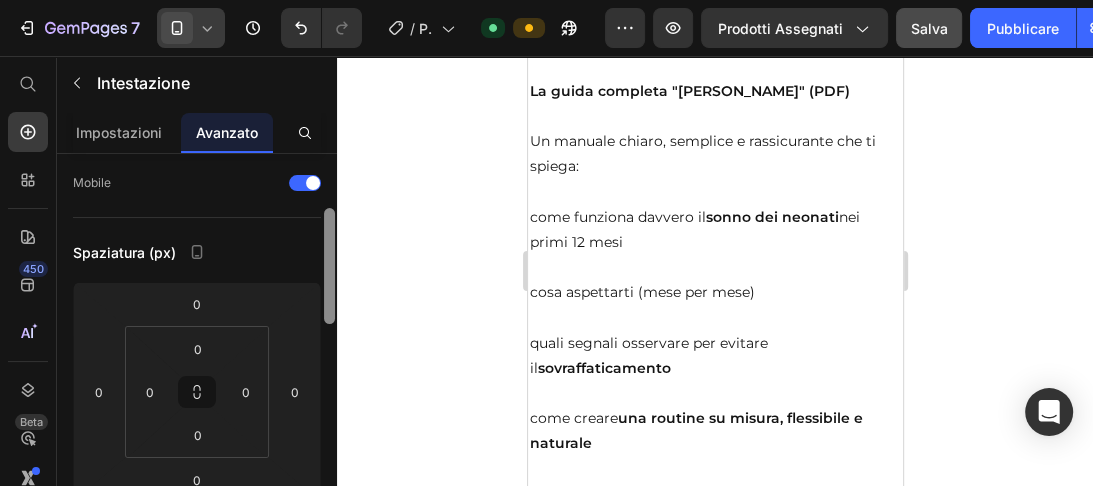 scroll, scrollTop: 144, scrollLeft: 0, axis: vertical 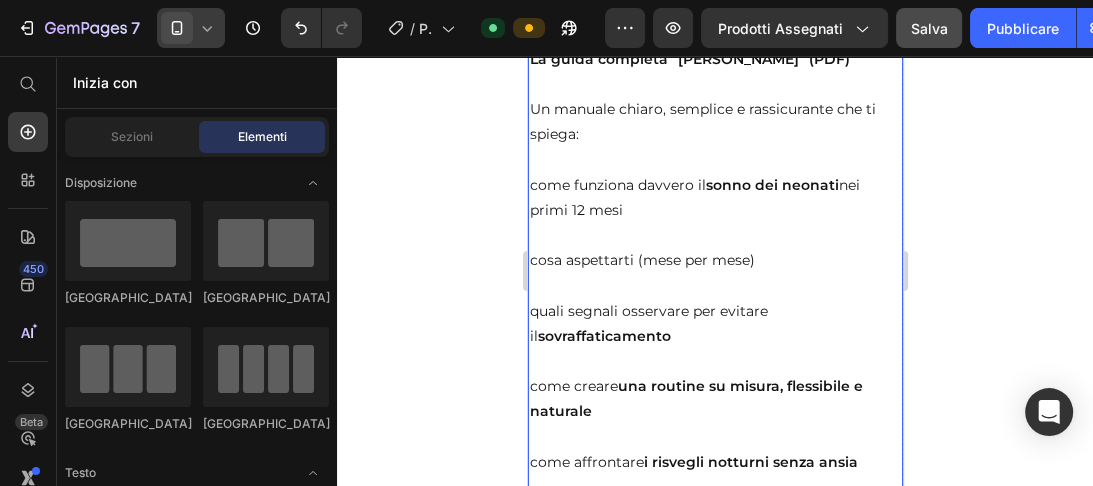 click on "Text Block" at bounding box center [565, -320] 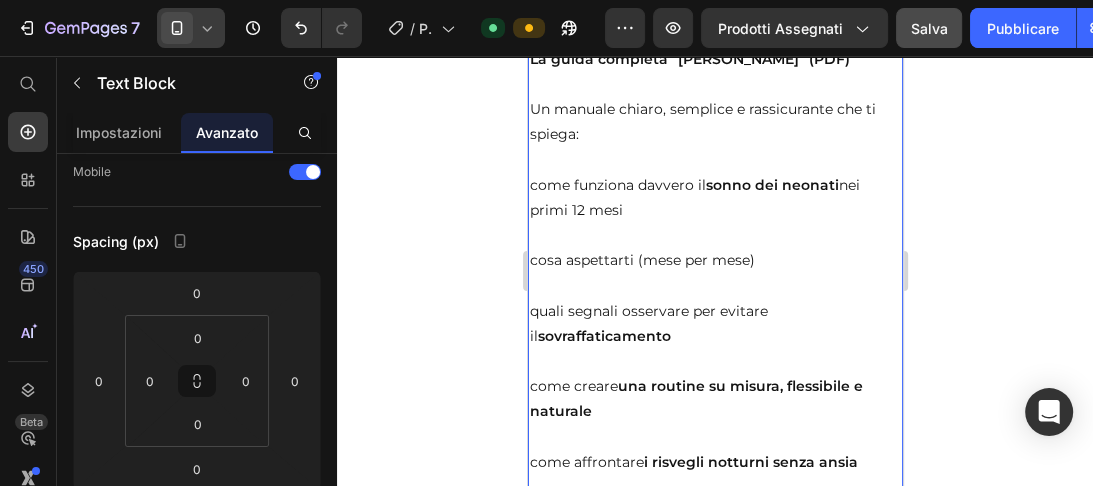 scroll, scrollTop: 0, scrollLeft: 0, axis: both 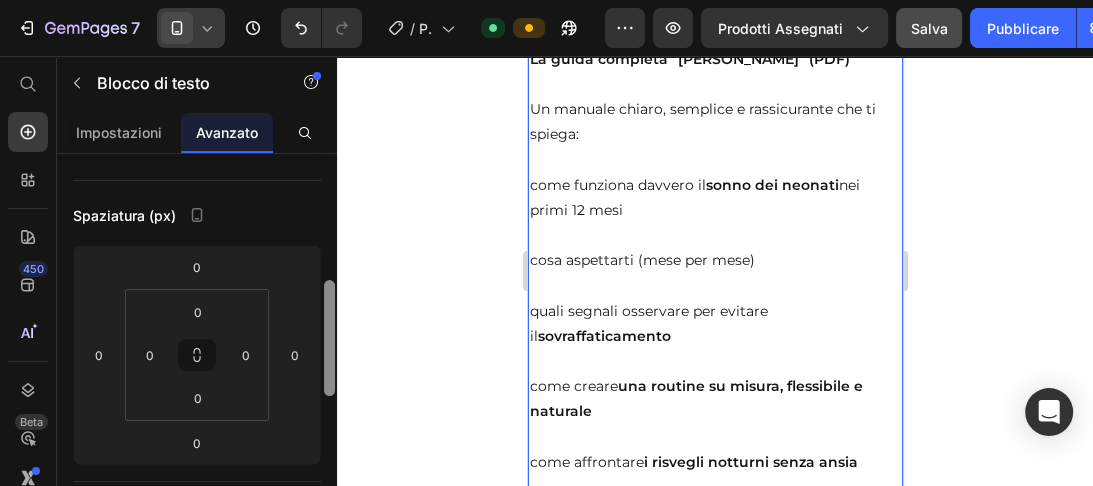 drag, startPoint x: 329, startPoint y: 235, endPoint x: 332, endPoint y: 299, distance: 64.070274 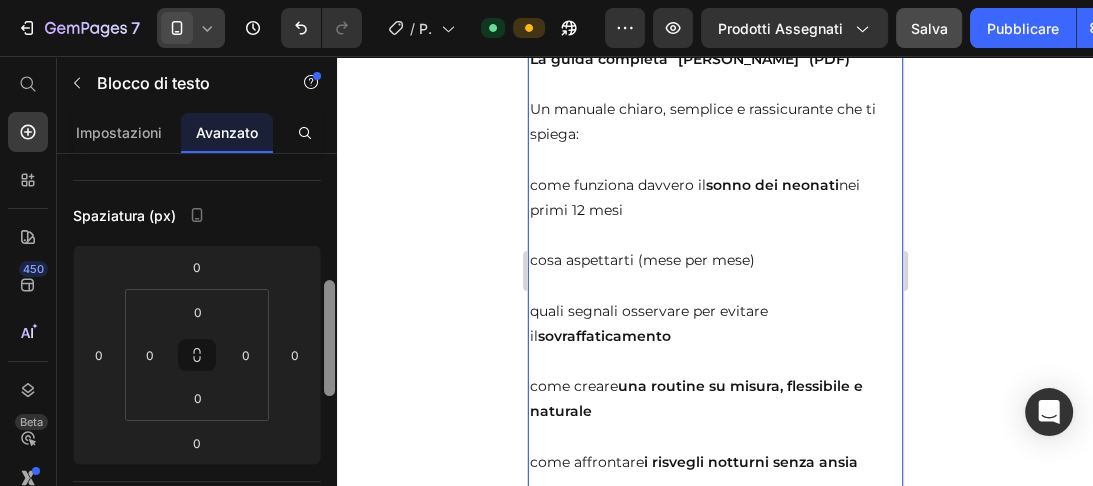 click at bounding box center [329, 338] 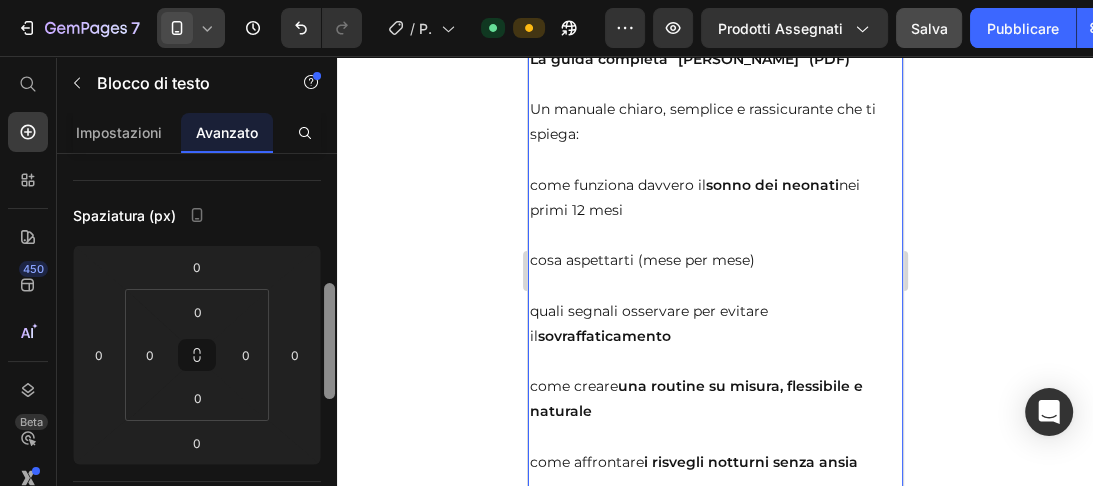 scroll, scrollTop: 231, scrollLeft: 0, axis: vertical 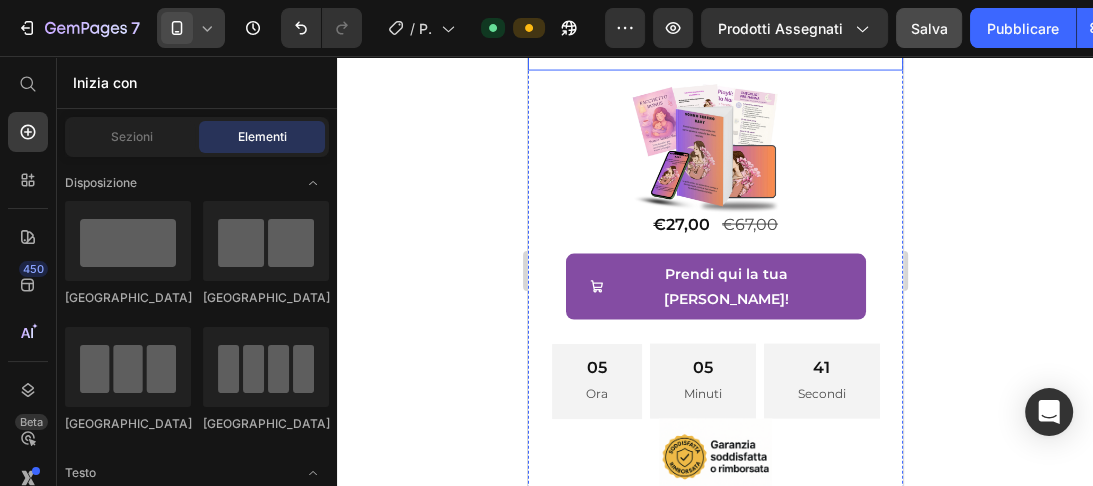 click on "Perché è una scelta vincente:" at bounding box center (714, -390) 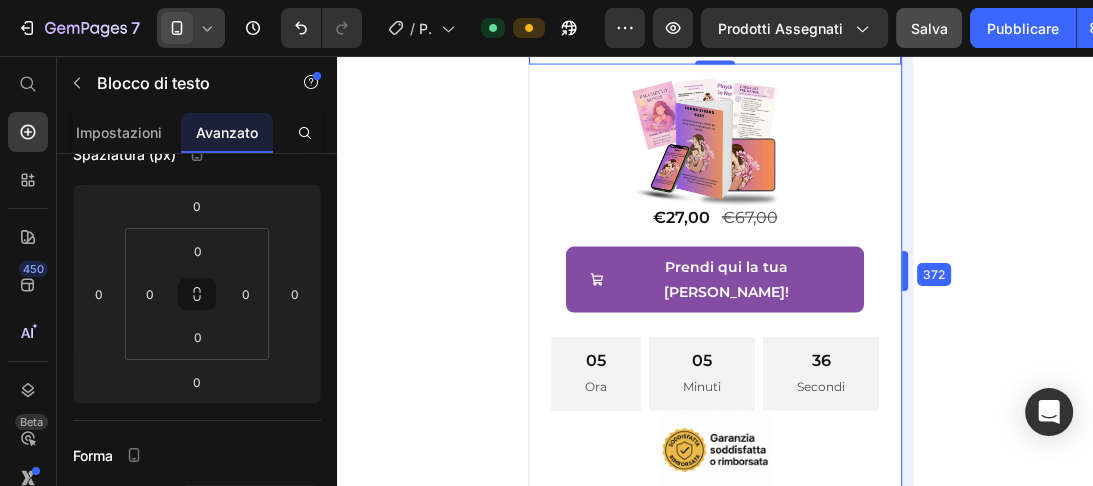 scroll, scrollTop: 13962, scrollLeft: 0, axis: vertical 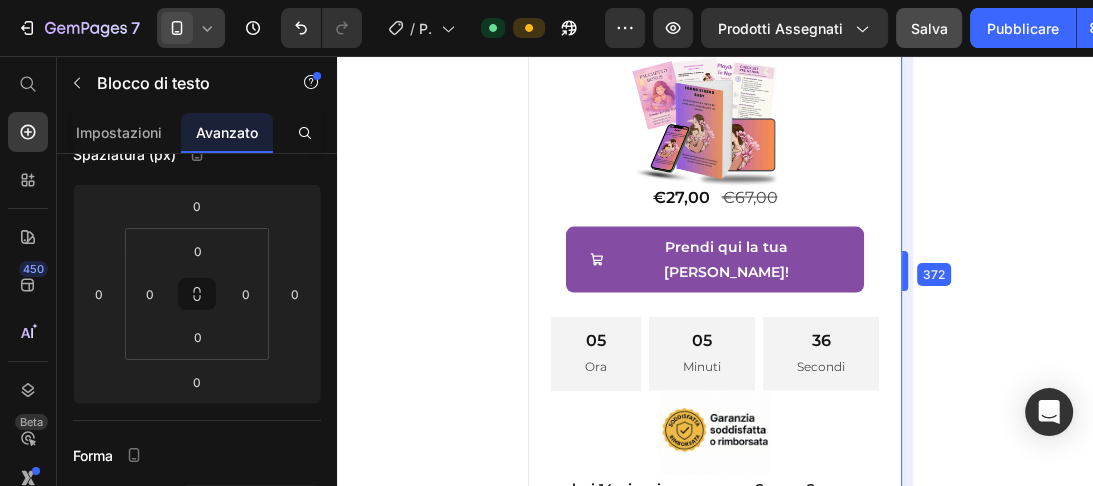 drag, startPoint x: 903, startPoint y: 412, endPoint x: 364, endPoint y: 354, distance: 542.11163 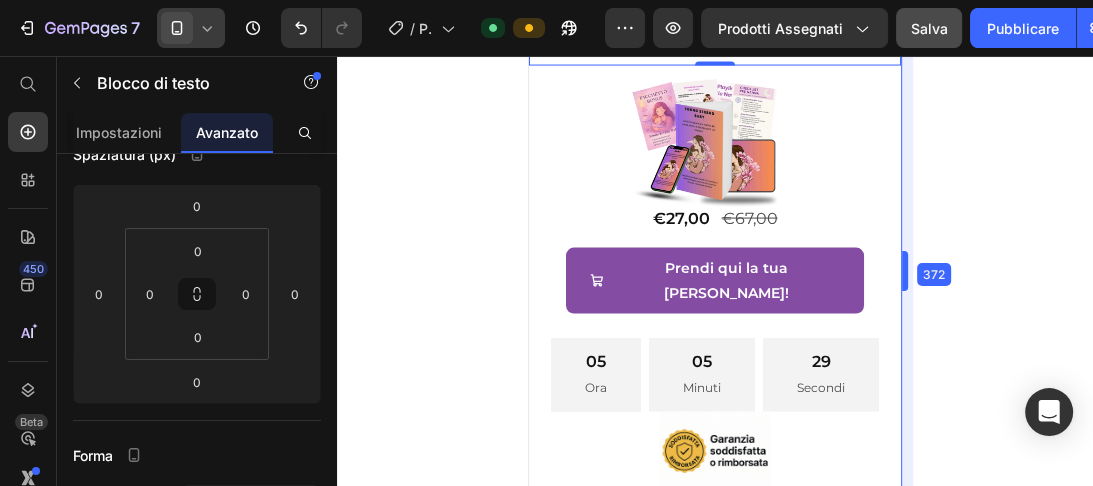 scroll, scrollTop: 13962, scrollLeft: 0, axis: vertical 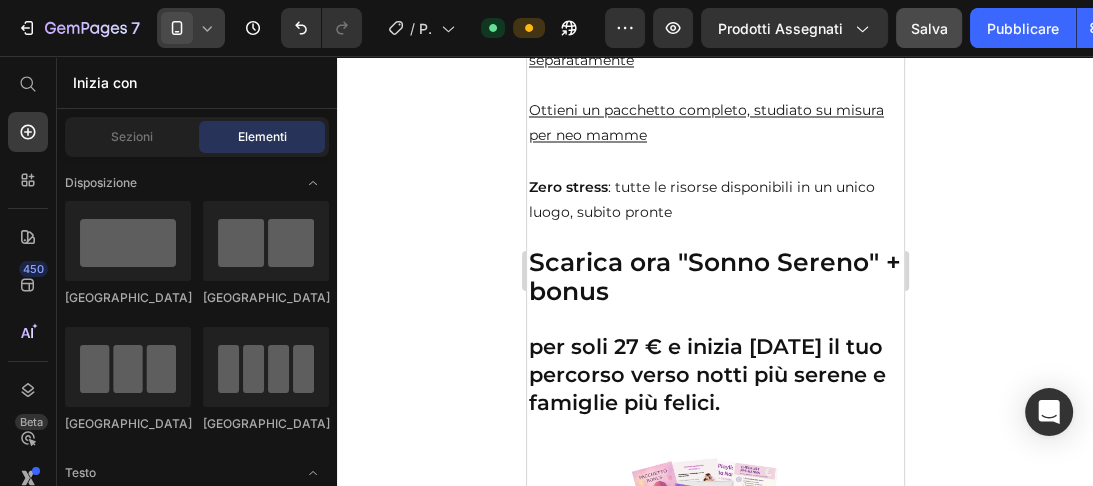 click 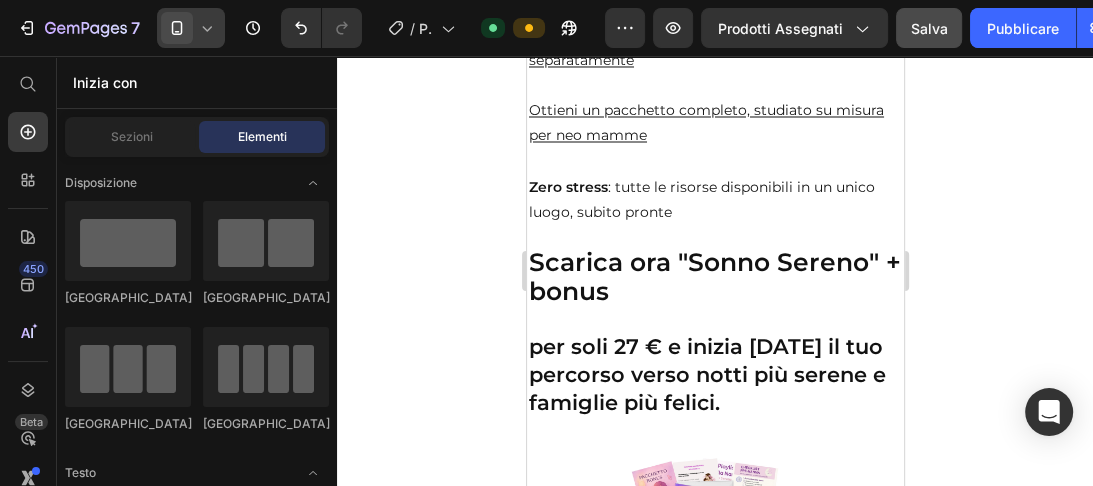 drag, startPoint x: 1051, startPoint y: 200, endPoint x: 1050, endPoint y: 237, distance: 37.01351 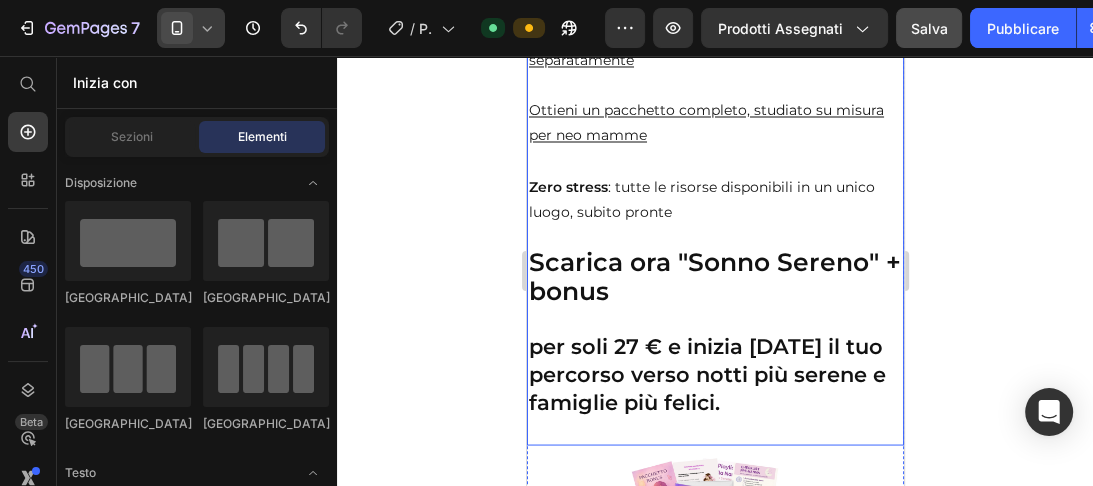 click on "Sì, hai letto bene:" at bounding box center [714, -465] 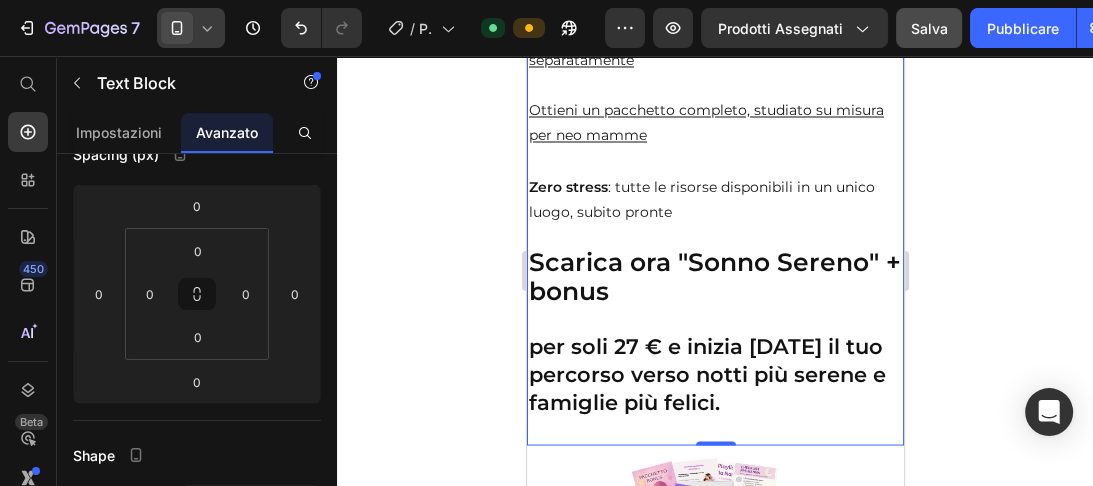 scroll, scrollTop: 12160, scrollLeft: 0, axis: vertical 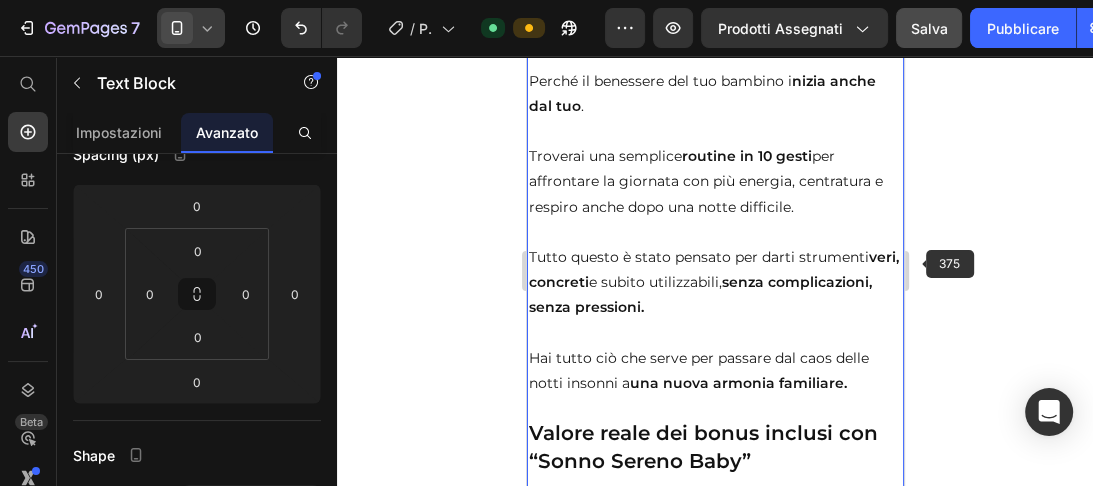 click on "Mobile  ( 377 px)" at bounding box center (665, -12084) 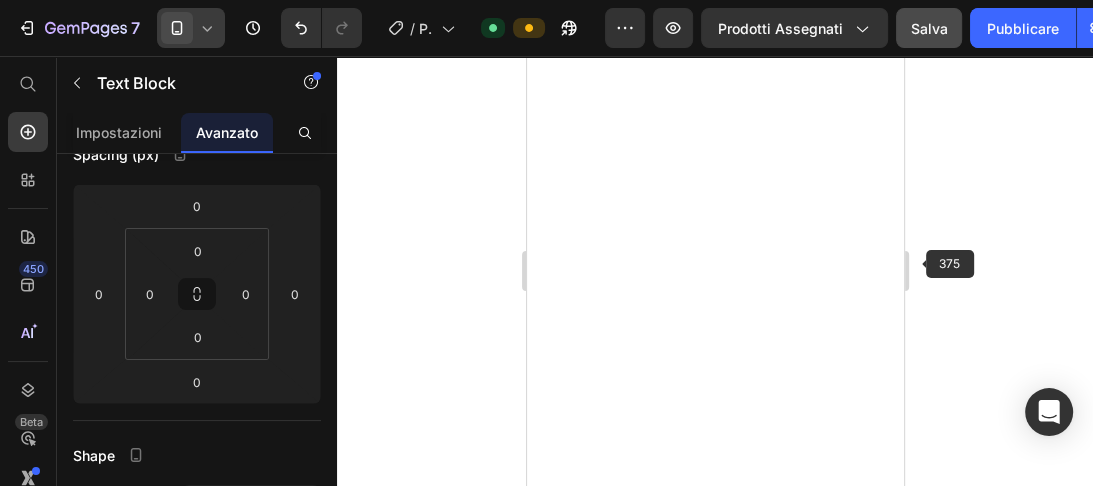 click on "Mobile  ( 377 px)" at bounding box center (665, -12084) 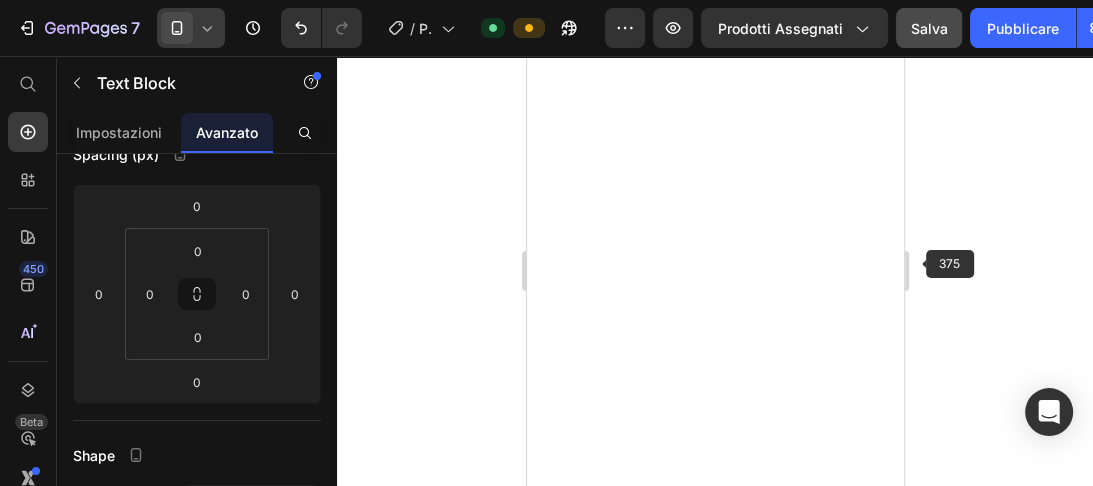 click on "Mobile  ( 377 px)" at bounding box center (665, -12084) 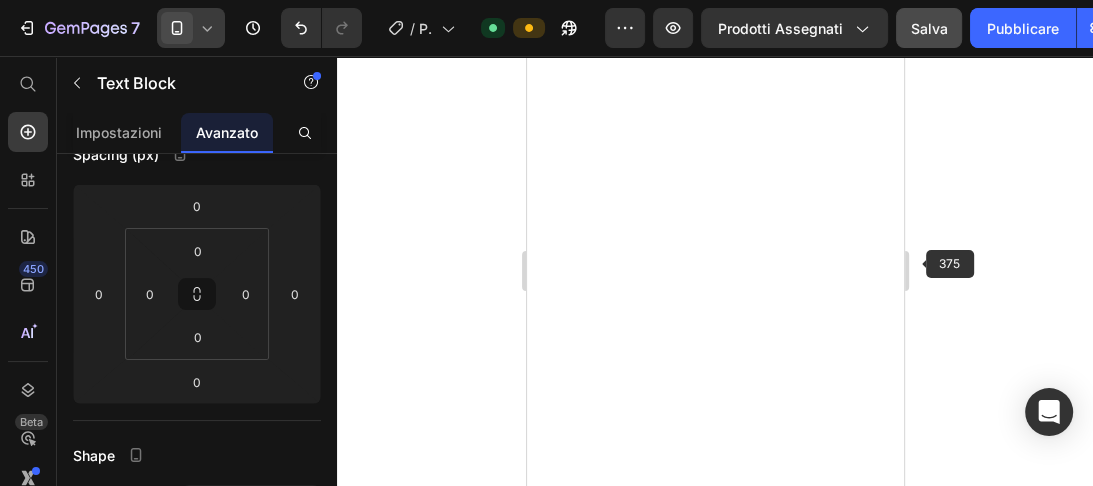 click on "iPhone 13 Mini" at bounding box center [706, -12040] 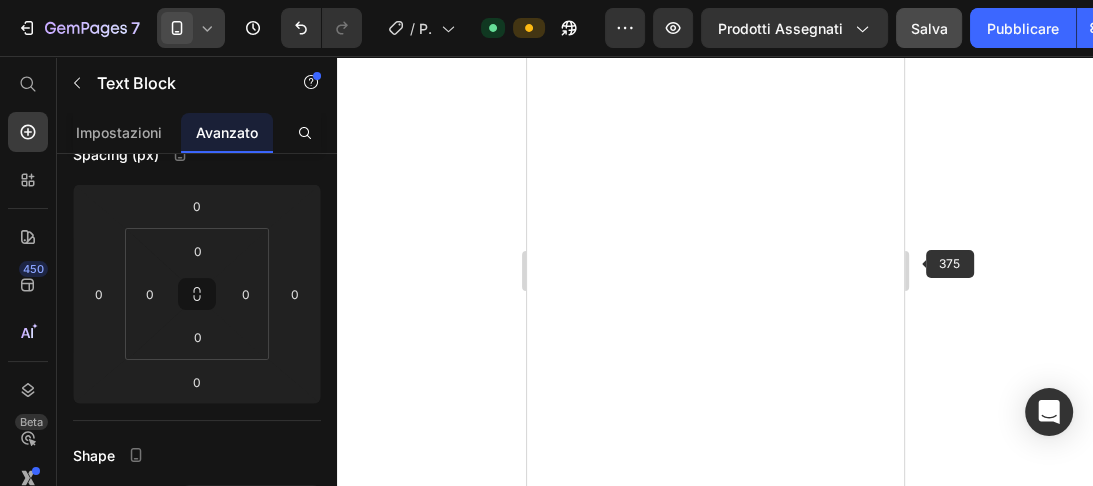 scroll, scrollTop: 0, scrollLeft: 0, axis: both 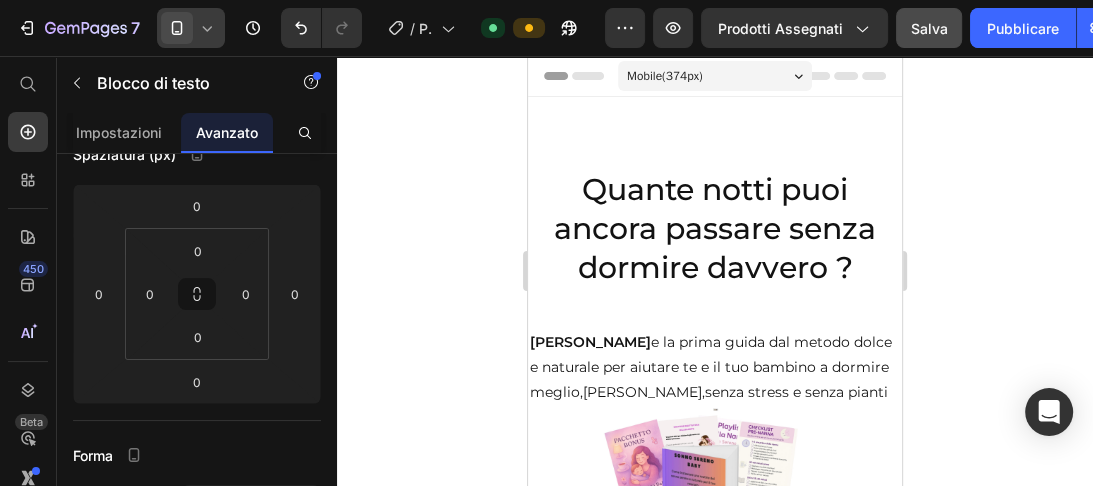 click on "Mobile  ( 374 px)" at bounding box center (665, 76) 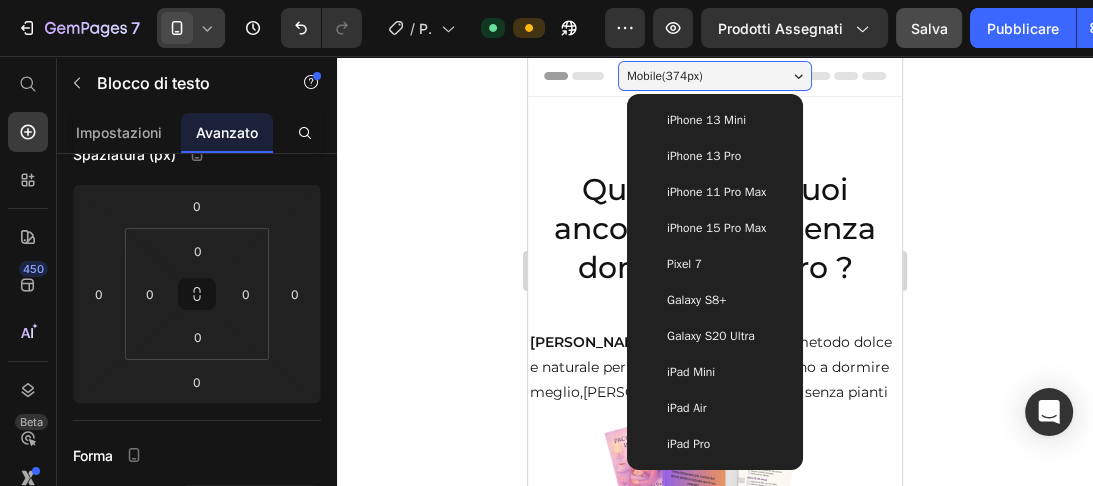 click on "iPhone 13 Mini" at bounding box center [706, 120] 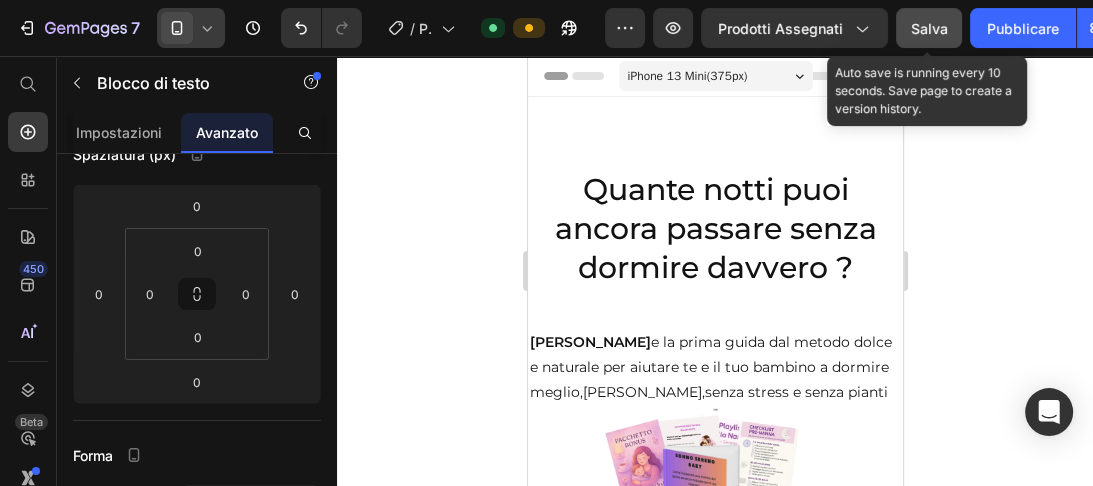 click on "Salva" at bounding box center (929, 28) 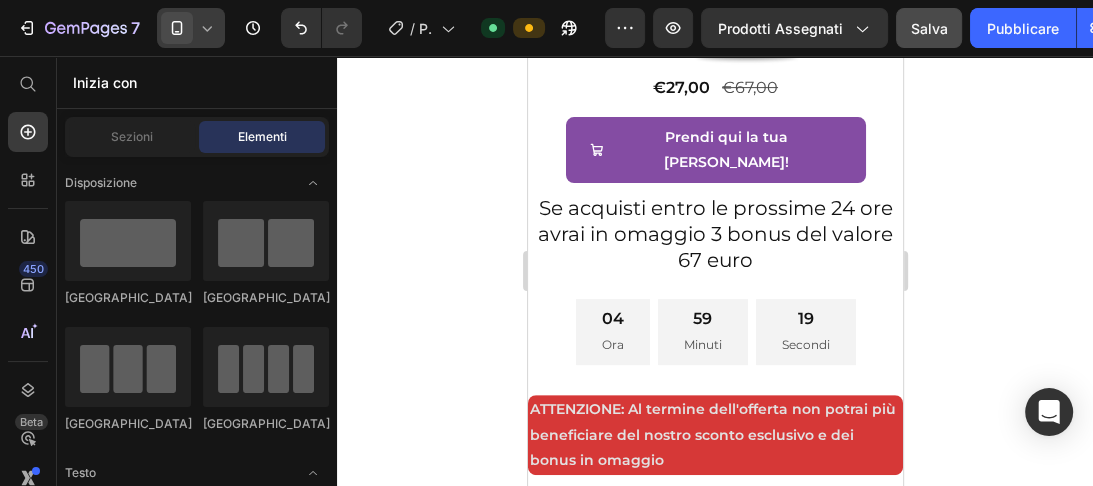 scroll, scrollTop: 753, scrollLeft: 0, axis: vertical 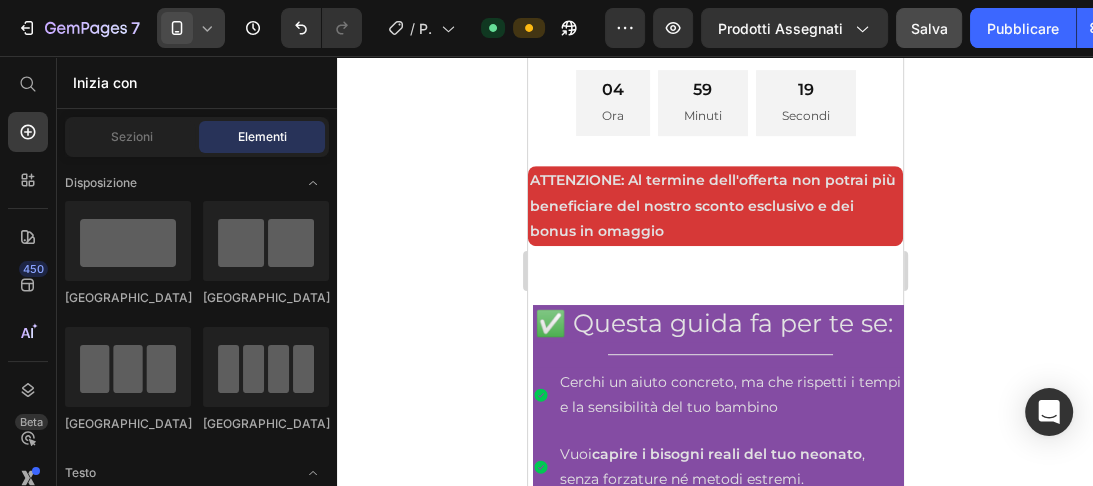 drag, startPoint x: 898, startPoint y: 76, endPoint x: 1047, endPoint y: 249, distance: 228.31995 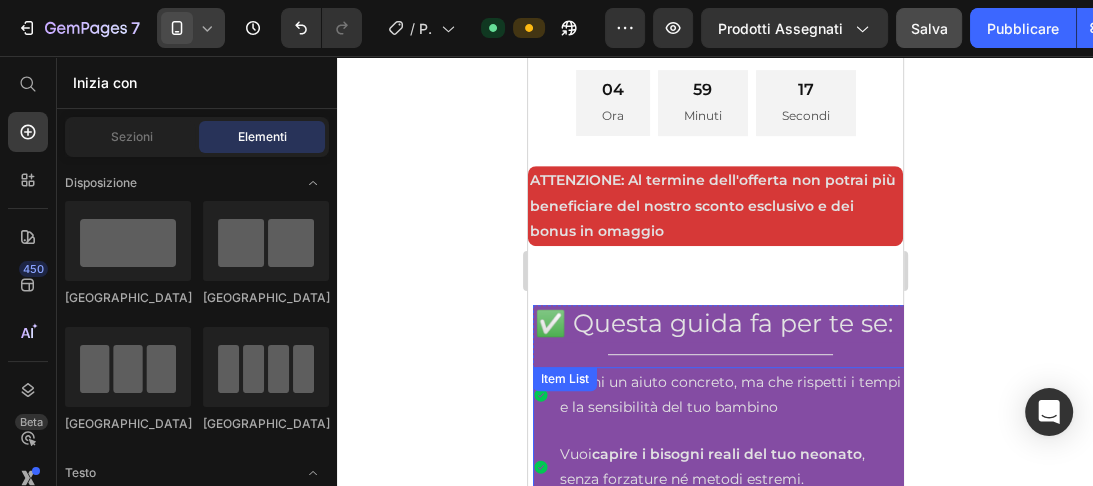 scroll, scrollTop: 1147, scrollLeft: 0, axis: vertical 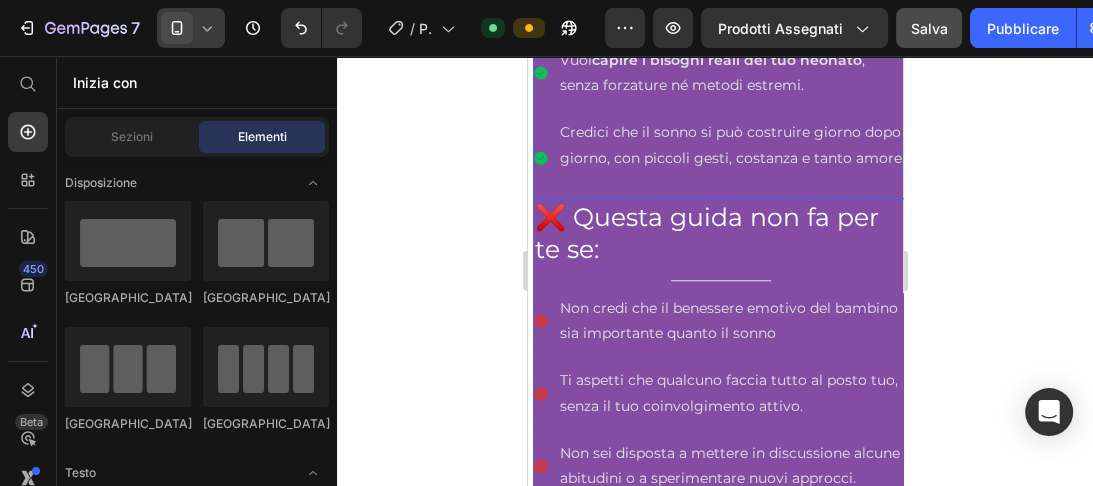 click on "Credici che il sonno si può costruire giorno dopo giorno, con piccoli gesti, costanza e tanto amore." at bounding box center (719, 158) 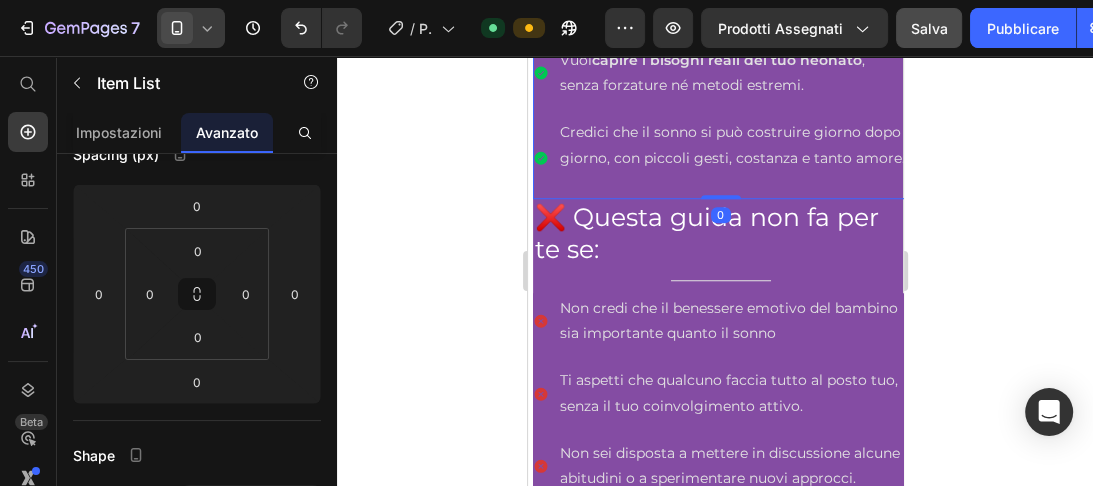 scroll, scrollTop: 0, scrollLeft: 0, axis: both 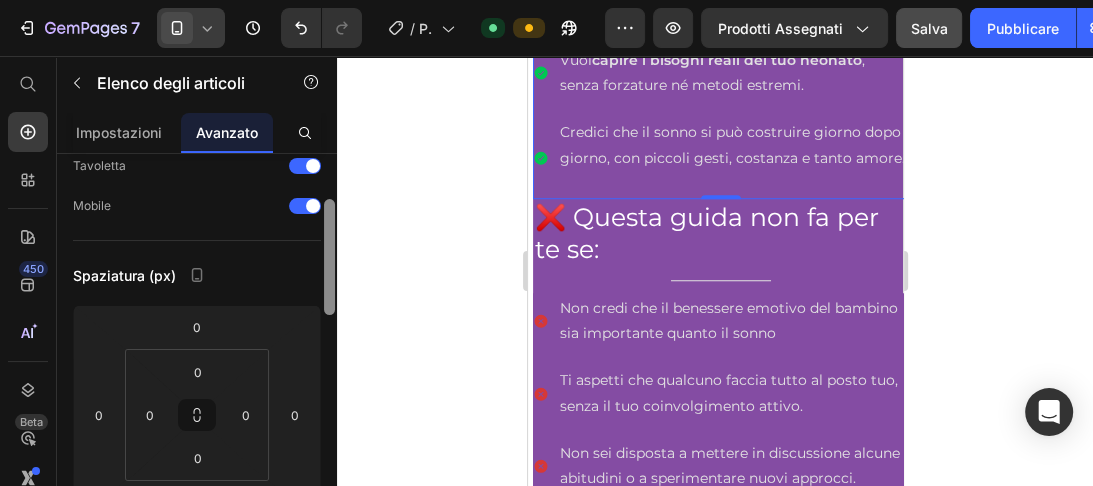 drag, startPoint x: 330, startPoint y: 182, endPoint x: 329, endPoint y: 224, distance: 42.0119 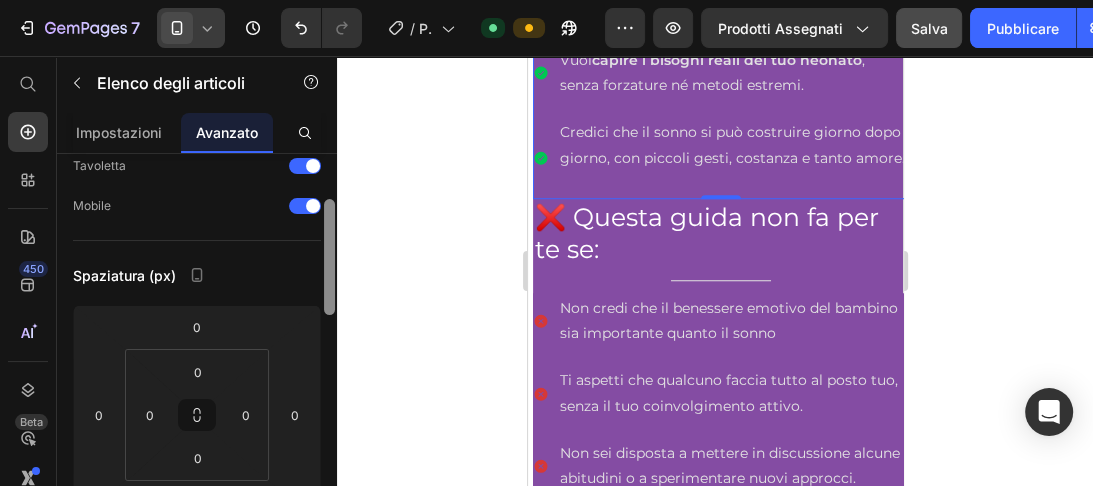 click at bounding box center (329, 257) 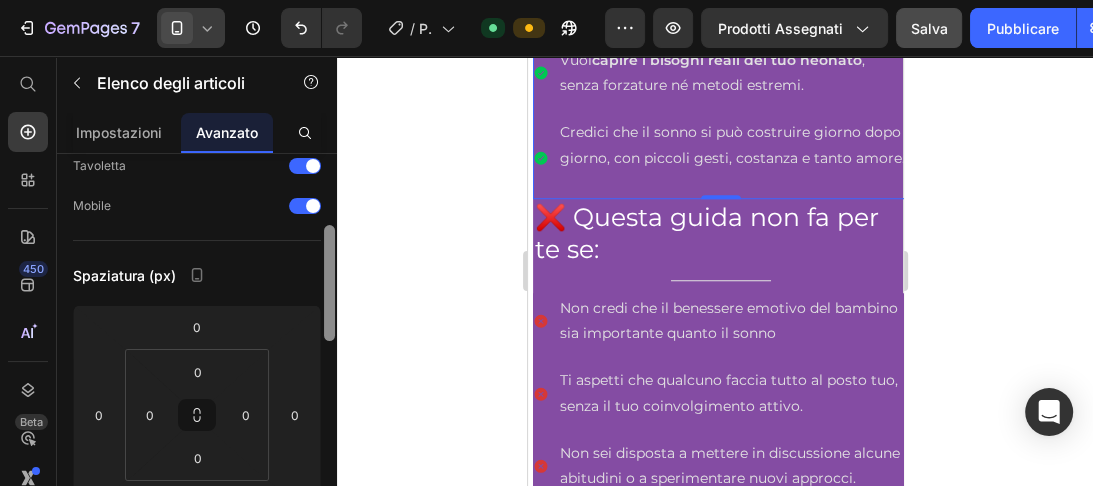 scroll, scrollTop: 140, scrollLeft: 0, axis: vertical 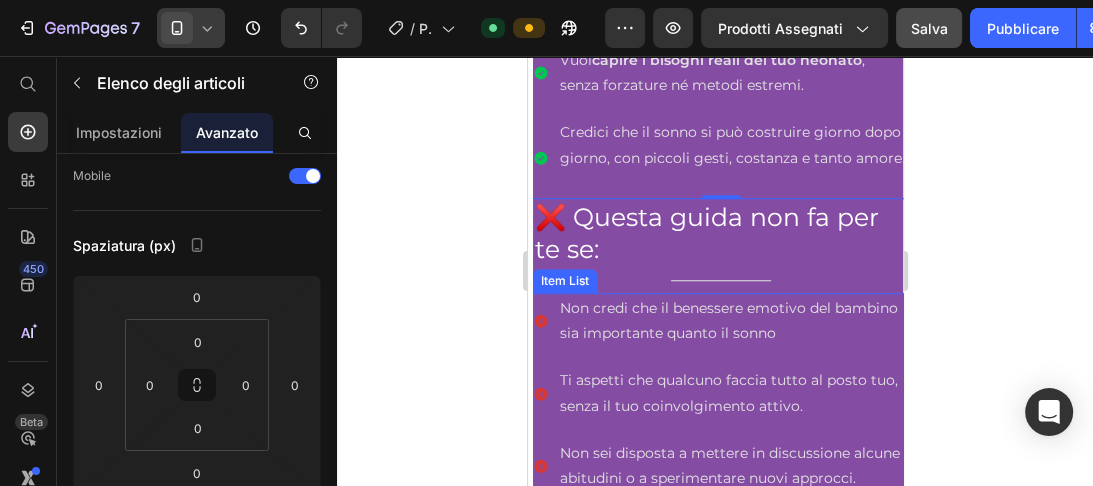 click on "Non credi che il benessere emotivo del bambino sia importante quanto il sonno" at bounding box center [719, 321] 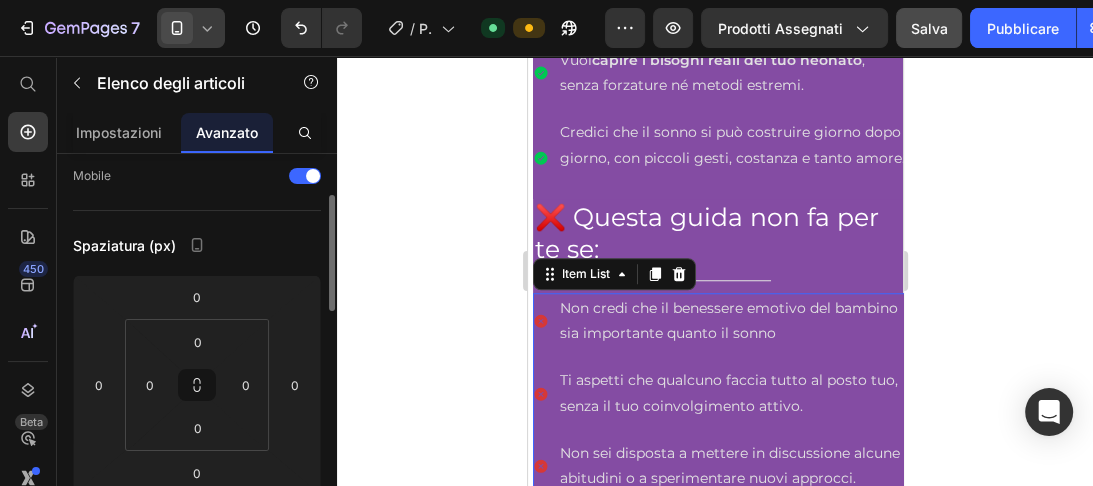 scroll, scrollTop: 140, scrollLeft: 0, axis: vertical 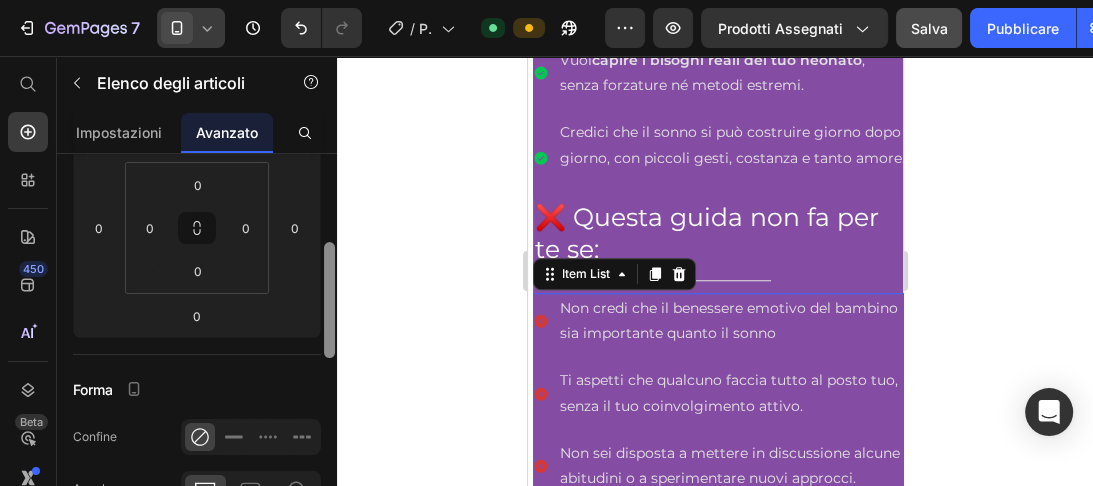 drag, startPoint x: 329, startPoint y: 238, endPoint x: 330, endPoint y: 266, distance: 28.01785 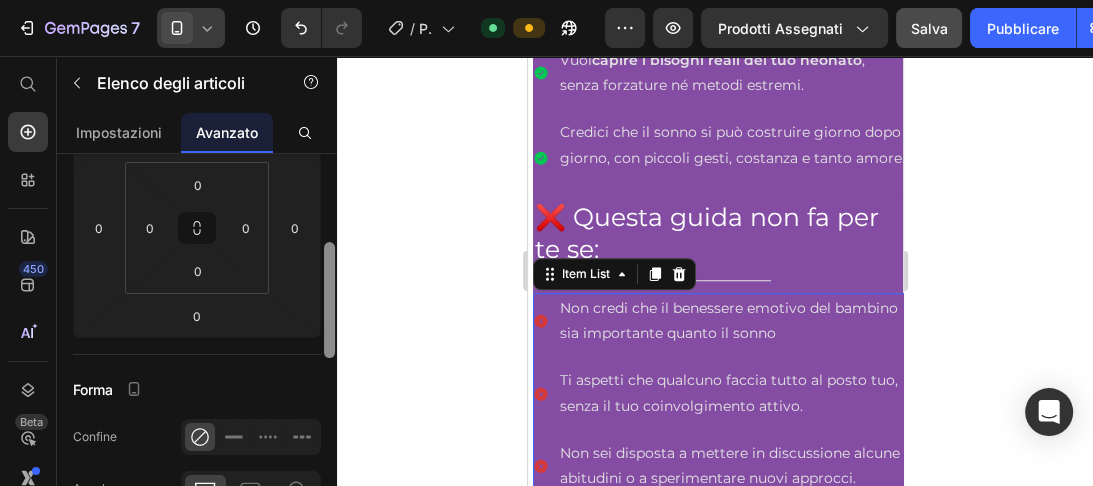 click at bounding box center [329, 300] 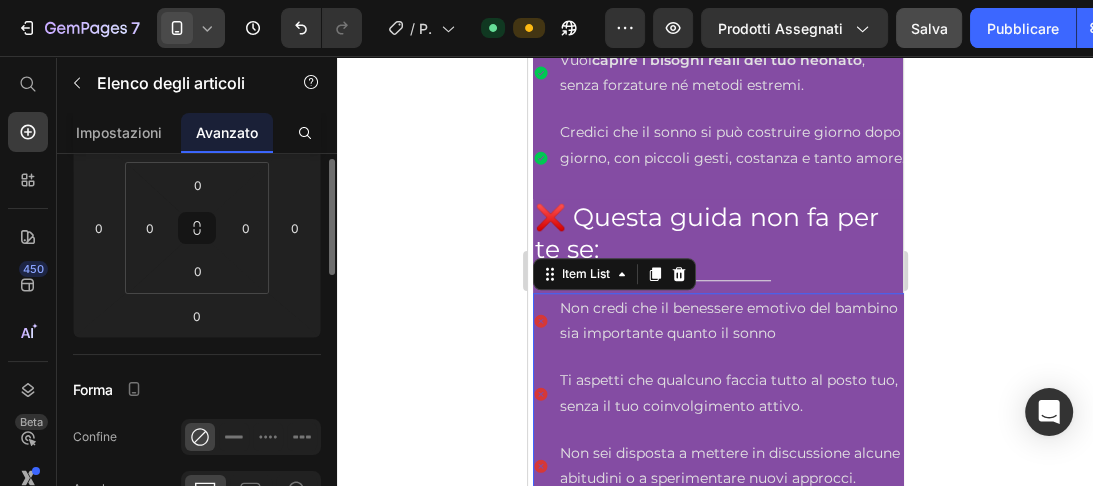 scroll, scrollTop: 233, scrollLeft: 0, axis: vertical 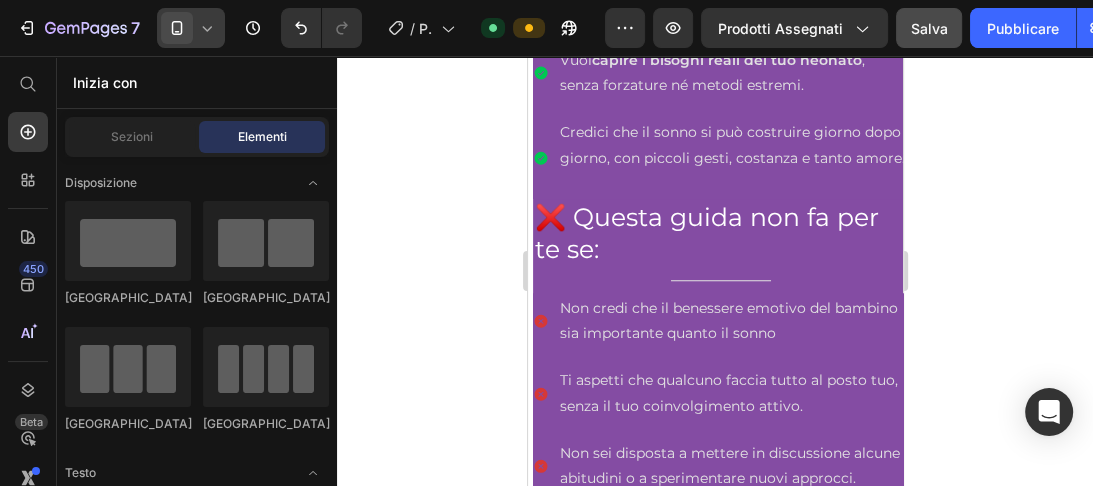 drag, startPoint x: 896, startPoint y: 106, endPoint x: 1048, endPoint y: 351, distance: 288.321 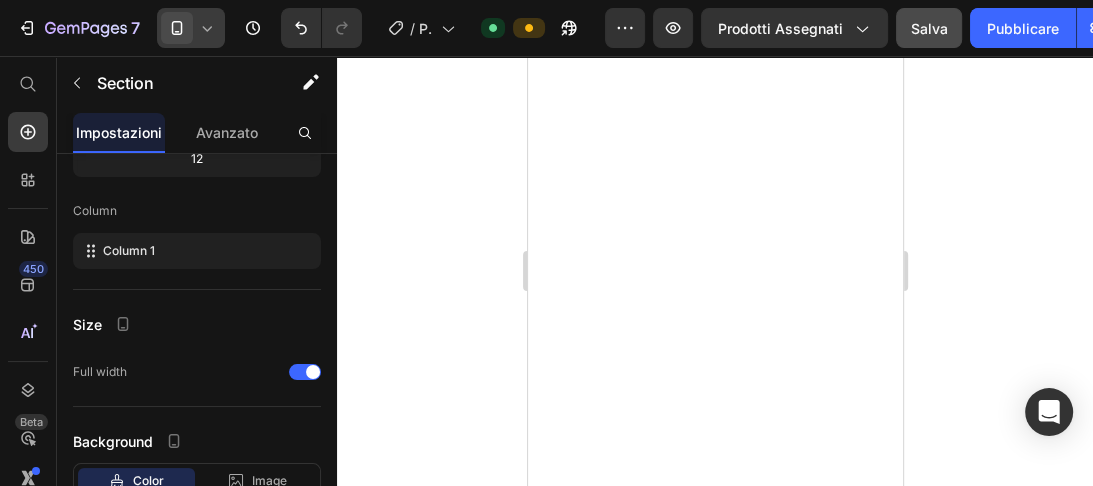 scroll, scrollTop: 2930, scrollLeft: 0, axis: vertical 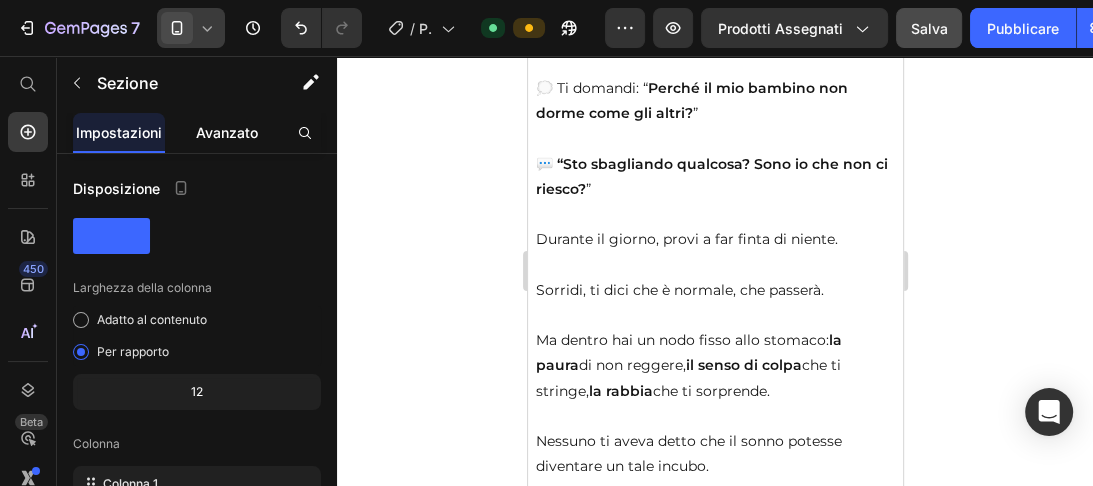 click on "Avanzato" at bounding box center (227, 132) 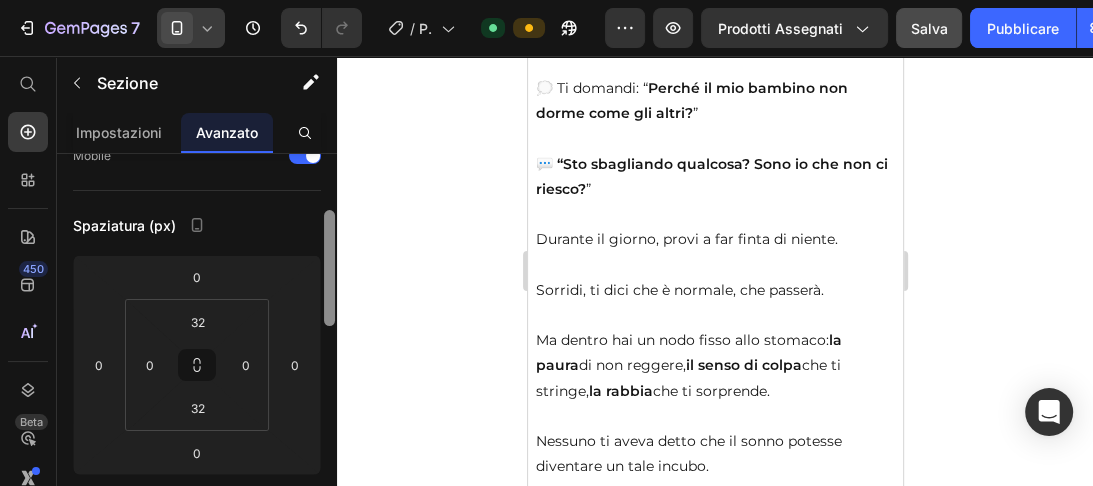 drag, startPoint x: 329, startPoint y: 178, endPoint x: 330, endPoint y: 228, distance: 50.01 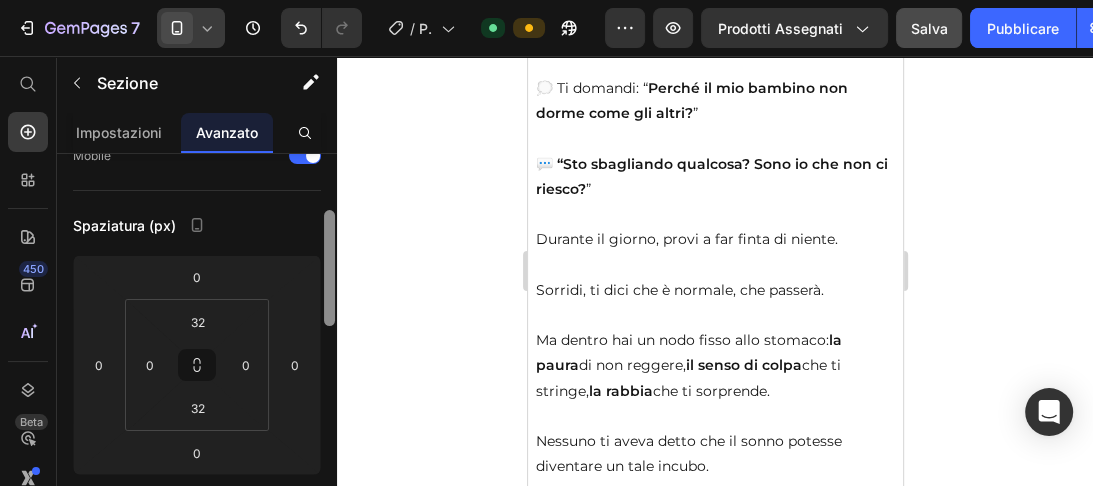 click at bounding box center [329, 268] 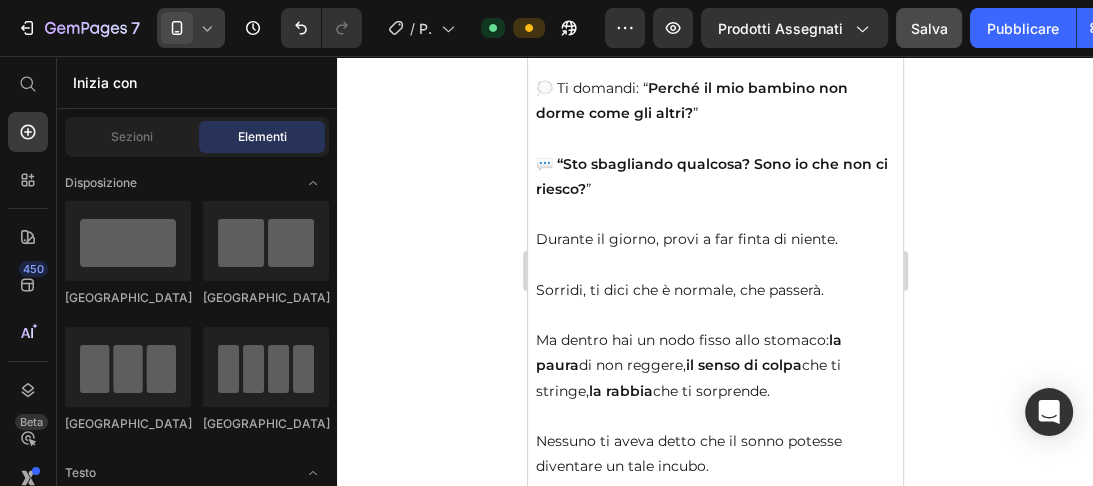 scroll, scrollTop: 2799, scrollLeft: 0, axis: vertical 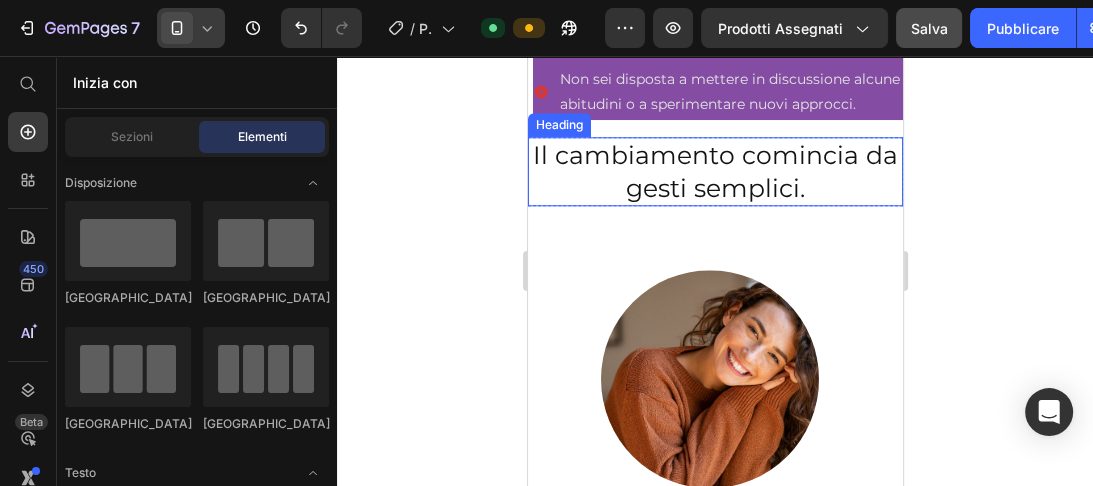 click on "Il cambiamento comincia da gesti semplici." at bounding box center [714, 171] 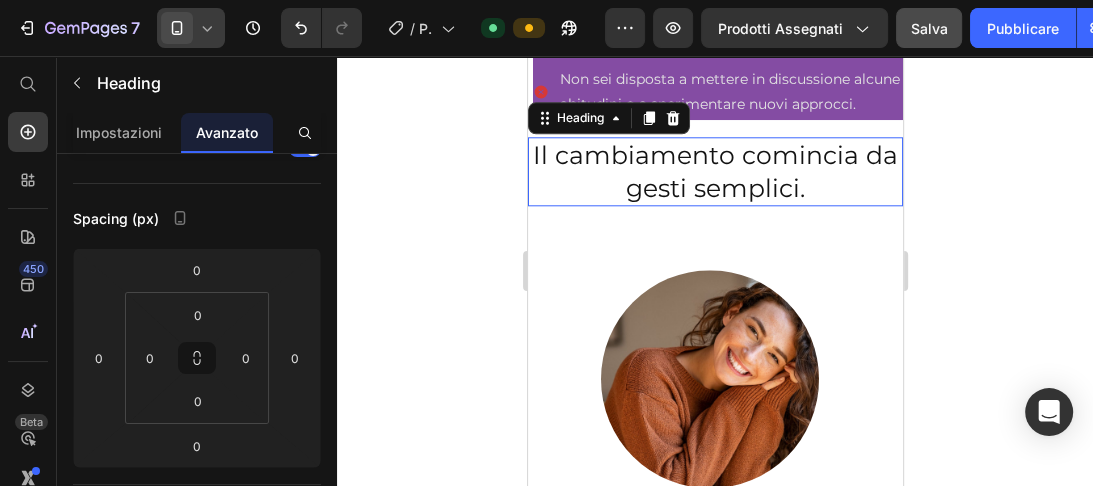 scroll, scrollTop: 0, scrollLeft: 0, axis: both 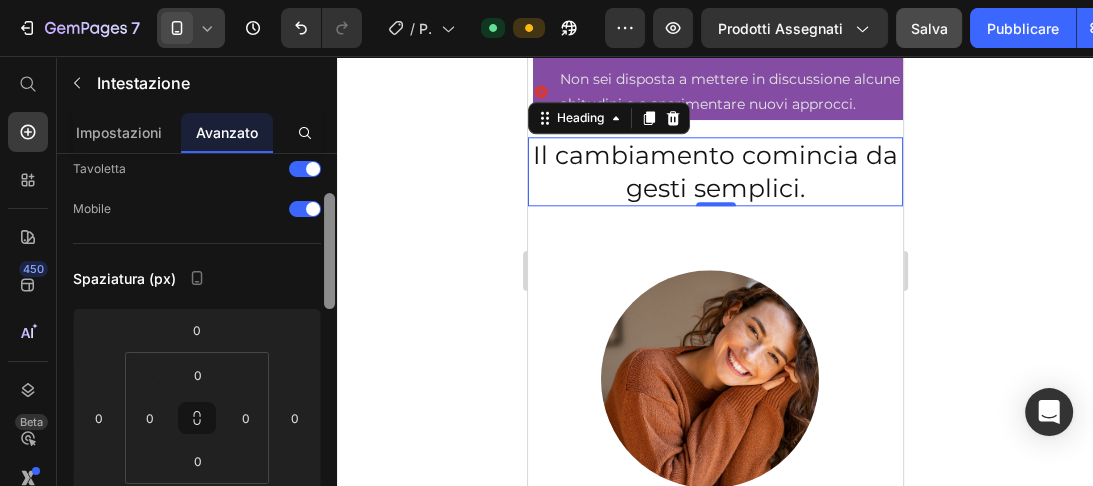 drag, startPoint x: 328, startPoint y: 168, endPoint x: 325, endPoint y: 202, distance: 34.132095 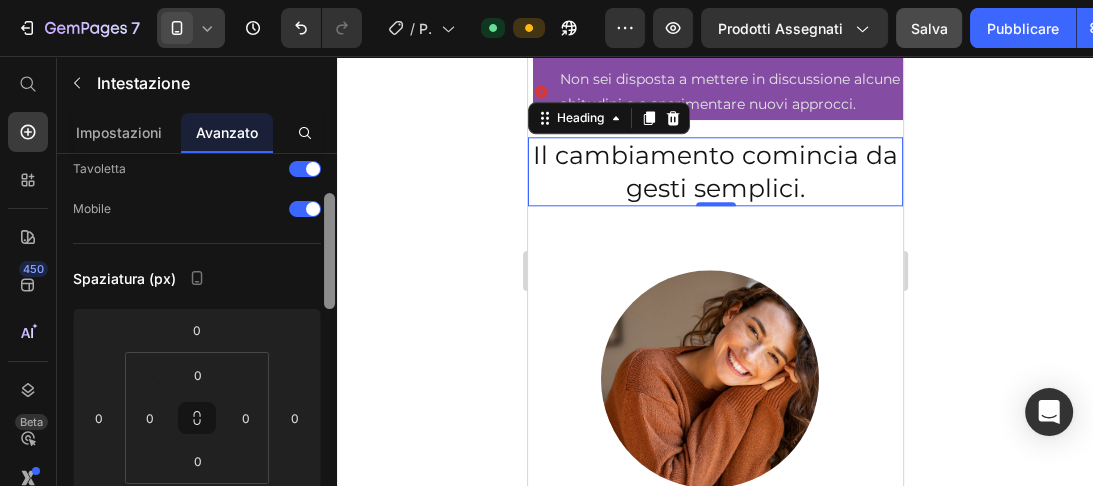 click at bounding box center [329, 251] 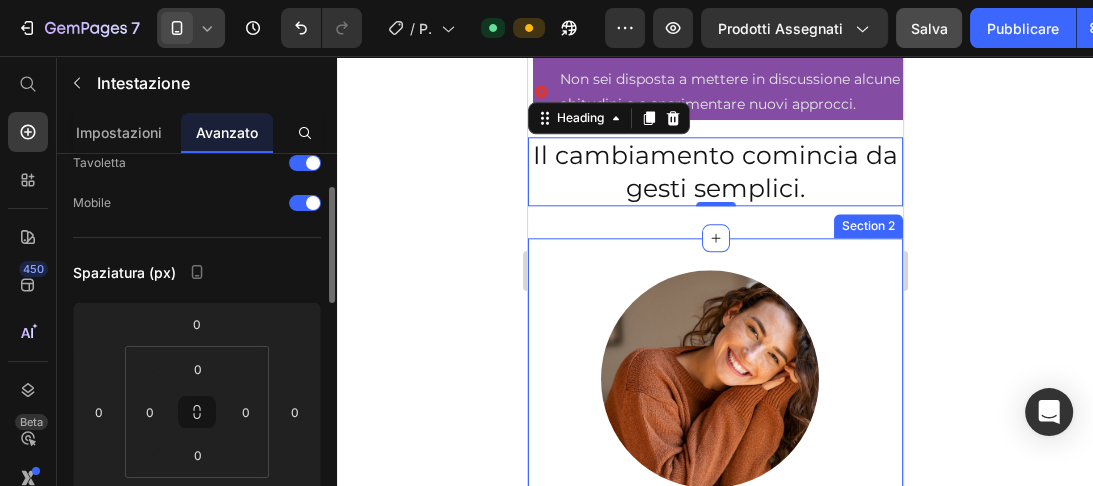 click on "Image Icon Icon Icon Icon Icon Icon List  Martina R. – mamma di Sofia (3 mesi) Text Block Ero arrivata al limite della stanchezza, pensavo che non sarei mai più riuscita a dormire più di due ore di fila. La guida è stata una svolta: semplice, pratica, senza giudizi. La routine serale e i consigli per i risvegli mi hanno davvero aiutata a ritrovare serenità. Text Block Text Block Row Image Icon Icon Icon Icon Icon Icon List  Elisa M. – mamma di Tommaso (6 mesi) Text Block Finalmente qualcosa che non ti fa sentire sbagliata! La playlist rilassante è diventata parte del nostro rituale serale, e la routine del mattino mi dà quei dieci minuti per respirare e iniziare la giornata meglio. Non è magia, ma funziona davvero. Text Block Row Image Icon Icon Icon Icon Icon Icon List Giulia F. – mamma di due bimbi (neonato e toddler) Text Block Text Block Row
Carousel Row Section 2" at bounding box center (714, 523) 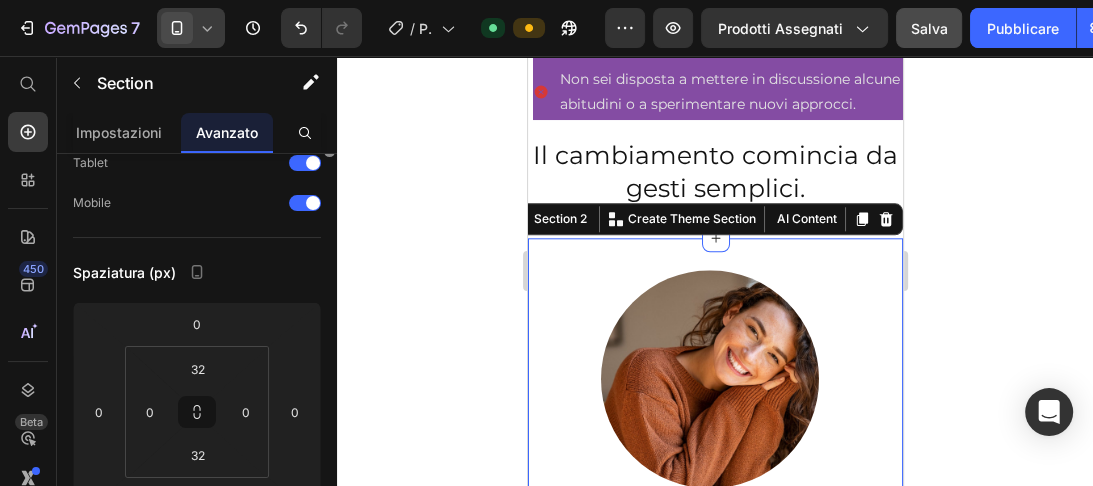 scroll, scrollTop: 0, scrollLeft: 0, axis: both 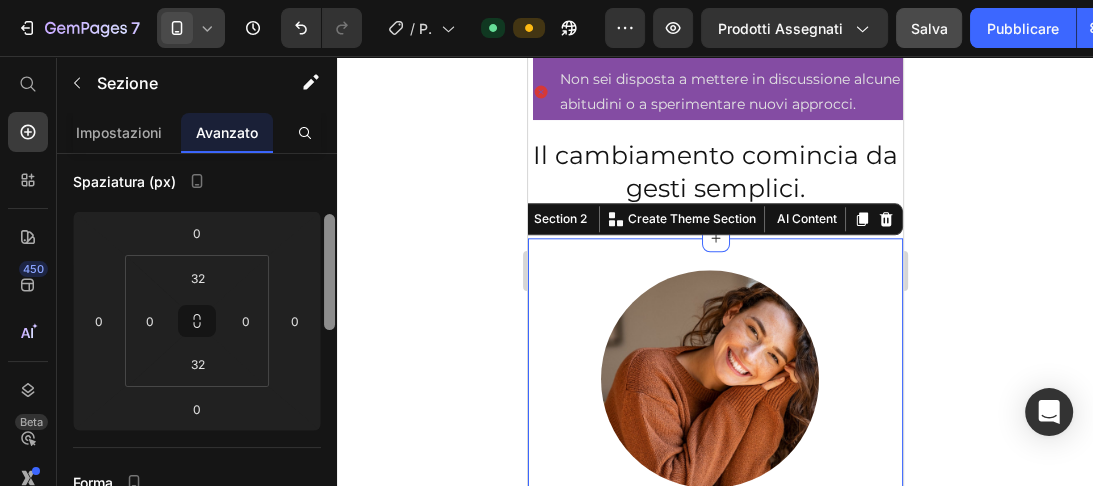 drag, startPoint x: 330, startPoint y: 216, endPoint x: 324, endPoint y: 277, distance: 61.294373 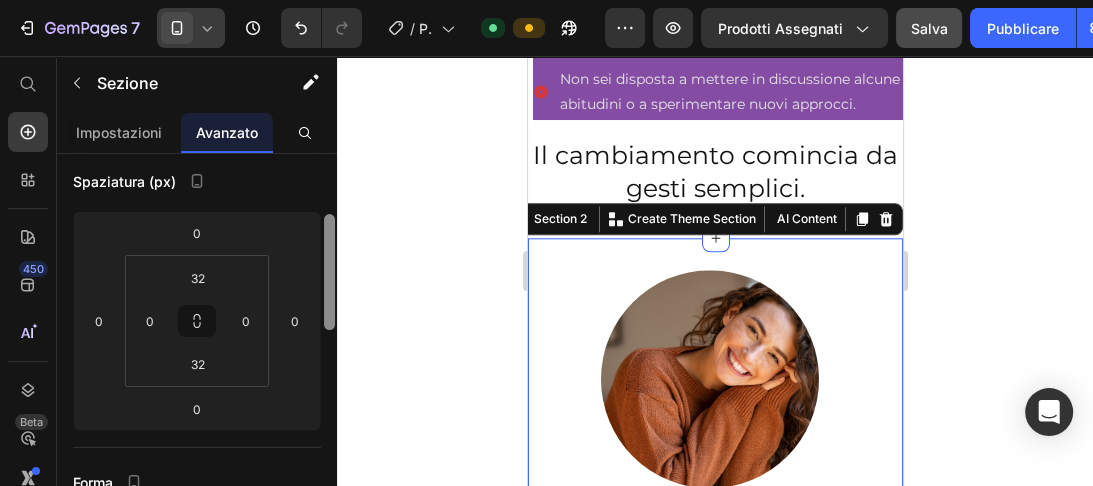 click at bounding box center [329, 272] 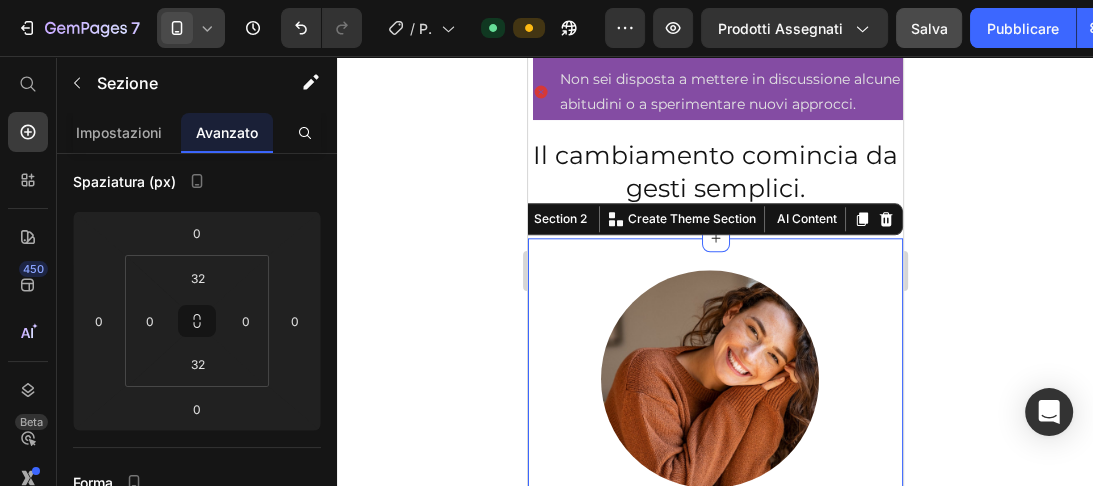 click on "[PERSON_NAME] arrivata al limite della stanchezza, pensavo che non sarei mai più riuscita a dormire più di due ore di fila. La guida è stata una svolta: semplice, pratica, senza giudizi. La routine serale e i consigli per i risvegli mi hanno davvero aiutata a ritrovare serenità." at bounding box center (708, 652) 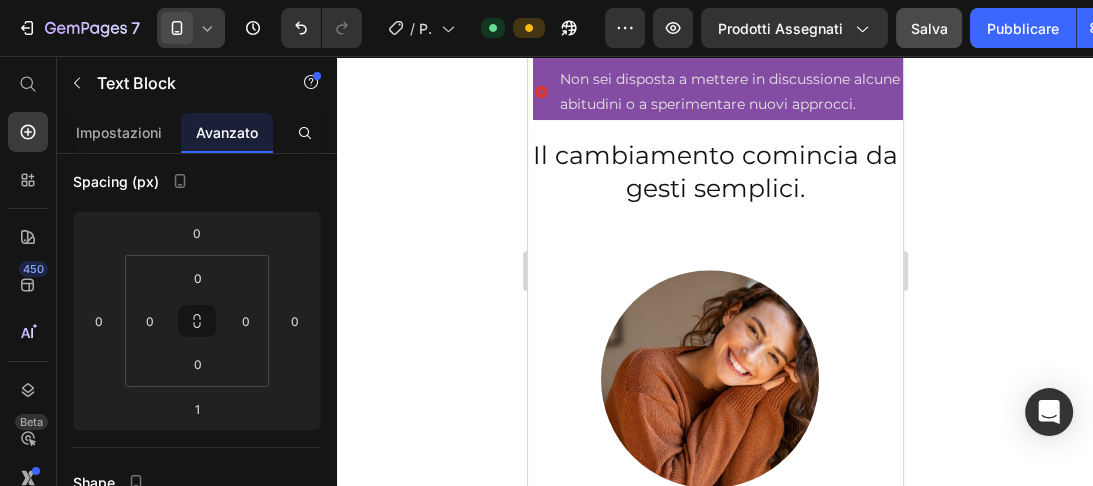 scroll, scrollTop: 2078, scrollLeft: 0, axis: vertical 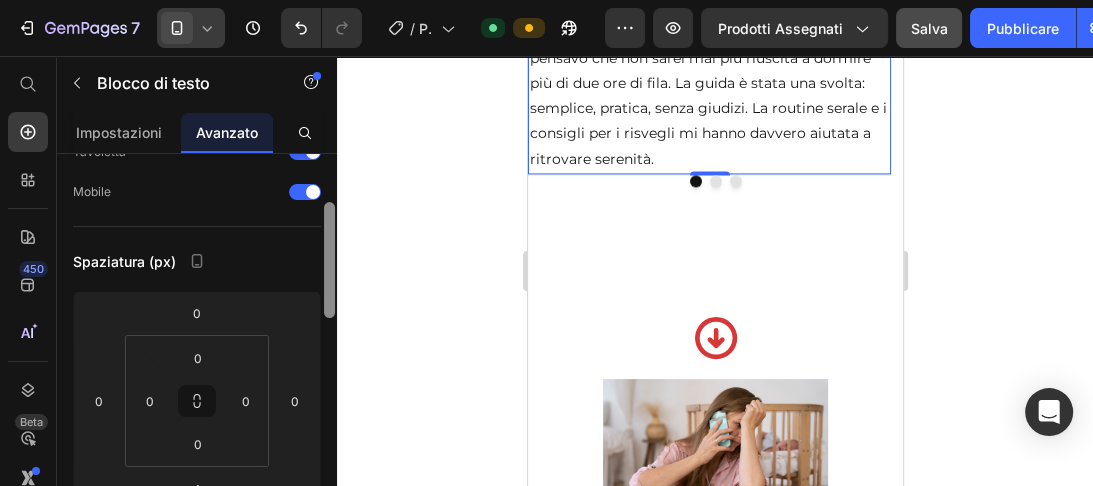 drag, startPoint x: 328, startPoint y: 165, endPoint x: 325, endPoint y: 205, distance: 40.112343 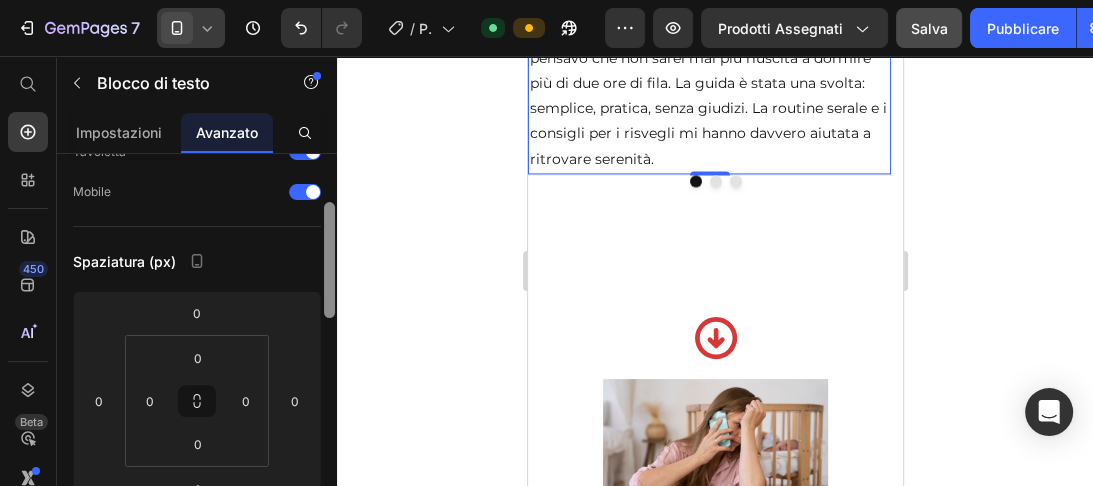 click at bounding box center (329, 260) 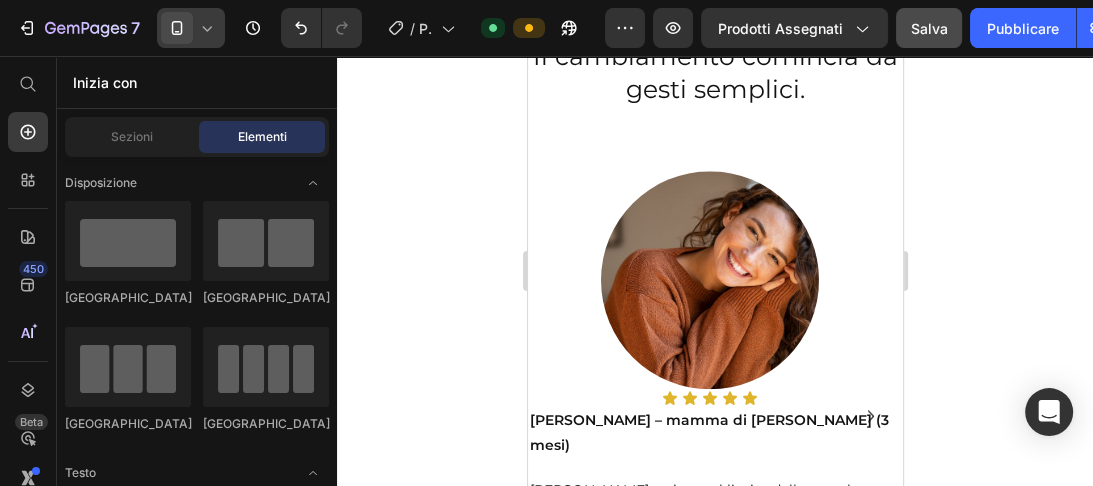 scroll, scrollTop: 1587, scrollLeft: 0, axis: vertical 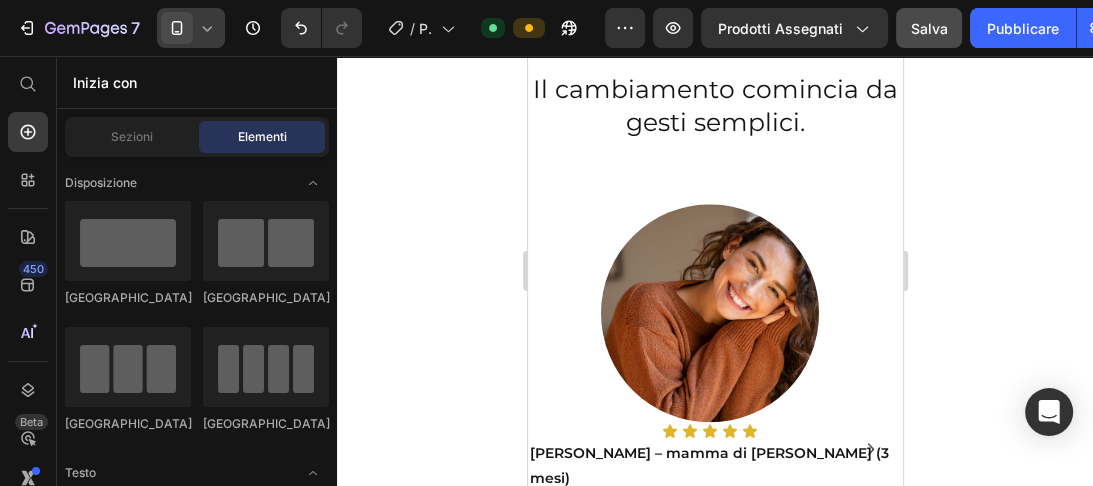 click on "[PERSON_NAME] – mamma di [PERSON_NAME] (3 mesi)" at bounding box center (708, 466) 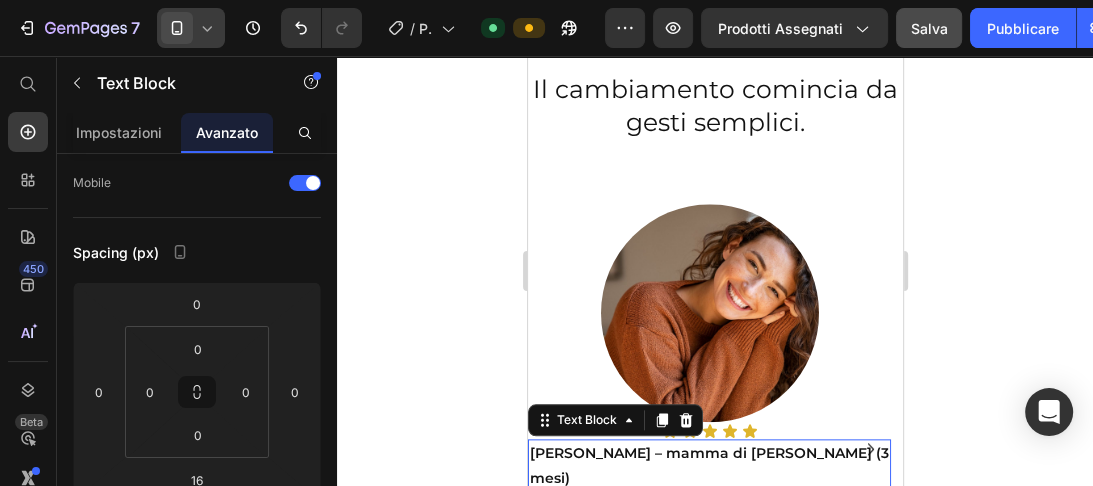 scroll, scrollTop: 1652, scrollLeft: 0, axis: vertical 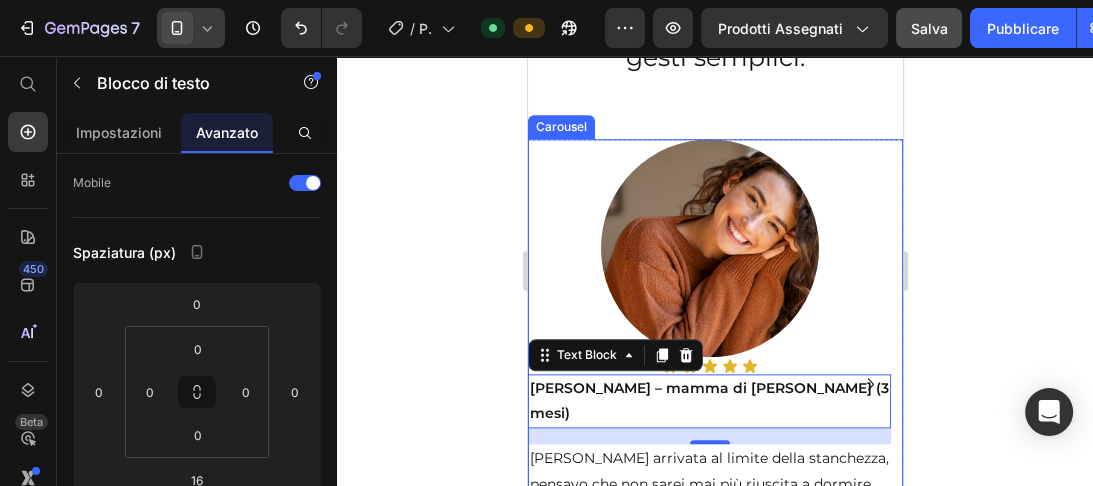 click 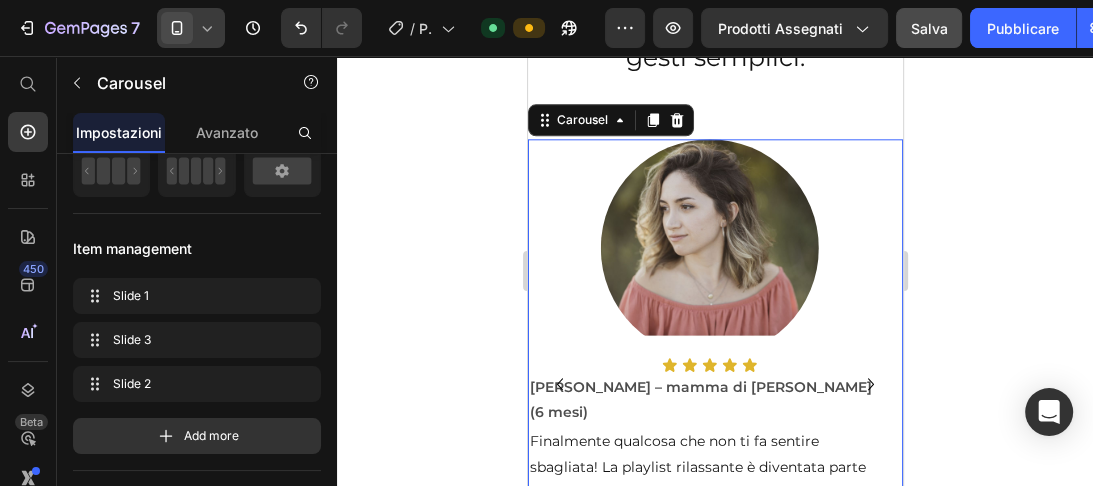scroll, scrollTop: 0, scrollLeft: 0, axis: both 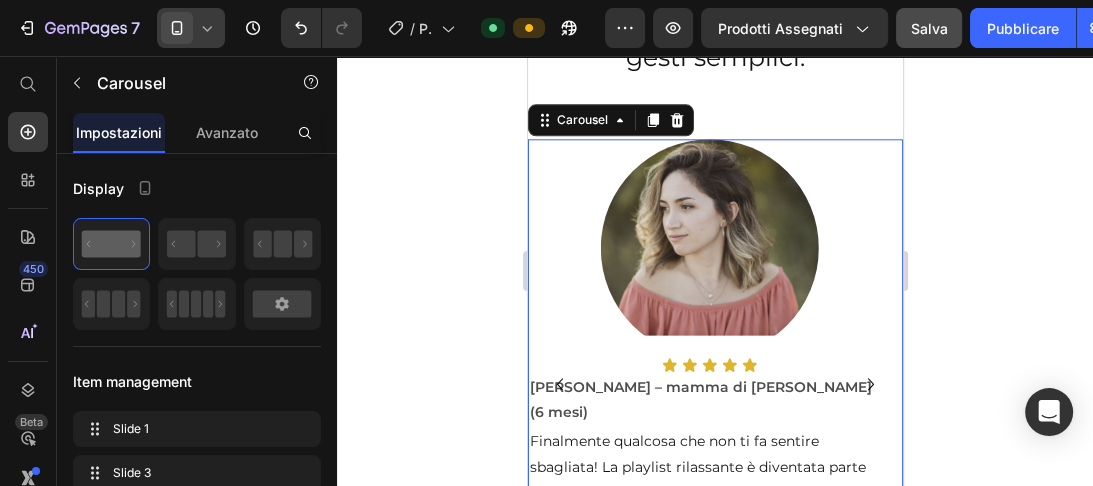 click on "Finalmente qualcosa che non ti fa sentire sbagliata! La playlist rilassante è diventata parte del nostro rituale serale, e la routine del mattino mi dà quei dieci minuti per respirare e iniziare la giornata meglio. Non è magia, ma funziona davvero." at bounding box center [708, 504] 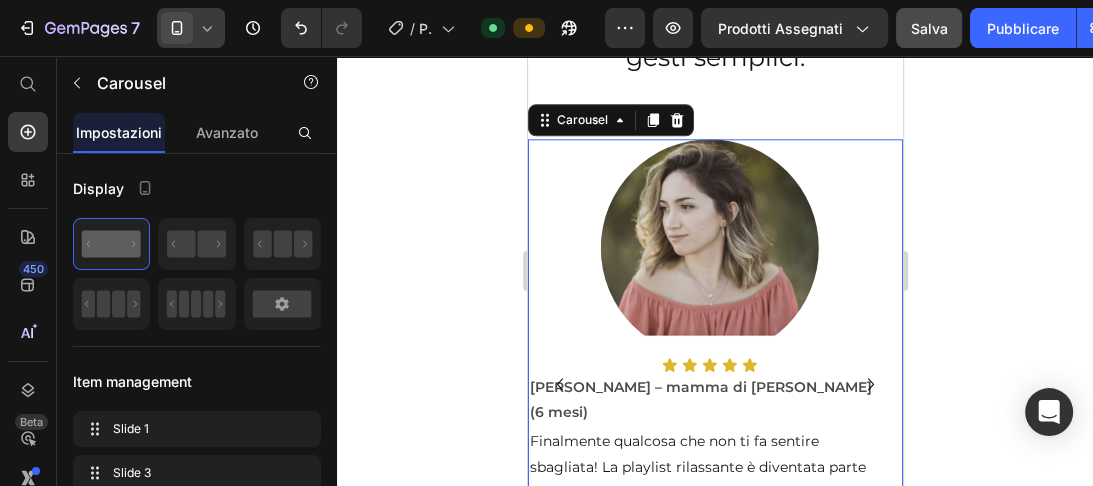 click 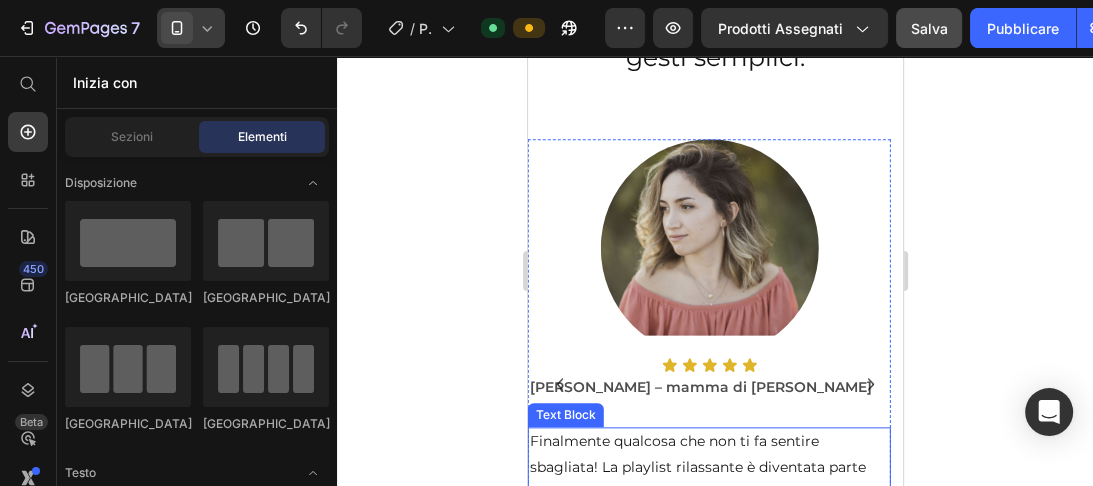 click on "Finalmente qualcosa che non ti fa sentire sbagliata! La playlist rilassante è diventata parte del nostro rituale serale, e la routine del mattino mi dà quei dieci minuti per respirare e iniziare la giornata meglio. Non è magia, ma funziona davvero." at bounding box center [708, 504] 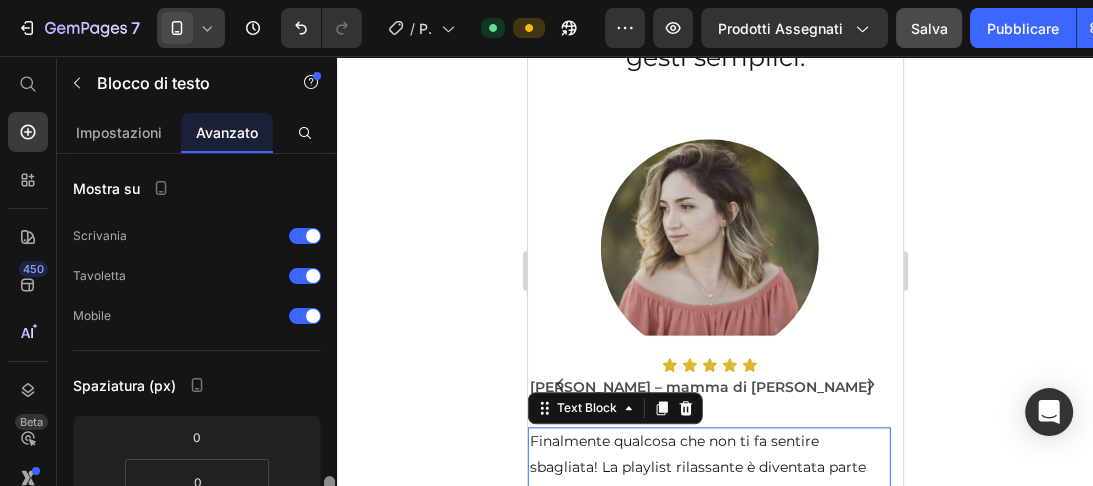 scroll, scrollTop: 248, scrollLeft: 0, axis: vertical 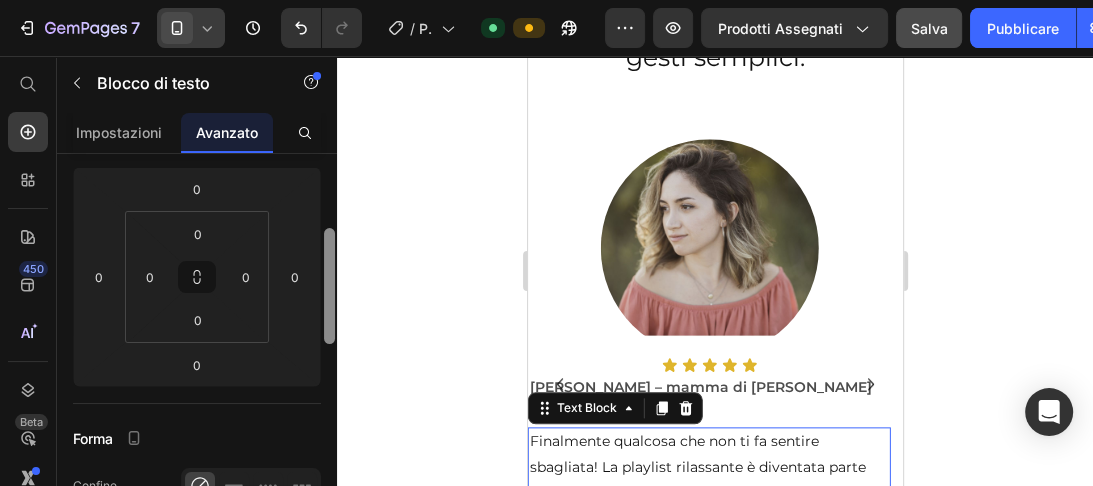 drag, startPoint x: 320, startPoint y: 237, endPoint x: 321, endPoint y: 272, distance: 35.014282 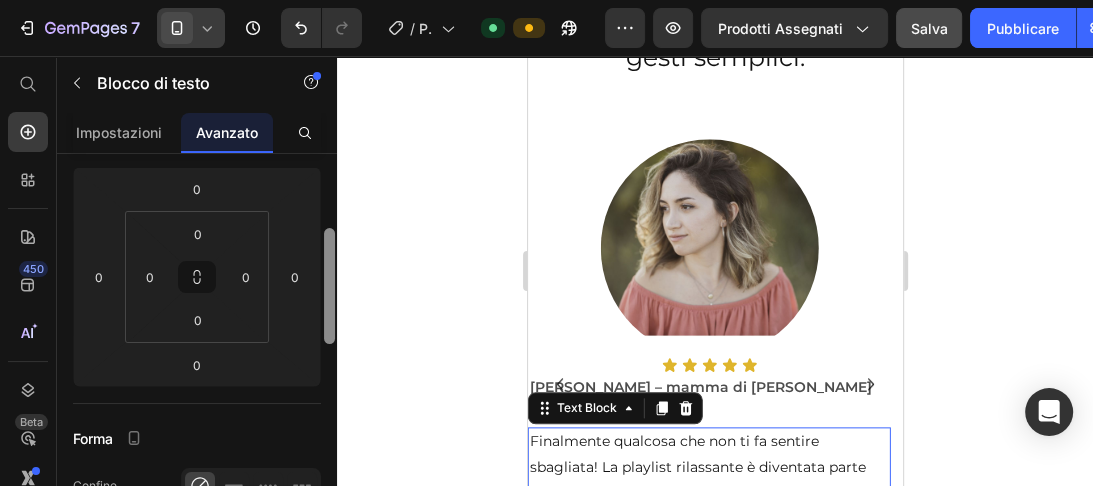 click at bounding box center (329, 348) 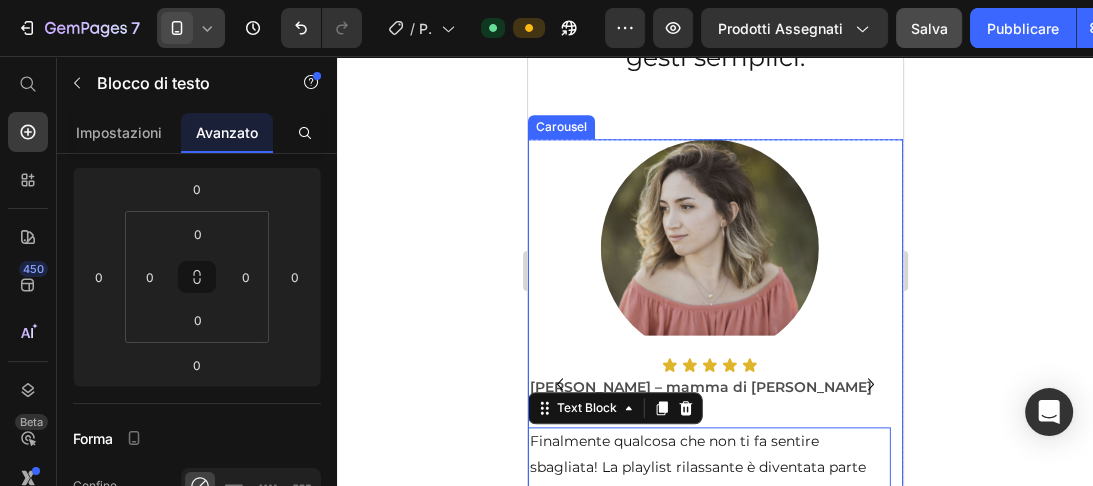 click 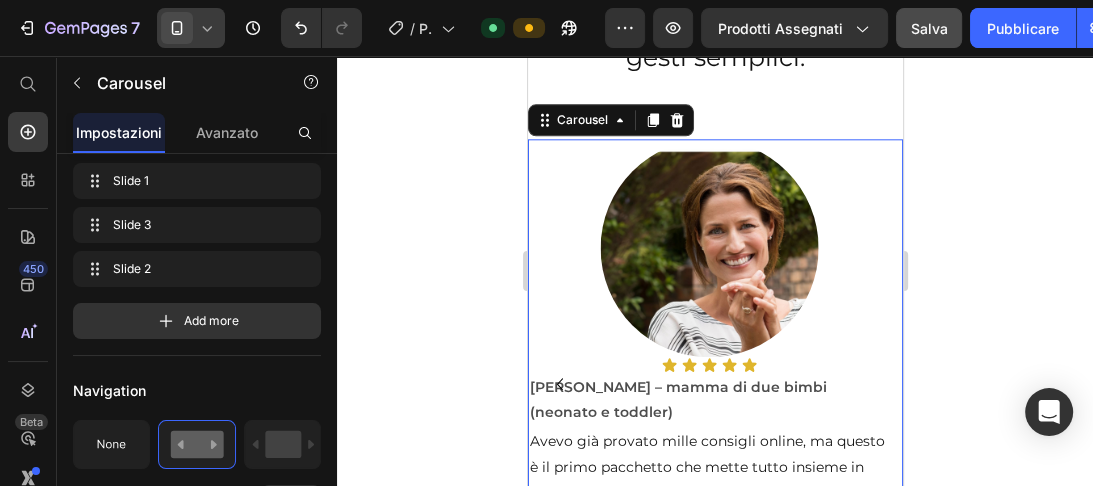 scroll, scrollTop: 0, scrollLeft: 0, axis: both 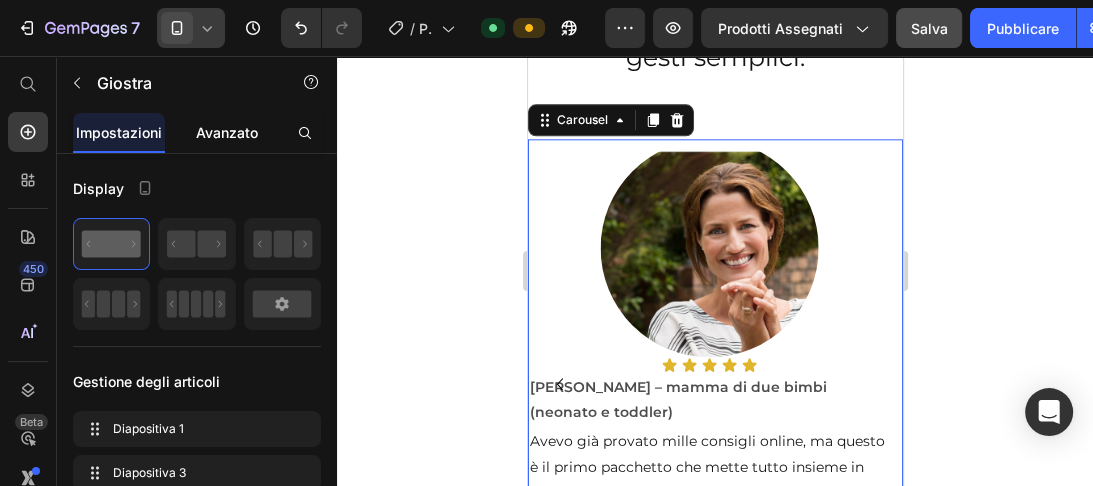 click on "Avanzato" at bounding box center (227, 132) 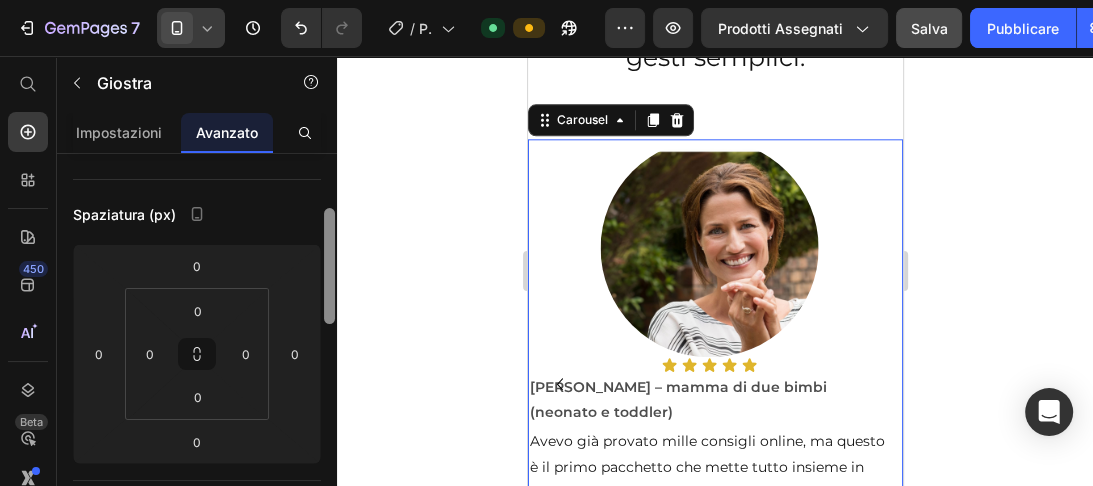 drag, startPoint x: 328, startPoint y: 201, endPoint x: 324, endPoint y: 253, distance: 52.153618 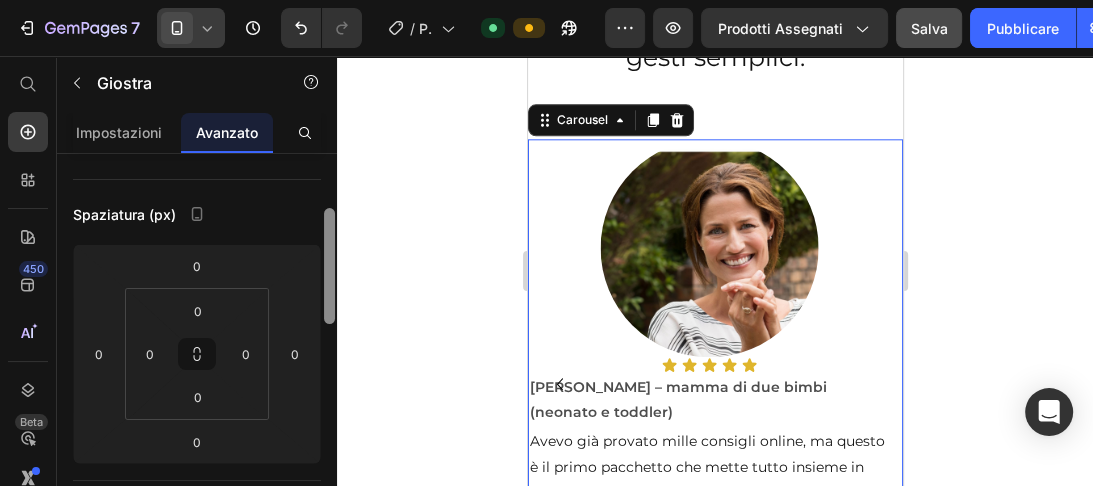 click at bounding box center [329, 266] 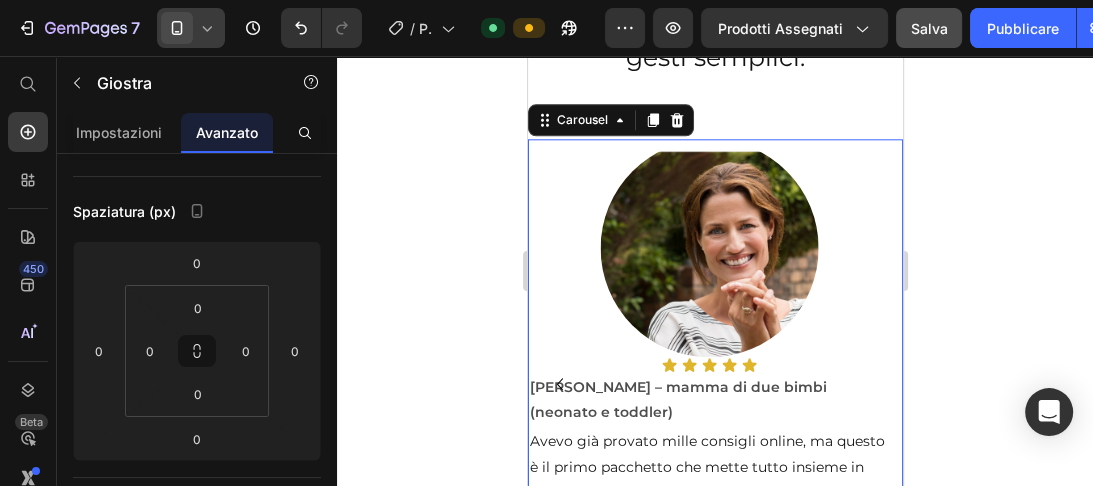 click at bounding box center [559, 384] 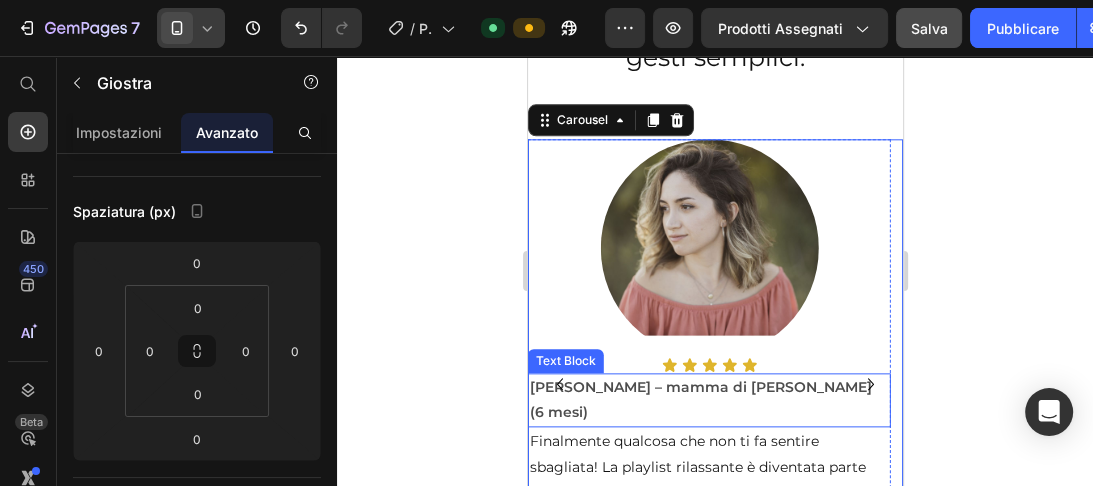 click on "[PERSON_NAME] – mamma di [PERSON_NAME] (6 mesi)" at bounding box center [708, 400] 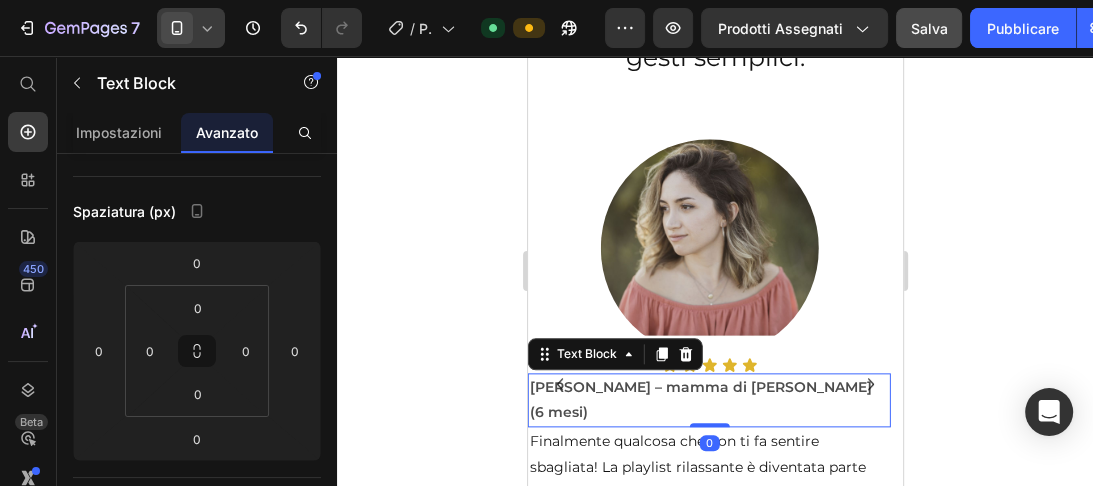 scroll, scrollTop: 0, scrollLeft: 0, axis: both 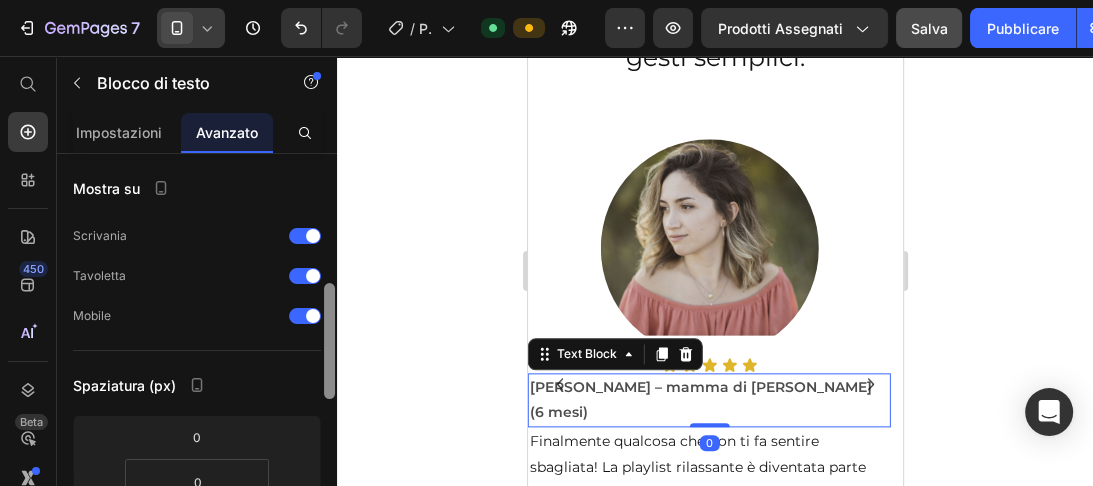 drag, startPoint x: 332, startPoint y: 215, endPoint x: 331, endPoint y: 270, distance: 55.00909 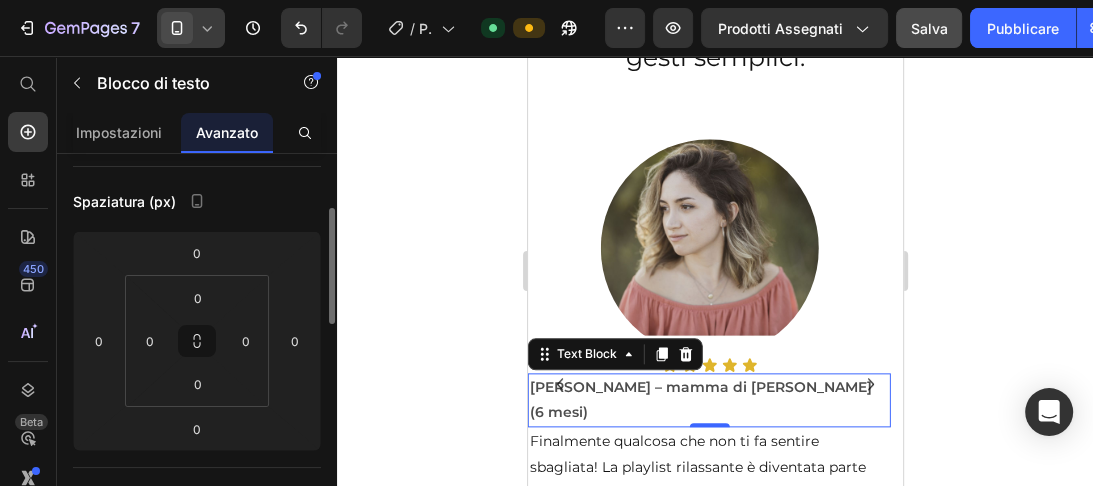 click at bounding box center (708, 248) 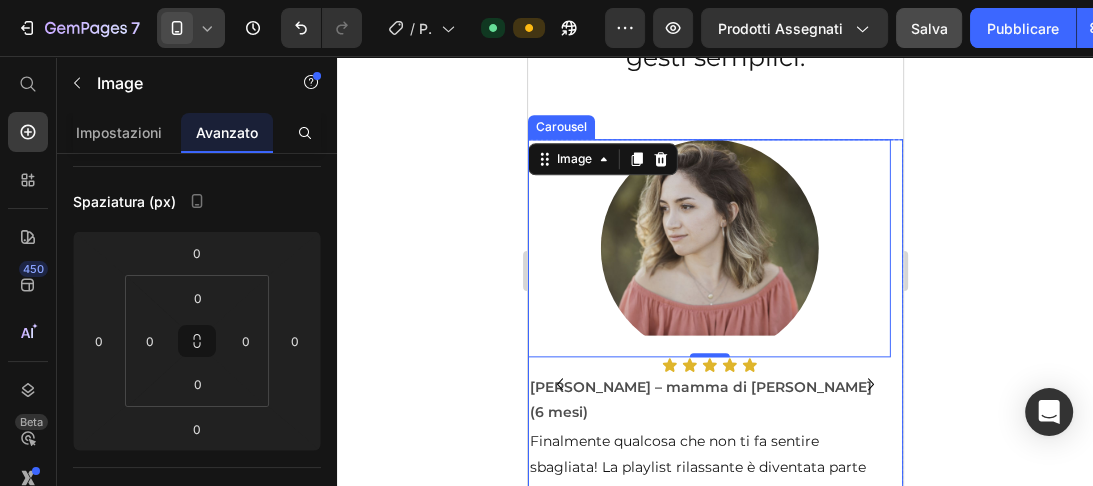 click 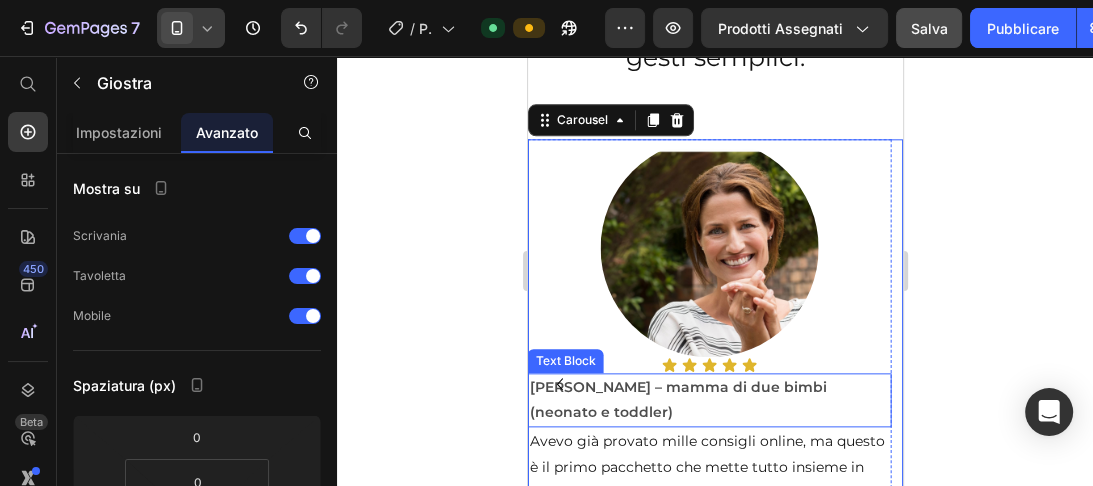click on "[PERSON_NAME] – mamma di due bimbi (neonato e toddler)" at bounding box center (708, 400) 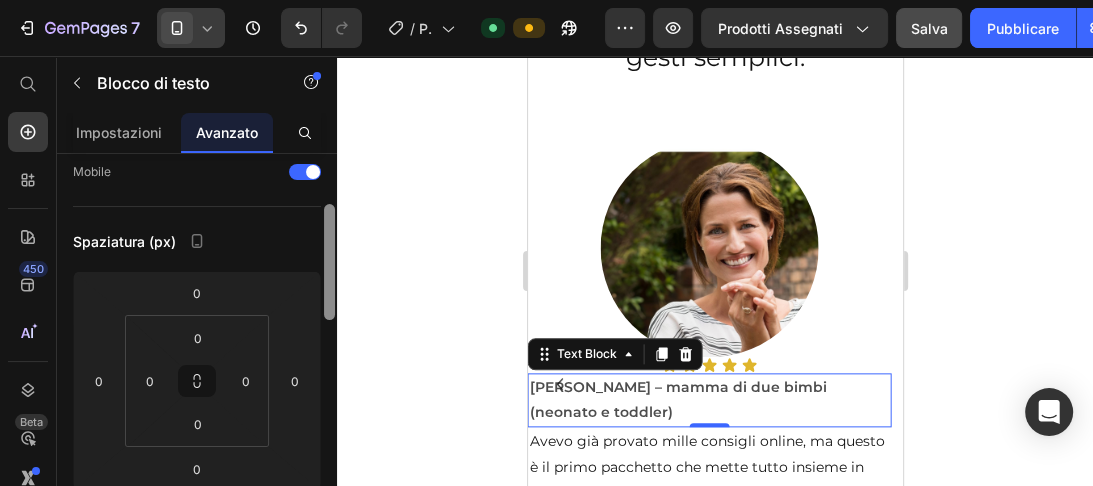 scroll, scrollTop: 150, scrollLeft: 0, axis: vertical 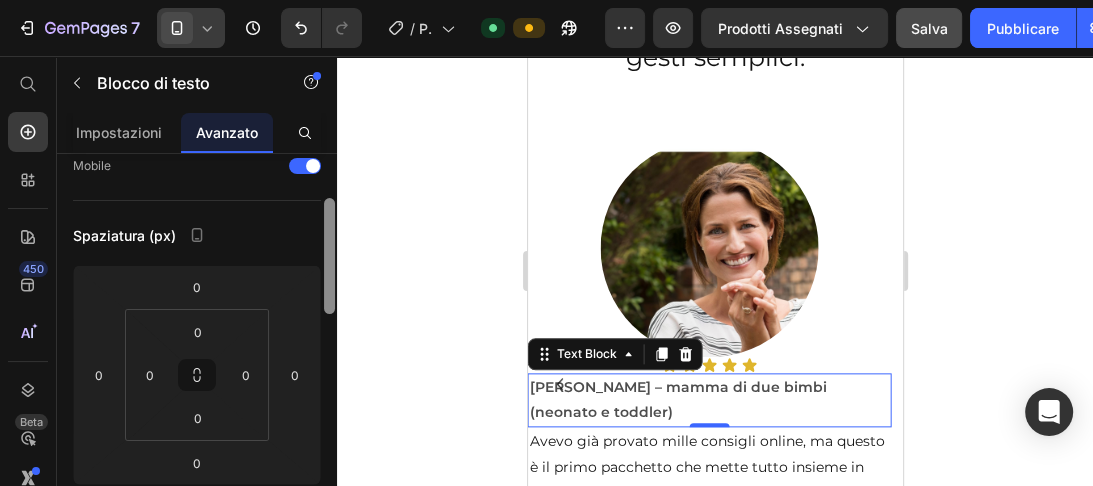 drag, startPoint x: 327, startPoint y: 196, endPoint x: 321, endPoint y: 241, distance: 45.39824 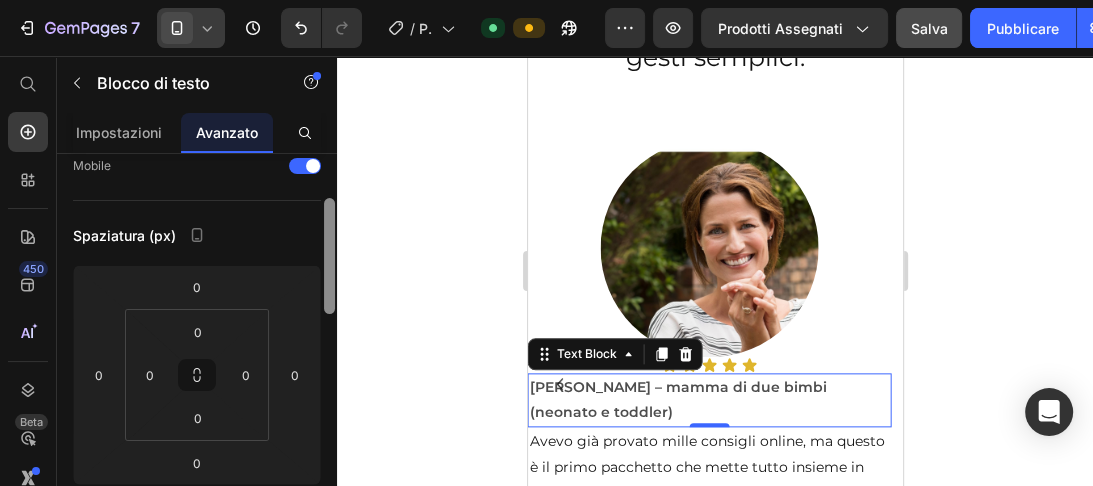 click at bounding box center (329, 348) 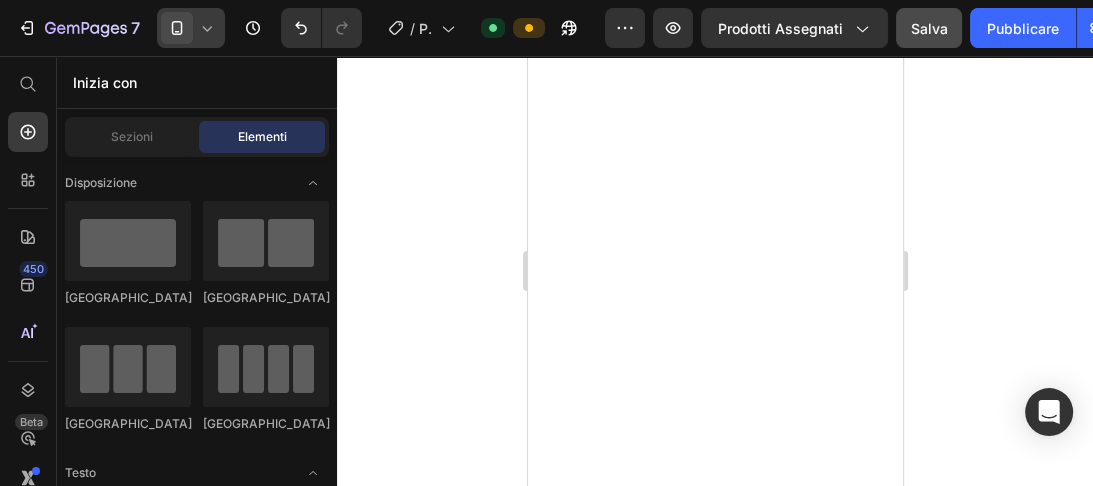 scroll, scrollTop: 4470, scrollLeft: 0, axis: vertical 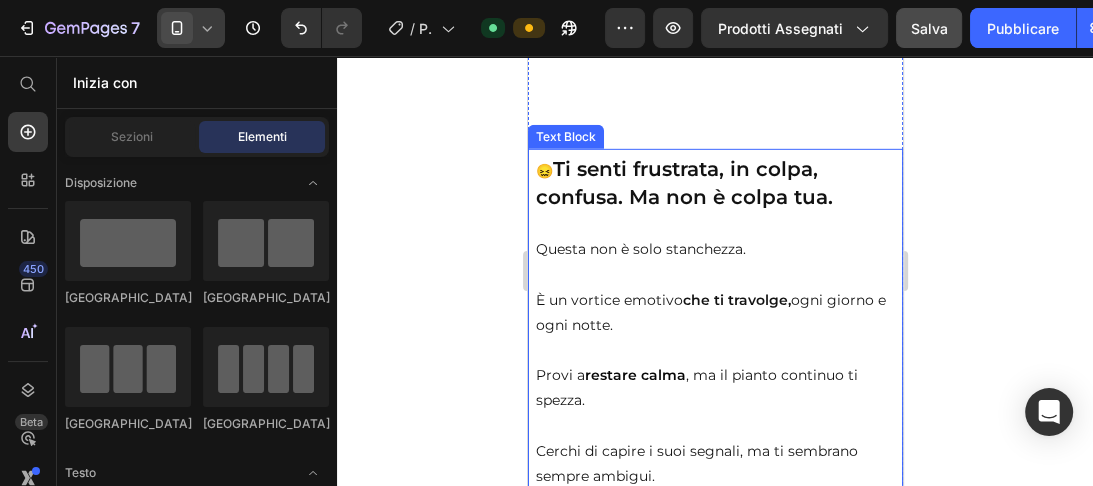 click on "Text Block" at bounding box center [565, 137] 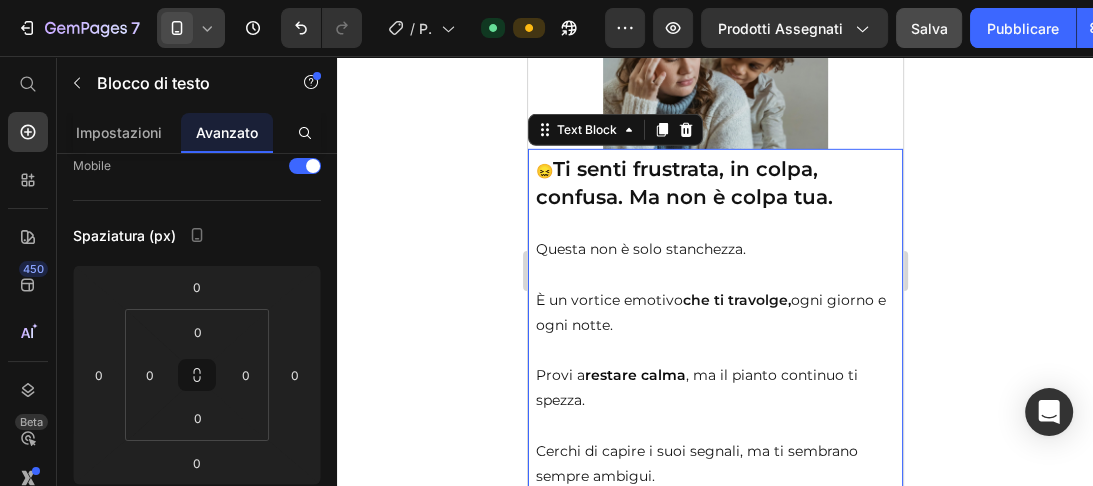 click on "Ti senti frustrata, in colpa, confusa. Ma non è colpa tua." at bounding box center (683, 182) 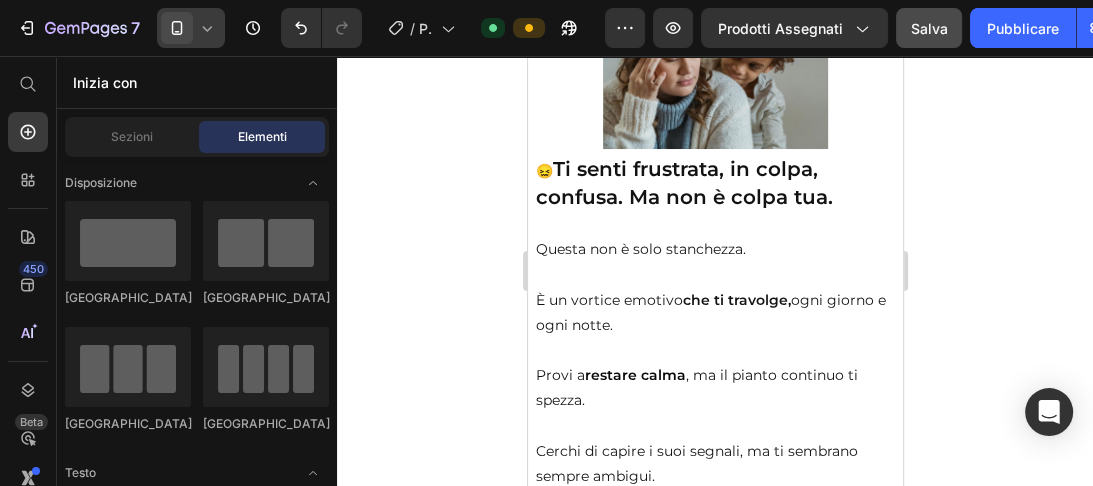 scroll, scrollTop: 6010, scrollLeft: 0, axis: vertical 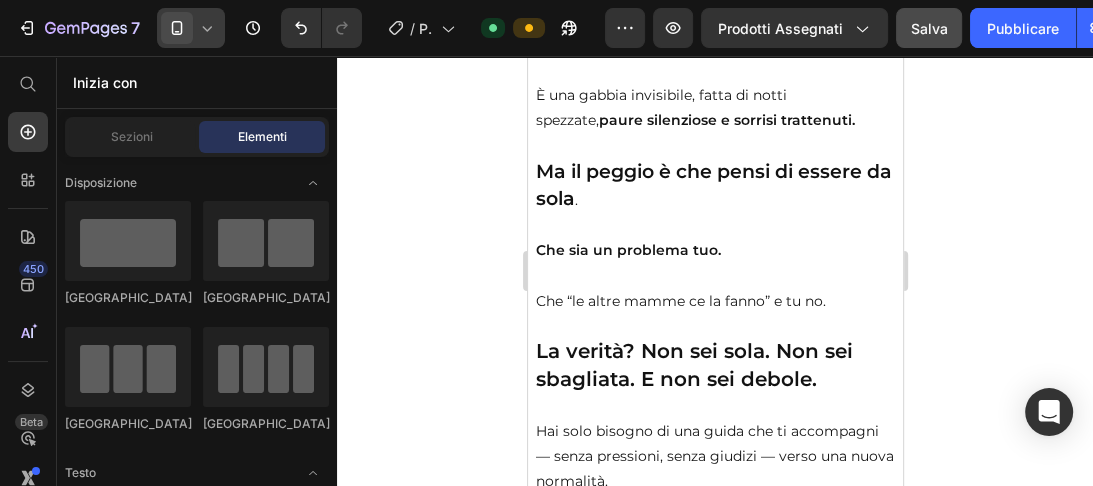click on "Proprio per questo, solo [DATE] ti offriamo la guida più completa per aiutarti a far dormire serenamente il tuo neonato…" at bounding box center (714, 1173) 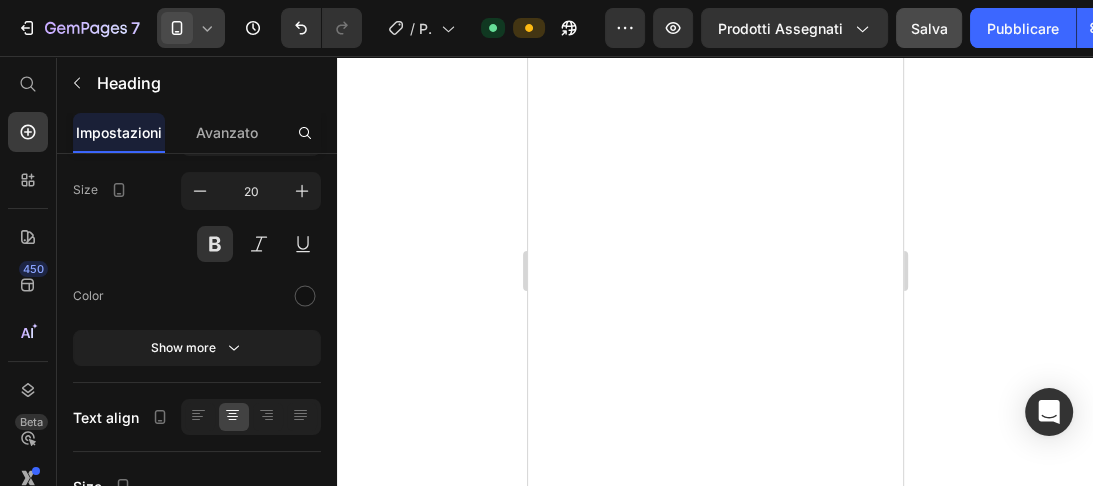 scroll, scrollTop: 8860, scrollLeft: 0, axis: vertical 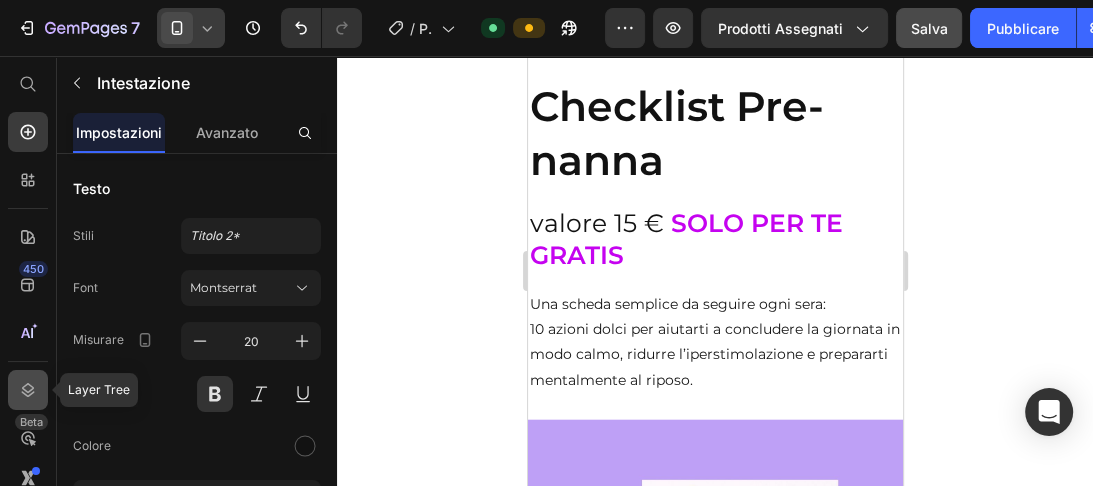 click 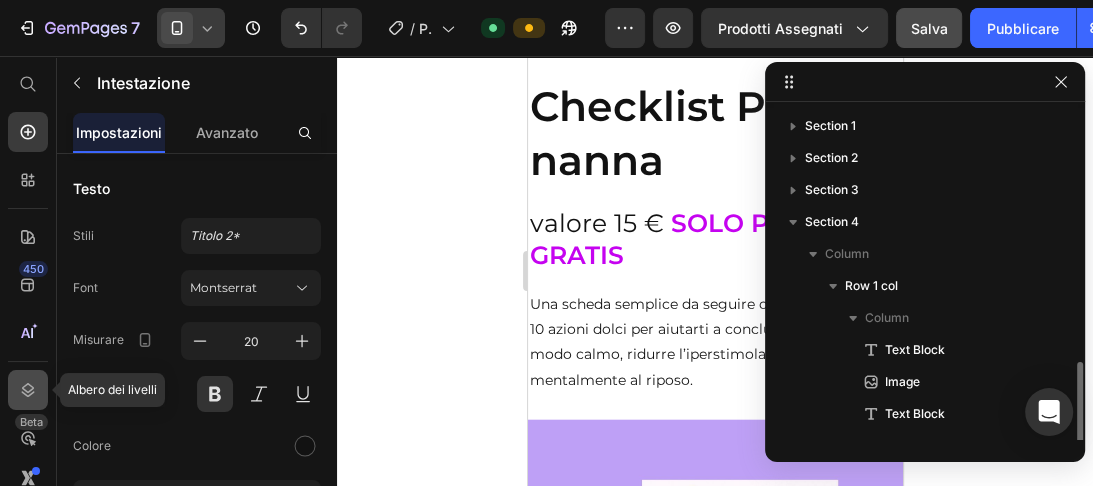 scroll, scrollTop: 149, scrollLeft: 0, axis: vertical 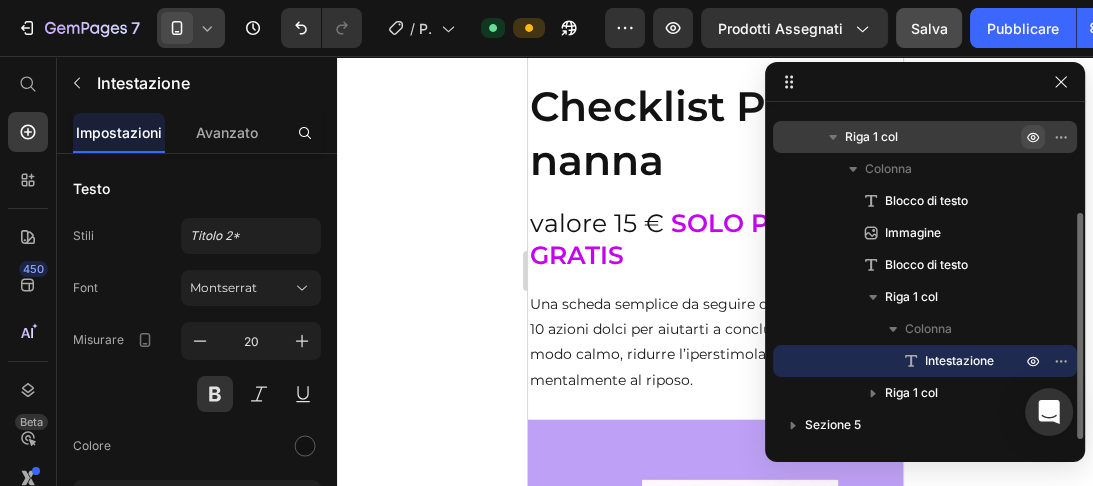 click 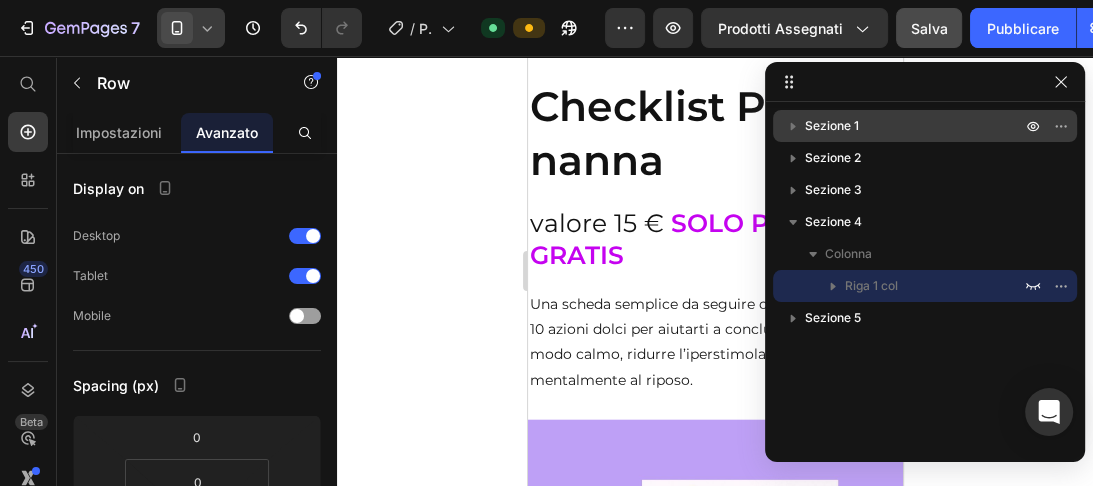scroll, scrollTop: 0, scrollLeft: 0, axis: both 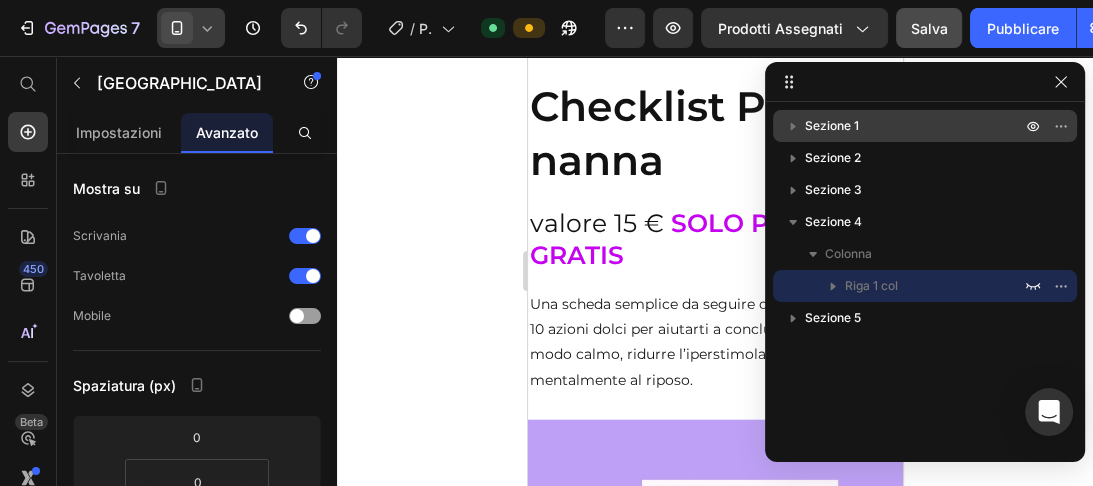 click on "Sezione 1" at bounding box center [915, 126] 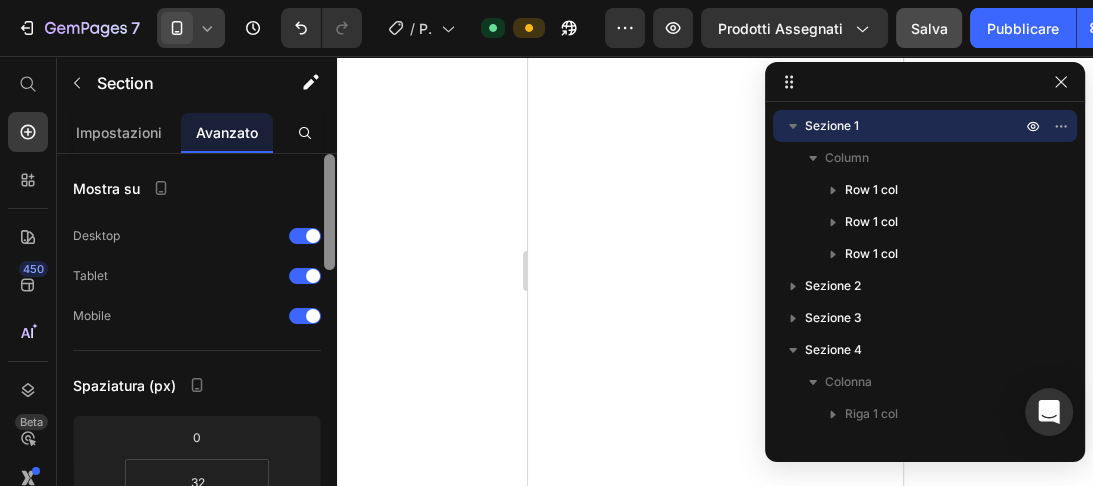 scroll, scrollTop: 1259, scrollLeft: 0, axis: vertical 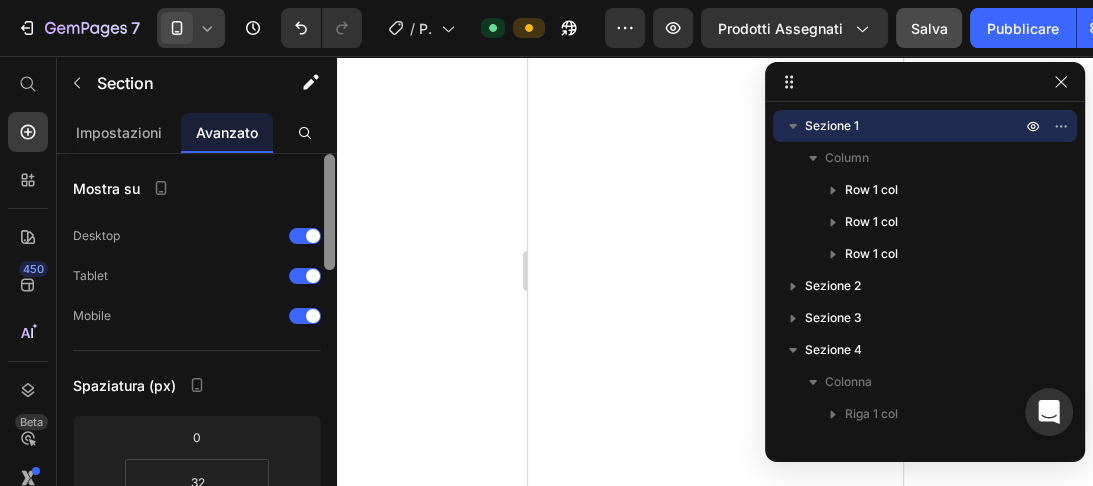 click at bounding box center [329, 212] 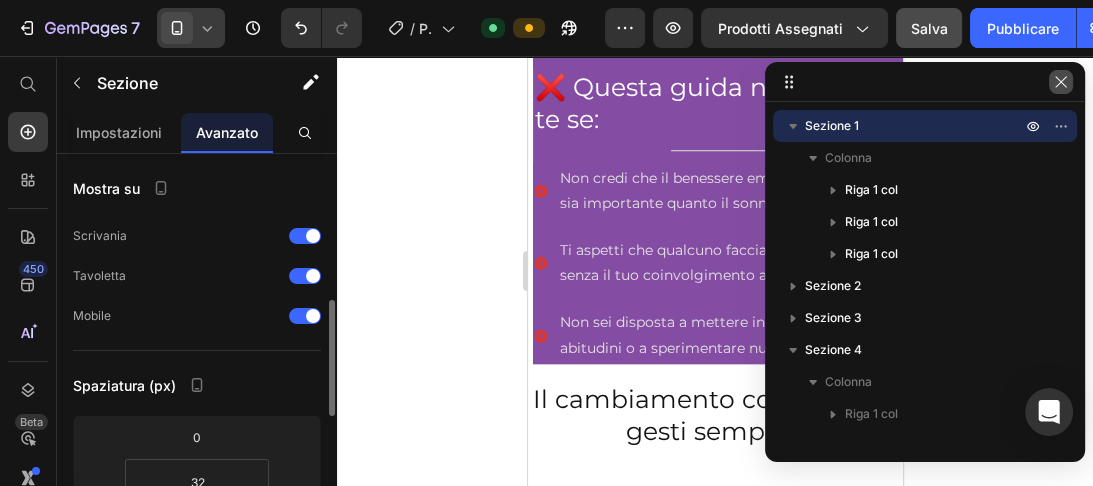 click 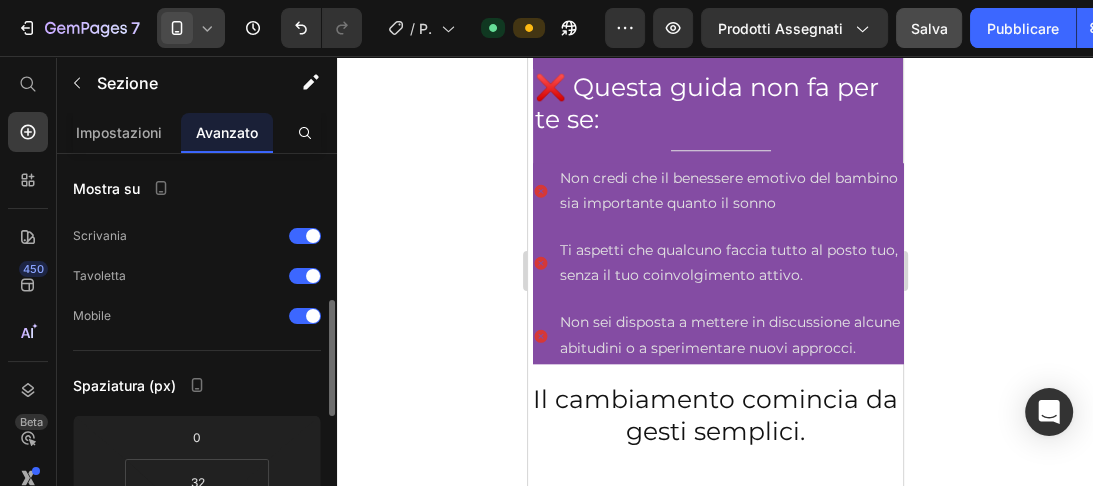 scroll, scrollTop: 0, scrollLeft: 0, axis: both 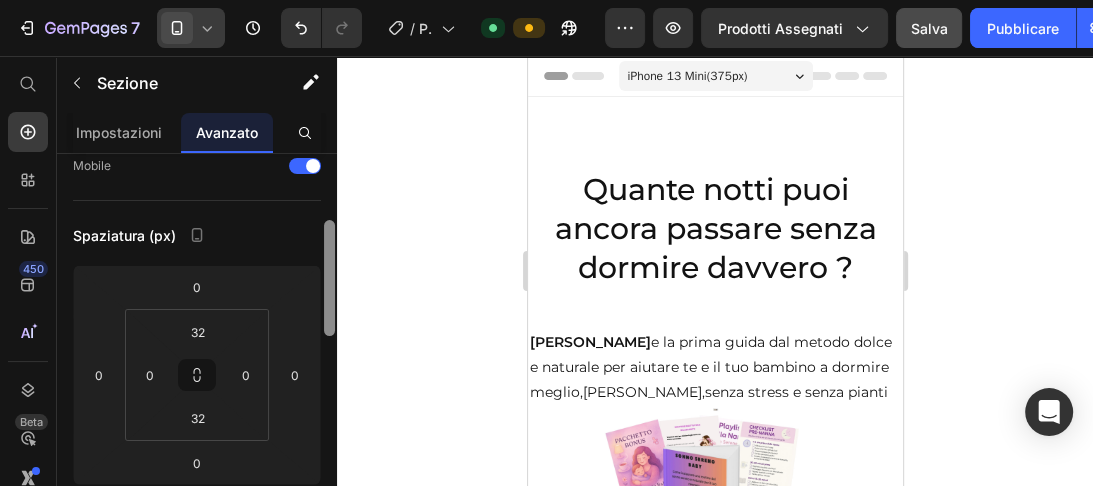 drag, startPoint x: 327, startPoint y: 192, endPoint x: 322, endPoint y: 208, distance: 16.763054 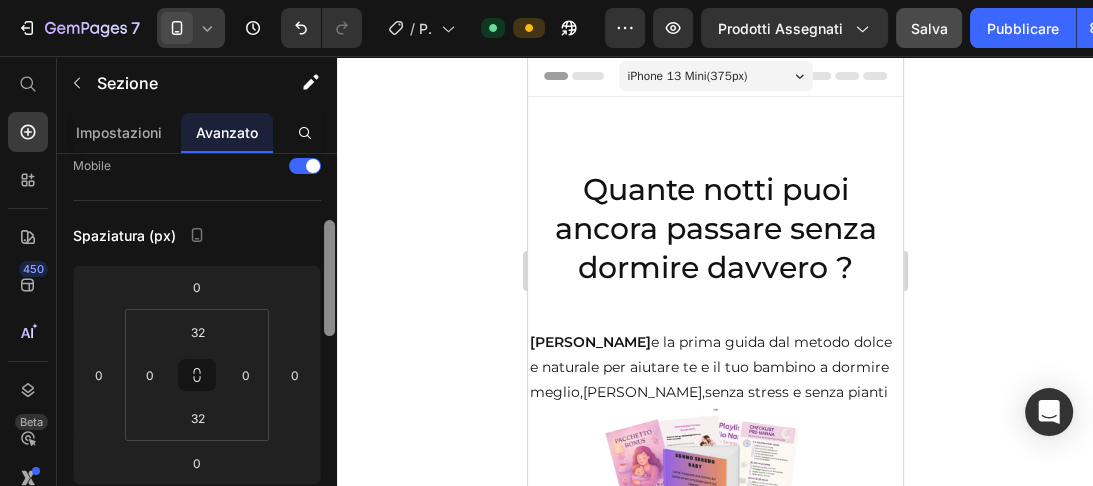 click at bounding box center [329, 365] 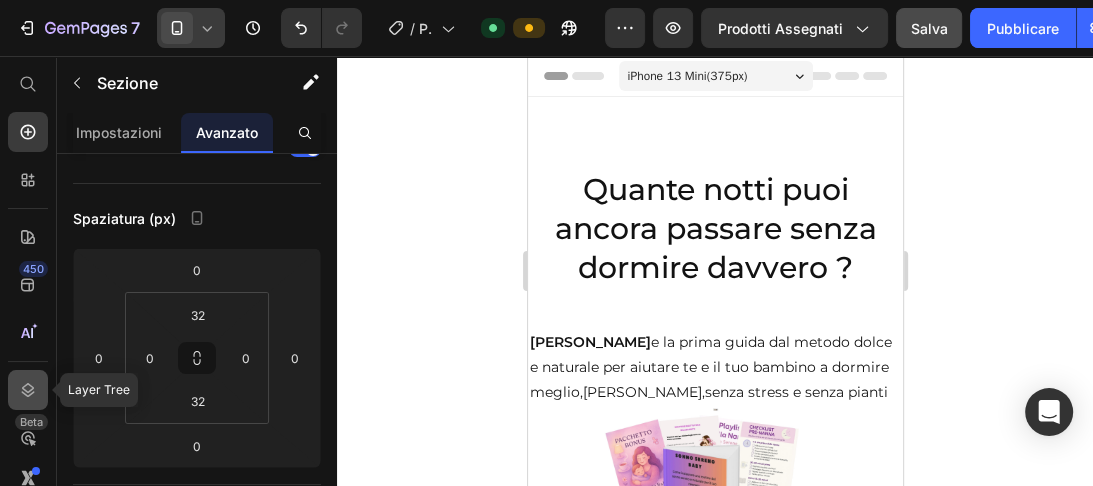 click 